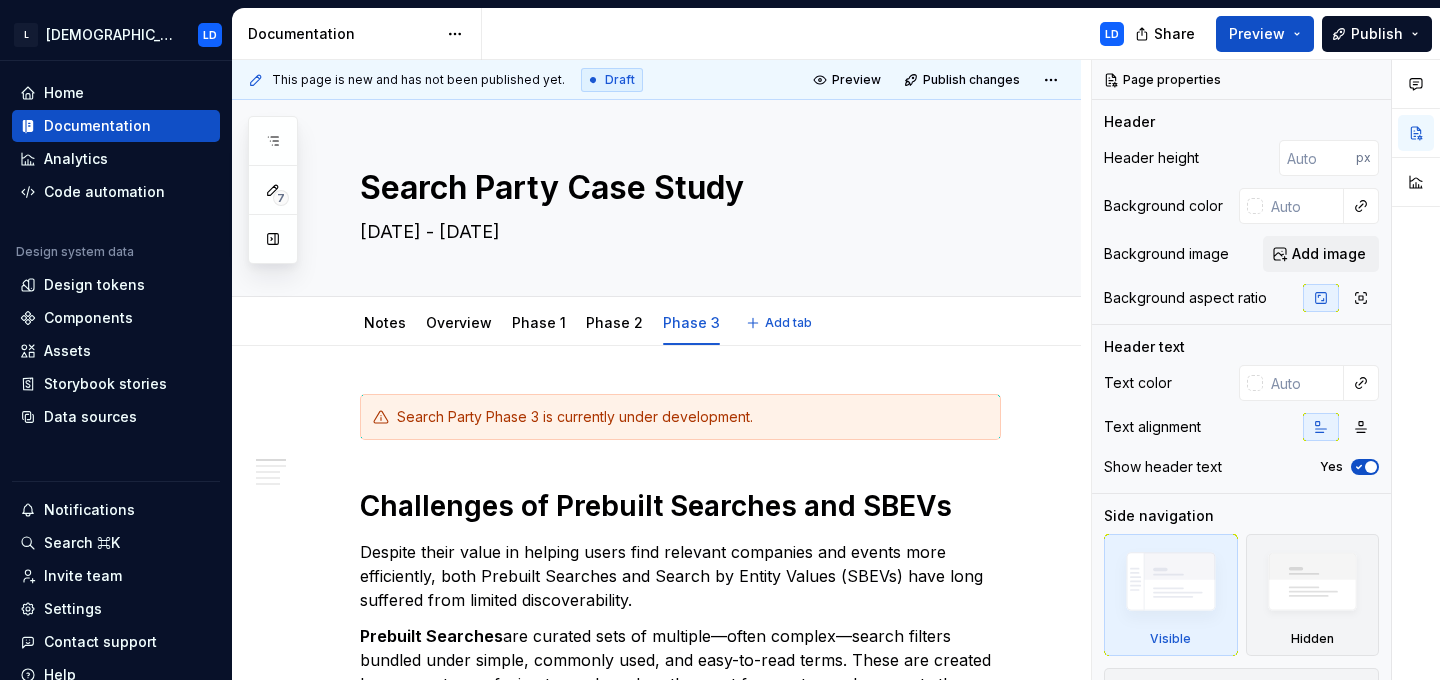 scroll, scrollTop: 0, scrollLeft: 0, axis: both 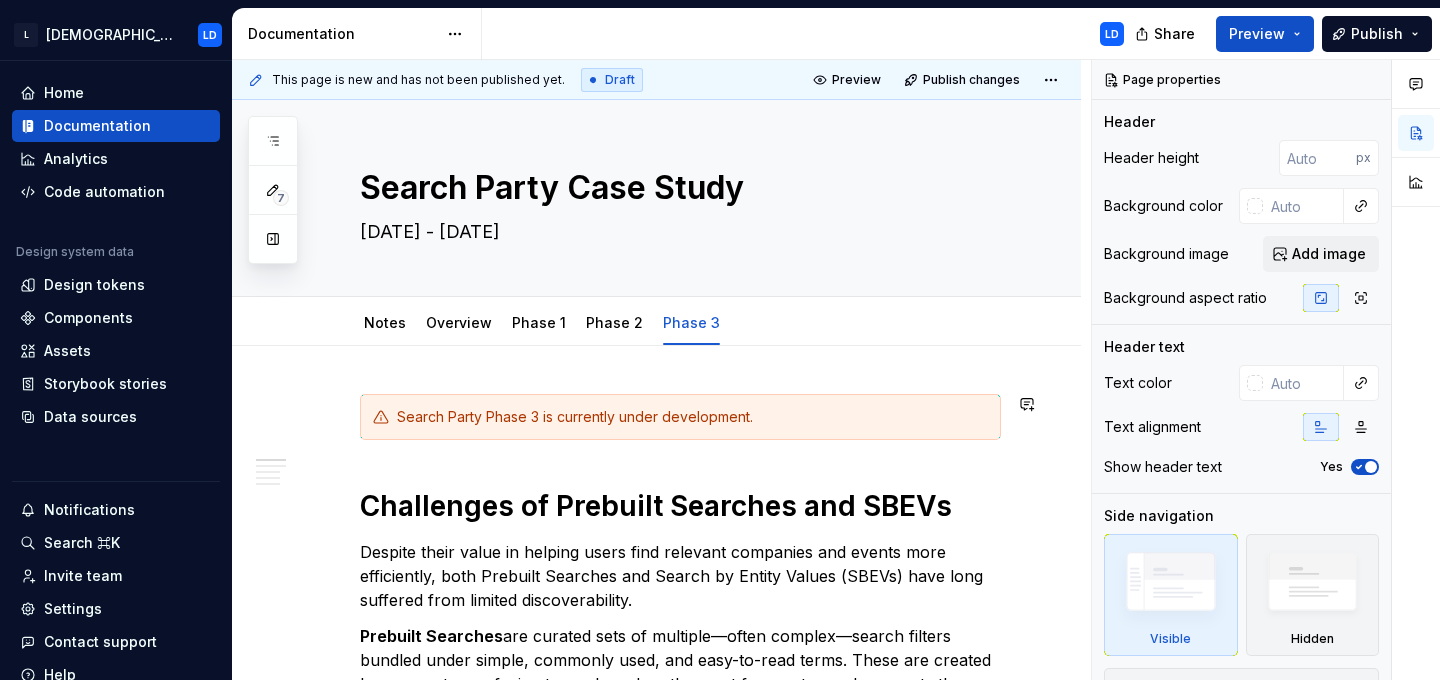 click on "Search Party Phase 3 is currently under development. Challenges of Prebuilt Searches and SBEVs Despite their value in helping users find relevant companies and events more efficiently, both Prebuilt Searches and Search by Entity Values (SBEVs) have long suffered from limited discoverability. Prebuilt Searches  are curated sets of multiple—often complex—search filters bundled under simple, commonly used, and easy-to-read terms. These are created by our customer-facing teams based on the most frequent search requests they receive, offering users a faster, more approachable way to perform detailed searches without needing to manually enter each filter. SBEVs , on the other hand, function more like advanced filters tailored to specific types of entities—such as companies, conditions, or therapies. For example, "employee count" is an SBEV that applies only to companies, making it highly contextual and precise, but potentially harder to discover without prior knowledge. Measuring the Impact 29.41% Design Team" at bounding box center (656, 1605) 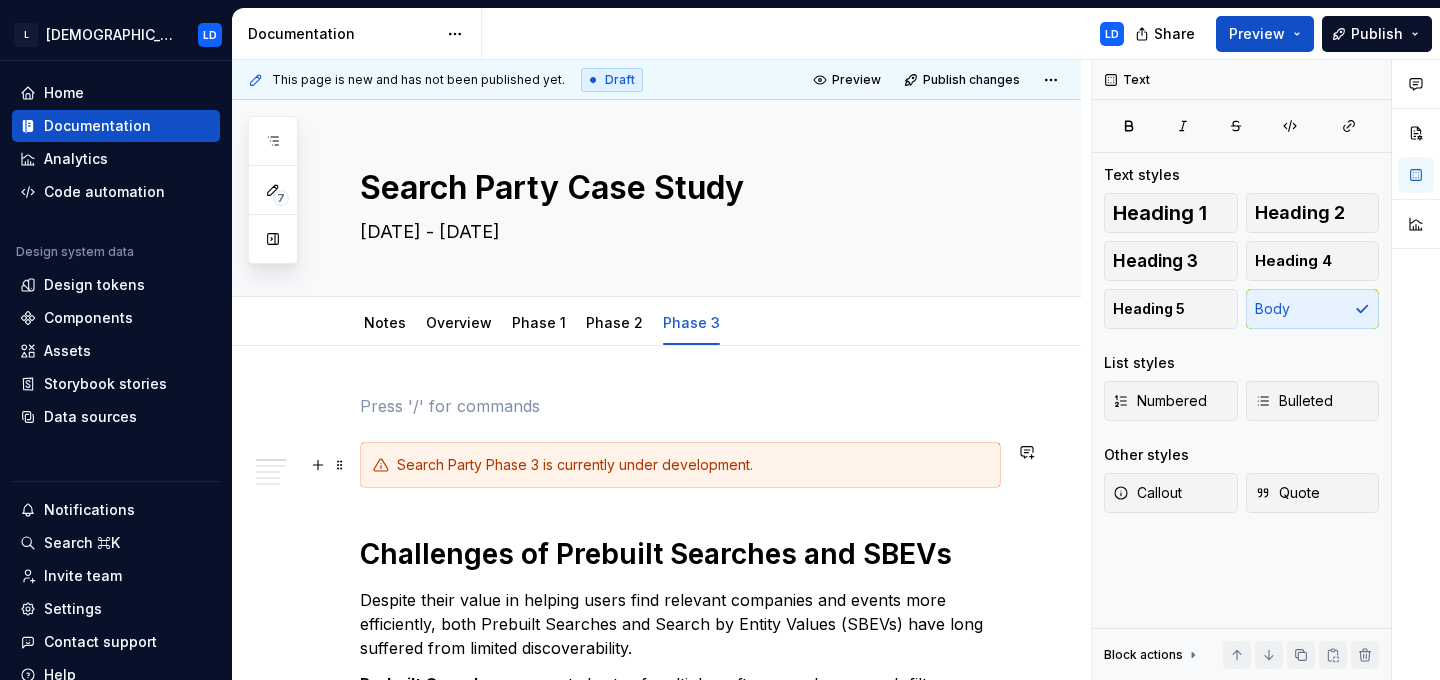 click 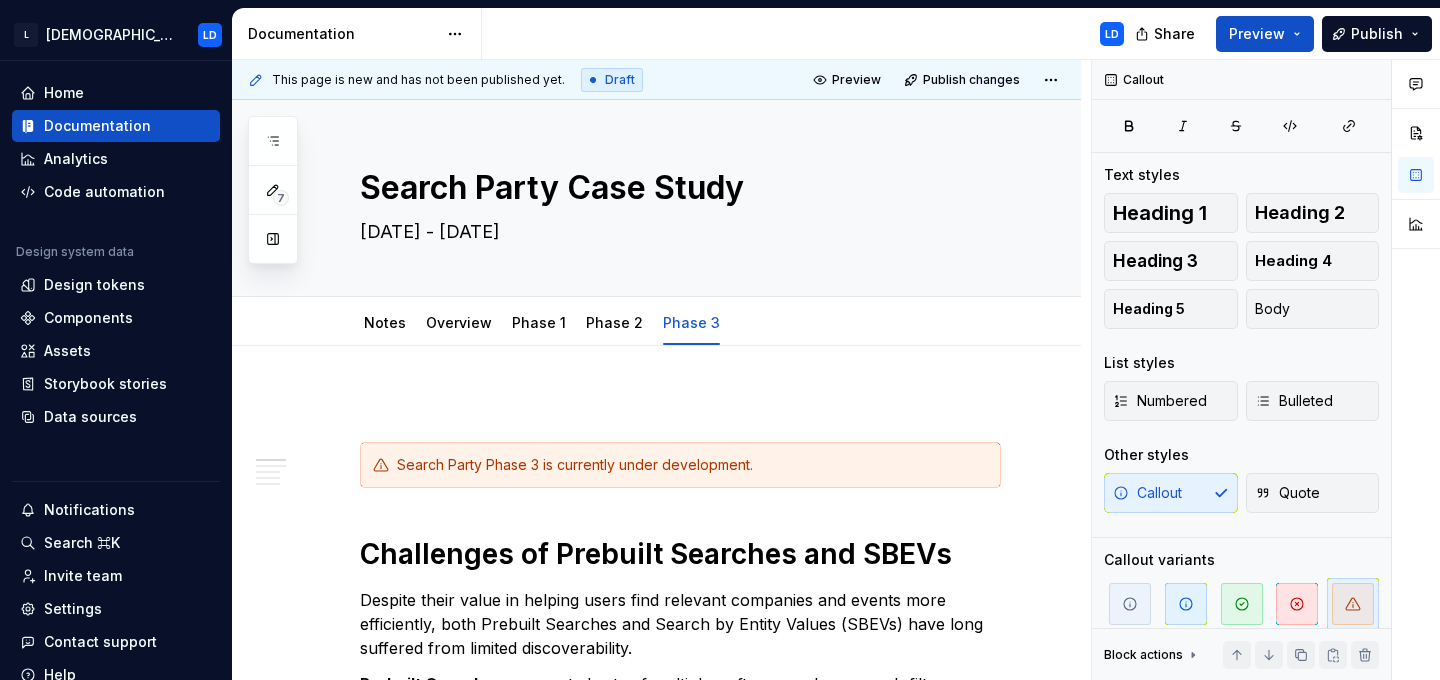 click on "Search Party Phase 3 is currently under development. Challenges of Prebuilt Searches and SBEVs Despite their value in helping users find relevant companies and events more efficiently, both Prebuilt Searches and Search by Entity Values (SBEVs) have long suffered from limited discoverability. Prebuilt Searches  are curated sets of multiple—often complex—search filters bundled under simple, commonly used, and easy-to-read terms. These are created by our customer-facing teams based on the most frequent search requests they receive, offering users a faster, more approachable way to perform detailed searches without needing to manually enter each filter. SBEVs , on the other hand, function more like advanced filters tailored to specific types of entities—such as companies, conditions, or therapies. For example, "employee count" is an SBEV that applies only to companies, making it highly contextual and precise, but potentially harder to discover without prior knowledge. Measuring the Impact 29.41% Design Team" at bounding box center (656, 1629) 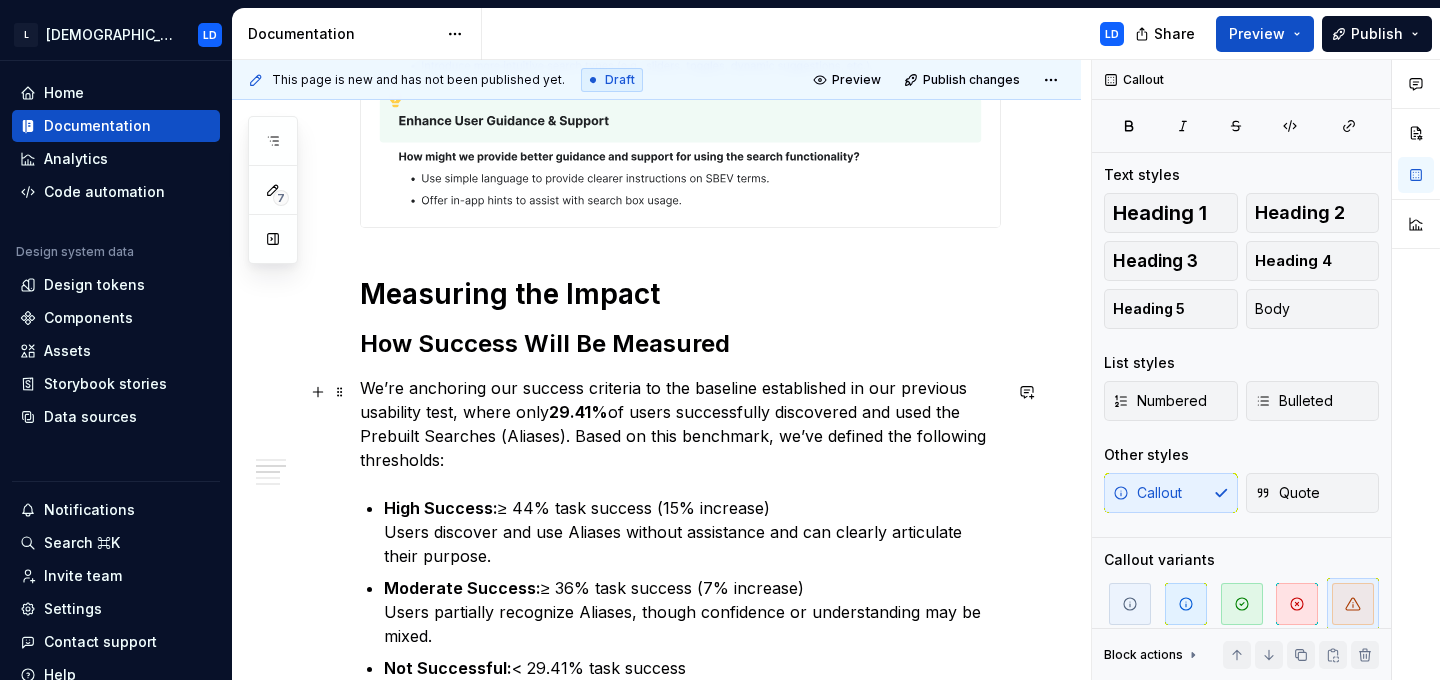 scroll, scrollTop: 1469, scrollLeft: 0, axis: vertical 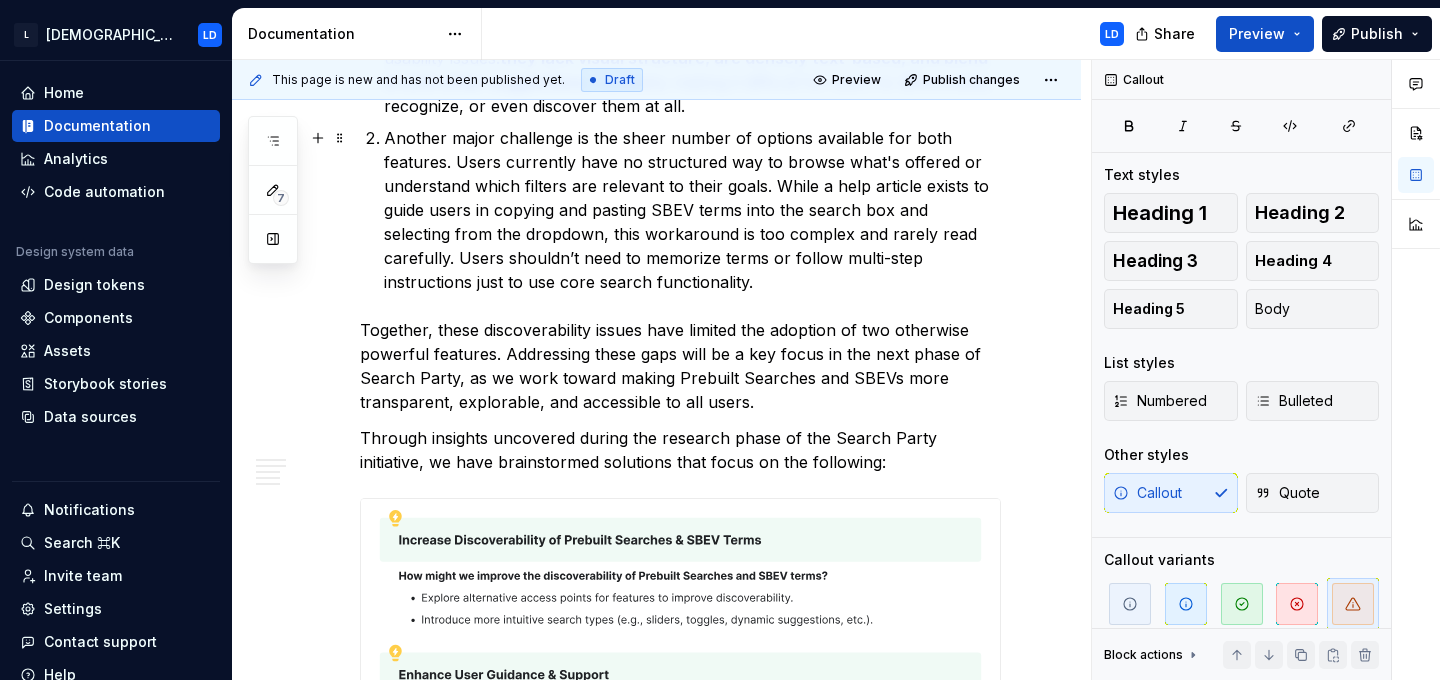 type on "*" 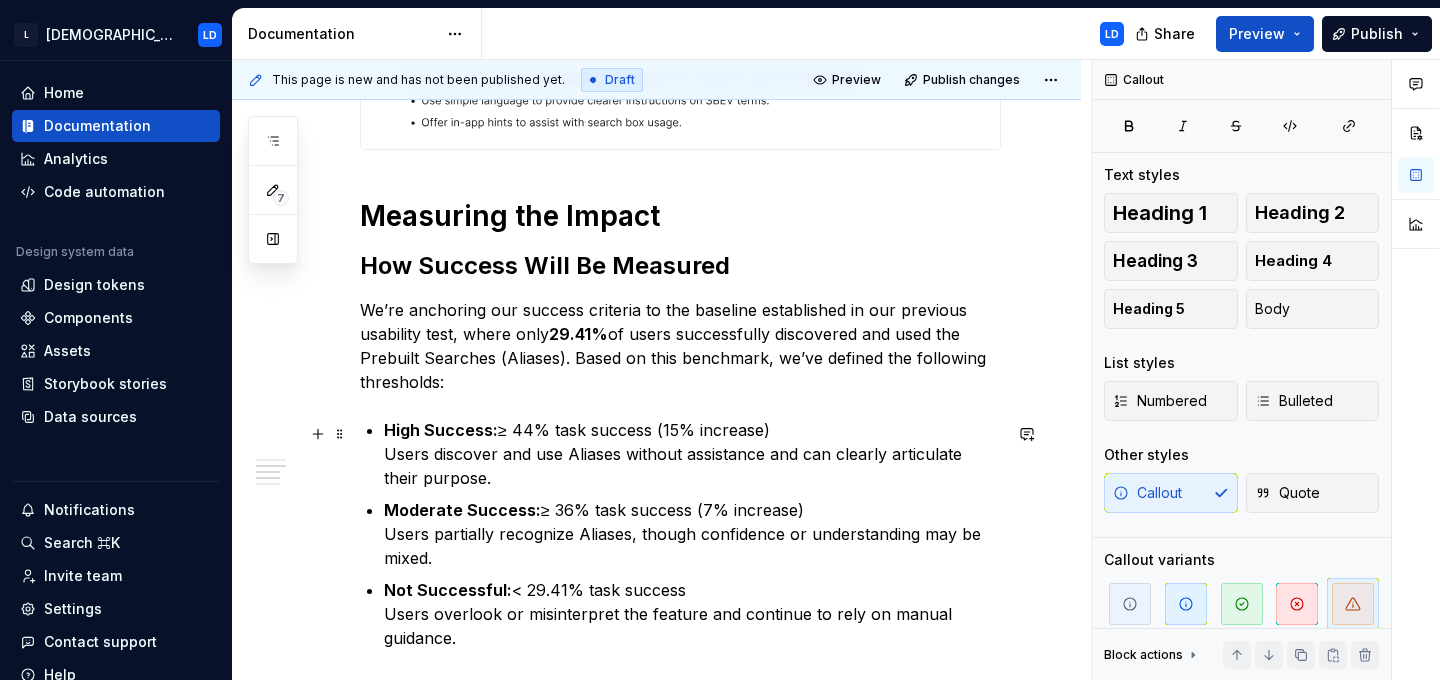 scroll, scrollTop: 1563, scrollLeft: 0, axis: vertical 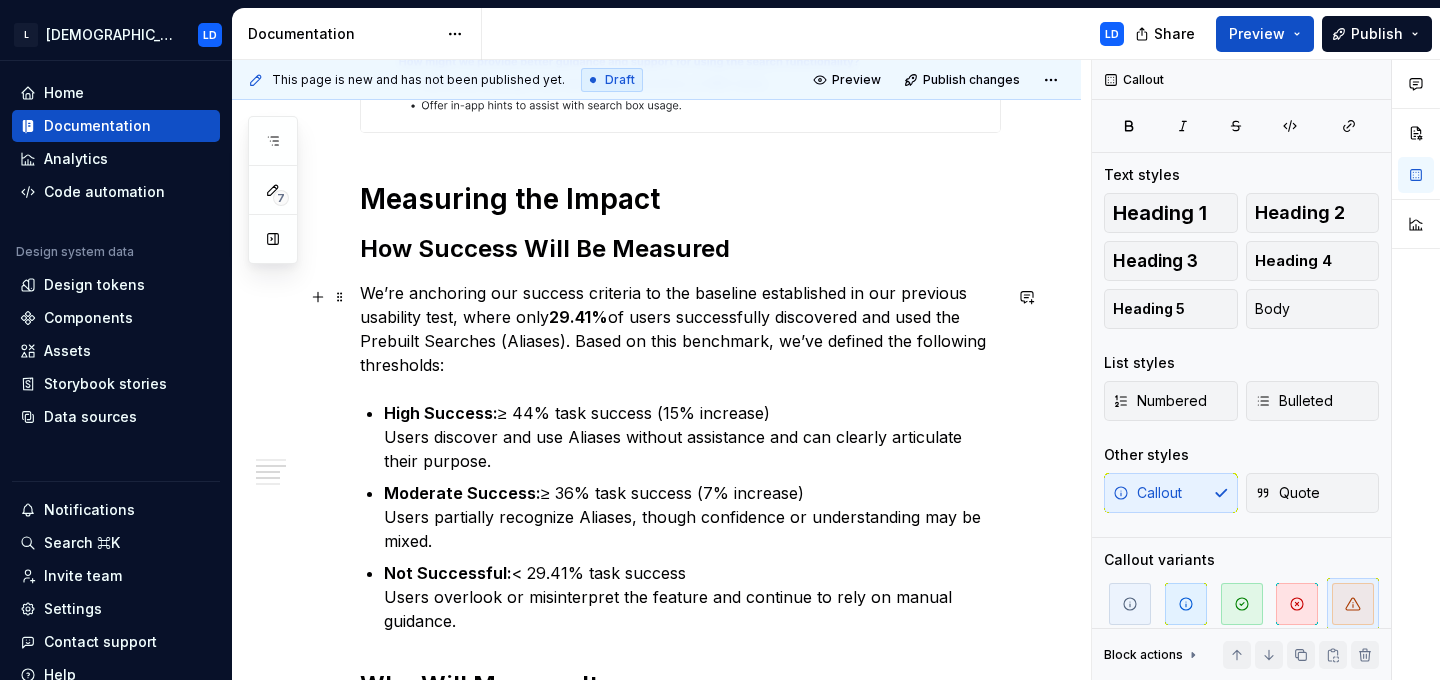 click on "We’re anchoring our success criteria to the baseline established in our previous usability test, where only  29.41%  of users successfully discovered and used the Prebuilt Searches (Aliases). Based on this benchmark, we’ve defined the following thresholds:" at bounding box center (680, 329) 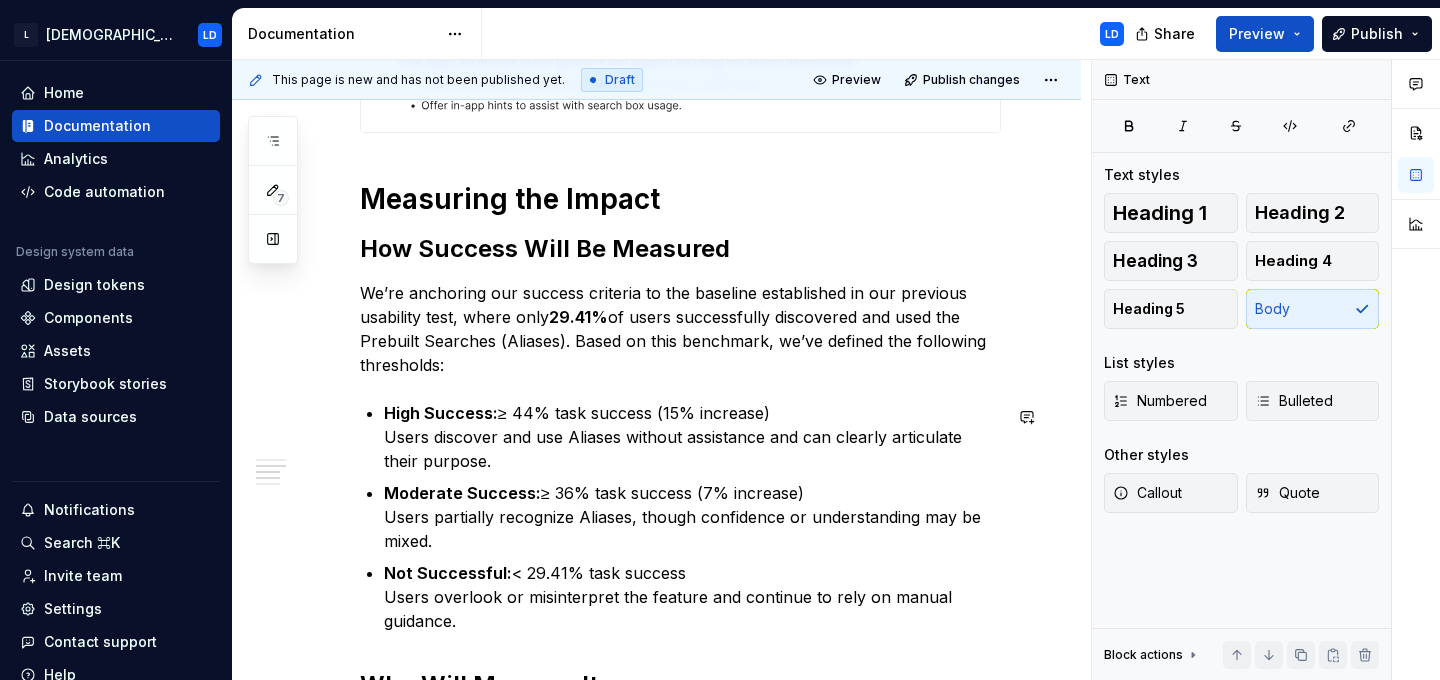 type 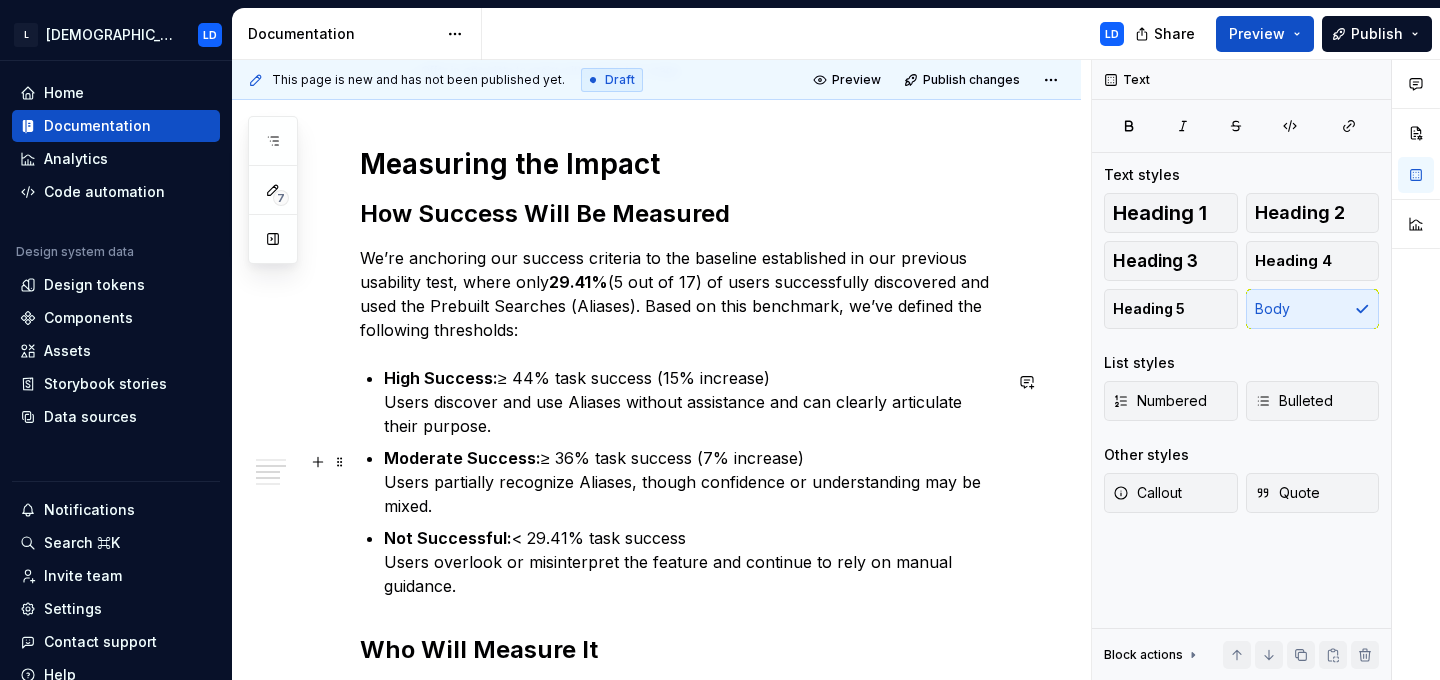 scroll, scrollTop: 1599, scrollLeft: 0, axis: vertical 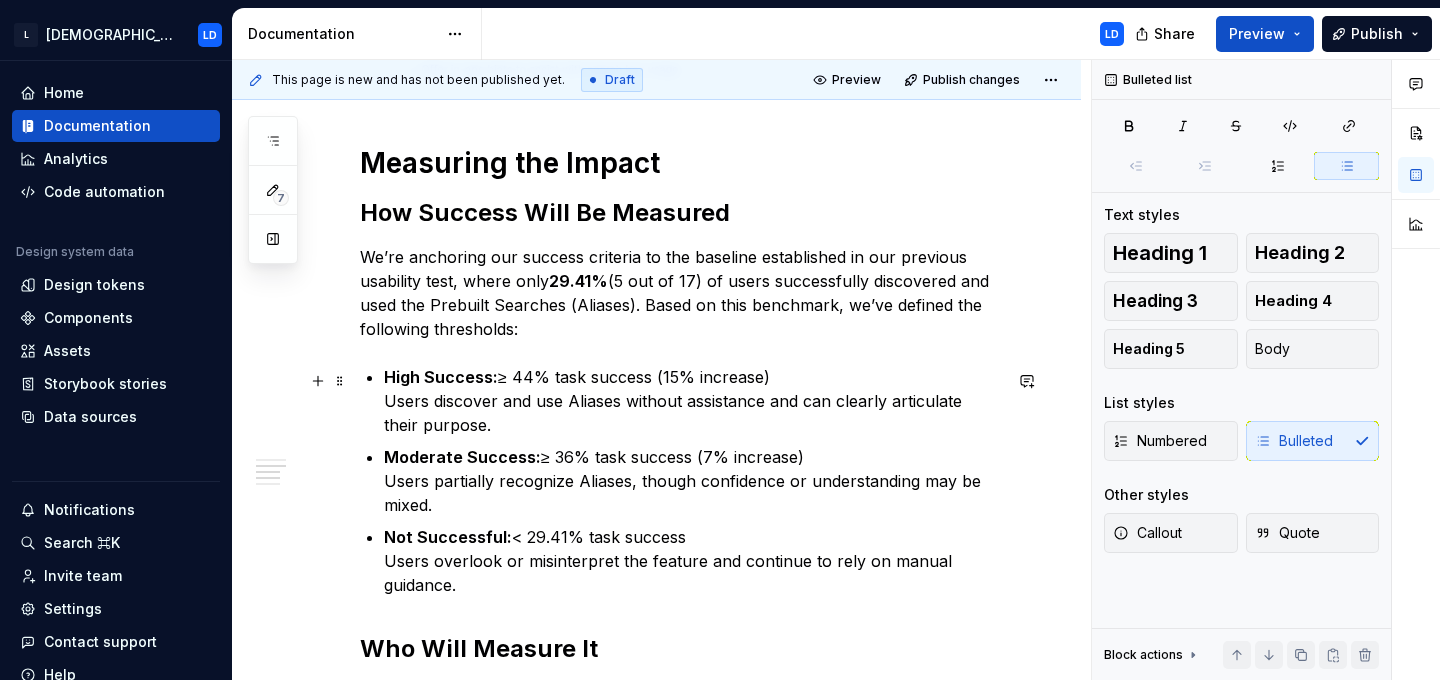 click on "High Success:  ≥ 44% task success (15% increase) Users discover and use Aliases without assistance and can clearly articulate their purpose." at bounding box center (692, 401) 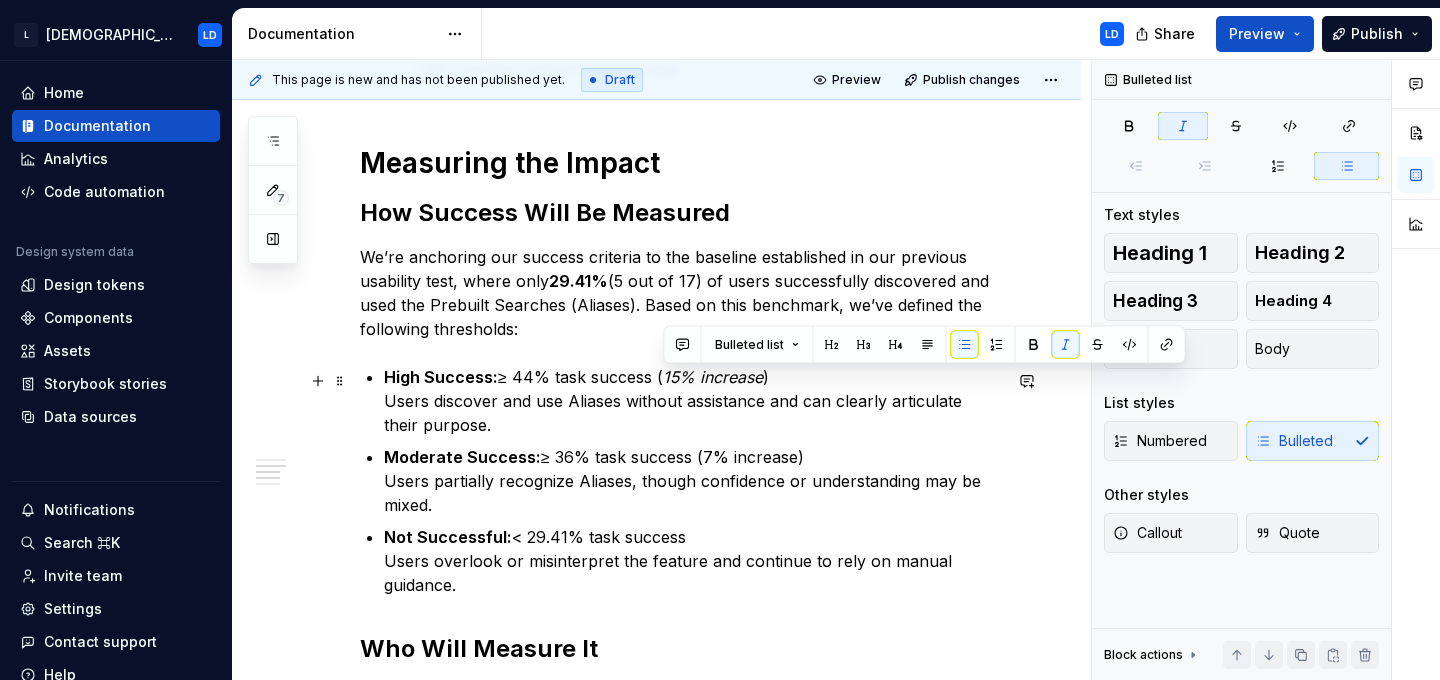 click on "High Success:  ≥ 44% task success ( 15% increase ) Users discover and use Aliases without assistance and can clearly articulate their purpose." at bounding box center [692, 401] 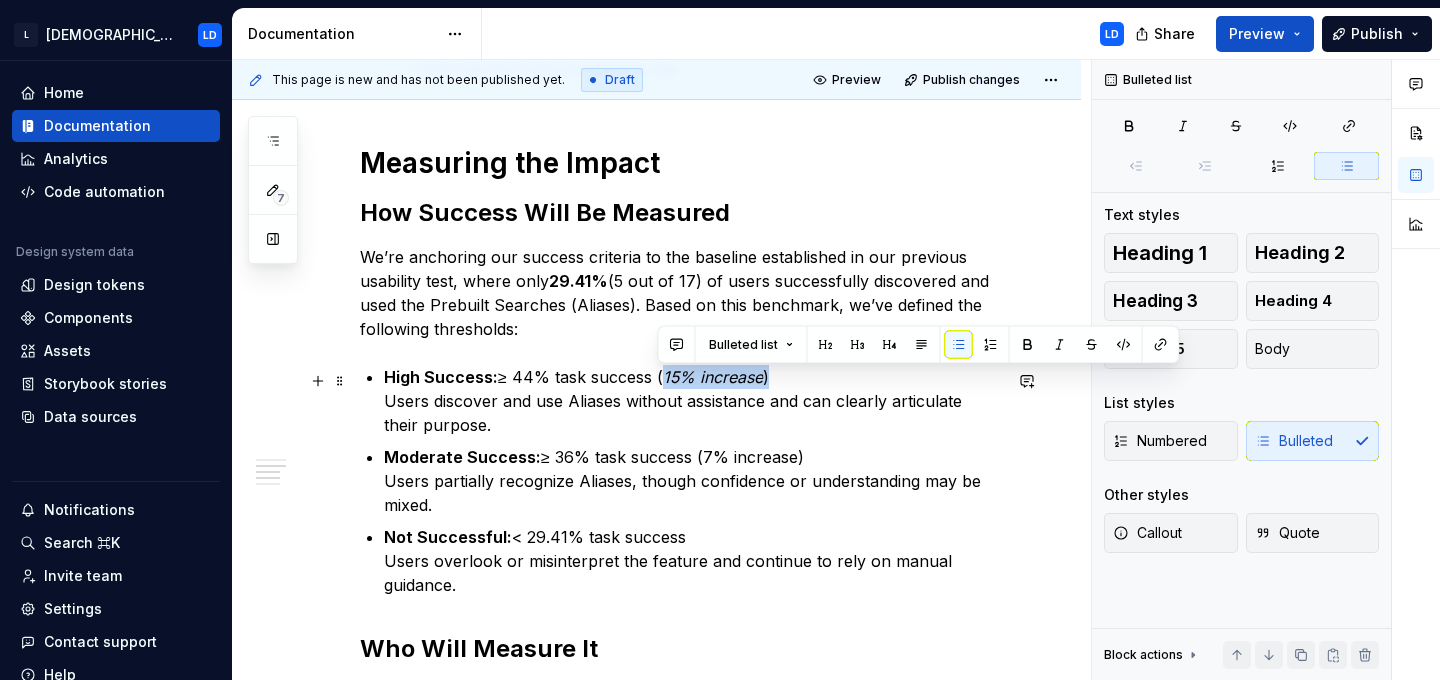drag, startPoint x: 657, startPoint y: 378, endPoint x: 780, endPoint y: 378, distance: 123 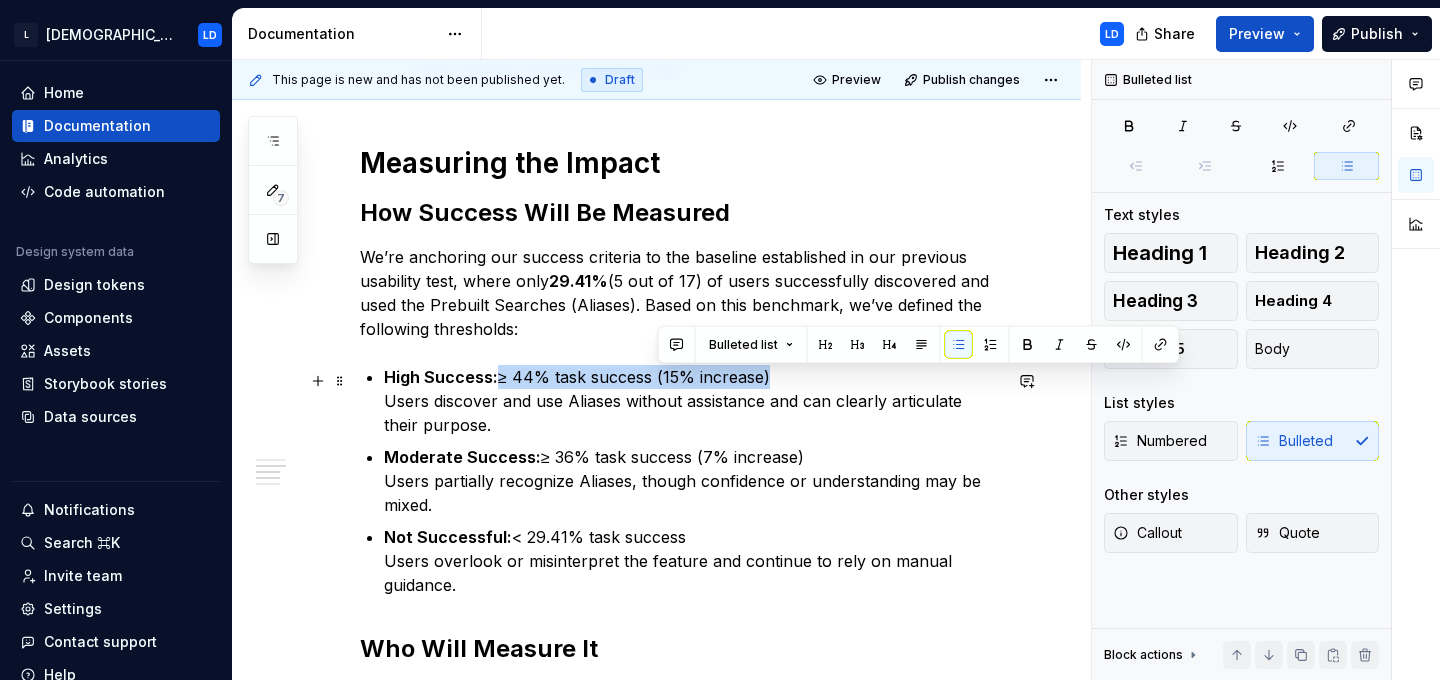 click on "High Success:  ≥ 44% task success (15% increase) Users discover and use Aliases without assistance and can clearly articulate their purpose." at bounding box center [692, 401] 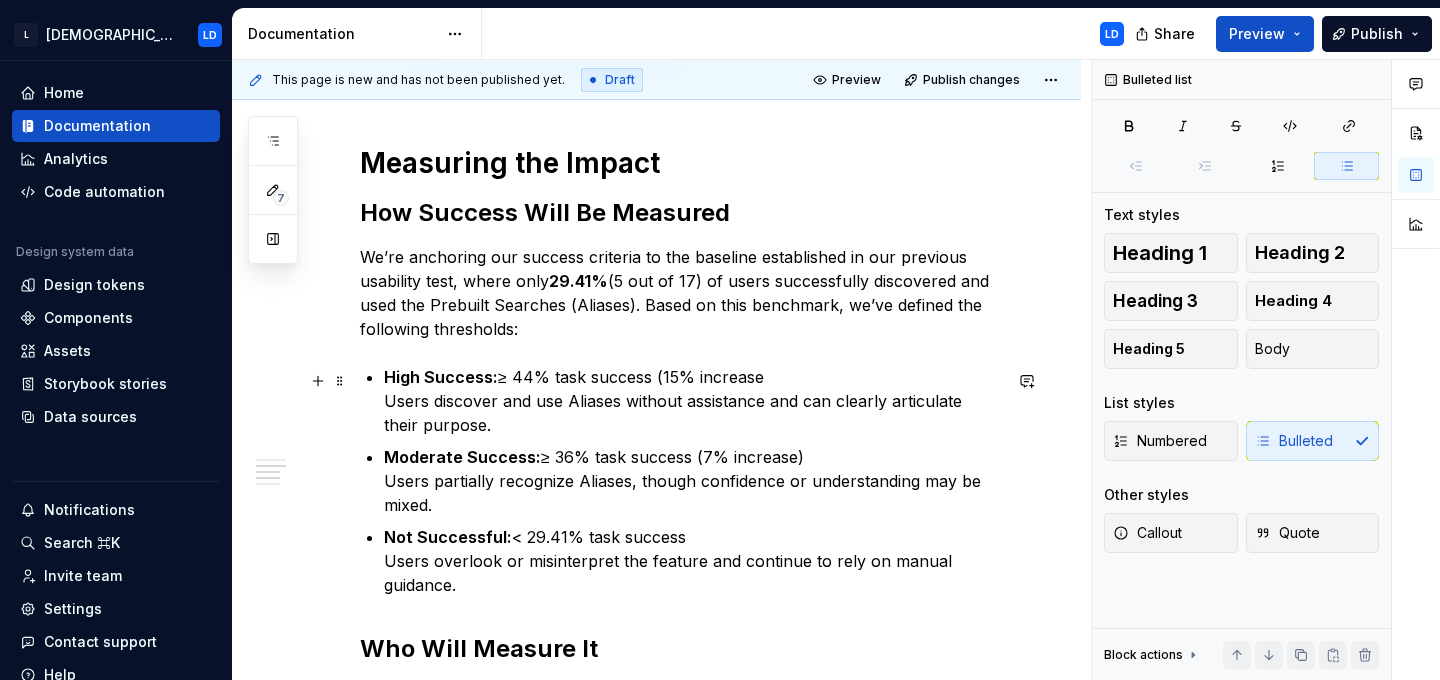 click on "High Success:  ≥ 44% task success (15% increase Users discover and use Aliases without assistance and can clearly articulate their purpose." at bounding box center [692, 401] 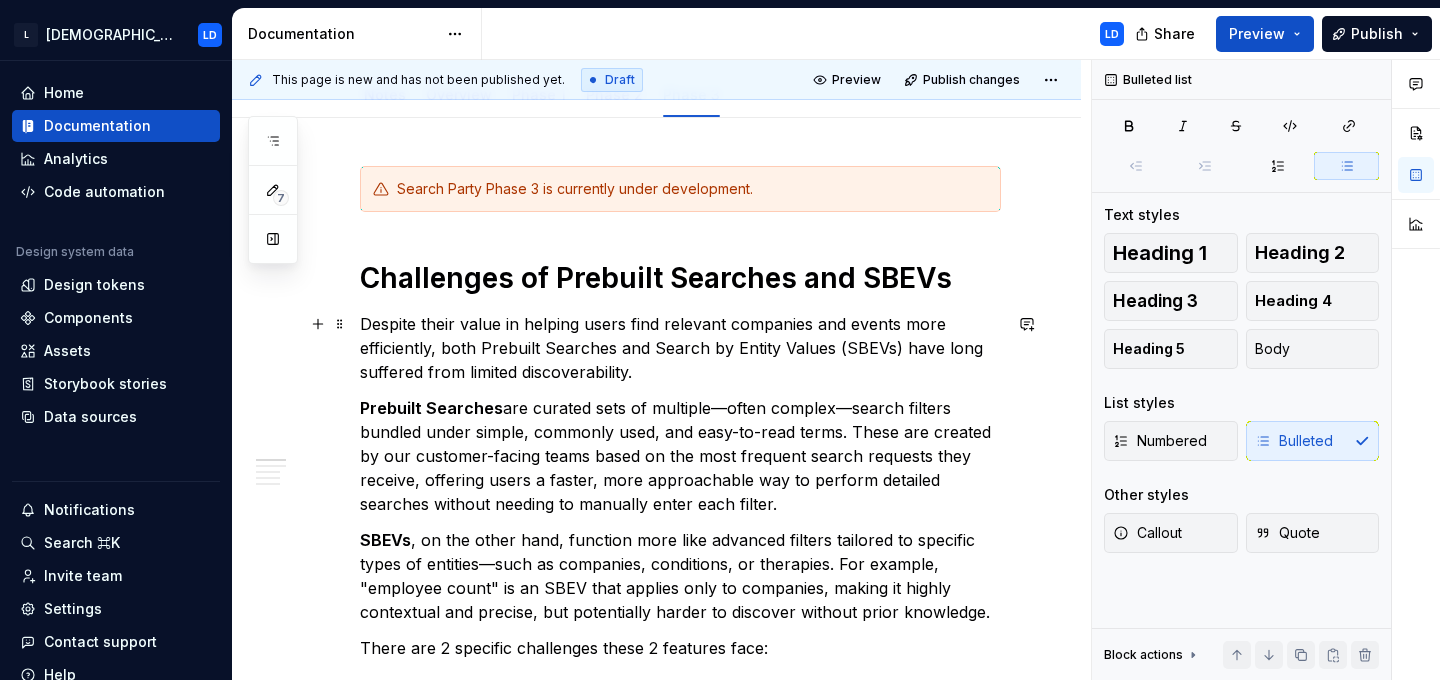 scroll, scrollTop: 279, scrollLeft: 0, axis: vertical 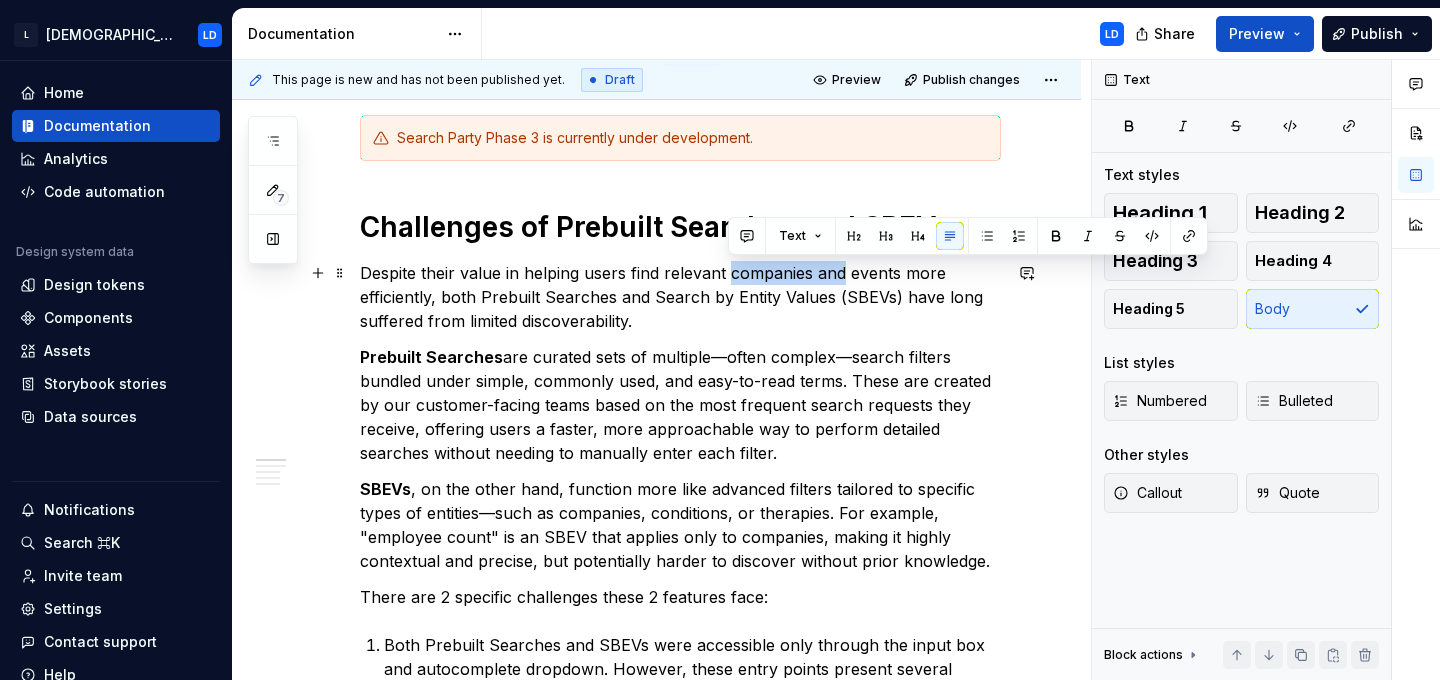 drag, startPoint x: 727, startPoint y: 275, endPoint x: 842, endPoint y: 271, distance: 115.06954 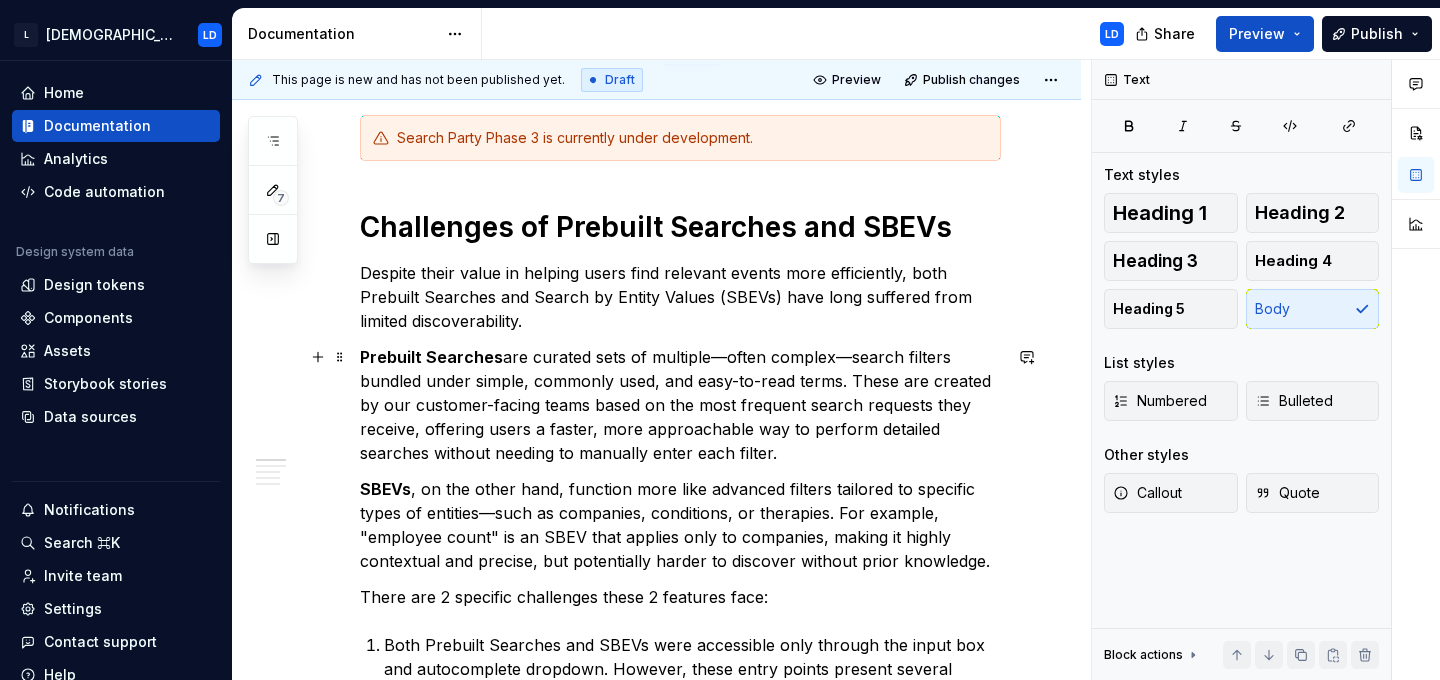 click on "Prebuilt Searches  are curated sets of multiple—often complex—search filters bundled under simple, commonly used, and easy-to-read terms. These are created by our customer-facing teams based on the most frequent search requests they receive, offering users a faster, more approachable way to perform detailed searches without needing to manually enter each filter." at bounding box center (680, 405) 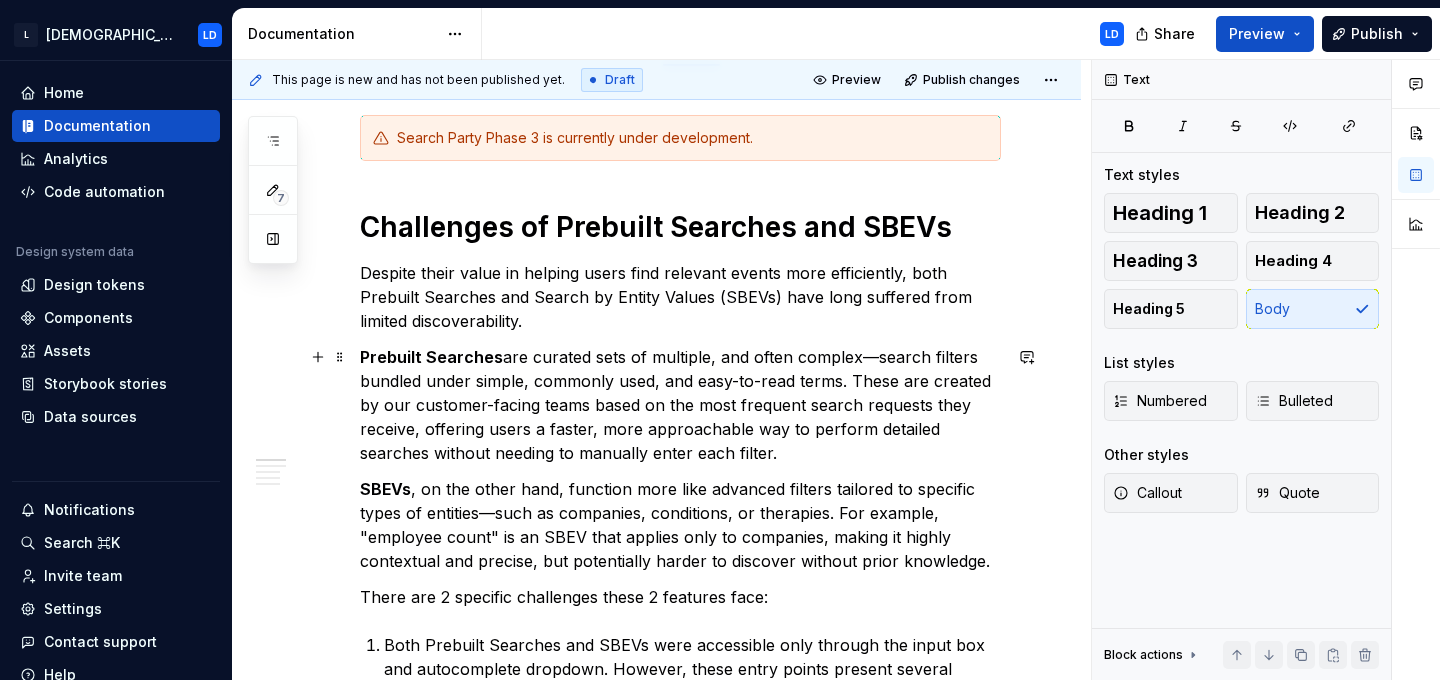 click on "Prebuilt Searches  are curated sets of multiple, and often complex—search filters bundled under simple, commonly used, and easy-to-read terms. These are created by our customer-facing teams based on the most frequent search requests they receive, offering users a faster, more approachable way to perform detailed searches without needing to manually enter each filter." at bounding box center [680, 405] 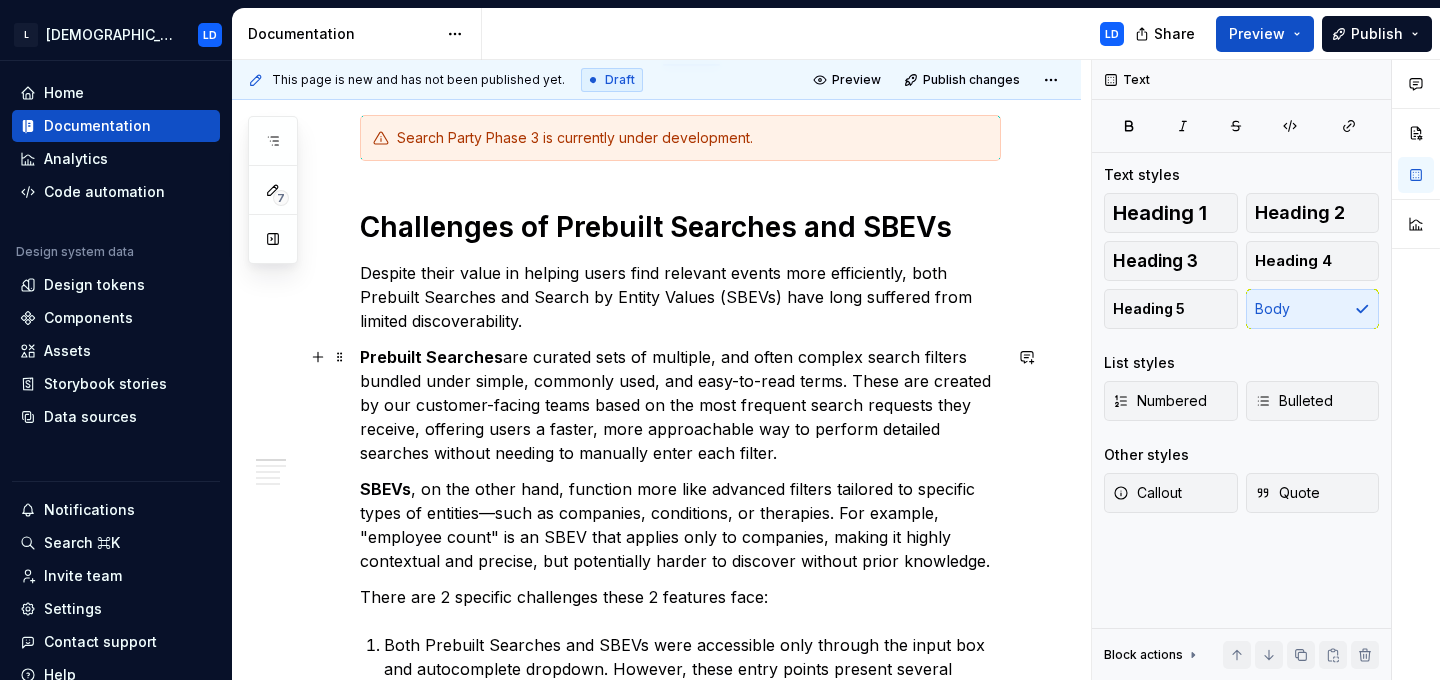 click on "Prebuilt Searches  are curated sets of multiple, and often complex search filters bundled under simple, commonly used, and easy-to-read terms. These are created by our customer-facing teams based on the most frequent search requests they receive, offering users a faster, more approachable way to perform detailed searches without needing to manually enter each filter." at bounding box center [680, 405] 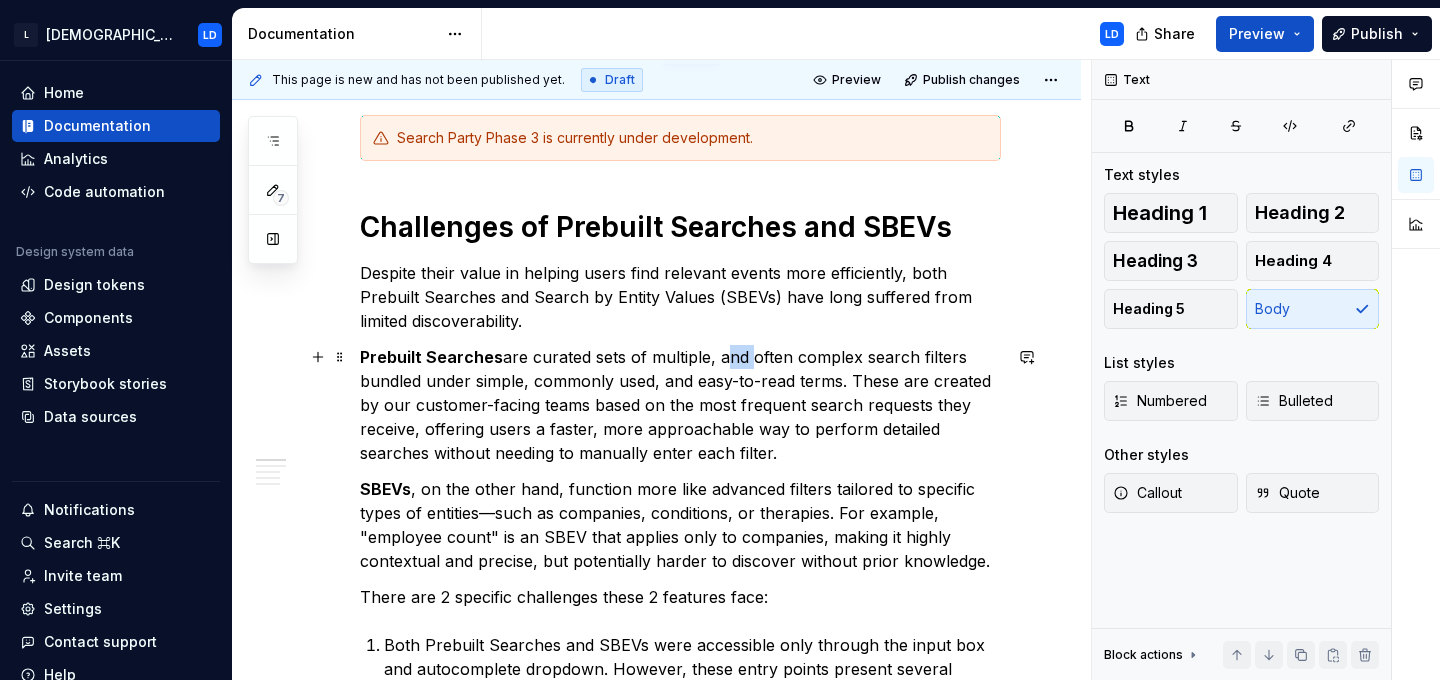 click on "Prebuilt Searches  are curated sets of multiple, and often complex search filters bundled under simple, commonly used, and easy-to-read terms. These are created by our customer-facing teams based on the most frequent search requests they receive, offering users a faster, more approachable way to perform detailed searches without needing to manually enter each filter." at bounding box center [680, 405] 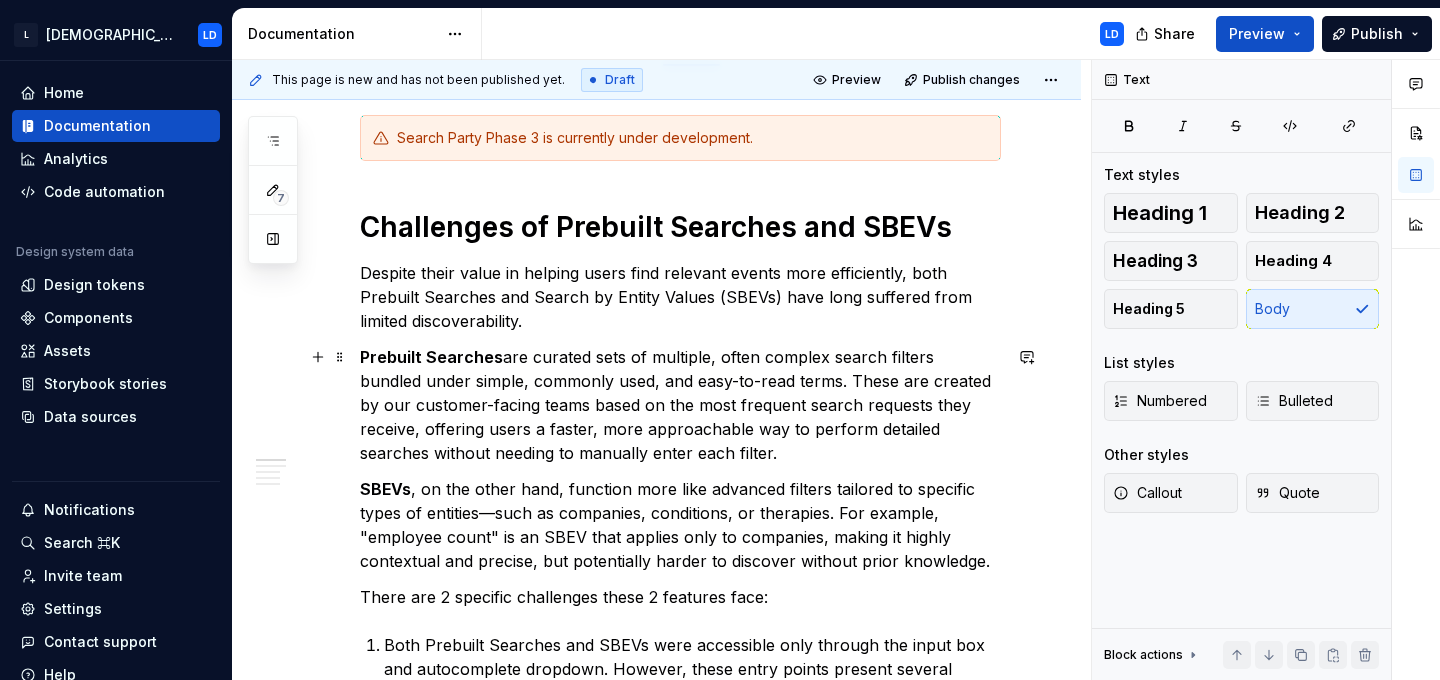click on "Prebuilt Searches  are curated sets of multiple, often complex search filters bundled under simple, commonly used, and easy-to-read terms. These are created by our customer-facing teams based on the most frequent search requests they receive, offering users a faster, more approachable way to perform detailed searches without needing to manually enter each filter." at bounding box center [680, 405] 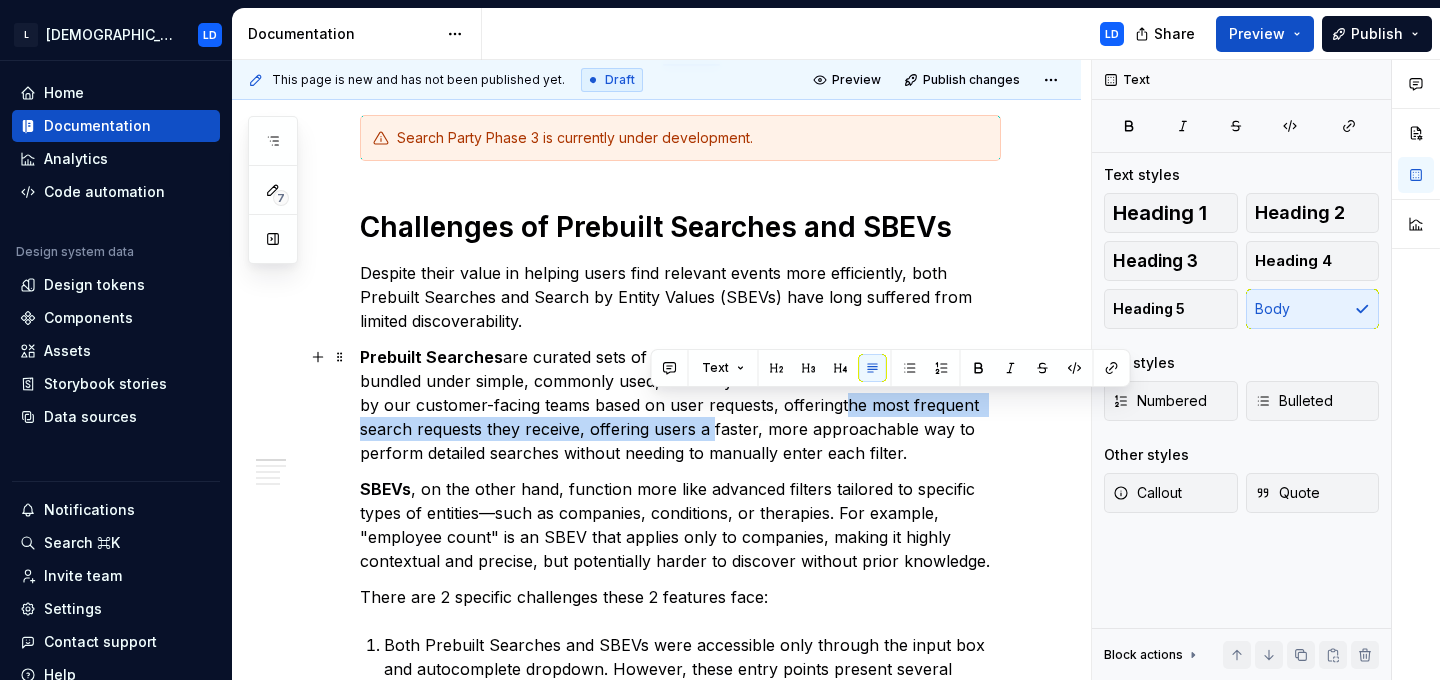 click on "Prebuilt Searches  are curated sets of multiple, often complex search filters bundled under simple, commonly used, and easy-to-read terms. These are created by our customer-facing teams based on user requests, offeringthe most frequent search requests they receive, offering users a faster, more approachable way to perform detailed searches without needing to manually enter each filter." at bounding box center (680, 405) 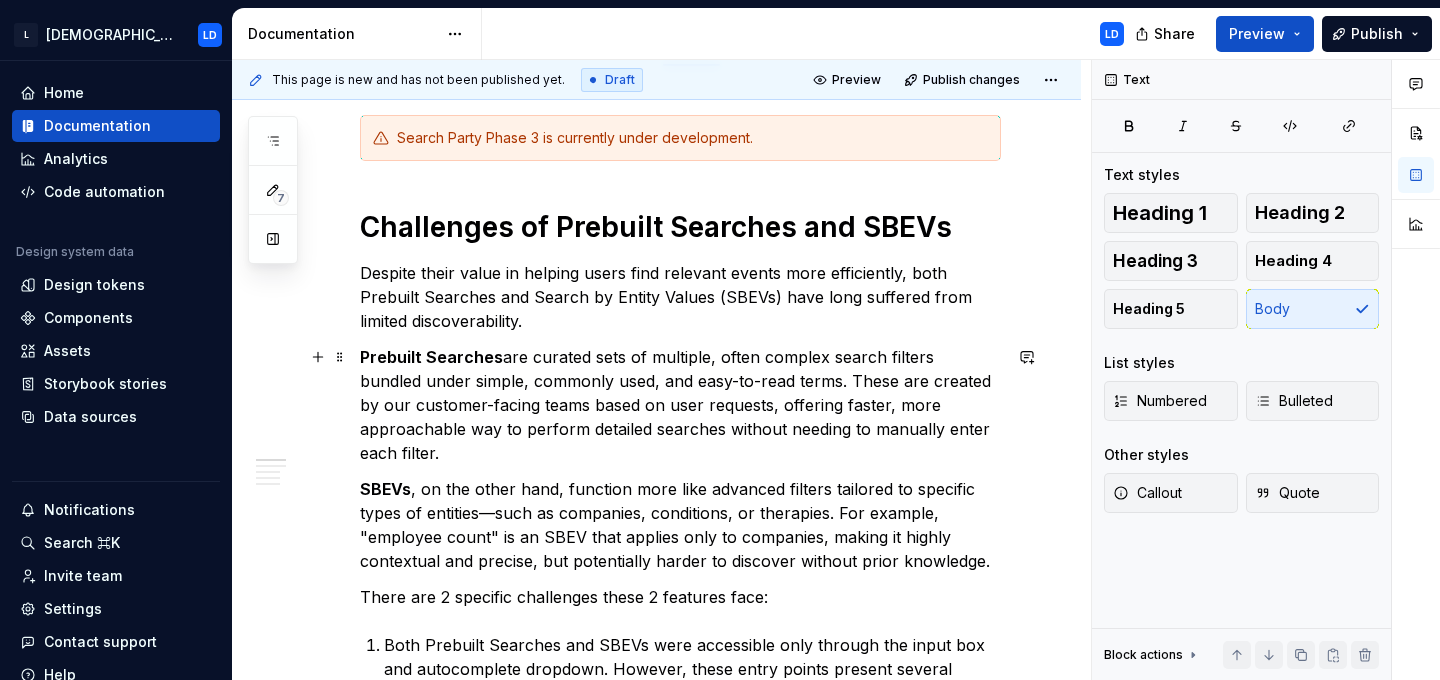 click on "Prebuilt Searches  are curated sets of multiple, often complex search filters bundled under simple, commonly used, and easy-to-read terms. These are created by our customer-facing teams based on user requests, offering faster, more approachable way to perform detailed searches without needing to manually enter each filter." at bounding box center [680, 405] 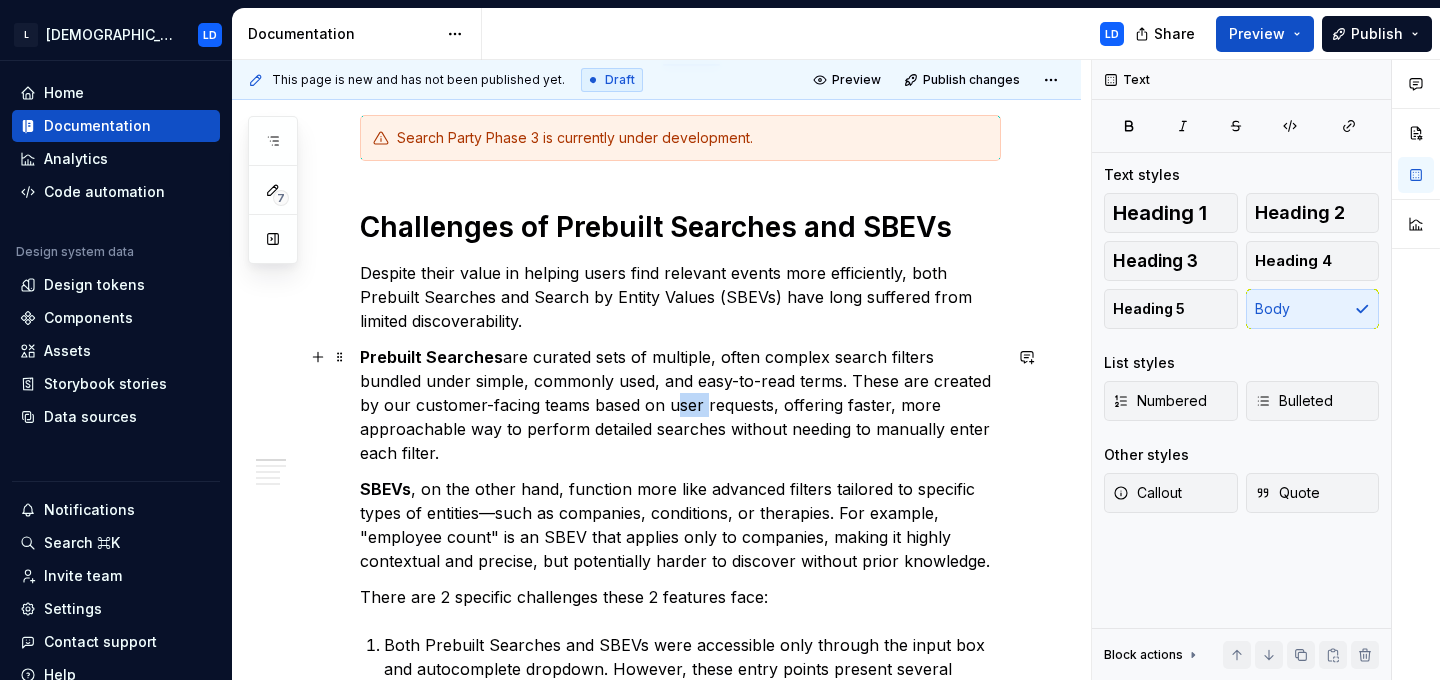 click on "Prebuilt Searches  are curated sets of multiple, often complex search filters bundled under simple, commonly used, and easy-to-read terms. These are created by our customer-facing teams based on user requests, offering faster, more approachable way to perform detailed searches without needing to manually enter each filter." at bounding box center [680, 405] 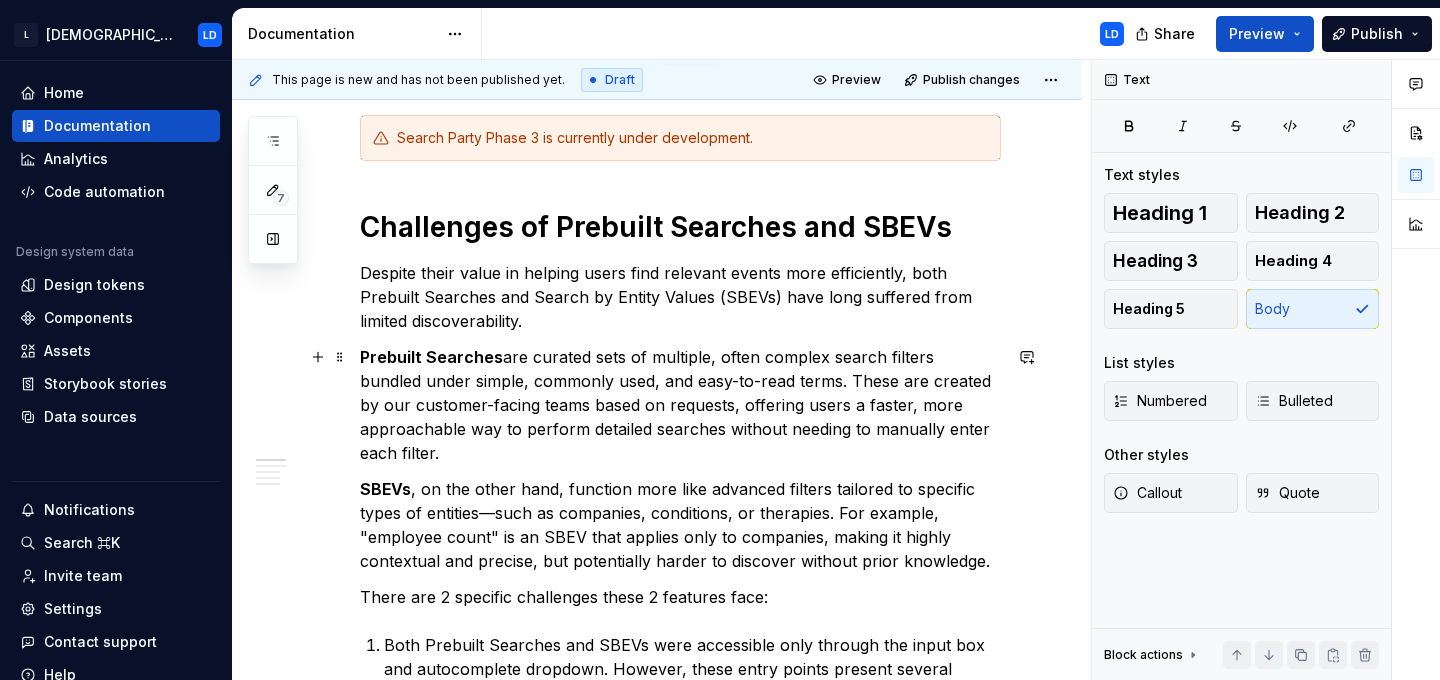 click on "Prebuilt Searches  are curated sets of multiple, often complex search filters bundled under simple, commonly used, and easy-to-read terms. These are created by our customer-facing teams based on requests, offering users a faster, more approachable way to perform detailed searches without needing to manually enter each filter." at bounding box center [680, 405] 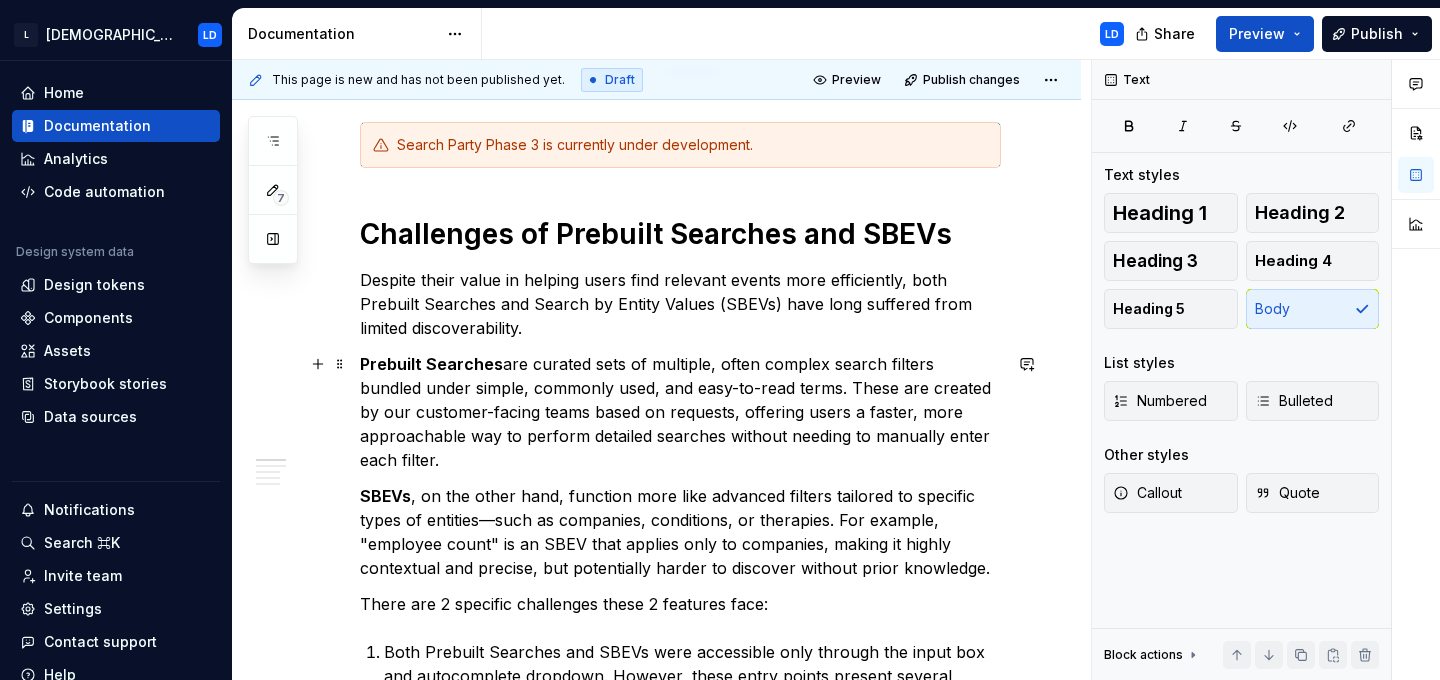 scroll, scrollTop: 271, scrollLeft: 0, axis: vertical 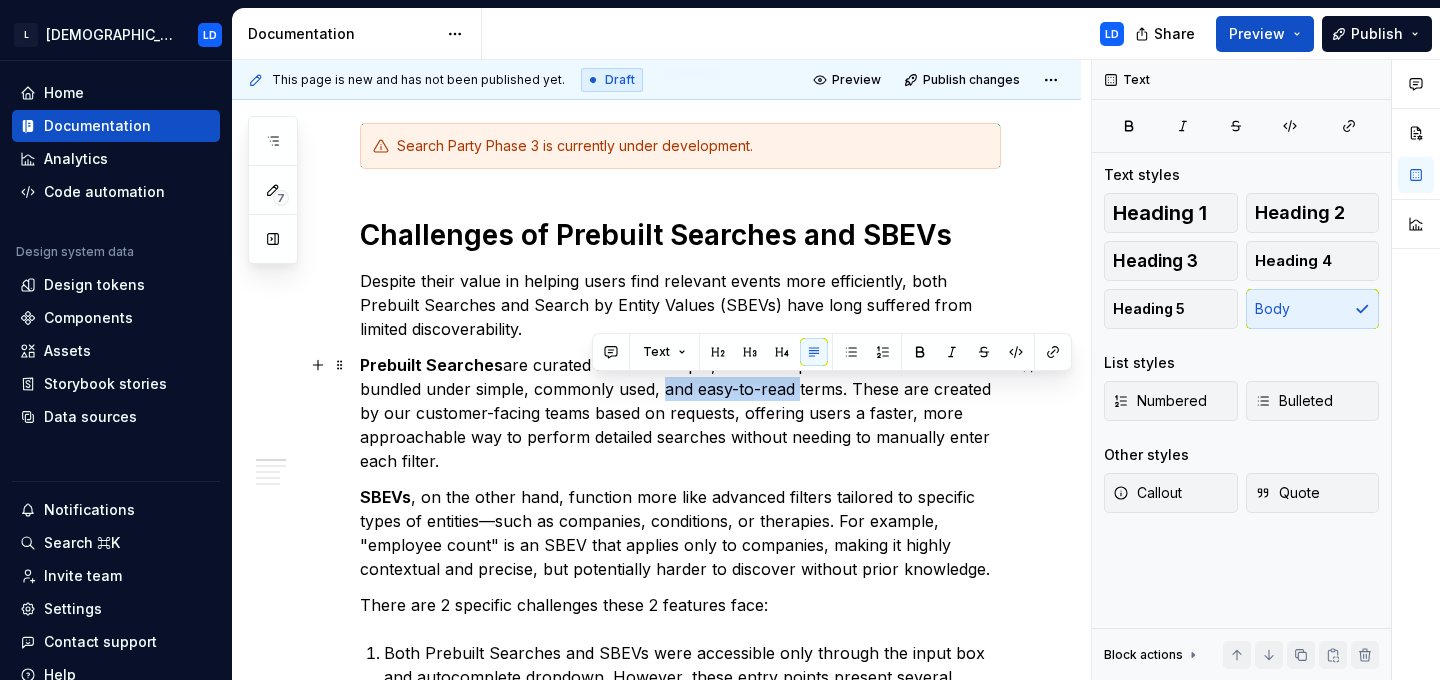 drag, startPoint x: 590, startPoint y: 396, endPoint x: 728, endPoint y: 395, distance: 138.00362 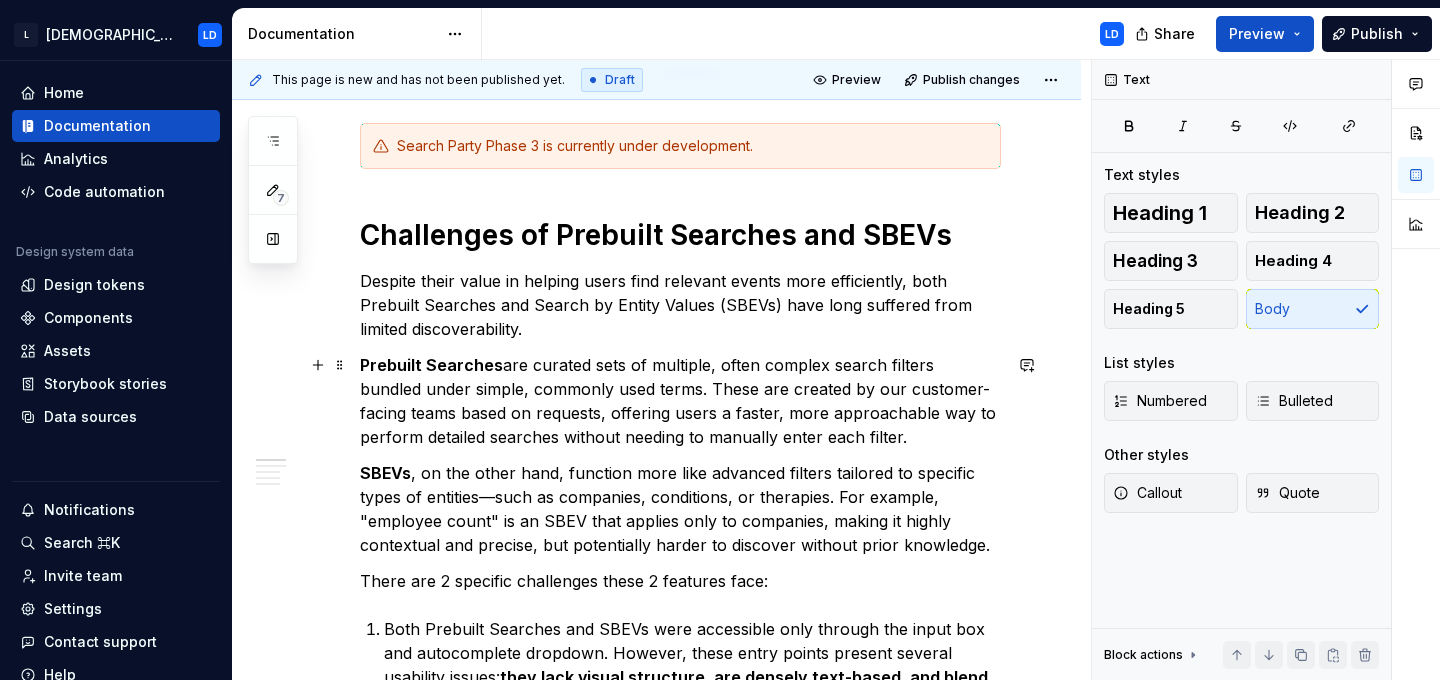 click on "Prebuilt Searches  are curated sets of multiple, often complex search filters bundled under simple, commonly used terms. These are created by our customer-facing teams based on requests, offering users a faster, more approachable way to perform detailed searches without needing to manually enter each filter." at bounding box center (680, 401) 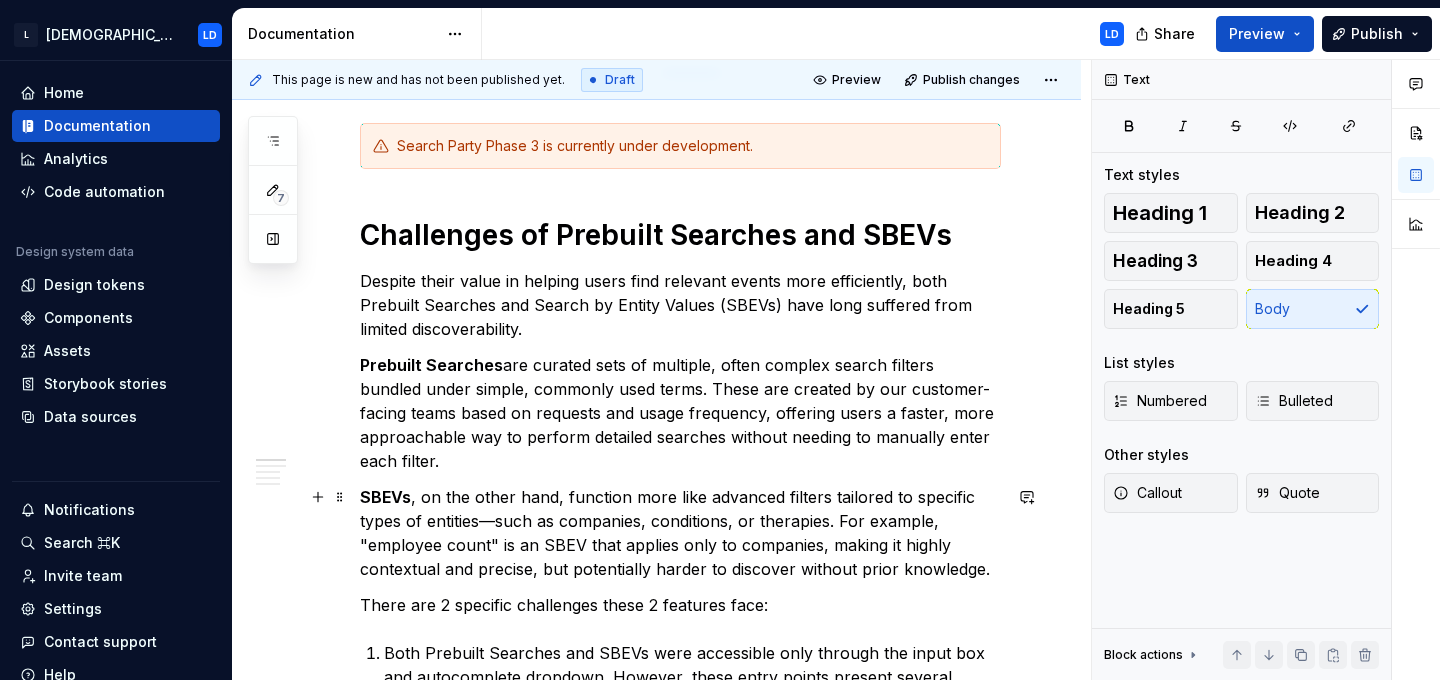 click on "SBEVs , on the other hand, function more like advanced filters tailored to specific types of entities—such as companies, conditions, or therapies. For example, "employee count" is an SBEV that applies only to companies, making it highly contextual and precise, but potentially harder to discover without prior knowledge." at bounding box center [680, 533] 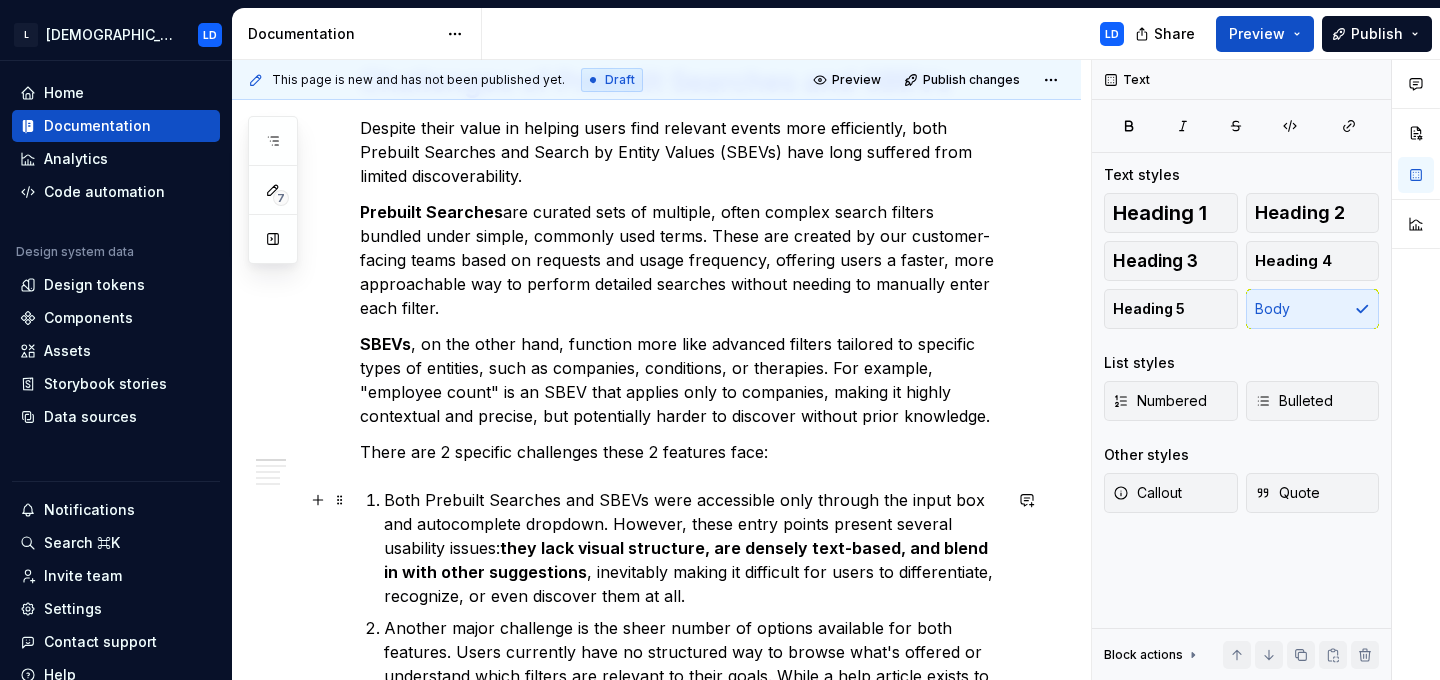 scroll, scrollTop: 431, scrollLeft: 0, axis: vertical 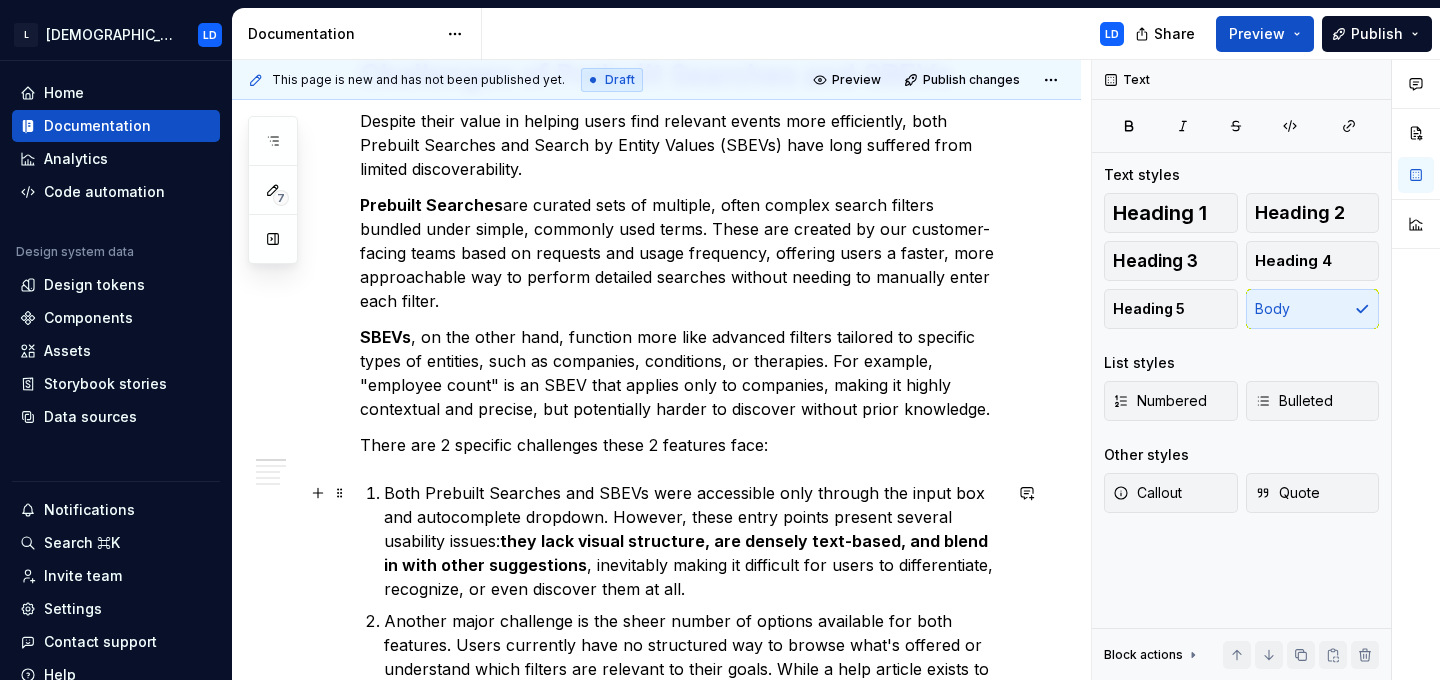 click on "Both Prebuilt Searches and SBEVs were accessible only through the input box and autocomplete dropdown. However, these entry points present several usability issues:  they lack visual structure, are densely text-based, and blend in with other suggestions , inevitably making it difficult for users to differentiate, recognize, or even discover them at all." at bounding box center (692, 541) 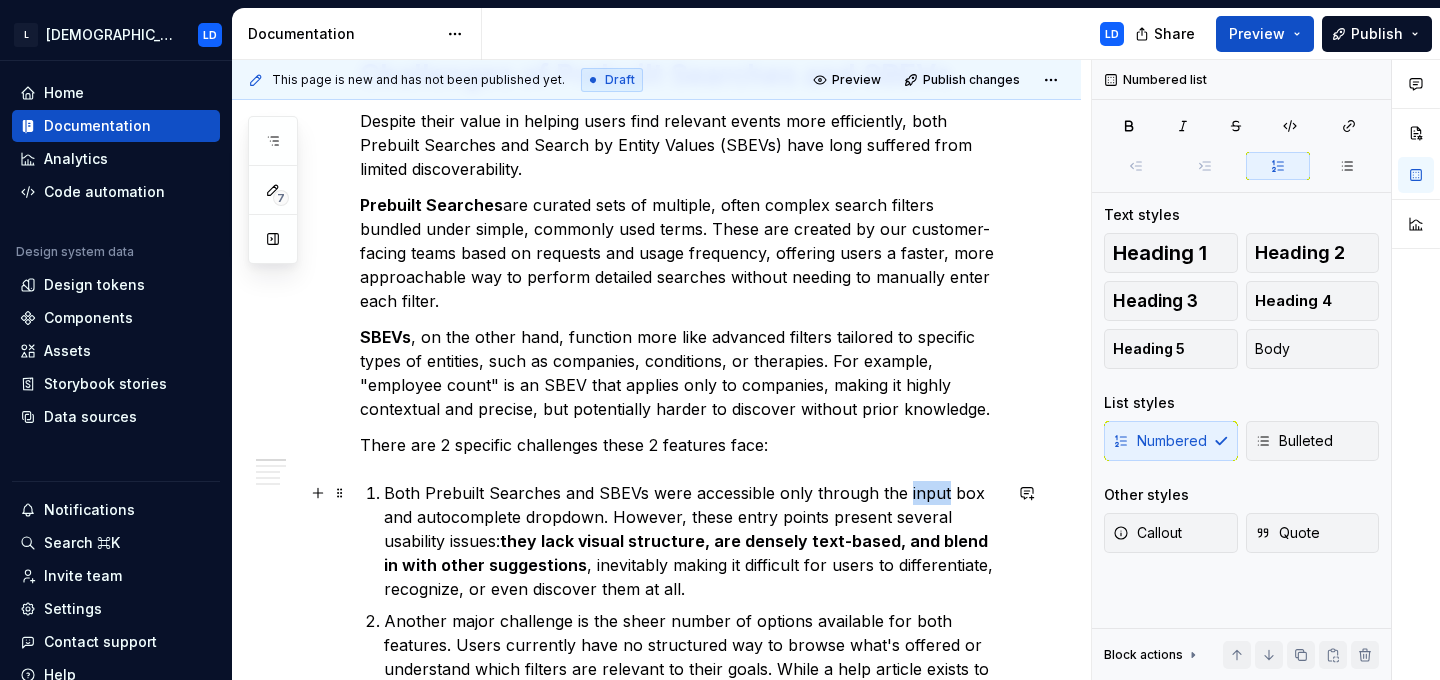click on "Both Prebuilt Searches and SBEVs were accessible only through the input box and autocomplete dropdown. However, these entry points present several usability issues:  they lack visual structure, are densely text-based, and blend in with other suggestions , inevitably making it difficult for users to differentiate, recognize, or even discover them at all." at bounding box center [692, 541] 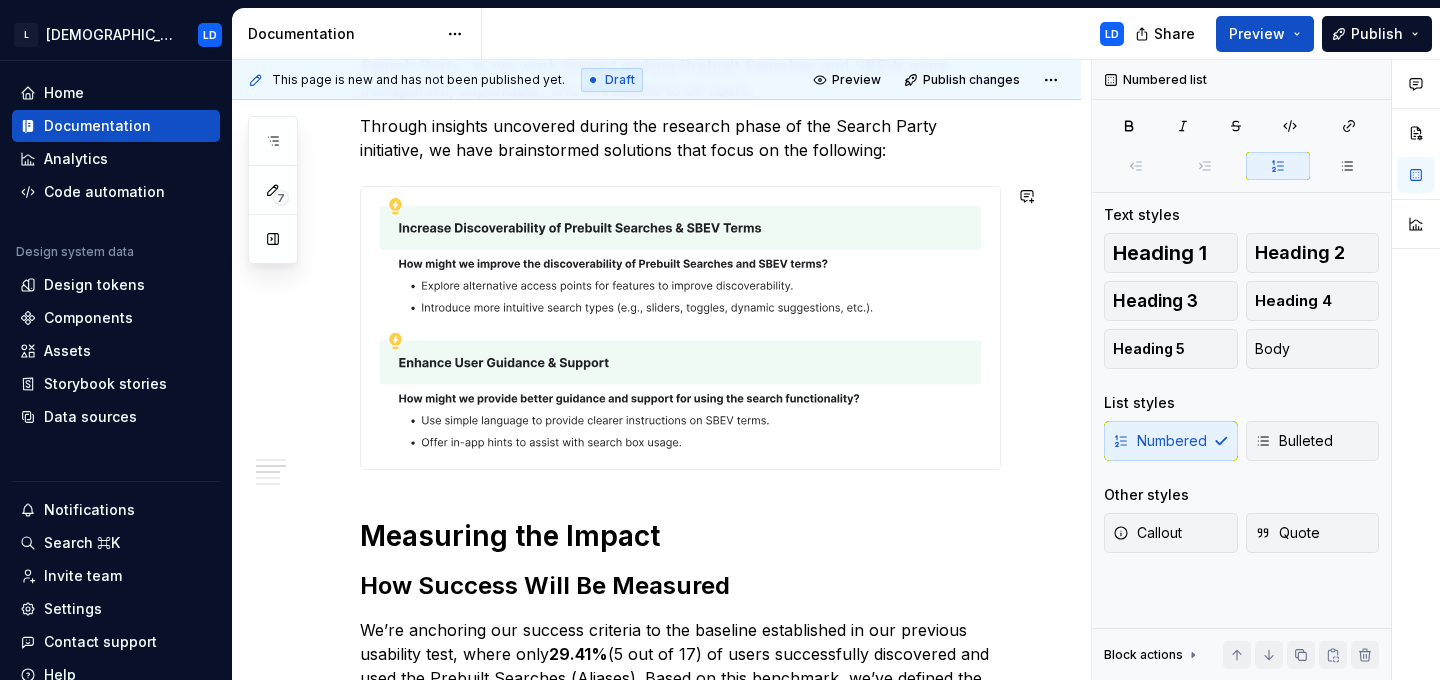 scroll, scrollTop: 1240, scrollLeft: 0, axis: vertical 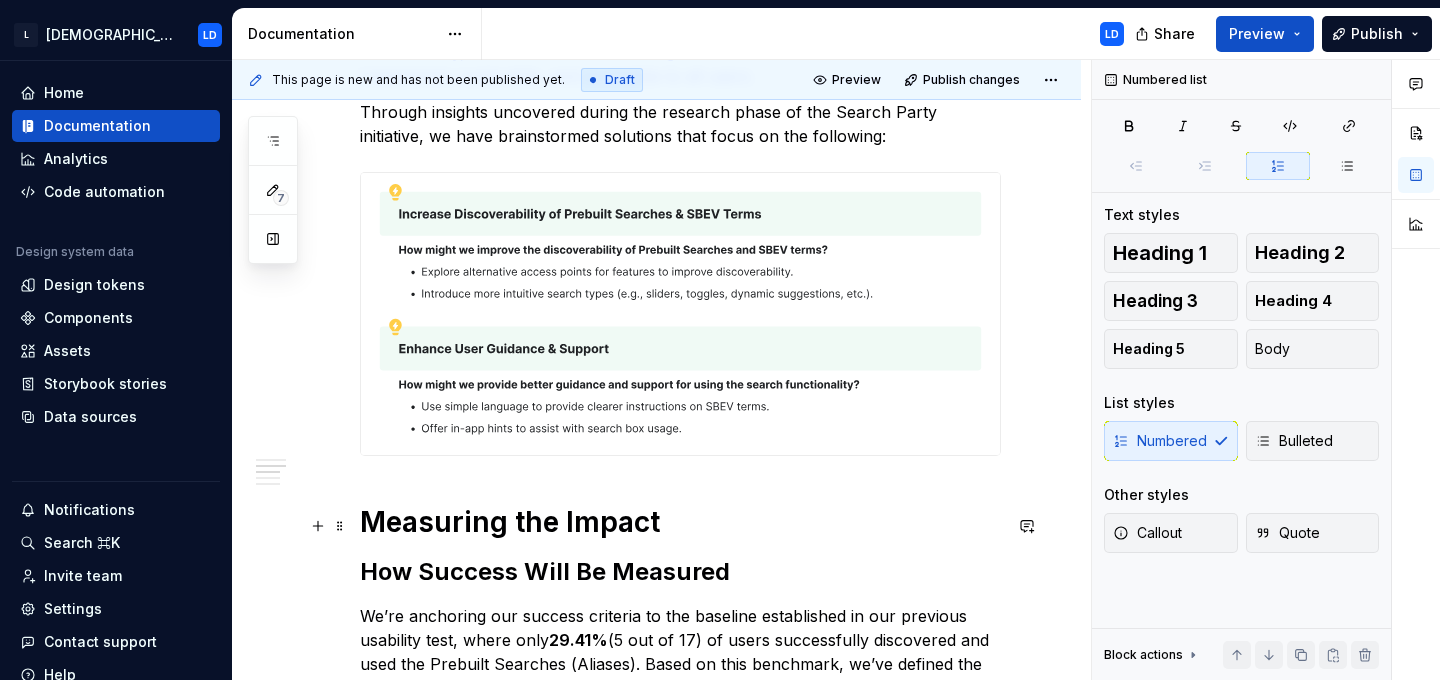 click on "Search Party Phase 3 is currently under development. Challenges of Prebuilt Searches and SBEVs Despite their value in helping users find relevant events more efficiently, both Prebuilt Searches and Search by Entity Values (SBEVs) have long suffered from limited discoverability. Prebuilt Searches  are curated sets of multiple, often complex search filters bundled under simple, commonly used terms. These are created by our customer-facing teams based on requests and usage frequency, offering users a faster, more approachable way to perform detailed searches without needing to manually enter each filter. SBEVs , on the other hand, function more like advanced filters tailored to specific types of entities, such as companies, conditions, or therapies. For example, "employee count" is an SBEV that applies only to companies, making it highly contextual and precise, but potentially harder to discover without prior knowledge. There are 2 specific challenges these 2 features face: Measuring the Impact 29.41% ,  , and" at bounding box center [656, 365] 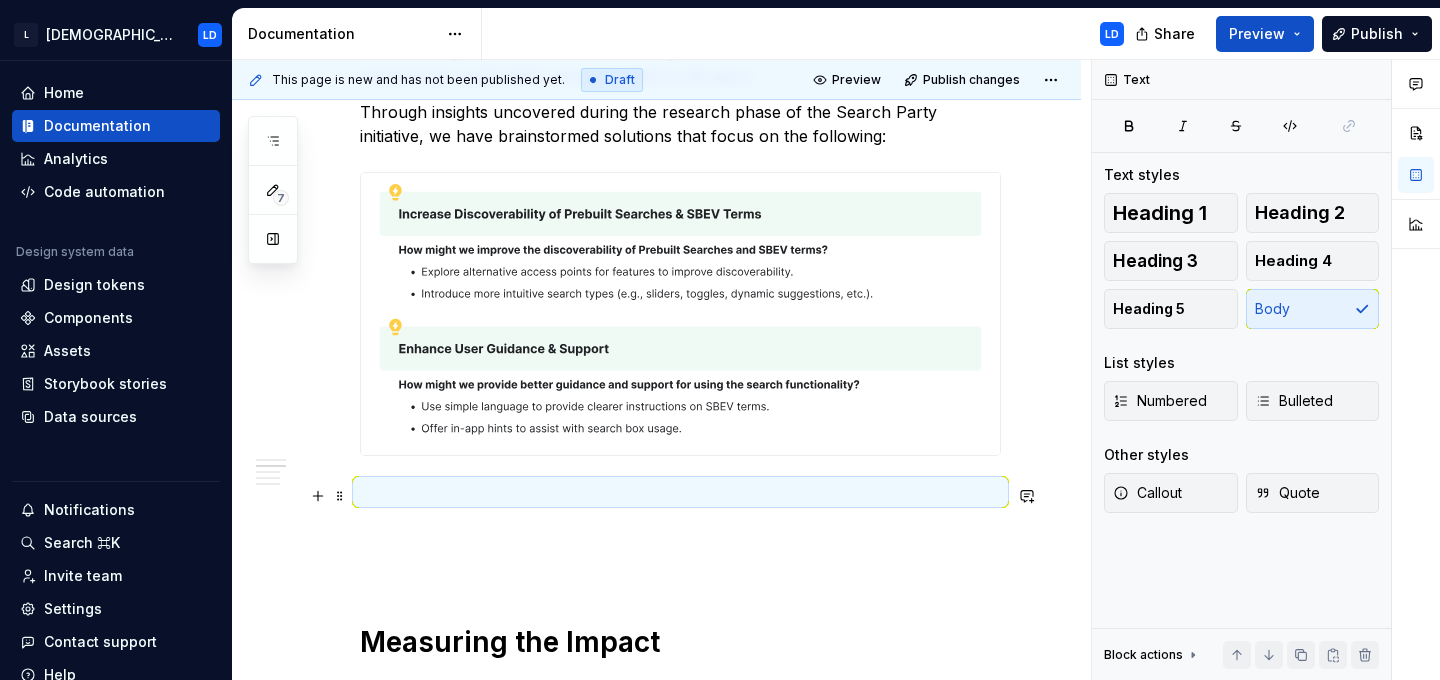 click at bounding box center (680, 492) 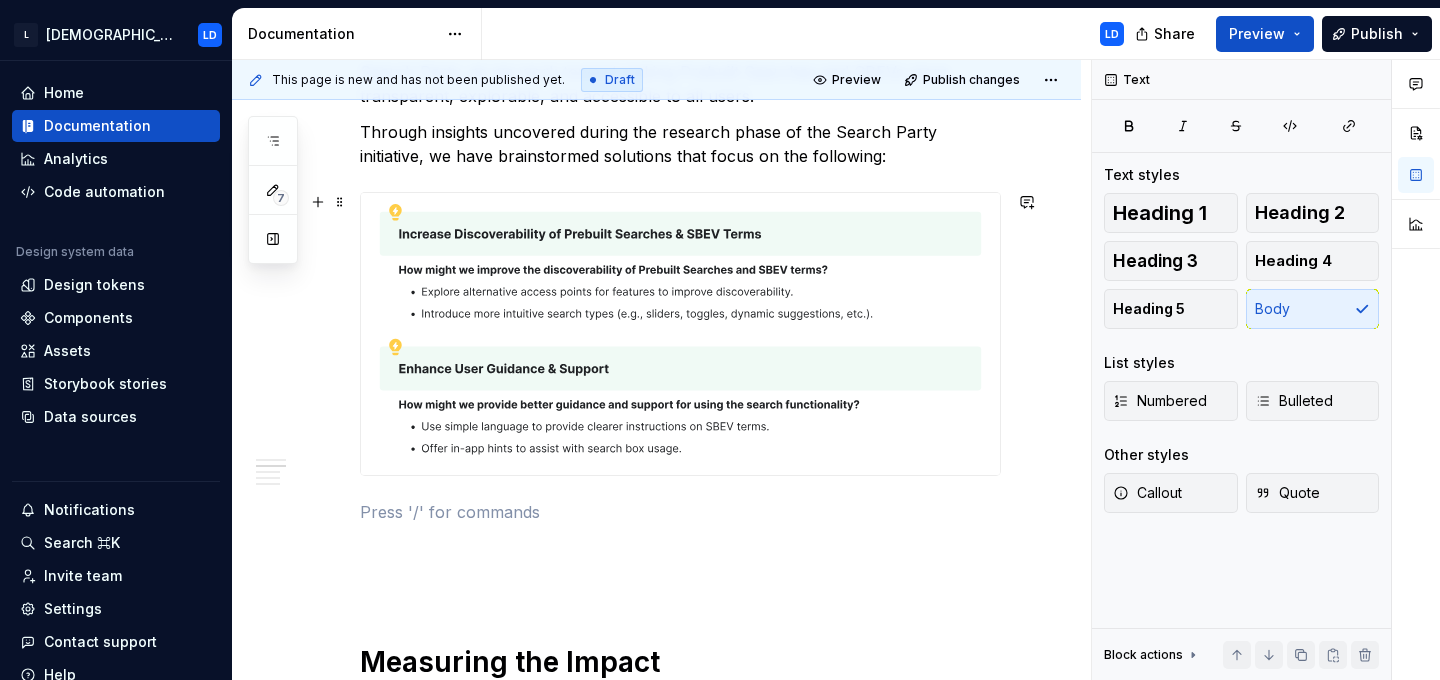 scroll, scrollTop: 1240, scrollLeft: 0, axis: vertical 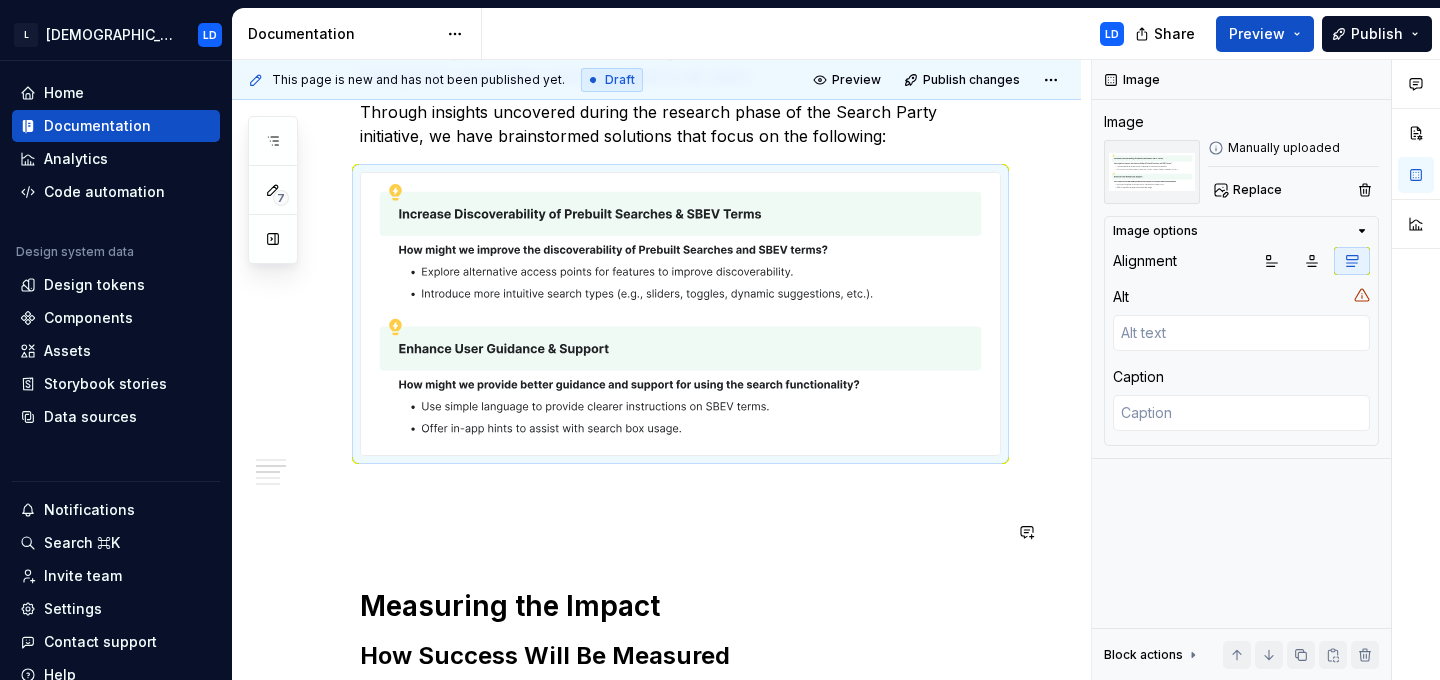 click on "Search Party Phase 3 is currently under development. Challenges of Prebuilt Searches and SBEVs Despite their value in helping users find relevant events more efficiently, both Prebuilt Searches and Search by Entity Values (SBEVs) have long suffered from limited discoverability. Prebuilt Searches  are curated sets of multiple, often complex search filters bundled under simple, commonly used terms. These are created by our customer-facing teams based on requests and usage frequency, offering users a faster, more approachable way to perform detailed searches without needing to manually enter each filter. SBEVs , on the other hand, function more like advanced filters tailored to specific types of entities, such as companies, conditions, or therapies. For example, "employee count" is an SBEV that applies only to companies, making it highly contextual and precise, but potentially harder to discover without prior knowledge. There are 2 specific challenges these 2 features face: Measuring the Impact 29.41% ,  , and" at bounding box center (680, 317) 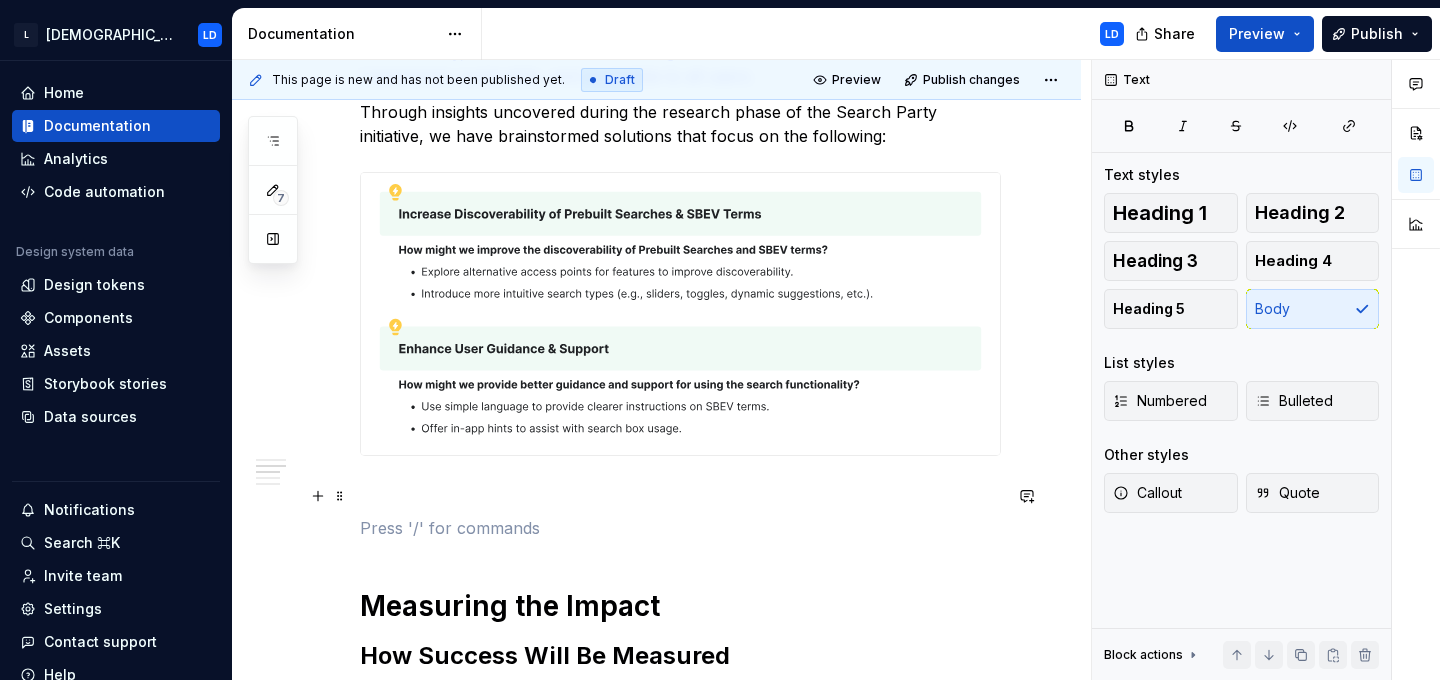 click at bounding box center (680, 492) 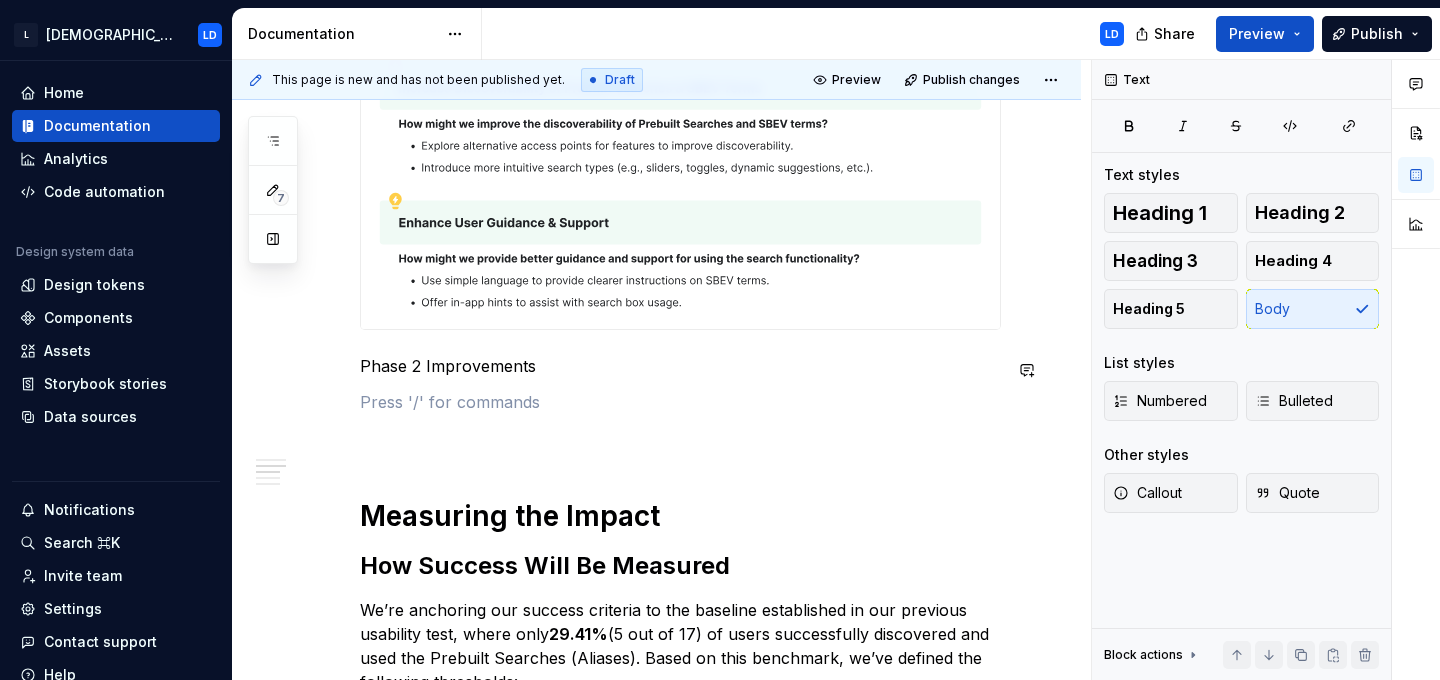 scroll, scrollTop: 1368, scrollLeft: 0, axis: vertical 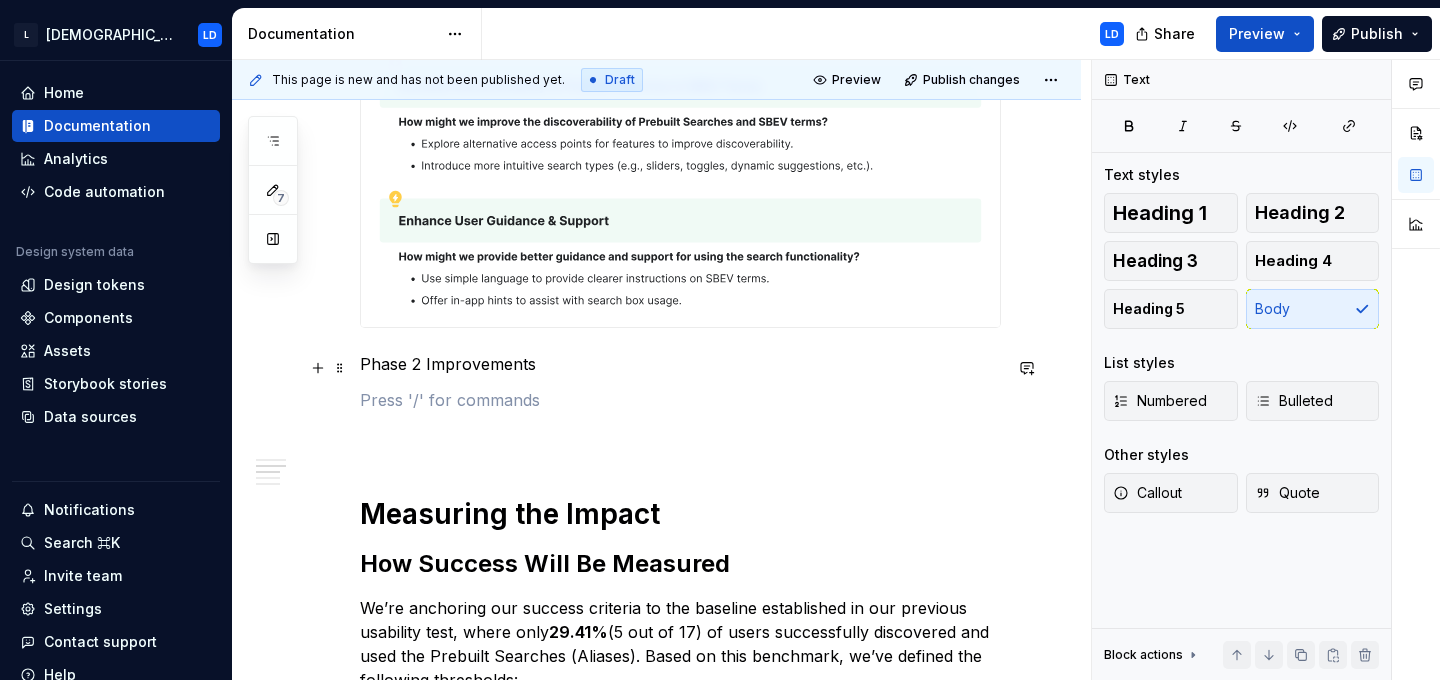 click on "Phase 2 Improvements" at bounding box center (680, 364) 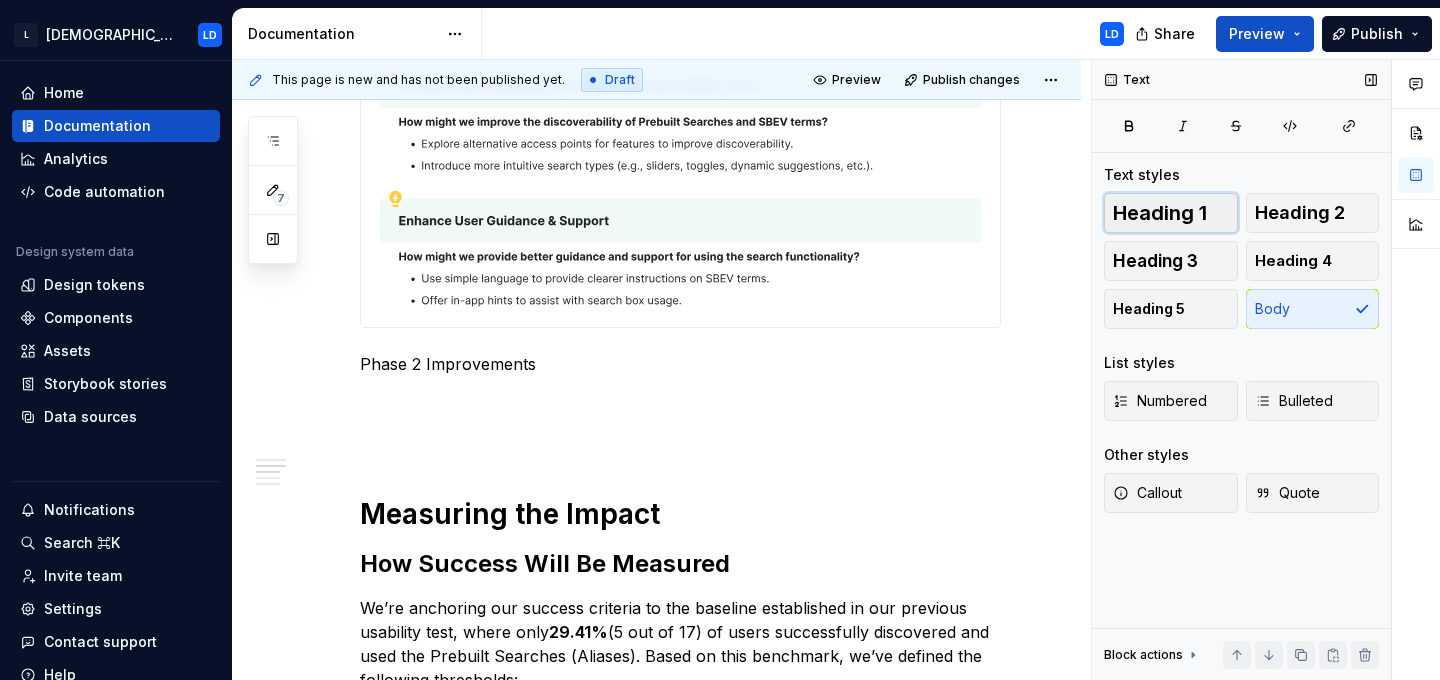 click on "Heading 1" at bounding box center (1160, 213) 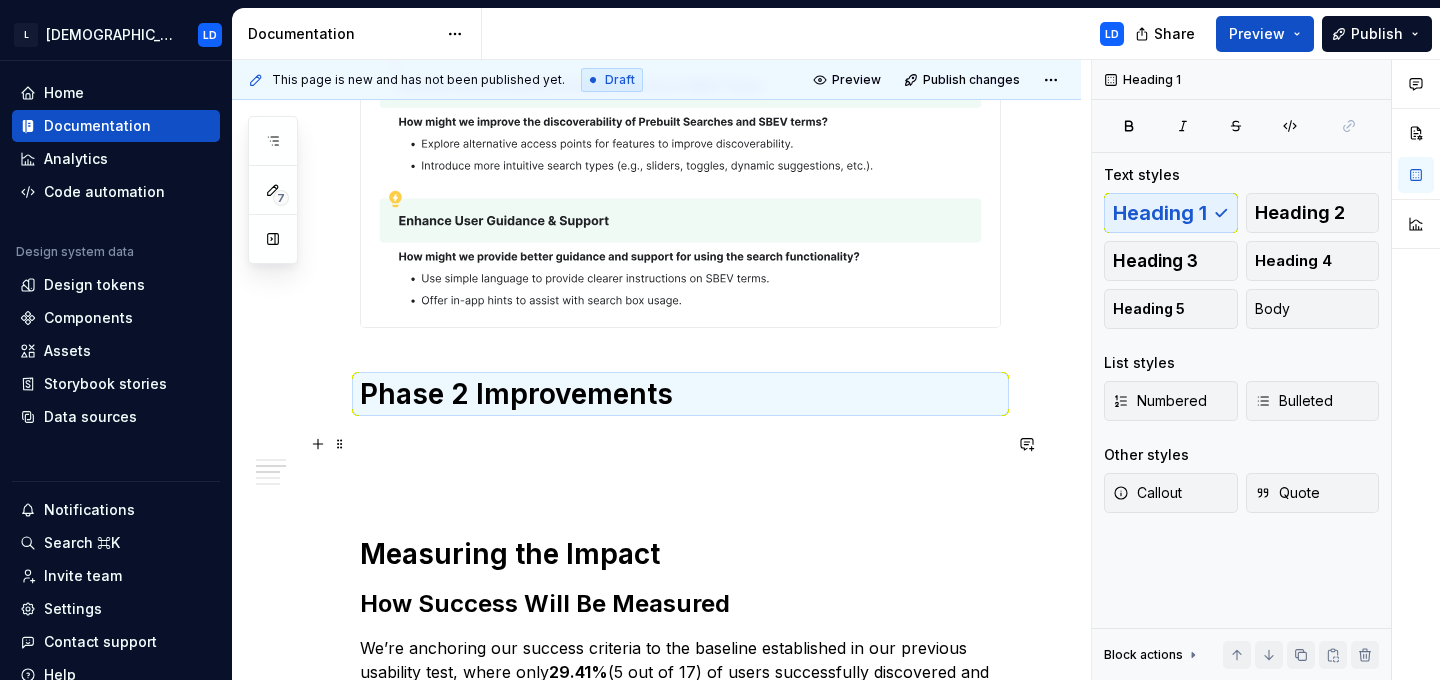 click at bounding box center (680, 440) 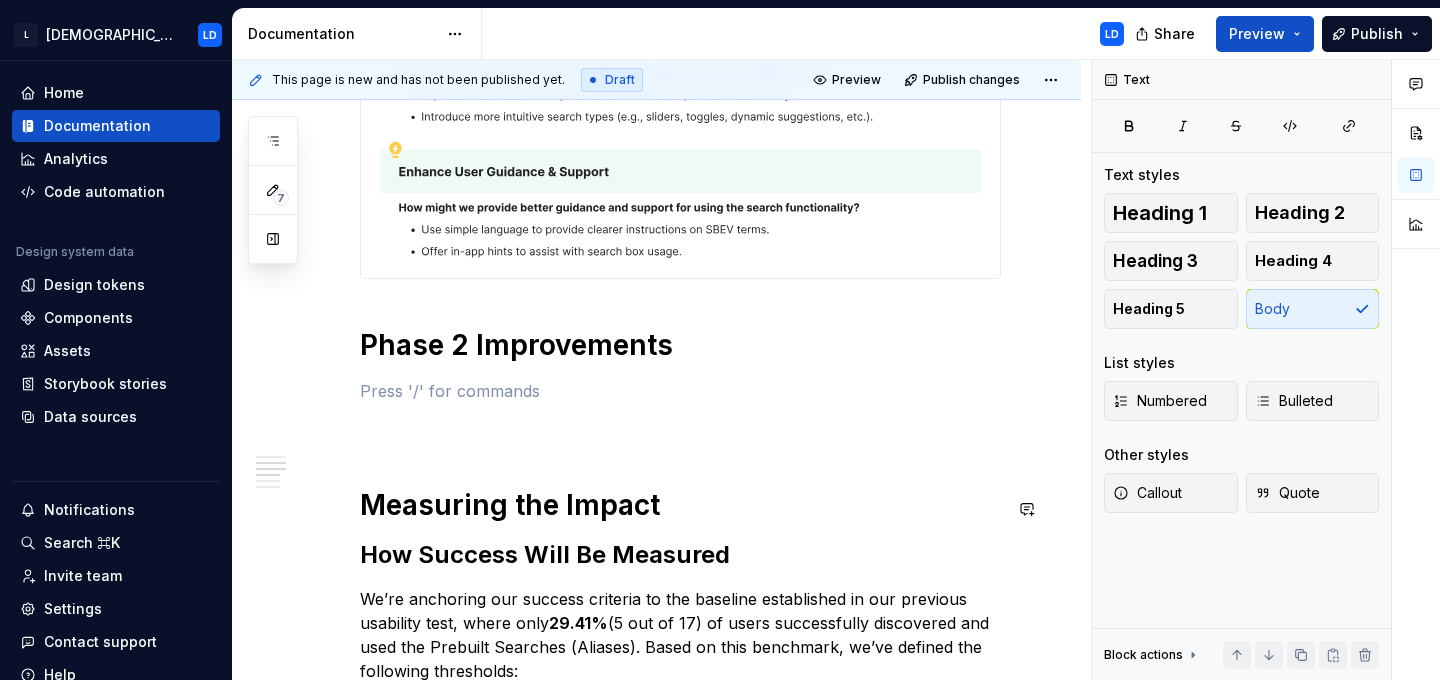 scroll, scrollTop: 1419, scrollLeft: 0, axis: vertical 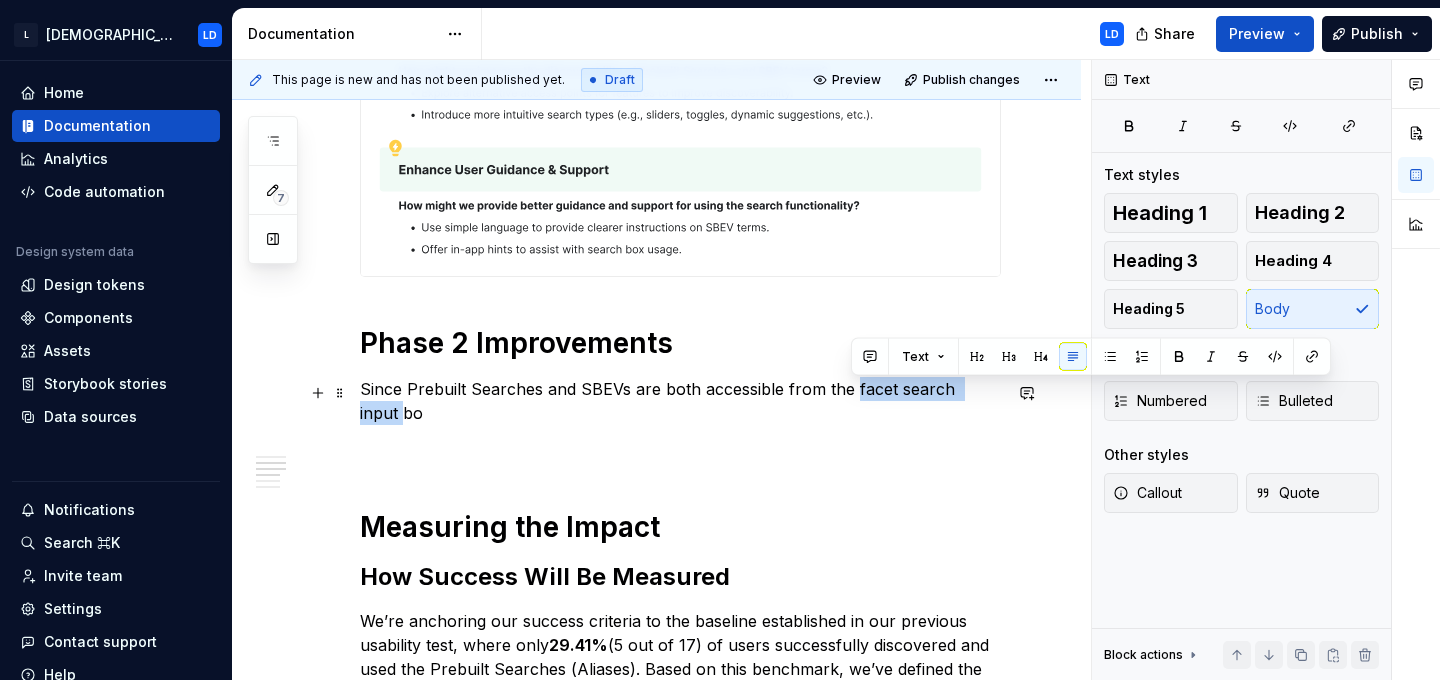 drag, startPoint x: 850, startPoint y: 394, endPoint x: 991, endPoint y: 398, distance: 141.05673 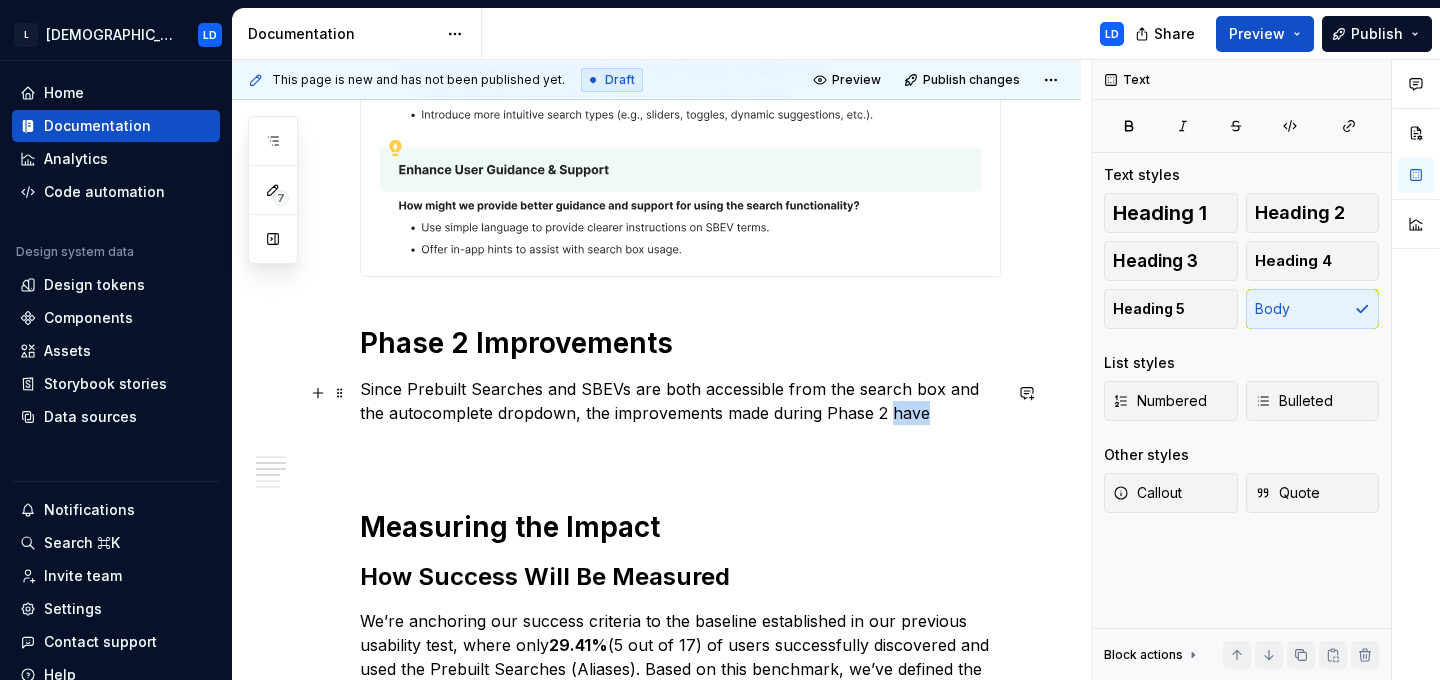 drag, startPoint x: 857, startPoint y: 416, endPoint x: 932, endPoint y: 416, distance: 75 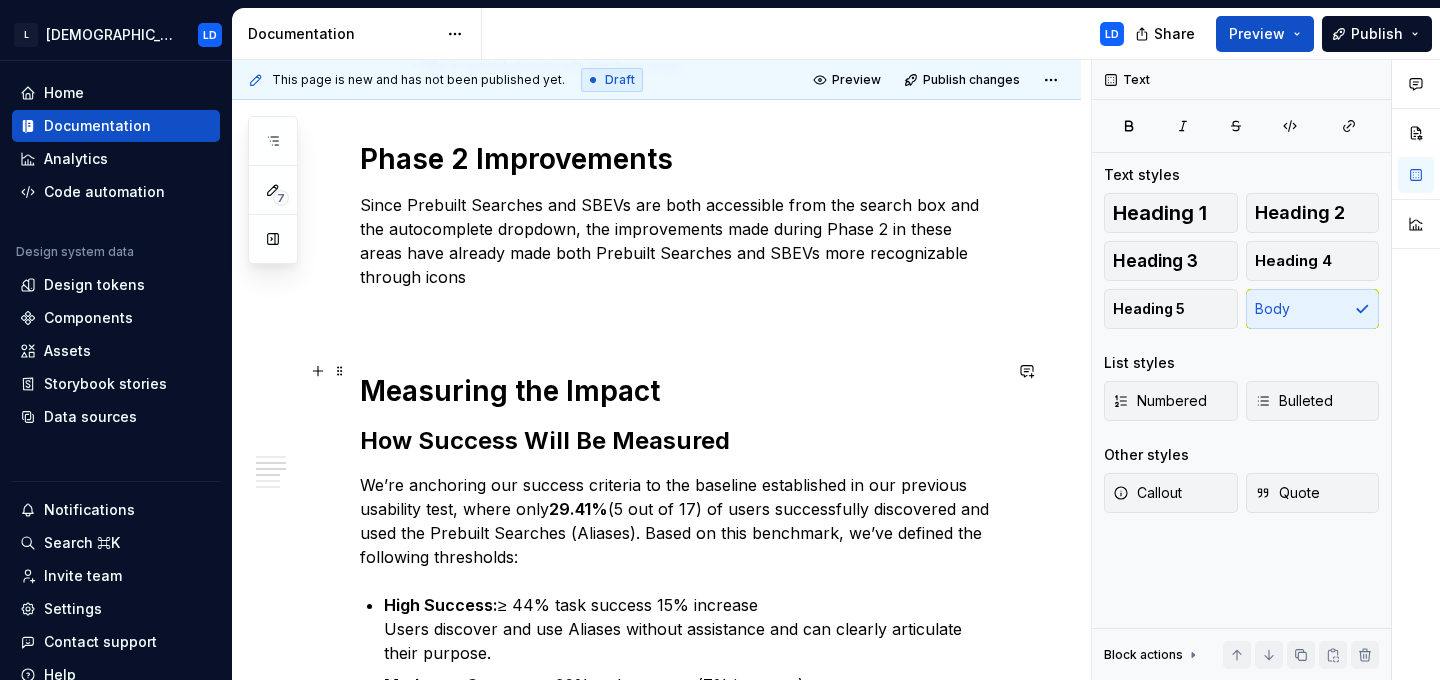 scroll, scrollTop: 1372, scrollLeft: 0, axis: vertical 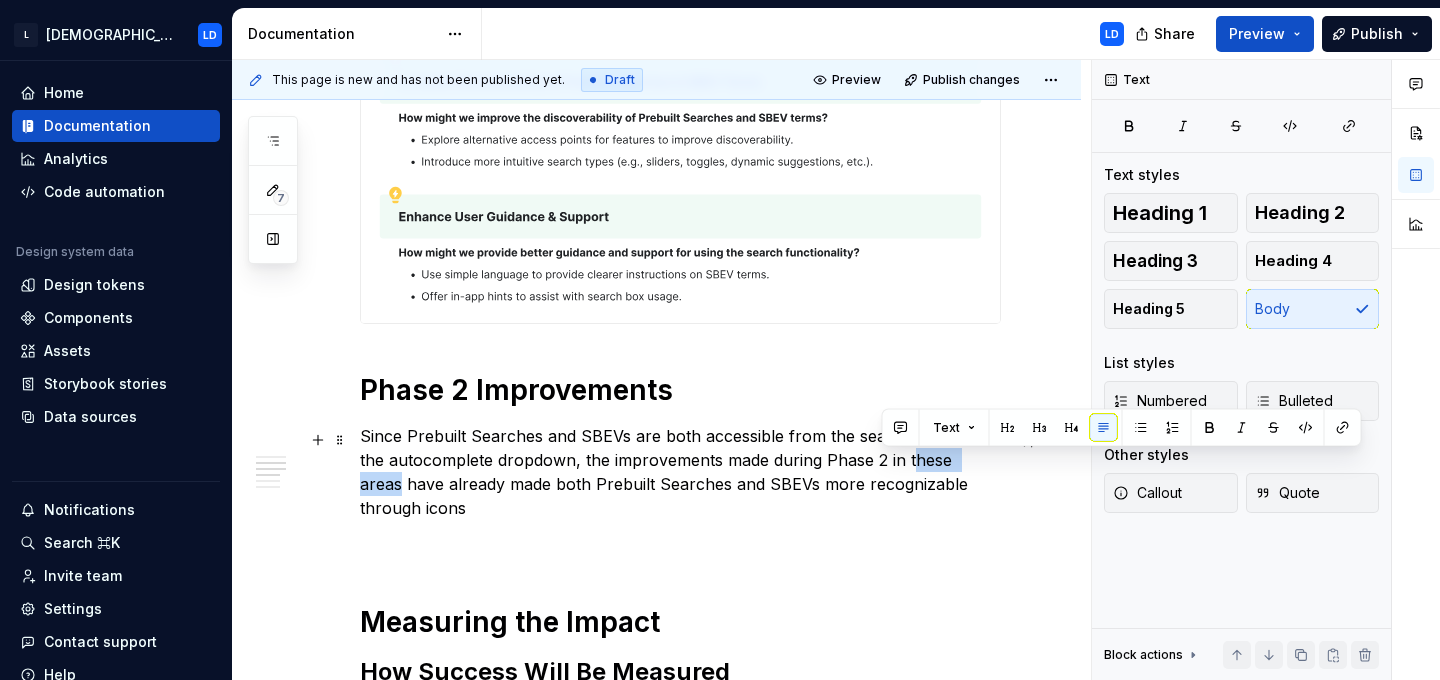 drag, startPoint x: 880, startPoint y: 466, endPoint x: 961, endPoint y: 464, distance: 81.02469 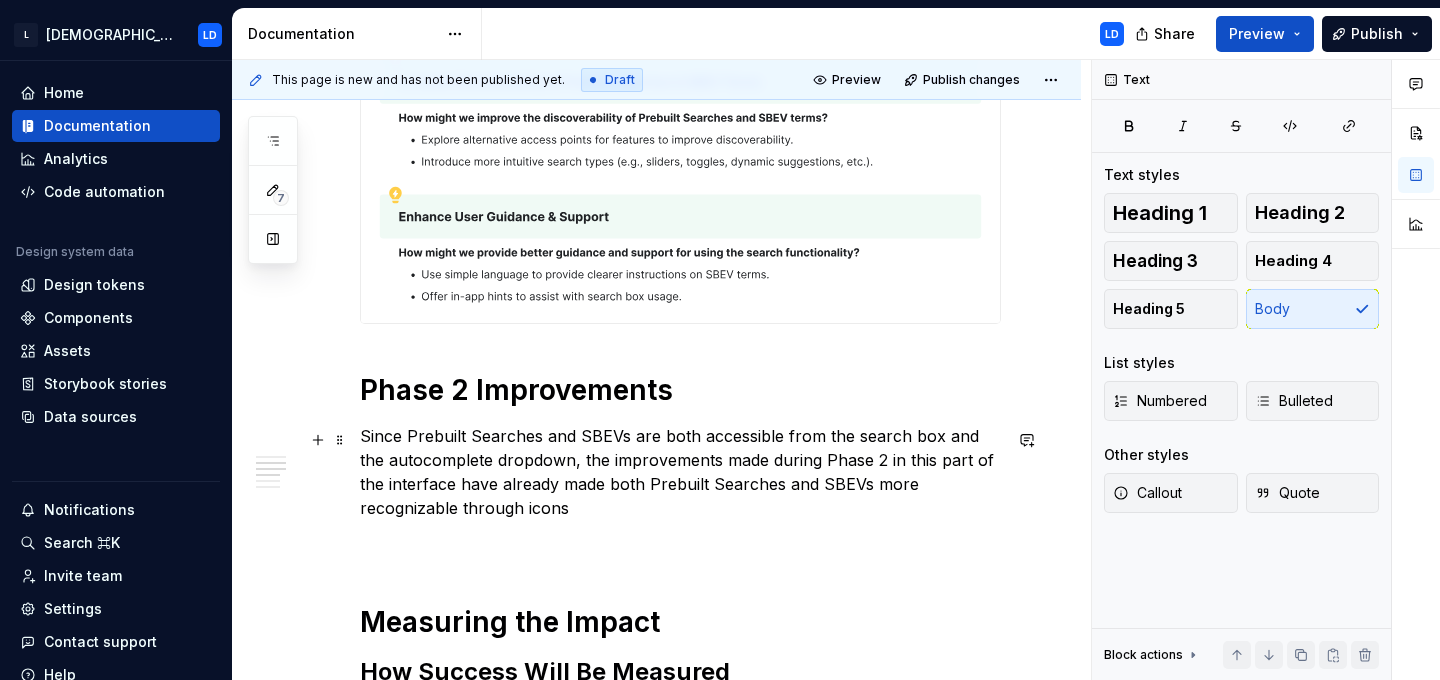 click on "Since Prebuilt Searches and SBEVs are both accessible from the search box and the autocomplete dropdown, the improvements made during Phase 2 in this part of the interface have already made both Prebuilt Searches and SBEVs more recognizable through icons" at bounding box center (680, 472) 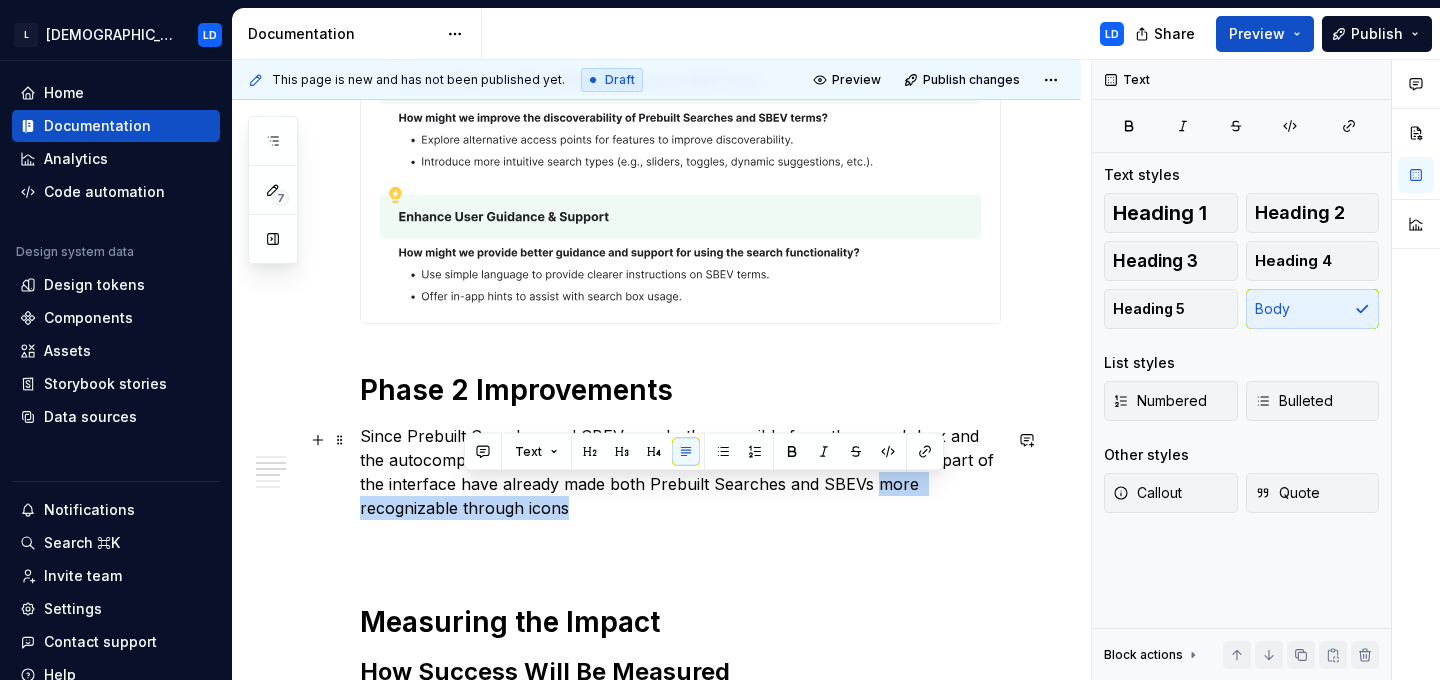 drag, startPoint x: 844, startPoint y: 491, endPoint x: 882, endPoint y: 502, distance: 39.56008 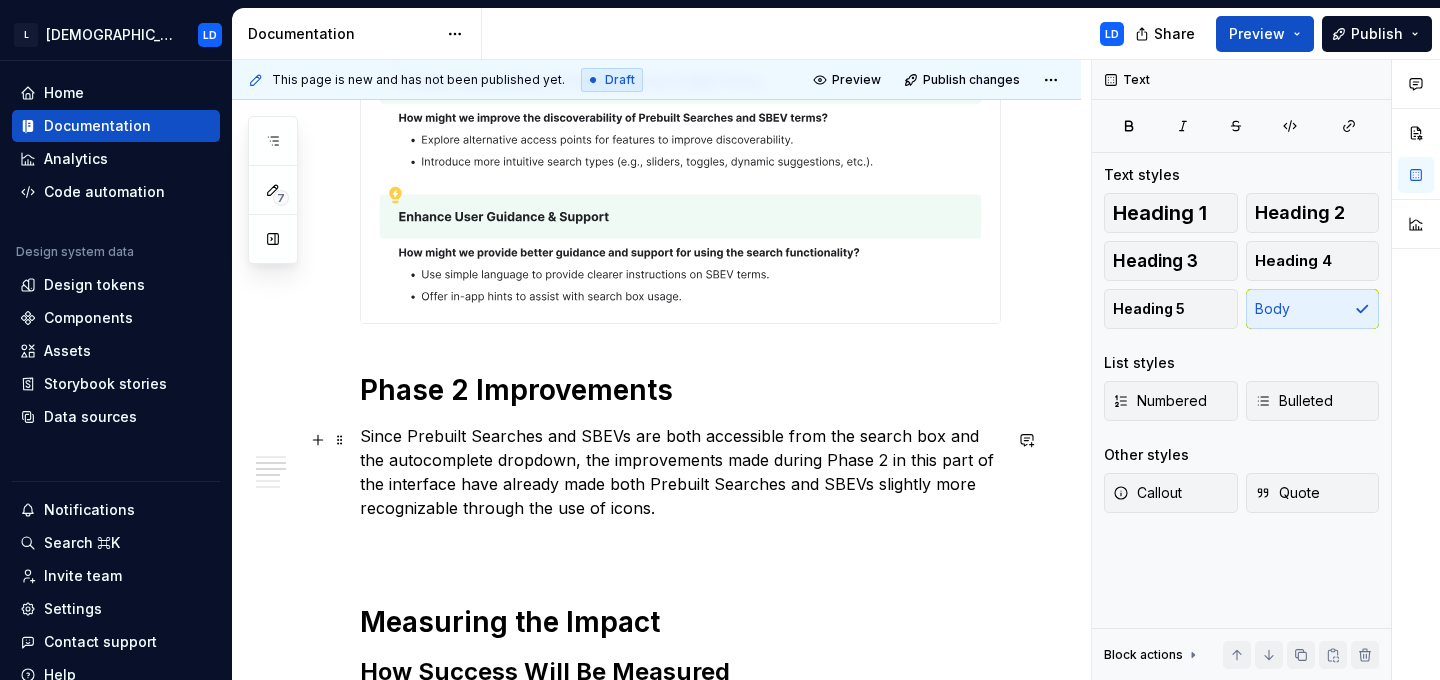 click on "Since Prebuilt Searches and SBEVs are both accessible from the search box and the autocomplete dropdown, the improvements made during Phase 2 in this part of the interface have already made both Prebuilt Searches and SBEVs slightly more recognizable through the use of icons." at bounding box center (680, 472) 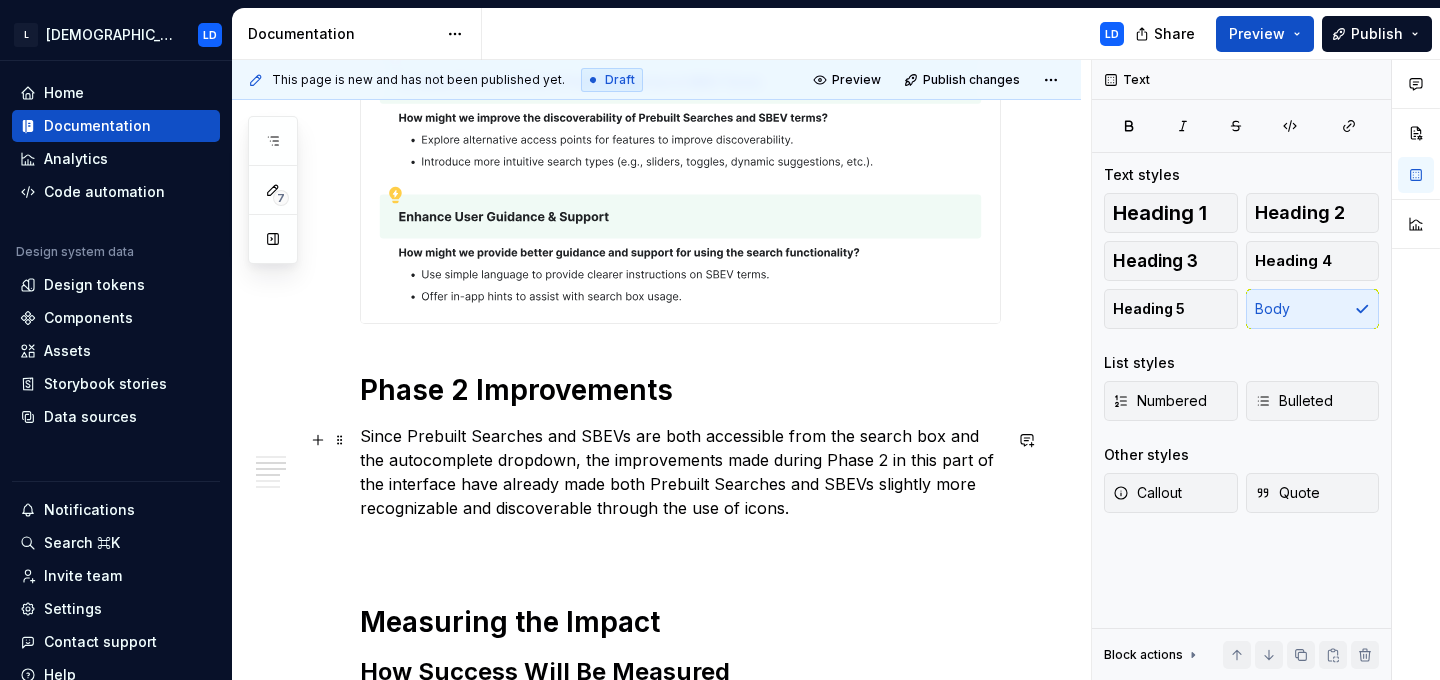 click on "Since Prebuilt Searches and SBEVs are both accessible from the search box and the autocomplete dropdown, the improvements made during Phase 2 in this part of the interface have already made both Prebuilt Searches and SBEVs slightly more recognizable and discoverable through the use of icons." at bounding box center (680, 472) 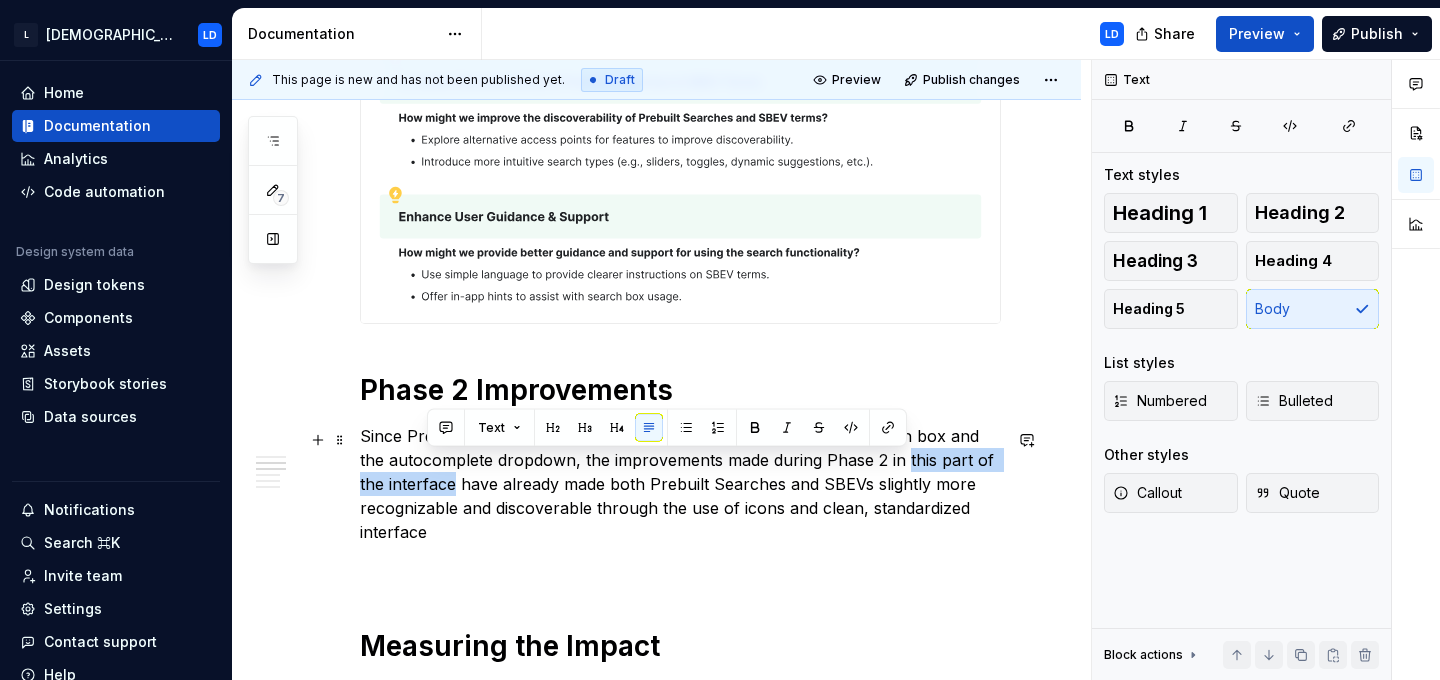 drag, startPoint x: 877, startPoint y: 464, endPoint x: 426, endPoint y: 485, distance: 451.48865 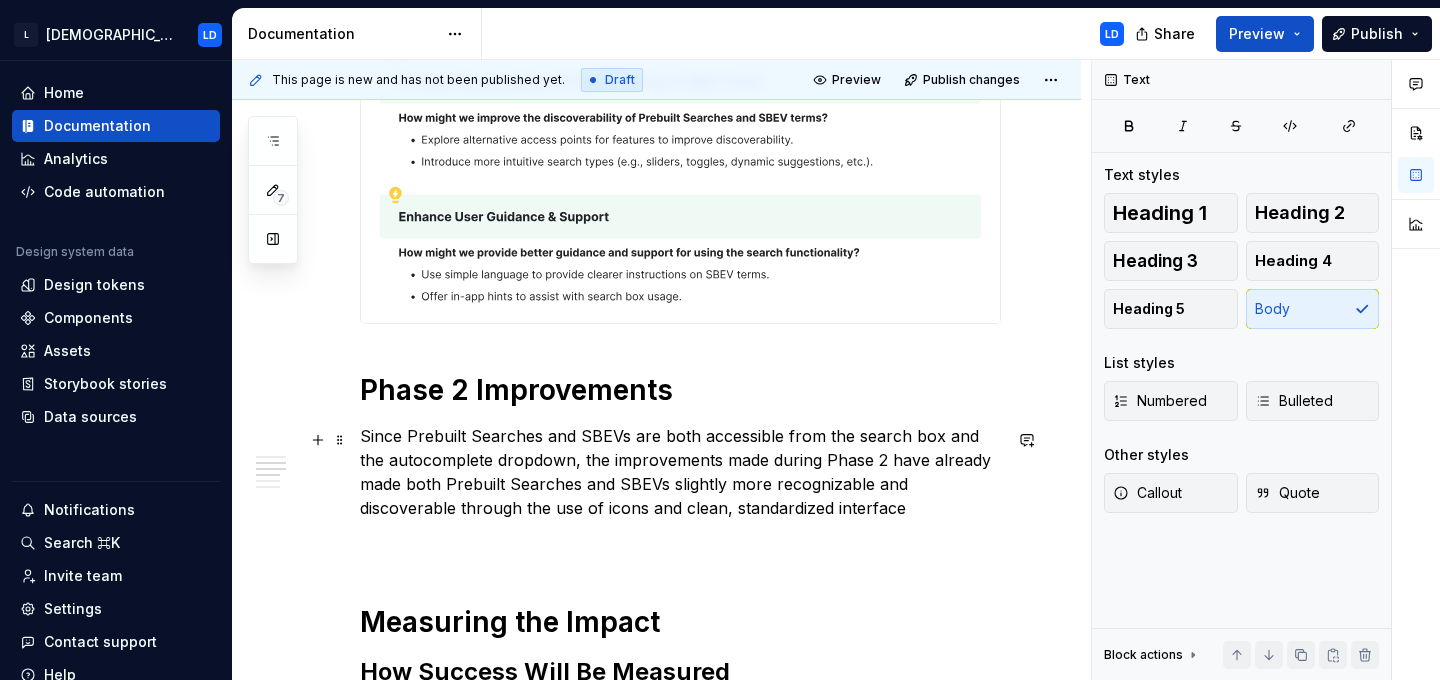 click on "Since Prebuilt Searches and SBEVs are both accessible from the search box and the autocomplete dropdown, the improvements made during Phase 2 have already made both Prebuilt Searches and SBEVs slightly more recognizable and discoverable through the use of icons and clean, standardized interface" at bounding box center [680, 472] 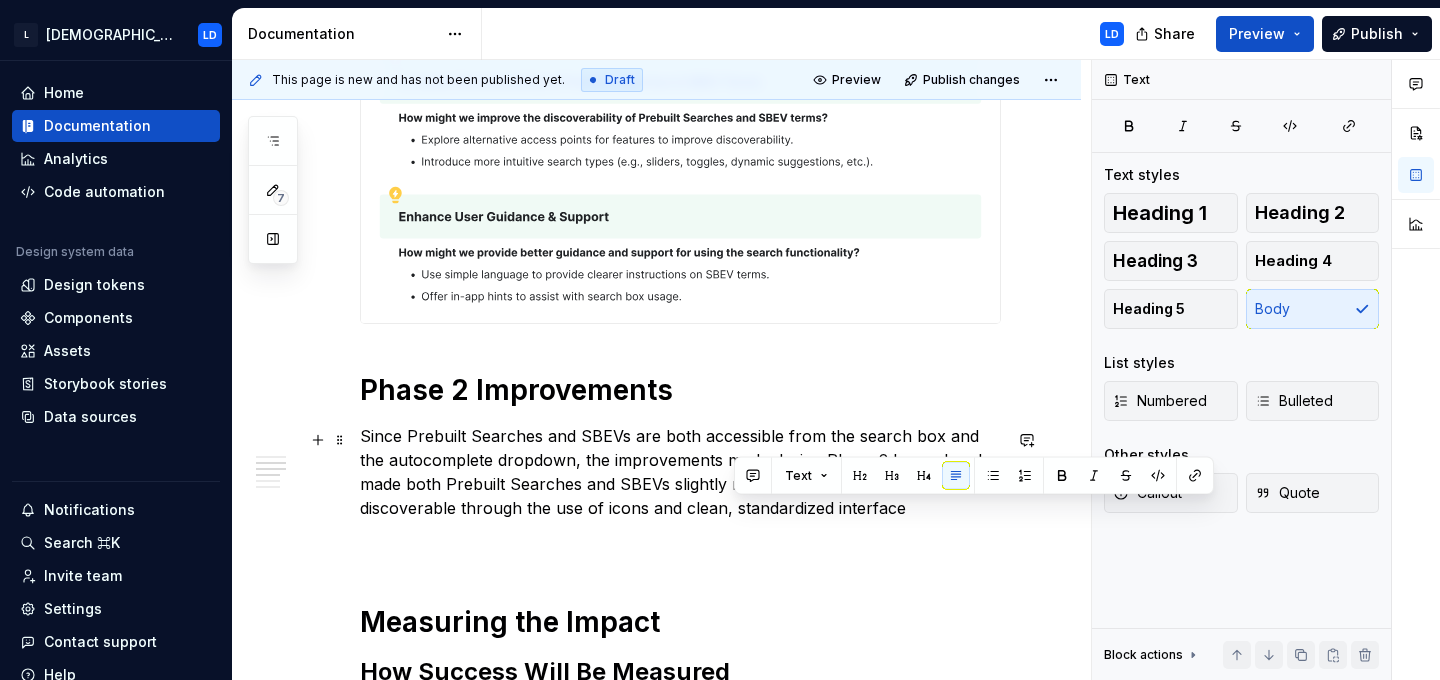 click on "Since Prebuilt Searches and SBEVs are both accessible from the search box and the autocomplete dropdown, the improvements made during Phase 2 have already made both Prebuilt Searches and SBEVs slightly more recognizable and discoverable through the use of icons and clean, standardized interface" at bounding box center [680, 472] 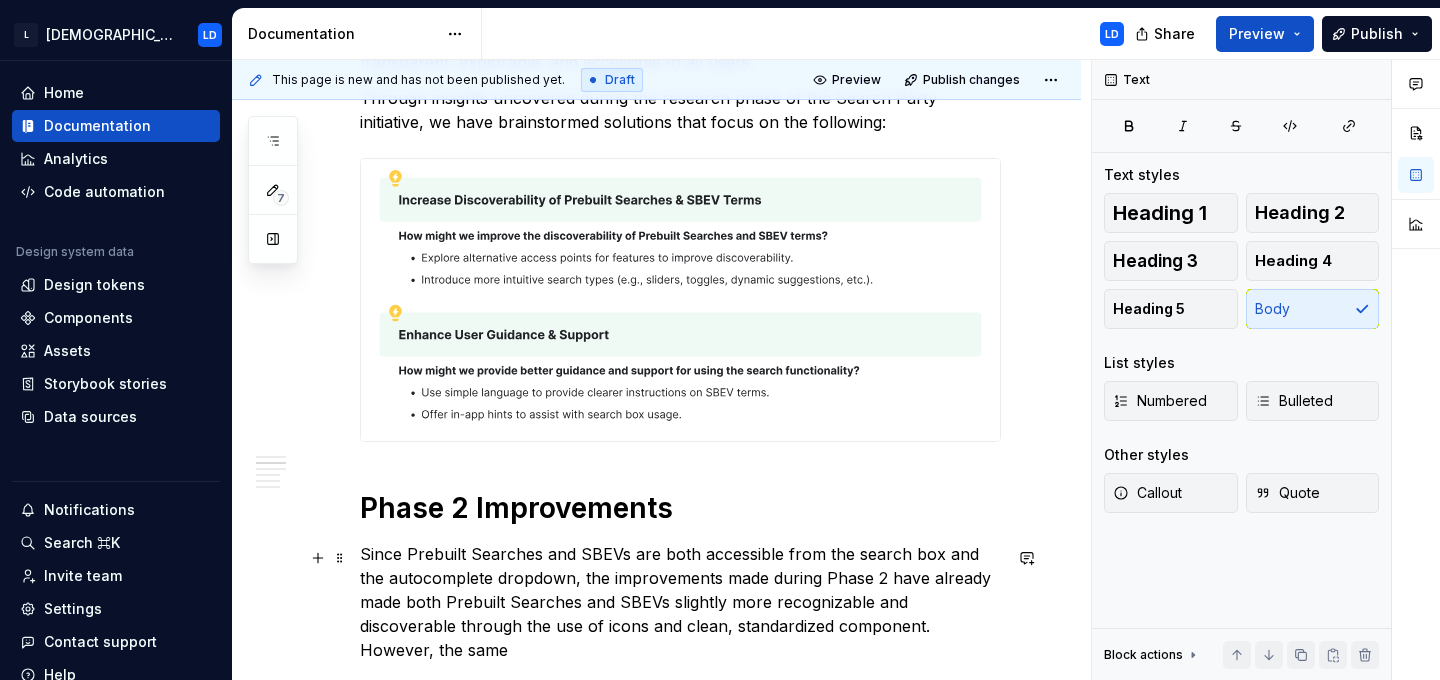 scroll, scrollTop: 1251, scrollLeft: 0, axis: vertical 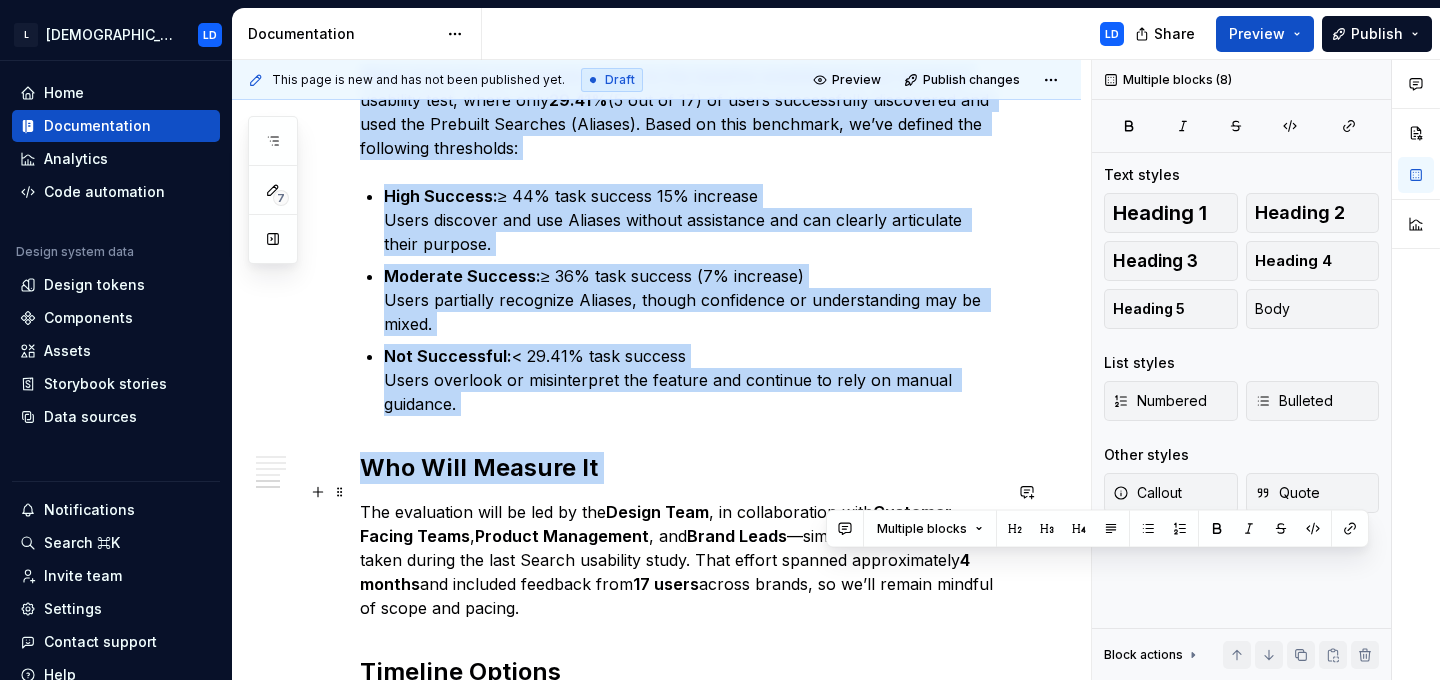 drag, startPoint x: 829, startPoint y: 607, endPoint x: 1027, endPoint y: 465, distance: 243.65549 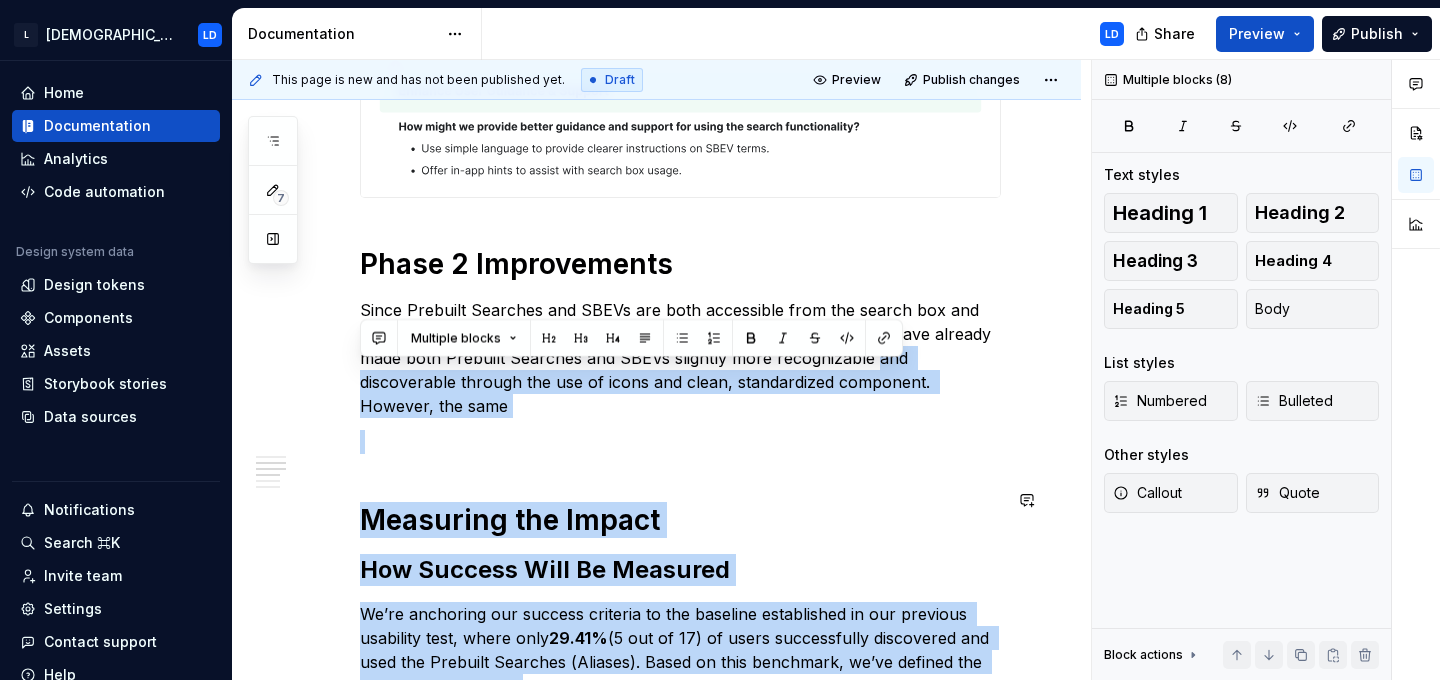 scroll, scrollTop: 1436, scrollLeft: 0, axis: vertical 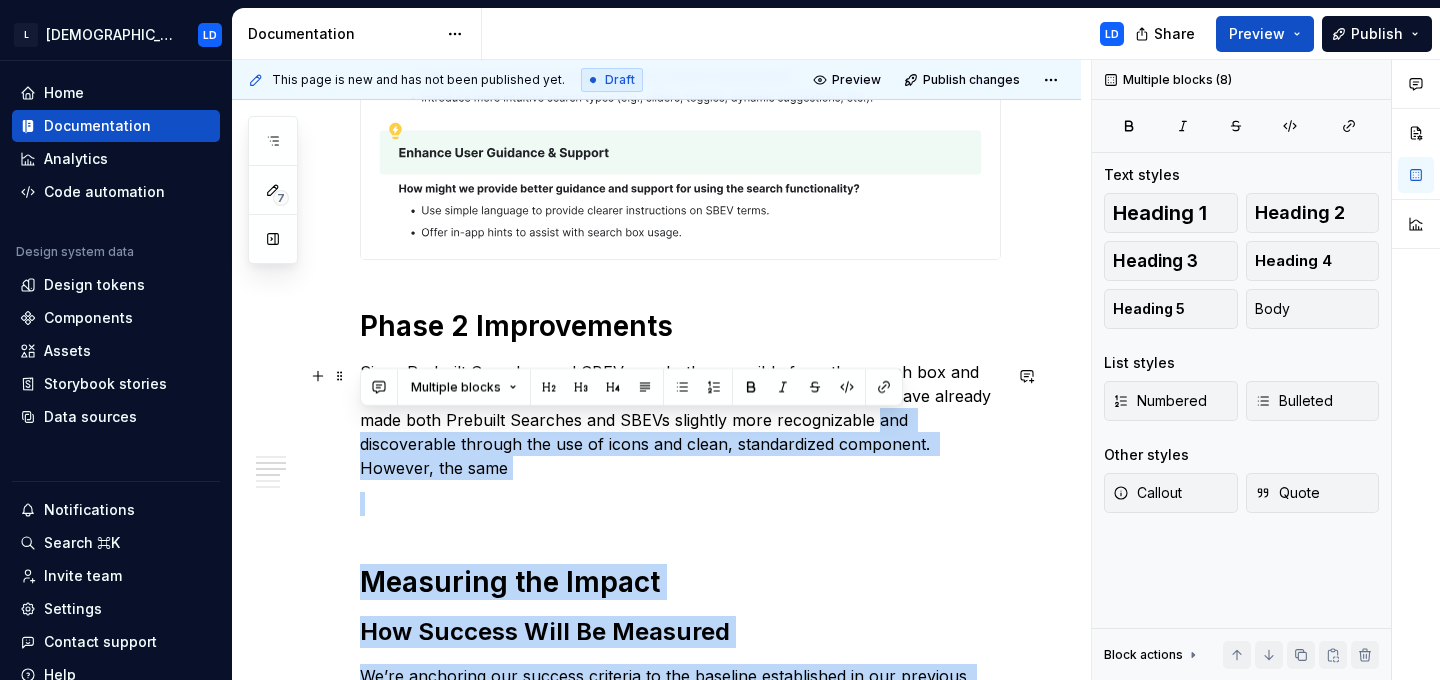 click on "Since Prebuilt Searches and SBEVs are both accessible from the search box and the autocomplete dropdown, the improvements made during Phase 2 have already made both Prebuilt Searches and SBEVs slightly more recognizable and discoverable through the use of icons and clean, standardized component. However, the same" at bounding box center [680, 420] 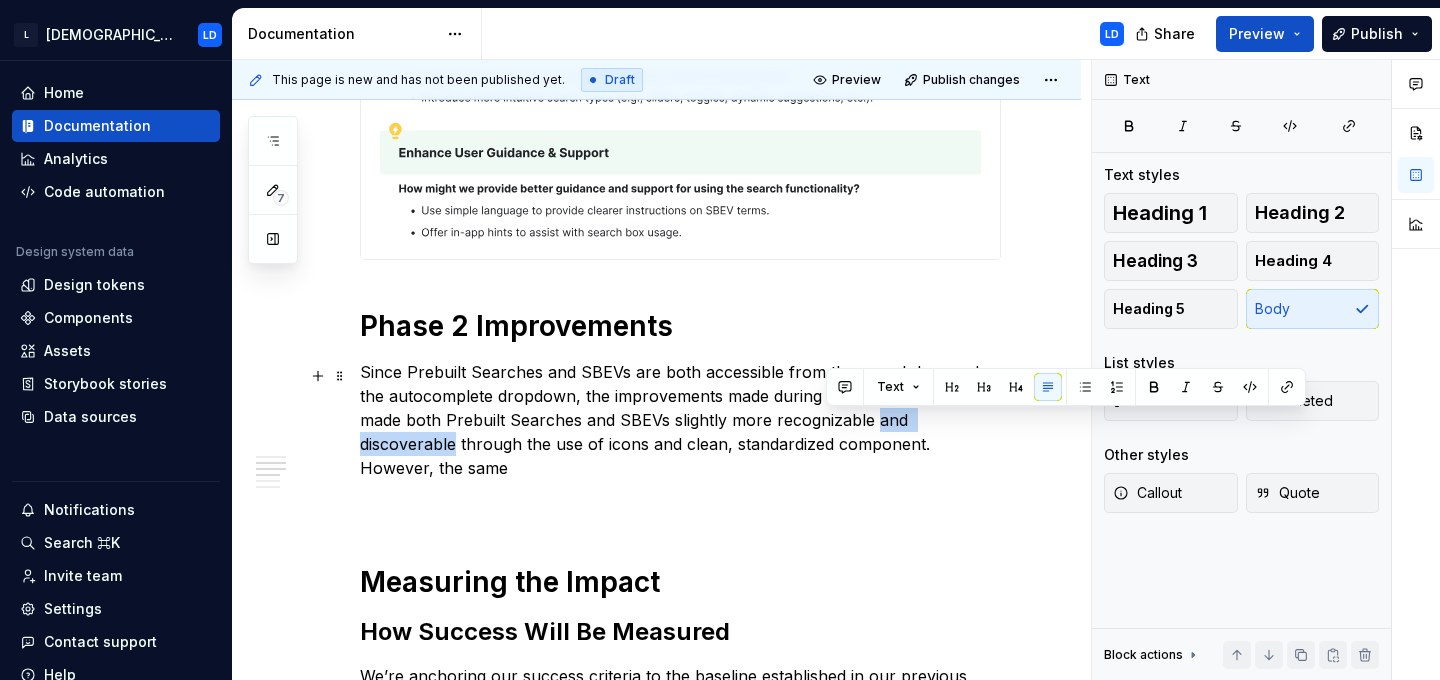 drag, startPoint x: 830, startPoint y: 423, endPoint x: 956, endPoint y: 420, distance: 126.035706 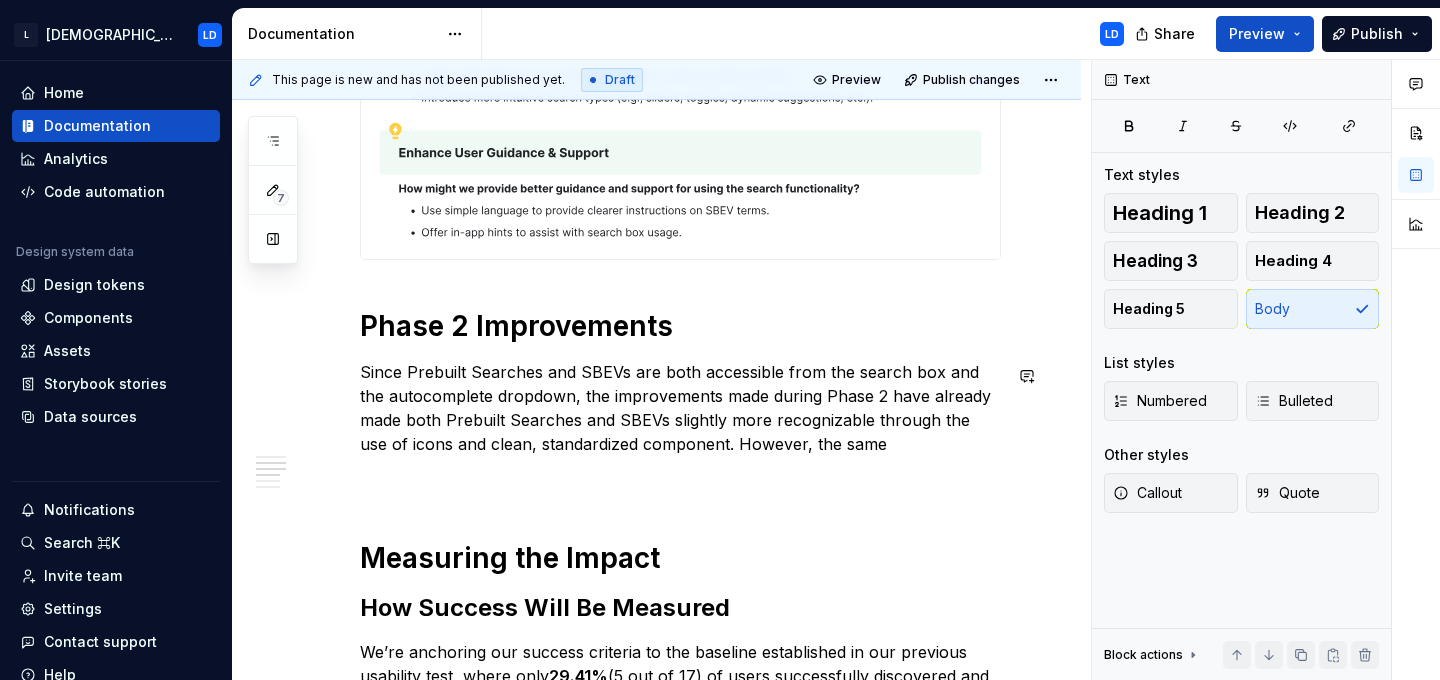 click on "Search Party Phase 3 is currently under development. Challenges of Prebuilt Searches and SBEVs Despite their value in helping users find relevant events more efficiently, both Prebuilt Searches and Search by Entity Values (SBEVs) have long suffered from limited discoverability. Prebuilt Searches  are curated sets of multiple, often complex search filters bundled under simple, commonly used terms. These are created by our customer-facing teams based on requests and usage frequency, offering users a faster, more approachable way to perform detailed searches without needing to manually enter each filter. SBEVs , on the other hand, function more like advanced filters tailored to specific types of entities, such as companies, conditions, or therapies. For example, "employee count" is an SBEV that applies only to companies, making it highly contextual and precise, but potentially harder to discover without prior knowledge. There are 2 specific challenges these 2 features face: Phase 2 Improvements 29.41% ,  , and" at bounding box center (680, 195) 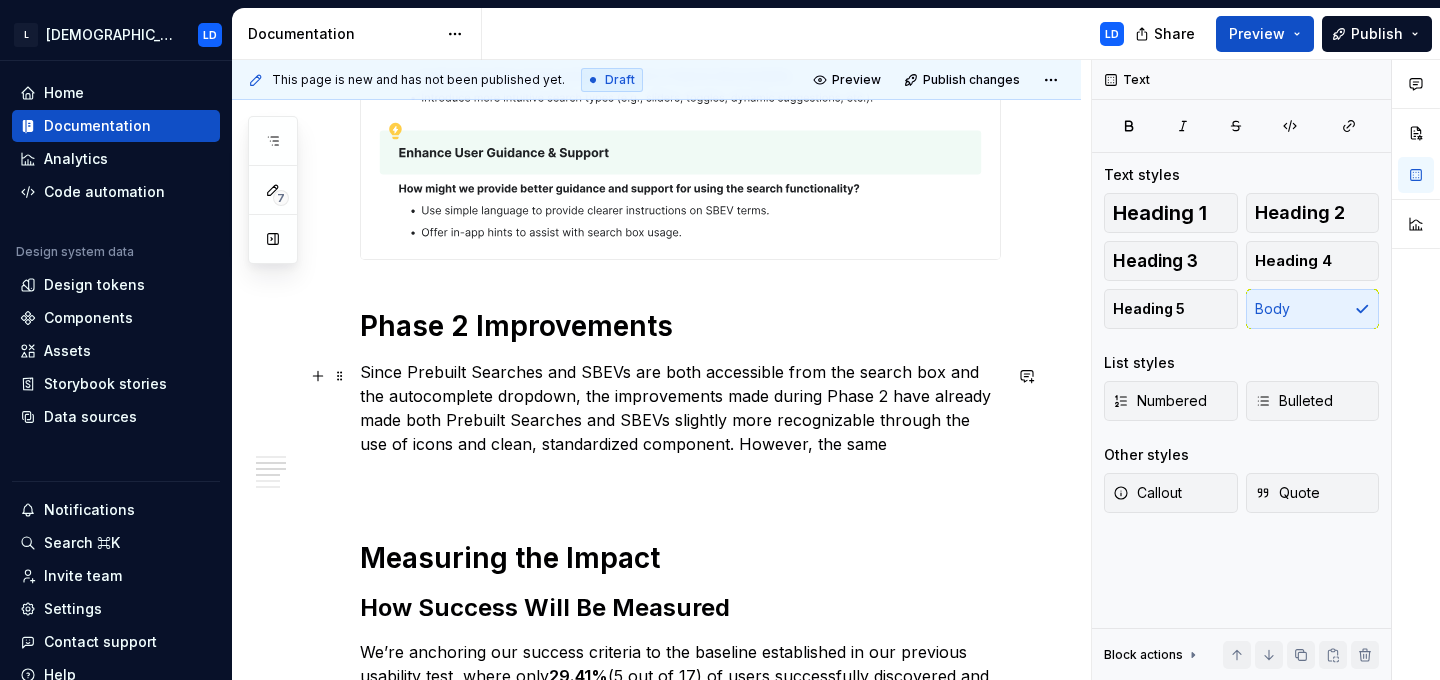 click on "Since Prebuilt Searches and SBEVs are both accessible from the search box and the autocomplete dropdown, the improvements made during Phase 2 have already made both Prebuilt Searches and SBEVs slightly more recognizable through the use of icons and clean, standardized component. However, the same" at bounding box center (680, 408) 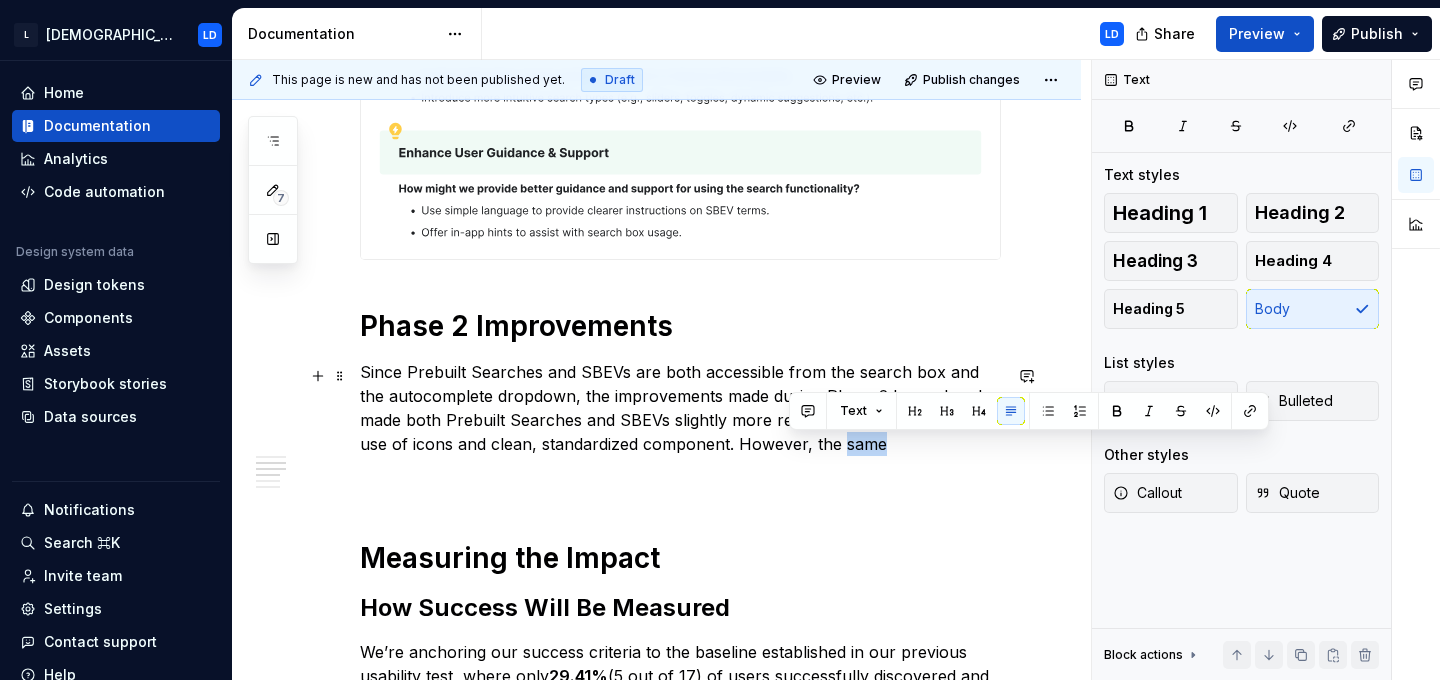 click on "Since Prebuilt Searches and SBEVs are both accessible from the search box and the autocomplete dropdown, the improvements made during Phase 2 have already made both Prebuilt Searches and SBEVs slightly more recognizable through the use of icons and clean, standardized component. However, the same" at bounding box center (680, 408) 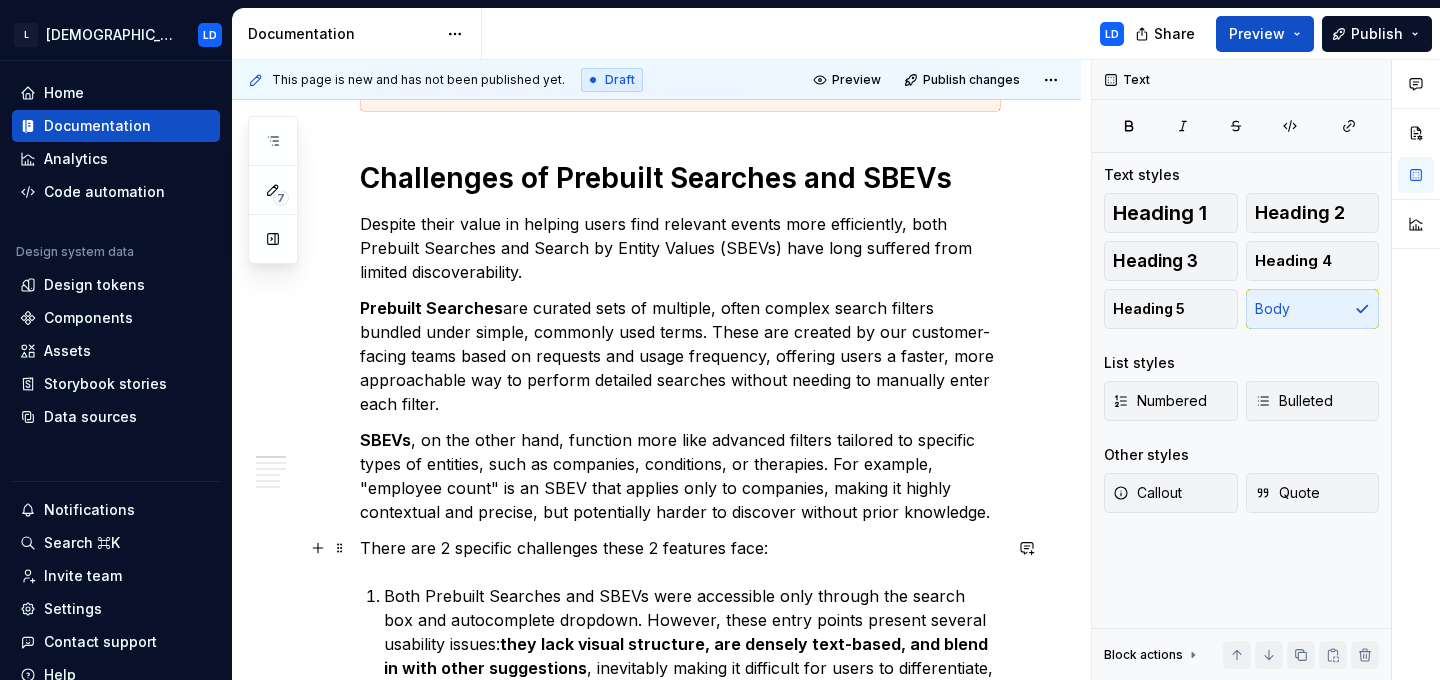 scroll, scrollTop: 337, scrollLeft: 0, axis: vertical 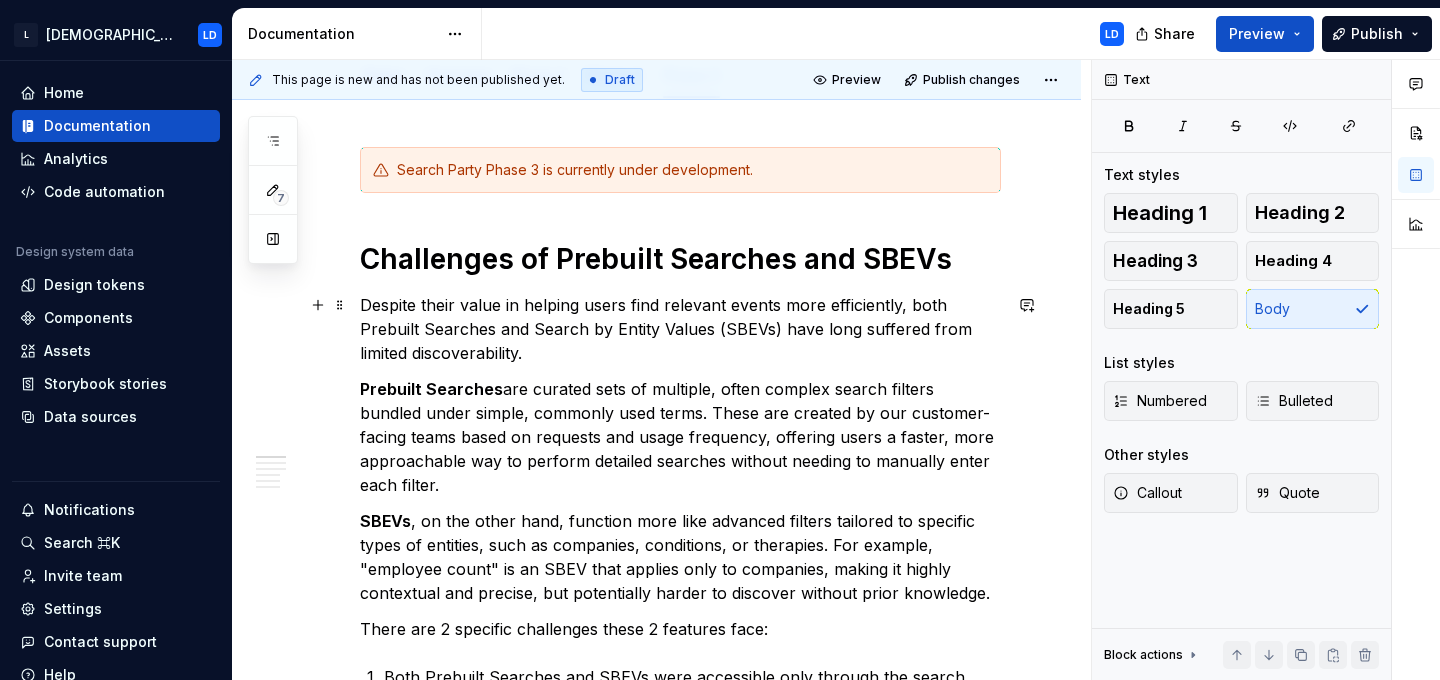click on "Despite their value in helping users find relevant events more efficiently, both Prebuilt Searches and Search by Entity Values (SBEVs) have long suffered from limited discoverability." at bounding box center [680, 329] 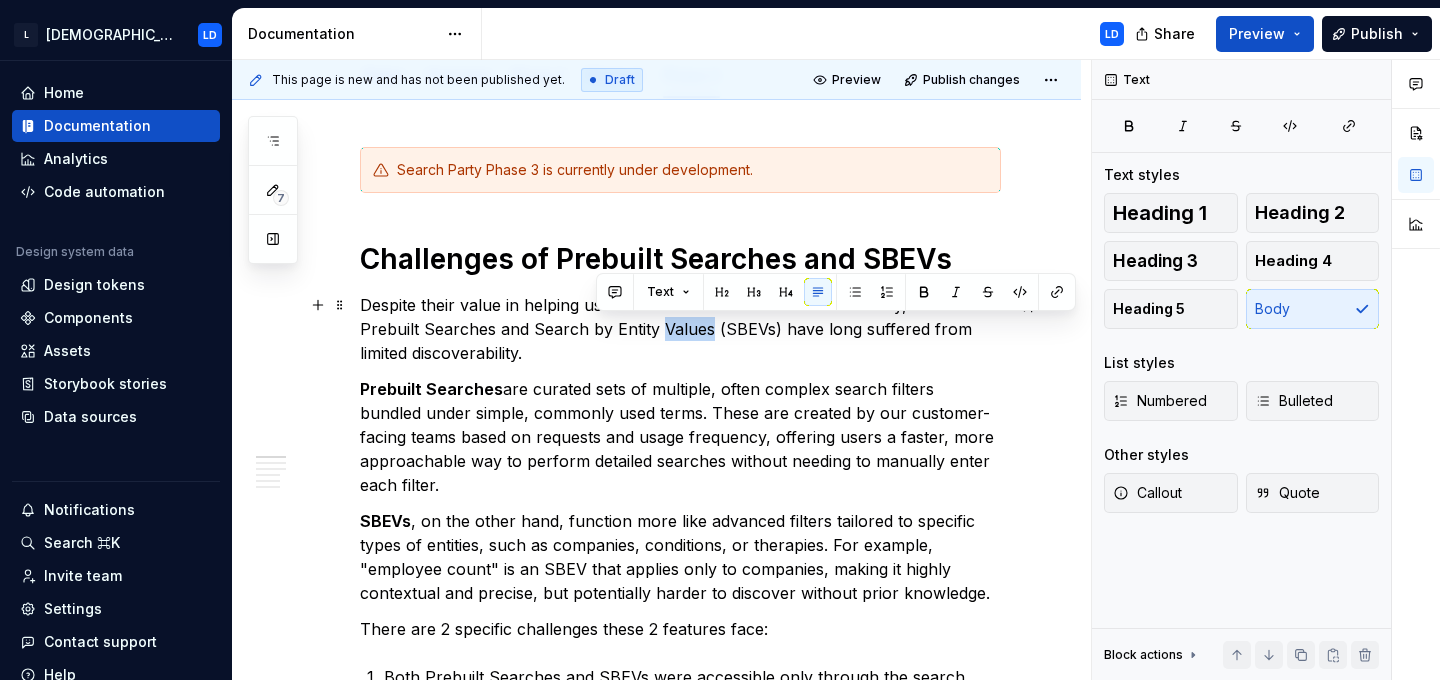click on "Despite their value in helping users find relevant events more efficiently, both Prebuilt Searches and Search by Entity Values (SBEVs) have long suffered from limited discoverability." at bounding box center (680, 329) 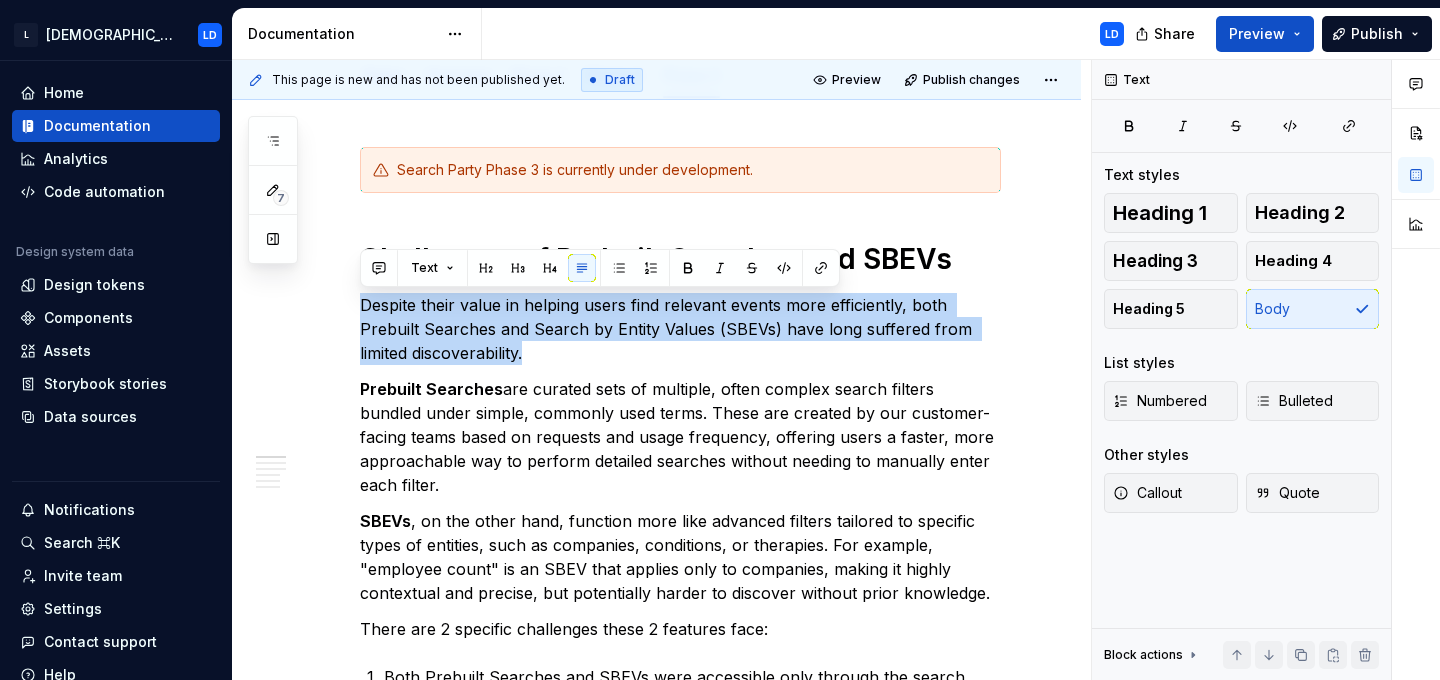 copy on "Despite their value in helping users find relevant events more efficiently, both Prebuilt Searches and Search by Entity Values (SBEVs) have long suffered from limited discoverability." 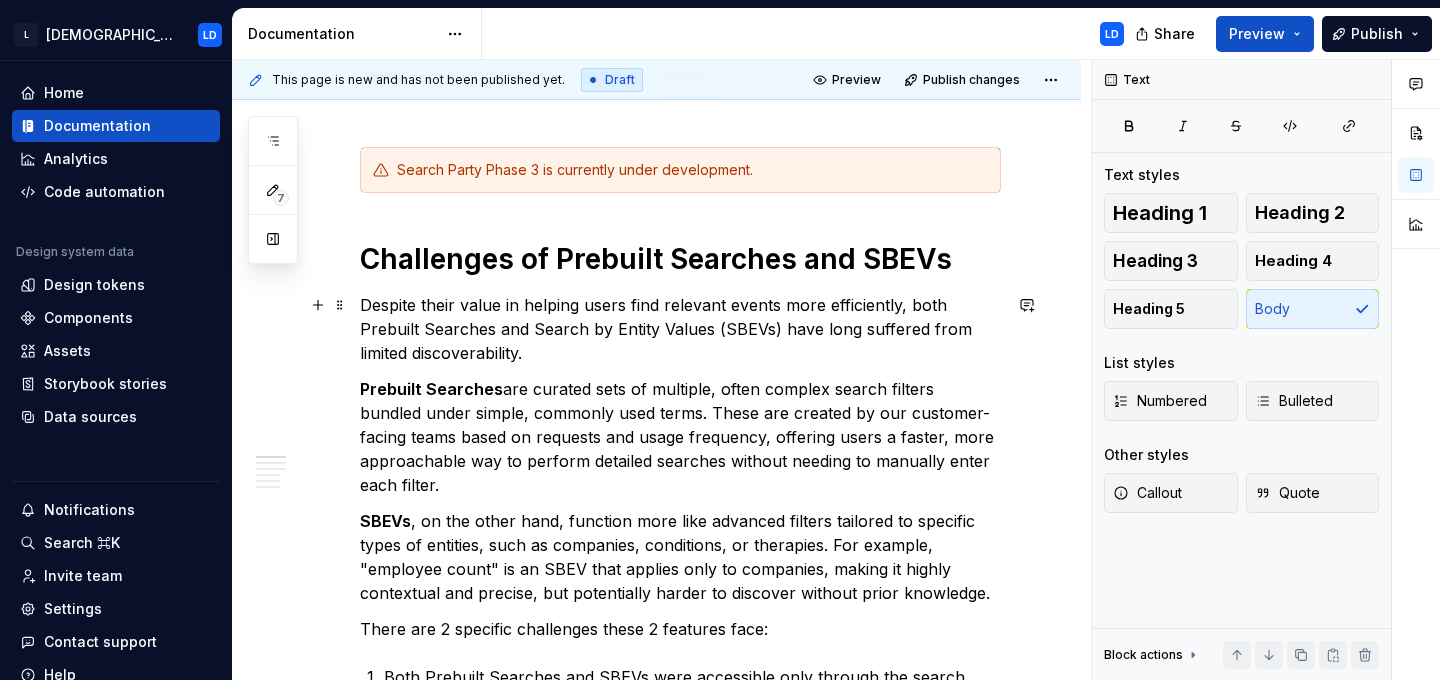 click on "Despite their value in helping users find relevant events more efficiently, both Prebuilt Searches and Search by Entity Values (SBEVs) have long suffered from limited discoverability." at bounding box center [680, 329] 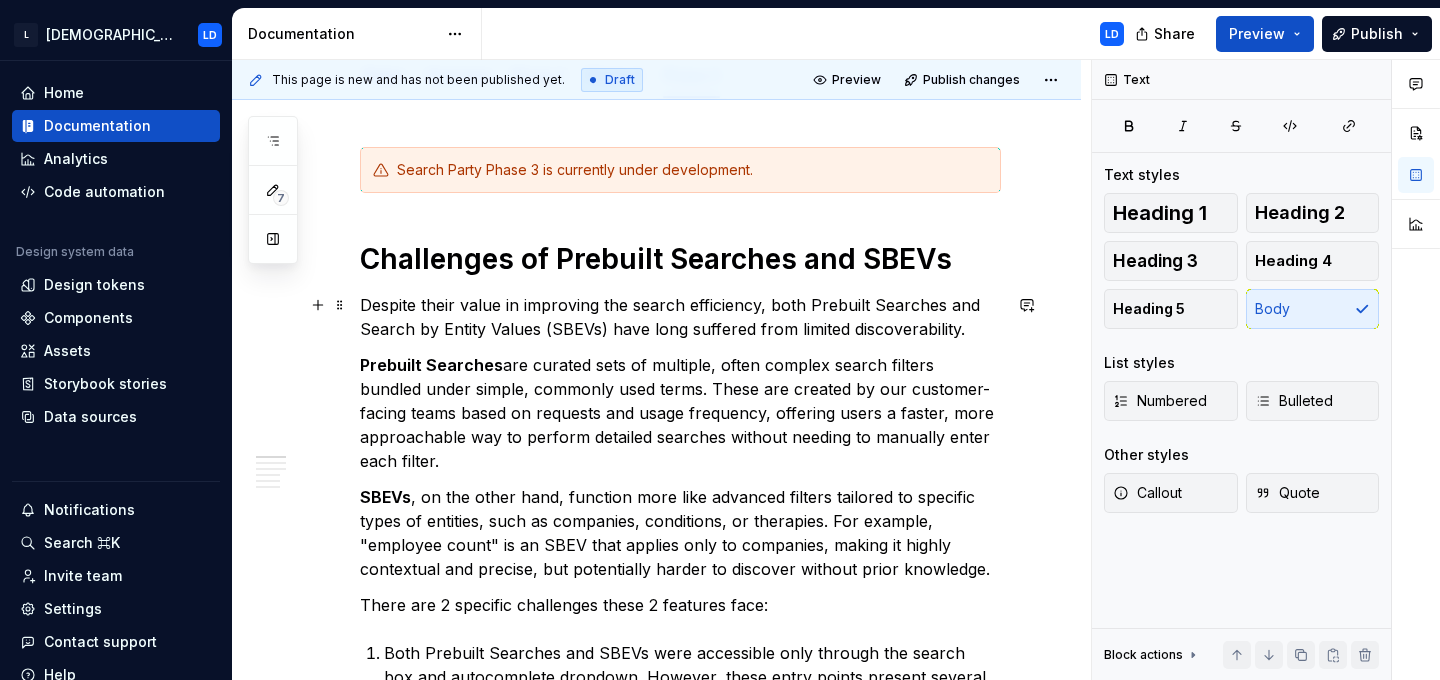 click on "Despite their value in improving the search efficiency, both Prebuilt Searches and Search by Entity Values (SBEVs) have long suffered from limited discoverability." at bounding box center (680, 317) 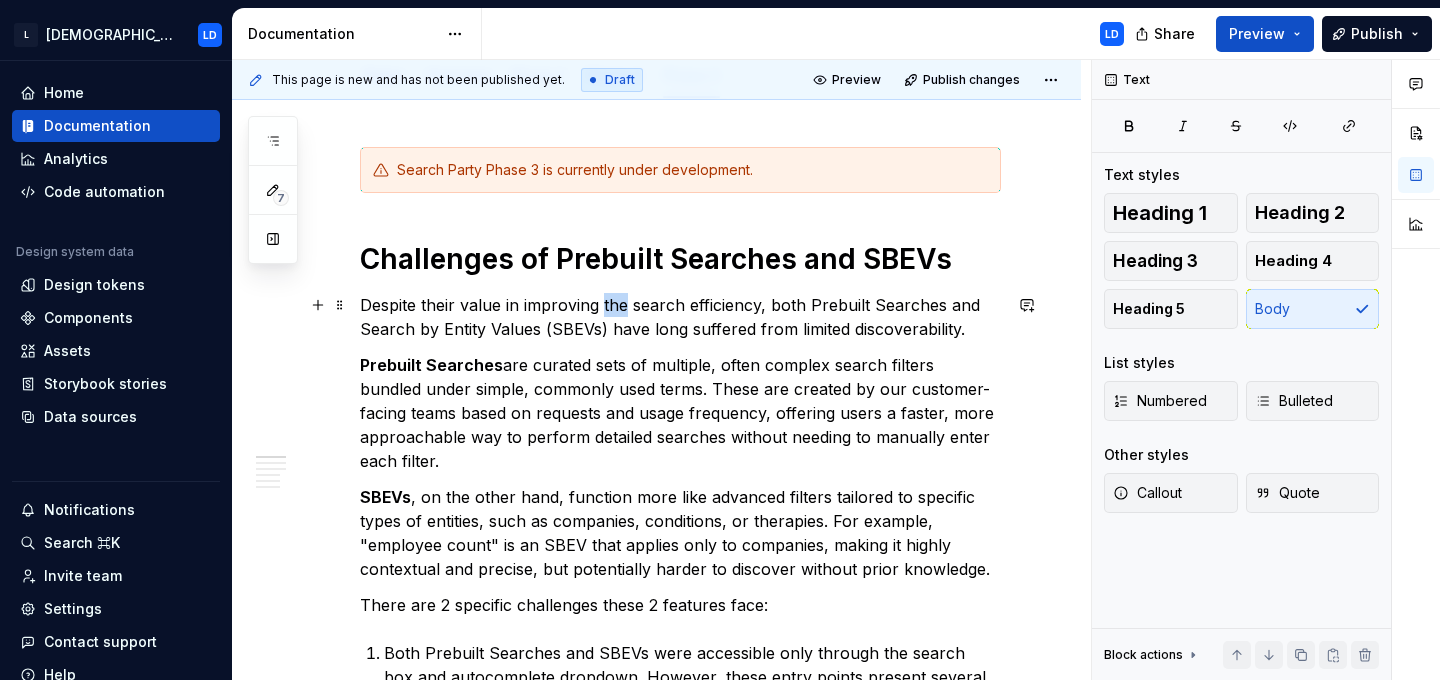 click on "Despite their value in improving the search efficiency, both Prebuilt Searches and Search by Entity Values (SBEVs) have long suffered from limited discoverability." at bounding box center (680, 317) 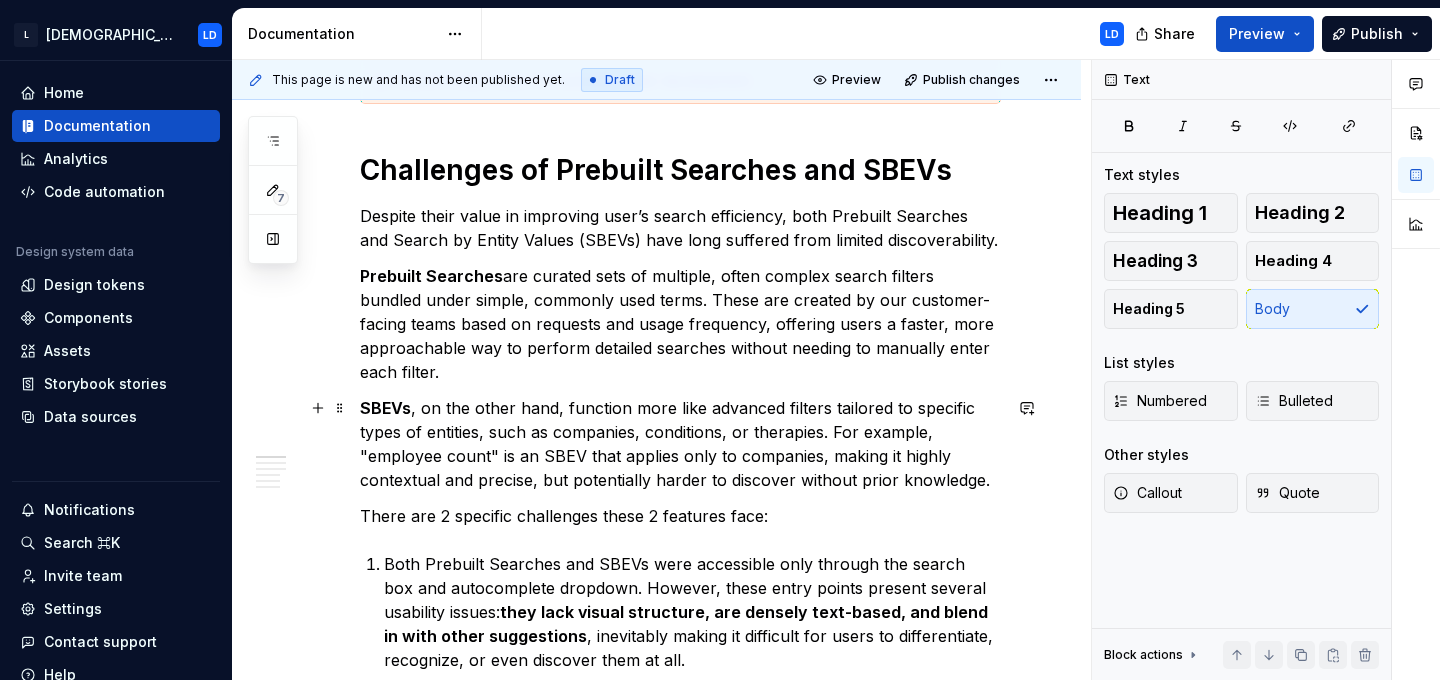 scroll, scrollTop: 350, scrollLeft: 0, axis: vertical 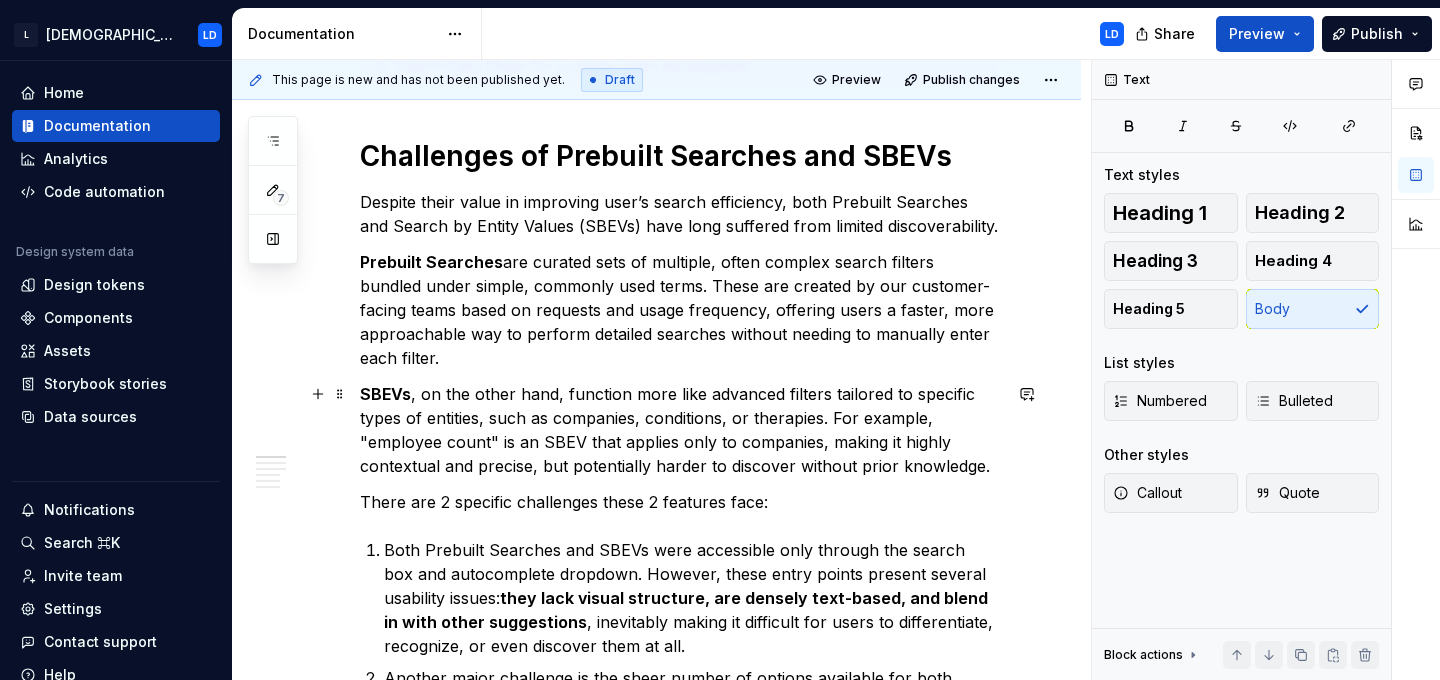 click on "SBEVs , on the other hand, function more like advanced filters tailored to specific types of entities, such as companies, conditions, or therapies. For example, "employee count" is an SBEV that applies only to companies, making it highly contextual and precise, but potentially harder to discover without prior knowledge." at bounding box center (680, 430) 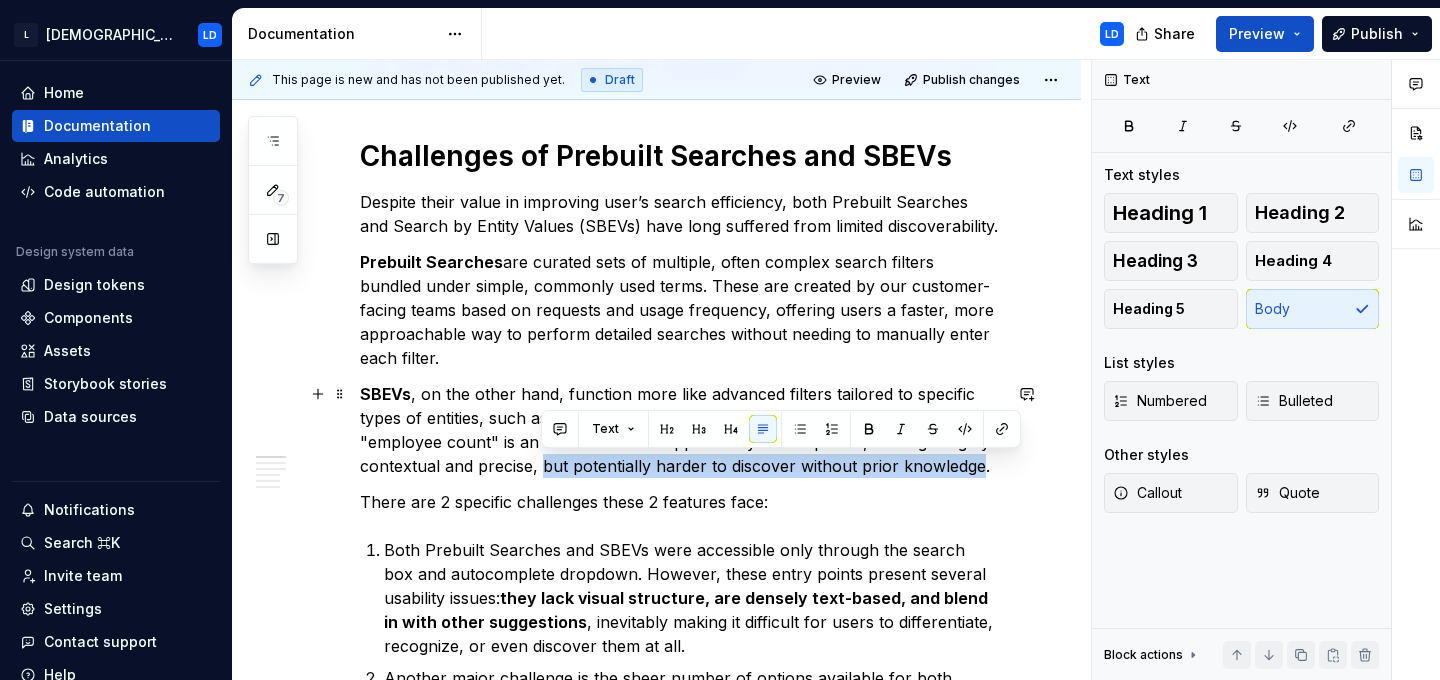 drag, startPoint x: 539, startPoint y: 466, endPoint x: 974, endPoint y: 470, distance: 435.0184 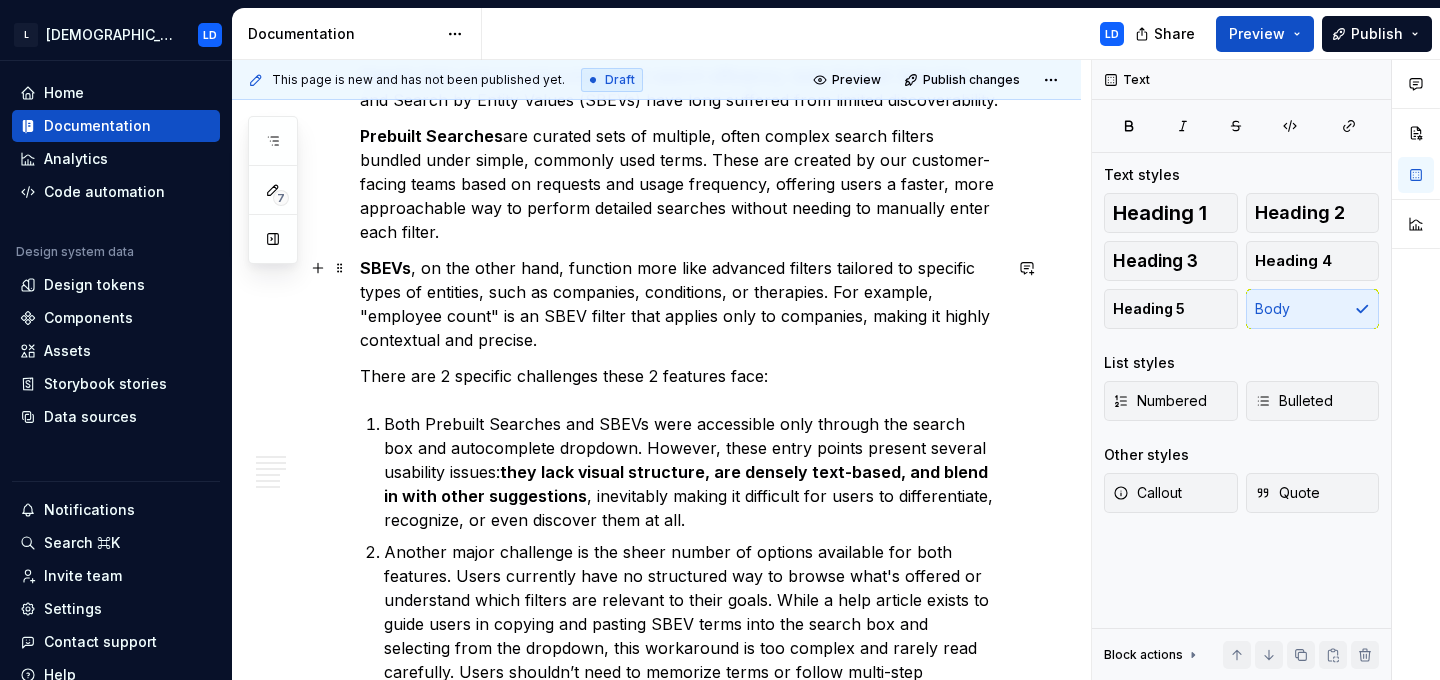 scroll, scrollTop: 480, scrollLeft: 0, axis: vertical 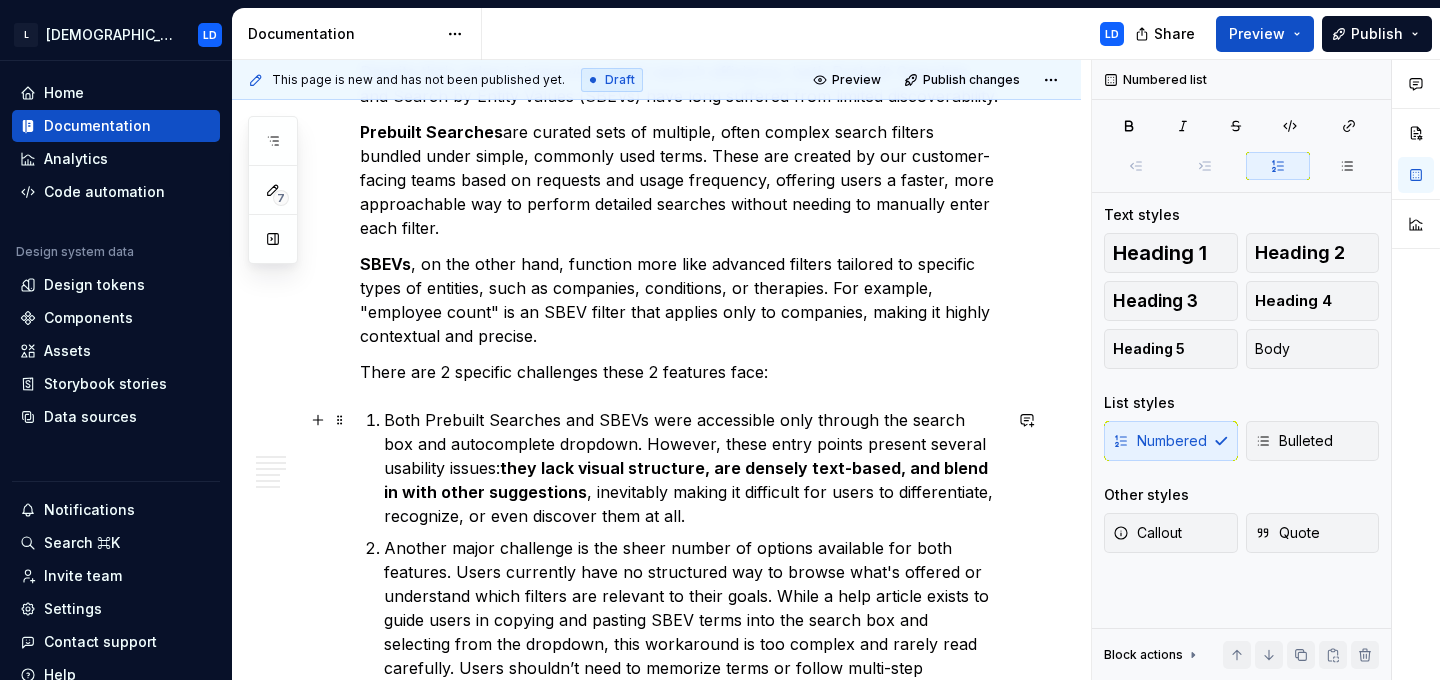 click on "Both Prebuilt Searches and SBEVs were accessible only through the search box and autocomplete dropdown. However, these entry points present several usability issues:  they lack visual structure, are densely text-based, and blend in with other suggestions , inevitably making it difficult for users to differentiate, recognize, or even discover them at all." at bounding box center [692, 468] 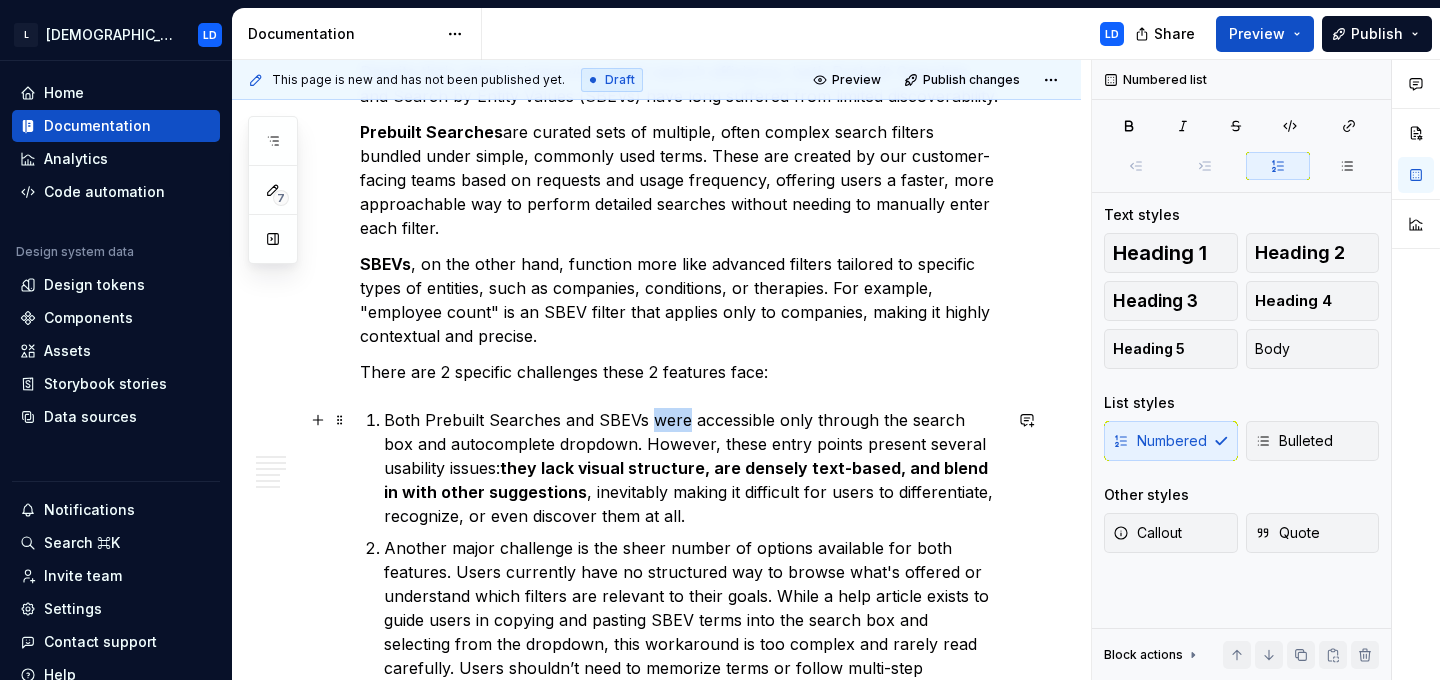 click on "Both Prebuilt Searches and SBEVs were accessible only through the search box and autocomplete dropdown. However, these entry points present several usability issues:  they lack visual structure, are densely text-based, and blend in with other suggestions , inevitably making it difficult for users to differentiate, recognize, or even discover them at all." at bounding box center (692, 468) 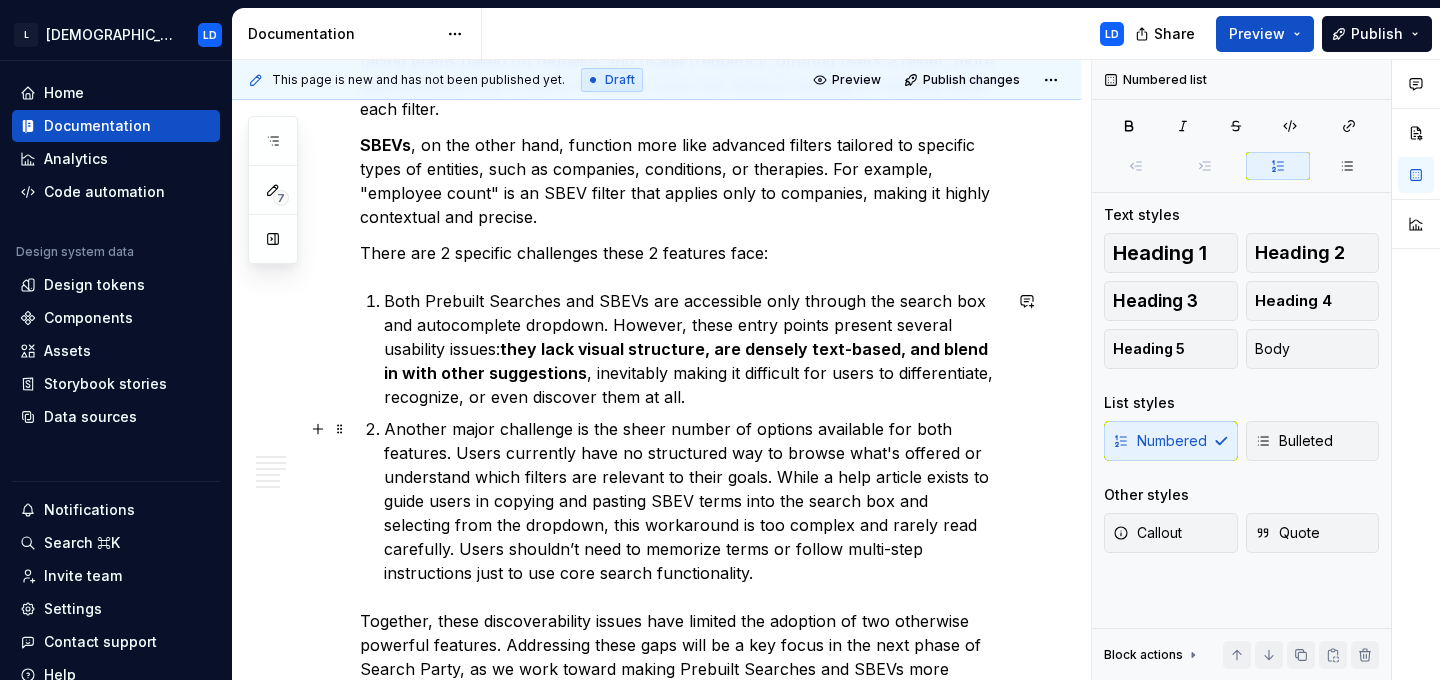 scroll, scrollTop: 603, scrollLeft: 0, axis: vertical 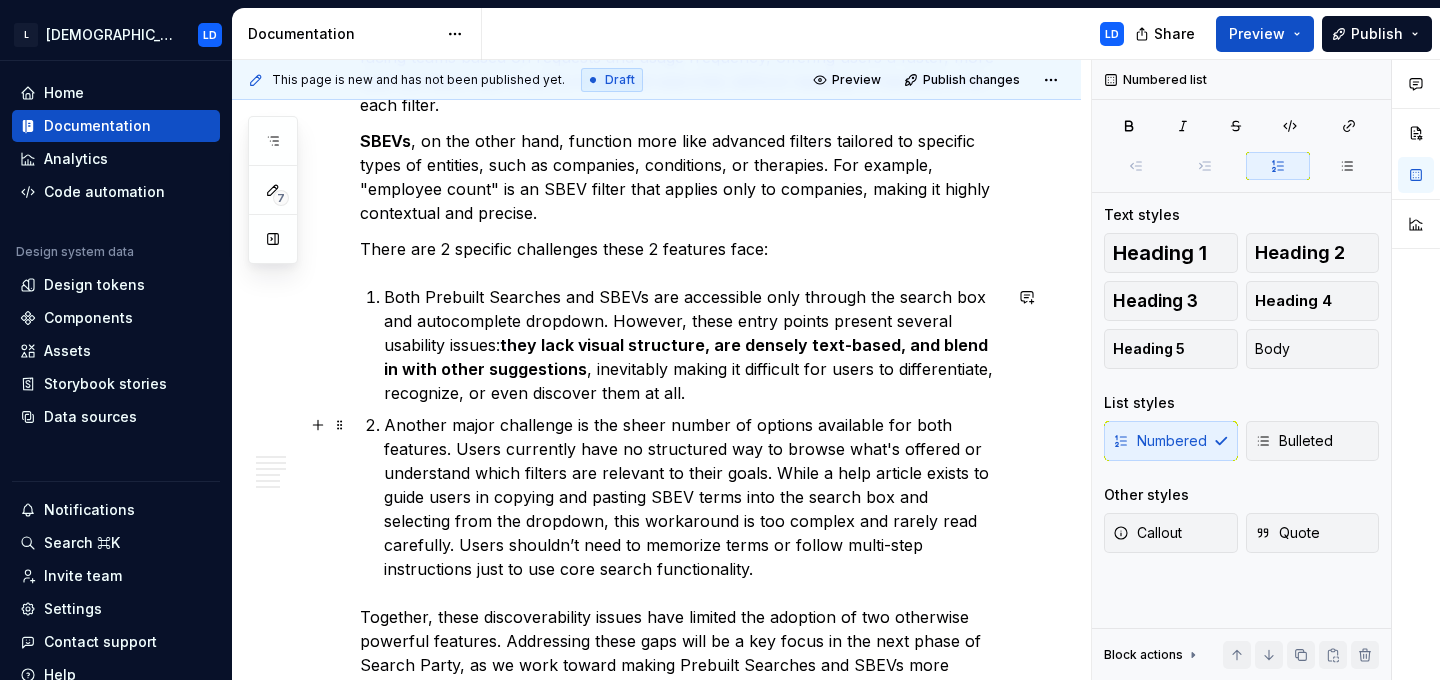 click on "Another major challenge is the sheer number of options available for both features. Users currently have no structured way to browse what's offered or understand which filters are relevant to their goals. While a help article exists to guide users in copying and pasting SBEV terms into the search box and selecting from the dropdown, this workaround is too complex and rarely read carefully. Users shouldn’t need to memorize terms or follow multi-step instructions just to use core search functionality." at bounding box center [692, 497] 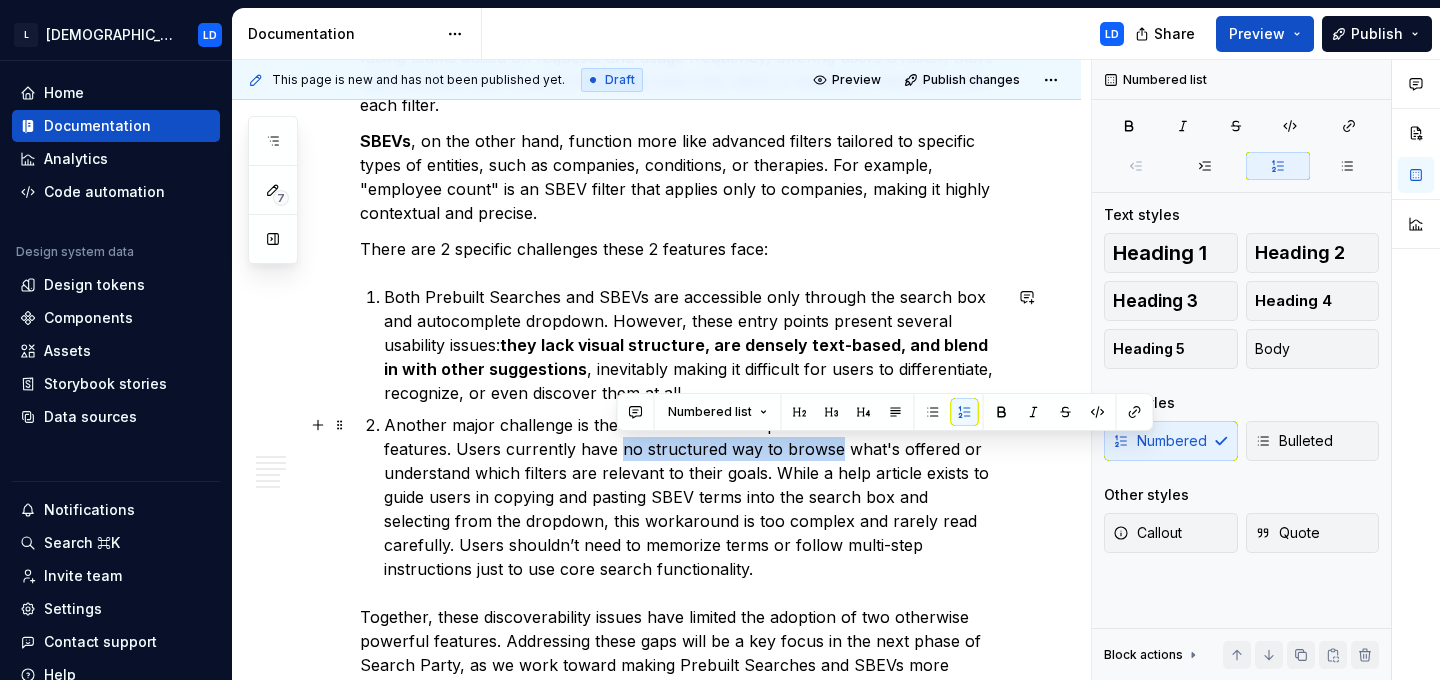 drag, startPoint x: 619, startPoint y: 445, endPoint x: 830, endPoint y: 445, distance: 211 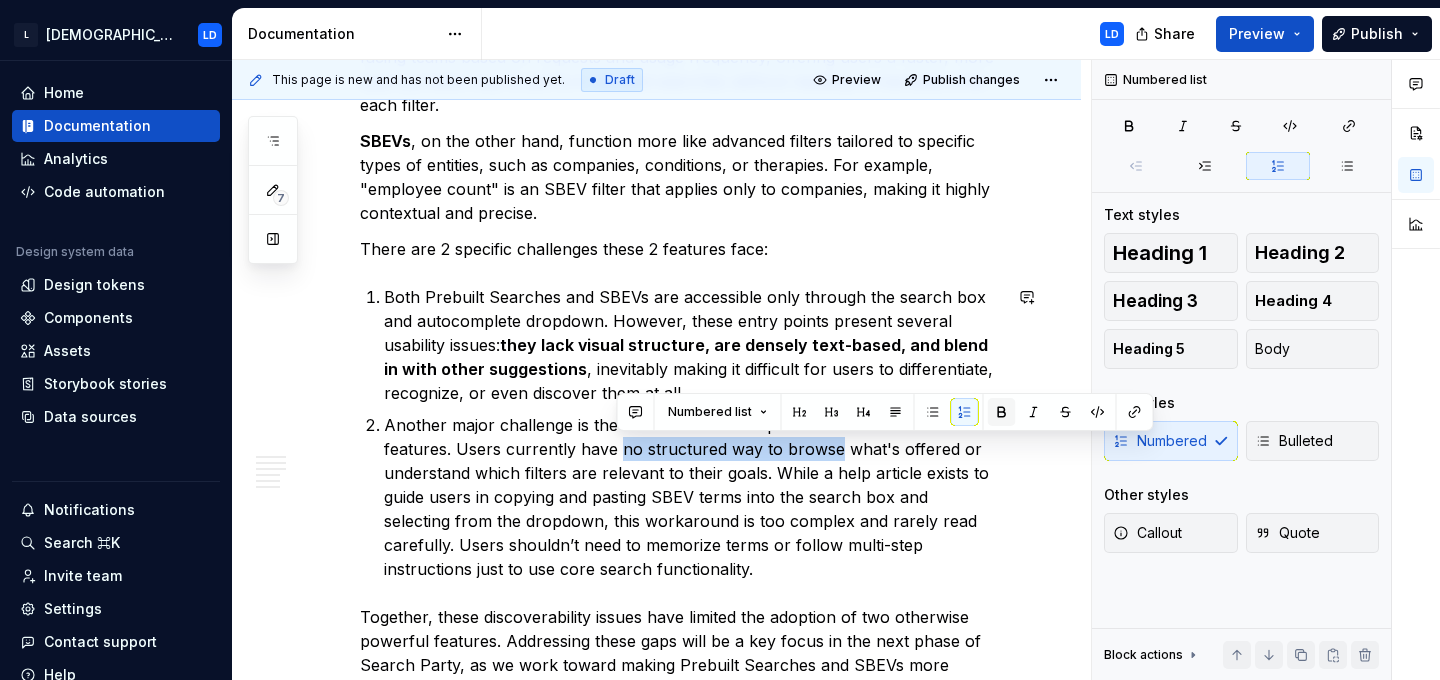 click at bounding box center [1002, 412] 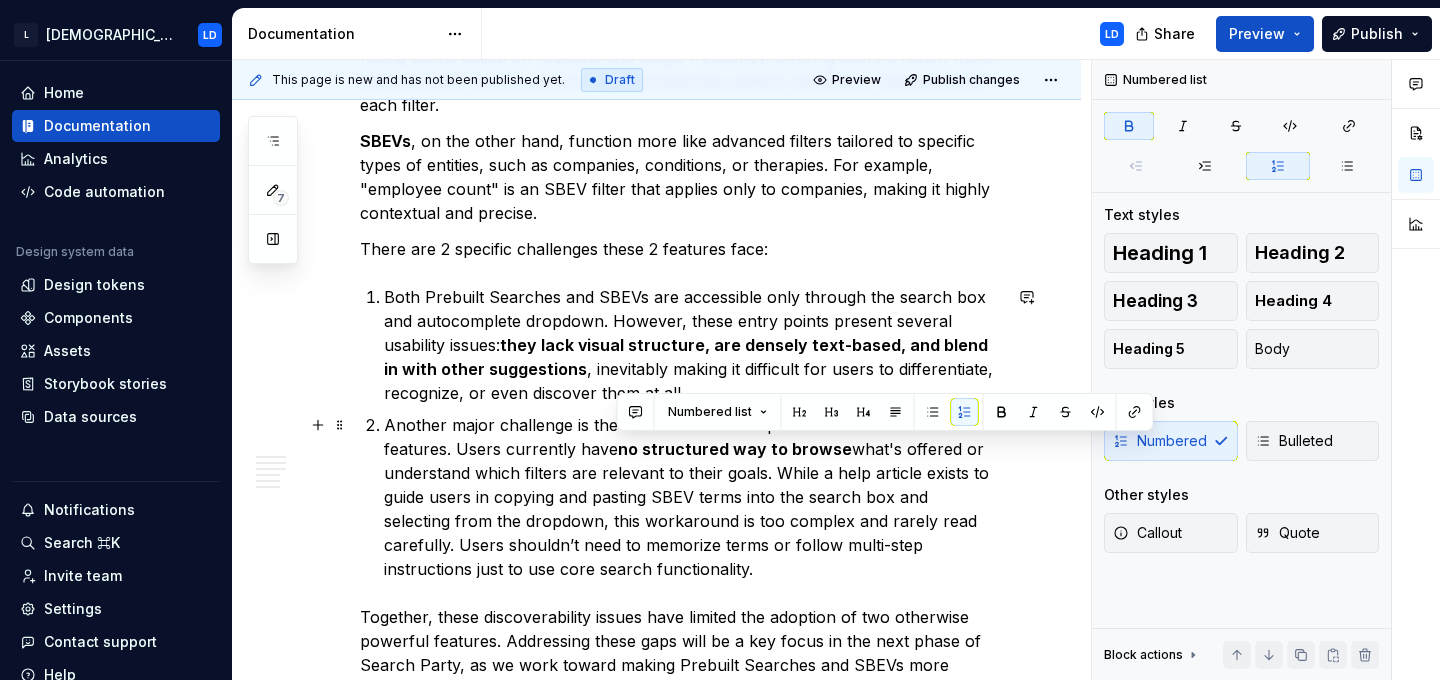 click on "Another major challenge is the sheer number of options available for both features. Users currently have  no structured way to browse  what's offered or understand which filters are relevant to their goals. While a help article exists to guide users in copying and pasting SBEV terms into the search box and selecting from the dropdown, this workaround is too complex and rarely read carefully. Users shouldn’t need to memorize terms or follow multi-step instructions just to use core search functionality." at bounding box center [692, 497] 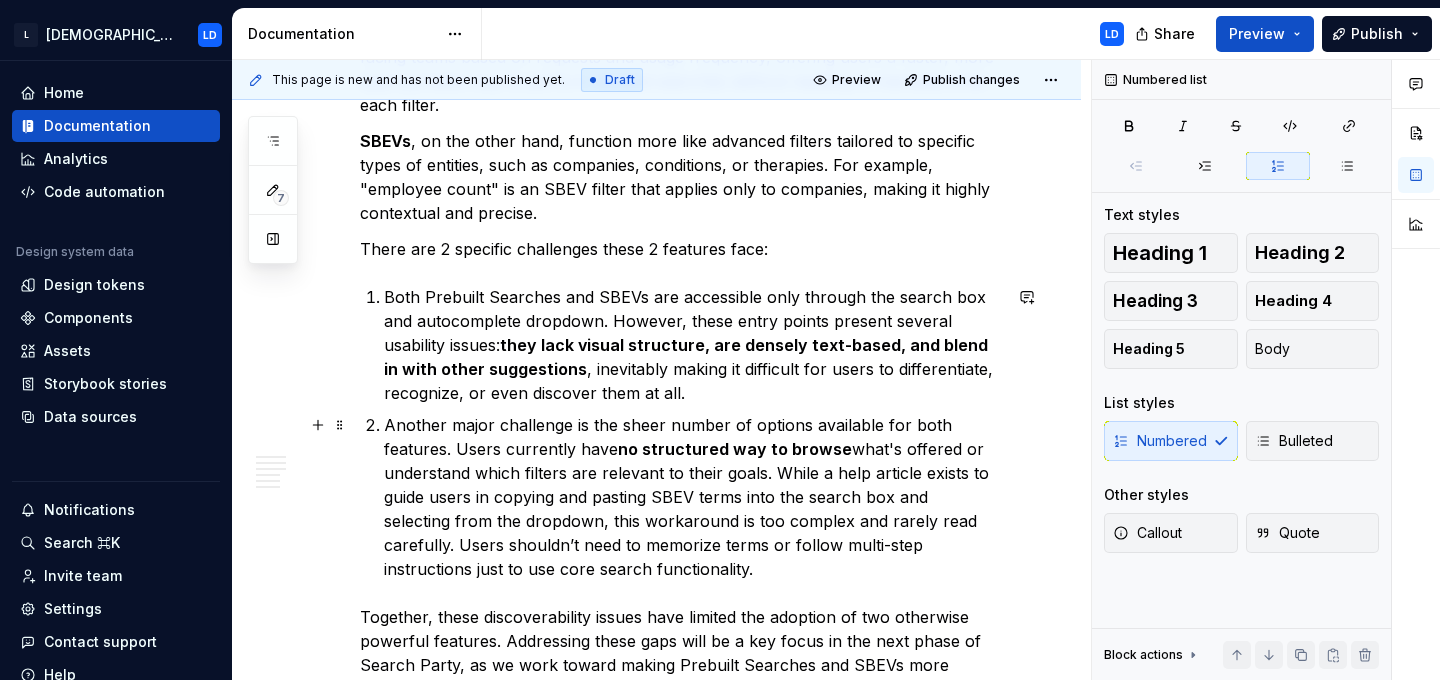 click on "Another major challenge is the sheer number of options available for both features. Users currently have  no structured way to browse  what's offered or understand which filters are relevant to their goals. While a help article exists to guide users in copying and pasting SBEV terms into the search box and selecting from the dropdown, this workaround is too complex and rarely read carefully. Users shouldn’t need to memorize terms or follow multi-step instructions just to use core search functionality." at bounding box center (692, 497) 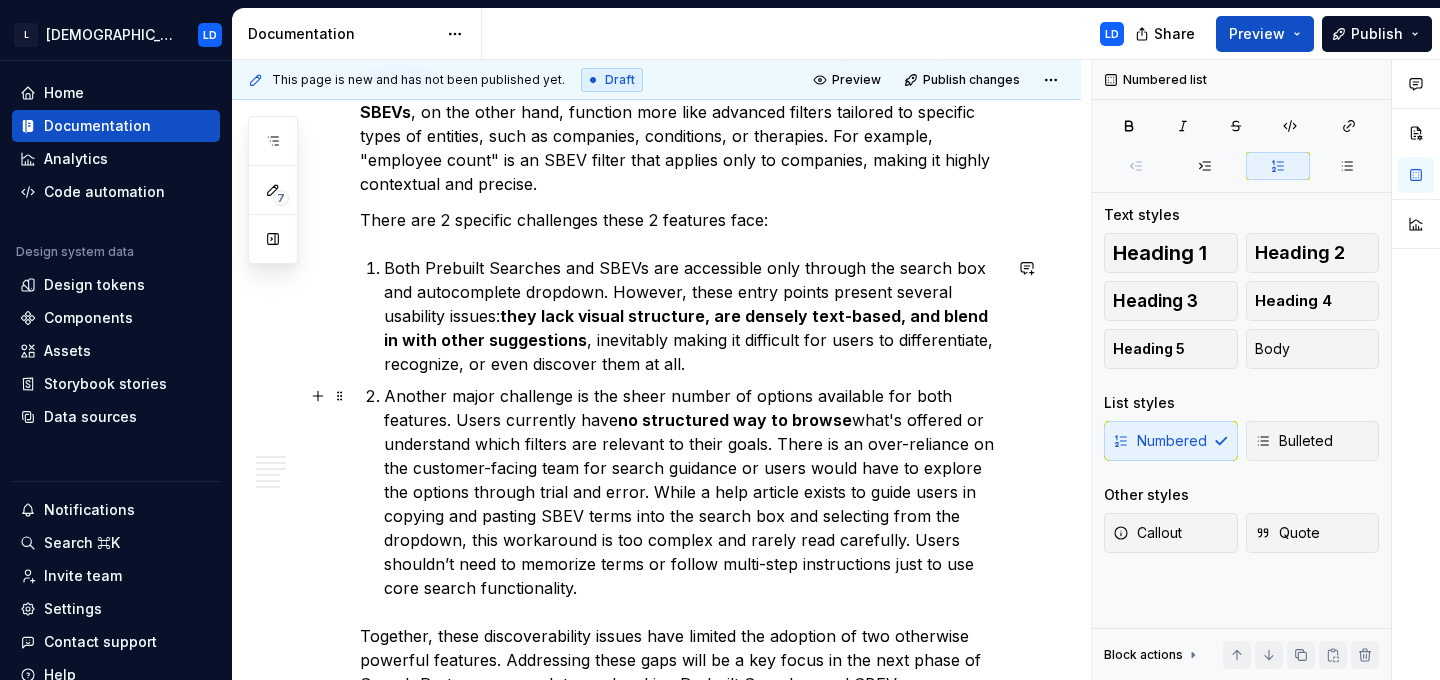 scroll, scrollTop: 633, scrollLeft: 0, axis: vertical 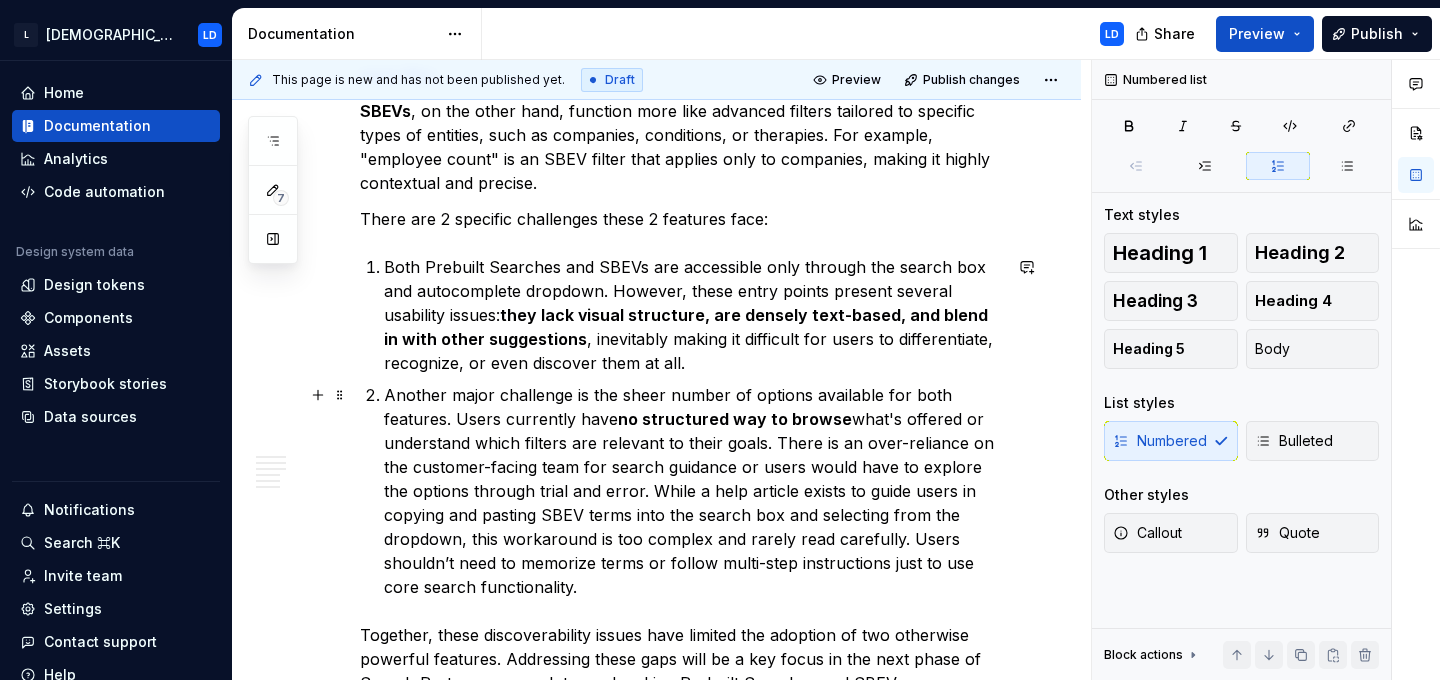 click on "Another major challenge is the sheer number of options available for both features. Users currently have  no structured way to browse  what's offered or understand which filters are relevant to their goals. There is an over-reliance on the customer-facing team for search guidance or users would have to explore the options through trial and error. While a help article exists to guide users in copying and pasting SBEV terms into the search box and selecting from the dropdown, this workaround is too complex and rarely read carefully. Users shouldn’t need to memorize terms or follow multi-step instructions just to use core search functionality." at bounding box center [692, 491] 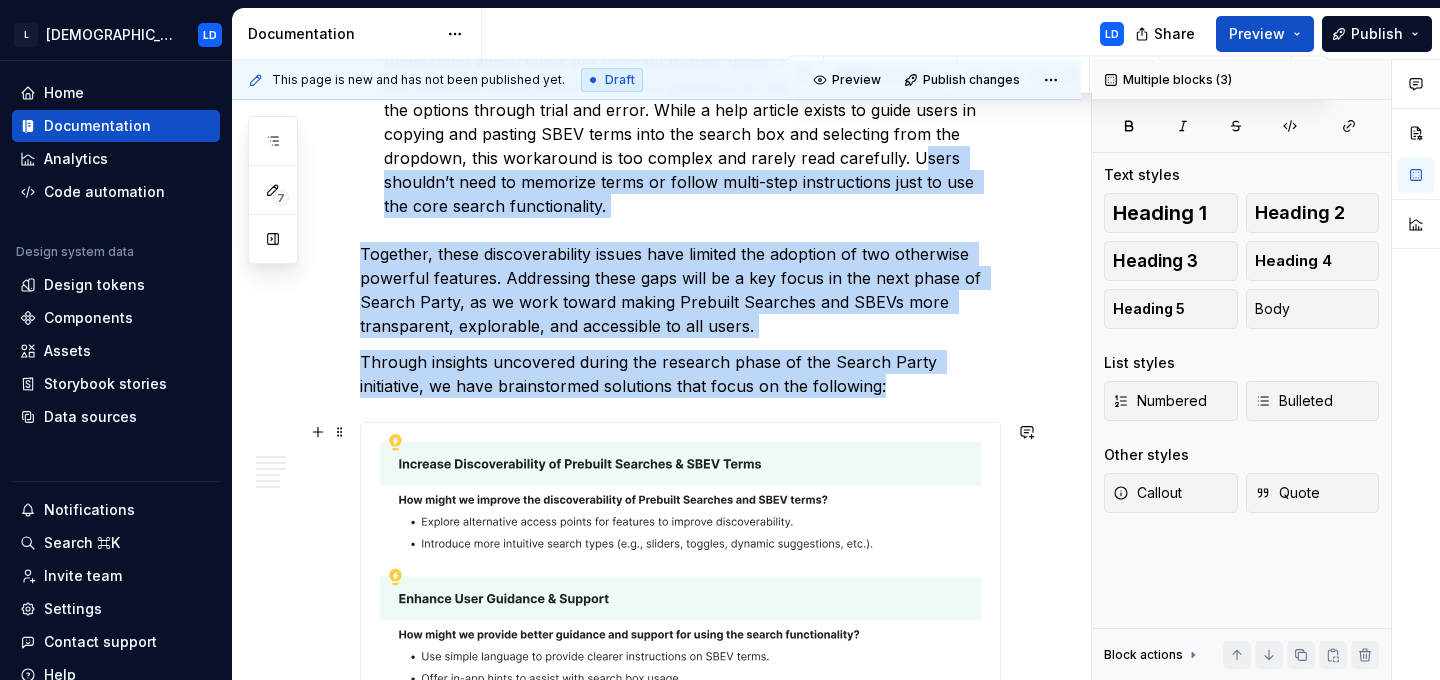 scroll, scrollTop: 1060, scrollLeft: 0, axis: vertical 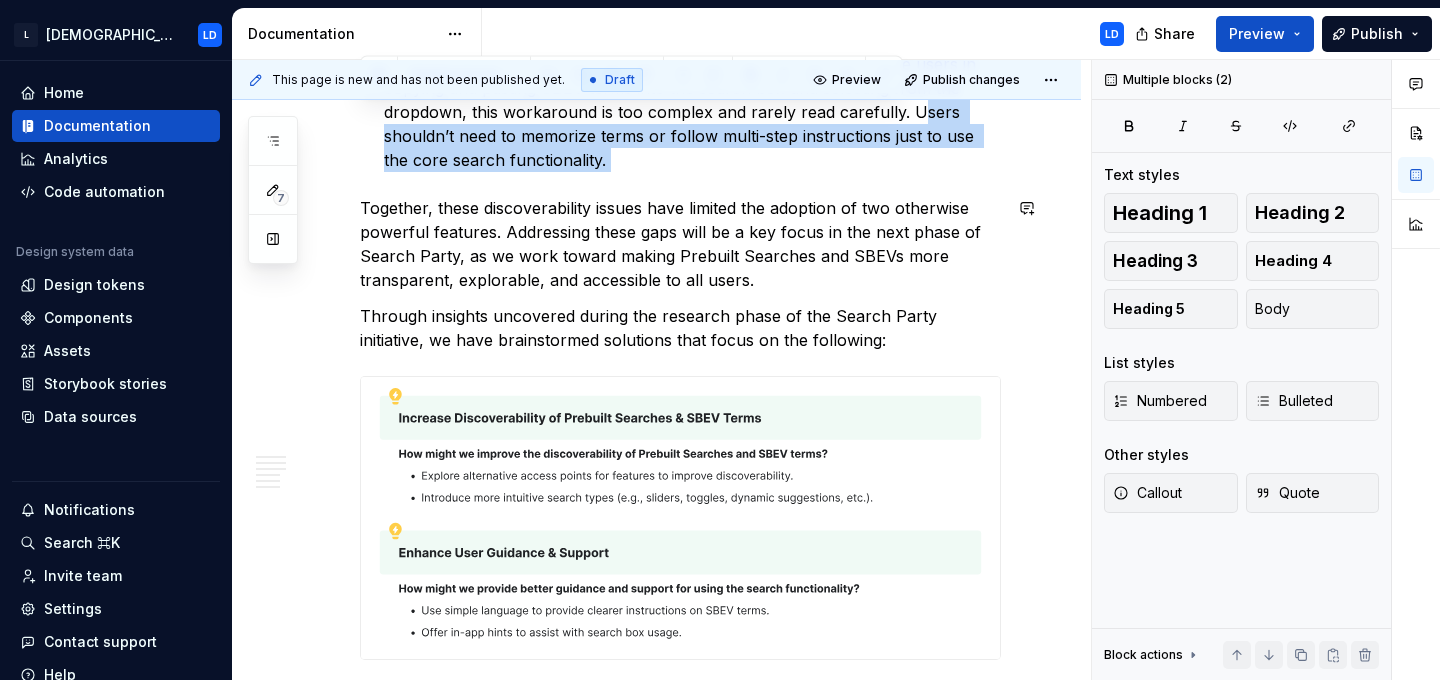 drag, startPoint x: 790, startPoint y: 540, endPoint x: 461, endPoint y: 193, distance: 478.1736 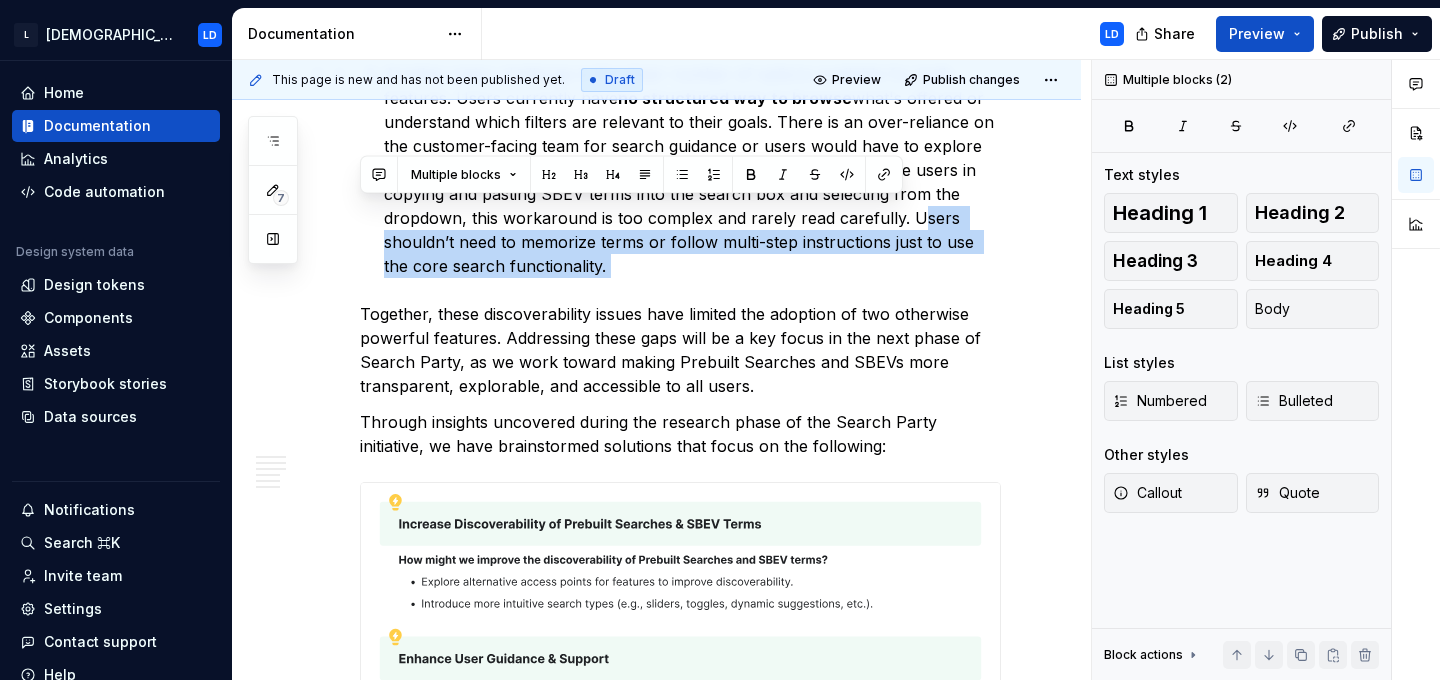 scroll, scrollTop: 953, scrollLeft: 0, axis: vertical 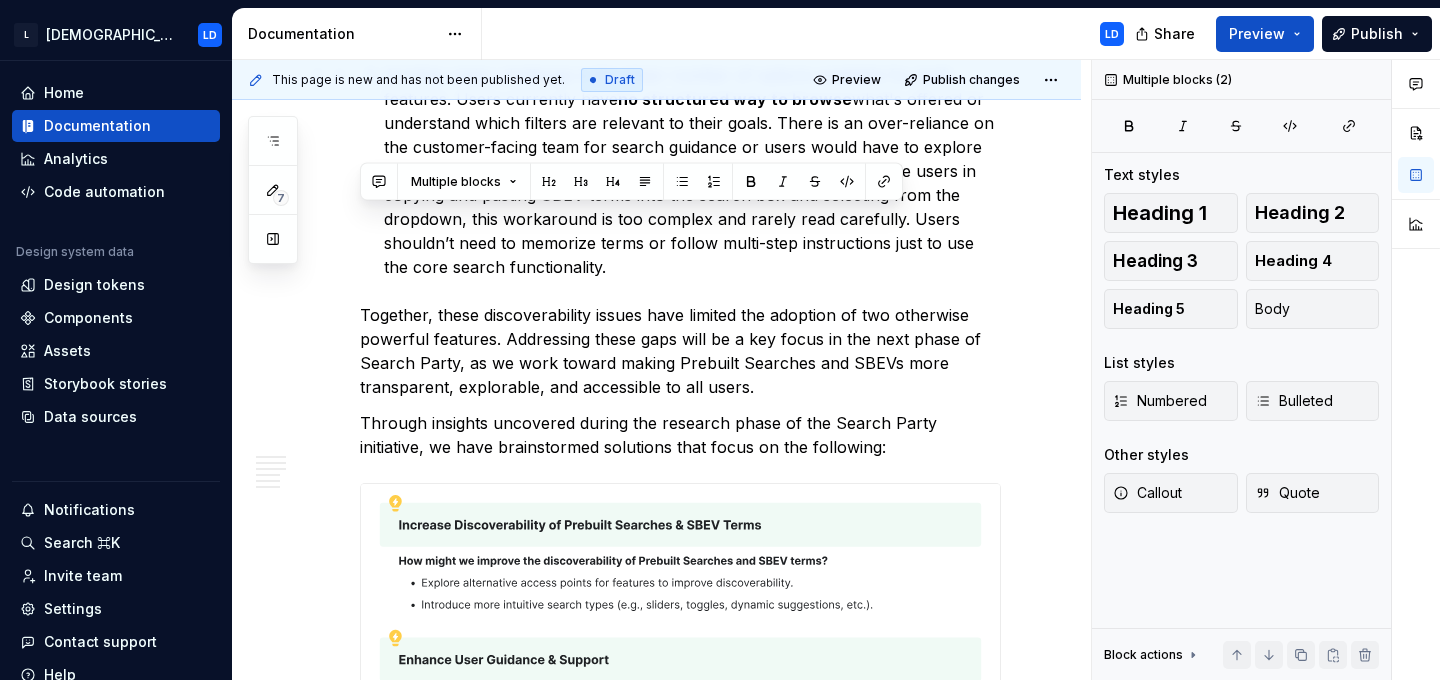 click on "Another major challenge is the sheer number of options available for both features. Users currently have  no structured way to browse  what's offered or understand which filters are relevant to their goals. There is an over-reliance on the customer-facing team for search guidance or users would have to explore the options through trial and error. While a help article exists to guide users in copying and pasting SBEV terms into the search box and selecting from the dropdown, this workaround is too complex and rarely read carefully. Users shouldn’t need to memorize terms or follow multi-step instructions just to use the core search functionality." at bounding box center (692, 171) 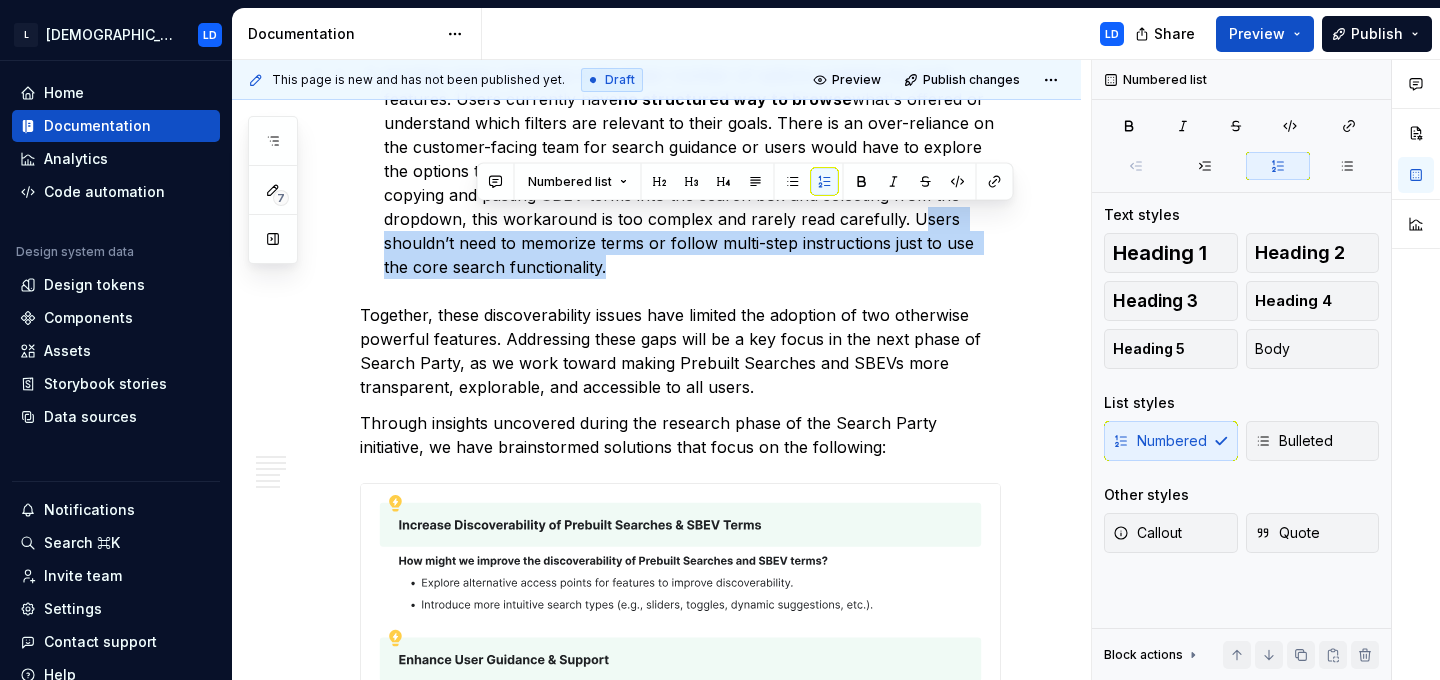 drag, startPoint x: 787, startPoint y: 216, endPoint x: 475, endPoint y: 273, distance: 317.164 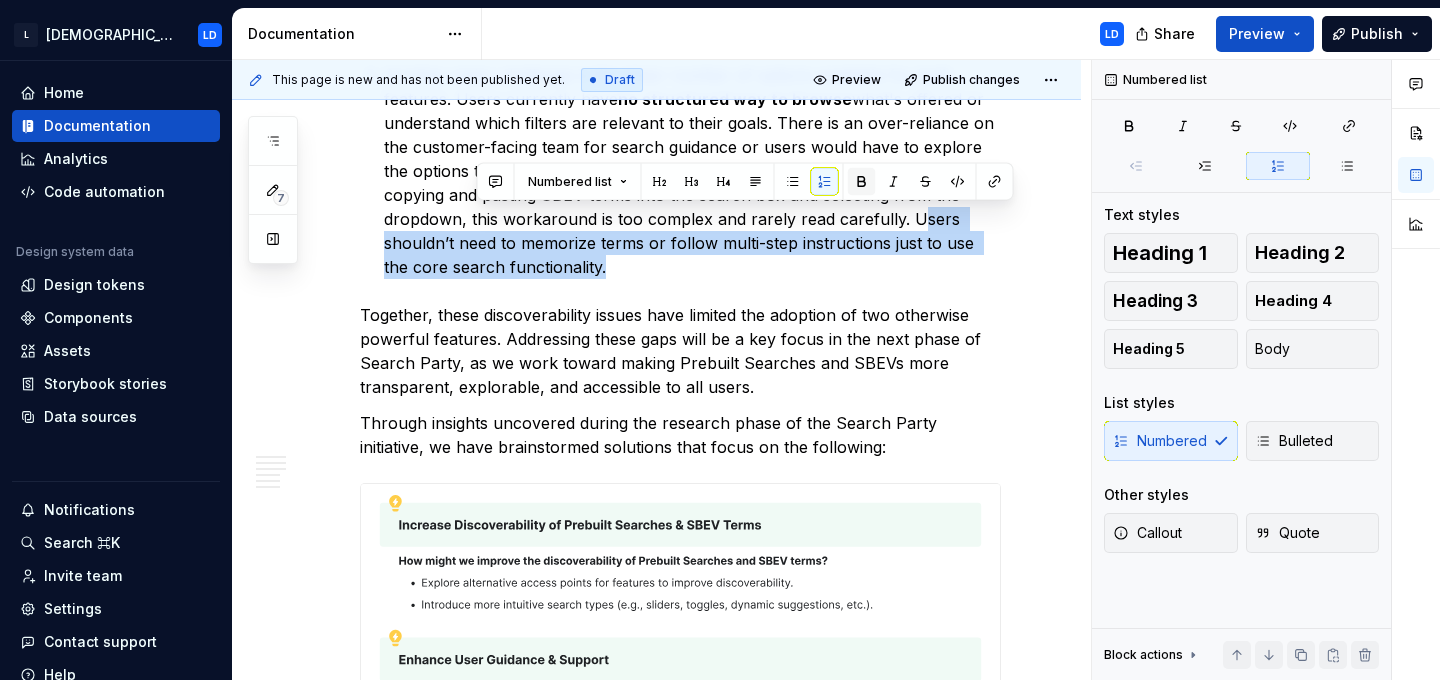 click at bounding box center [862, 182] 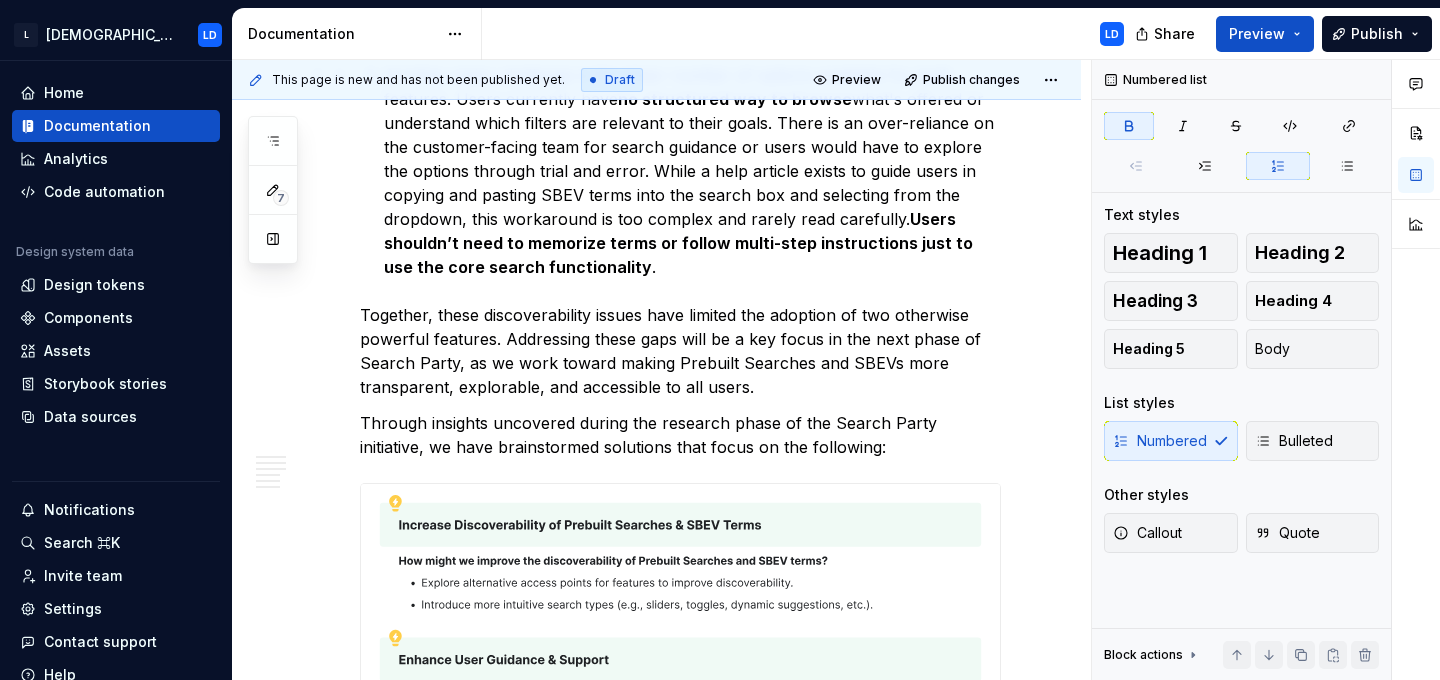 click on "Another major challenge is the sheer number of options available for both features. Users currently have  no structured way to browse  what's offered or understand which filters are relevant to their goals. There is an over-reliance on the customer-facing team for search guidance or users would have to explore the options through trial and error. While a help article exists to guide users in copying and pasting SBEV terms into the search box and selecting from the dropdown, this workaround is too complex and rarely read carefully.  Users shouldn’t need to memorize terms or follow multi-step instructions just to use the core search functionality ." at bounding box center (692, 171) 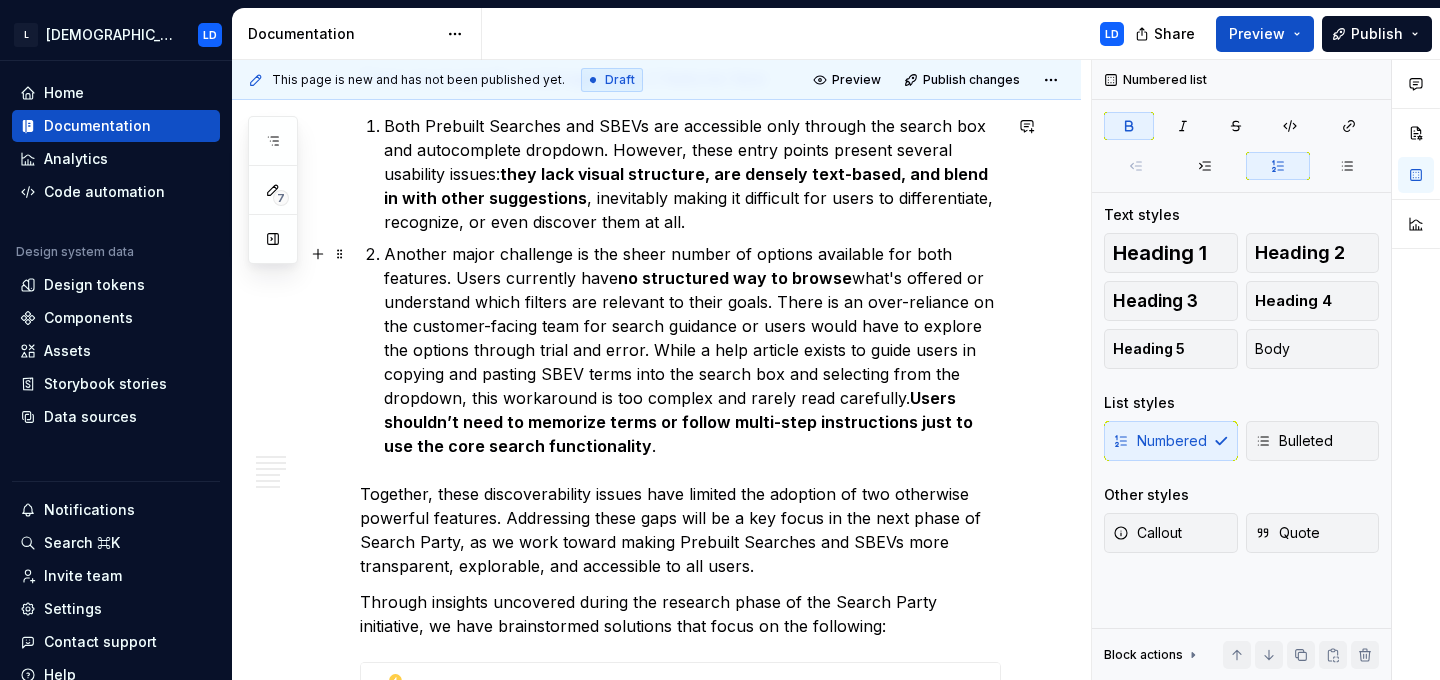 scroll, scrollTop: 785, scrollLeft: 0, axis: vertical 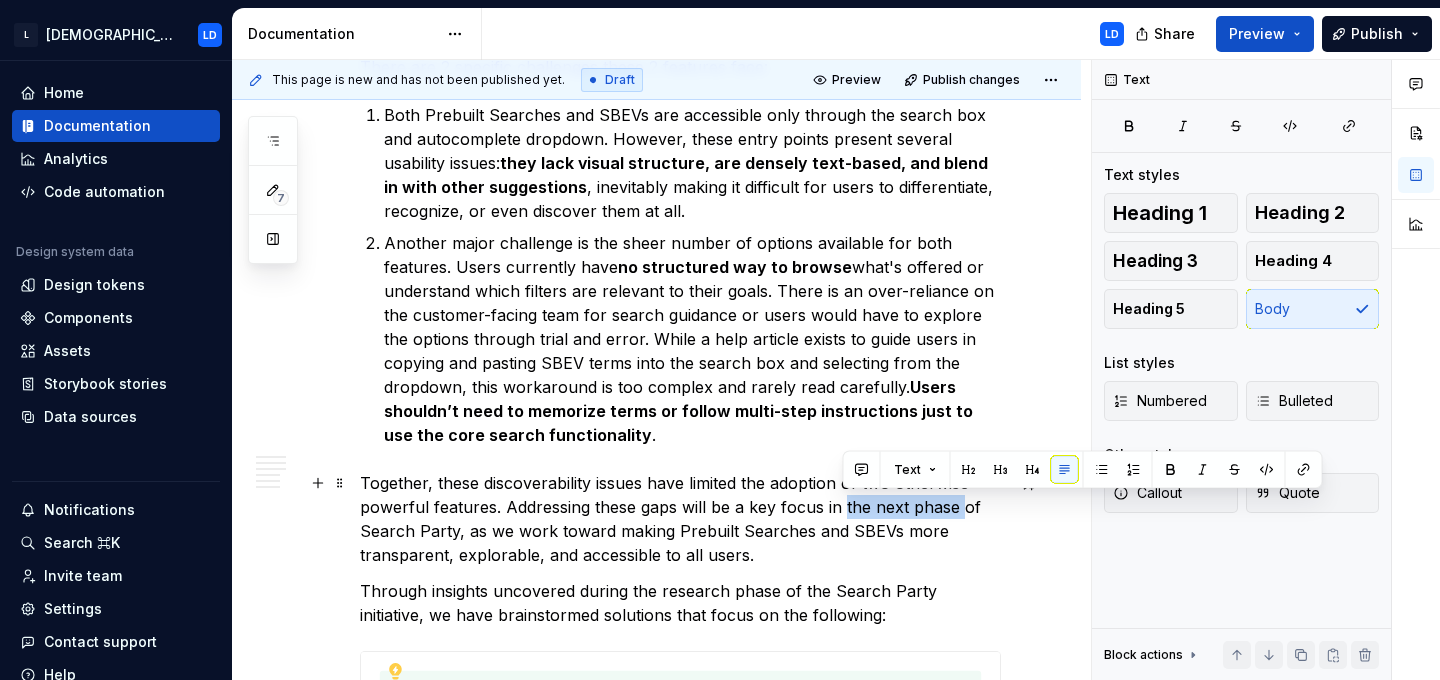drag, startPoint x: 844, startPoint y: 507, endPoint x: 957, endPoint y: 509, distance: 113.0177 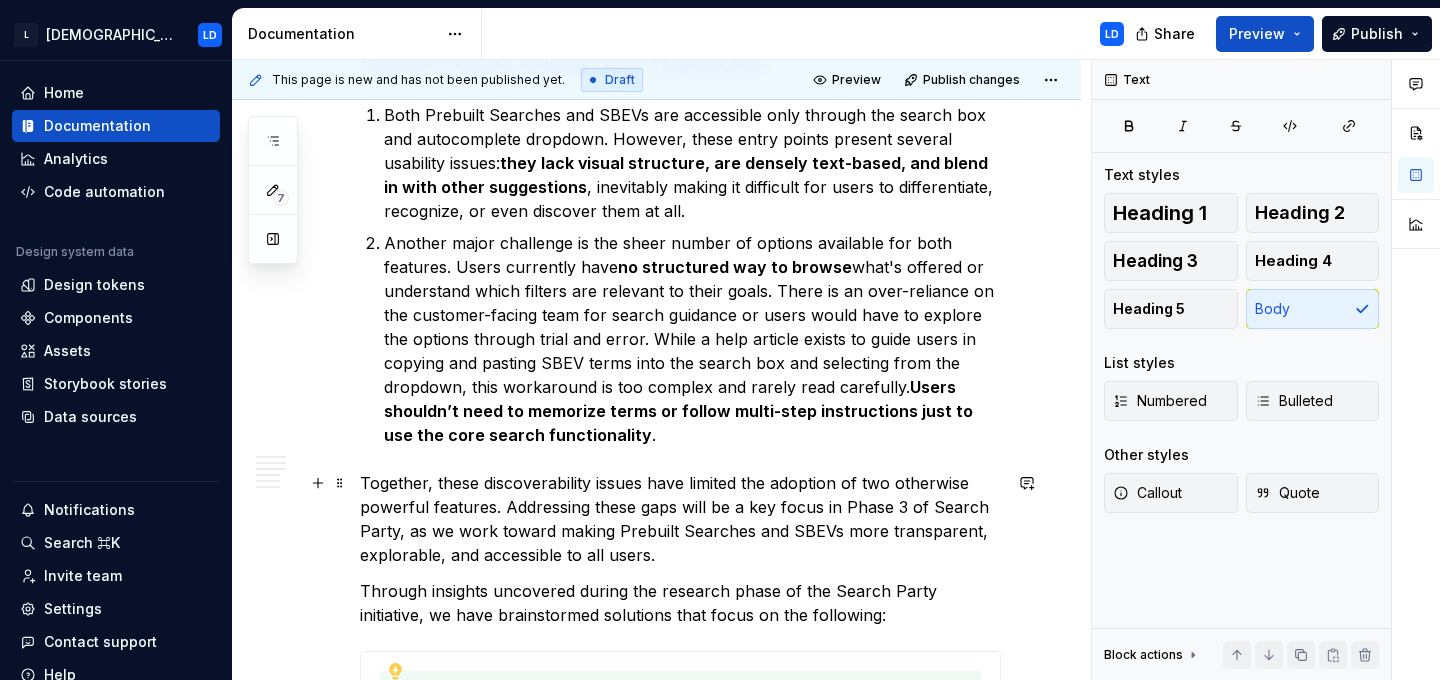 click on "Together, these discoverability issues have limited the adoption of two otherwise powerful features. Addressing these gaps will be a key focus in Phase 3 of Search Party, as we work toward making Prebuilt Searches and SBEVs more transparent, explorable, and accessible to all users." at bounding box center [680, 519] 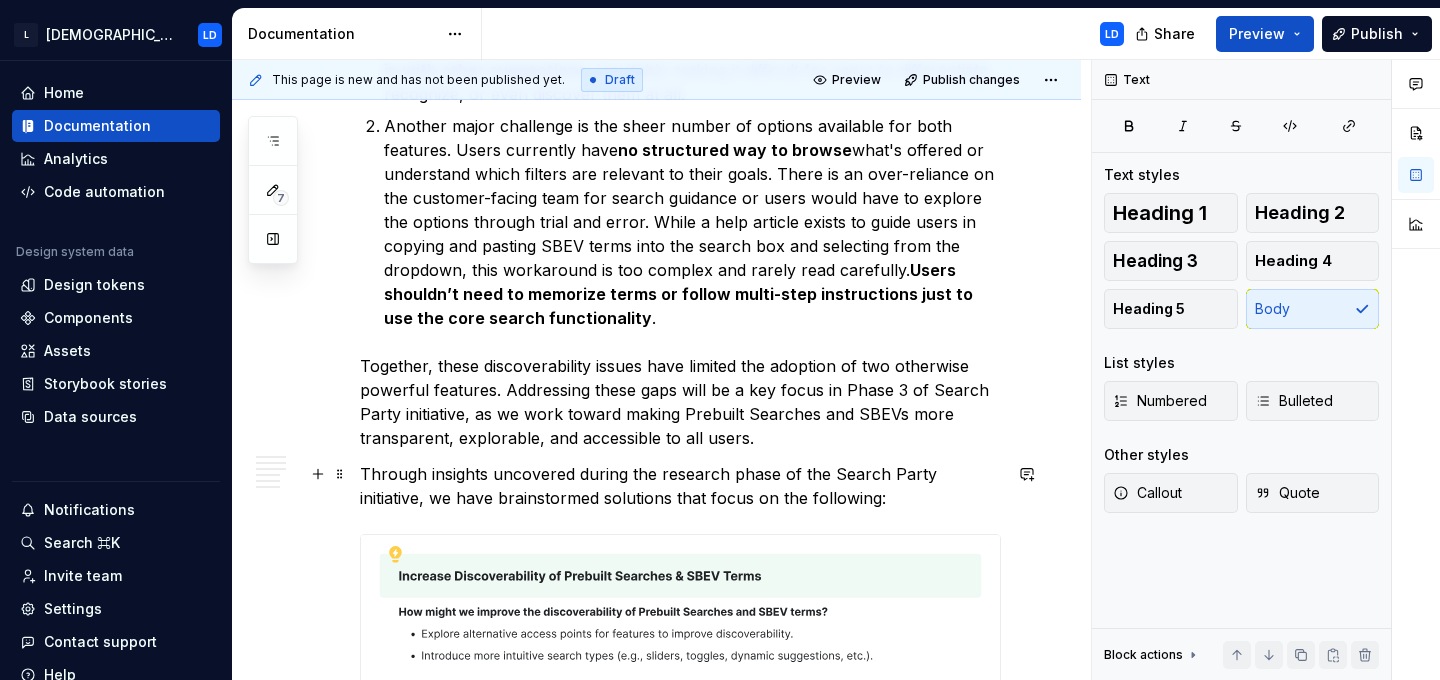 scroll, scrollTop: 906, scrollLeft: 0, axis: vertical 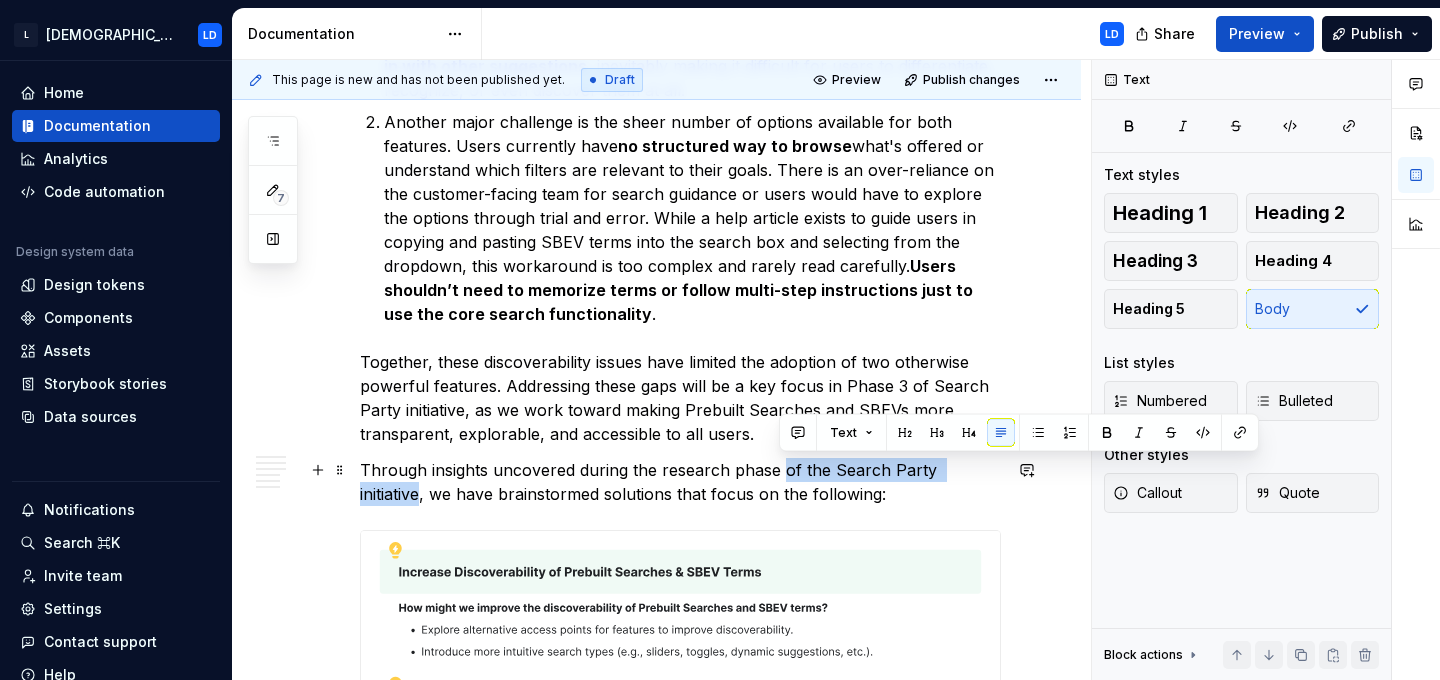 drag, startPoint x: 781, startPoint y: 474, endPoint x: 991, endPoint y: 466, distance: 210.15233 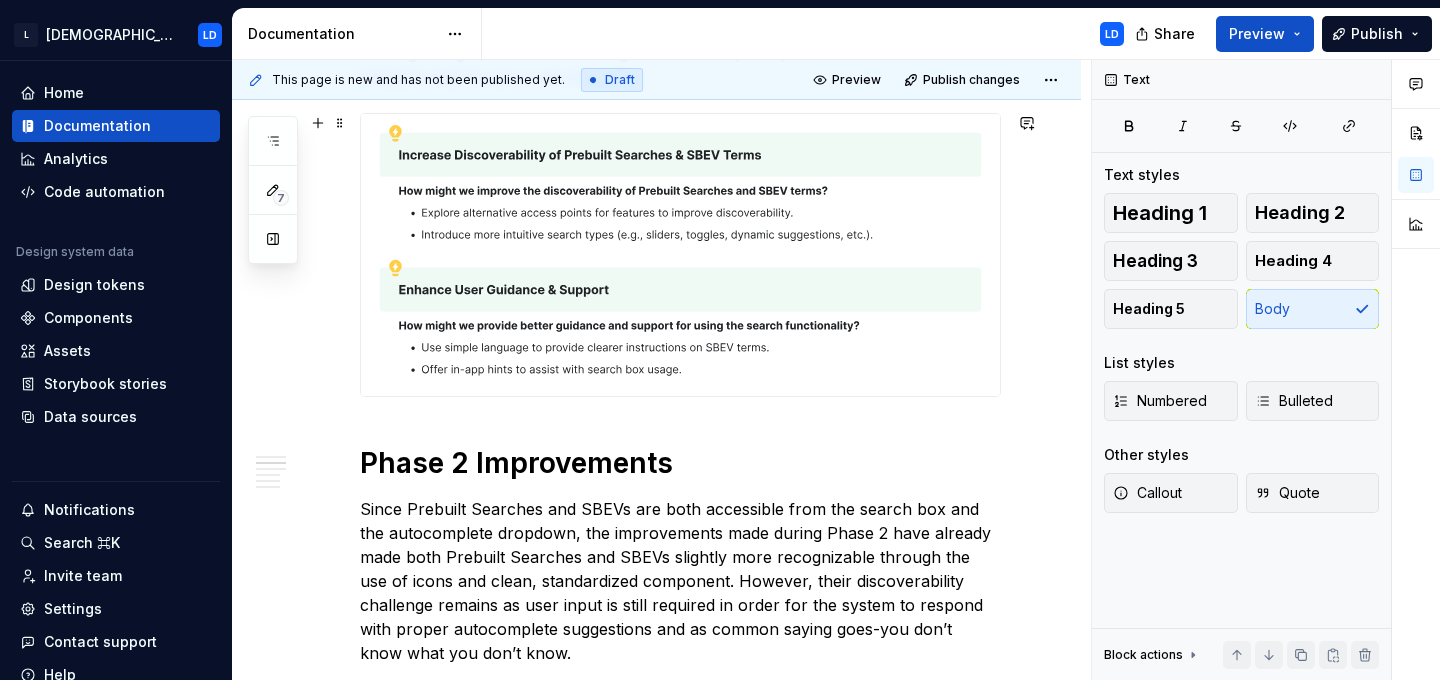 scroll, scrollTop: 1330, scrollLeft: 0, axis: vertical 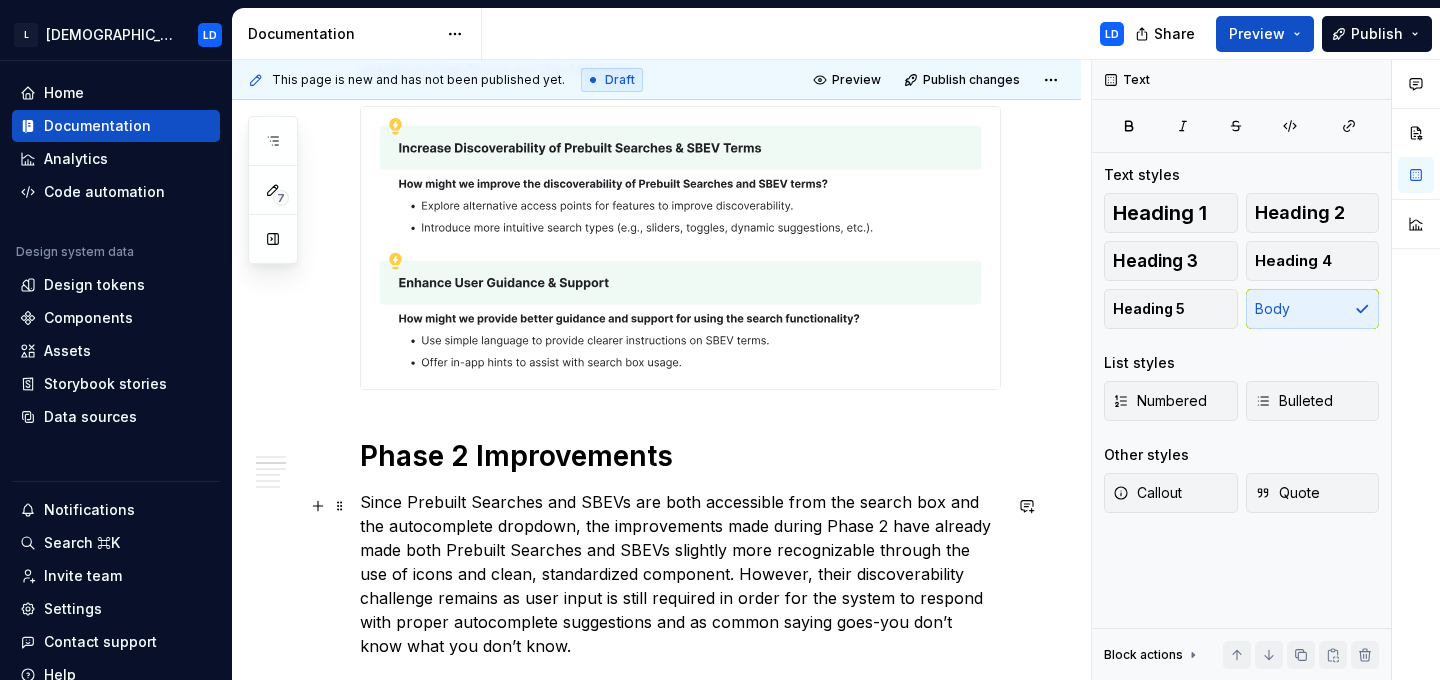 click on "Since Prebuilt Searches and SBEVs are both accessible from the search box and the autocomplete dropdown, the improvements made during Phase 2 have already made both Prebuilt Searches and SBEVs slightly more recognizable through the use of icons and clean, standardized component. However, their discoverability challenge remains as user input is still required in order for the system to respond with proper autocomplete suggestions and as common saying goes-you don’t know what you don’t know." at bounding box center (680, 574) 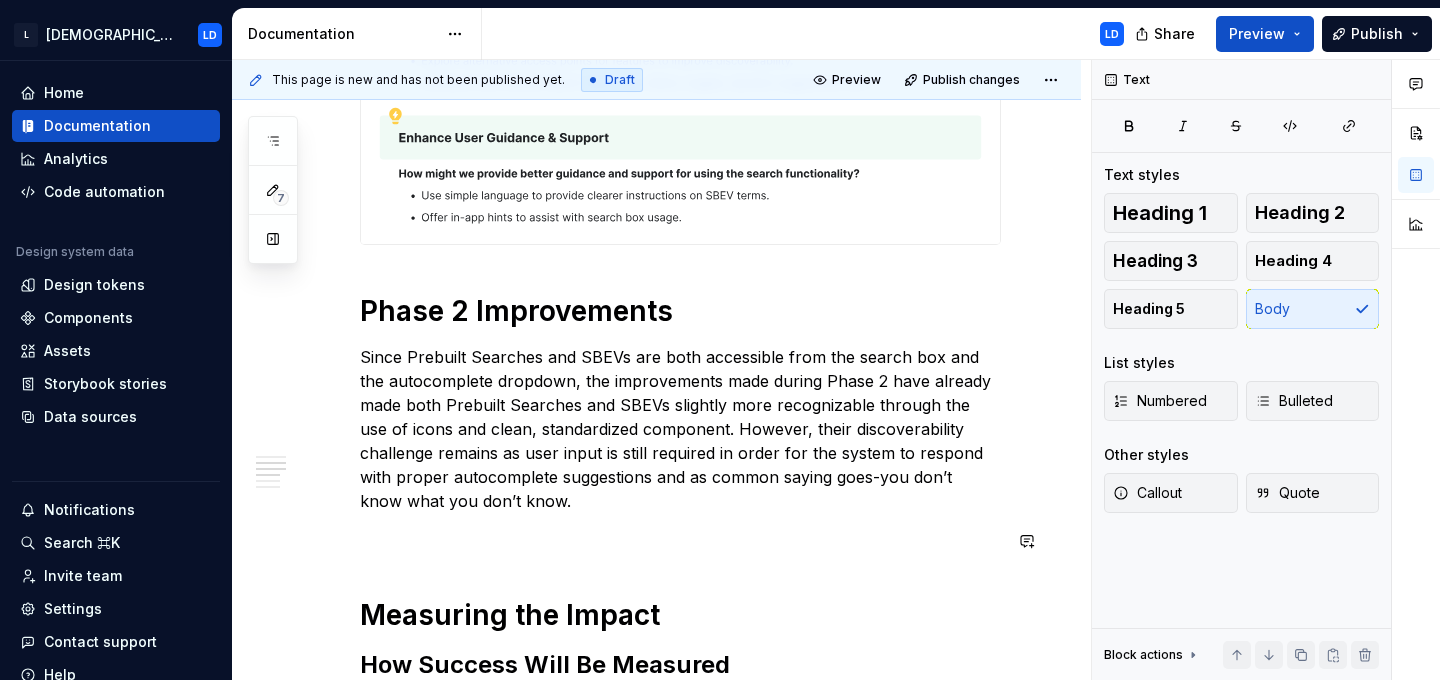 scroll, scrollTop: 1483, scrollLeft: 0, axis: vertical 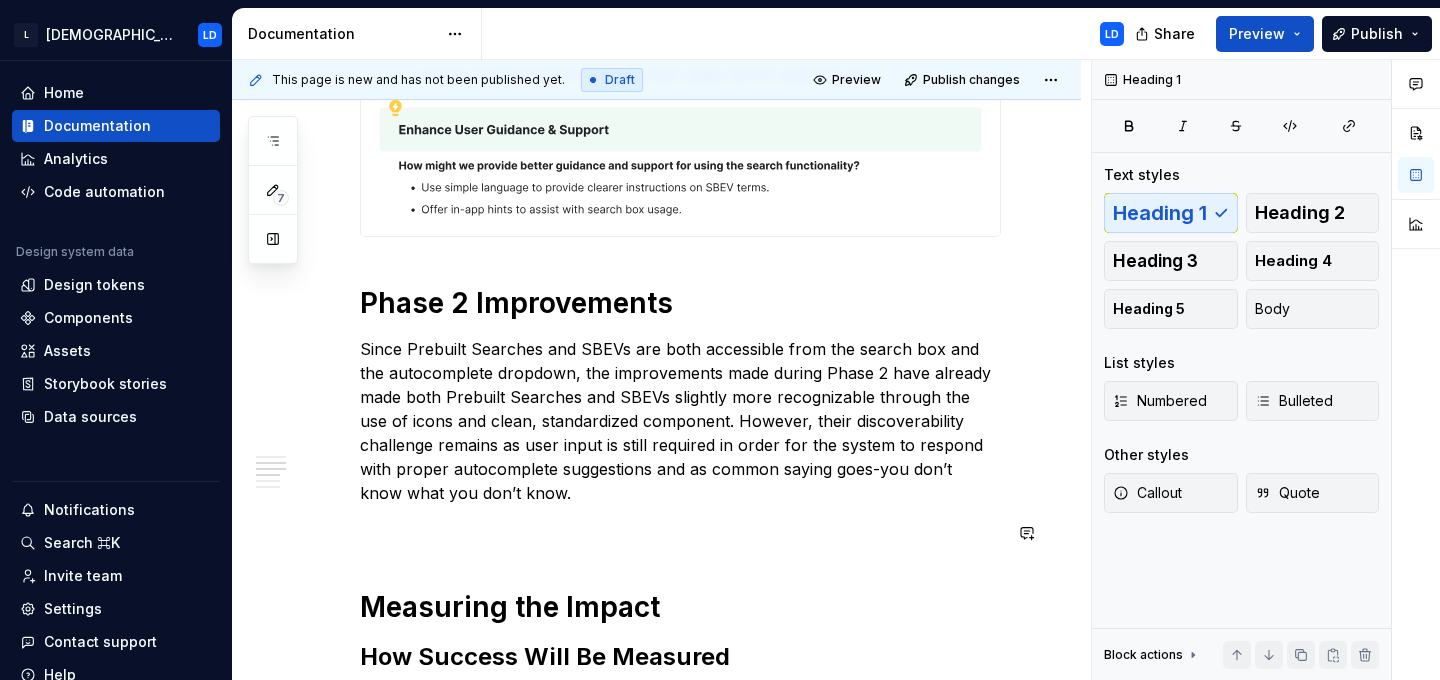 click on "Search Party Phase 3 is currently under development. Challenges of Prebuilt Searches and SBEVs Despite their value in improving user’s search efficiency, both Prebuilt Searches and Search by Entity Values (SBEVs) have long suffered from limited discoverability. Prebuilt Searches  are curated sets of multiple, often complex search filters bundled under simple, commonly used terms. These are created by our customer-facing teams based on requests and usage frequency, offering users a faster, more approachable way to perform detailed searches without needing to manually enter each filter. SBEVs , on the other hand, function more like advanced filters tailored to specific types of entities, such as companies, conditions, or therapies. For example, "employee count" is an SBEV filter that applies only to companies, making it highly contextual and precise. There are 2 specific challenges these 2 features face: they lack visual structure, are densely text-based, and blend in with other suggestions . 29.41% ,  , and" at bounding box center (680, 196) 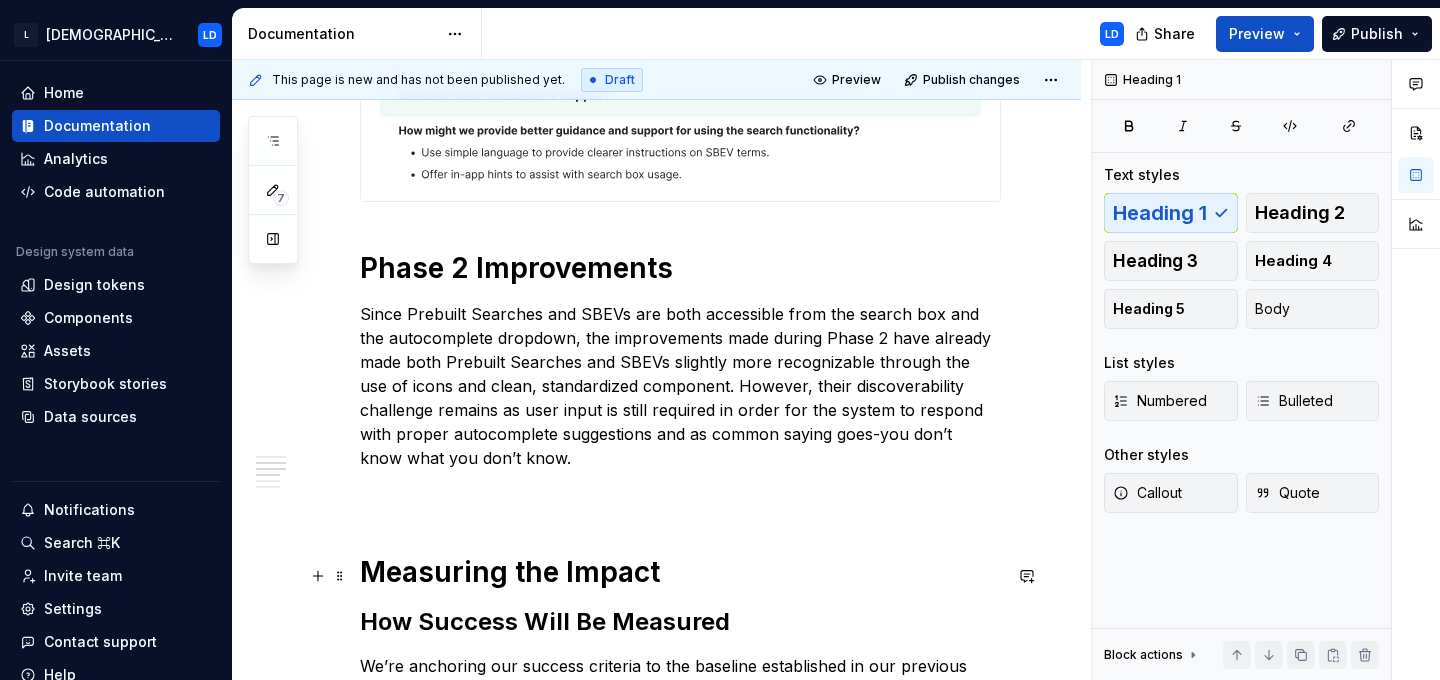 scroll, scrollTop: 1520, scrollLeft: 0, axis: vertical 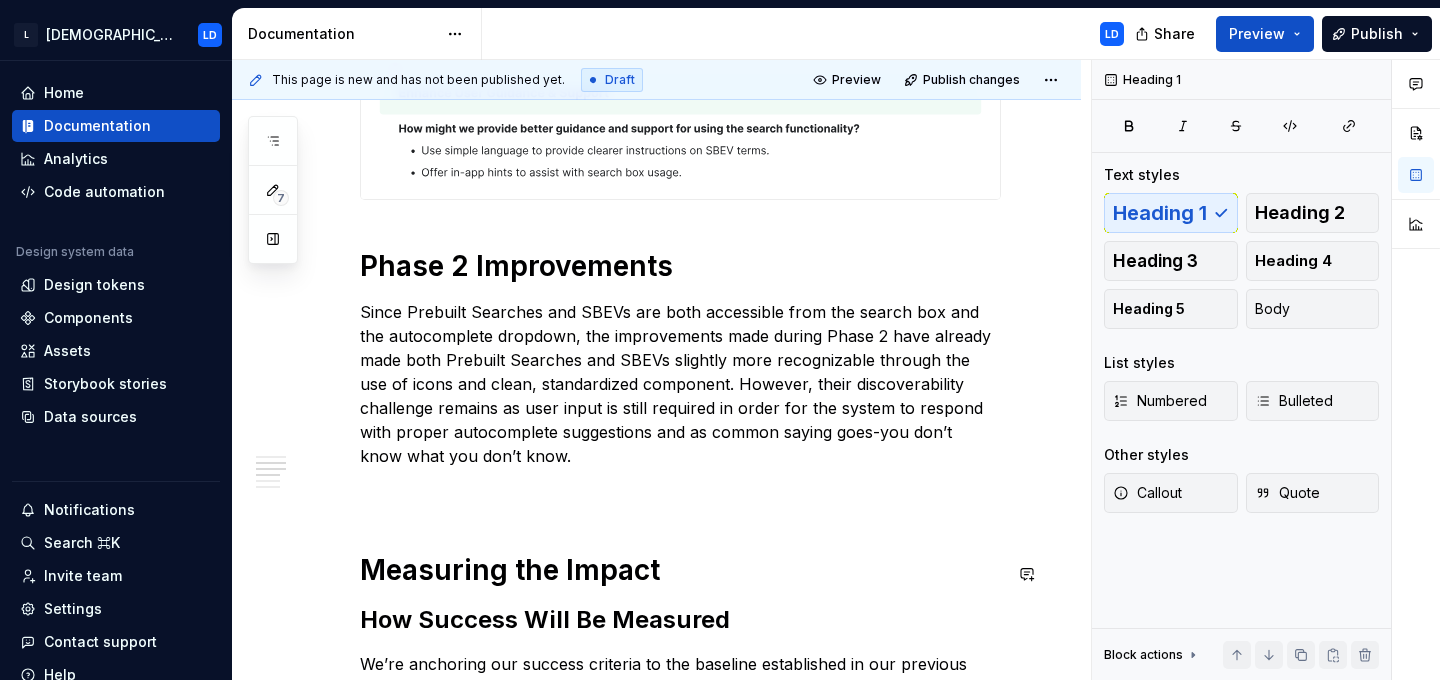 click on "Search Party Phase 3 is currently under development. Challenges of Prebuilt Searches and SBEVs Despite their value in improving user’s search efficiency, both Prebuilt Searches and Search by Entity Values (SBEVs) have long suffered from limited discoverability. Prebuilt Searches  are curated sets of multiple, often complex search filters bundled under simple, commonly used terms. These are created by our customer-facing teams based on requests and usage frequency, offering users a faster, more approachable way to perform detailed searches without needing to manually enter each filter. SBEVs , on the other hand, function more like advanced filters tailored to specific types of entities, such as companies, conditions, or therapies. For example, "employee count" is an SBEV filter that applies only to companies, making it highly contextual and precise. There are 2 specific challenges these 2 features face: they lack visual structure, are densely text-based, and blend in with other suggestions . 29.41% ,  , and" at bounding box center [680, 159] 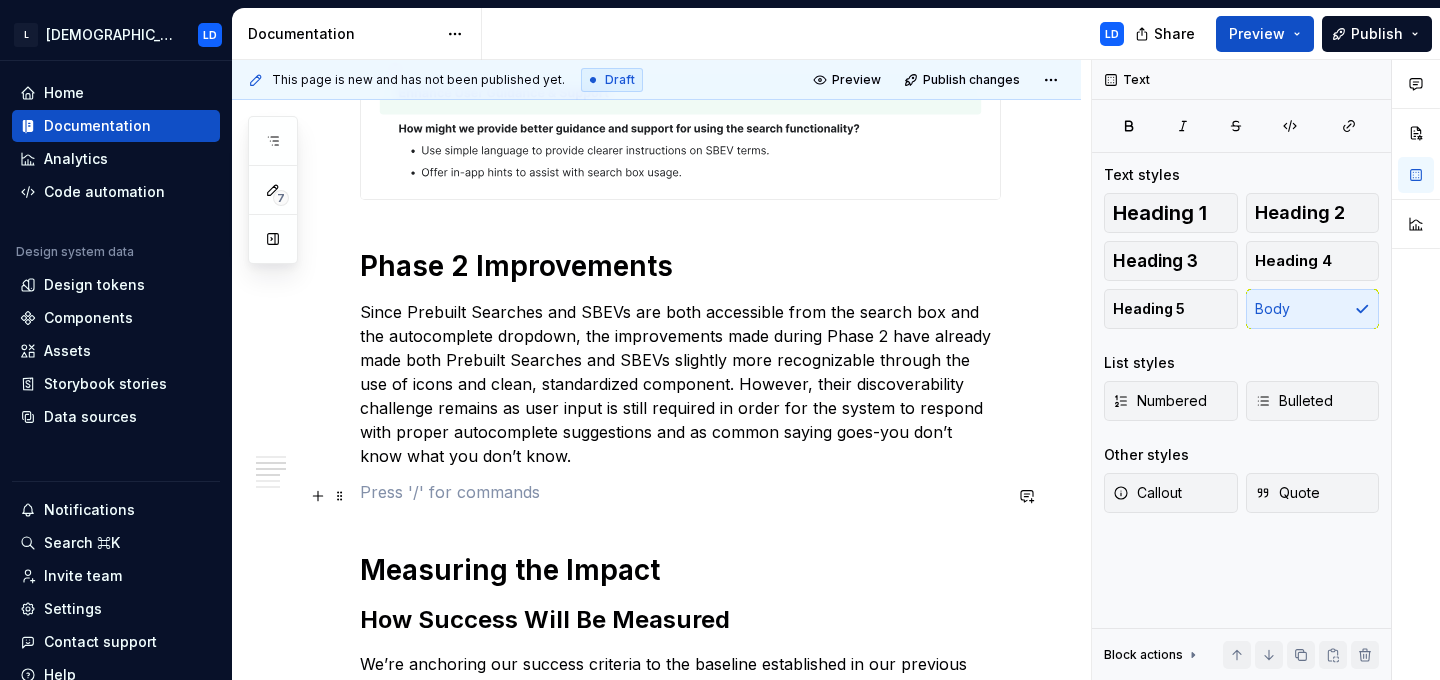 click at bounding box center (680, 492) 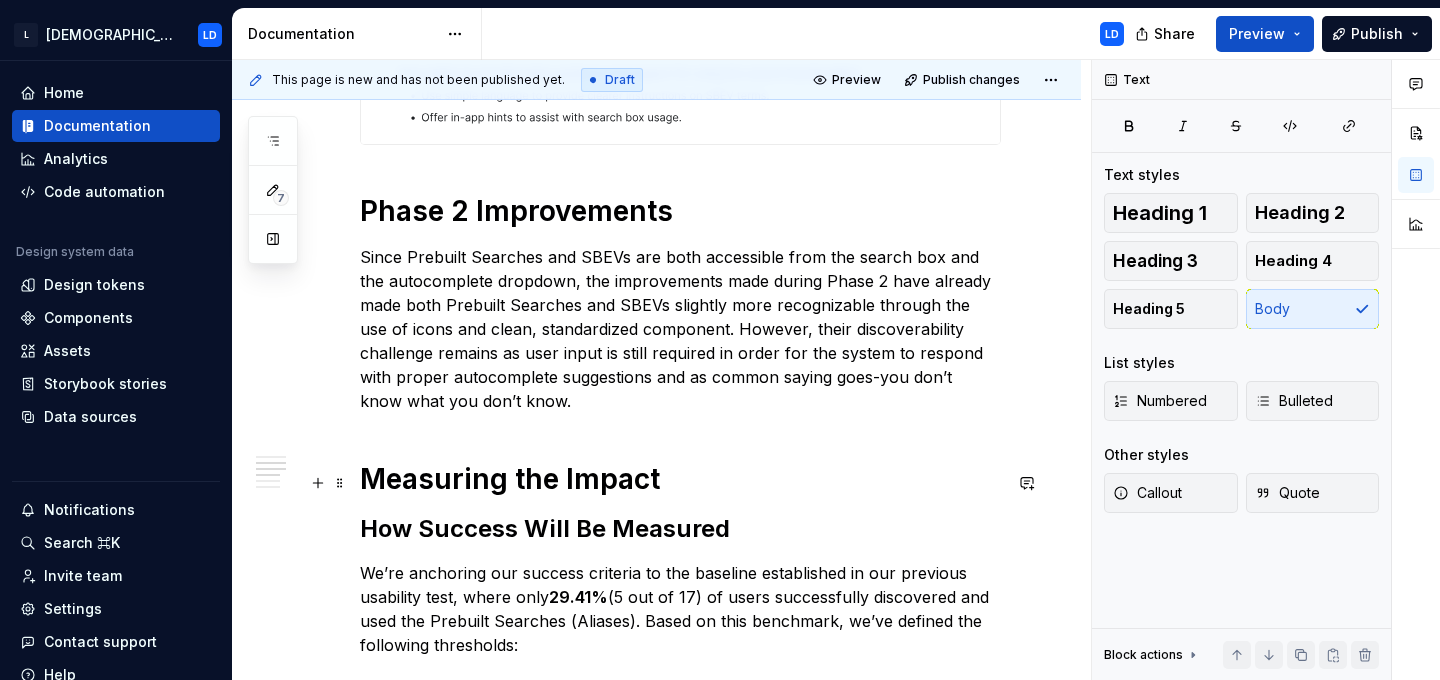 scroll, scrollTop: 1569, scrollLeft: 0, axis: vertical 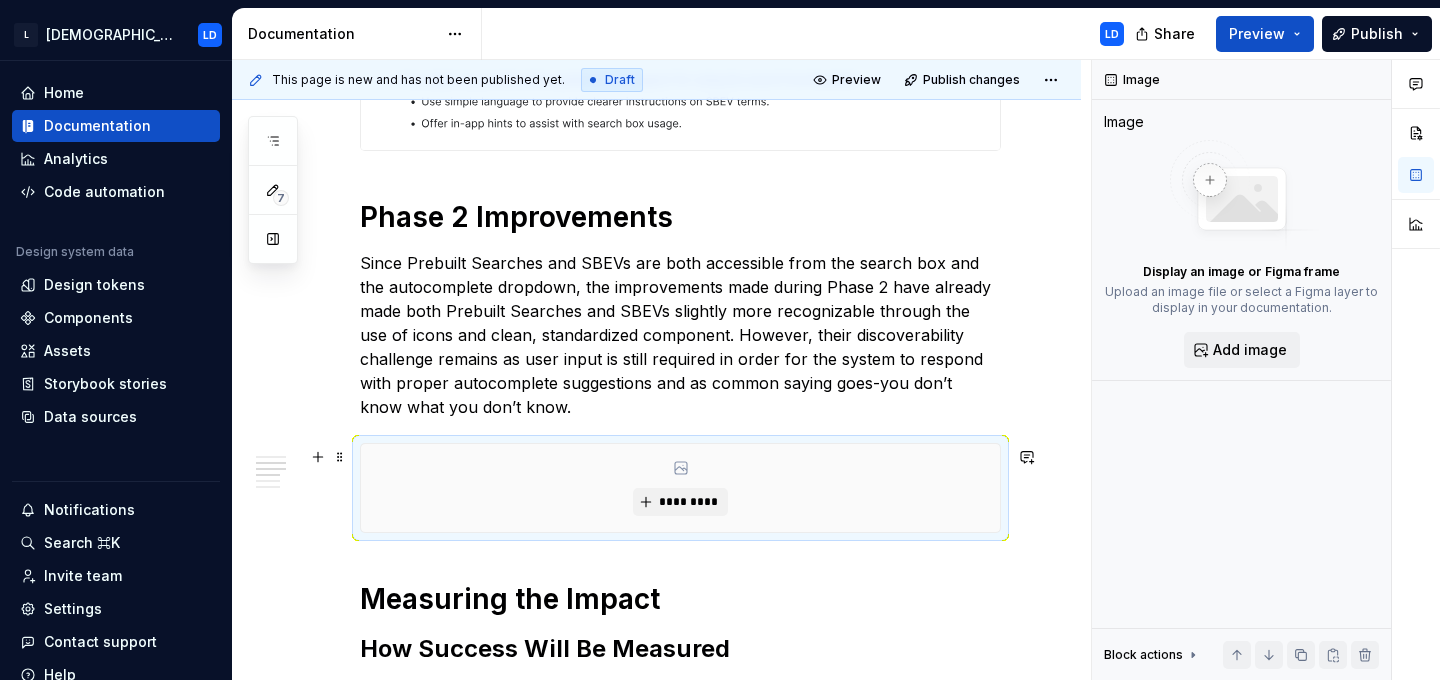 click on "*********" at bounding box center [680, 488] 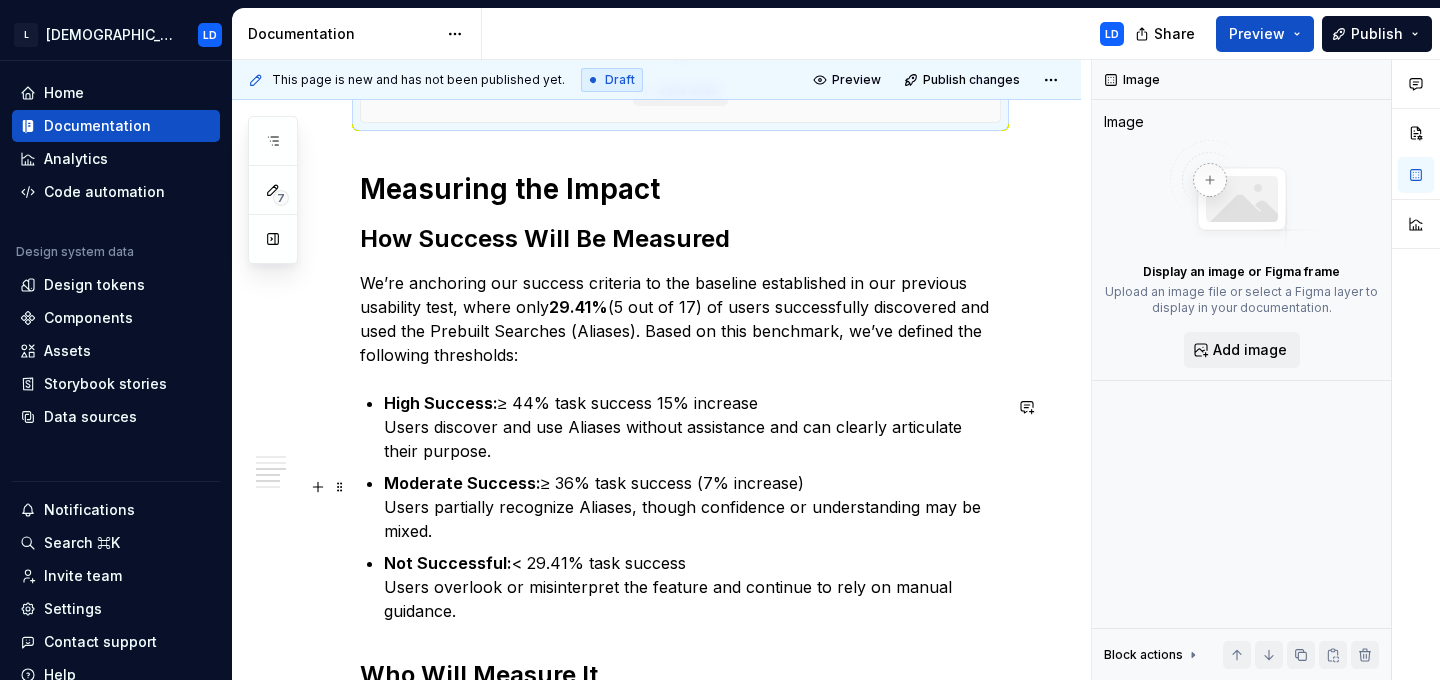 scroll, scrollTop: 1981, scrollLeft: 0, axis: vertical 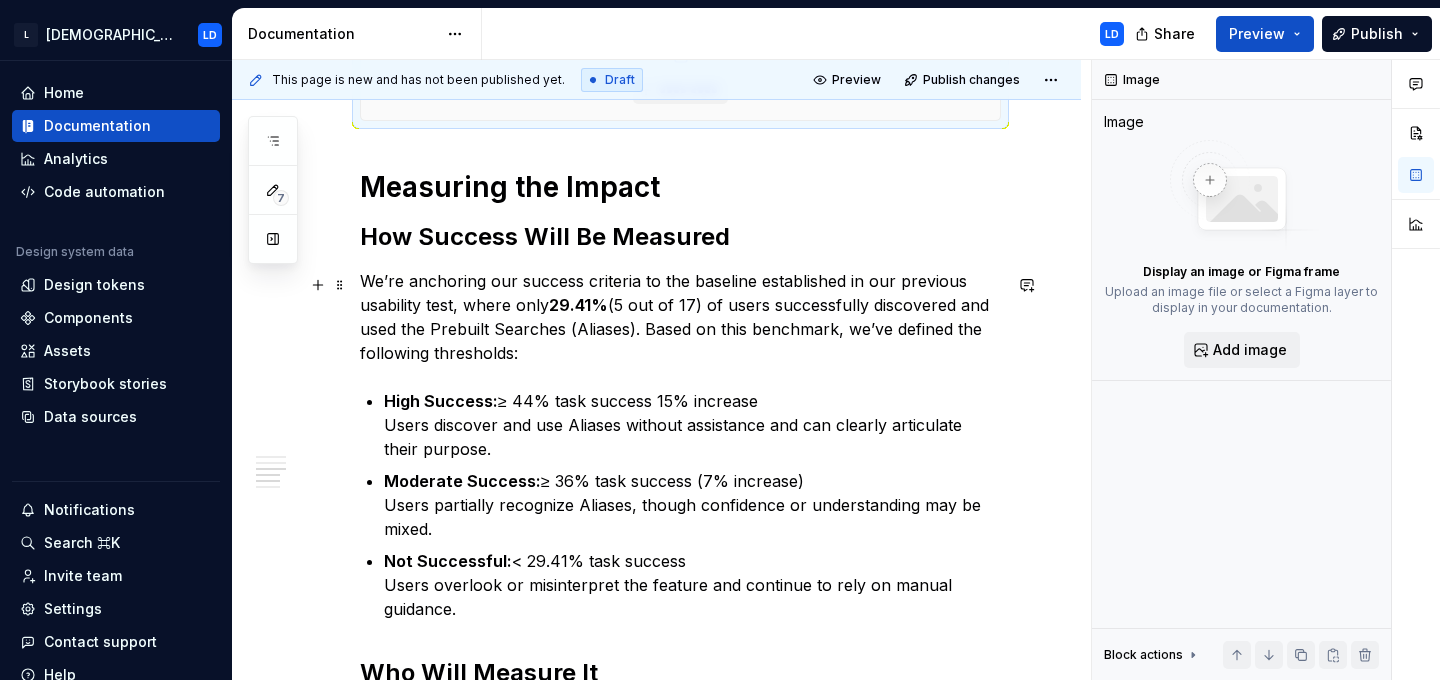 click on "We’re anchoring our success criteria to the baseline established in our previous usability test, where only  29.41%  (5 out of 17) of users successfully discovered and used the Prebuilt Searches (Aliases). Based on this benchmark, we’ve defined the following thresholds:" at bounding box center (680, 317) 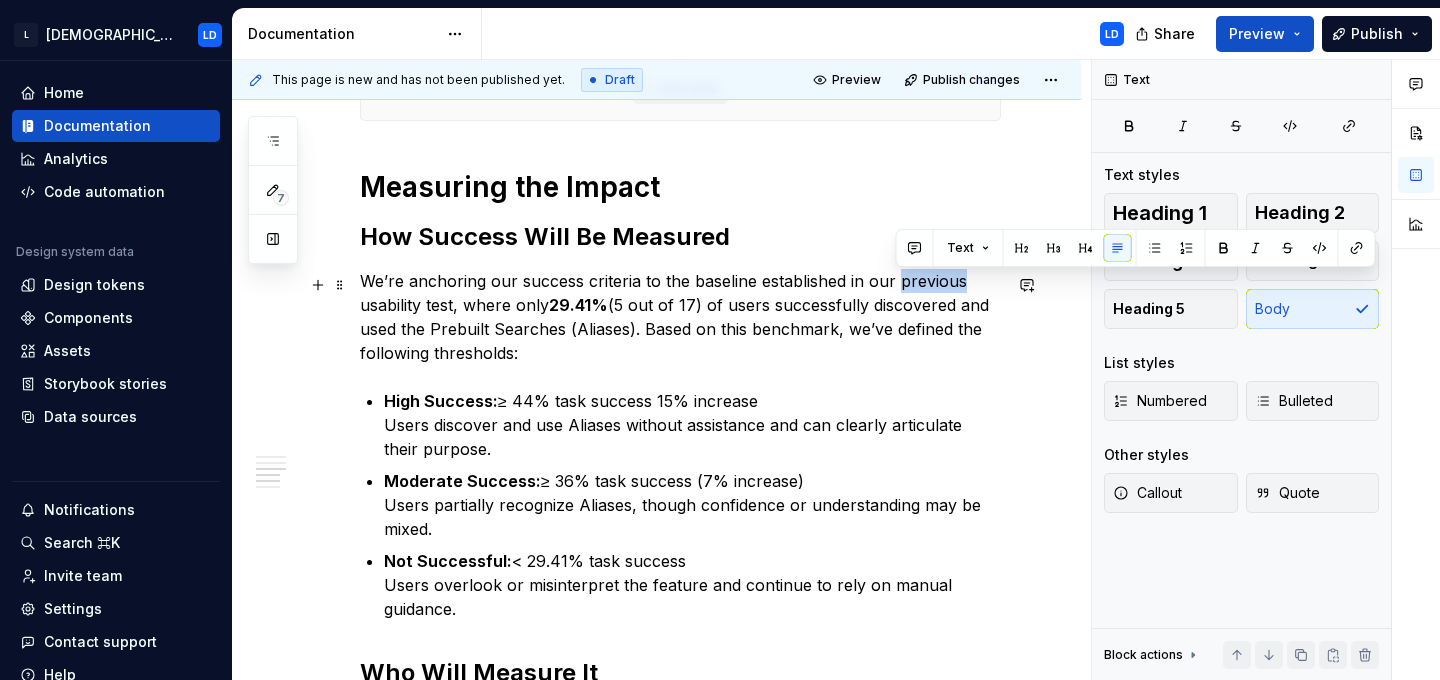 click on "We’re anchoring our success criteria to the baseline established in our previous usability test, where only  29.41%  (5 out of 17) of users successfully discovered and used the Prebuilt Searches (Aliases). Based on this benchmark, we’ve defined the following thresholds:" at bounding box center (680, 317) 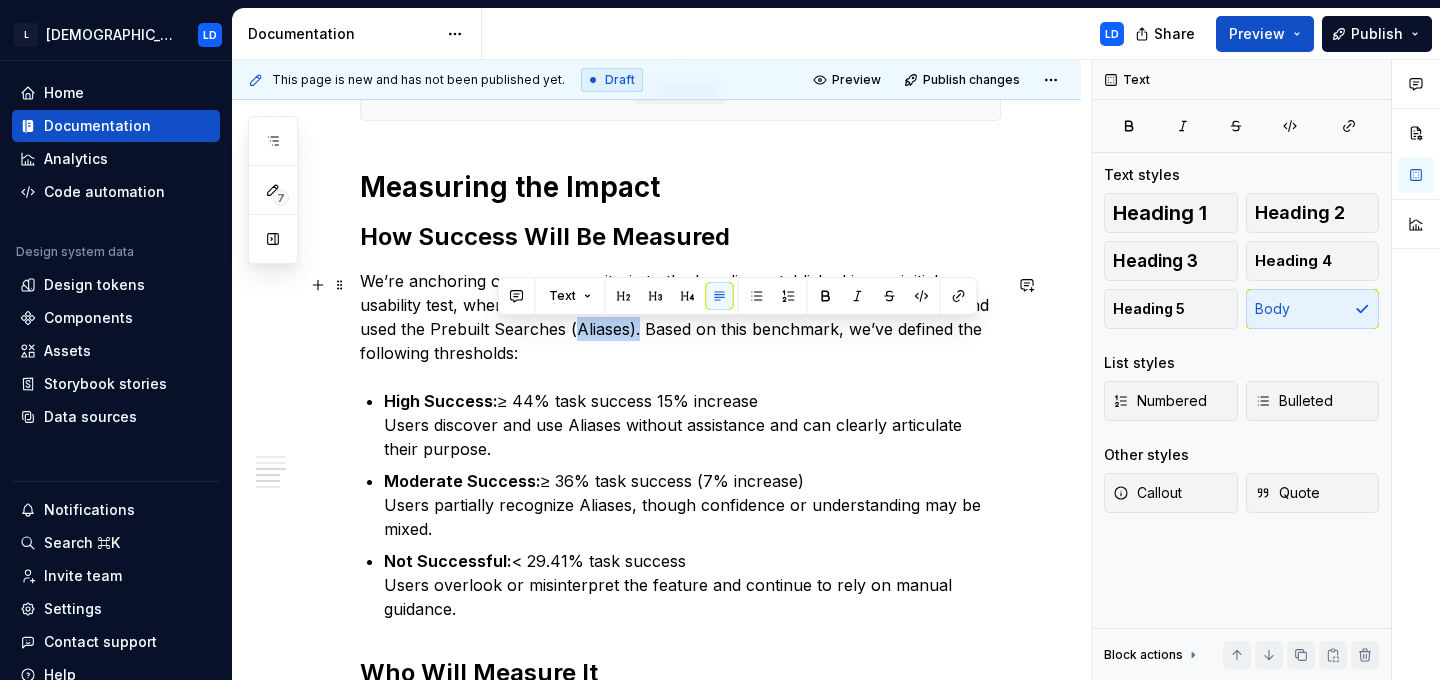 drag, startPoint x: 497, startPoint y: 335, endPoint x: 561, endPoint y: 335, distance: 64 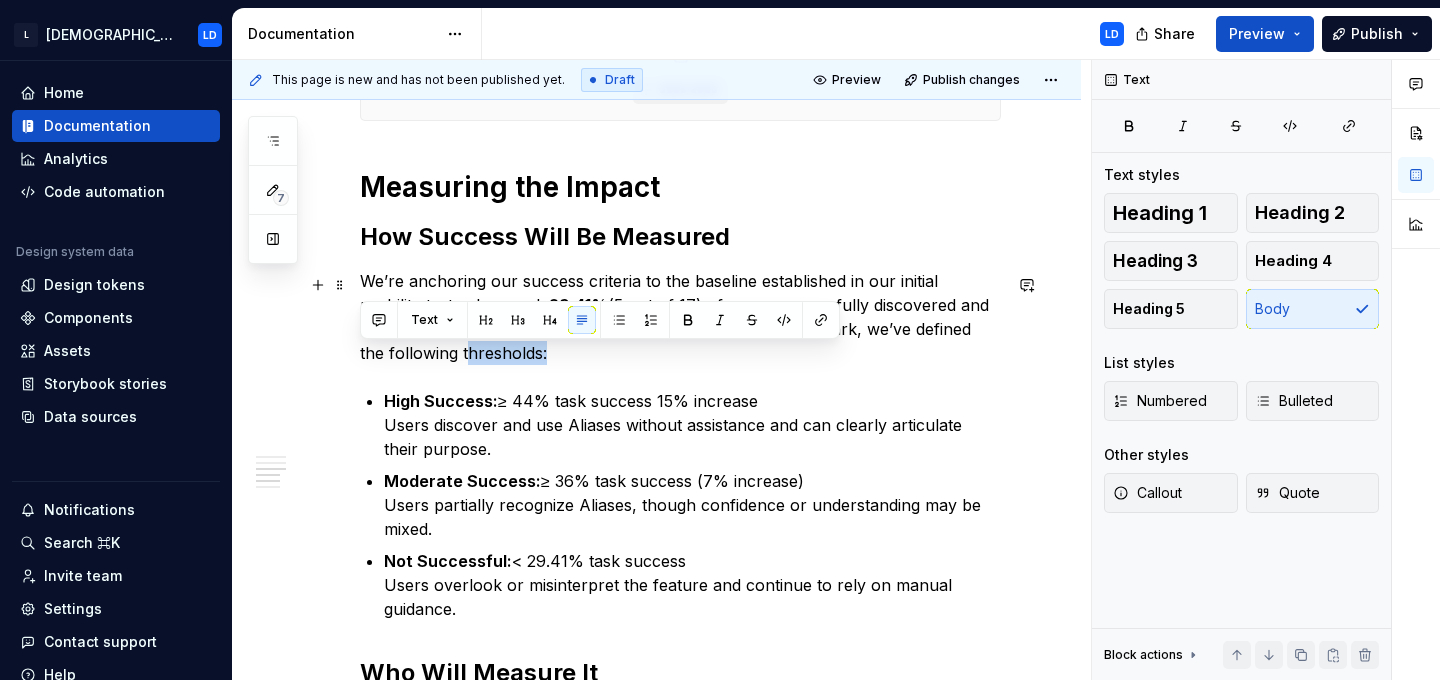 drag, startPoint x: 439, startPoint y: 359, endPoint x: 340, endPoint y: 355, distance: 99.08077 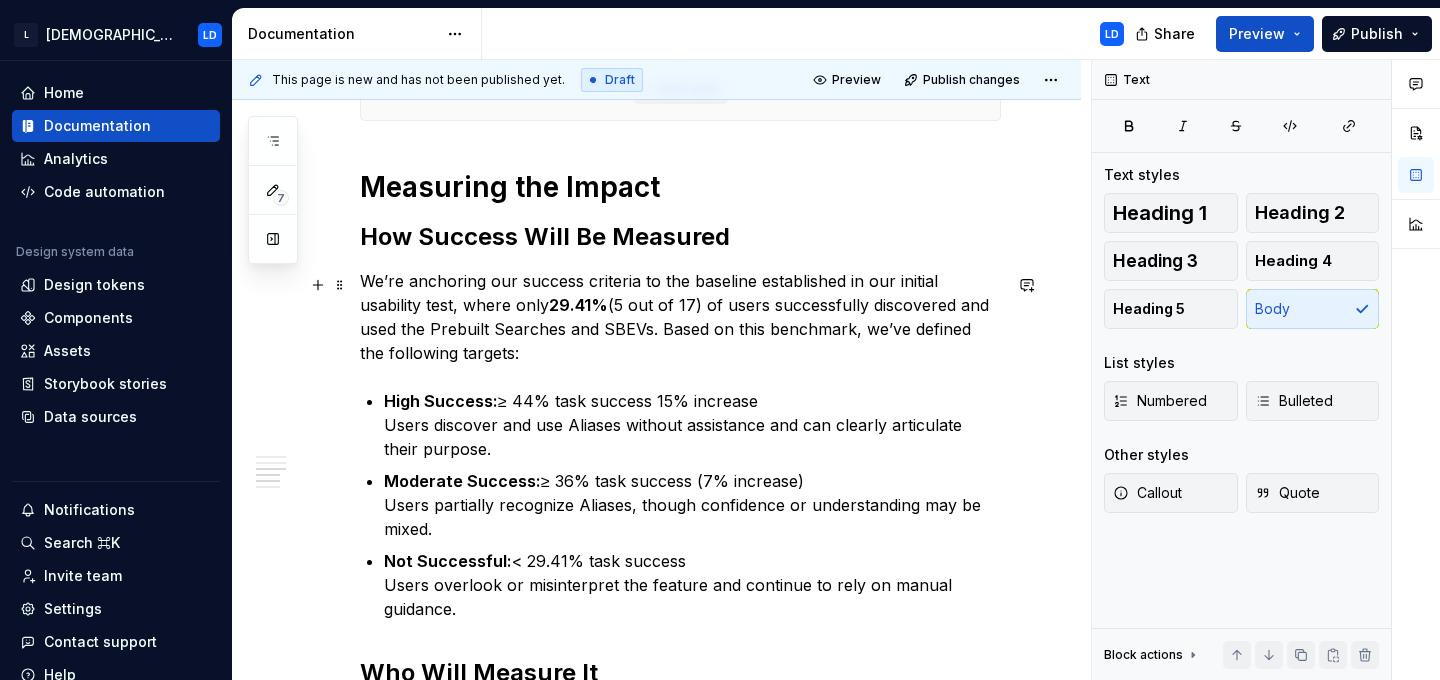 click on "We’re anchoring our success criteria to the baseline established in our initial usability test, where only  29.41%  (5 out of 17) of users successfully discovered and used the Prebuilt Searches and SBEVs. Based on this benchmark, we’ve defined the following targets:" at bounding box center (680, 317) 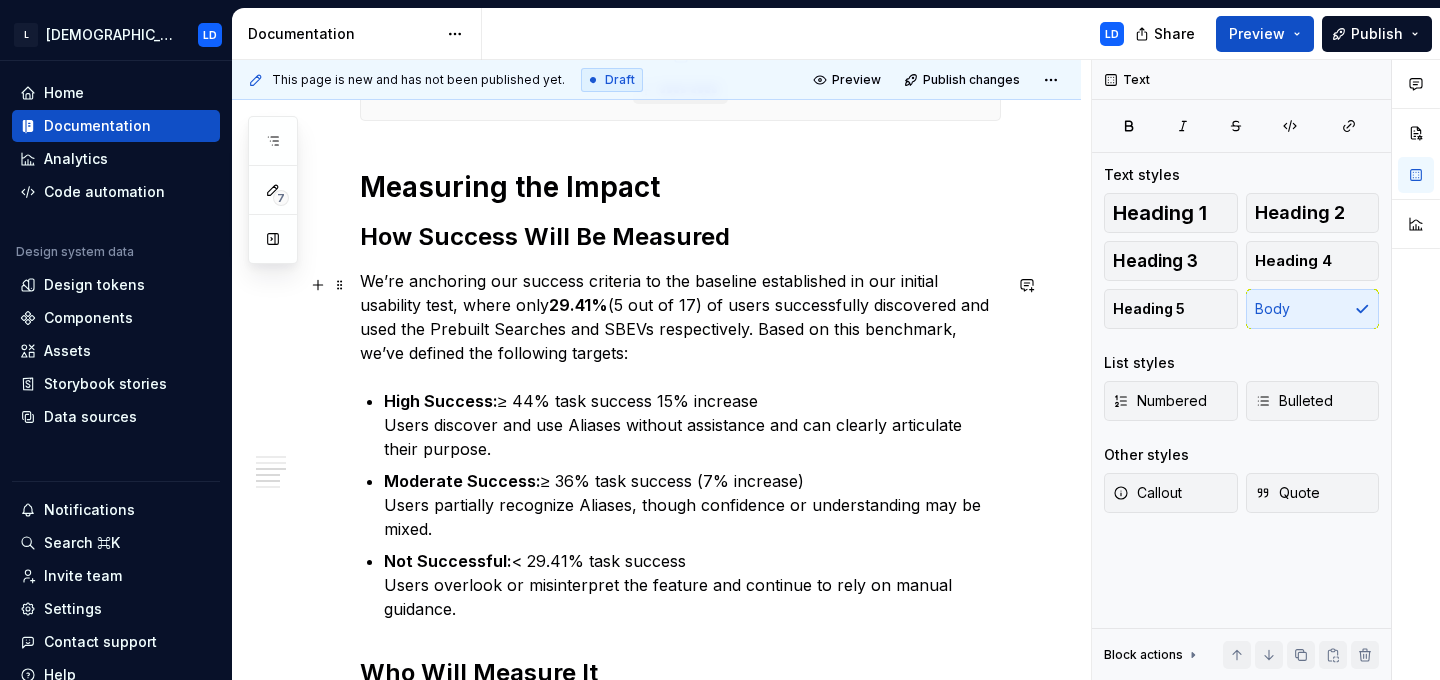 click on "We’re anchoring our success criteria to the baseline established in our initial usability test, where only  29.41%  (5 out of 17) of users successfully discovered and used the Prebuilt Searches and SBEVs respectively. Based on this benchmark, we’ve defined the following targets:" at bounding box center (680, 317) 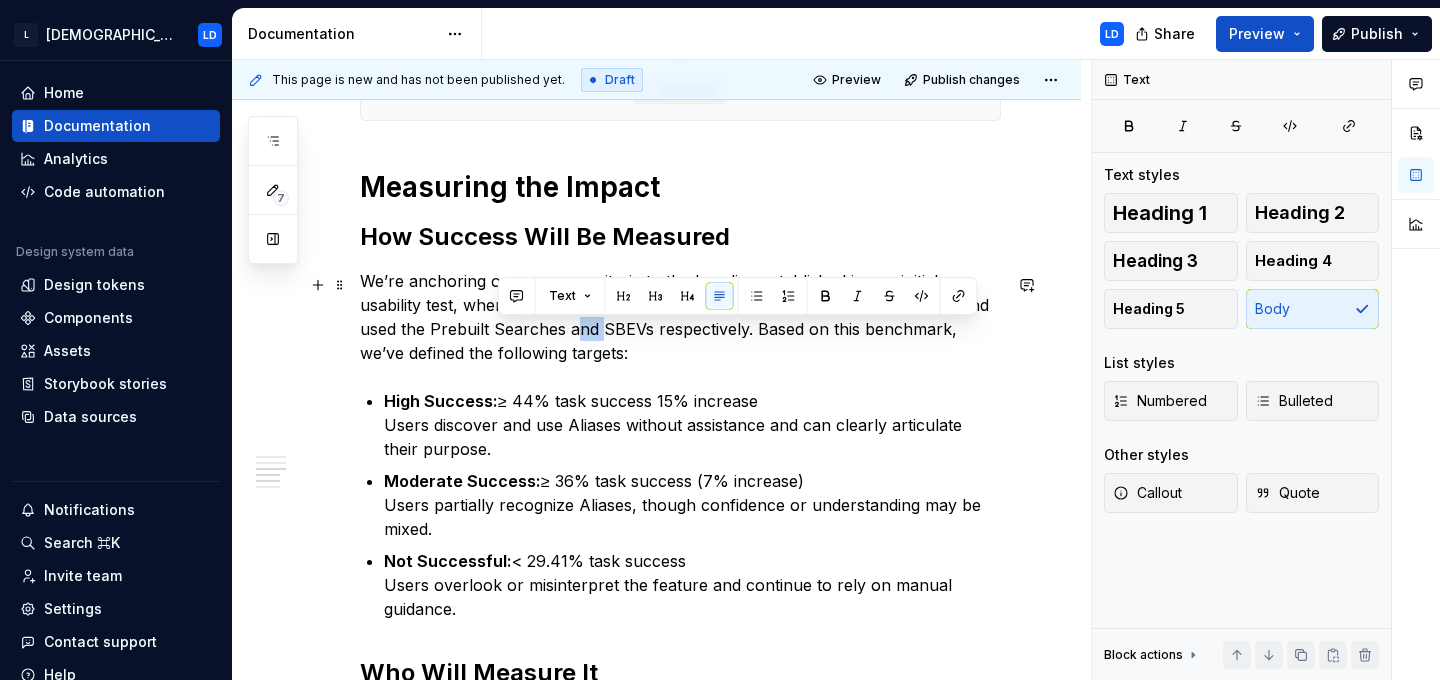 click on "We’re anchoring our success criteria to the baseline established in our initial usability test, where only  29.41%  (5 out of 17) of users successfully discovered and used the Prebuilt Searches and SBEVs respectively. Based on this benchmark, we’ve defined the following targets:" at bounding box center (680, 317) 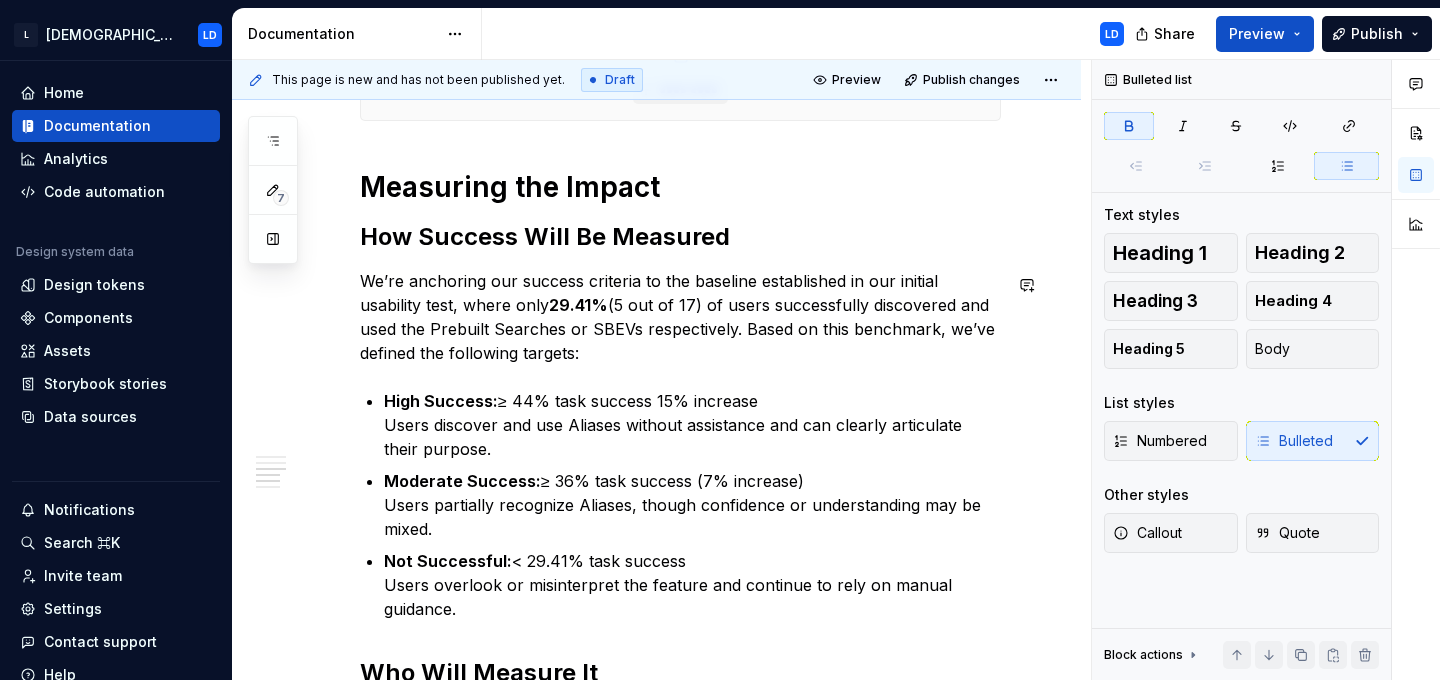 click on "High Success:  ≥ 44% task success 15% increase Users discover and use Aliases without assistance and can clearly articulate their purpose." at bounding box center [692, 425] 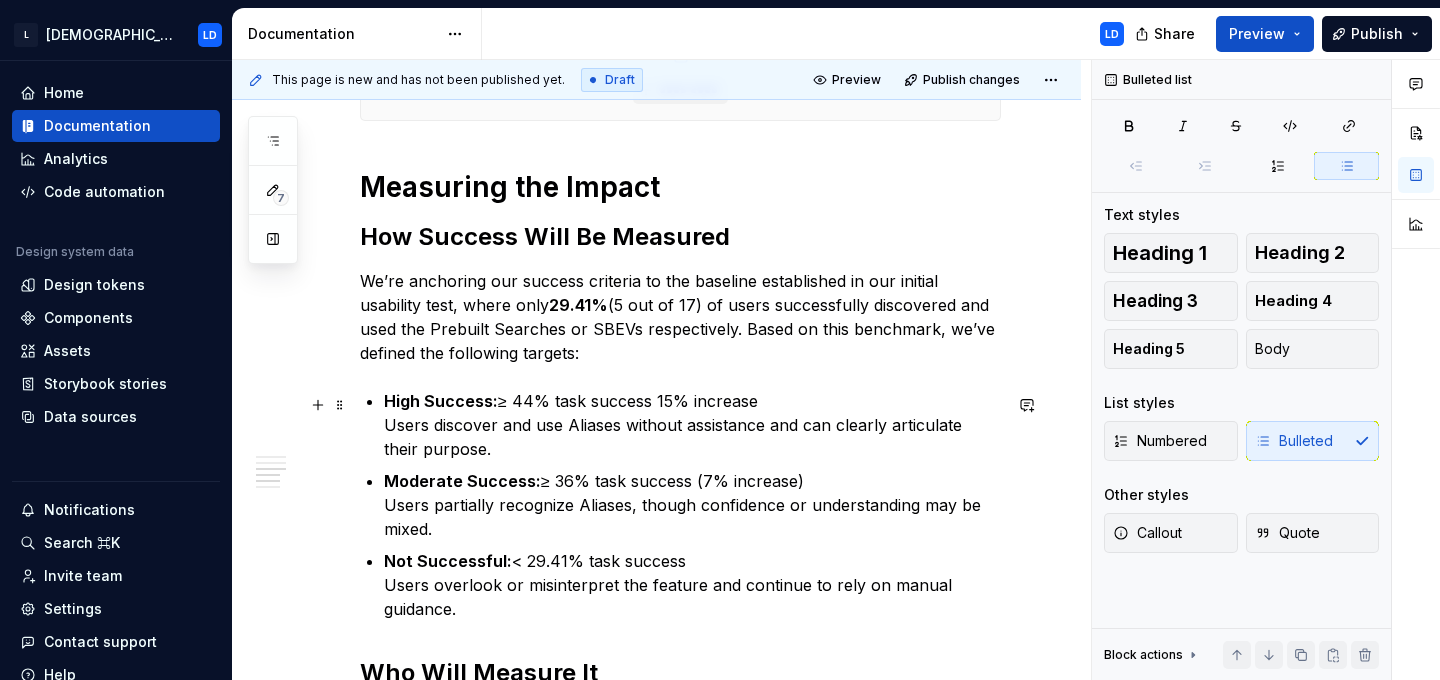click on "High Success:  ≥ 44% task success 15% increase Users discover and use Aliases without assistance and can clearly articulate their purpose." at bounding box center [692, 425] 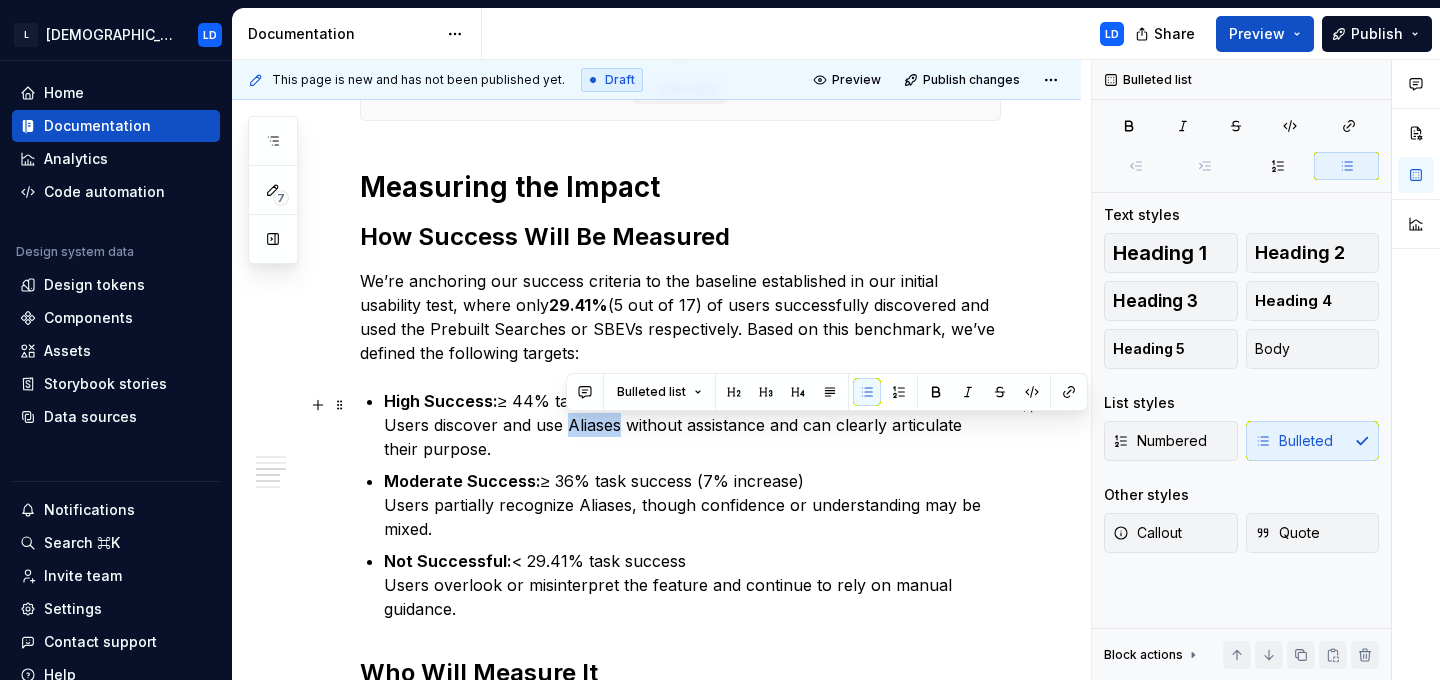 click on "High Success:  ≥ 44% task success 15% increase Users discover and use Aliases without assistance and can clearly articulate their purpose." at bounding box center [692, 425] 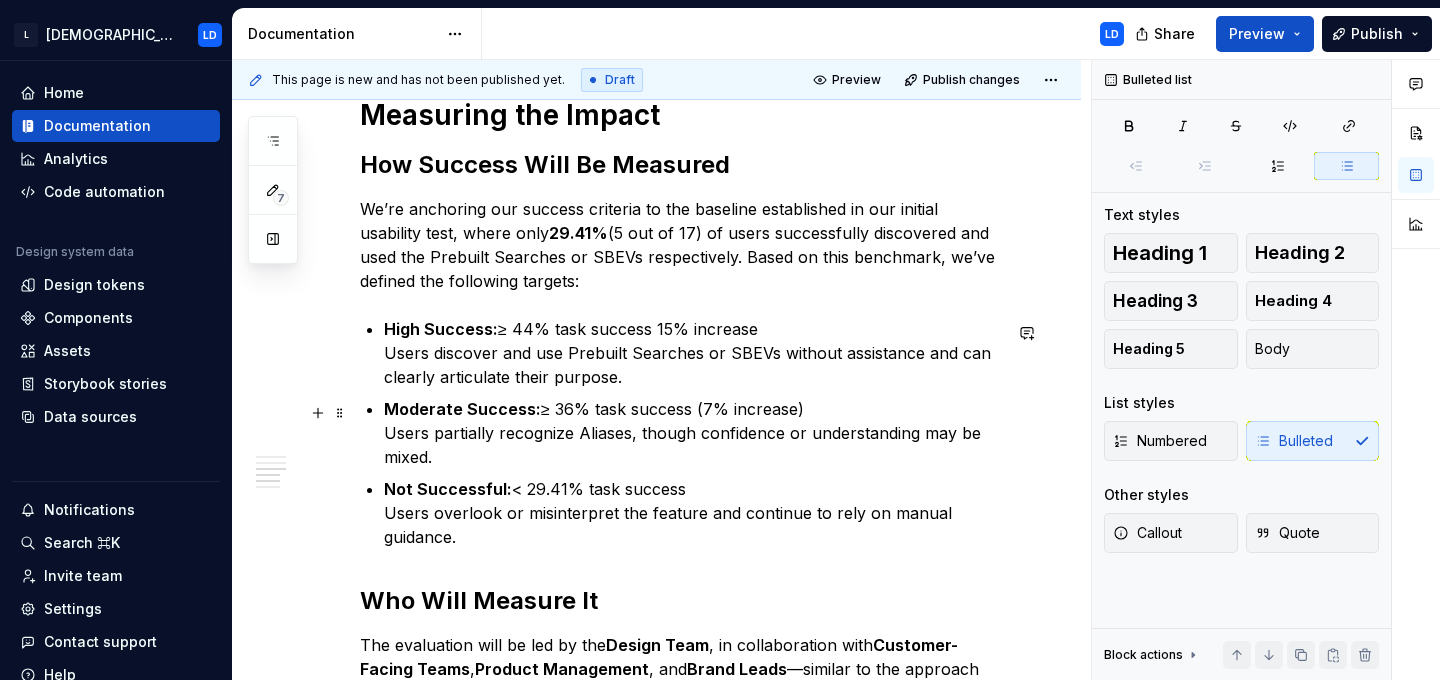 scroll, scrollTop: 2048, scrollLeft: 0, axis: vertical 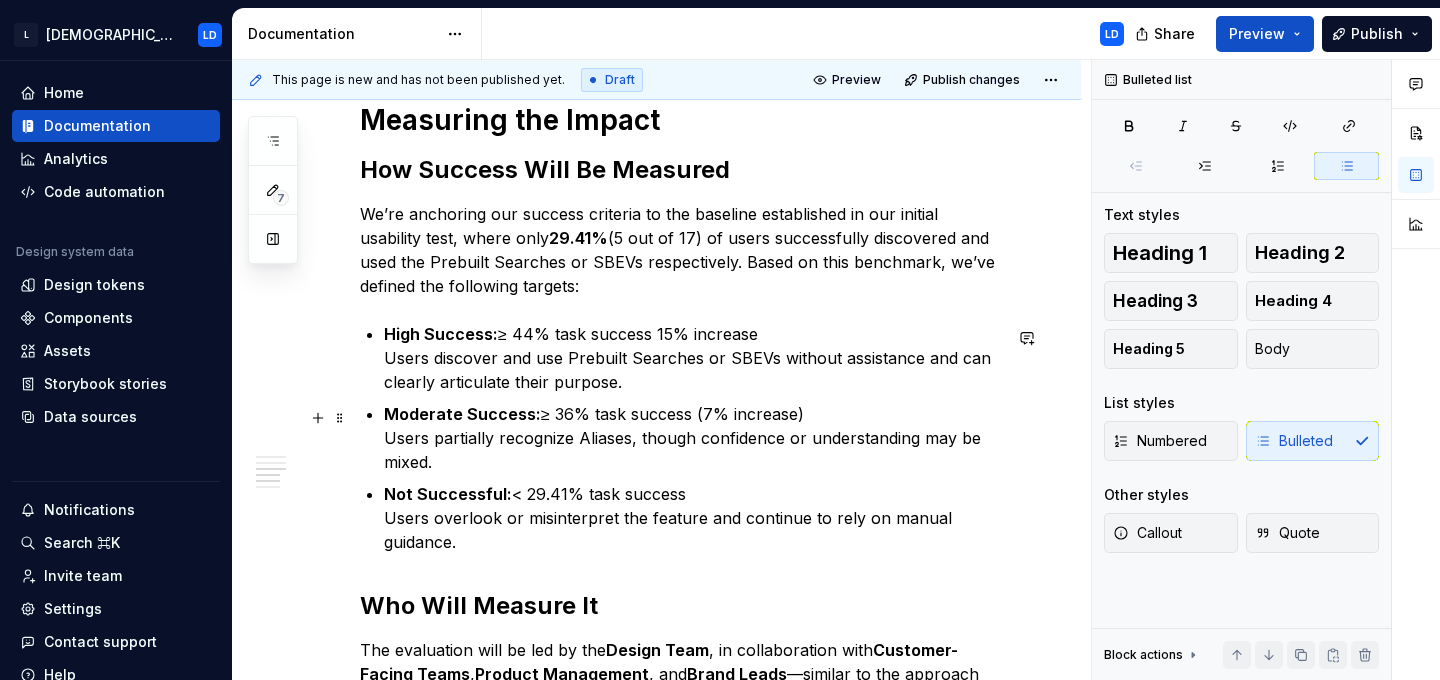 click on "Moderate Success:  ≥ 36% task success (7% increase) Users partially recognize Aliases, though confidence or understanding may be mixed." at bounding box center (692, 438) 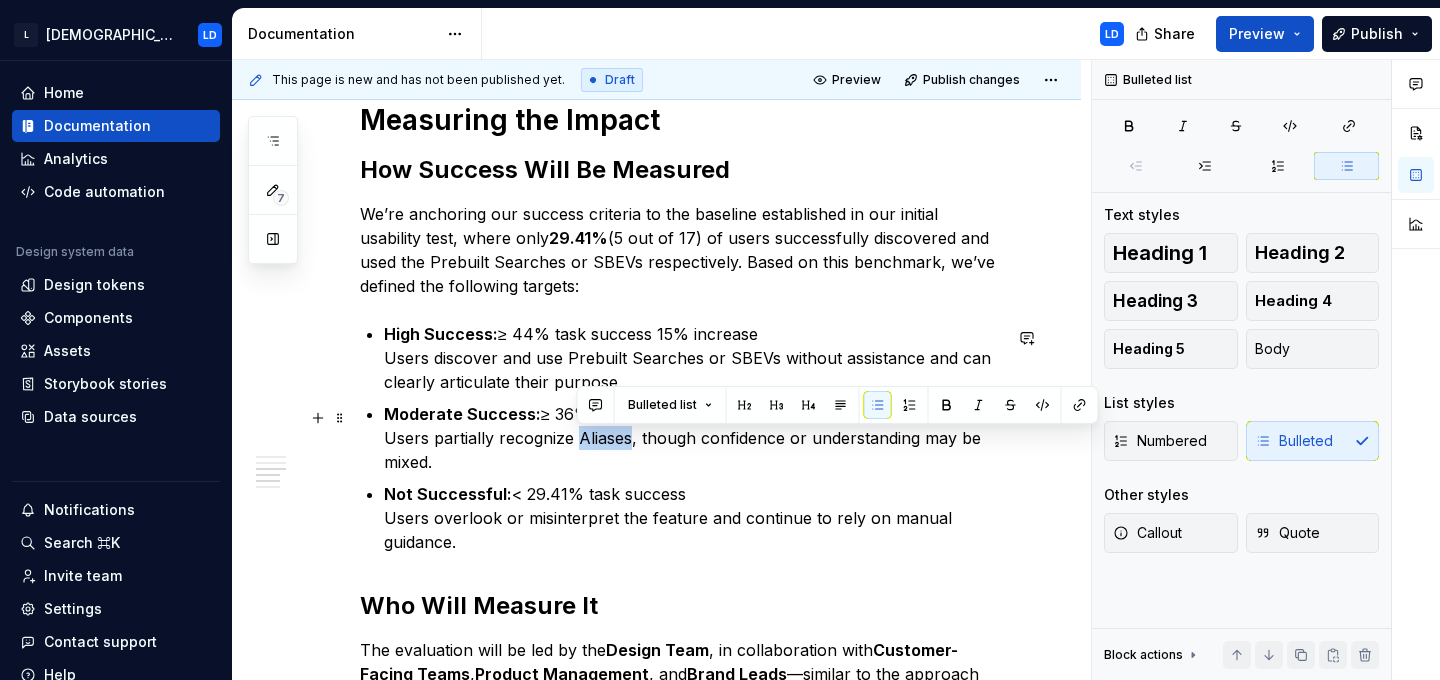 click on "Moderate Success:  ≥ 36% task success (7% increase) Users partially recognize Aliases, though confidence or understanding may be mixed." at bounding box center [692, 438] 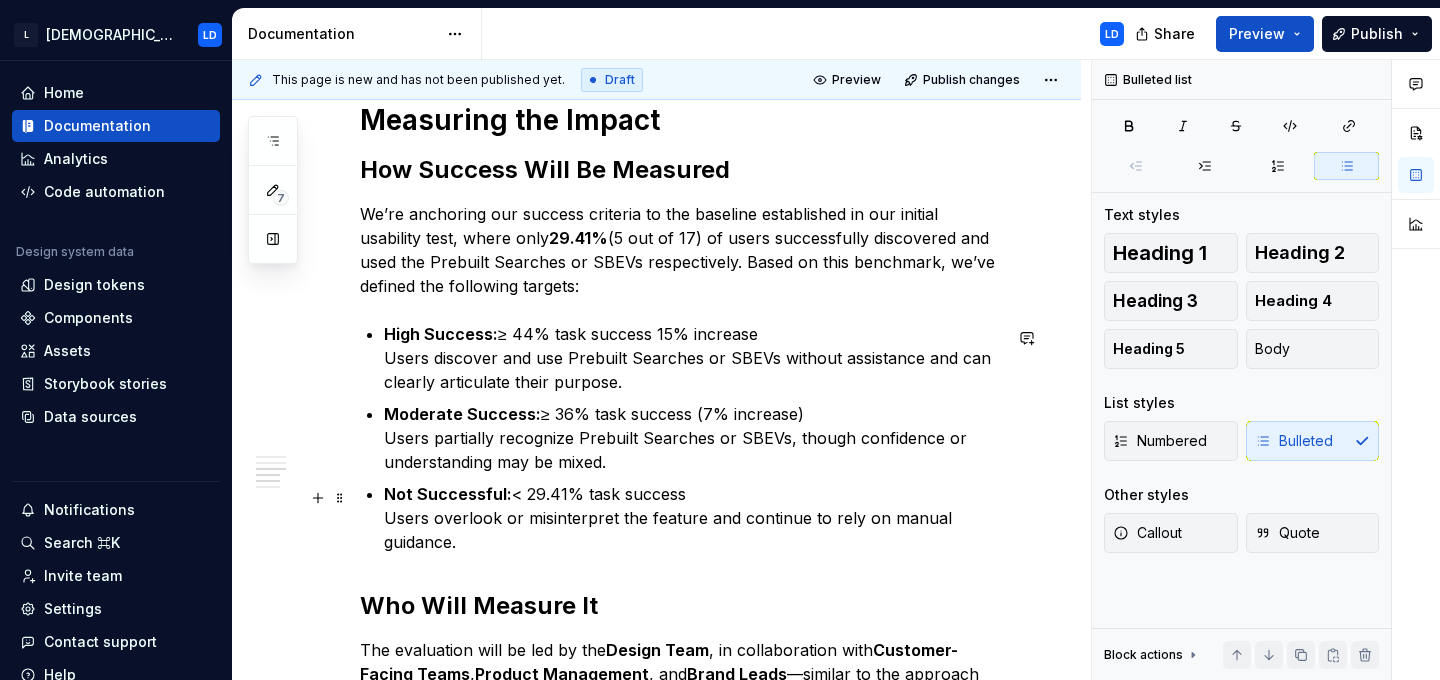 click on "Not Successful:  < 29.41% task success Users overlook or misinterpret the feature and continue to rely on manual guidance." at bounding box center [692, 518] 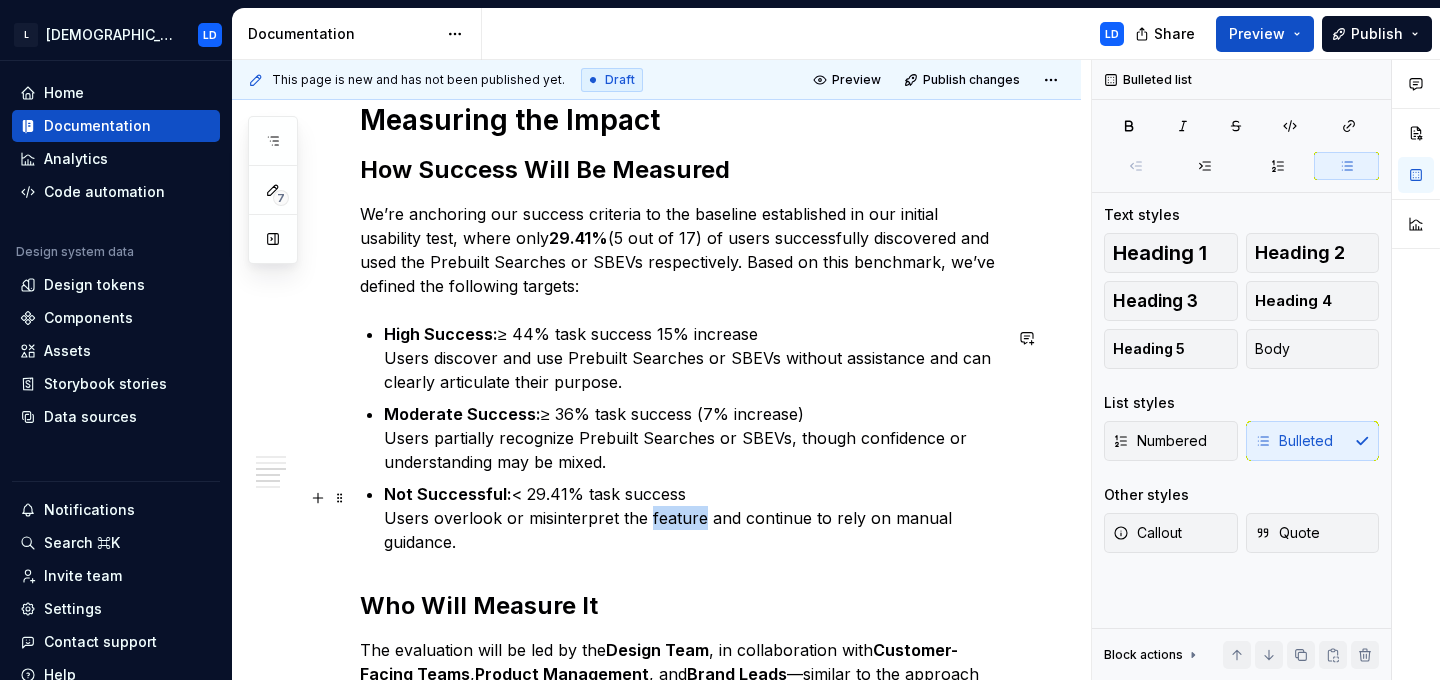 click on "Not Successful:  < 29.41% task success Users overlook or misinterpret the feature and continue to rely on manual guidance." at bounding box center [692, 518] 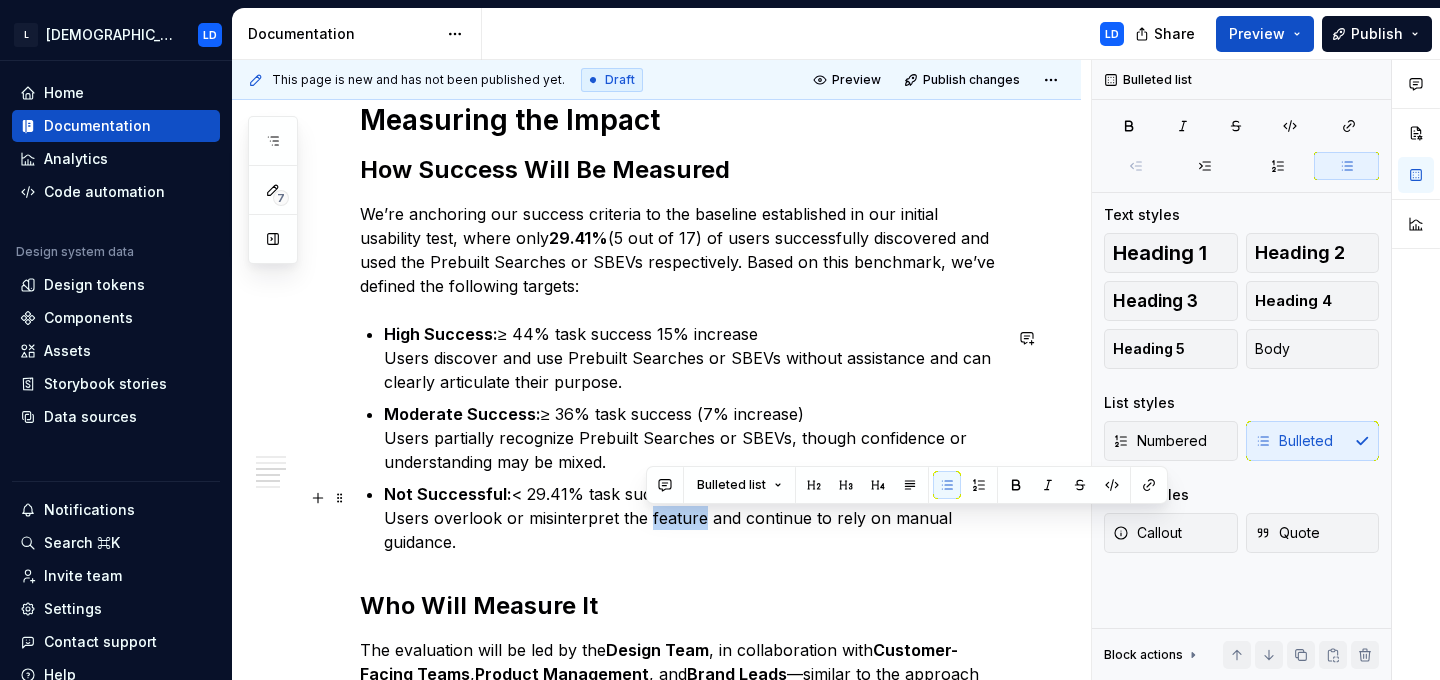 click on "Not Successful:  < 29.41% task success Users overlook or misinterpret the feature and continue to rely on manual guidance." at bounding box center (692, 518) 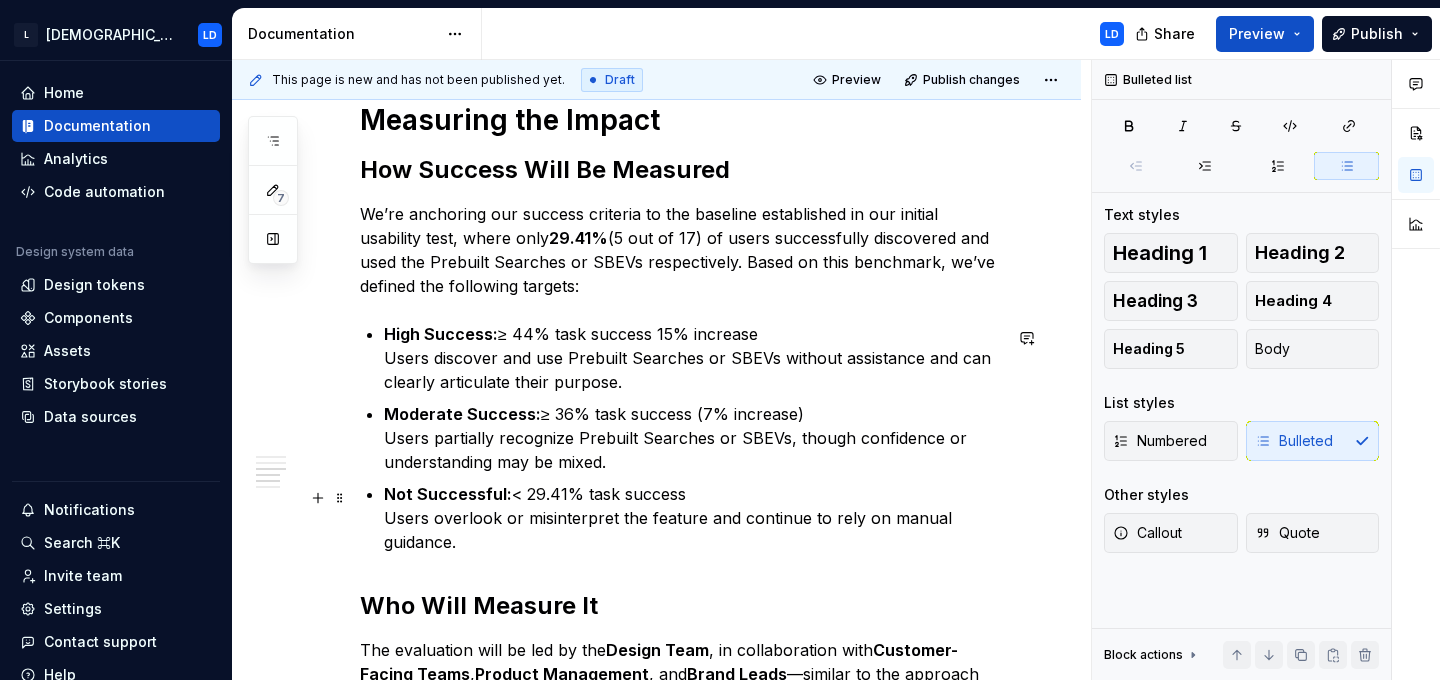 click on "Not Successful:  < 29.41% task success Users overlook or misinterpret the feature and continue to rely on manual guidance." at bounding box center (692, 518) 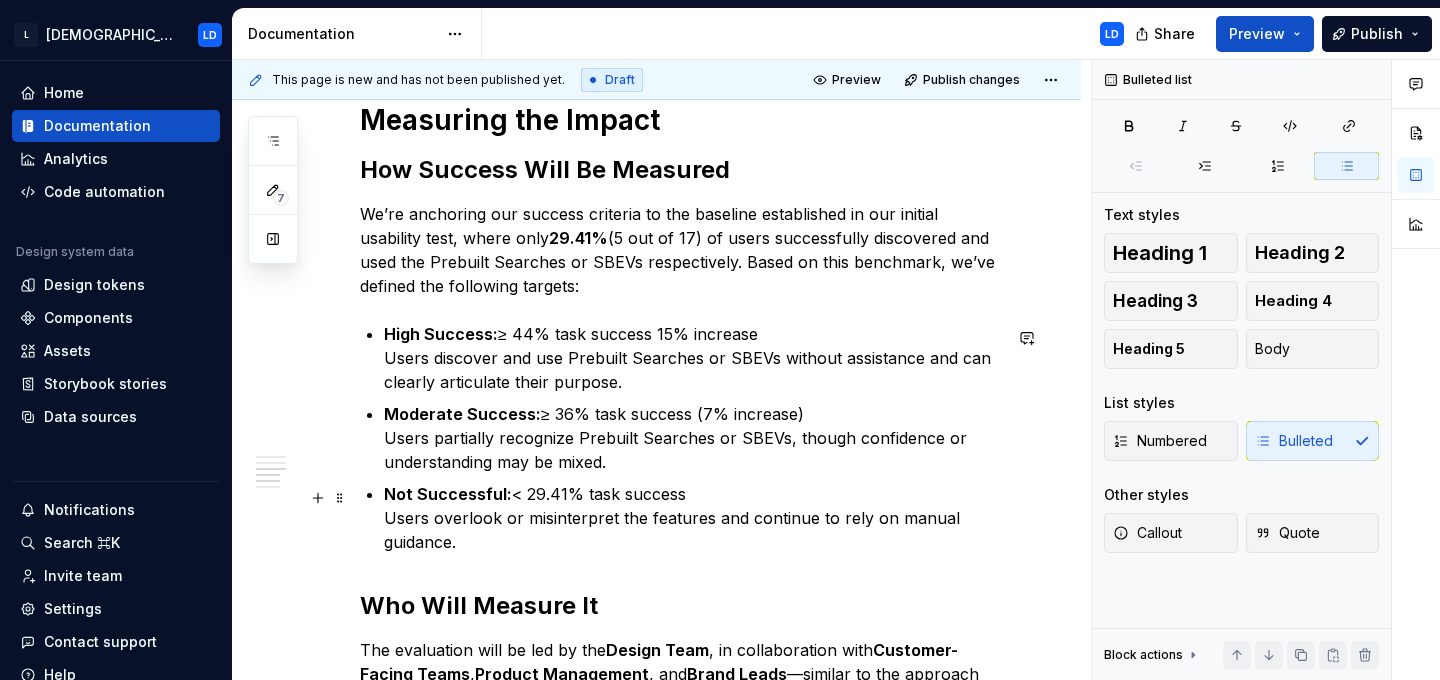 click on "Not Successful:  < 29.41% task success Users overlook or misinterpret the features and continue to rely on manual guidance." at bounding box center (692, 518) 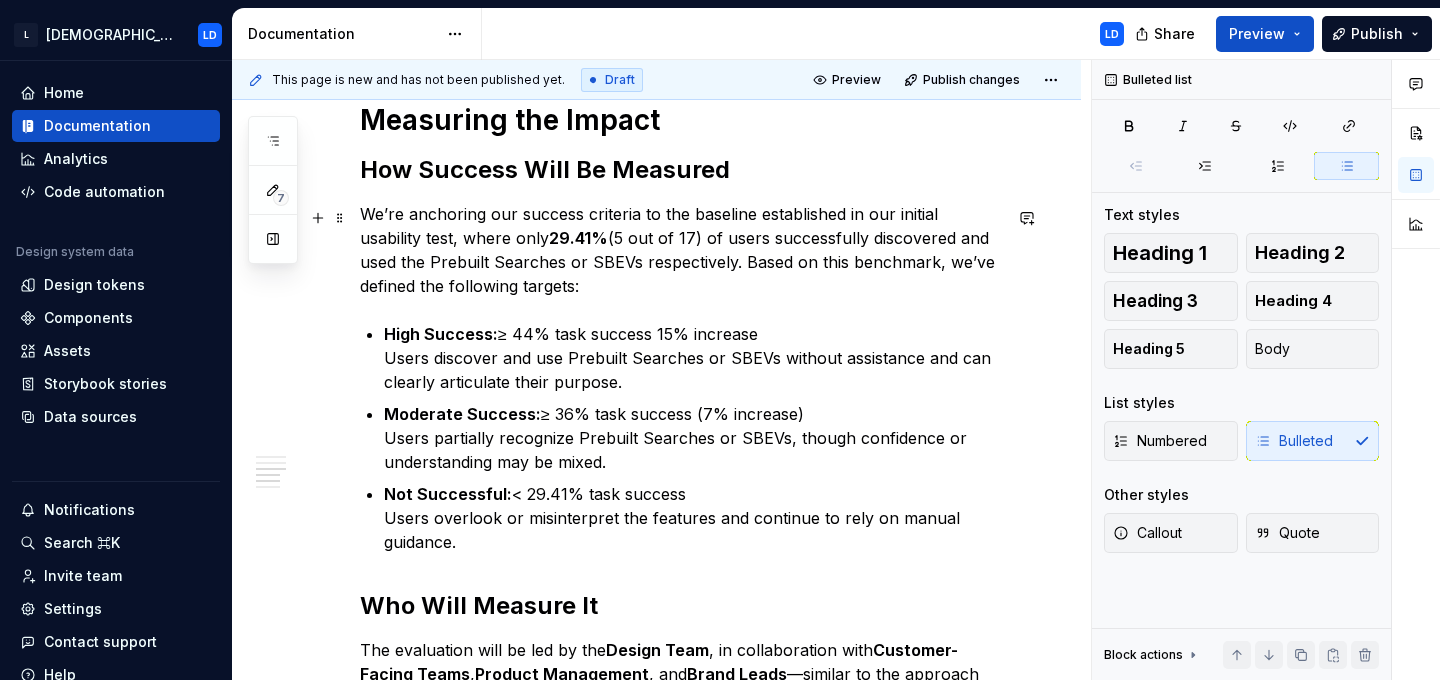 click on "We’re anchoring our success criteria to the baseline established in our initial usability test, where only  29.41%  (5 out of 17) of users successfully discovered and used the Prebuilt Searches or SBEVs respectively. Based on this benchmark, we’ve defined the following targets:" at bounding box center (680, 250) 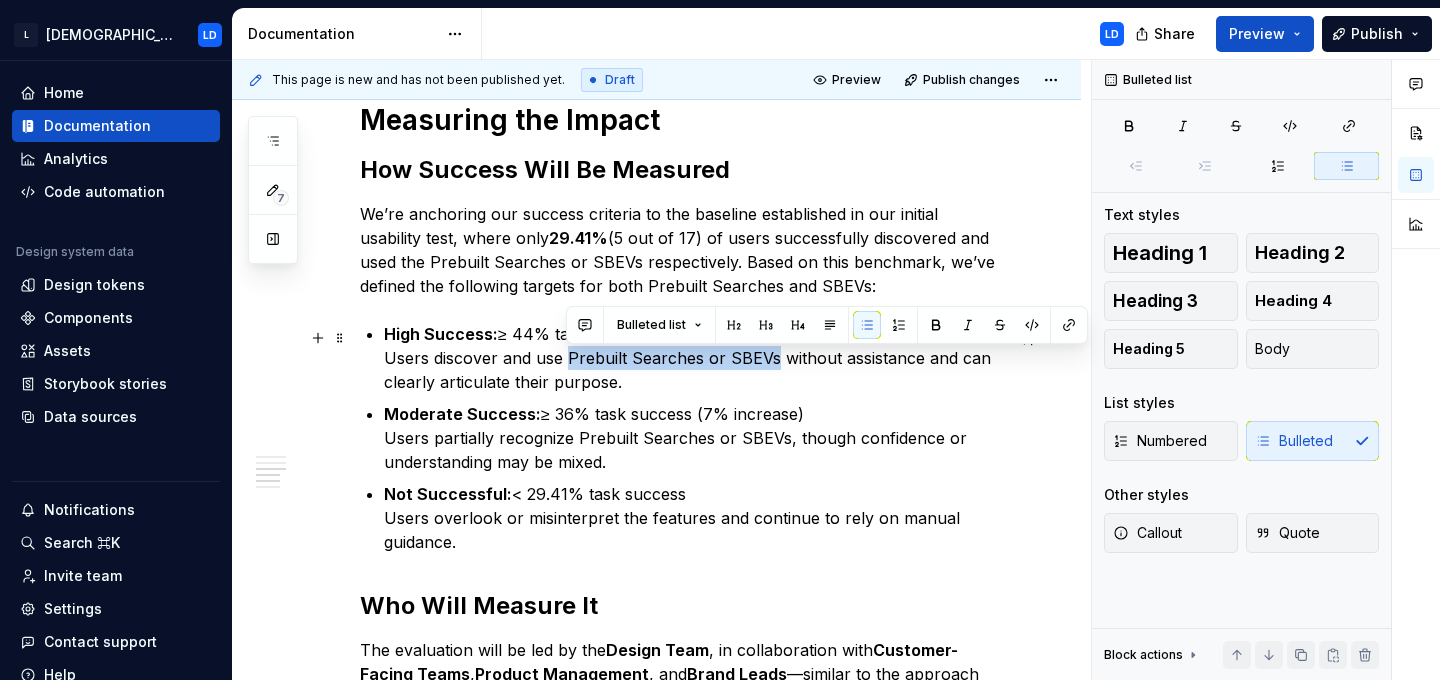 drag, startPoint x: 567, startPoint y: 361, endPoint x: 774, endPoint y: 359, distance: 207.00966 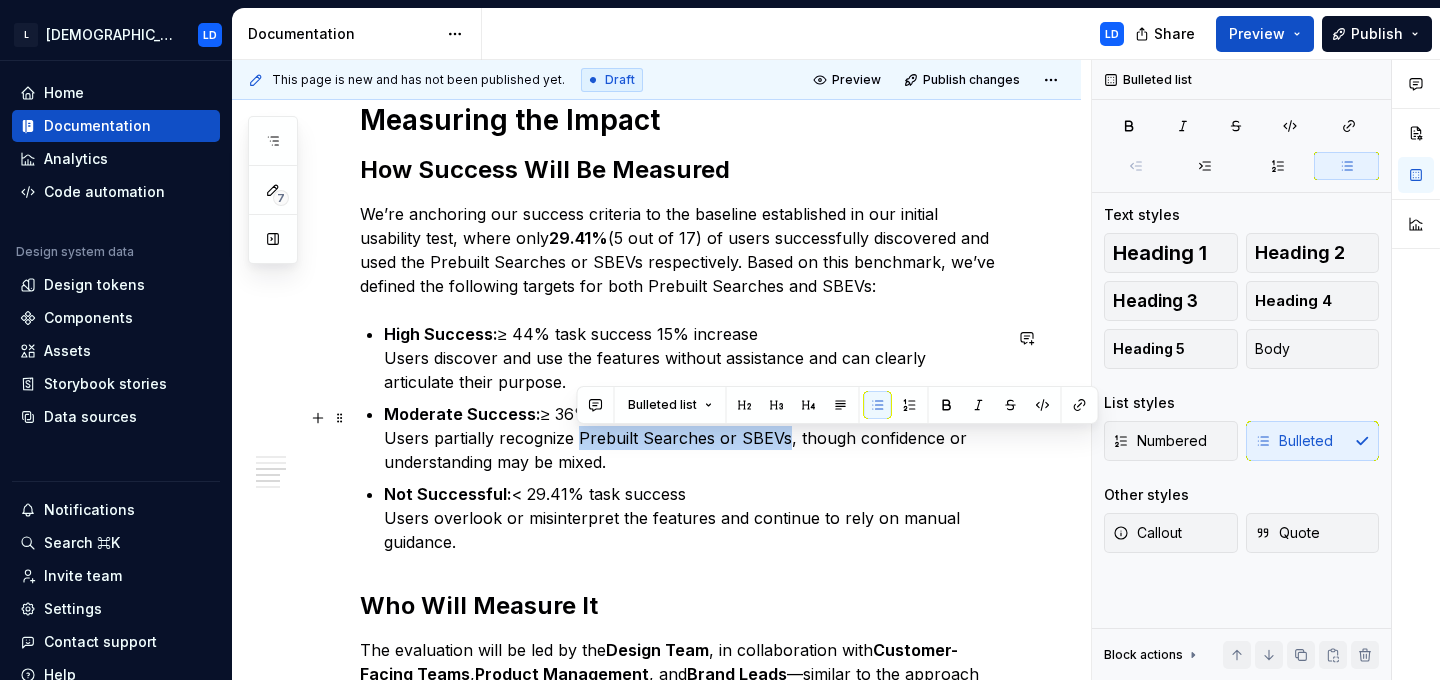 drag, startPoint x: 580, startPoint y: 440, endPoint x: 781, endPoint y: 437, distance: 201.02238 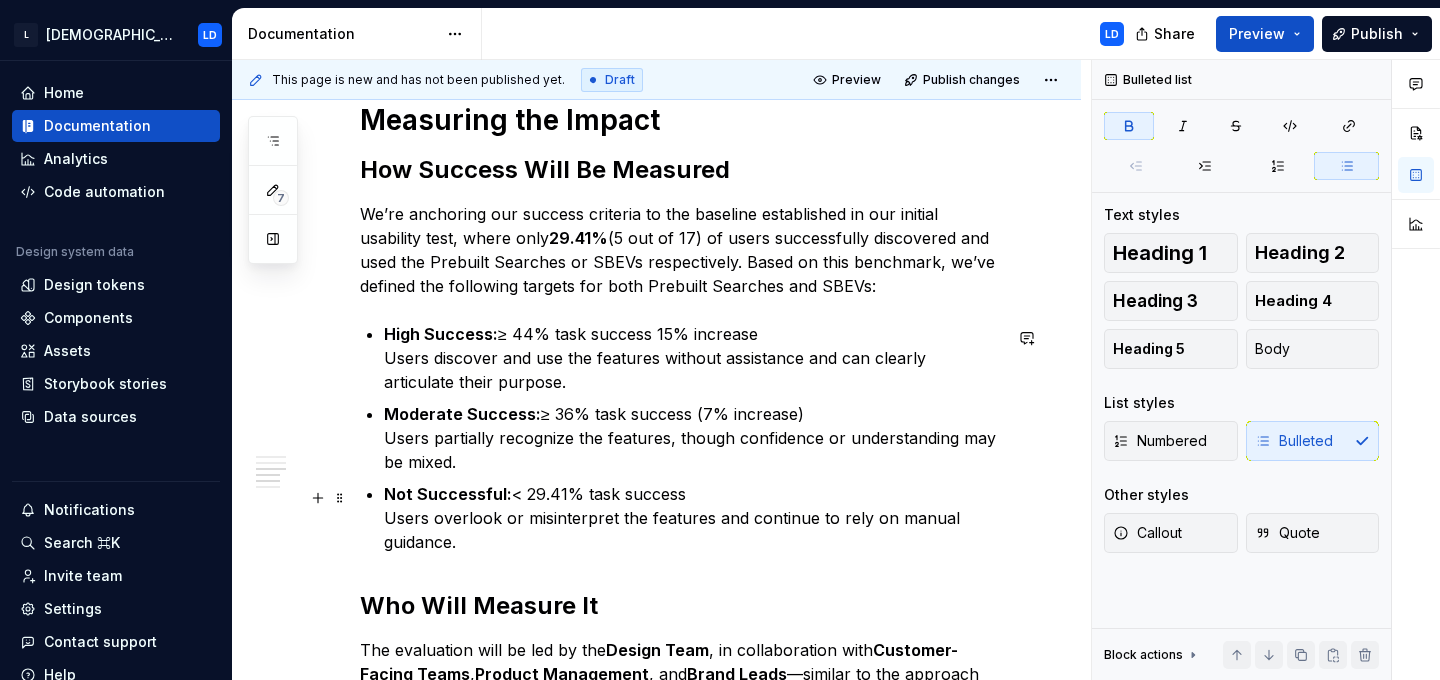click on "Not Successful:  < 29.41% task success Users overlook or misinterpret the features and continue to rely on manual guidance." at bounding box center [692, 518] 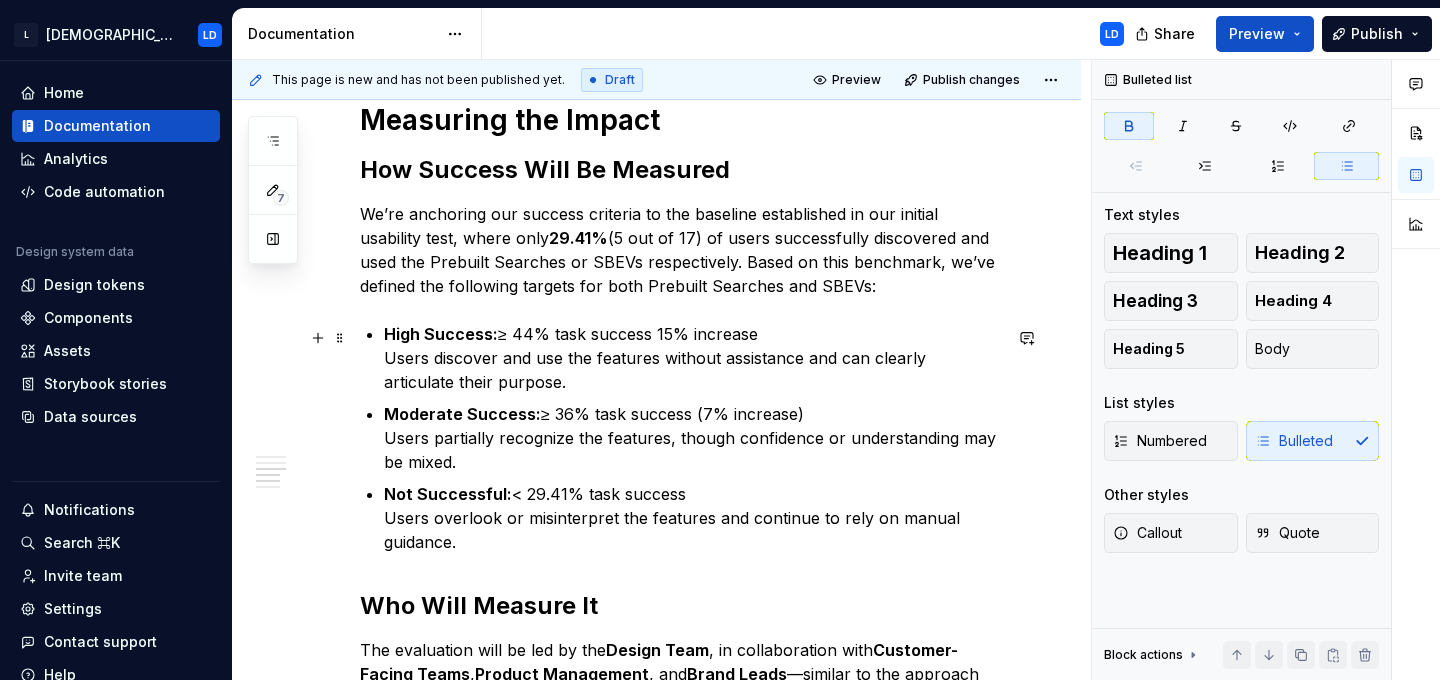 click on "High Success:  ≥ 44% task success 15% increase Users discover and use the features without assistance and can clearly articulate their purpose." at bounding box center [692, 358] 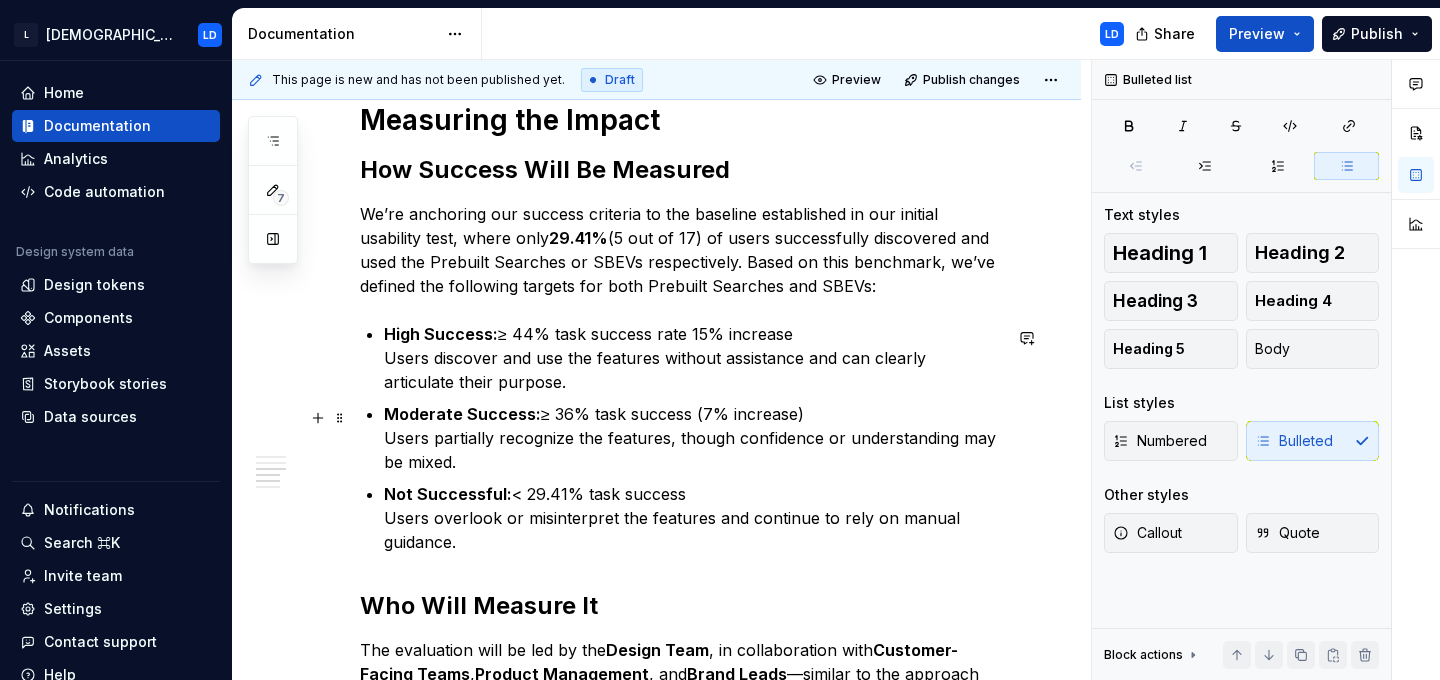 click on "Moderate Success:  ≥ 36% task success (7% increase) Users partially recognize the features, though confidence or understanding may be mixed." at bounding box center (692, 438) 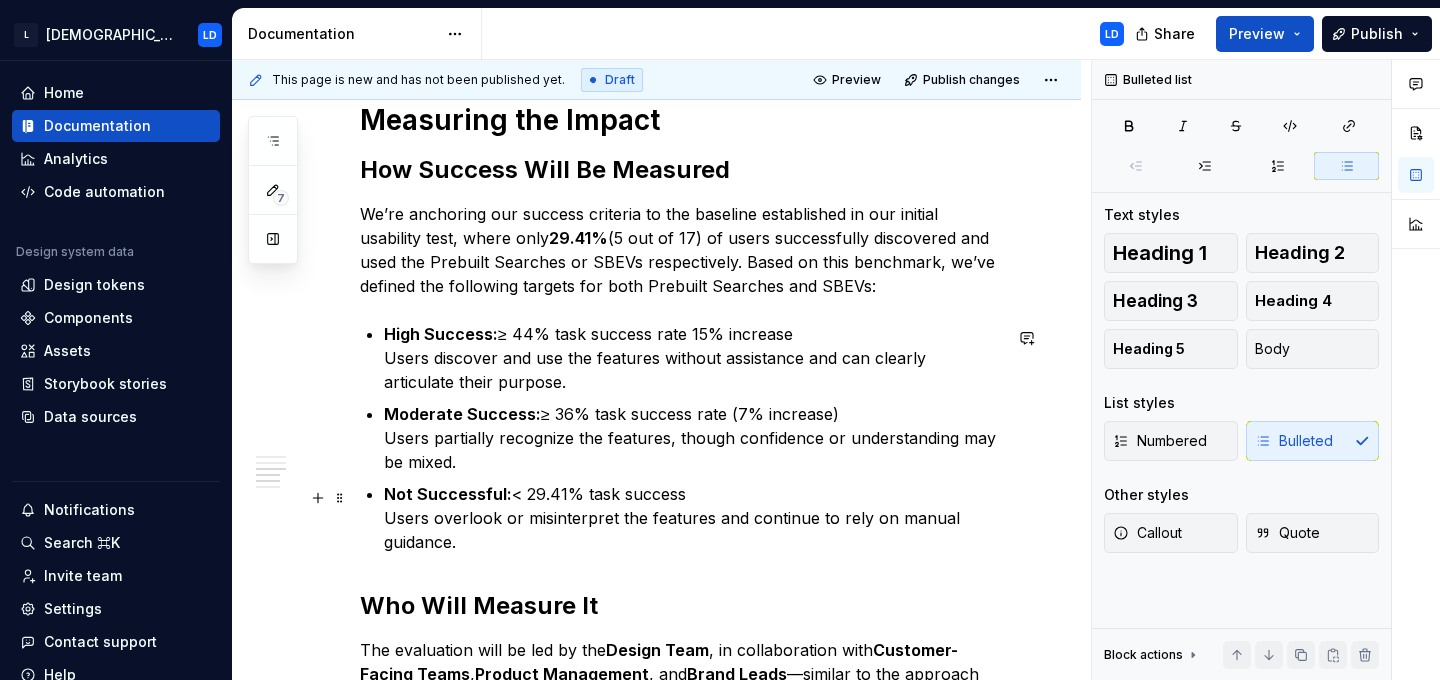 click on "Not Successful:  < 29.41% task success Users overlook or misinterpret the features and continue to rely on manual guidance." at bounding box center [692, 518] 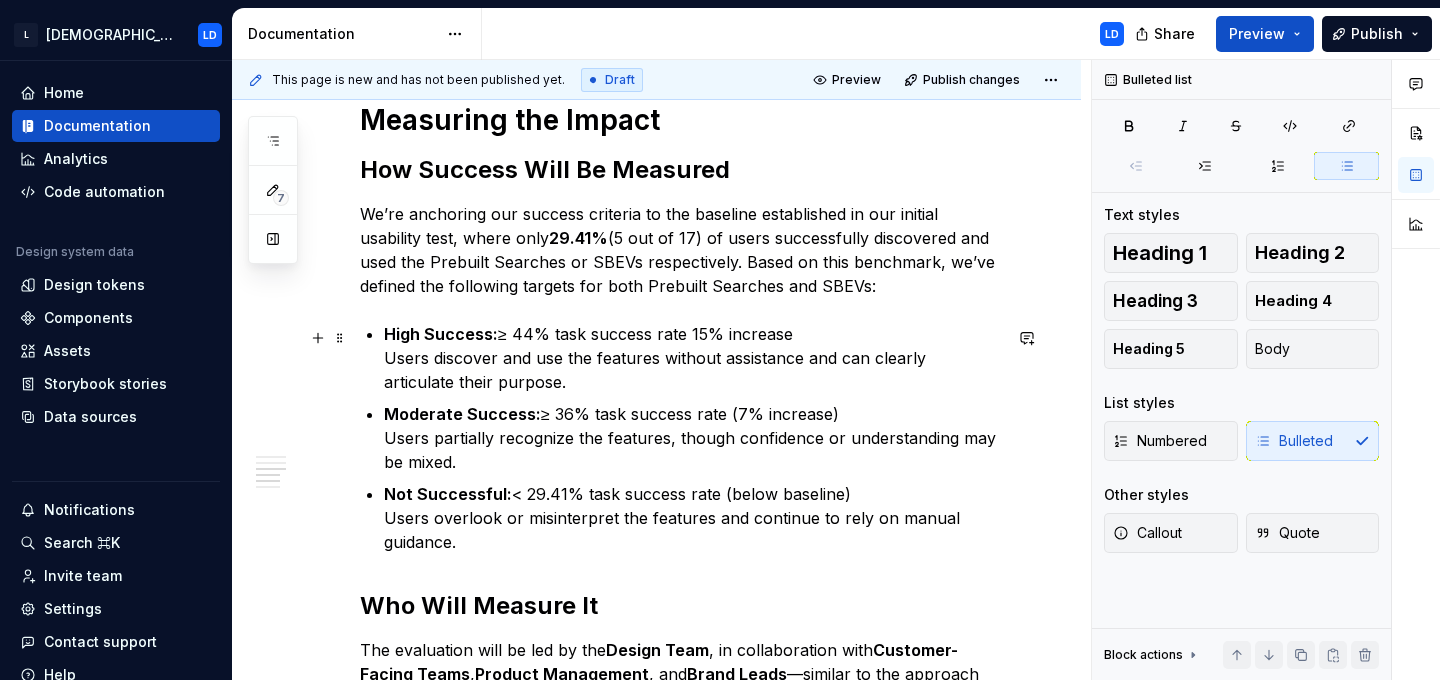 click on "High Success:  ≥ 44% task success rate 15% increase Users discover and use the features without assistance and can clearly articulate their purpose." at bounding box center [692, 358] 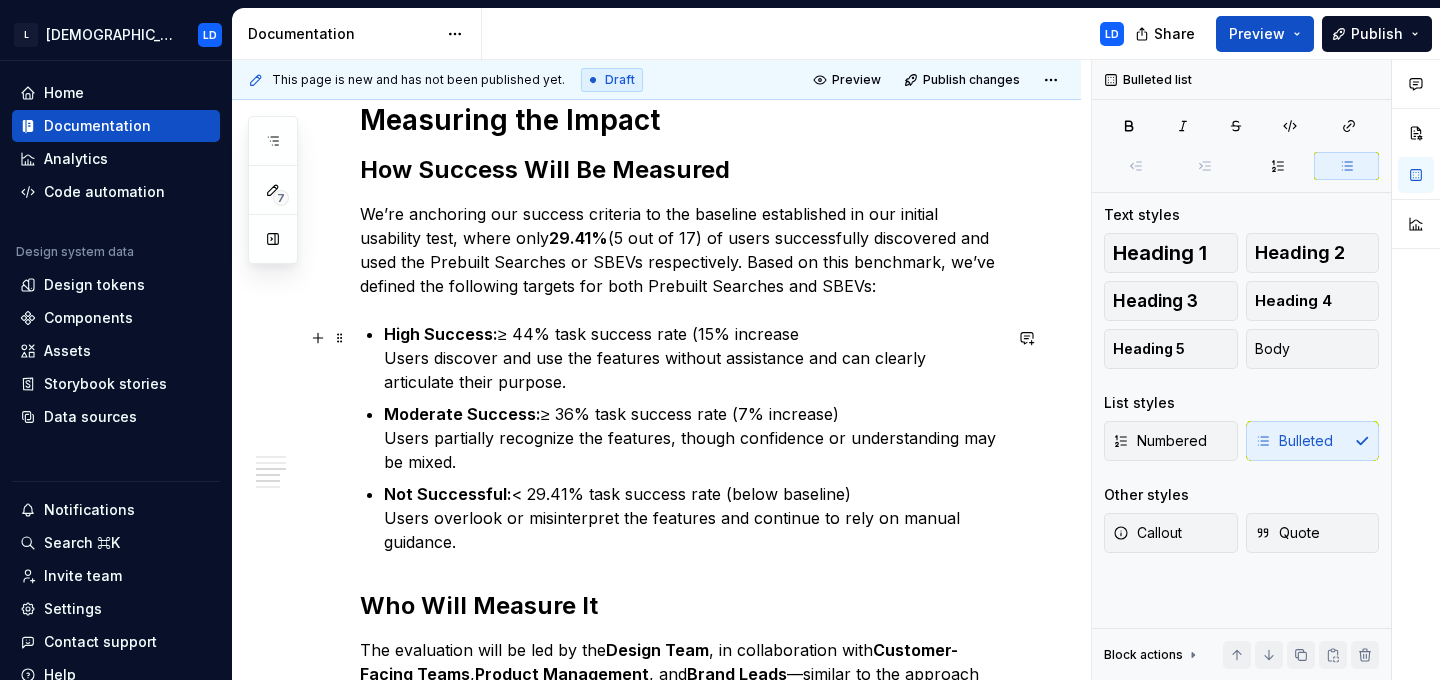 click on "High Success:  ≥ 44% task success rate (15% increase Users discover and use the features without assistance and can clearly articulate their purpose." at bounding box center (692, 358) 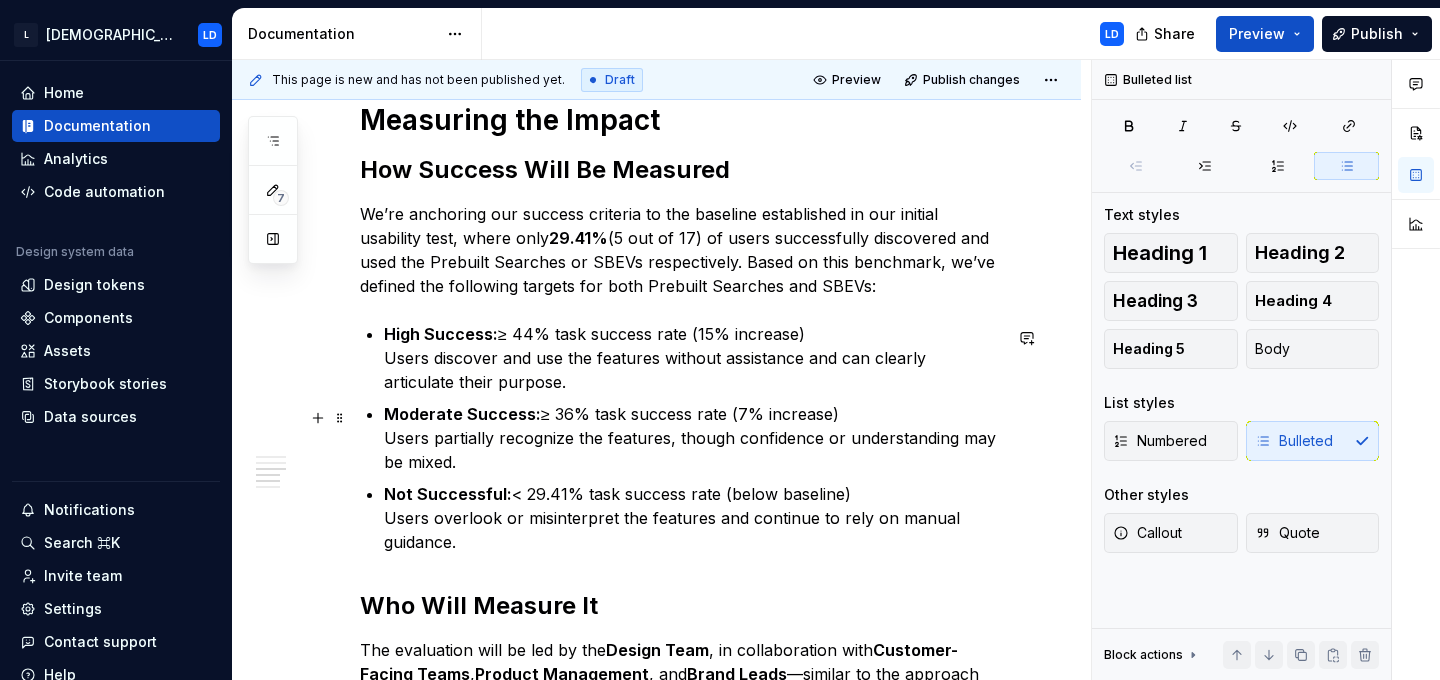 click on "Moderate Success:  ≥ 36% task success rate (7% increase) Users partially recognize the features, though confidence or understanding may be mixed." at bounding box center (692, 438) 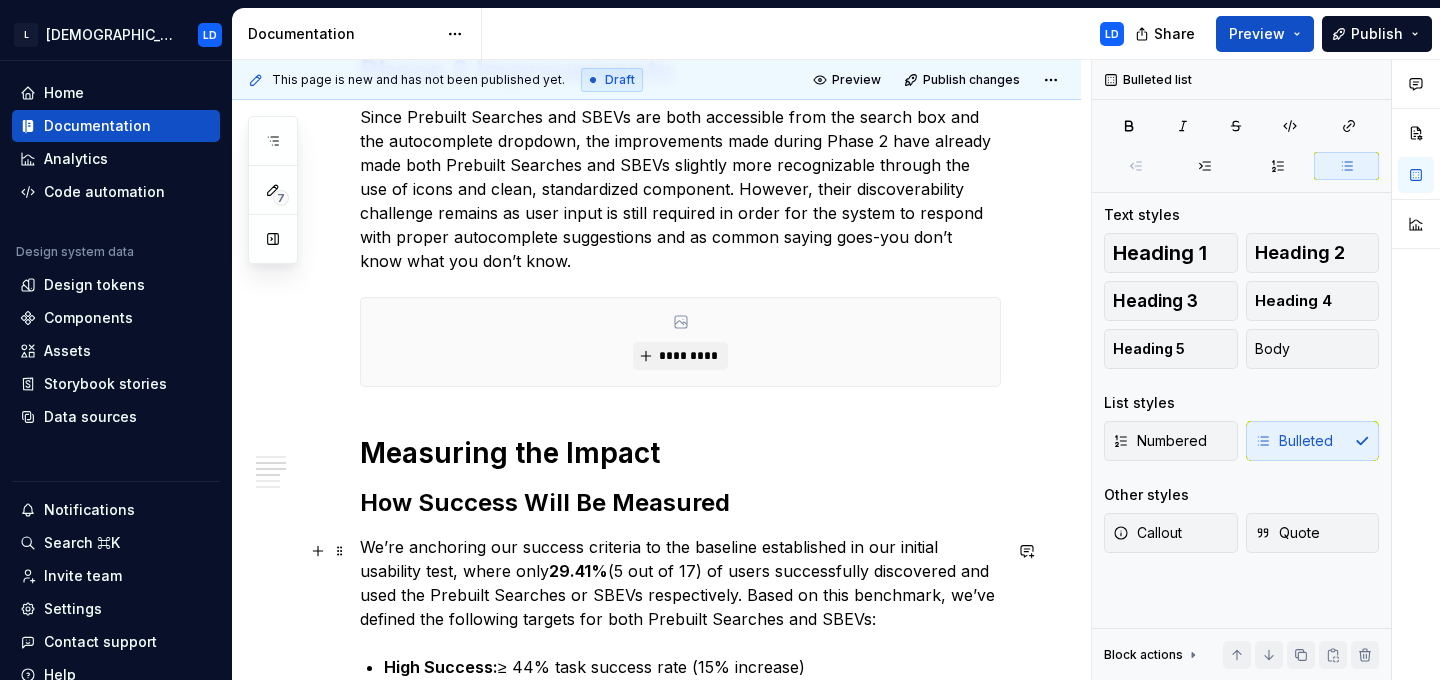 scroll, scrollTop: 1713, scrollLeft: 0, axis: vertical 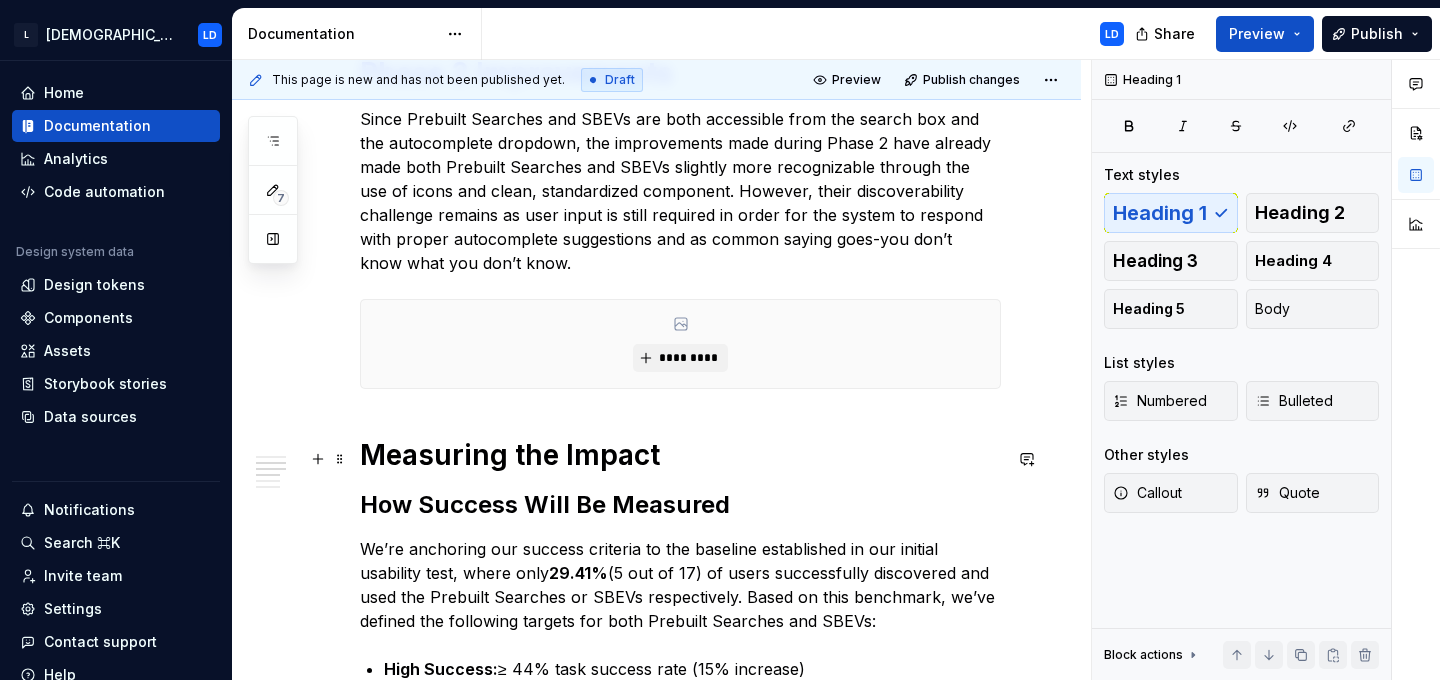 click on "Measuring the Impact" at bounding box center (680, 455) 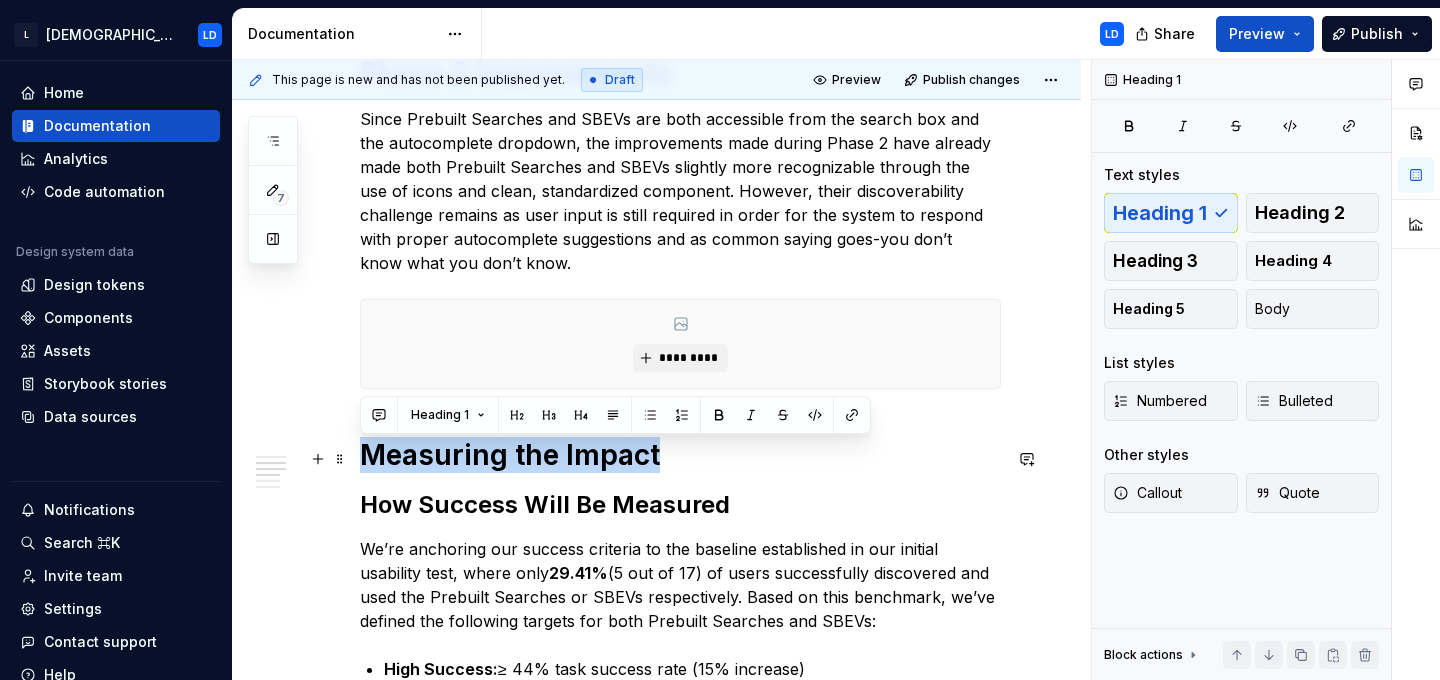 drag, startPoint x: 366, startPoint y: 462, endPoint x: 656, endPoint y: 454, distance: 290.11032 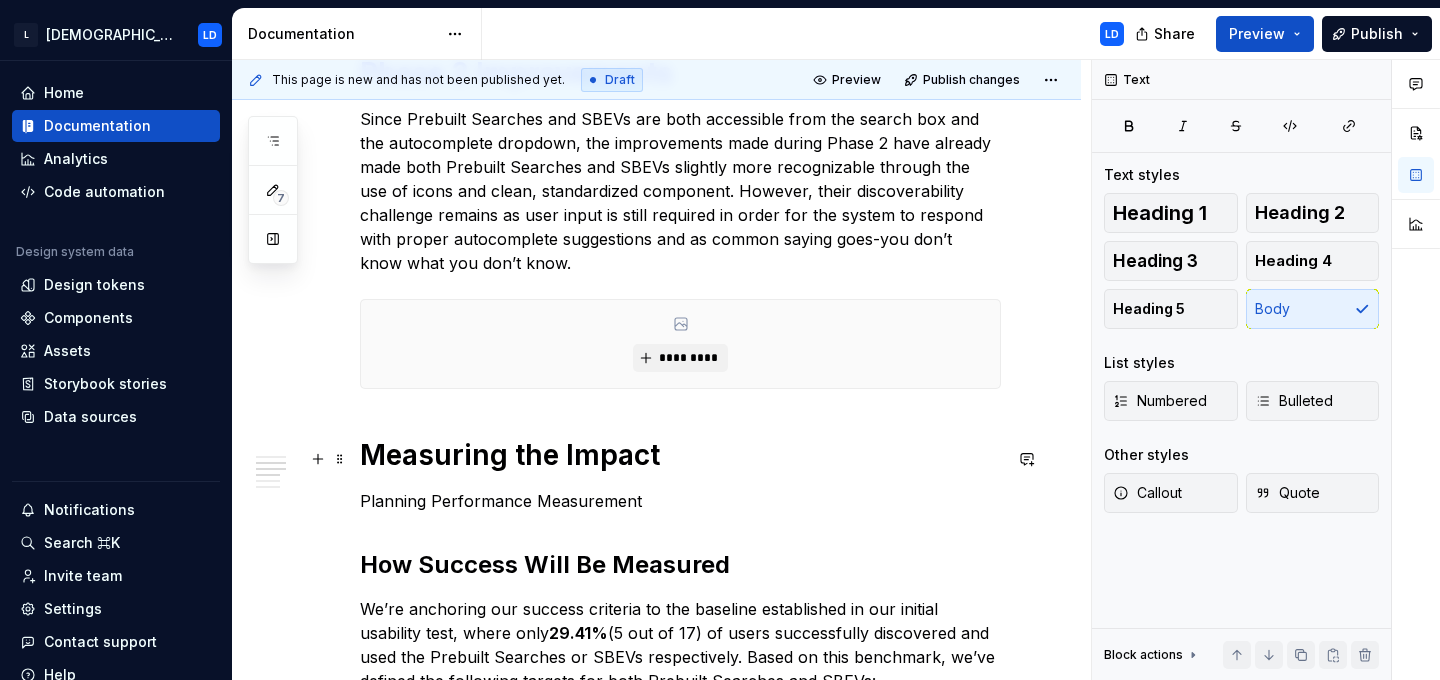 click on "Measuring the Impact" at bounding box center (680, 455) 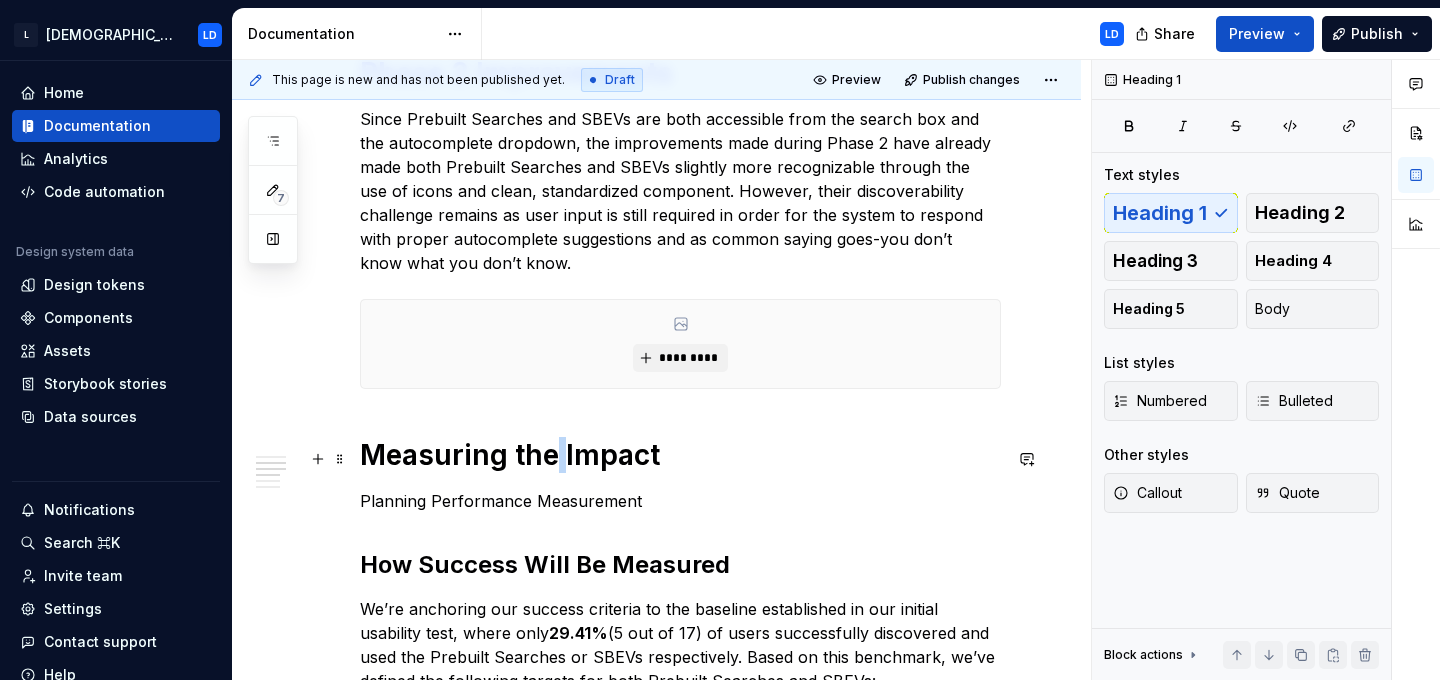click on "Measuring the Impact" at bounding box center (680, 455) 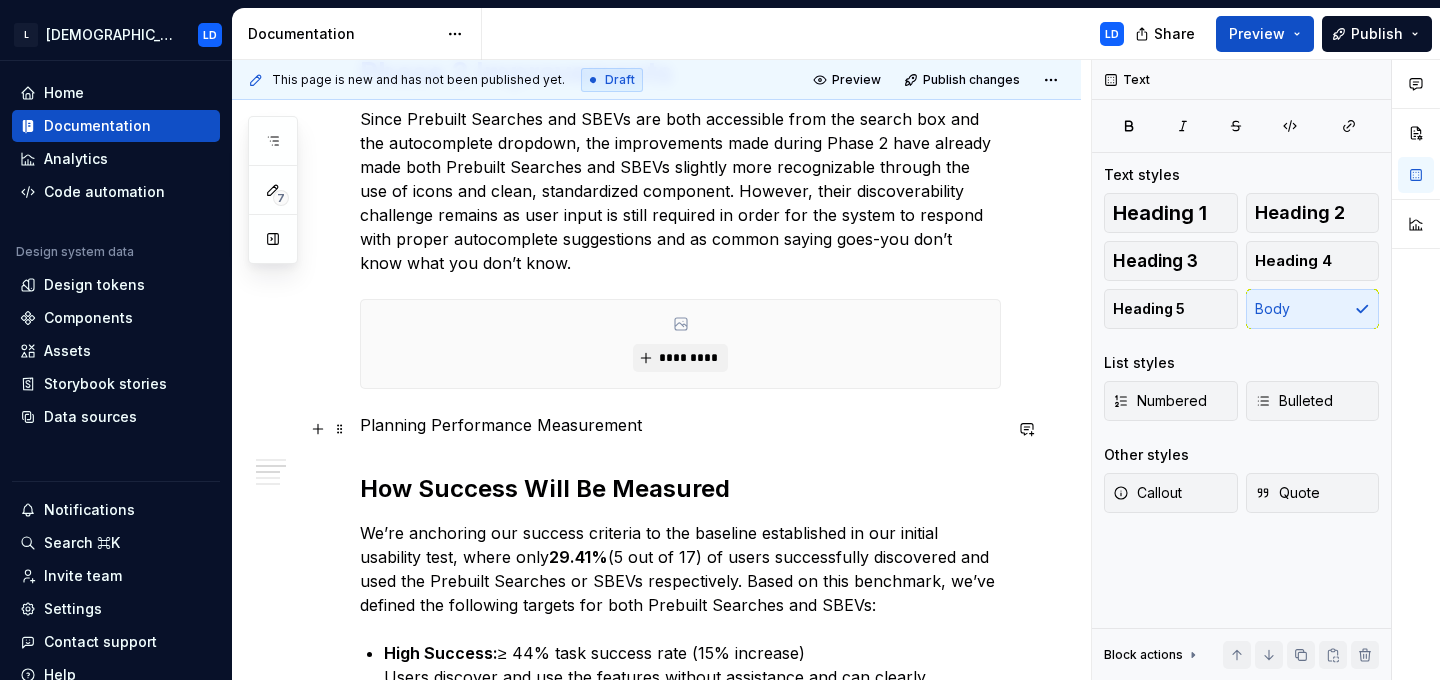 click on "Planning Performance Measurement" at bounding box center [680, 425] 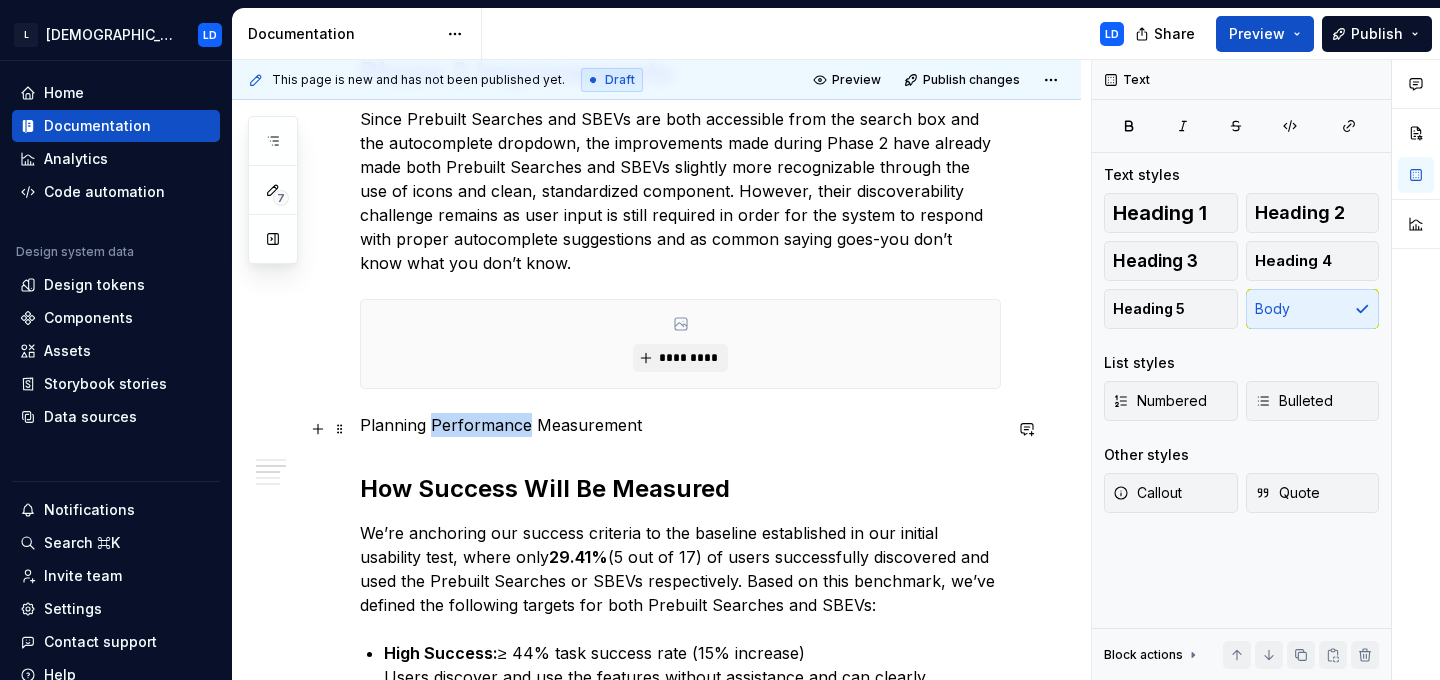 click on "Planning Performance Measurement" at bounding box center (680, 425) 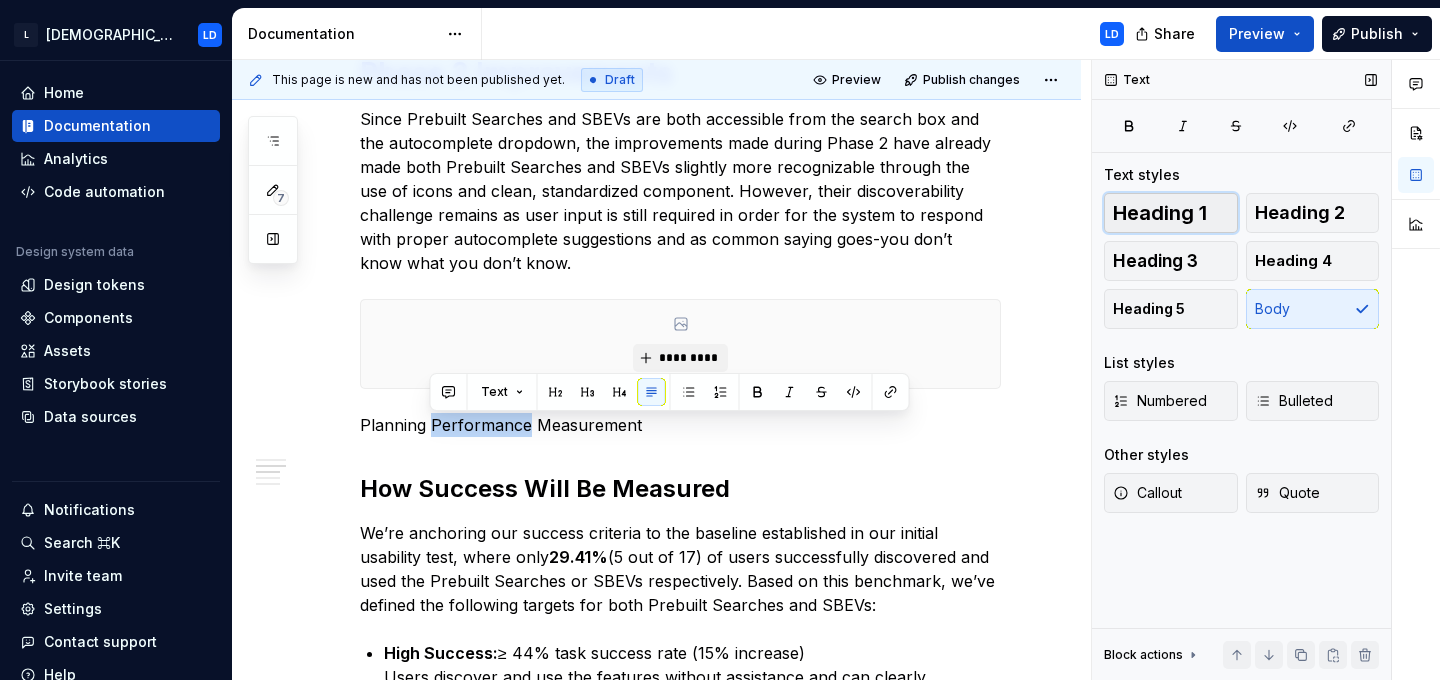 click on "Heading 1" at bounding box center [1160, 213] 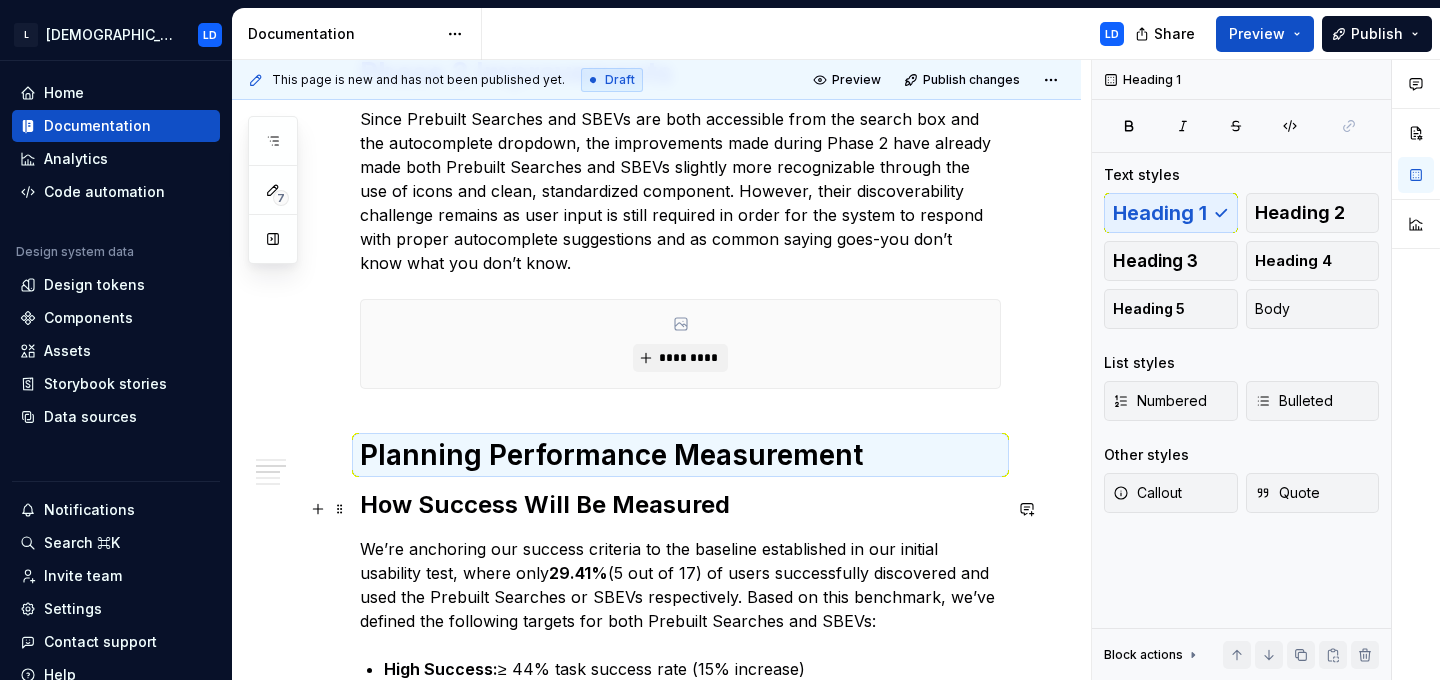 click on "How Success Will Be Measured" at bounding box center (680, 505) 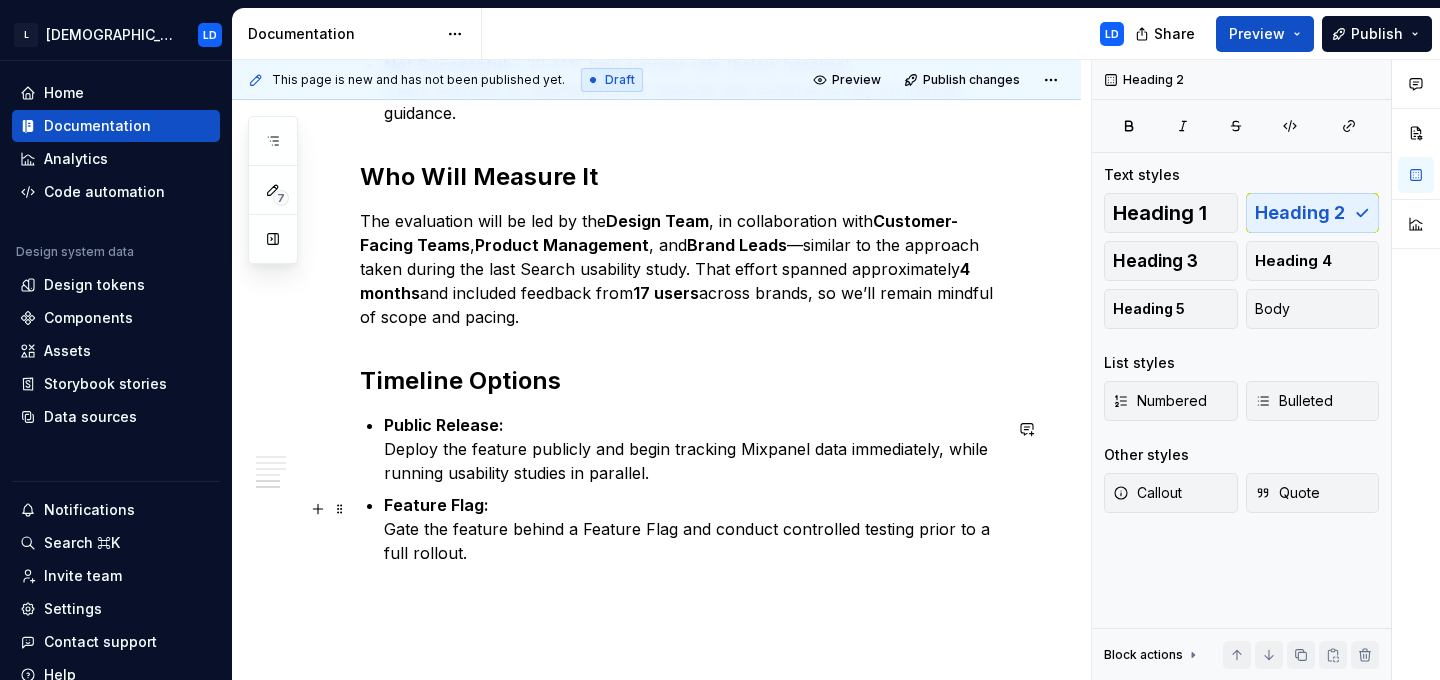 scroll, scrollTop: 2480, scrollLeft: 0, axis: vertical 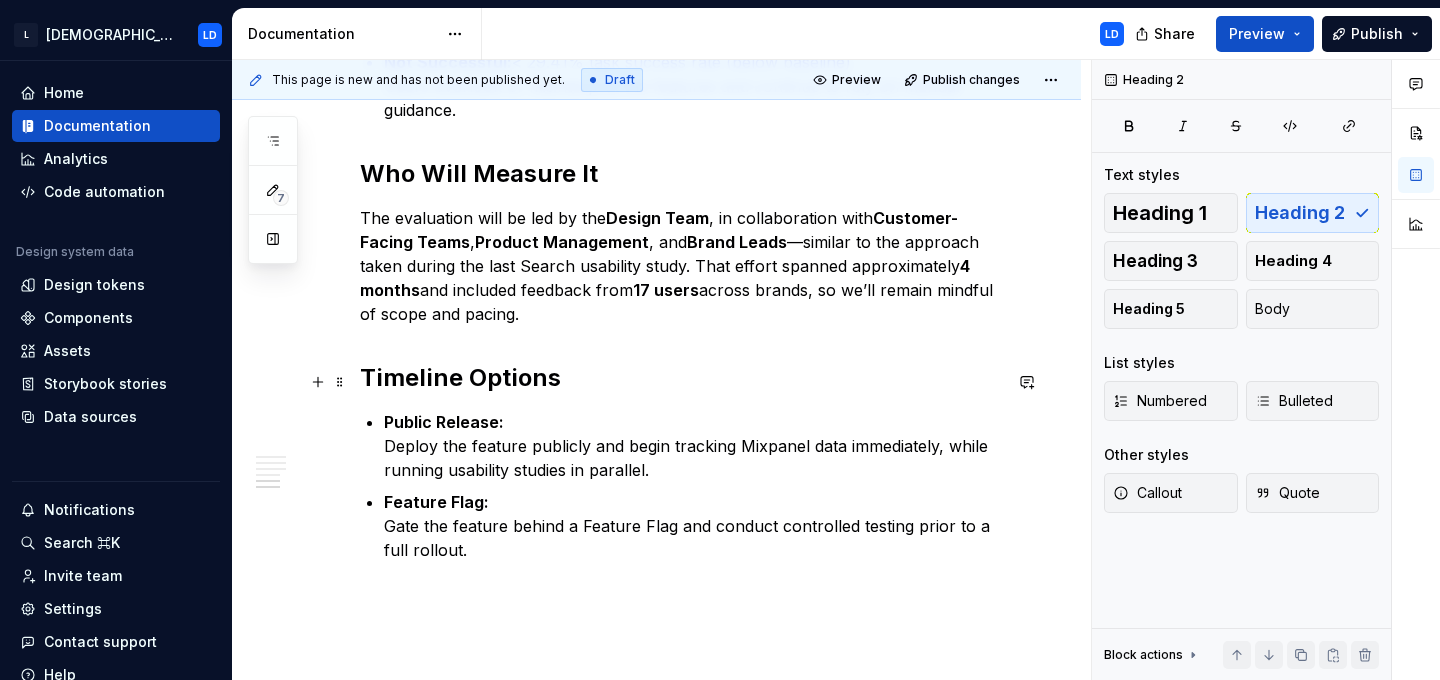 click on "Timeline Options" at bounding box center [680, 378] 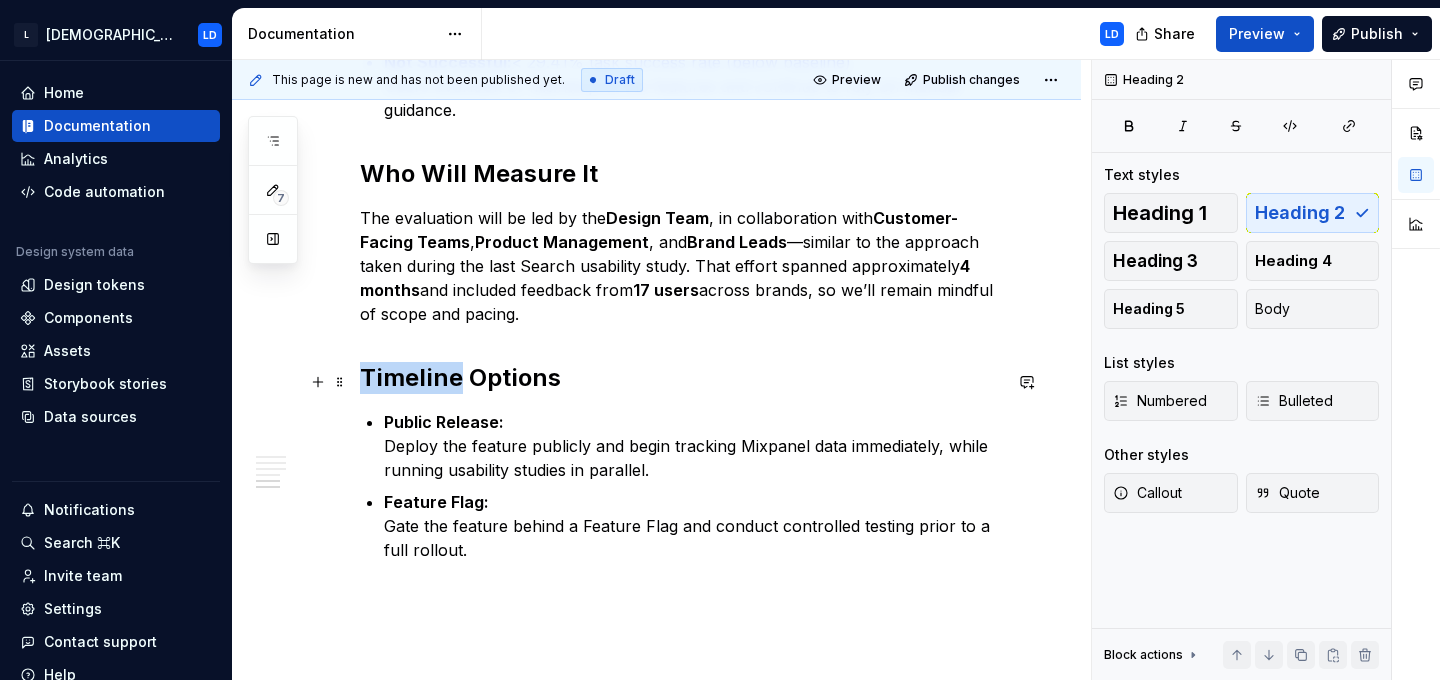 click on "Timeline Options" at bounding box center (680, 378) 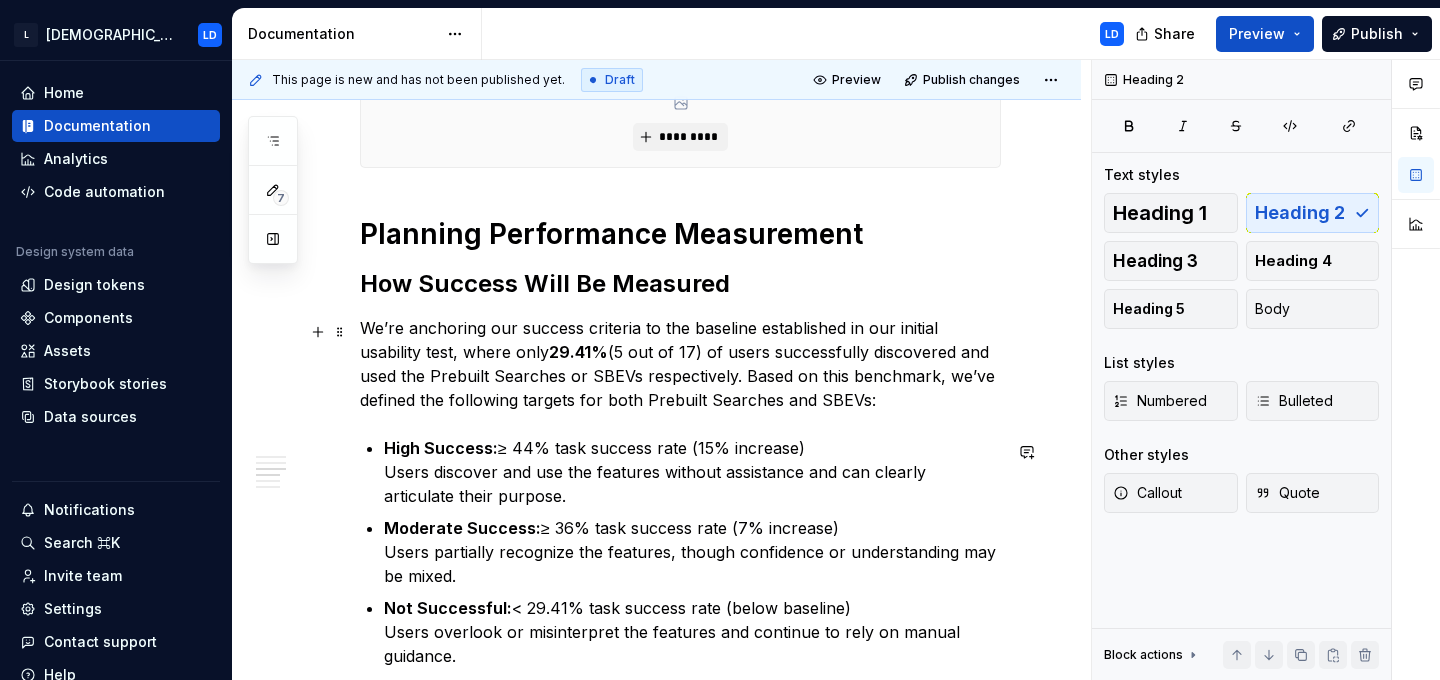 scroll, scrollTop: 1879, scrollLeft: 0, axis: vertical 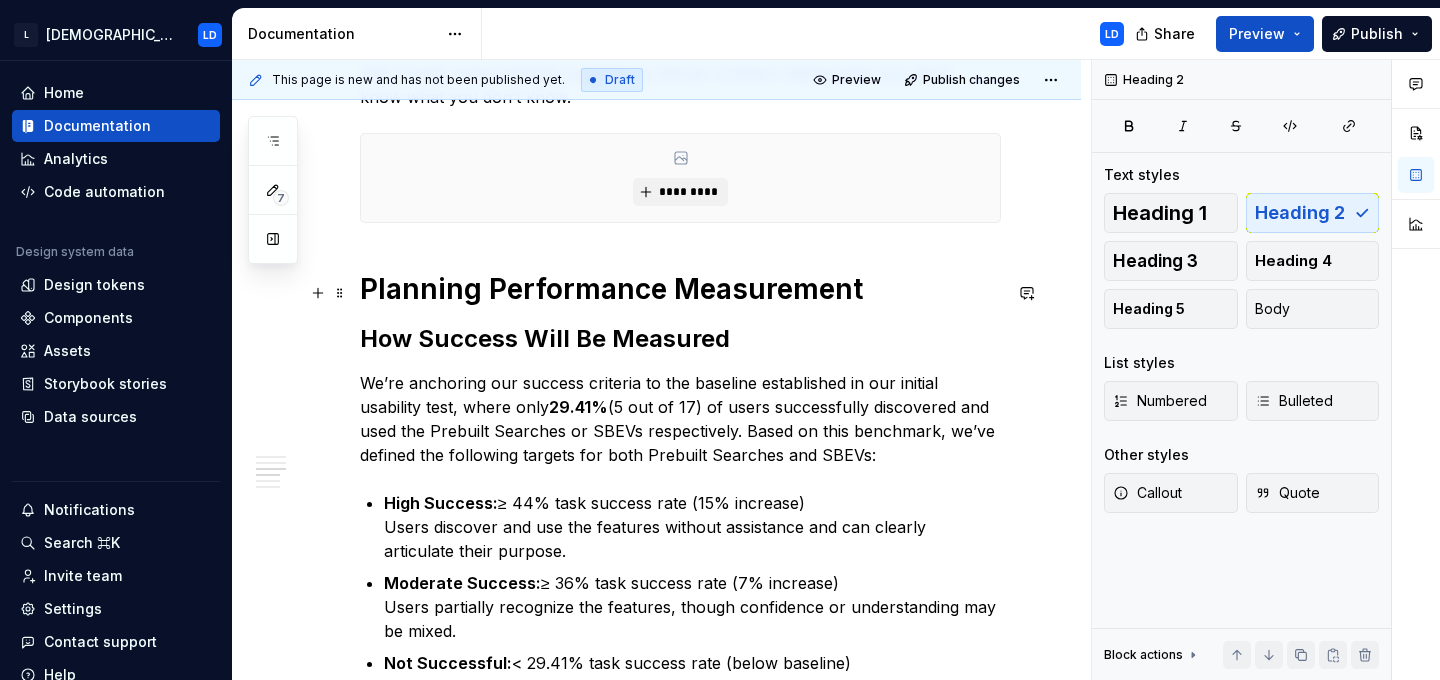 click on "Planning Performance Measurement" at bounding box center (680, 289) 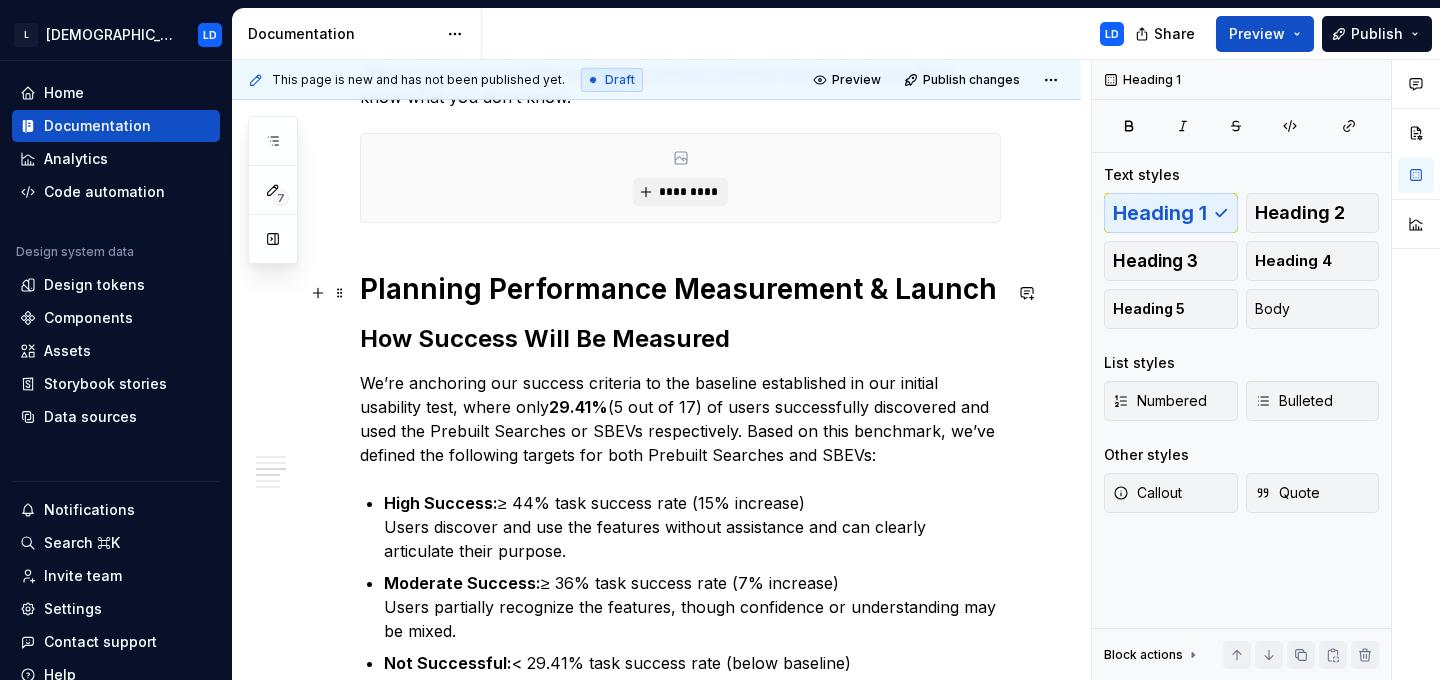 click on "Planning Performance Measurement & Launch" at bounding box center (680, 289) 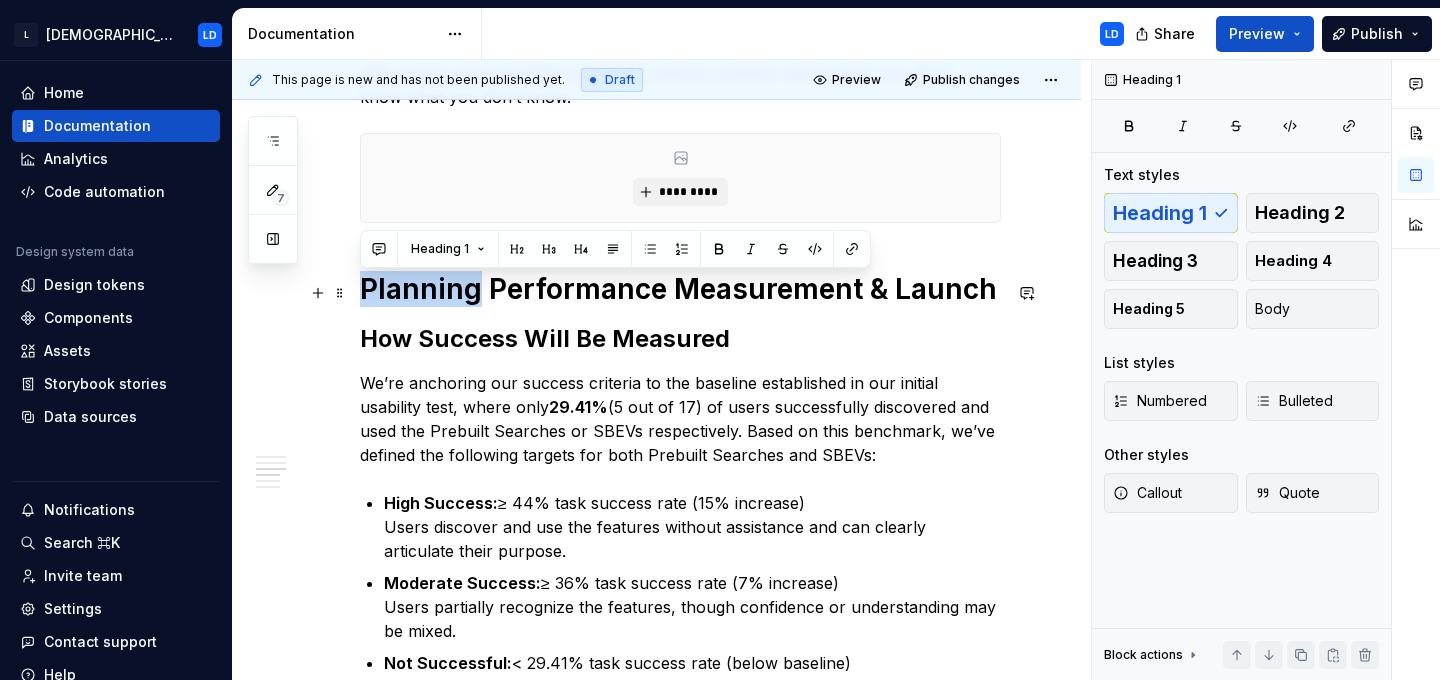 click on "Planning Performance Measurement & Launch" at bounding box center (680, 289) 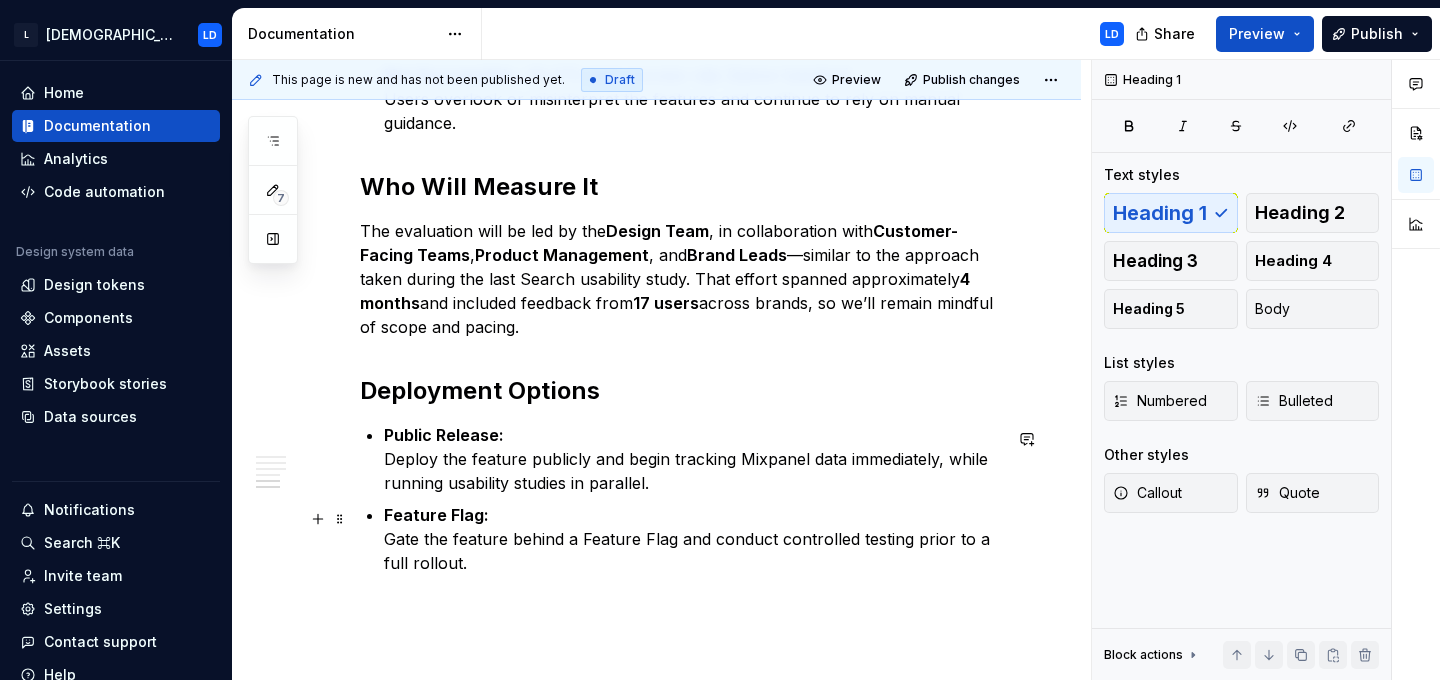 scroll, scrollTop: 2522, scrollLeft: 0, axis: vertical 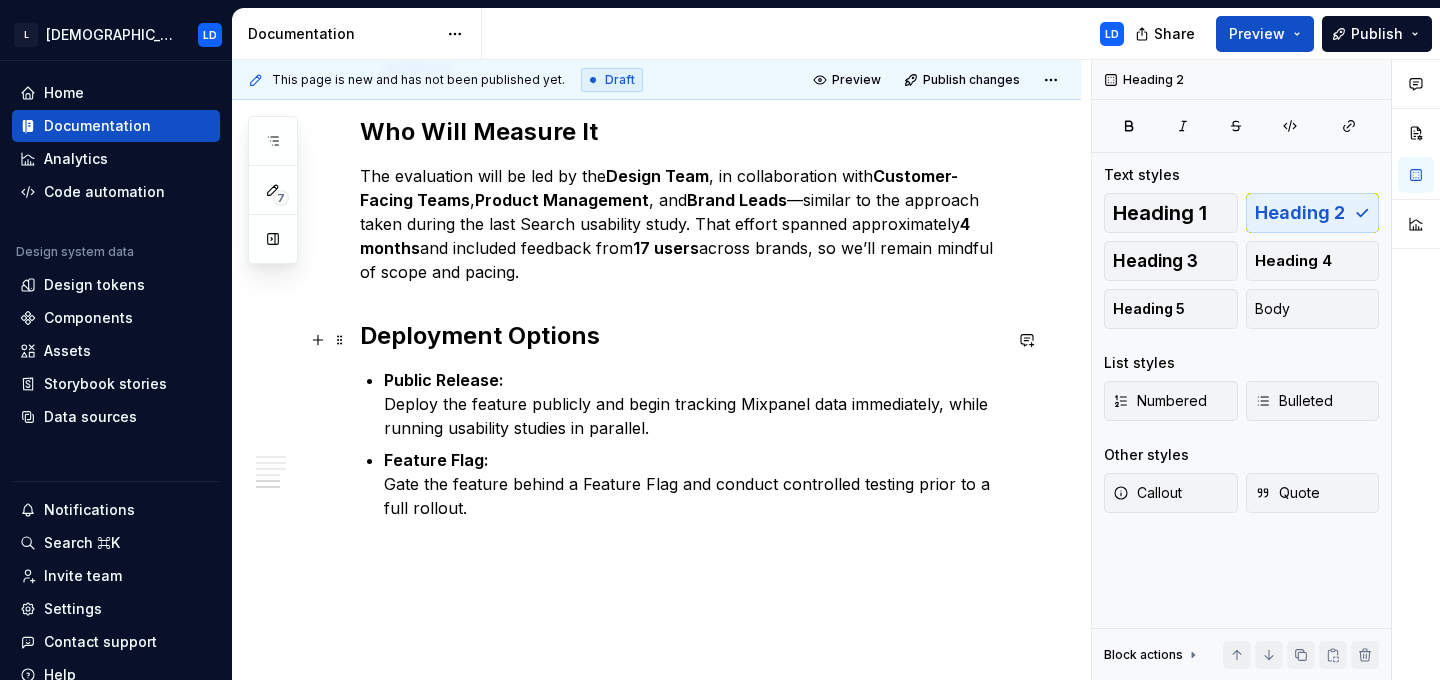 click on "Deployment Options" at bounding box center [680, 336] 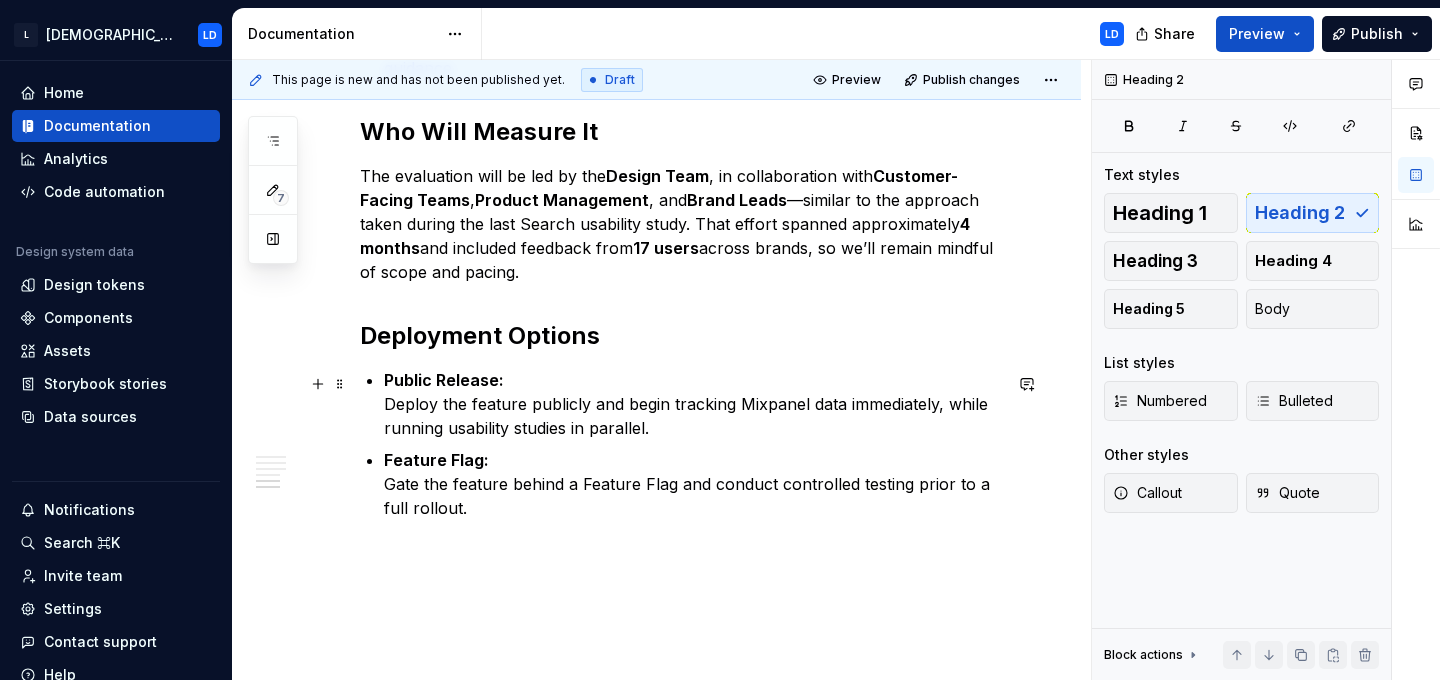 click on "Public Release: Deploy the feature publicly and begin tracking Mixpanel data immediately, while running usability studies in parallel." at bounding box center (692, 404) 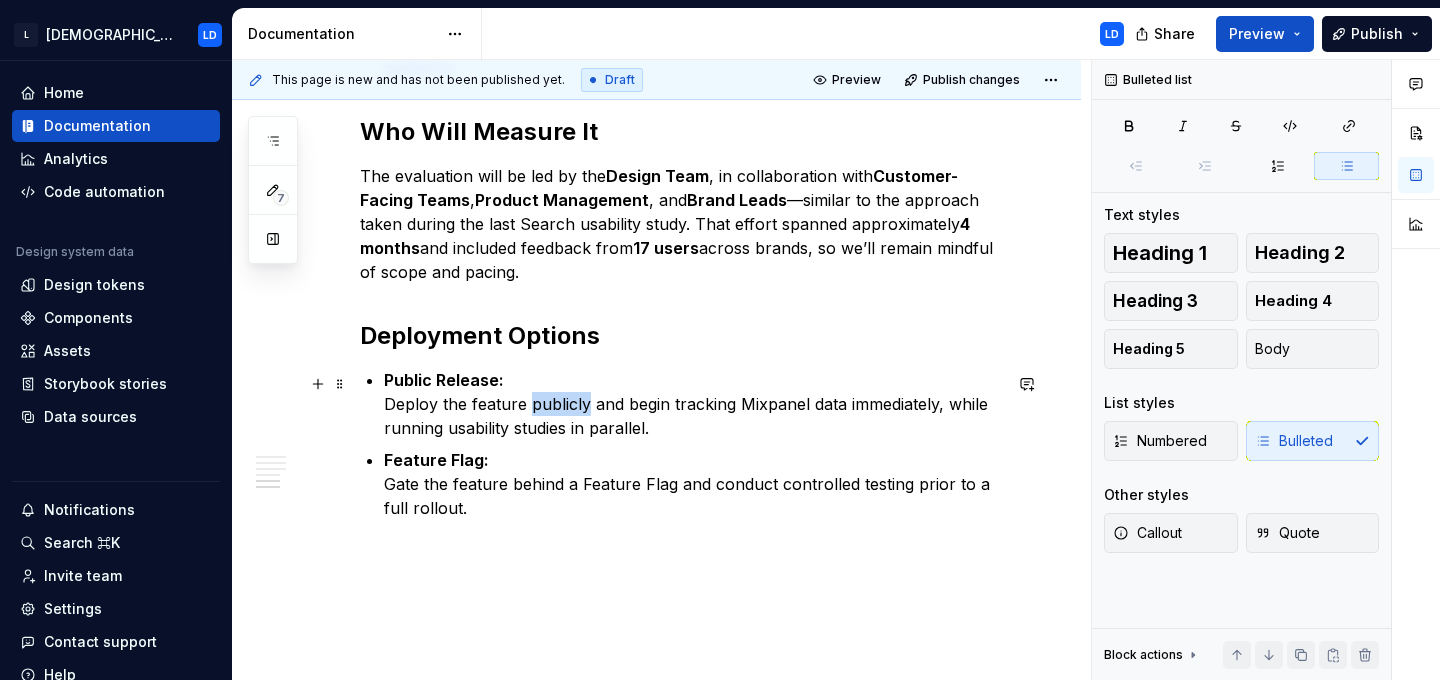 click on "Public Release: Deploy the feature publicly and begin tracking Mixpanel data immediately, while running usability studies in parallel." at bounding box center [692, 404] 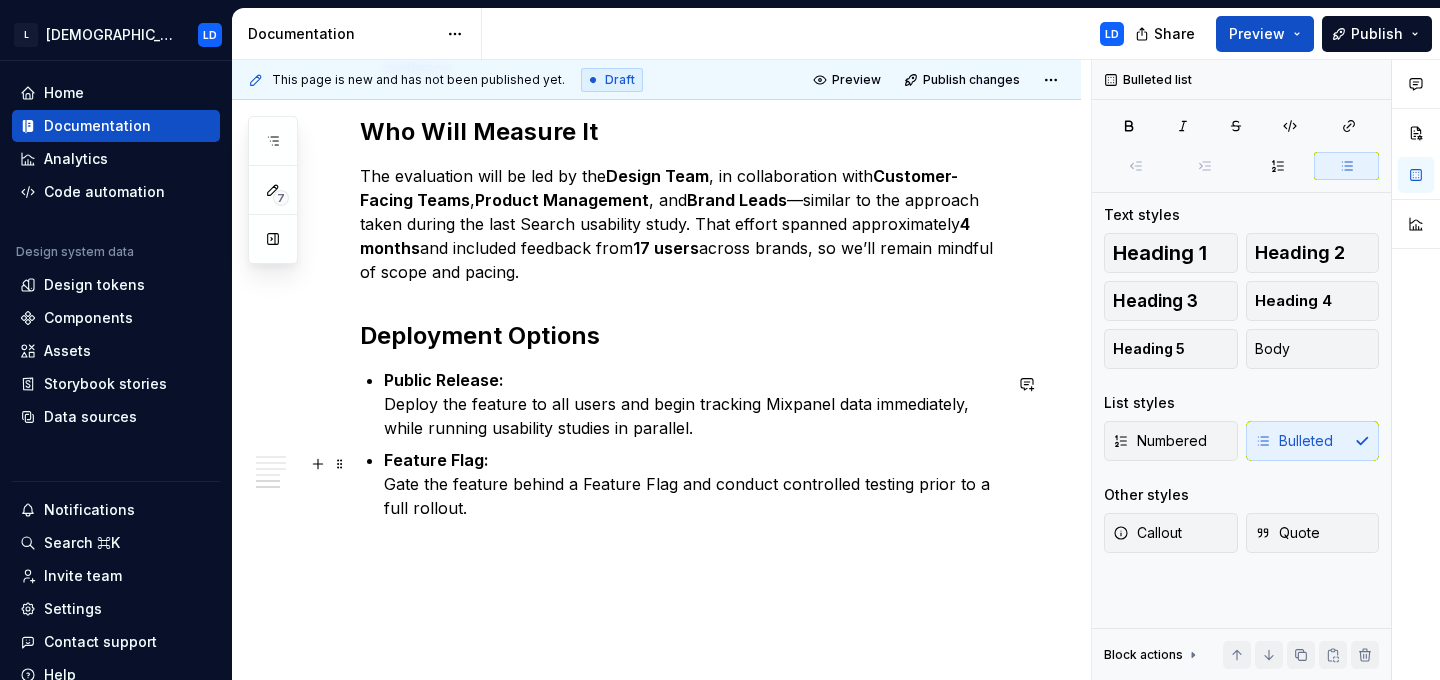 click on "Feature Flag:" at bounding box center (436, 460) 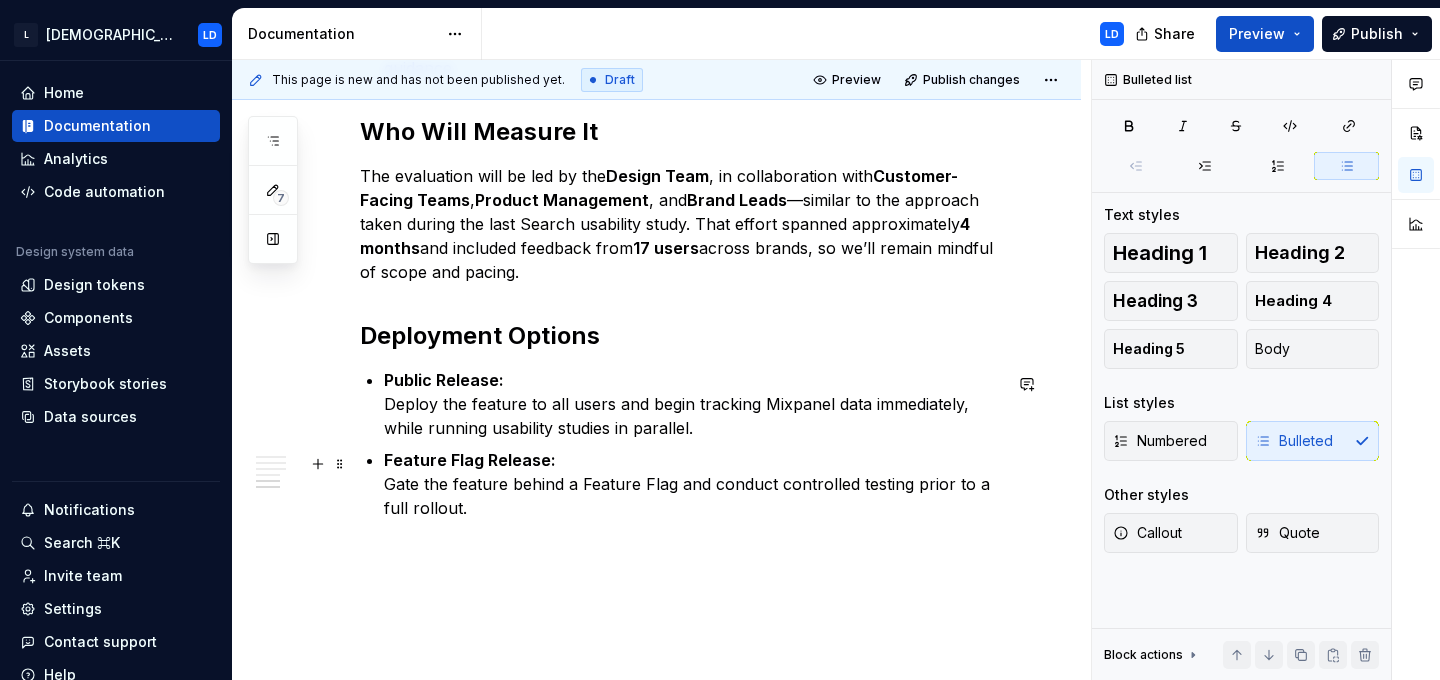 click on "Feature Flag Release: Gate the feature behind a Feature Flag and conduct controlled testing prior to a full rollout." at bounding box center (692, 484) 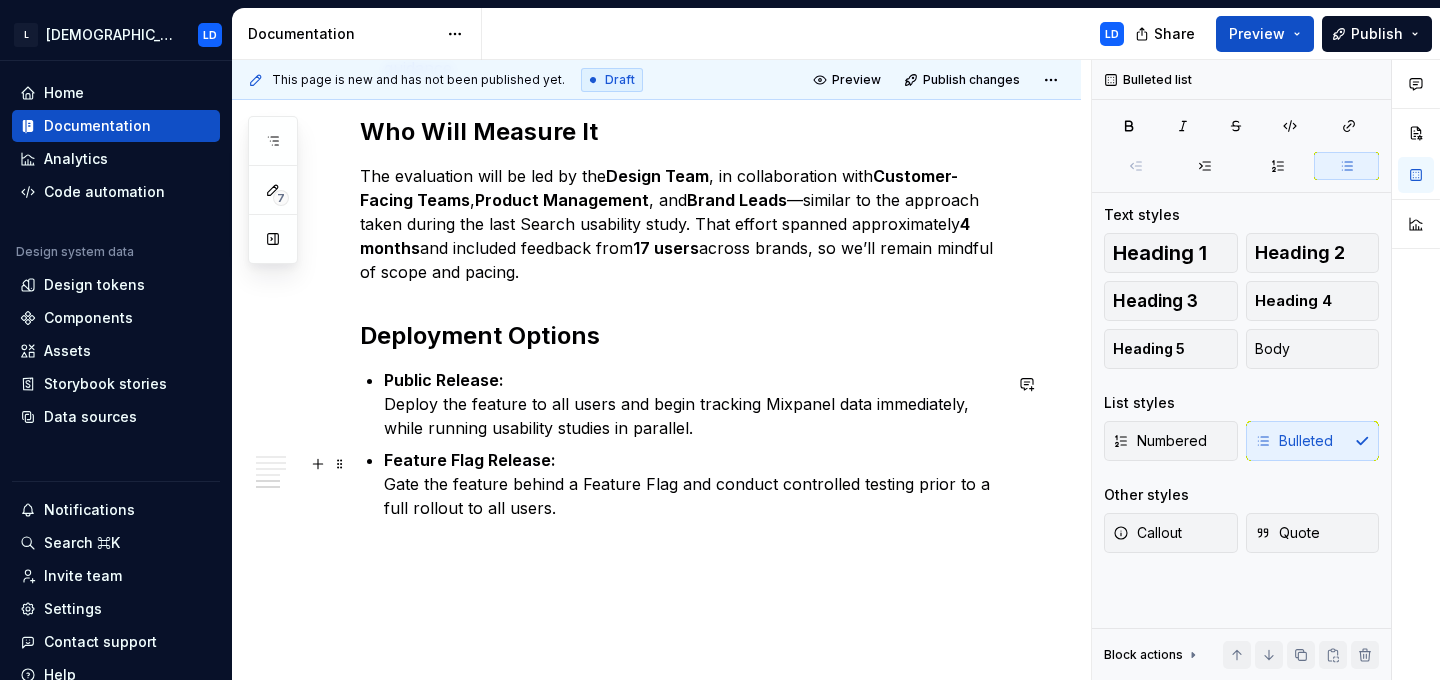 click on "Feature Flag Release: Gate the feature behind a Feature Flag and conduct controlled testing prior to a full rollout to all users." at bounding box center (692, 484) 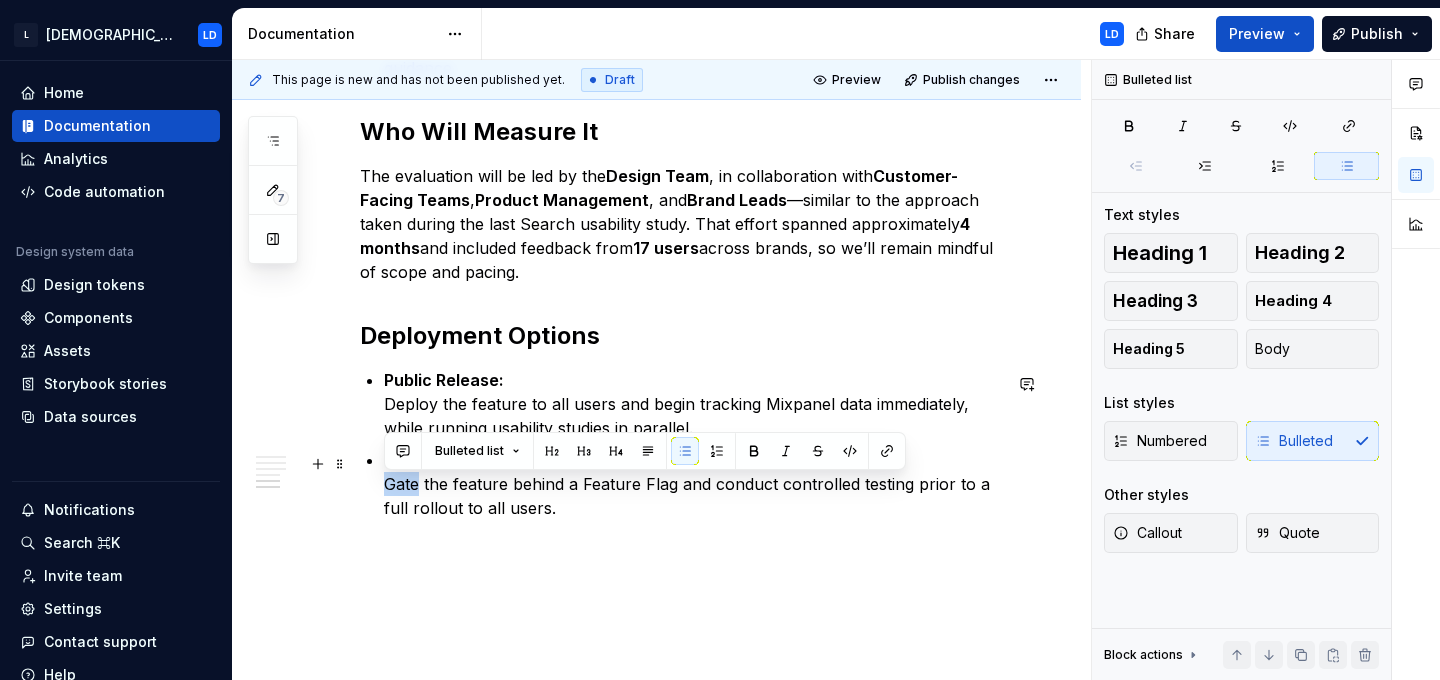 click on "Feature Flag Release: Gate the feature behind a Feature Flag and conduct controlled testing prior to a full rollout to all users." at bounding box center [692, 484] 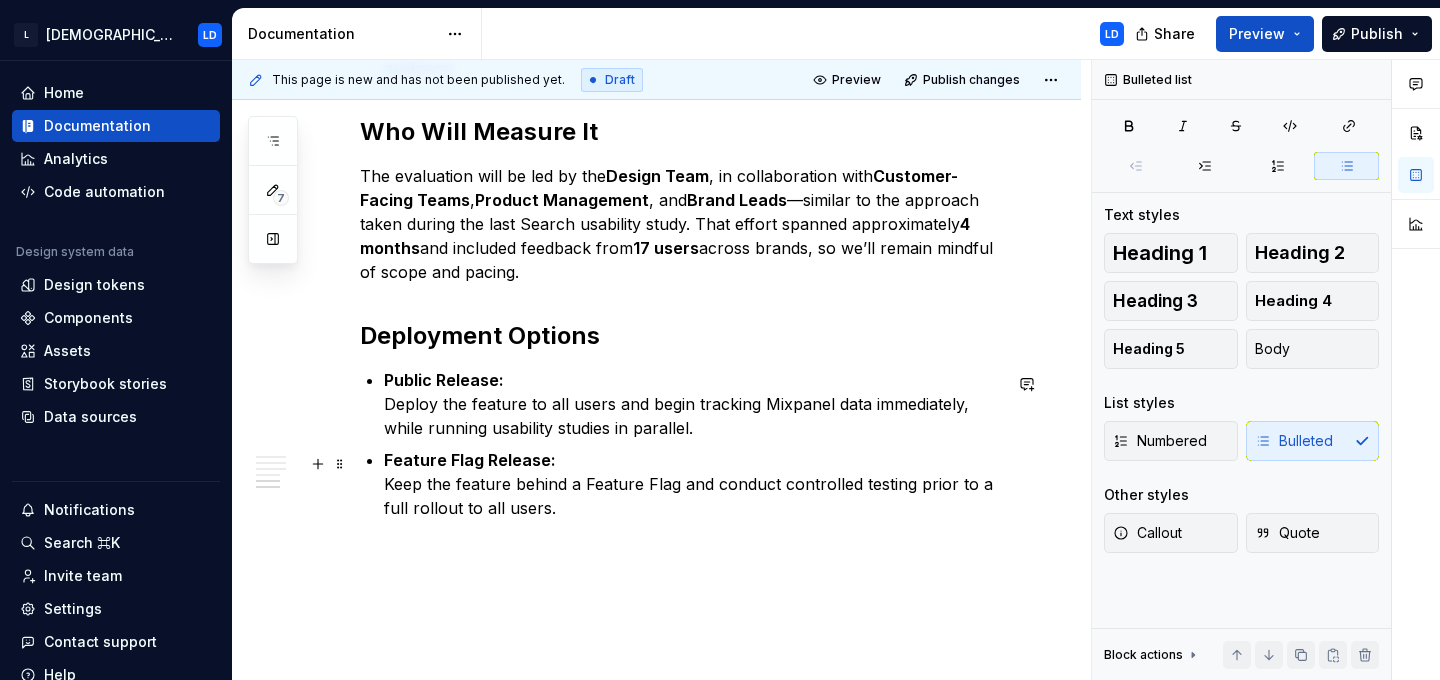 click on "Feature Flag Release: Keep the feature behind a Feature Flag and conduct controlled testing prior to a full rollout to all users." at bounding box center [692, 484] 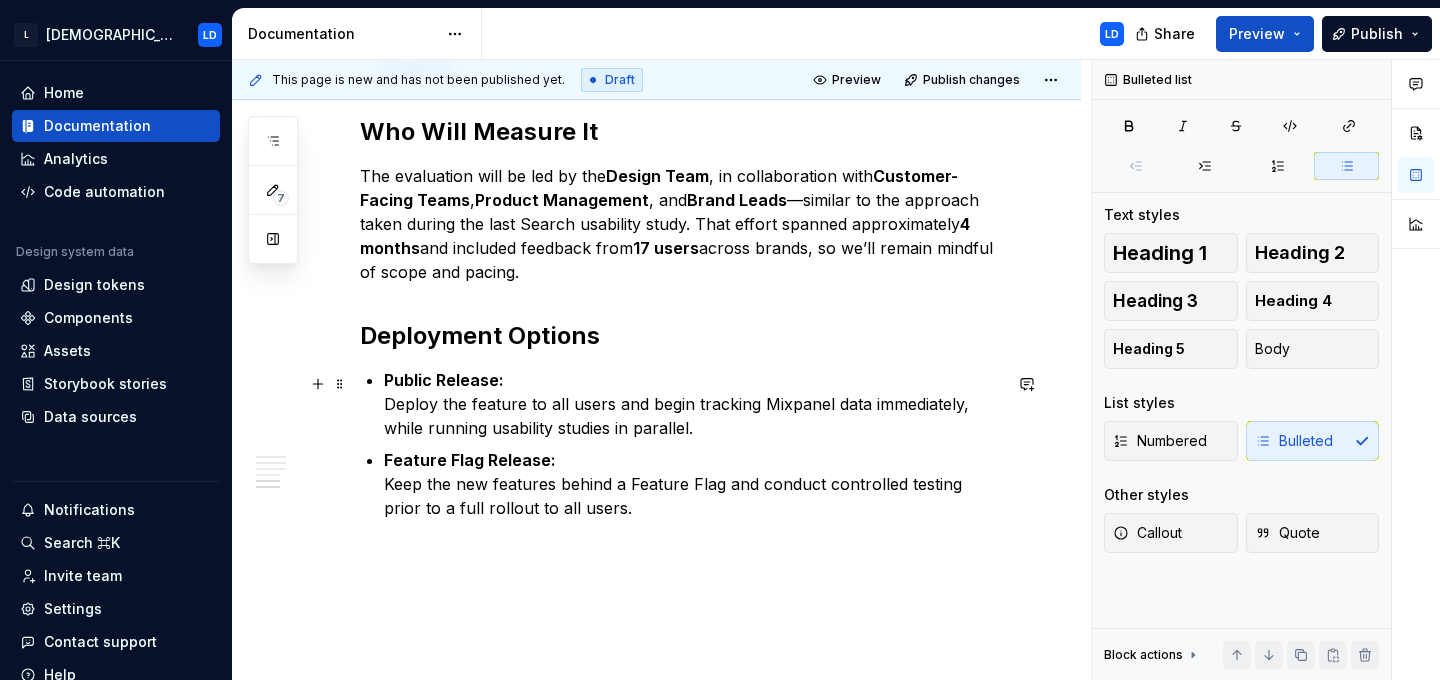 click on "Public Release: Deploy the feature to all users and begin tracking Mixpanel data immediately, while running usability studies in parallel." at bounding box center [692, 404] 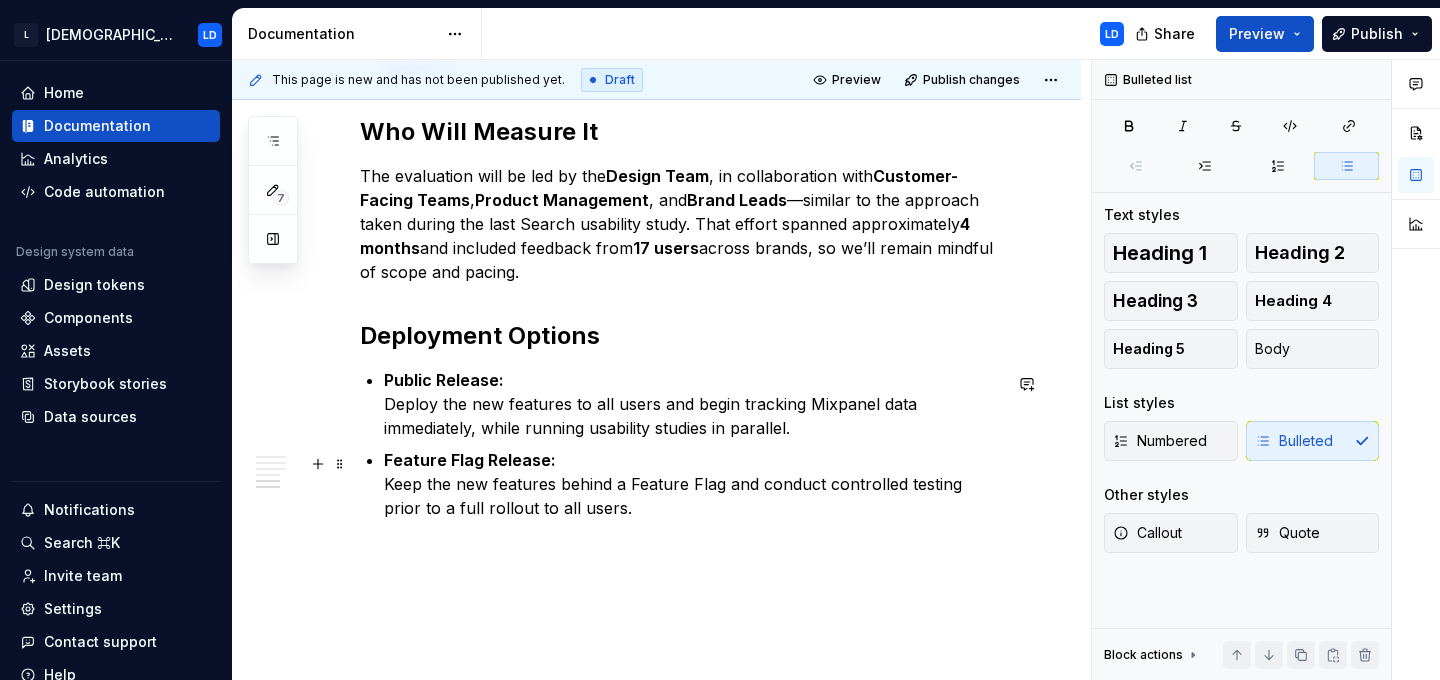 click on "Feature Flag Release: Keep the new features behind a Feature Flag and conduct controlled testing prior to a full rollout to all users." at bounding box center [692, 484] 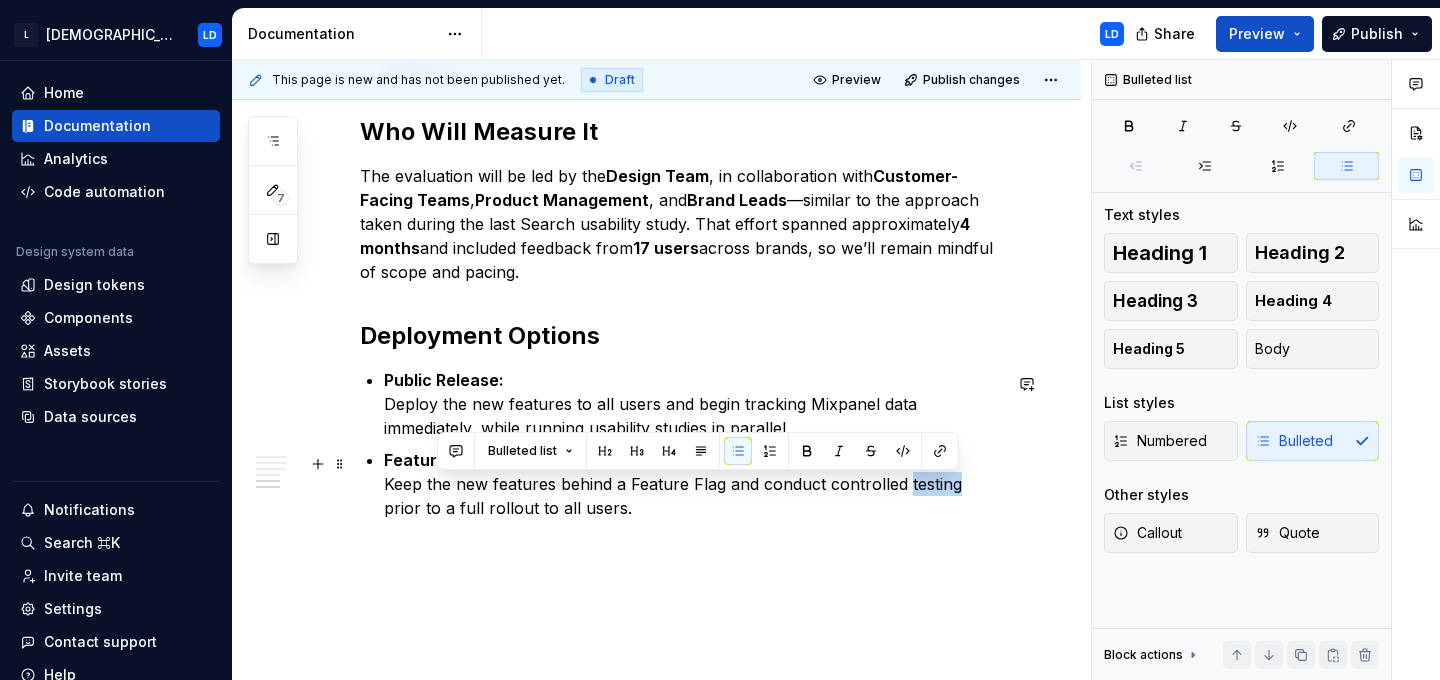 click on "Feature Flag Release: Keep the new features behind a Feature Flag and conduct controlled testing prior to a full rollout to all users." at bounding box center [692, 484] 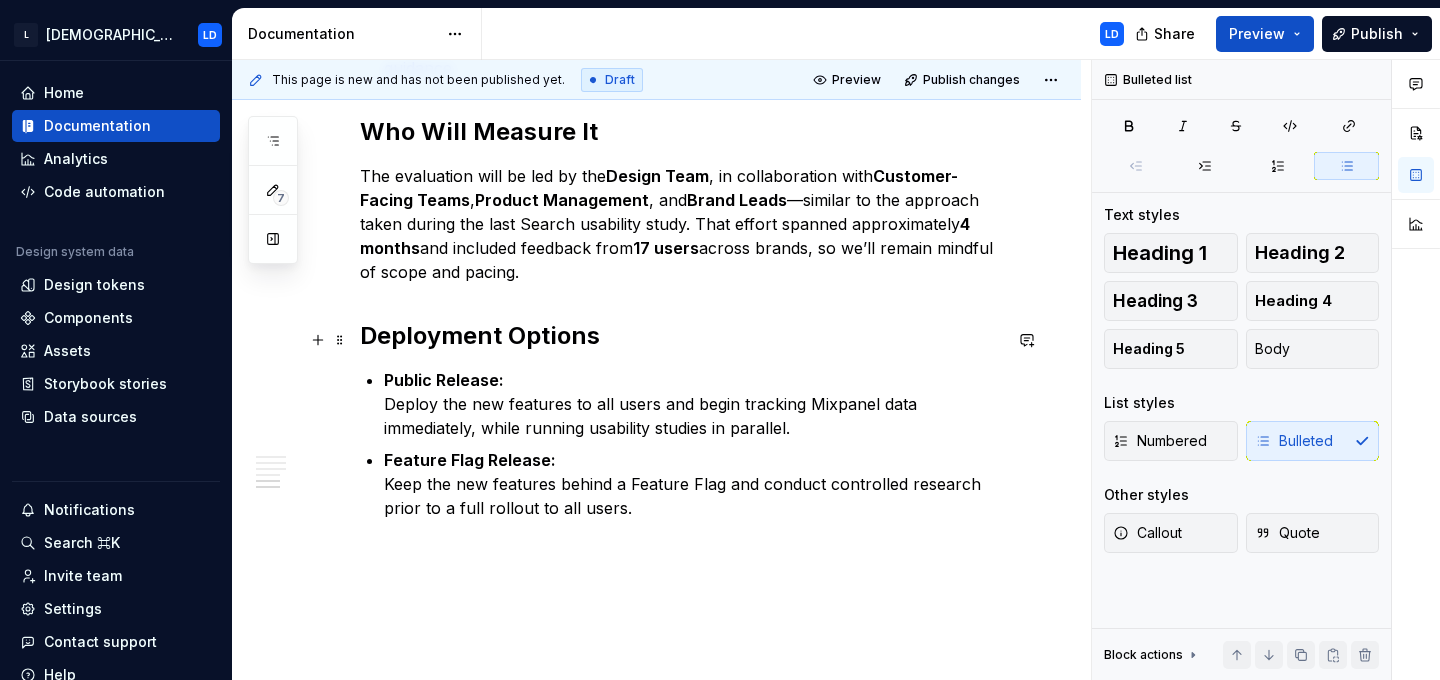 click on "Deployment Options" at bounding box center (680, 336) 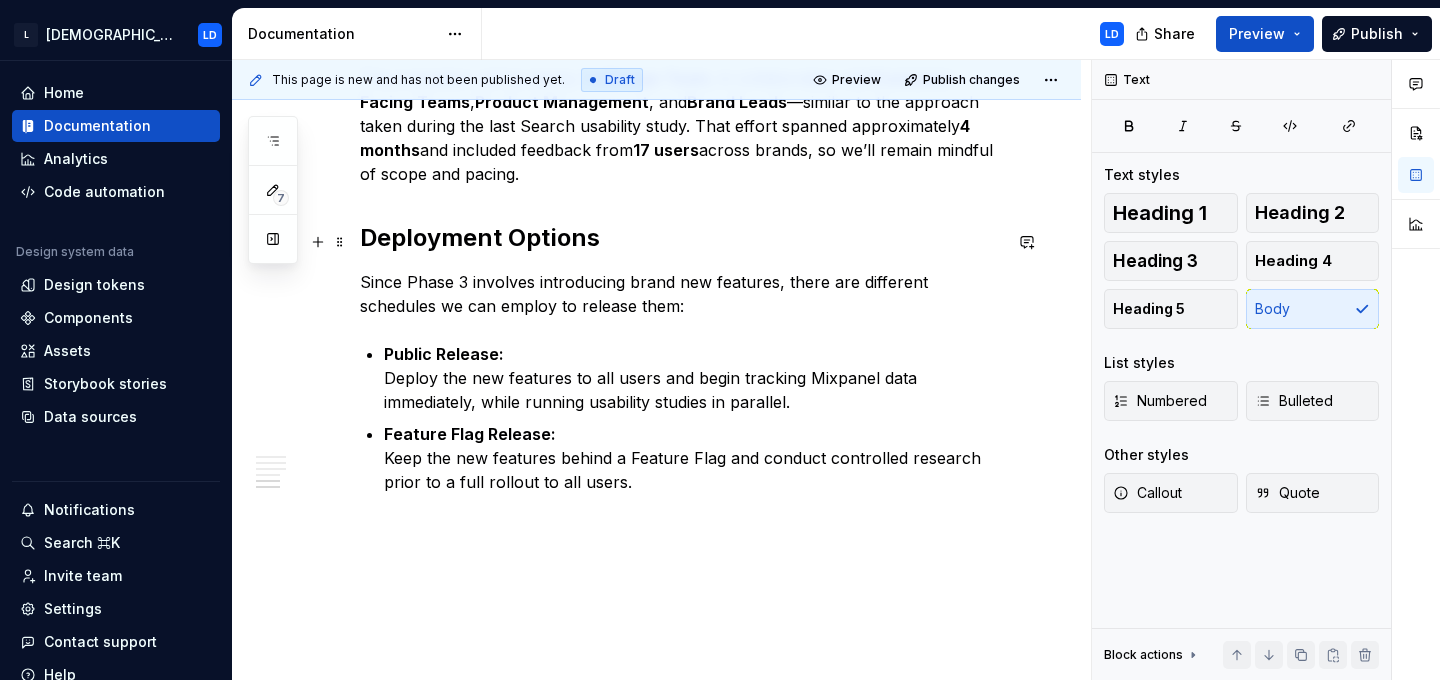 scroll, scrollTop: 2666, scrollLeft: 0, axis: vertical 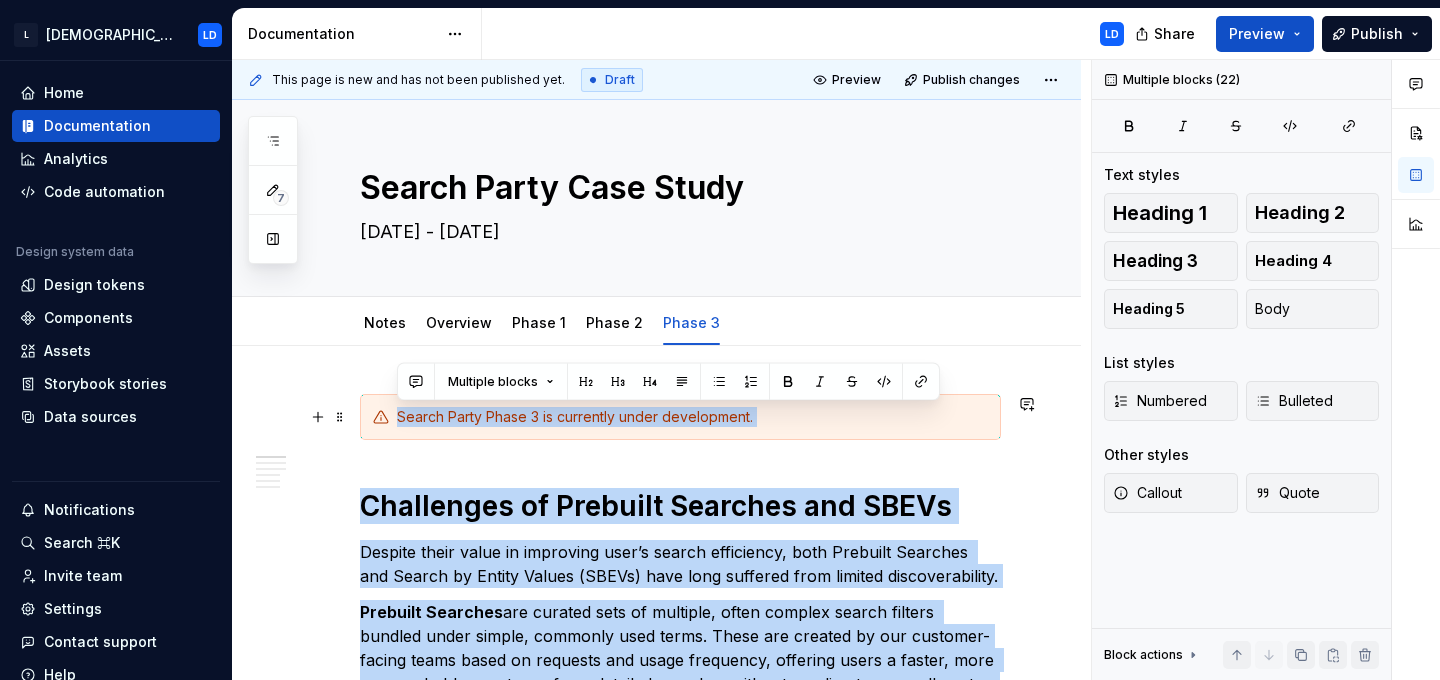 drag, startPoint x: 635, startPoint y: 435, endPoint x: 387, endPoint y: 445, distance: 248.20154 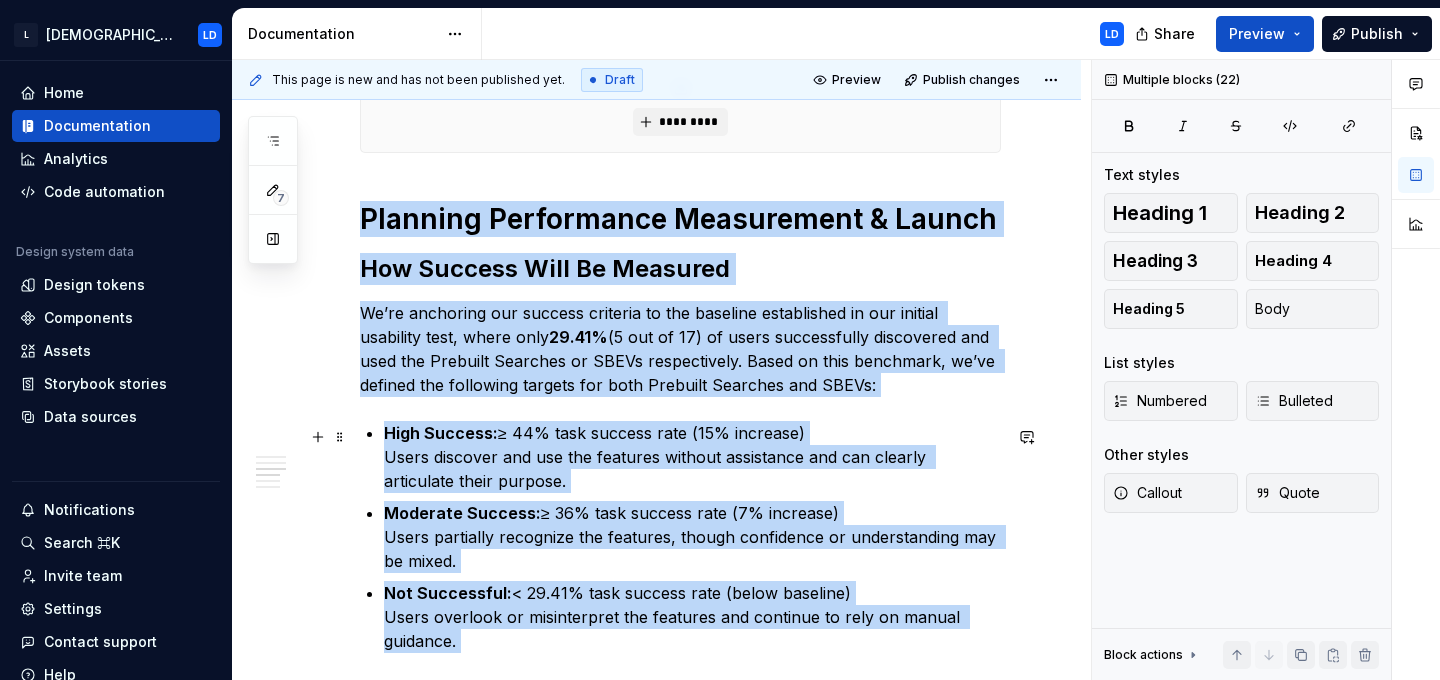 scroll, scrollTop: 1955, scrollLeft: 0, axis: vertical 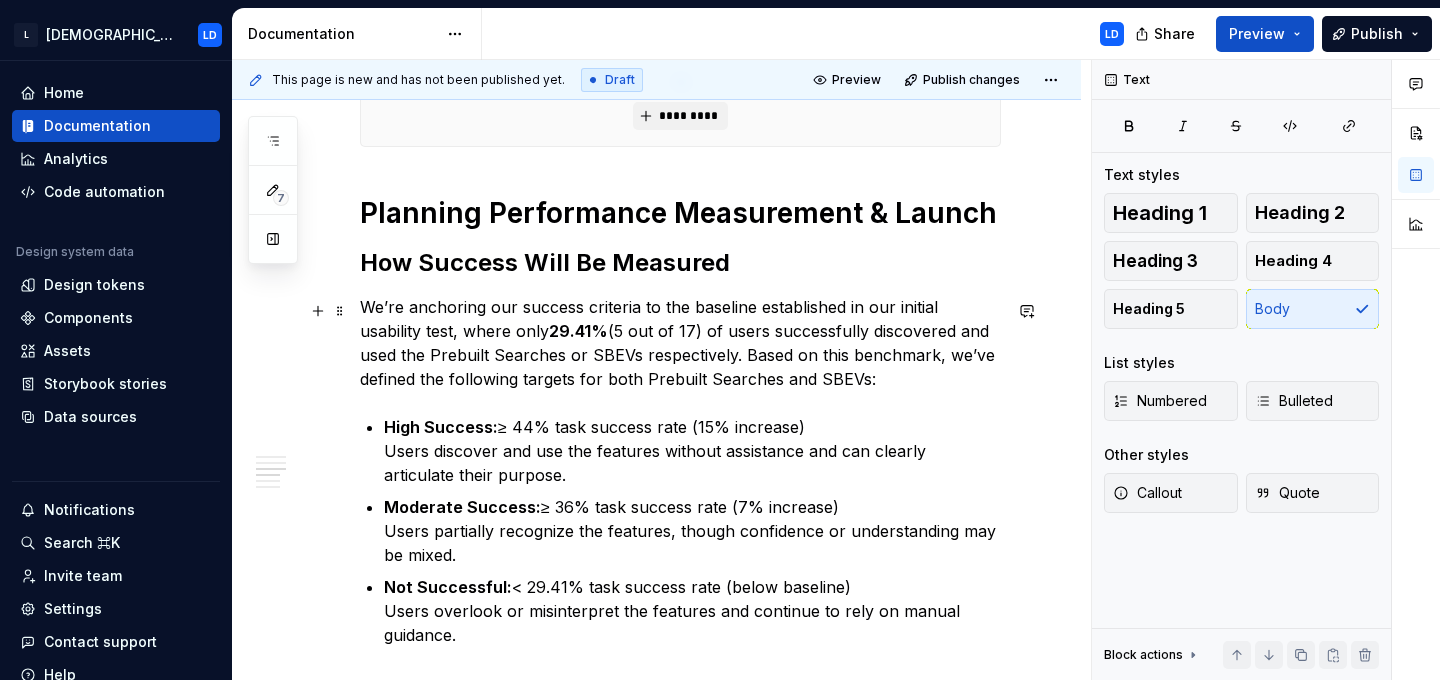 click on "We’re anchoring our success criteria to the baseline established in our initial usability test, where only  29.41%  (5 out of 17) of users successfully discovered and used the Prebuilt Searches or SBEVs respectively. Based on this benchmark, we’ve defined the following targets for both Prebuilt Searches and SBEVs:" at bounding box center [680, 343] 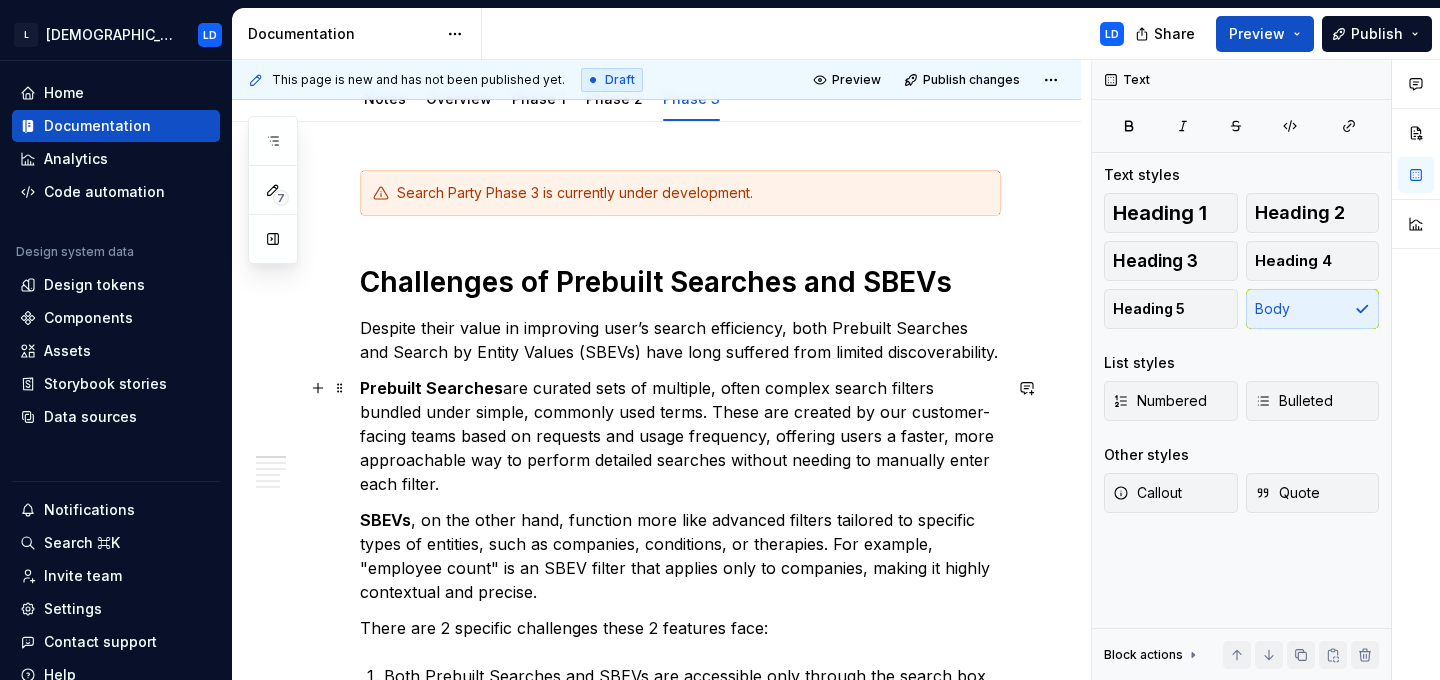 scroll, scrollTop: 221, scrollLeft: 0, axis: vertical 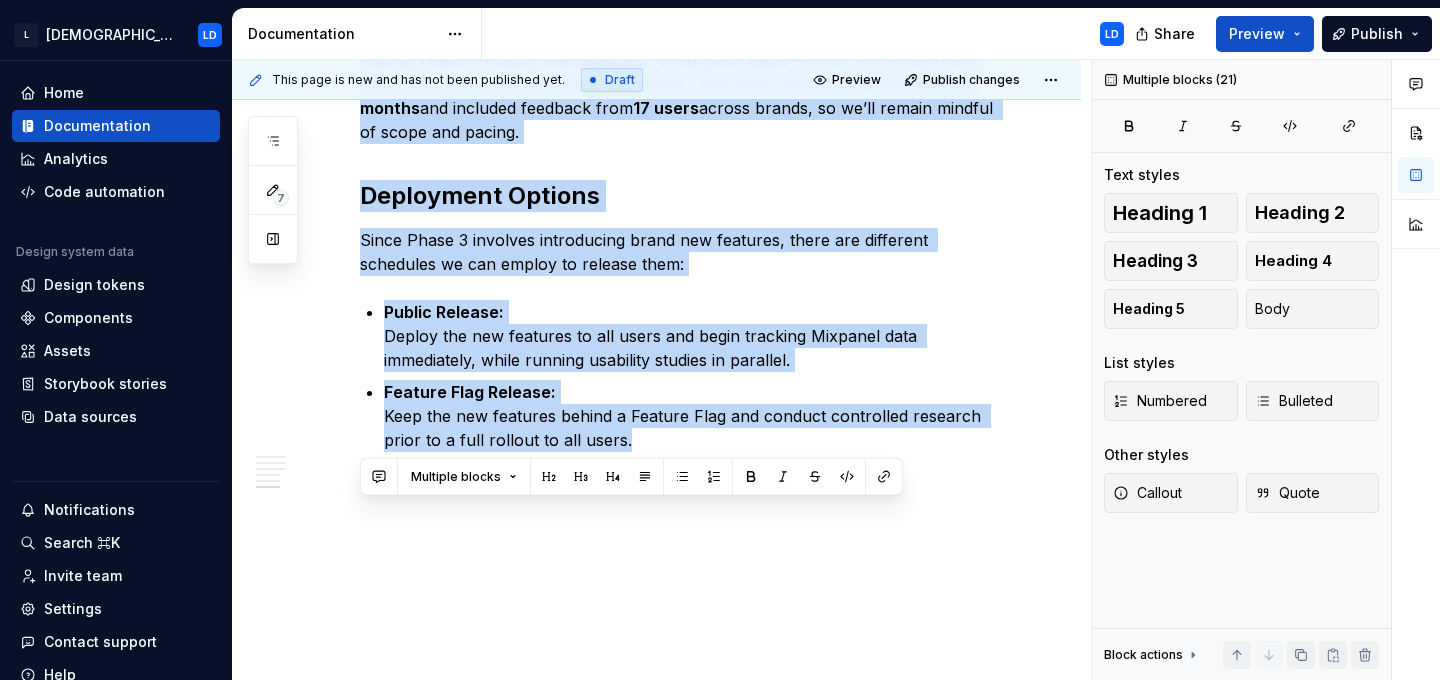 drag, startPoint x: 364, startPoint y: 287, endPoint x: 931, endPoint y: 743, distance: 727.61597 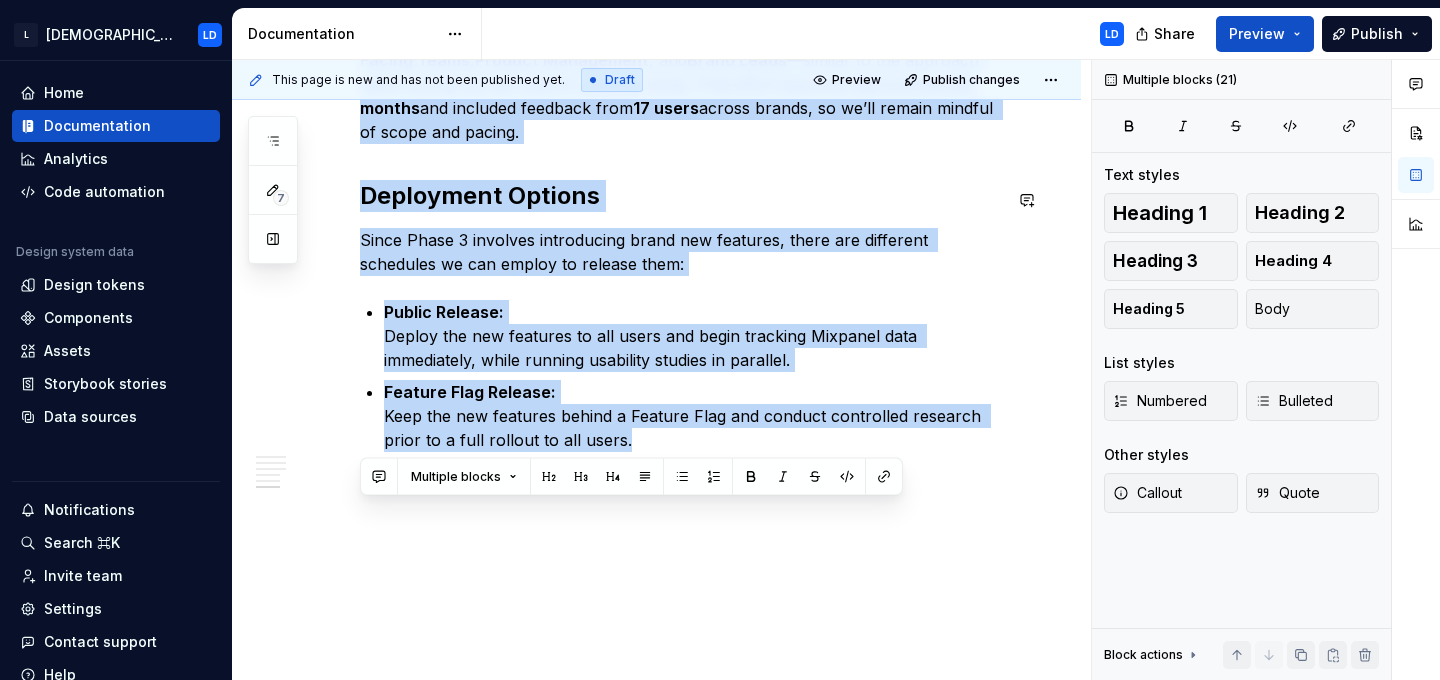 copy on "Loremipsum do Sitametc Adipisci eli SEDDo Eiusmod tempo incid ut laboreetd magn’a enimad minimvenia, quis Nostrude Ullamcol nis Aliqui ex Eacomm Conseq (DUISa) irur inre voluptat veli essecil fugiatnullapari. Excepteu Sintocca  cup nonproi sunt cu quioffic, deser mollita idestl perspic undeomn isten errorv, accusant dolo lauda. Totam rem aperiam ea ips quaeabil-invent verit quasi ar beataevi dic expli nemoenimi, quiavolu asper a oditfu, cons magnidolores eos ra sequine nequepor quisquam dolorem adipisc nu eiusmodi tempo inci magnam. QUAEr , et min solut nobi, eligendi opti cumq nihilimp quoplac facerepo as repellen tempo au quibusda, offi de rerumnece, saepeeveni, vo repudiand. Rec itaquee, "hictenet sapie" de re VOLU maiore alia perfere dolo as repellatm, nostru ex ullamc suscipitla ali commodi. Conse qui 8 maximemo molestiaeh quide 7 rerumfac expe: Dist Namliber Temporec sol NOBIs eli optiocumqu nihi impedit min quodma pla fac possimusomni loremips. Dolorsi, ametc adipi elitse doeiusm tempori utlaboree d..." 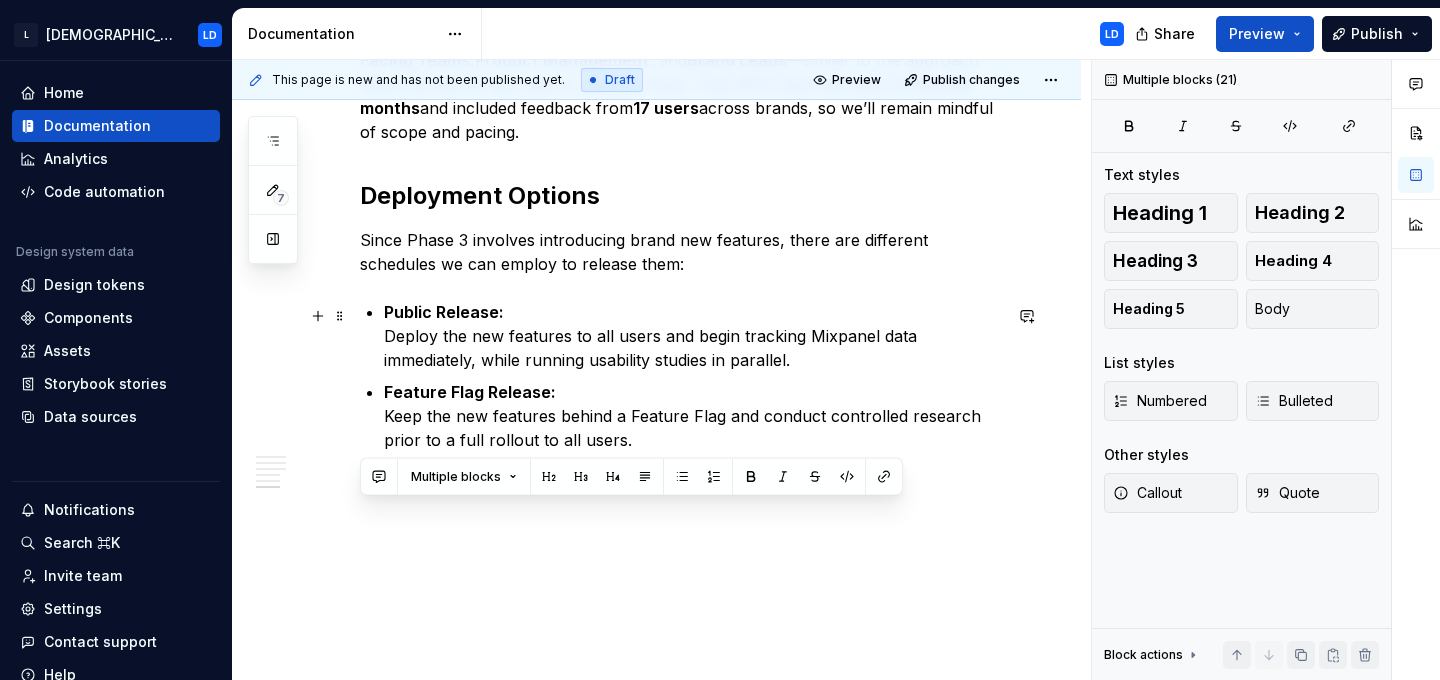 click on "Public Release: Deploy the new features to all users and begin tracking Mixpanel data immediately, while running usability studies in parallel." at bounding box center (692, 336) 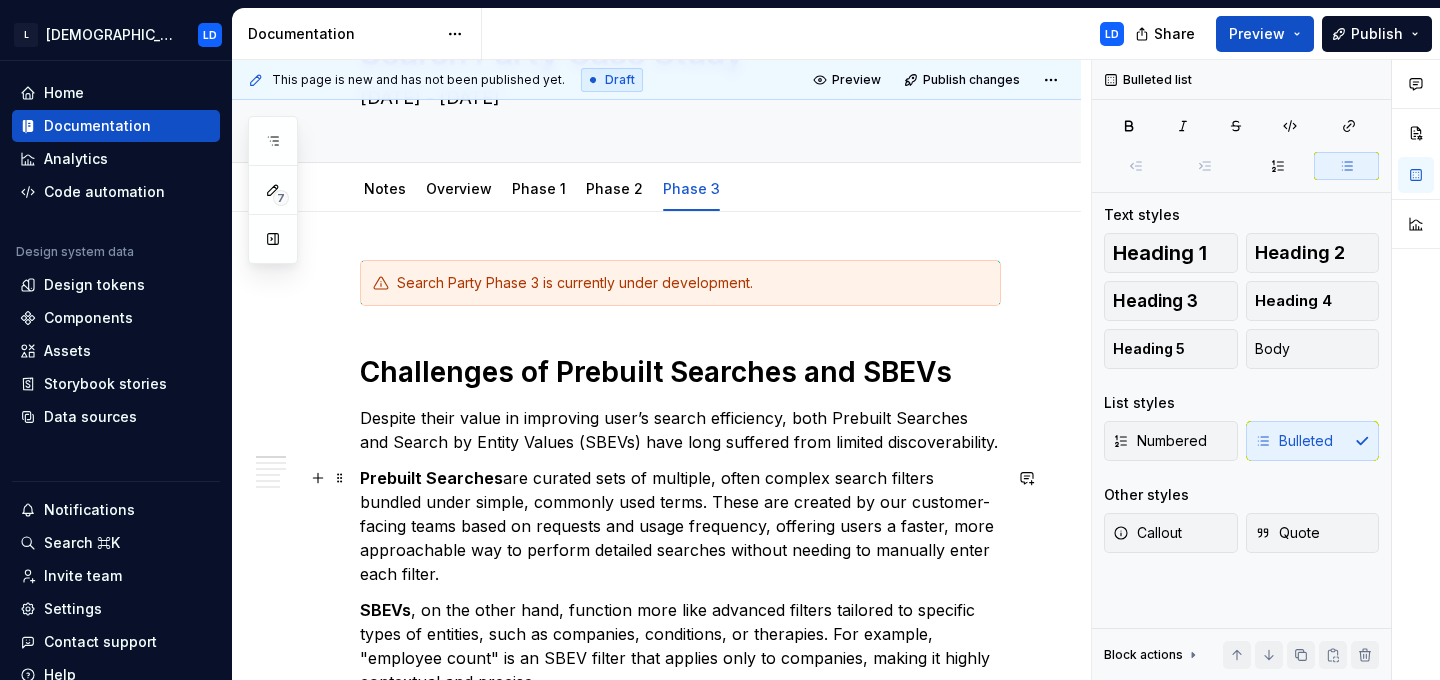 scroll, scrollTop: 138, scrollLeft: 0, axis: vertical 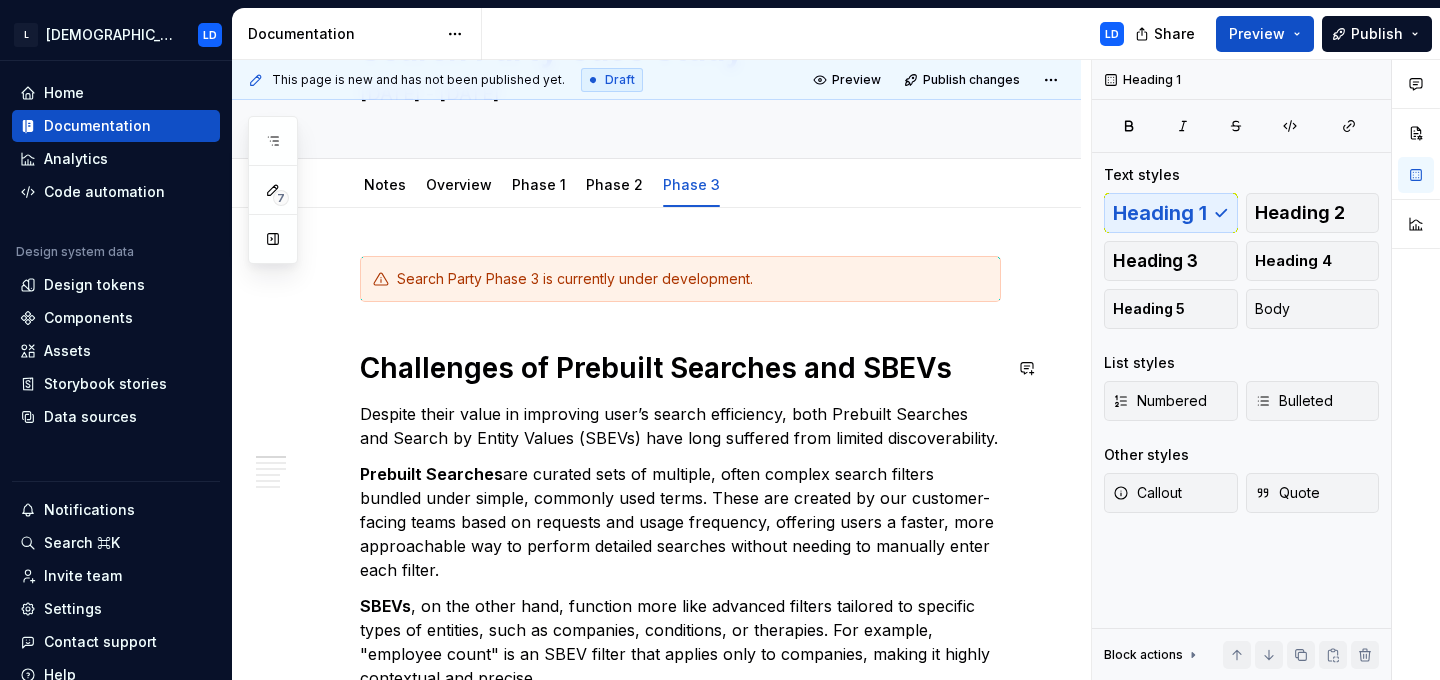 click on "Search Party Phase 3 is currently under development. Challenges of Prebuilt Searches and SBEVs Despite their value in improving user’s search efficiency, both Prebuilt Searches and Search by Entity Values (SBEVs) have long suffered from limited discoverability. Prebuilt Searches  are curated sets of multiple, often complex search filters bundled under simple, commonly used terms. These are created by our customer-facing teams based on requests and usage frequency, offering users a faster, more approachable way to perform detailed searches without needing to manually enter each filter. SBEVs , on the other hand, function more like advanced filters tailored to specific types of entities, such as companies, conditions, or therapies. For example, "employee count" is an SBEV filter that applies only to companies, making it highly contextual and precise. There are 2 specific challenges these 2 features face: they lack visual structure, are densely text-based, and blend in with other suggestions . ********* 29.41%" at bounding box center (680, 1616) 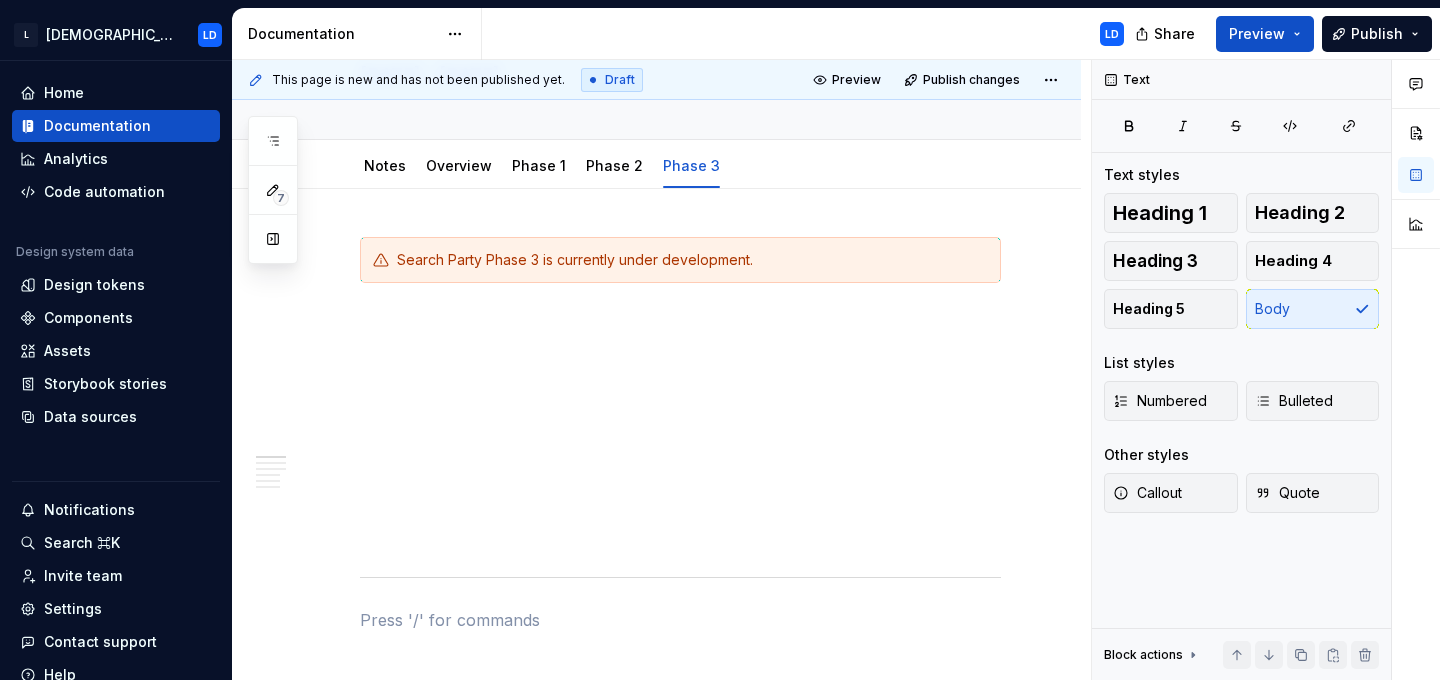 scroll, scrollTop: 206, scrollLeft: 0, axis: vertical 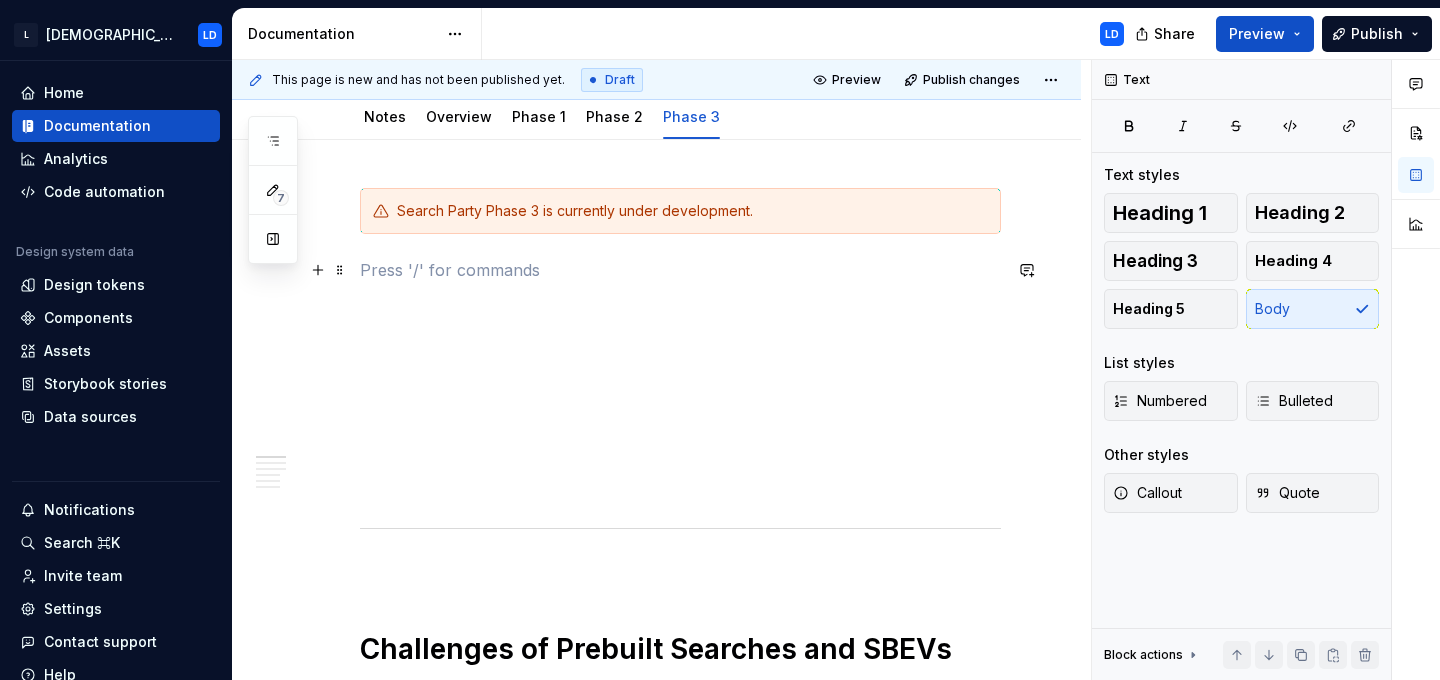 click at bounding box center [680, 270] 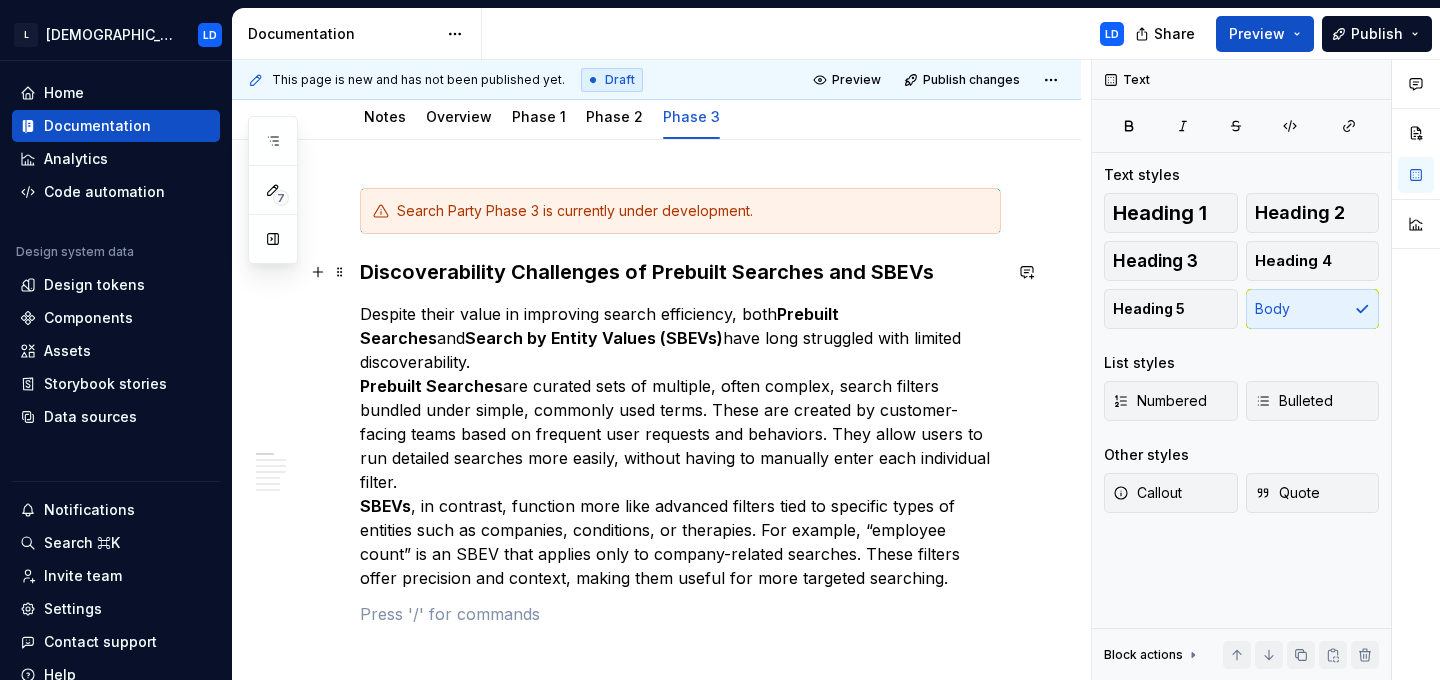 click on "Discoverability Challenges of Prebuilt Searches and SBEVs" at bounding box center (680, 272) 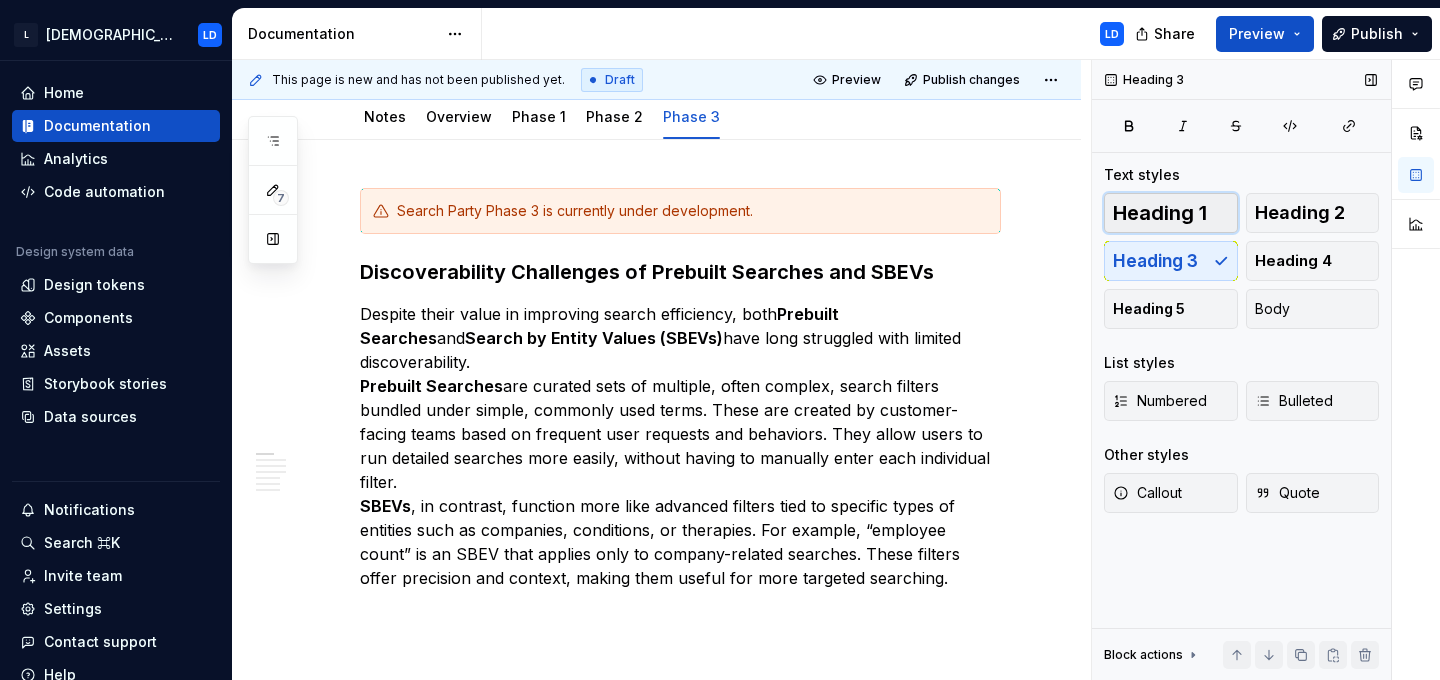 click on "Heading 1" at bounding box center [1160, 213] 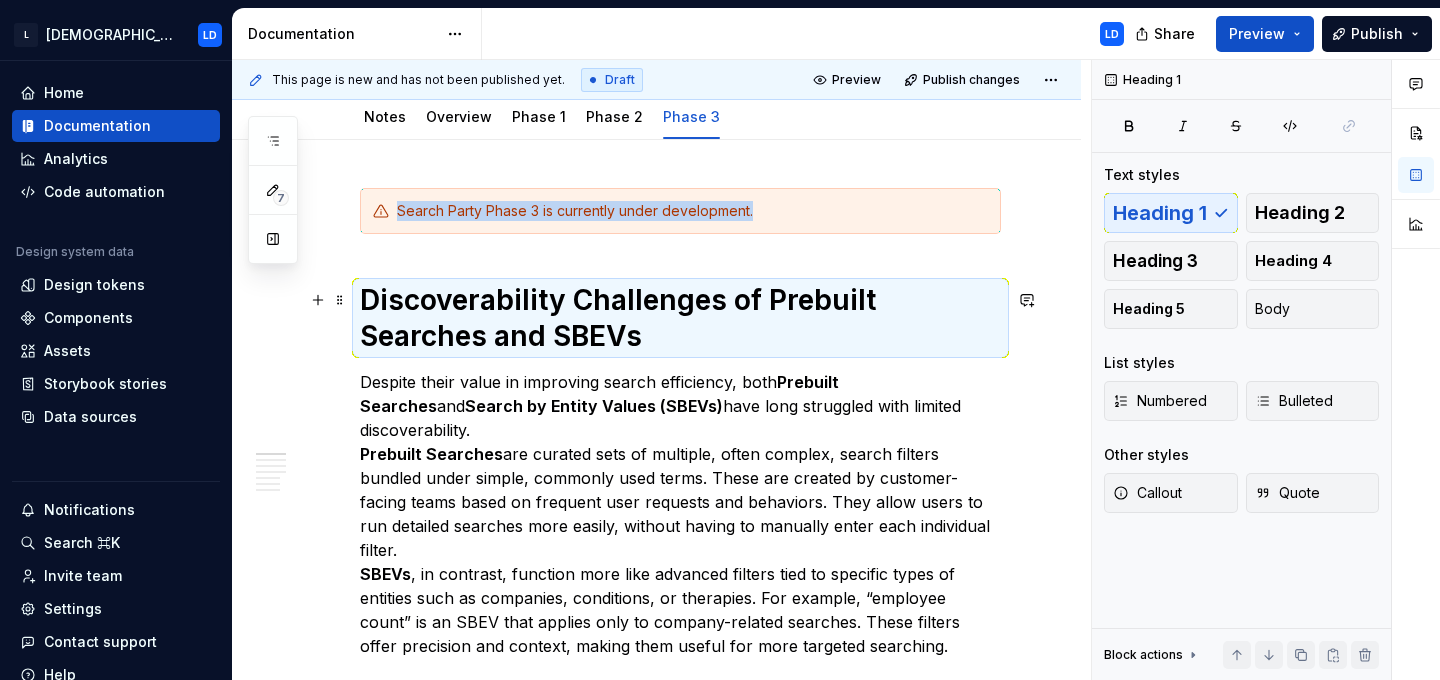 click on "Discoverability Challenges of Prebuilt Searches and SBEVs" at bounding box center [680, 318] 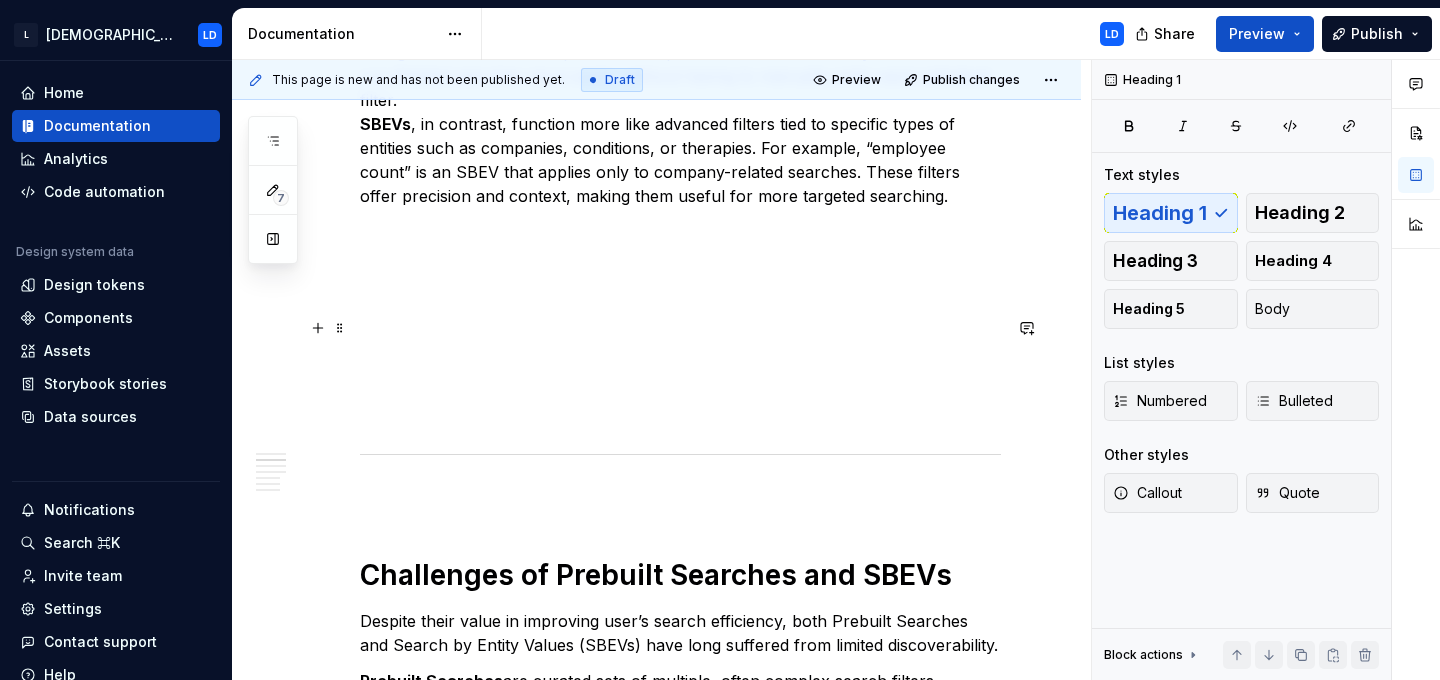 scroll, scrollTop: 635, scrollLeft: 0, axis: vertical 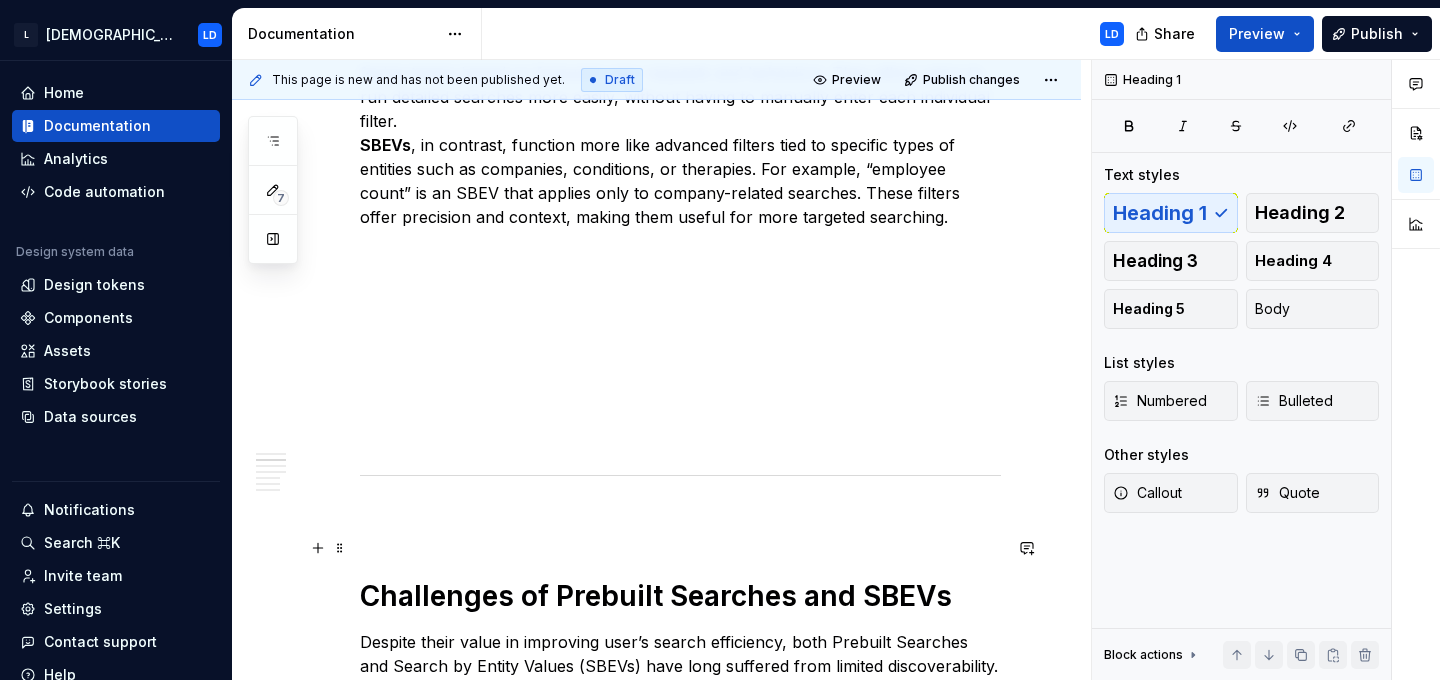 click on "Challenges of Prebuilt Searches and SBEVs" at bounding box center [680, 596] 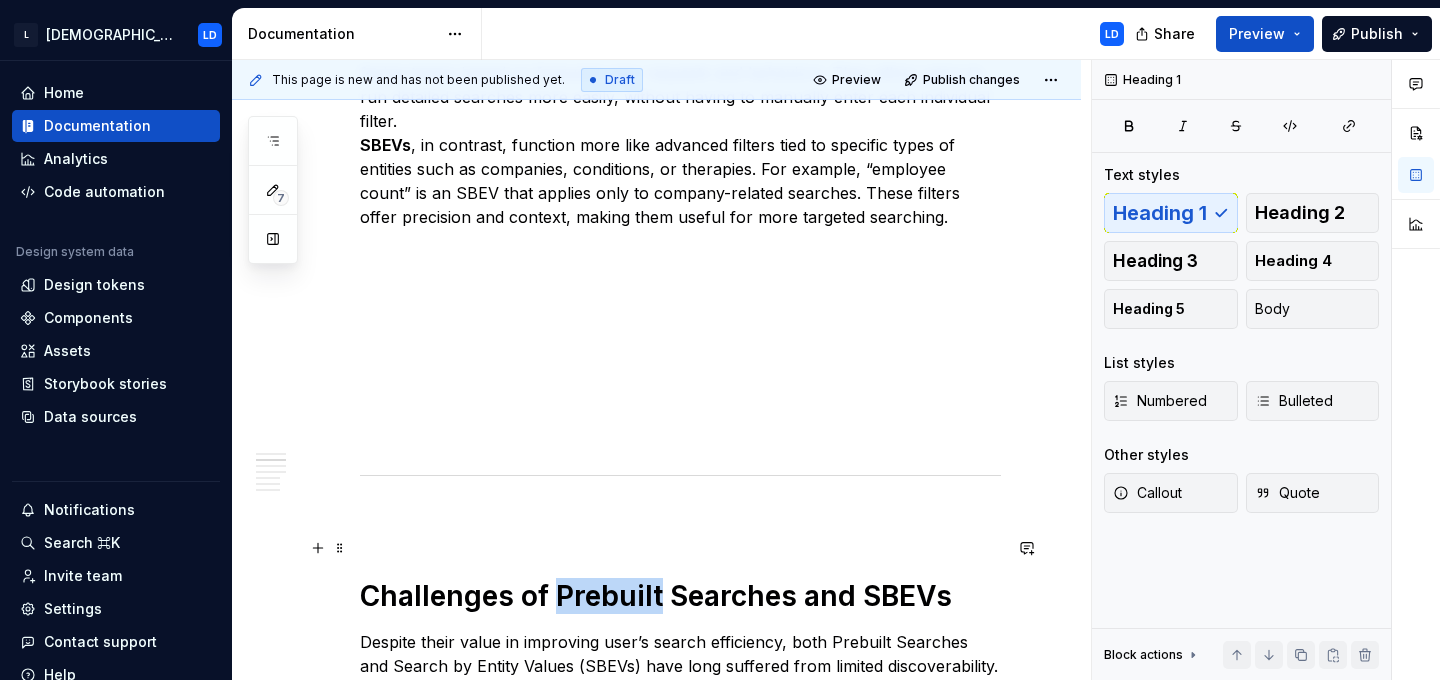 click on "Challenges of Prebuilt Searches and SBEVs" at bounding box center (680, 596) 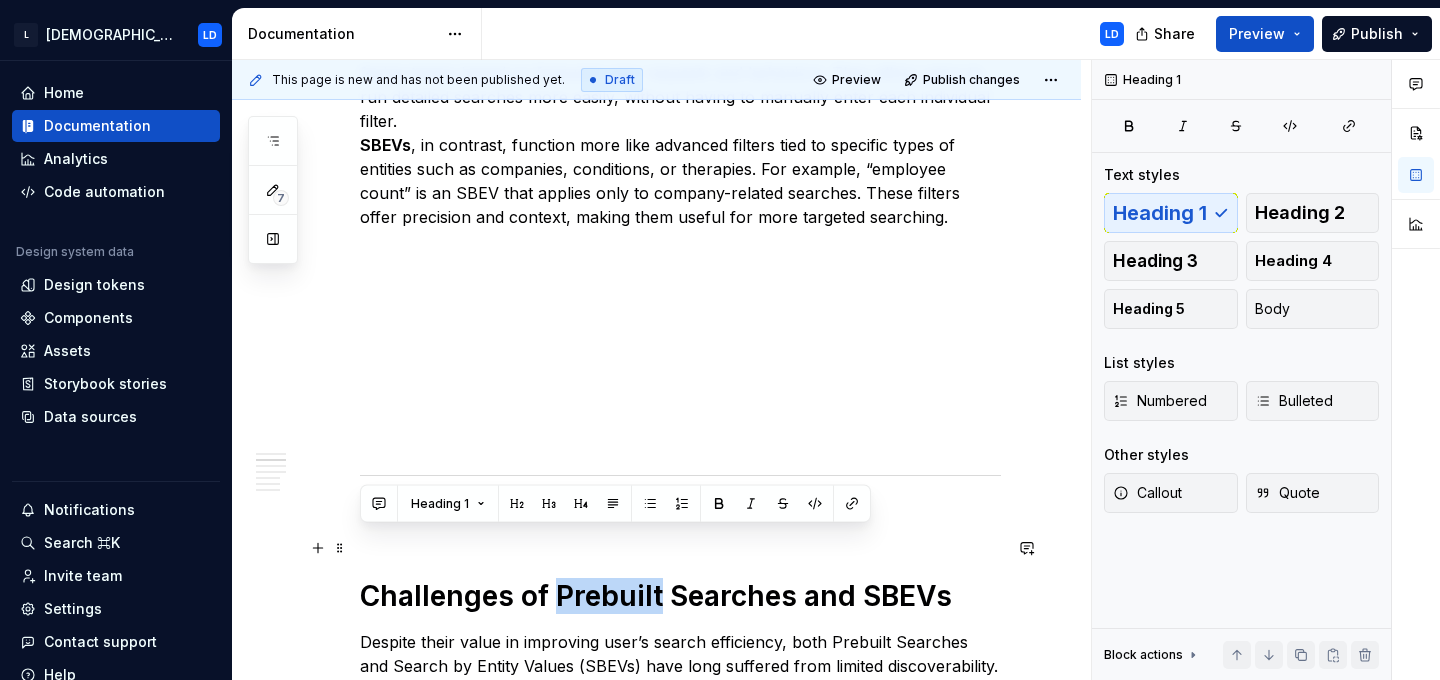 click on "Challenges of Prebuilt Searches and SBEVs" at bounding box center (680, 596) 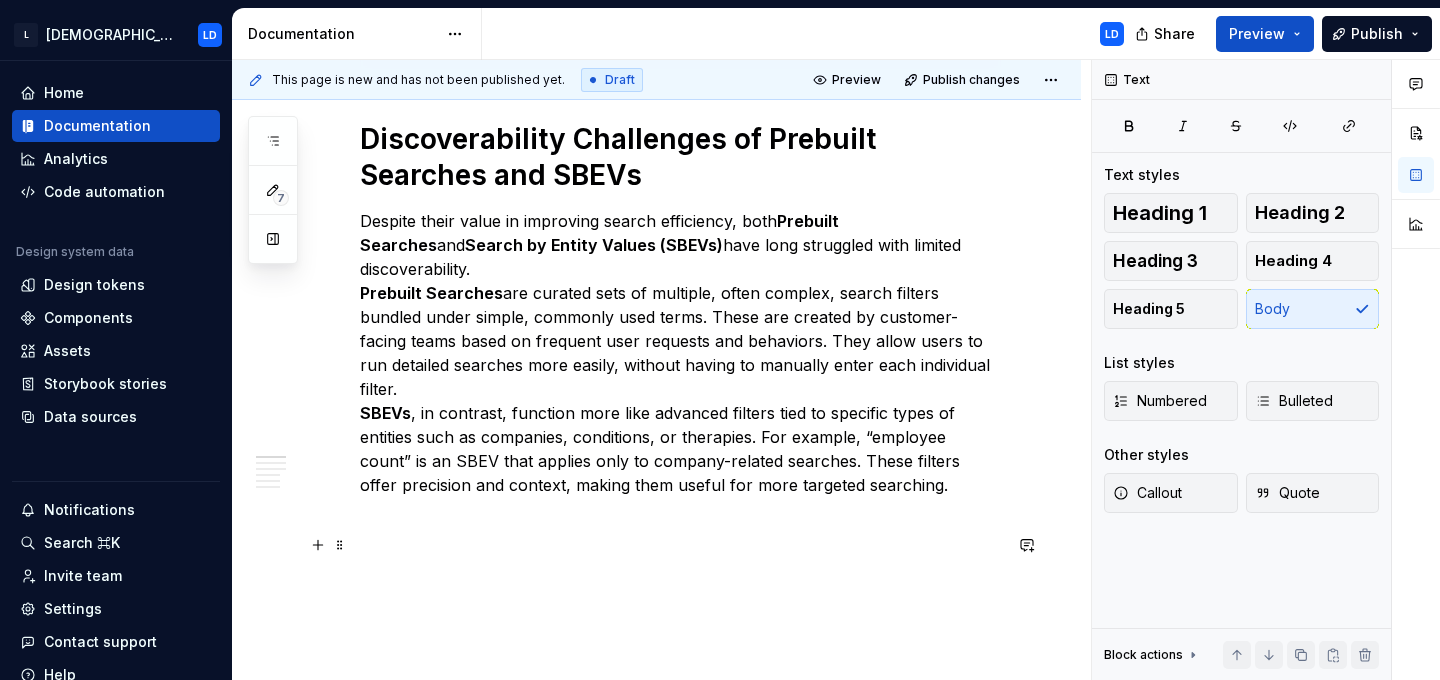 scroll, scrollTop: 365, scrollLeft: 0, axis: vertical 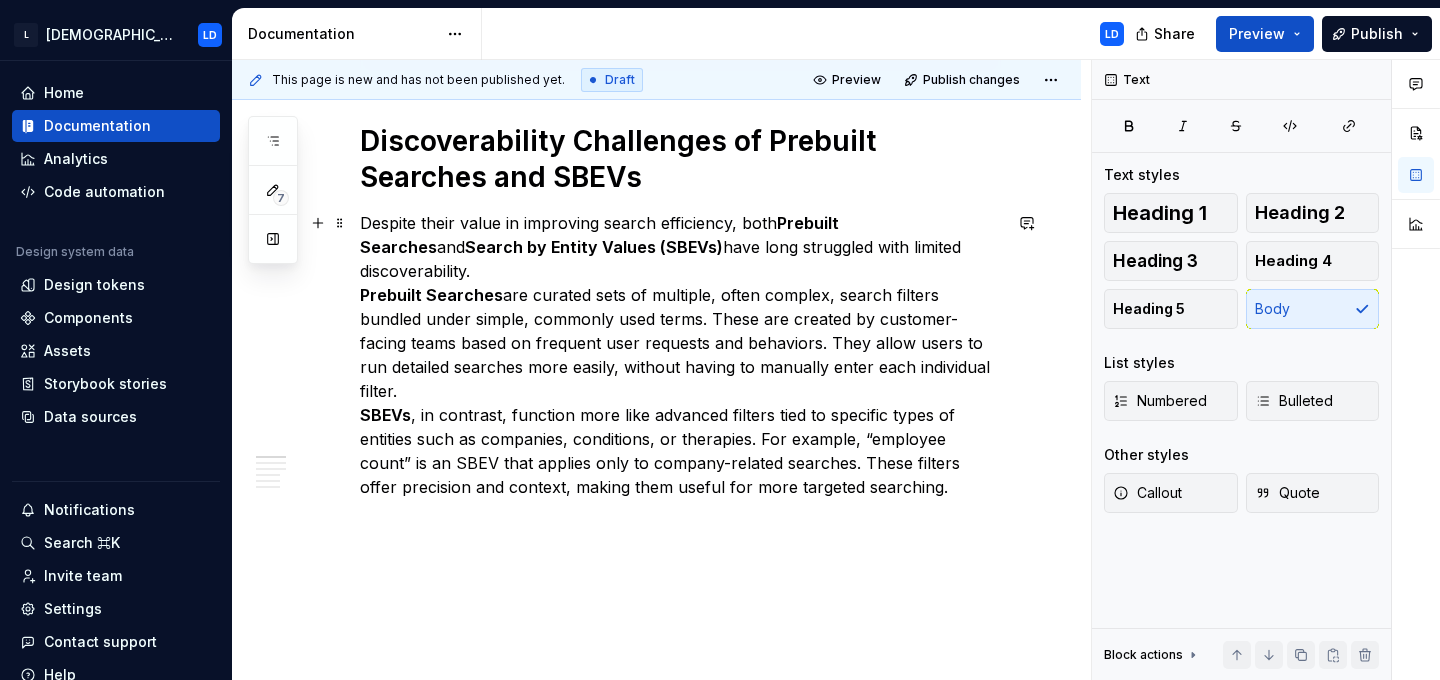 click on "Despite their value in improving search efficiency, both  Prebuilt Searches  and  Search by Entity Values (SBEVs)  have long struggled with limited discoverability. Prebuilt Searches  are curated sets of multiple, often complex, search filters bundled under simple, commonly used terms. These are created by customer-facing teams based on frequent user requests and behaviors. They allow users to run detailed searches more easily, without having to manually enter each individual filter. SBEVs , in contrast, function more like advanced filters tied to specific types of entities such as companies, conditions, or therapies. For example, “employee count” is an SBEV that applies only to company-related searches. These filters offer precision and context, making them useful for more targeted searching." at bounding box center (680, 355) 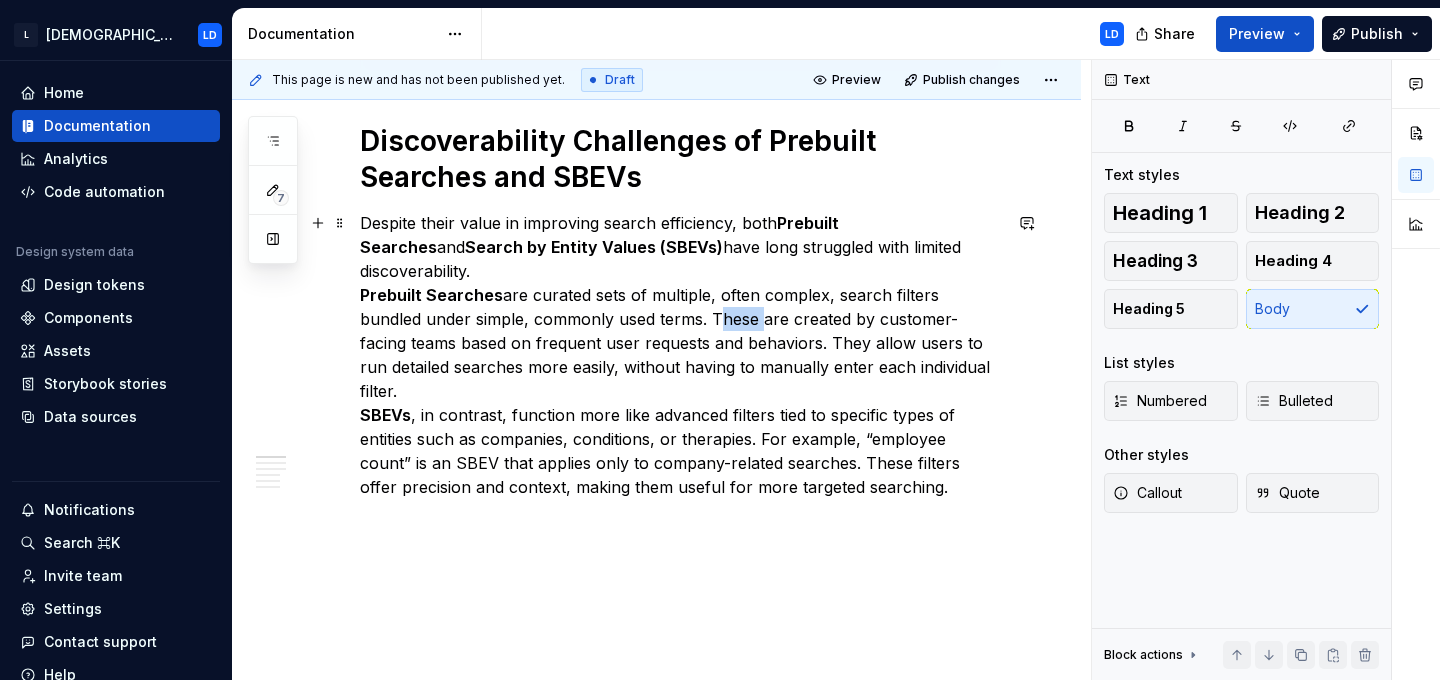click on "Despite their value in improving search efficiency, both  Prebuilt Searches  and  Search by Entity Values (SBEVs)  have long struggled with limited discoverability. Prebuilt Searches  are curated sets of multiple, often complex, search filters bundled under simple, commonly used terms. These are created by customer-facing teams based on frequent user requests and behaviors. They allow users to run detailed searches more easily, without having to manually enter each individual filter. SBEVs , in contrast, function more like advanced filters tied to specific types of entities such as companies, conditions, or therapies. For example, “employee count” is an SBEV that applies only to company-related searches. These filters offer precision and context, making them useful for more targeted searching." at bounding box center [680, 355] 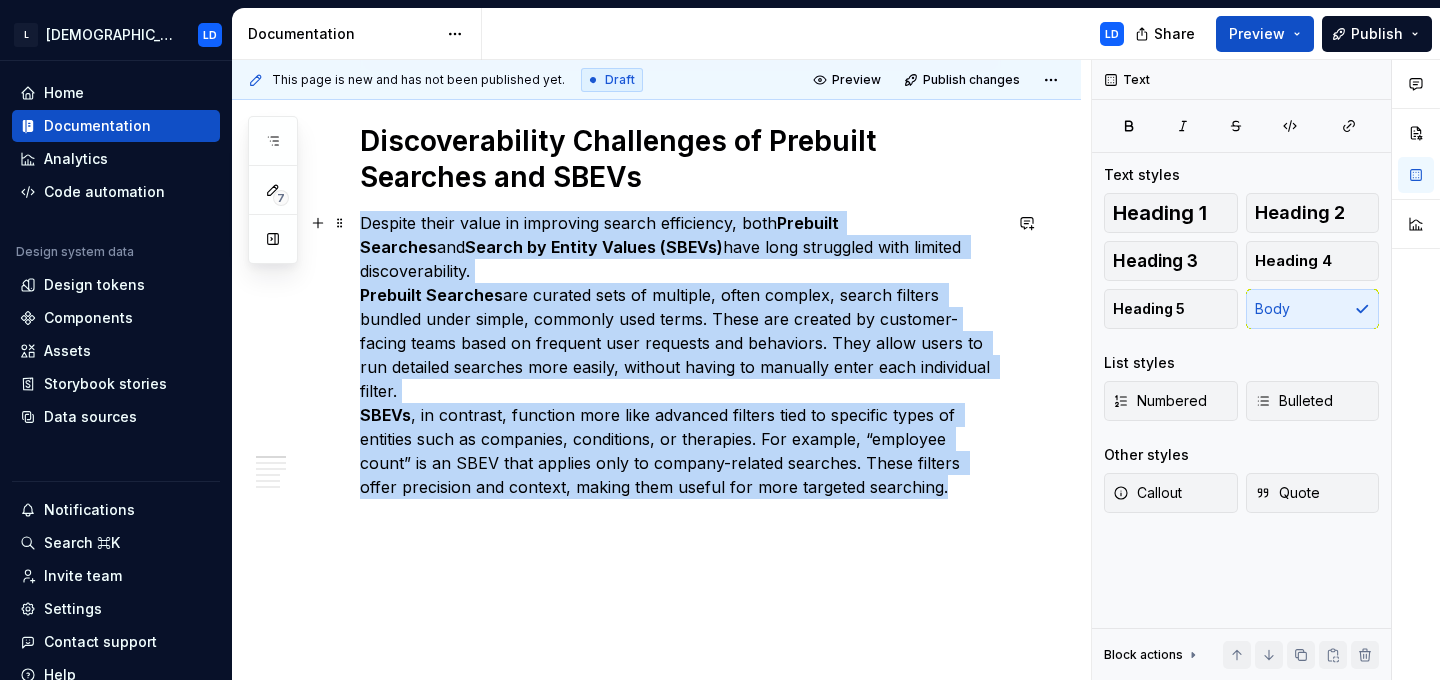 click on "Despite their value in improving search efficiency, both  Prebuilt Searches  and  Search by Entity Values (SBEVs)  have long struggled with limited discoverability. Prebuilt Searches  are curated sets of multiple, often complex, search filters bundled under simple, commonly used terms. These are created by customer-facing teams based on frequent user requests and behaviors. They allow users to run detailed searches more easily, without having to manually enter each individual filter. SBEVs , in contrast, function more like advanced filters tied to specific types of entities such as companies, conditions, or therapies. For example, “employee count” is an SBEV that applies only to company-related searches. These filters offer precision and context, making them useful for more targeted searching." at bounding box center [680, 355] 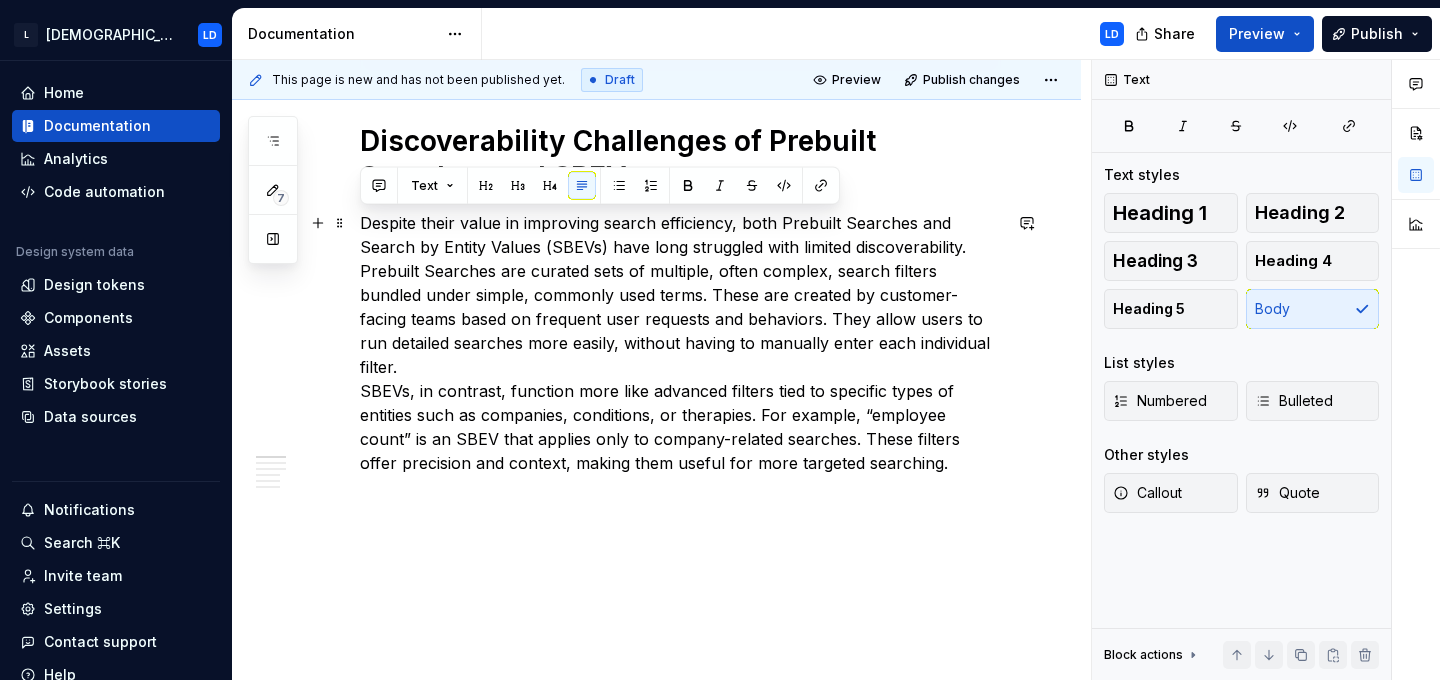 click on "Despite their value in improving search efficiency, both Prebuilt Searches and Search by Entity Values (SBEVs) have long struggled with limited discoverability. Prebuilt Searches are curated sets of multiple, often complex, search filters bundled under simple, commonly used terms. These are created by customer-facing teams based on frequent user requests and behaviors. They allow users to run detailed searches more easily, without having to manually enter each individual filter. SBEVs, in contrast, function more like advanced filters tied to specific types of entities such as companies, conditions, or therapies. For example, “employee count” is an SBEV that applies only to company-related searches. These filters offer precision and context, making them useful for more targeted searching." at bounding box center [680, 343] 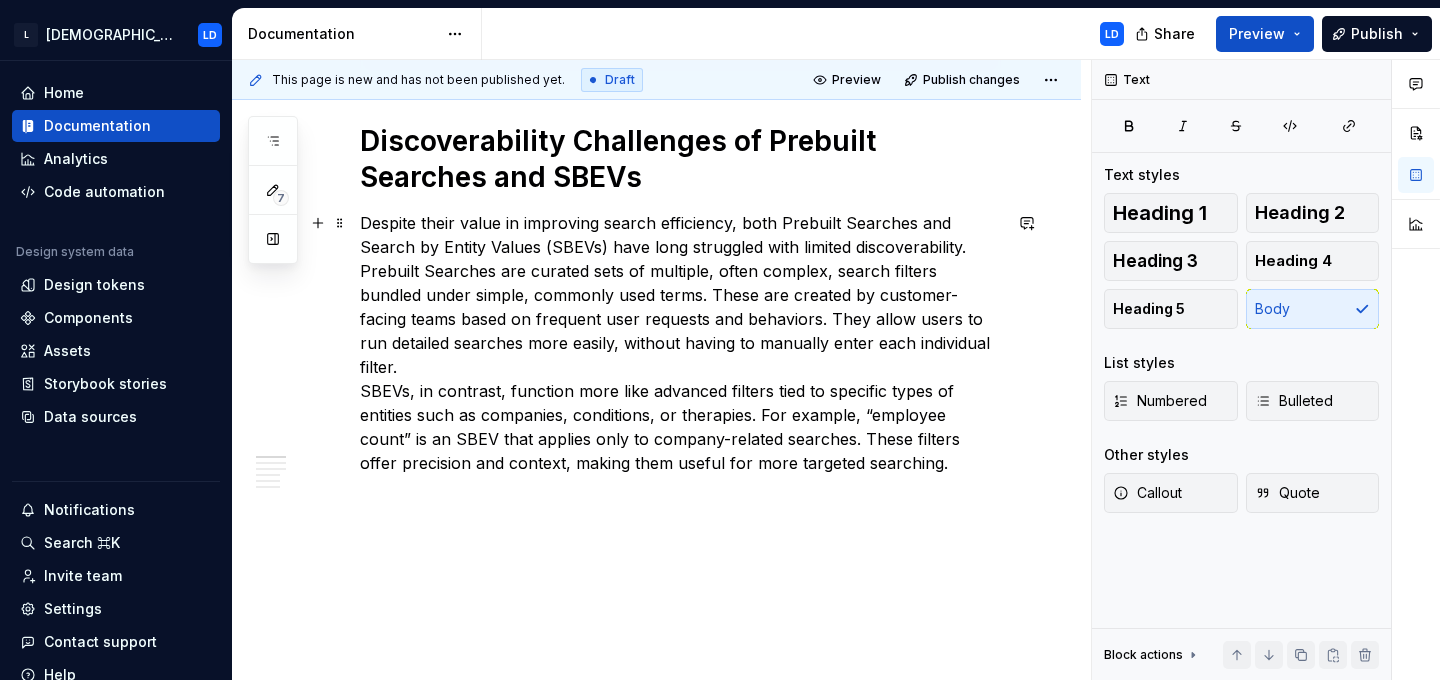 click on "Despite their value in improving search efficiency, both Prebuilt Searches and Search by Entity Values (SBEVs) have long struggled with limited discoverability. Prebuilt Searches are curated sets of multiple, often complex, search filters bundled under simple, commonly used terms. These are created by customer-facing teams based on frequent user requests and behaviors. They allow users to run detailed searches more easily, without having to manually enter each individual filter. SBEVs, in contrast, function more like advanced filters tied to specific types of entities such as companies, conditions, or therapies. For example, “employee count” is an SBEV that applies only to company-related searches. These filters offer precision and context, making them useful for more targeted searching." at bounding box center [680, 343] 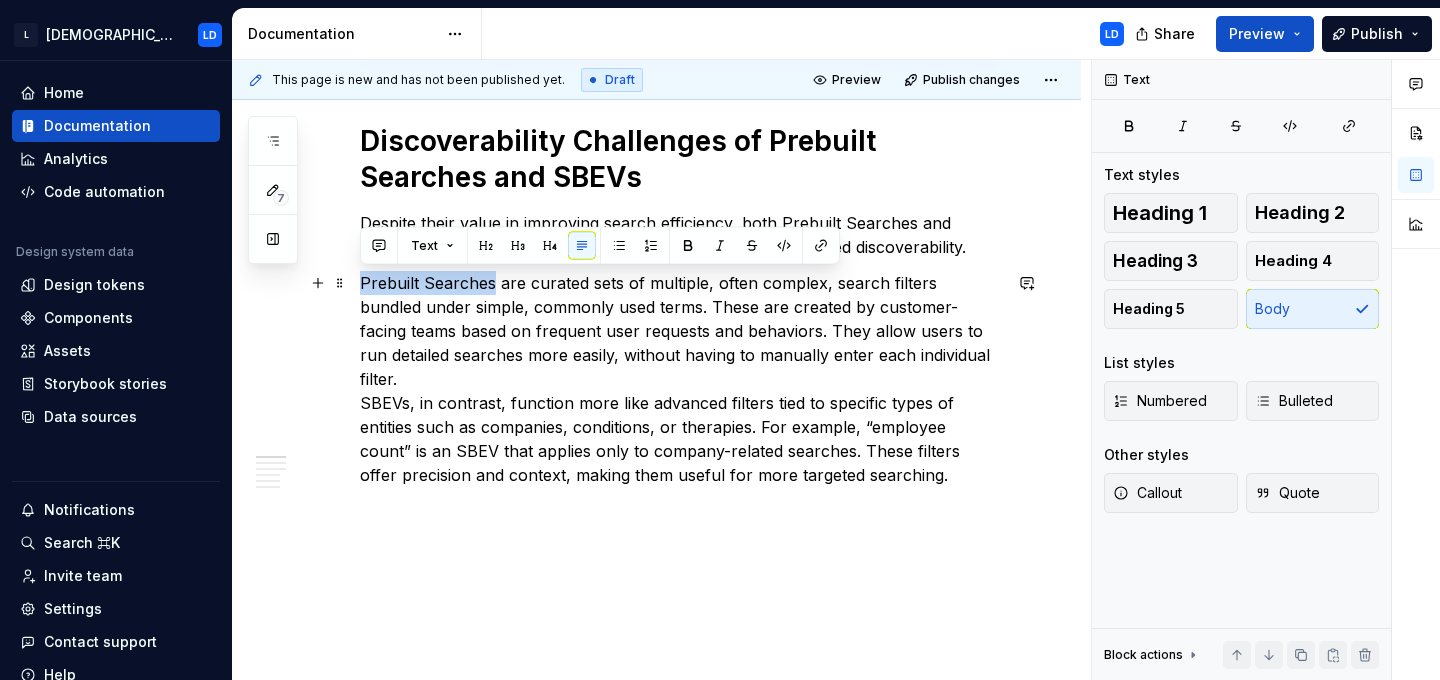click on "Prebuilt Searches are curated sets of multiple, often complex, search filters bundled under simple, commonly used terms. These are created by customer-facing teams based on frequent user requests and behaviors. They allow users to run detailed searches more easily, without having to manually enter each individual filter. SBEVs, in contrast, function more like advanced filters tied to specific types of entities such as companies, conditions, or therapies. For example, “employee count” is an SBEV that applies only to company-related searches. These filters offer precision and context, making them useful for more targeted searching." at bounding box center (680, 379) 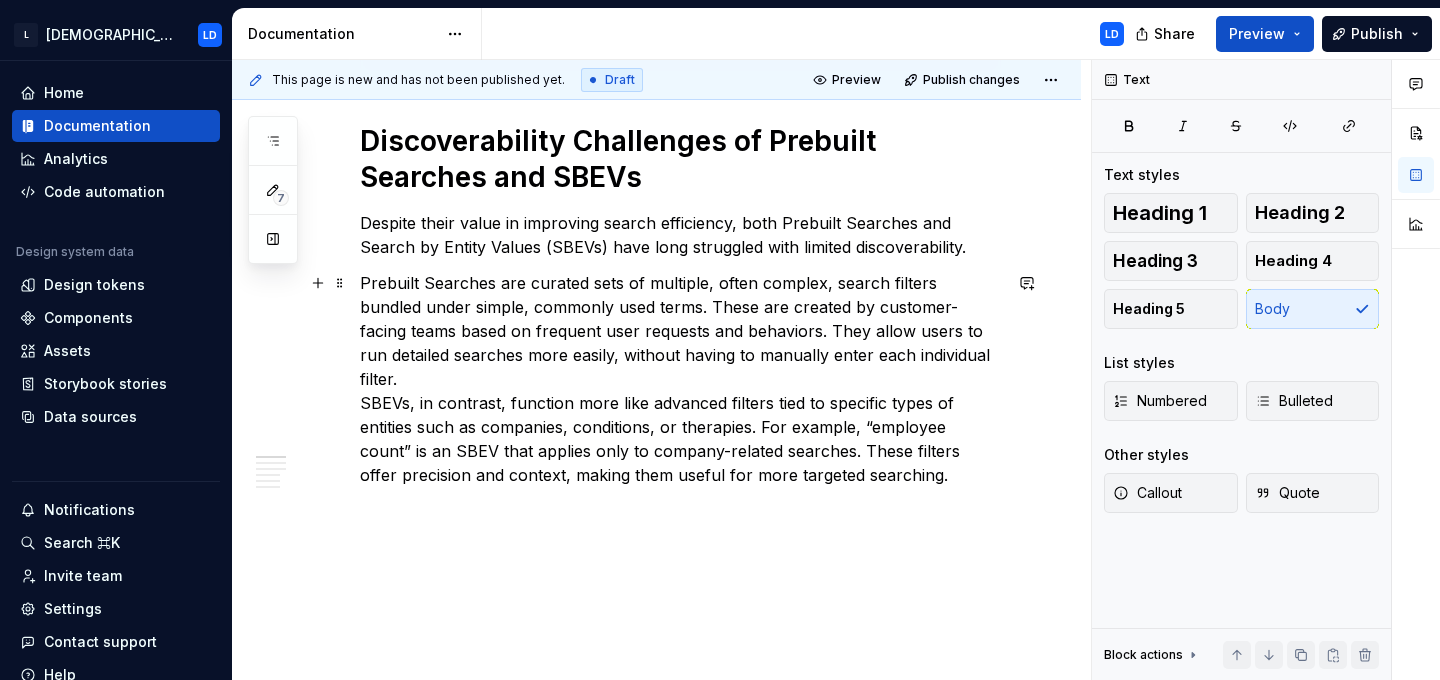click on "Prebuilt Searches are curated sets of multiple, often complex, search filters bundled under simple, commonly used terms. These are created by customer-facing teams based on frequent user requests and behaviors. They allow users to run detailed searches more easily, without having to manually enter each individual filter. SBEVs, in contrast, function more like advanced filters tied to specific types of entities such as companies, conditions, or therapies. For example, “employee count” is an SBEV that applies only to company-related searches. These filters offer precision and context, making them useful for more targeted searching." at bounding box center [680, 379] 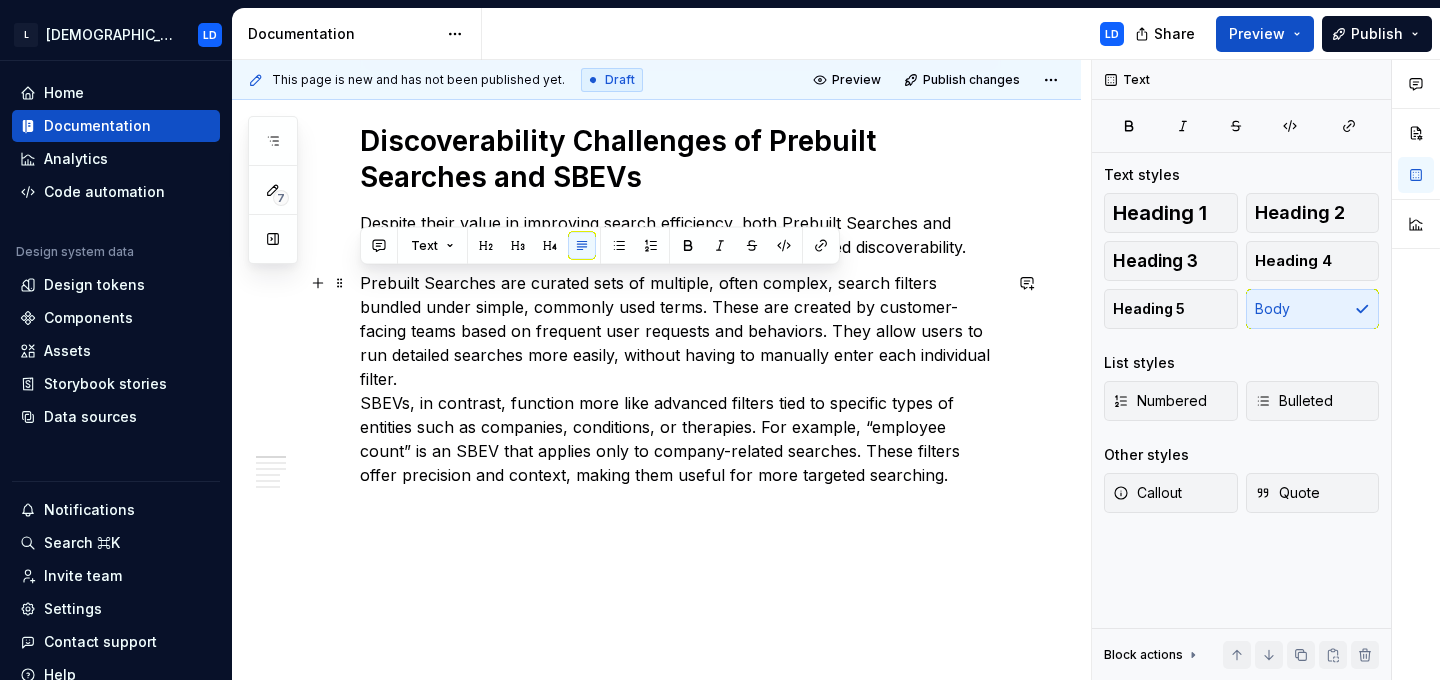 click on "Prebuilt Searches are curated sets of multiple, often complex, search filters bundled under simple, commonly used terms. These are created by customer-facing teams based on frequent user requests and behaviors. They allow users to run detailed searches more easily, without having to manually enter each individual filter. SBEVs, in contrast, function more like advanced filters tied to specific types of entities such as companies, conditions, or therapies. For example, “employee count” is an SBEV that applies only to company-related searches. These filters offer precision and context, making them useful for more targeted searching." at bounding box center [680, 379] 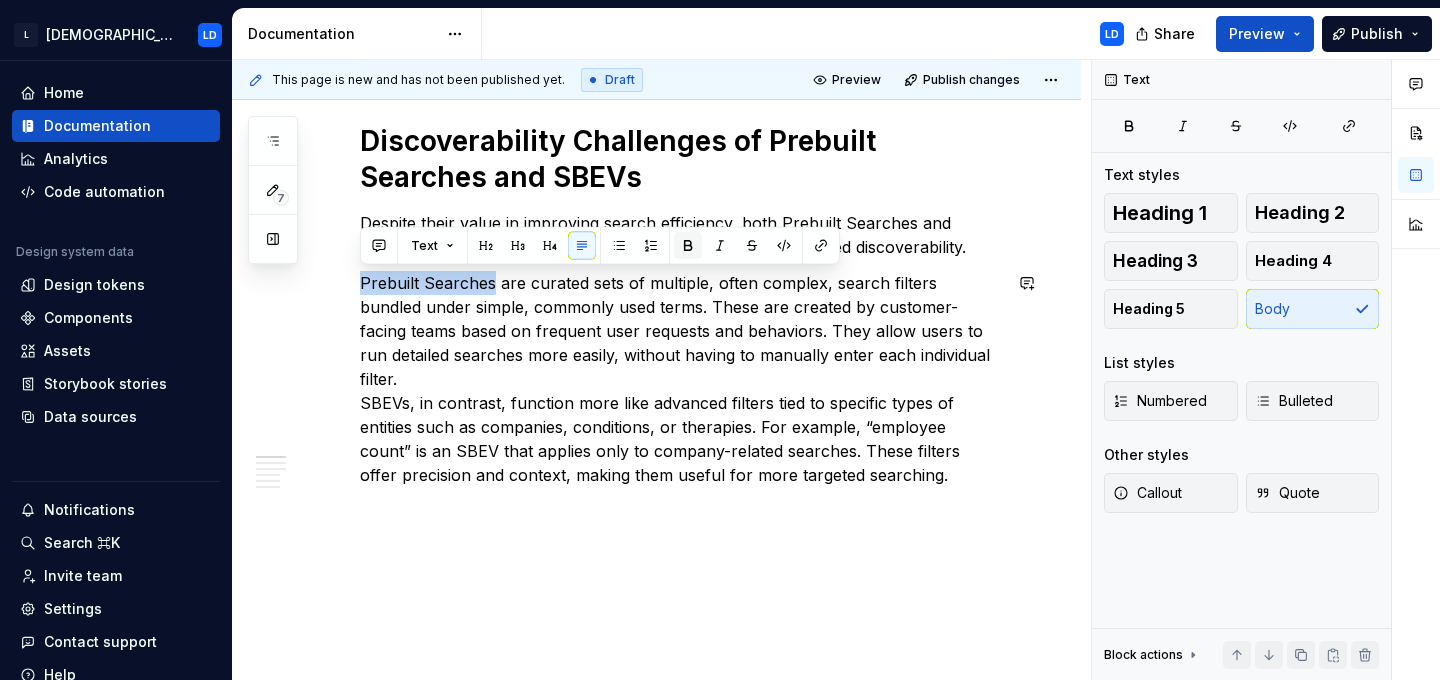 click at bounding box center [688, 246] 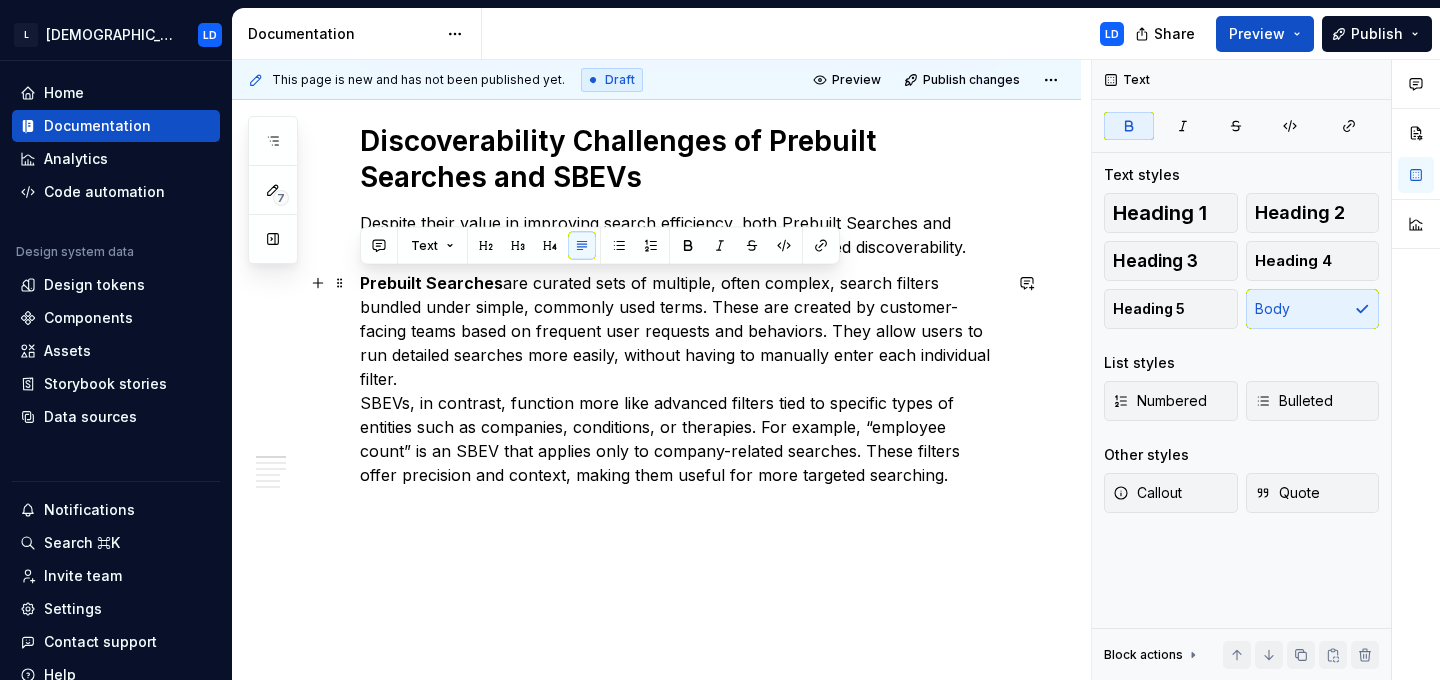 click on "Prebuilt Searches  are curated sets of multiple, often complex, search filters bundled under simple, commonly used terms. These are created by customer-facing teams based on frequent user requests and behaviors. They allow users to run detailed searches more easily, without having to manually enter each individual filter. SBEVs, in contrast, function more like advanced filters tied to specific types of entities such as companies, conditions, or therapies. For example, “employee count” is an SBEV that applies only to company-related searches. These filters offer precision and context, making them useful for more targeted searching." at bounding box center [680, 379] 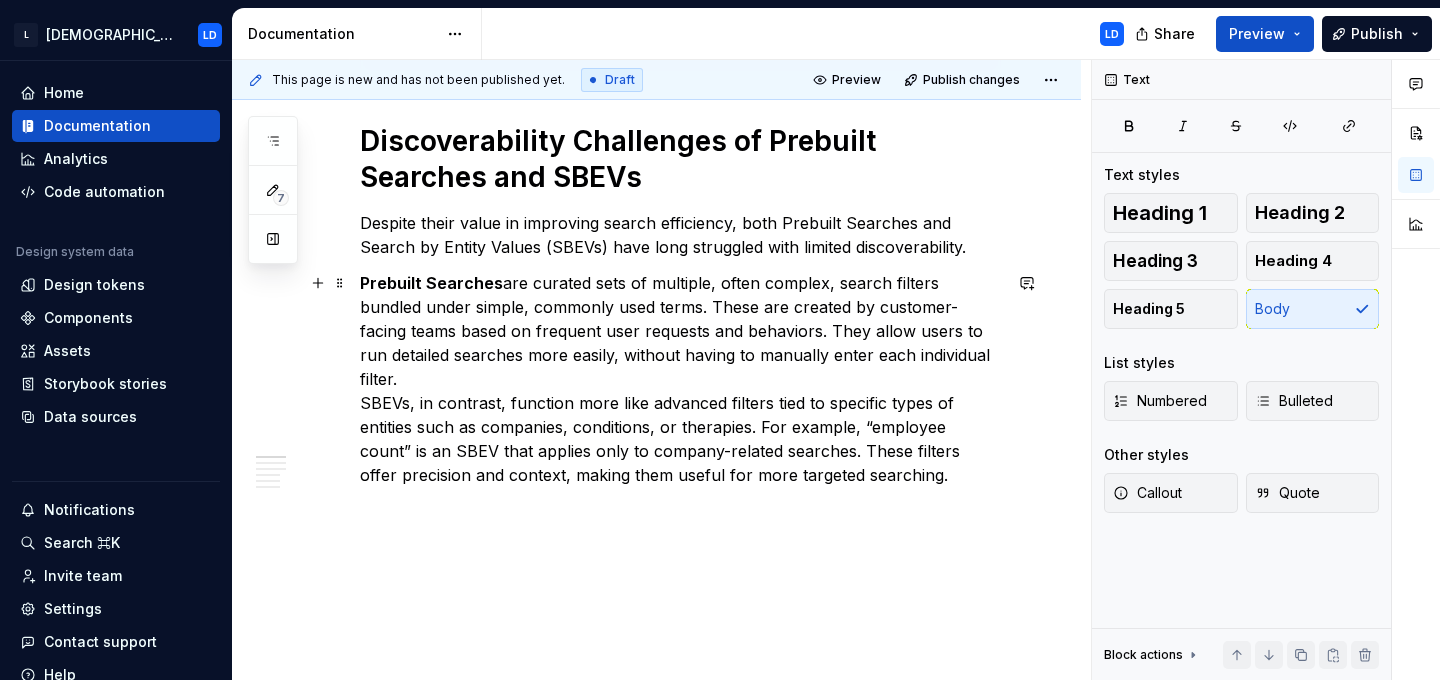 click on "Prebuilt Searches  are curated sets of multiple, often complex, search filters bundled under simple, commonly used terms. These are created by customer-facing teams based on frequent user requests and behaviors. They allow users to run detailed searches more easily, without having to manually enter each individual filter. SBEVs, in contrast, function more like advanced filters tied to specific types of entities such as companies, conditions, or therapies. For example, “employee count” is an SBEV that applies only to company-related searches. These filters offer precision and context, making them useful for more targeted searching." at bounding box center (680, 379) 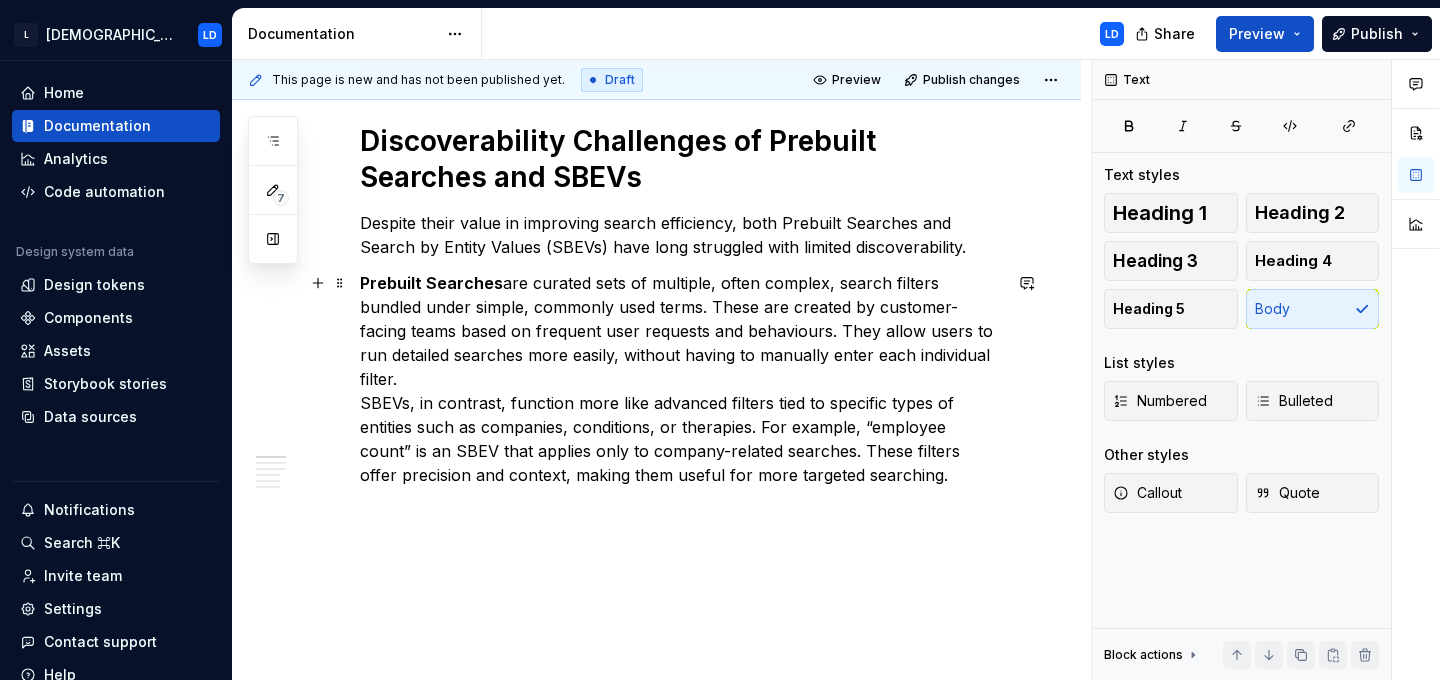 click on "Prebuilt Searches  are curated sets of multiple, often complex, search filters bundled under simple, commonly used terms. These are created by customer-facing teams based on frequent user requests and behaviours. They allow users to run detailed searches more easily, without having to manually enter each individual filter. SBEVs, in contrast, function more like advanced filters tied to specific types of entities such as companies, conditions, or therapies. For example, “employee count” is an SBEV that applies only to company-related searches. These filters offer precision and context, making them useful for more targeted searching." at bounding box center (680, 379) 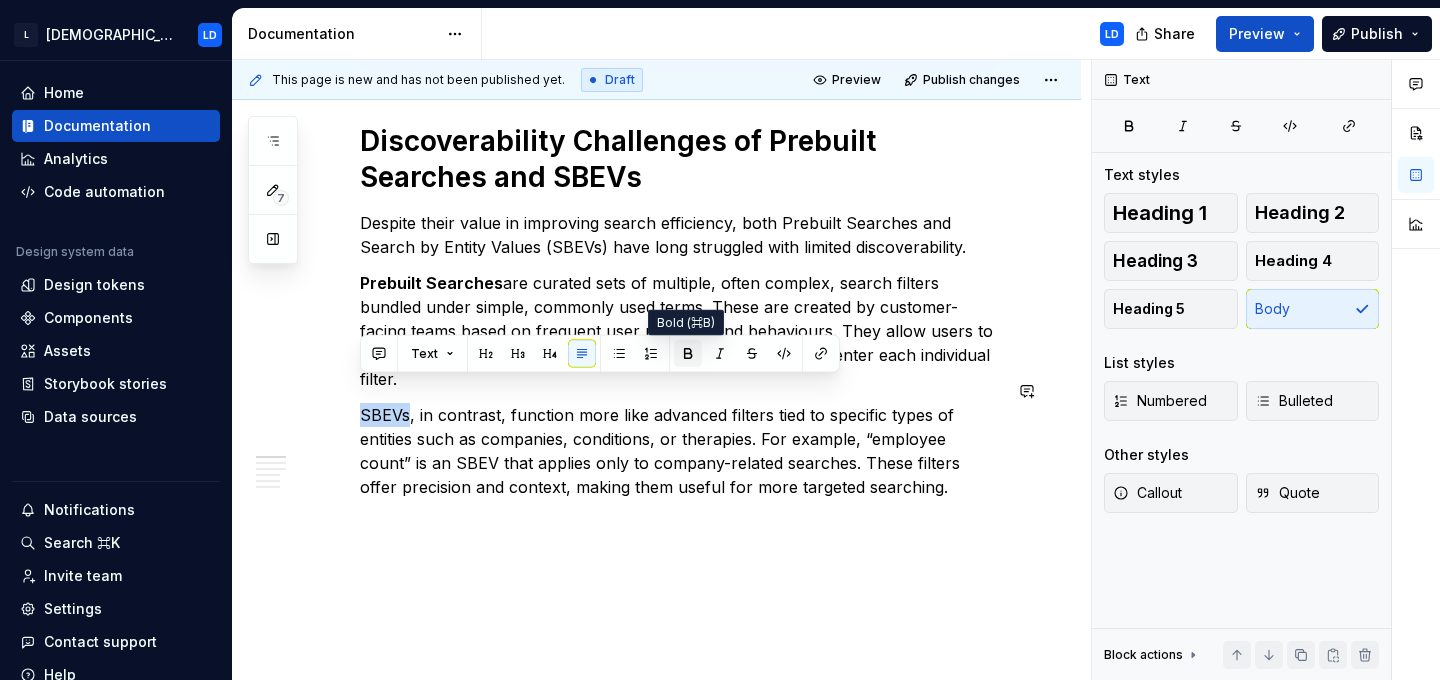click at bounding box center [688, 354] 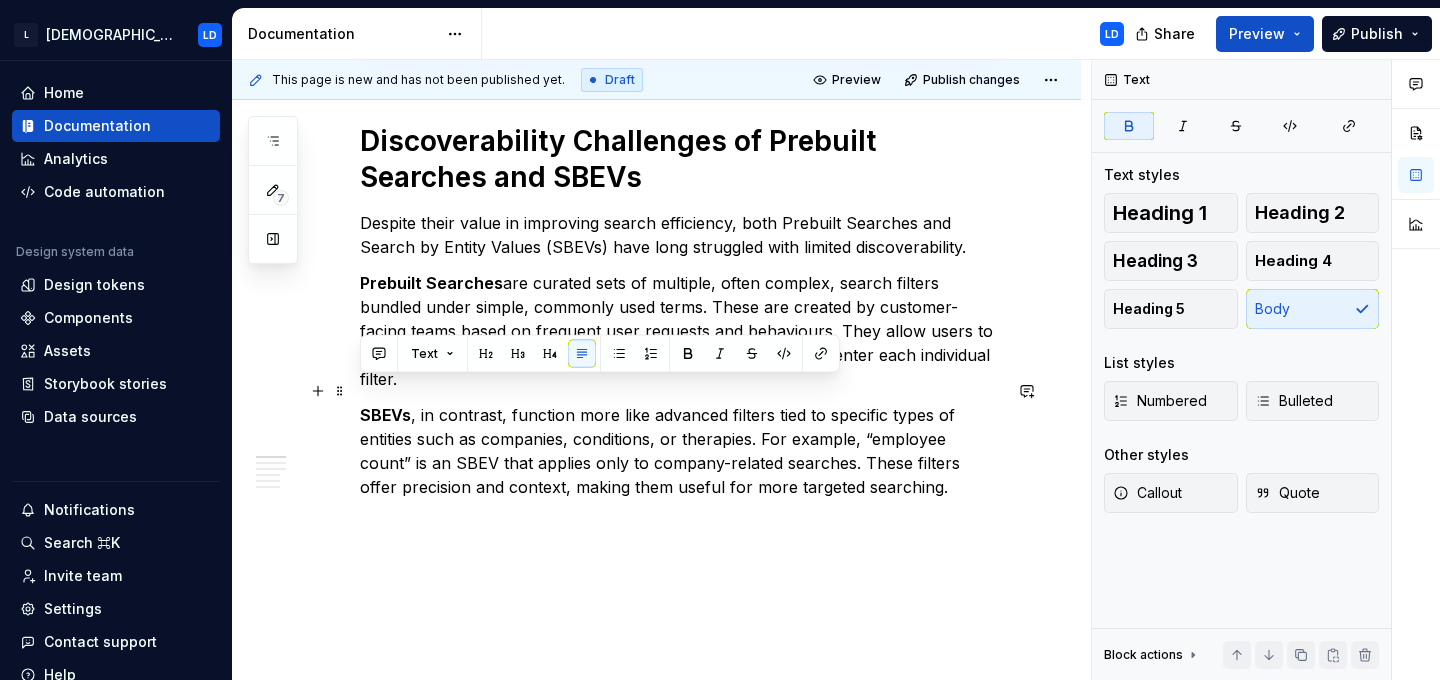click on "SBEVs , in contrast, function more like advanced filters tied to specific types of entities such as companies, conditions, or therapies. For example, “employee count” is an SBEV that applies only to company-related searches. These filters offer precision and context, making them useful for more targeted searching." at bounding box center [680, 451] 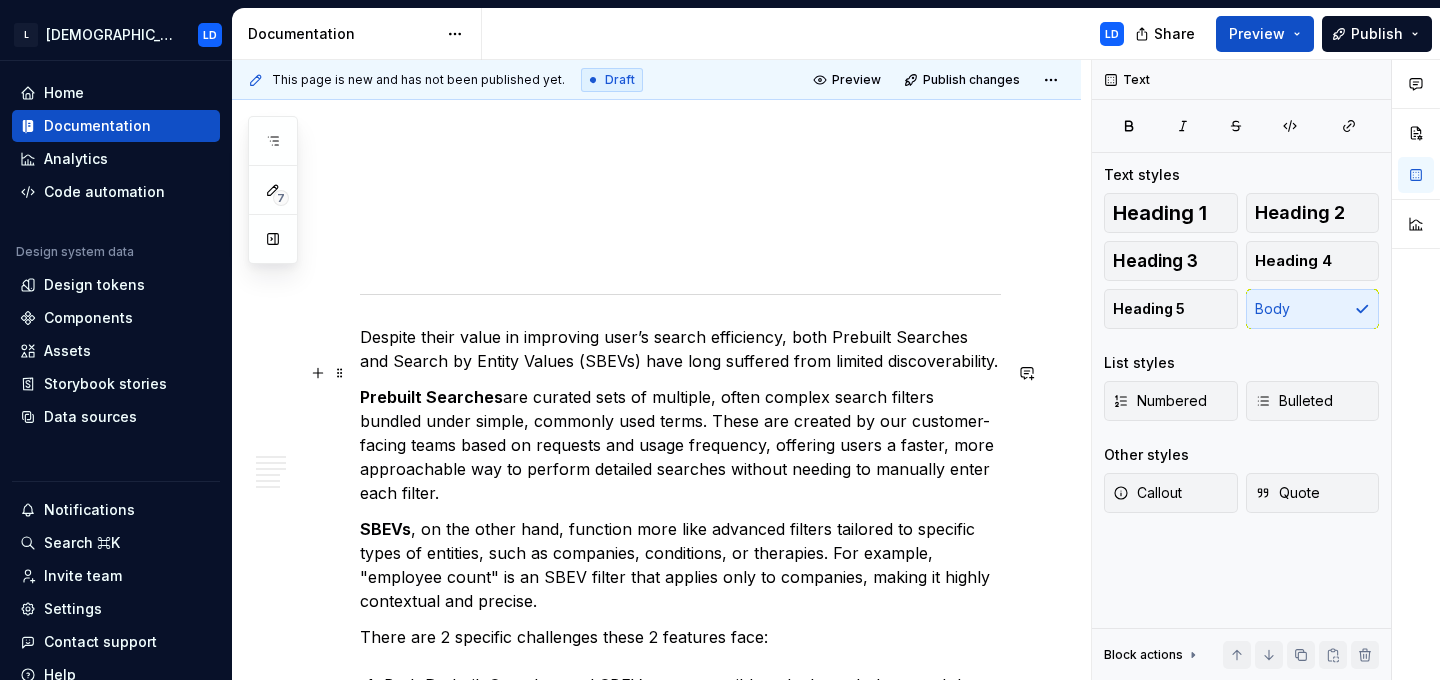 scroll, scrollTop: 805, scrollLeft: 0, axis: vertical 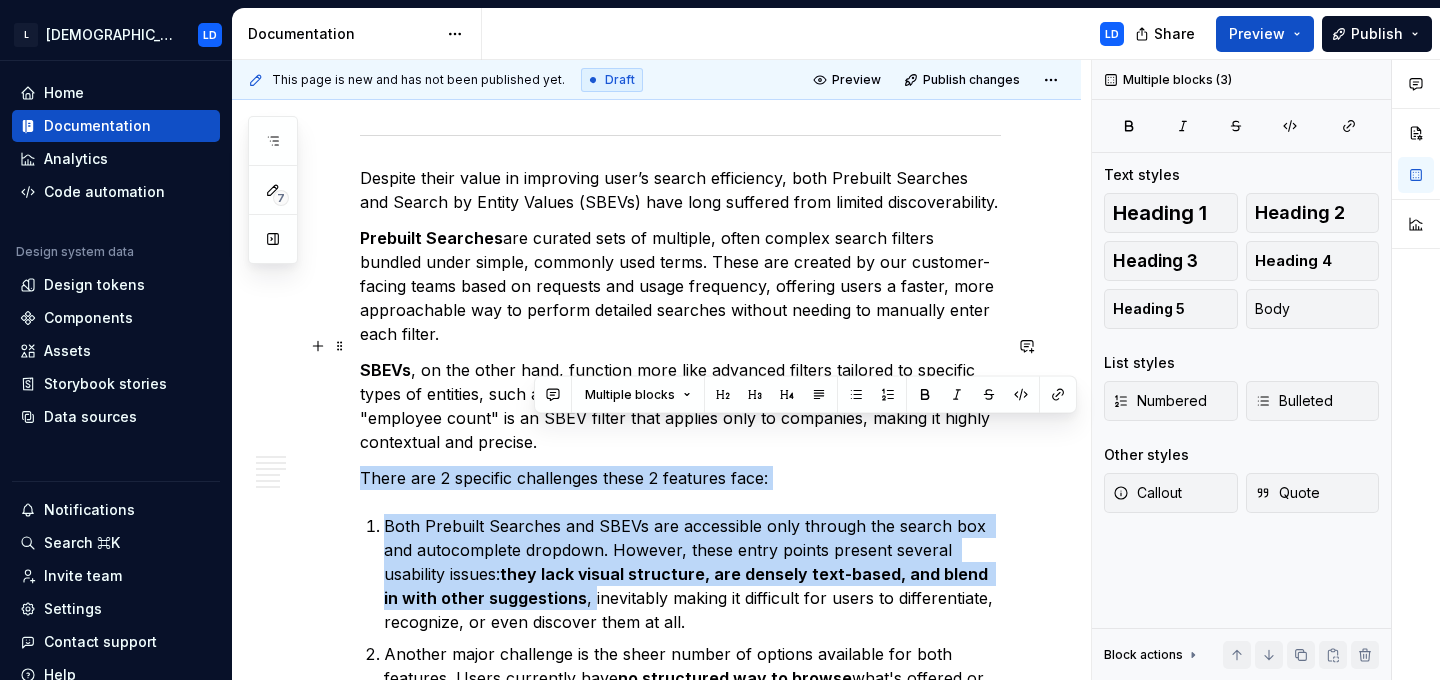 drag, startPoint x: 548, startPoint y: 588, endPoint x: 533, endPoint y: 581, distance: 16.552946 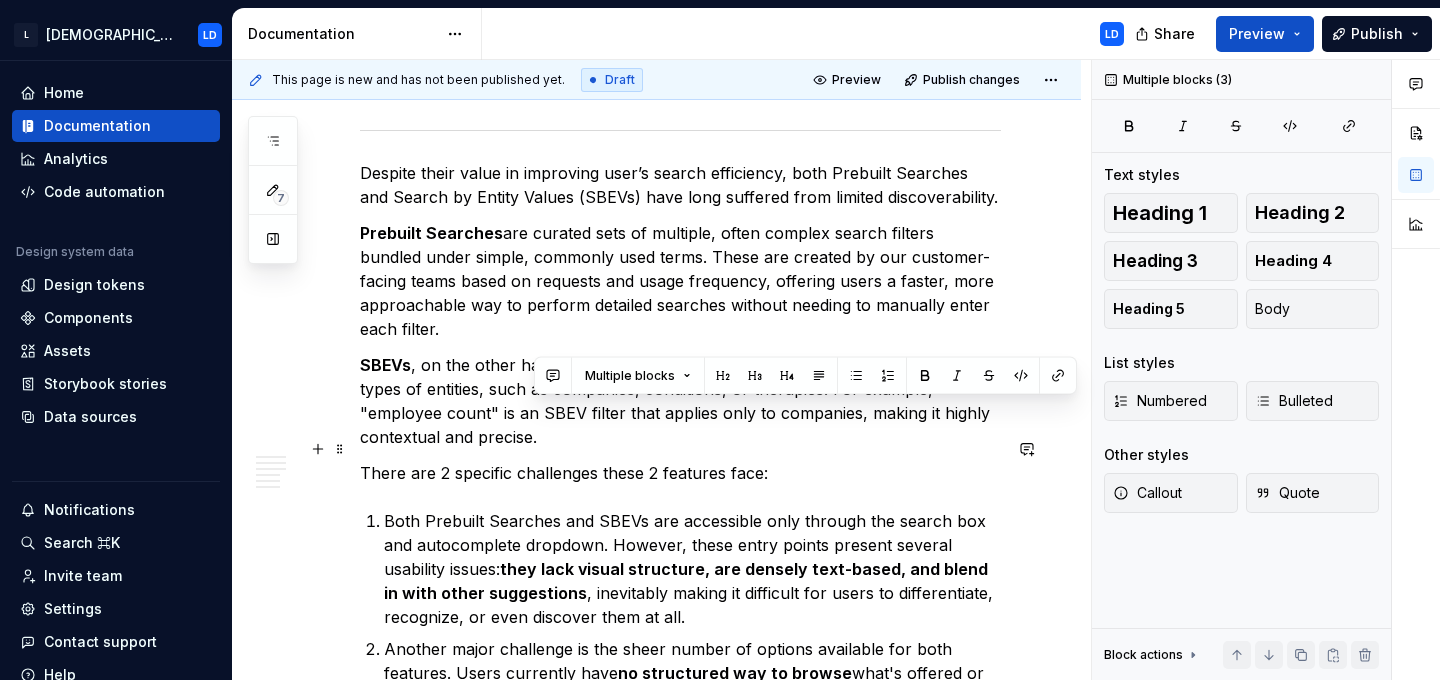 click on "There are 2 specific challenges these 2 features face:" at bounding box center [680, 473] 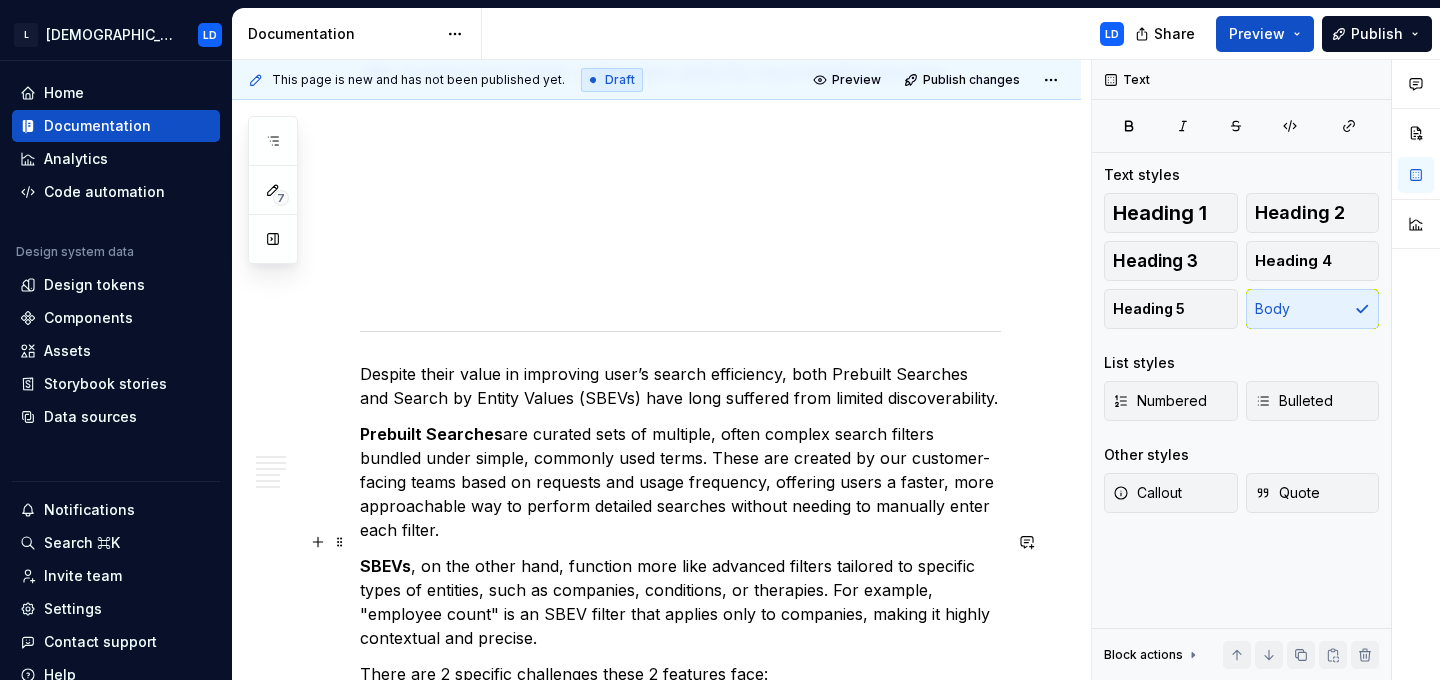 scroll, scrollTop: 837, scrollLeft: 0, axis: vertical 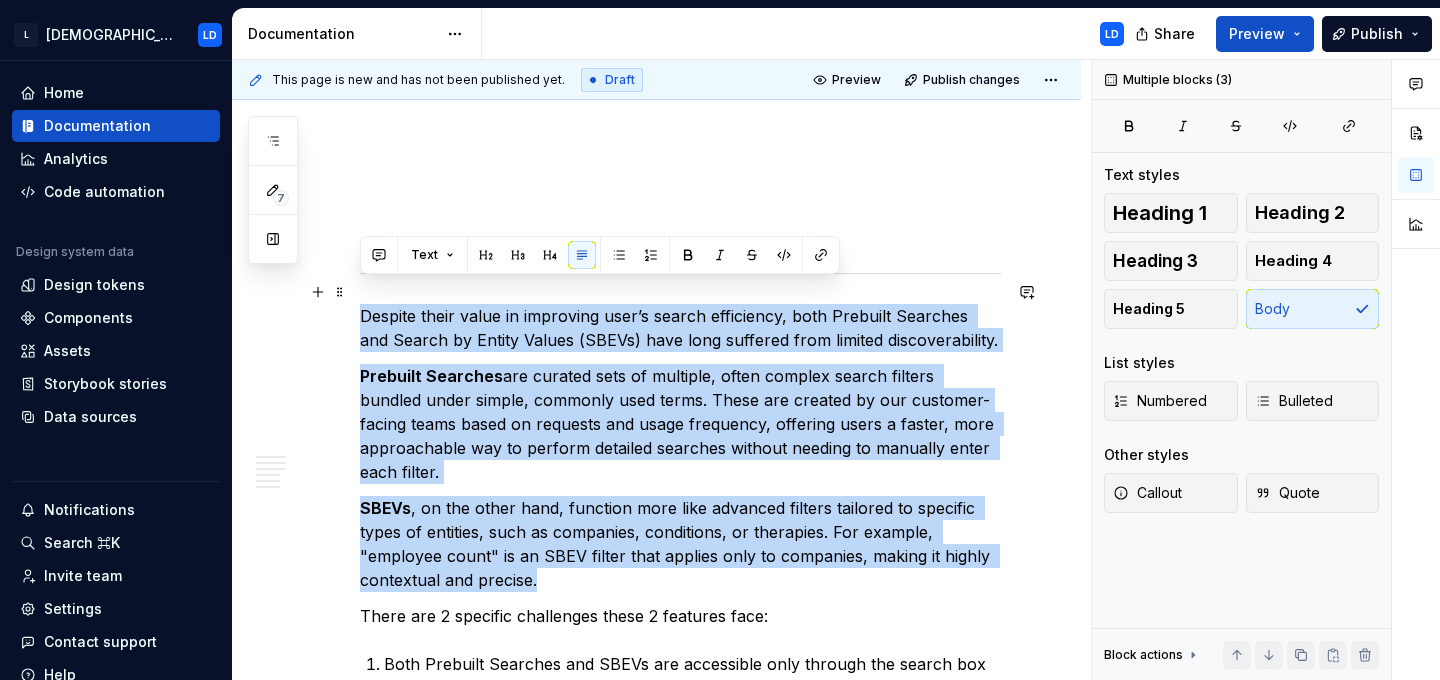 drag, startPoint x: 539, startPoint y: 611, endPoint x: 359, endPoint y: 287, distance: 370.6427 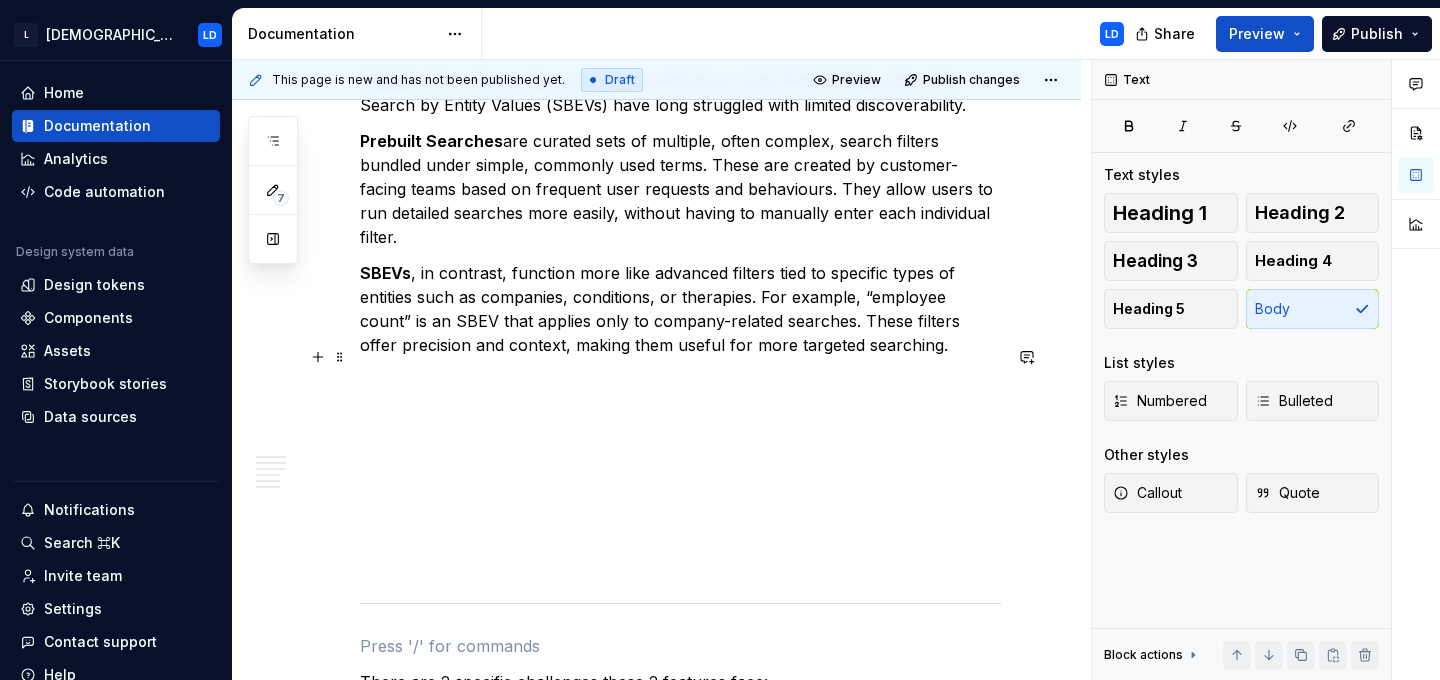 scroll, scrollTop: 510, scrollLeft: 0, axis: vertical 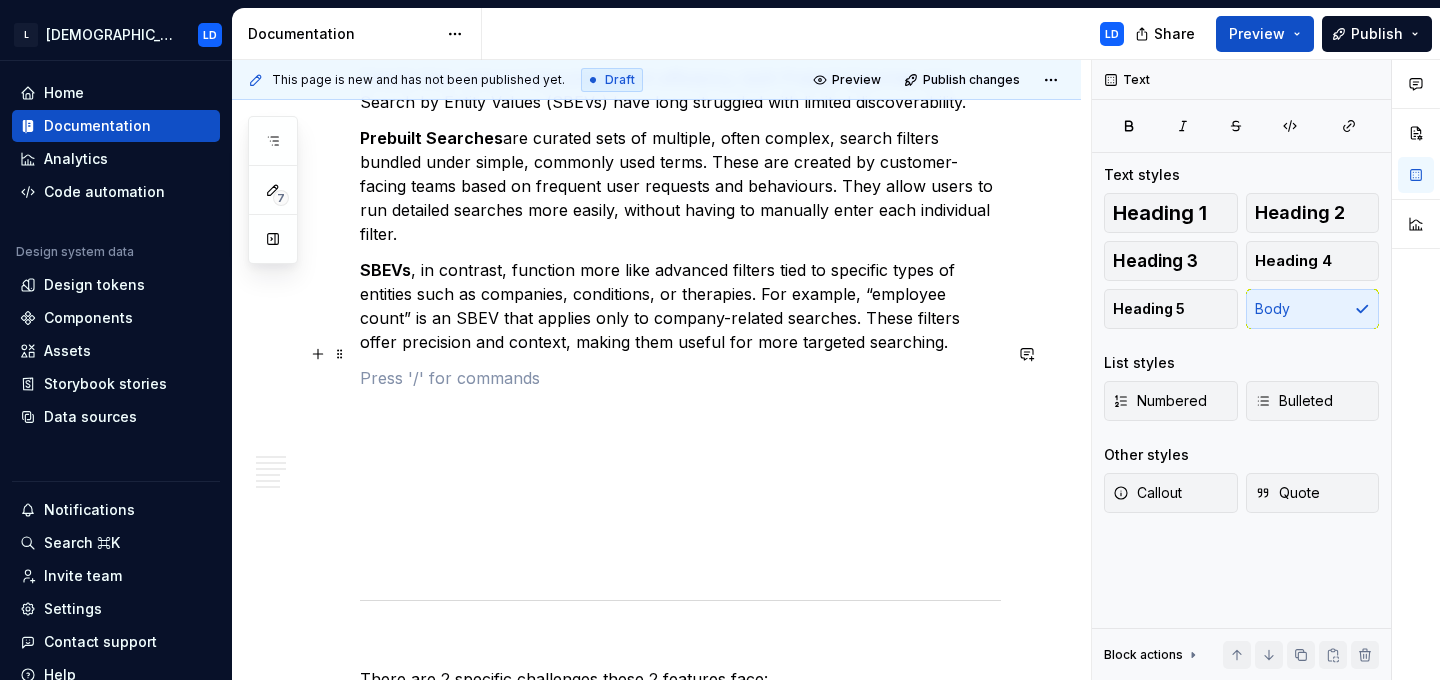 click at bounding box center [680, 378] 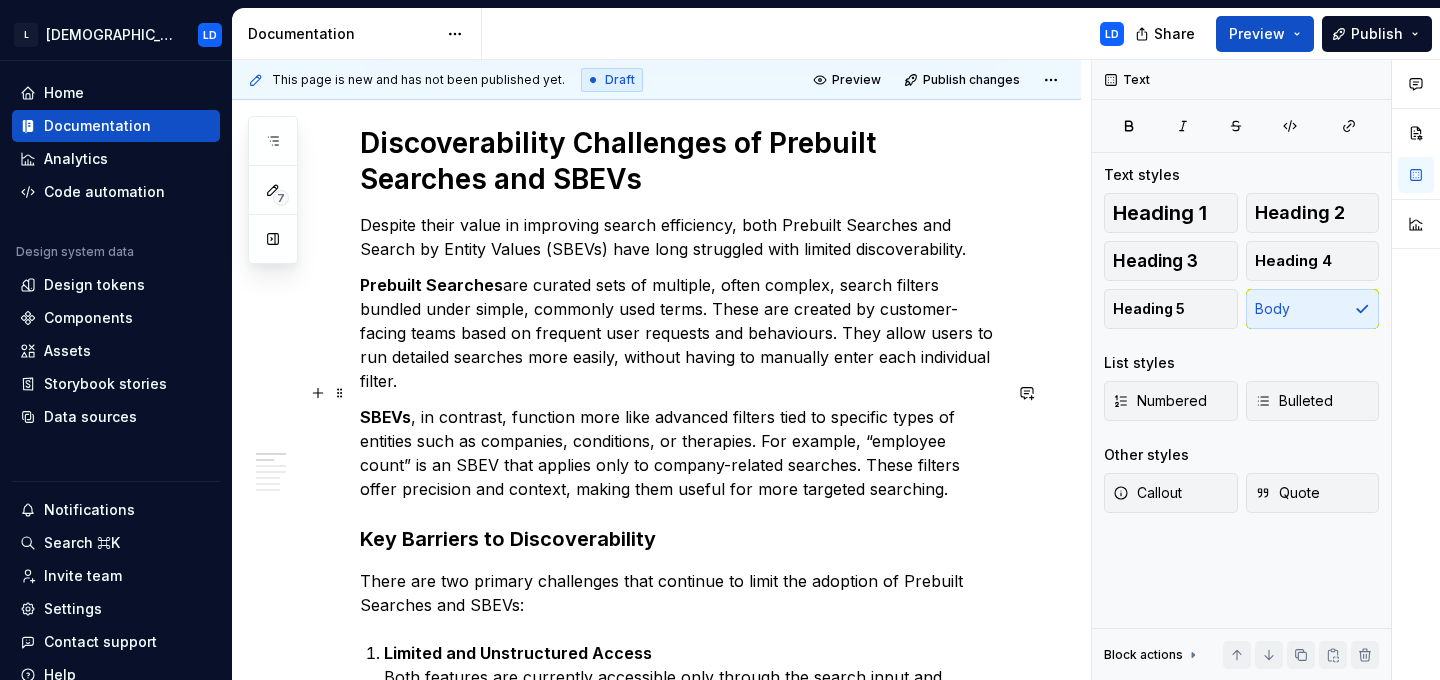scroll, scrollTop: 362, scrollLeft: 0, axis: vertical 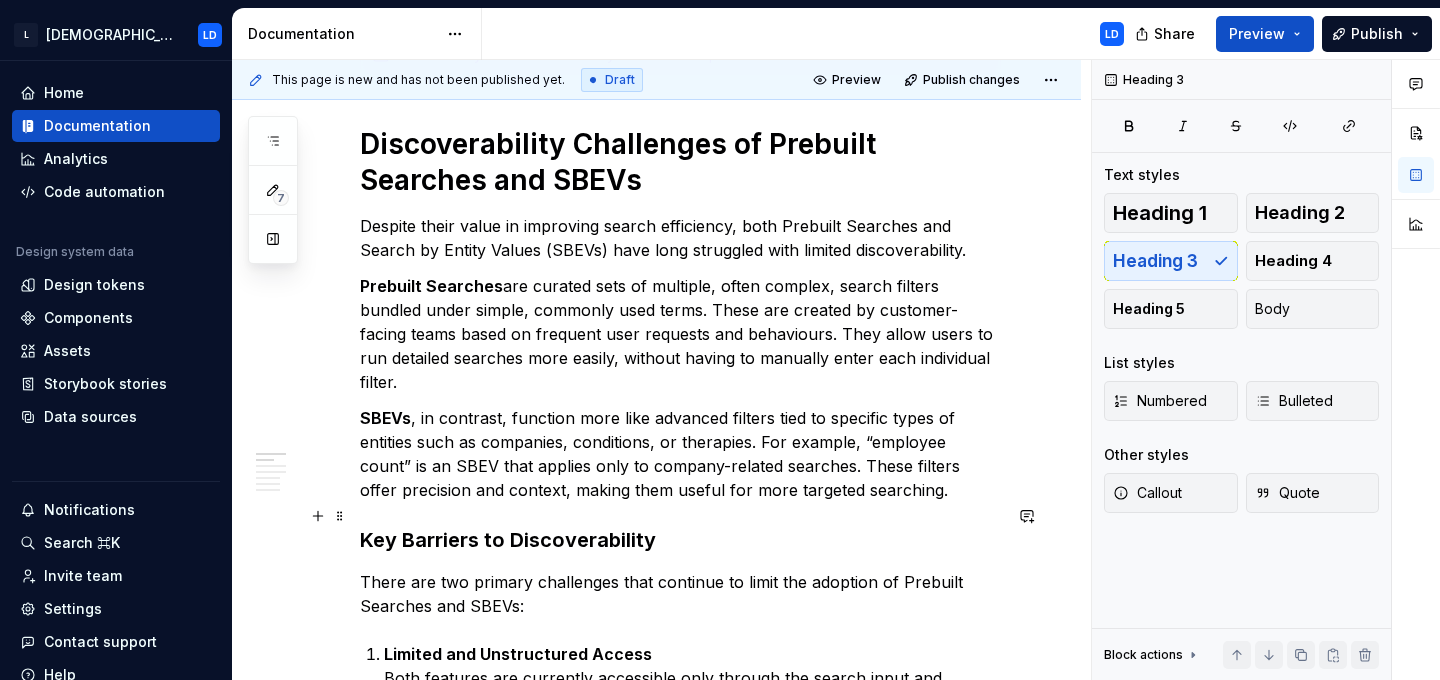click on "Key Barriers to Discoverability" at bounding box center [680, 540] 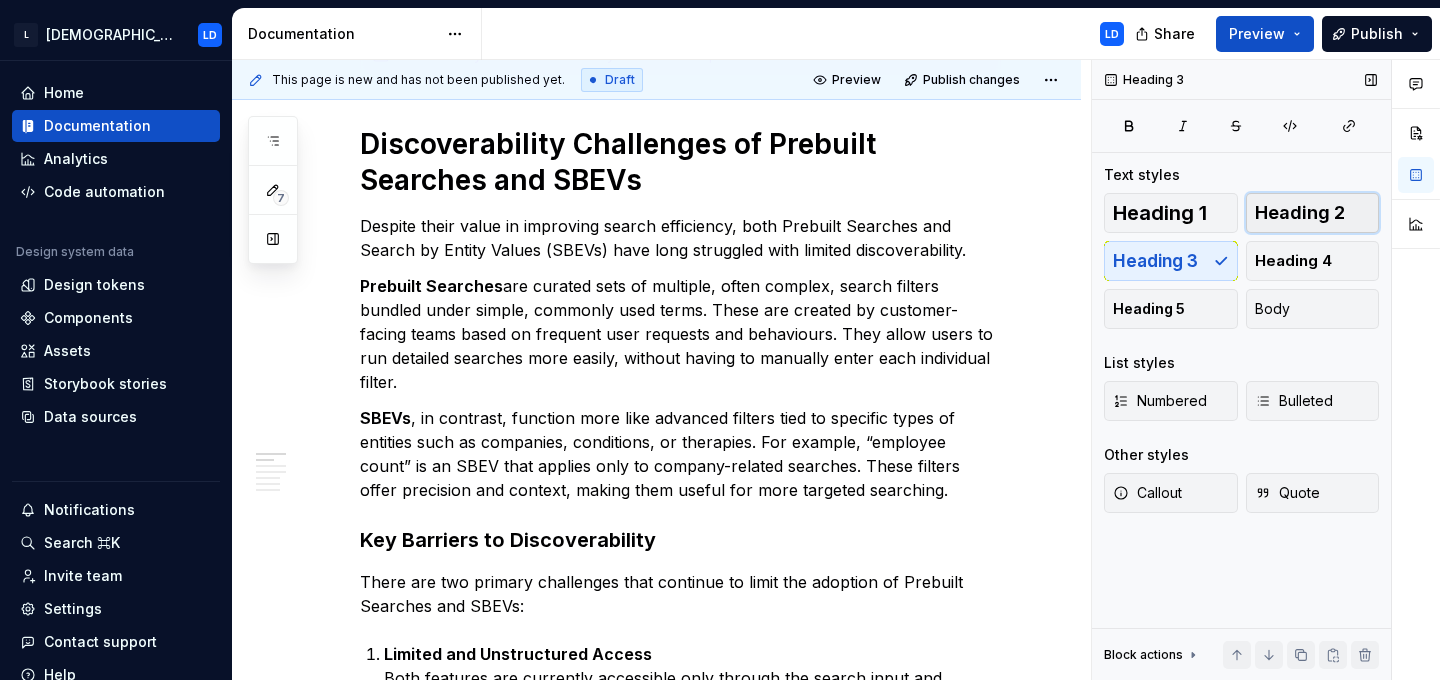 click on "Heading 2" at bounding box center (1300, 213) 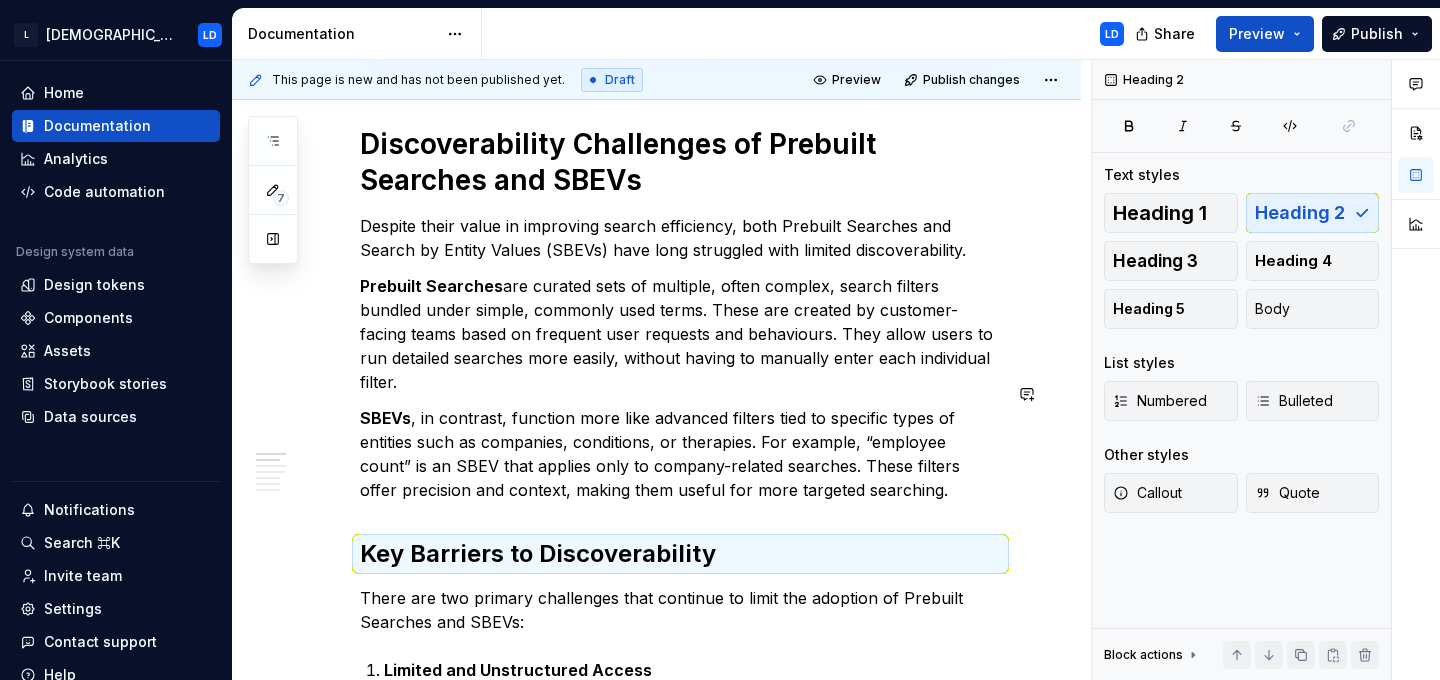 click on "Search Party Phase 3 is currently under development. Discoverability Challenges of Prebuilt Searches and SBEVs Despite their value in improving search efficiency, both Prebuilt Searches and Search by Entity Values (SBEVs) have long struggled with limited discoverability. Prebuilt Searches  are curated sets of multiple, often complex, search filters bundled under simple, commonly used terms. These are created by customer-facing teams based on frequent user requests and behaviours. They allow users to run detailed searches more easily, without having to manually enter each individual filter. SBEVs , in contrast, function more like advanced filters tied to specific types of entities such as companies, conditions, or therapies. For example, “employee count” is an SBEV that applies only to company-related searches. These filters offer precision and context, making them useful for more targeted searching. Key Barriers to Discoverability Limited and Unstructured Access Phase 3 of the Search Party initiative . ," at bounding box center [680, 1852] 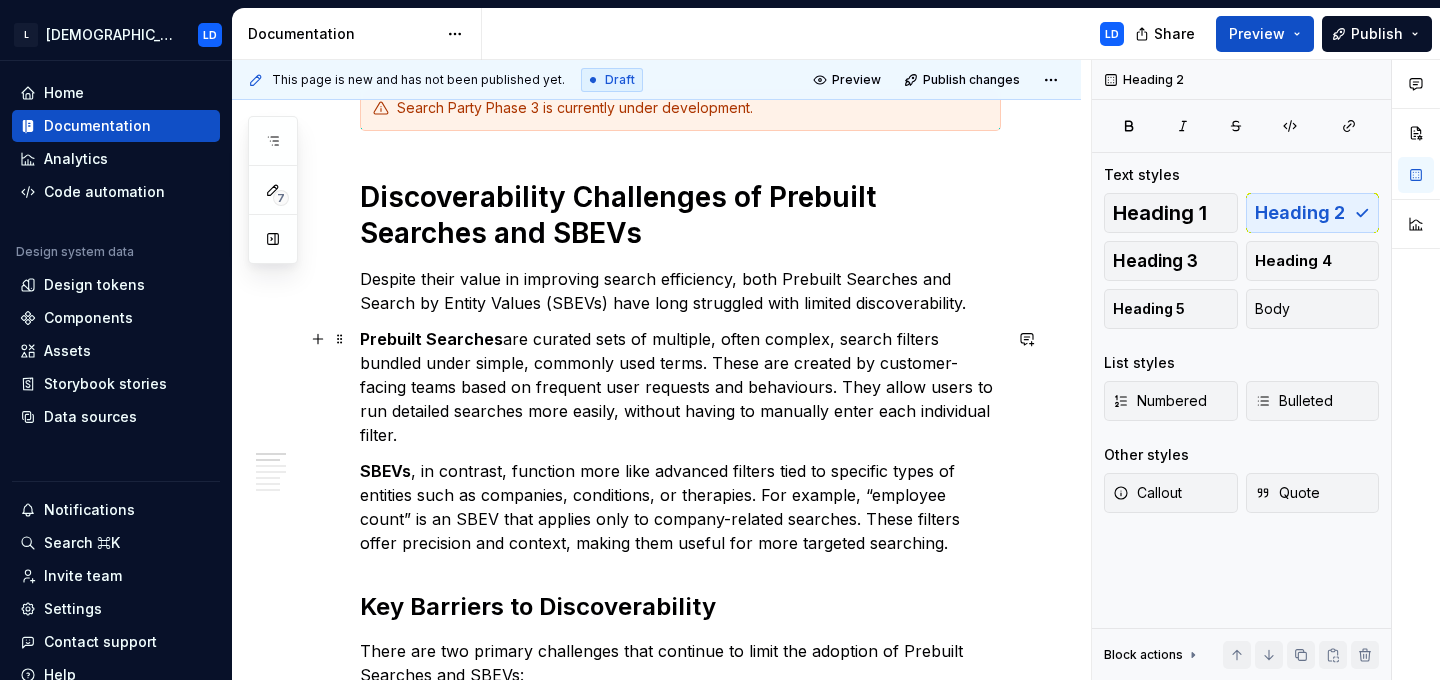 scroll, scrollTop: 302, scrollLeft: 0, axis: vertical 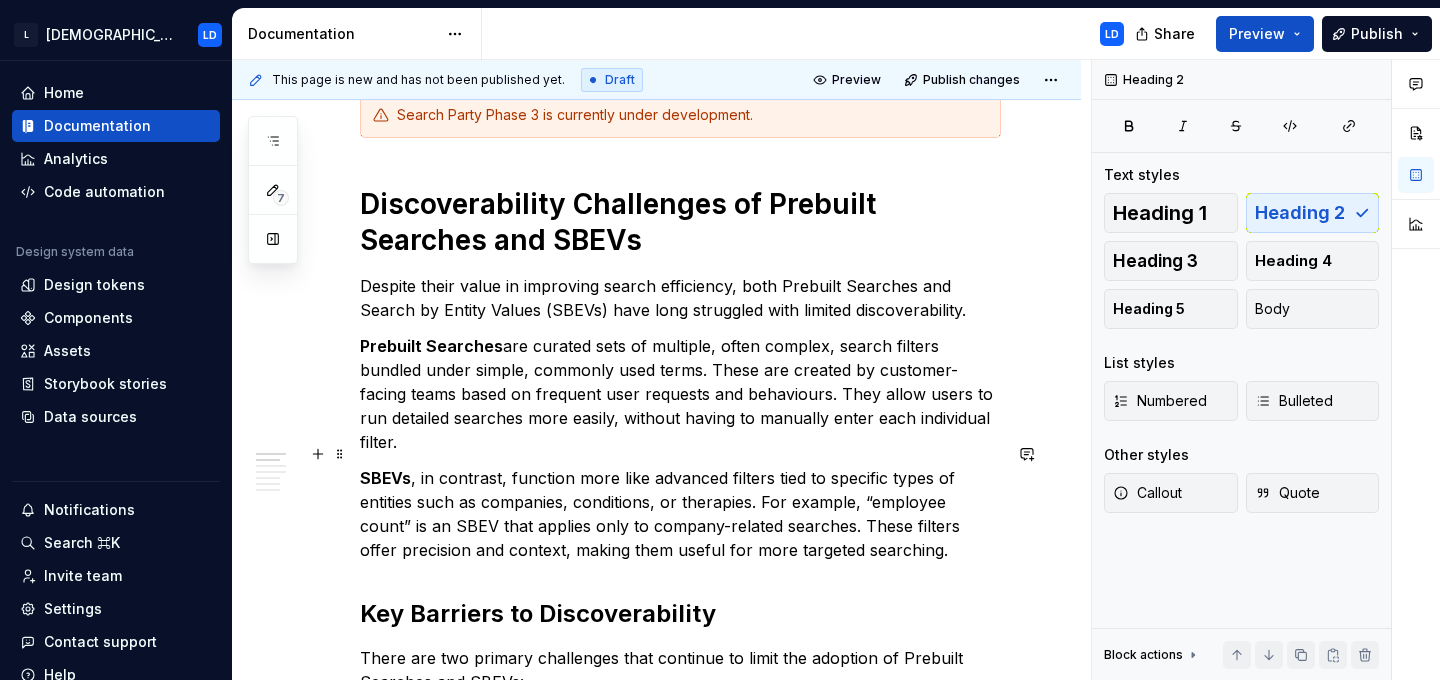 click on "SBEVs , in contrast, function more like advanced filters tied to specific types of entities such as companies, conditions, or therapies. For example, “employee count” is an SBEV that applies only to company-related searches. These filters offer precision and context, making them useful for more targeted searching." at bounding box center (680, 514) 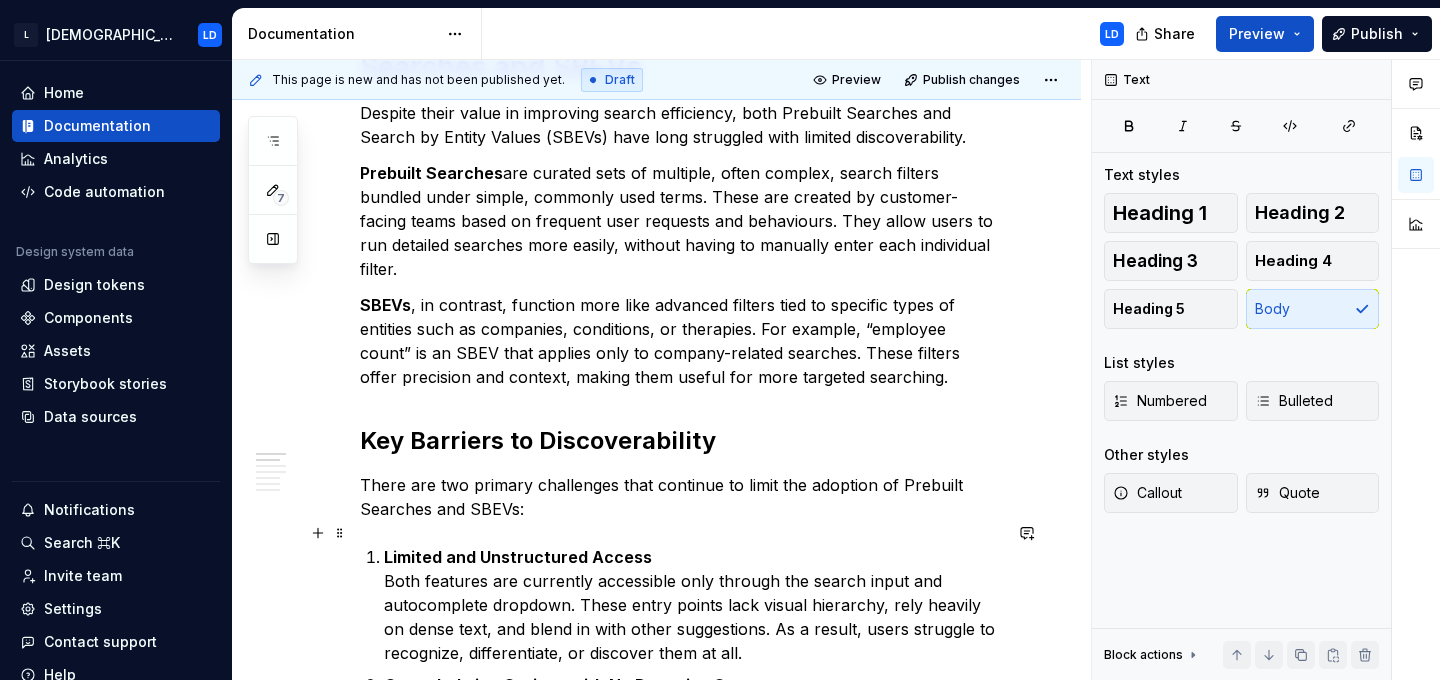 scroll, scrollTop: 479, scrollLeft: 0, axis: vertical 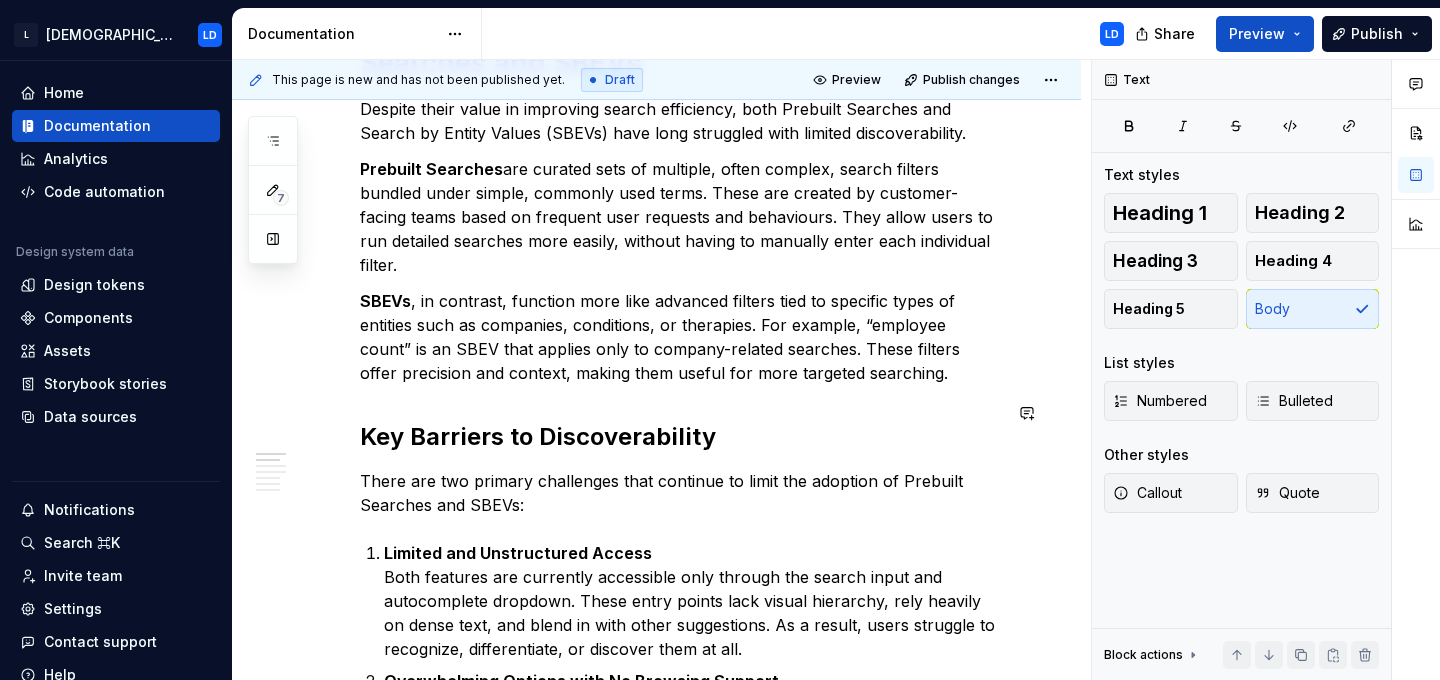 click on "Search Party Phase 3 is currently under development. Discoverability Challenges of Prebuilt Searches and SBEVs Despite their value in improving search efficiency, both Prebuilt Searches and Search by Entity Values (SBEVs) have long struggled with limited discoverability. Prebuilt Searches  are curated sets of multiple, often complex, search filters bundled under simple, commonly used terms. These are created by customer-facing teams based on frequent user requests and behaviours. They allow users to run detailed searches more easily, without having to manually enter each individual filter. SBEVs , in contrast, function more like advanced filters tied to specific types of entities such as companies, conditions, or therapies. For example, “employee count” is an SBEV that applies only to company-related searches. These filters offer precision and context, making them useful for more targeted searching. Key Barriers to Discoverability Limited and Unstructured Access Phase 3 of the Search Party initiative . ," at bounding box center (680, 1735) 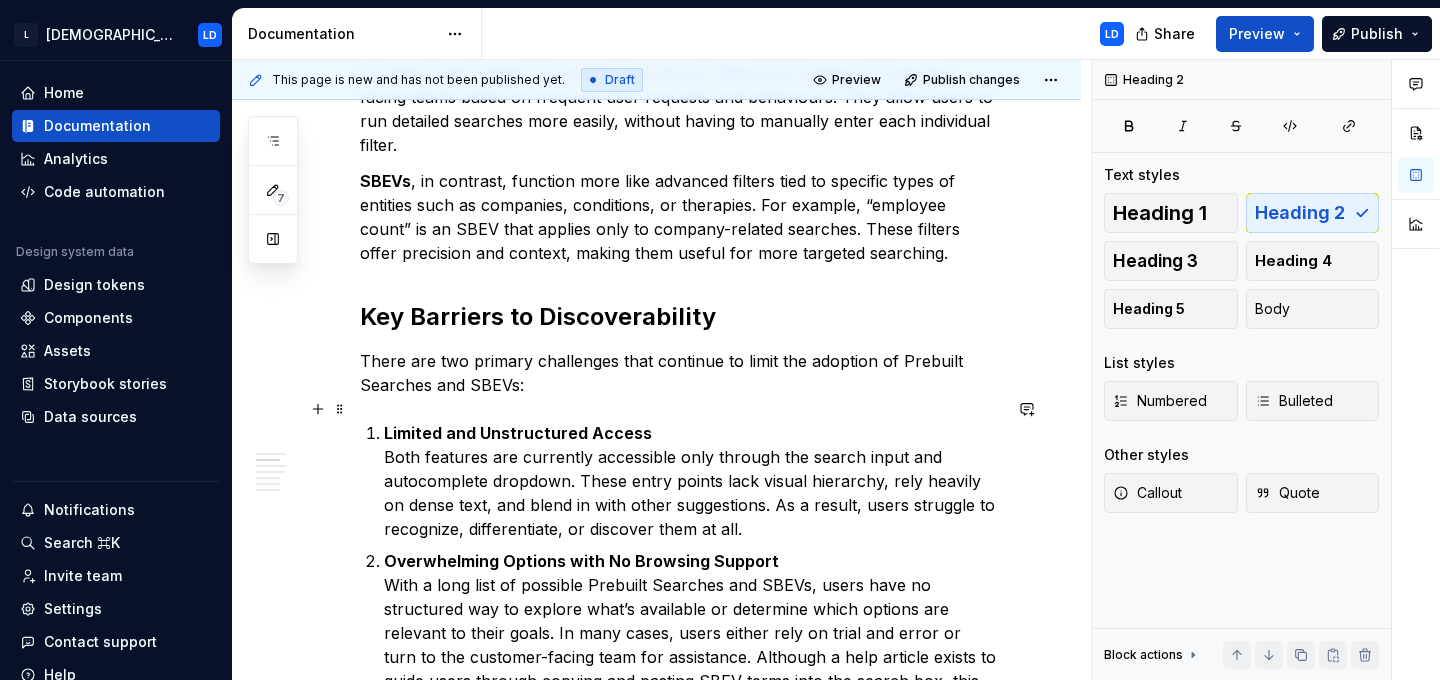 scroll, scrollTop: 609, scrollLeft: 0, axis: vertical 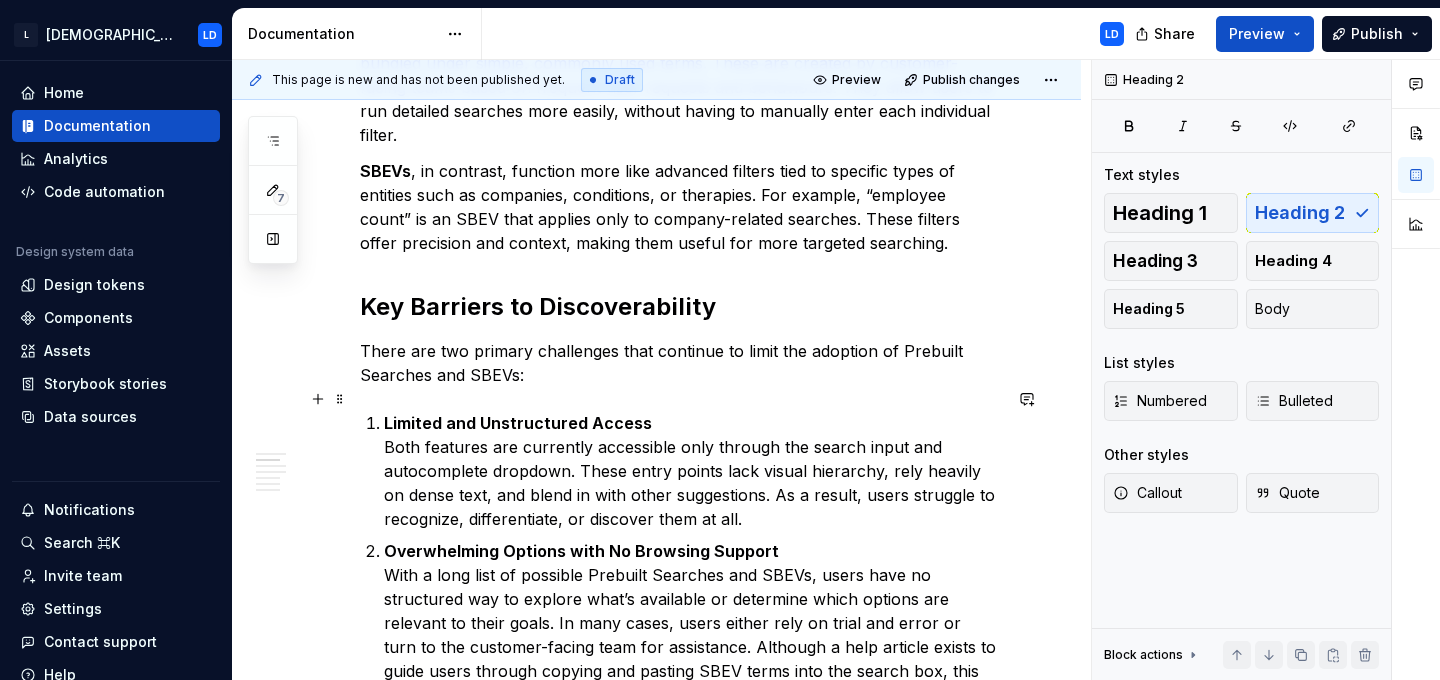 click on "Limited and Unstructured Access" at bounding box center [518, 423] 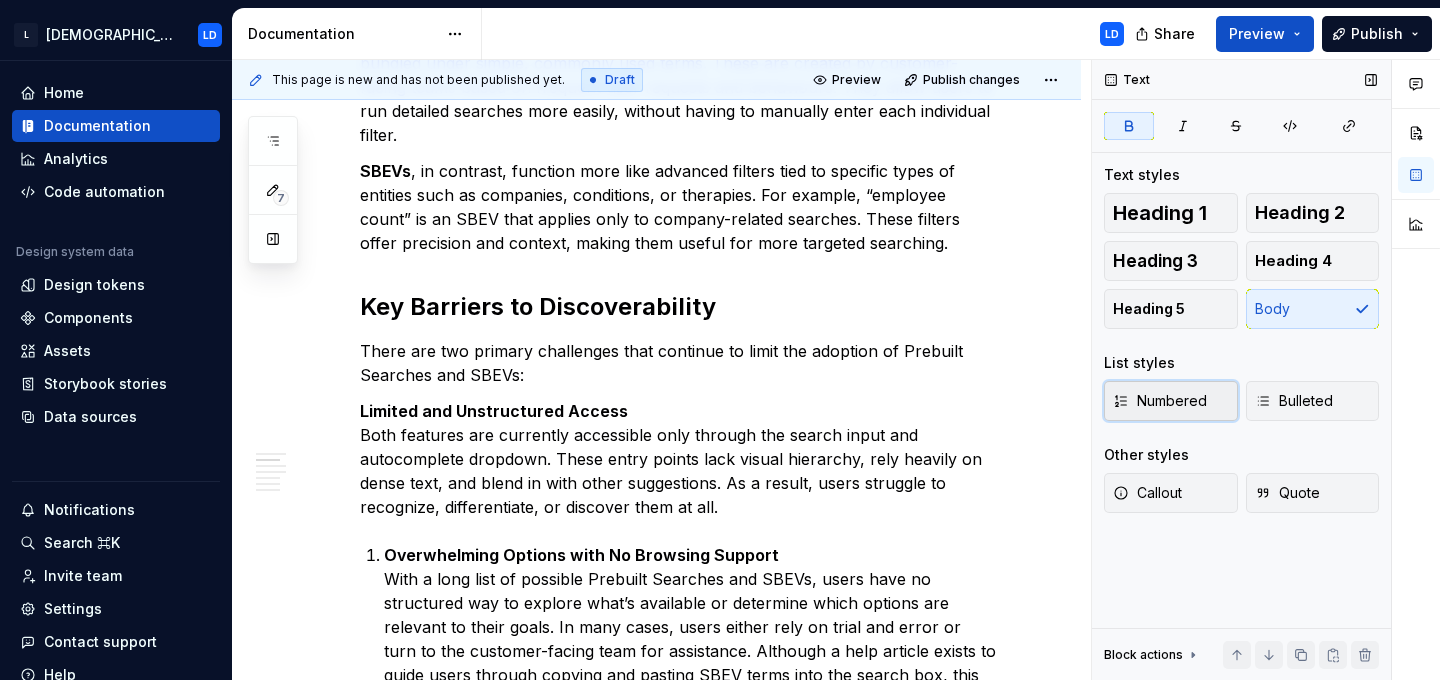 click on "Numbered" at bounding box center [1160, 401] 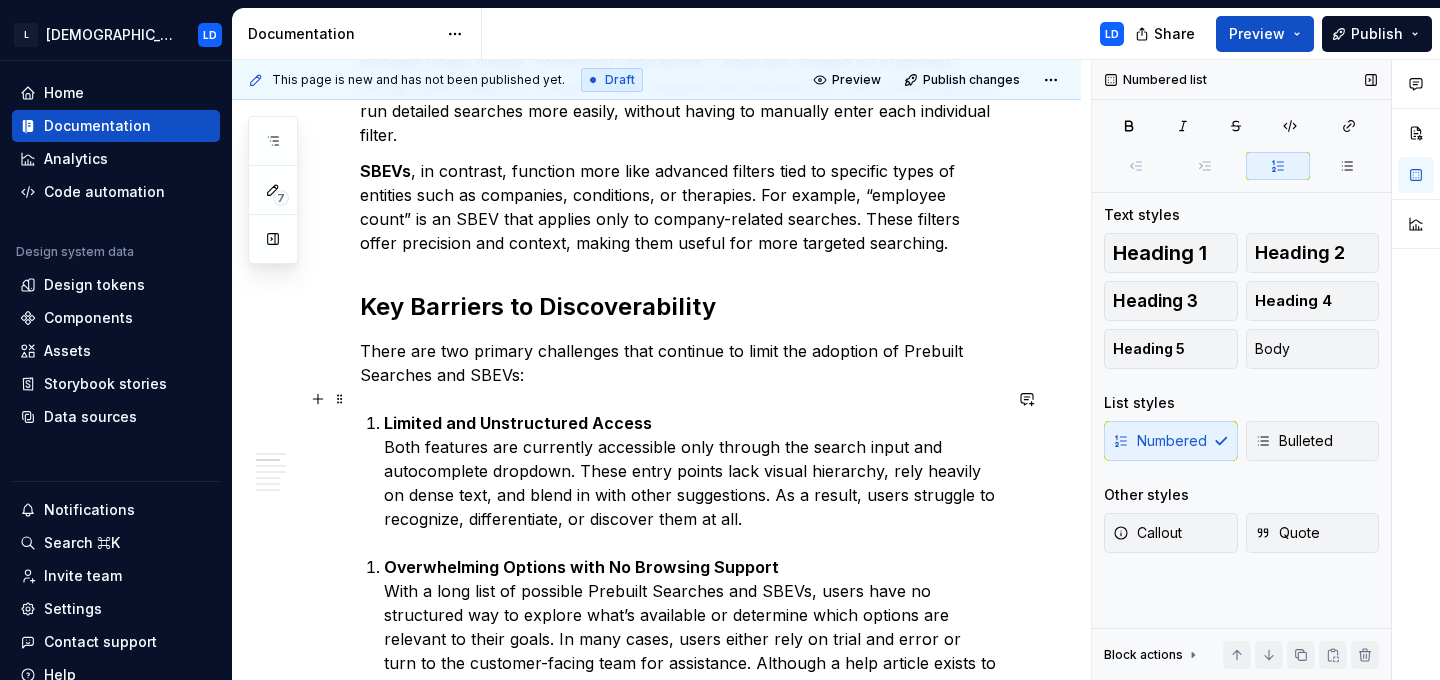 click on "Limited and Unstructured Access Both features are currently accessible only through the search input and autocomplete dropdown. These entry points lack visual hierarchy, rely heavily on dense text, and blend in with other suggestions. As a result, users struggle to recognize, differentiate, or discover them at all." at bounding box center (692, 471) 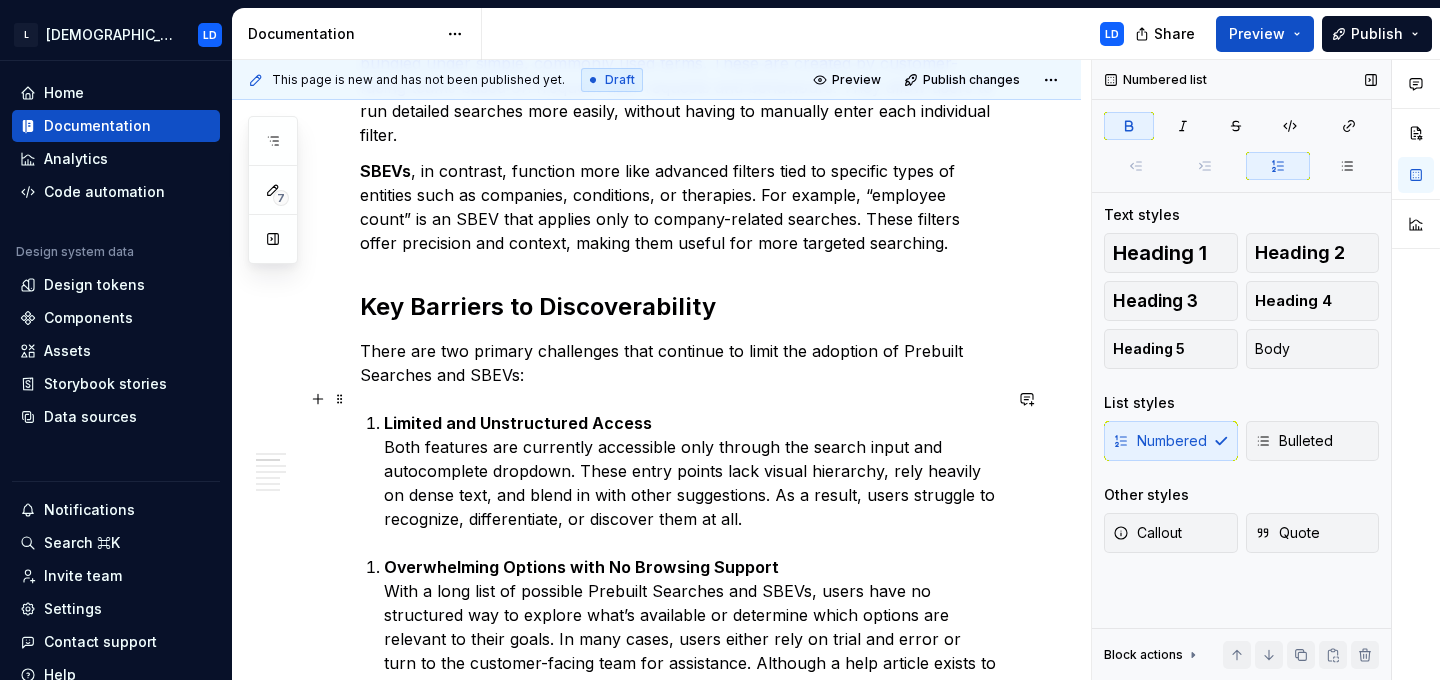 click on "Limited and Unstructured Access" at bounding box center (518, 423) 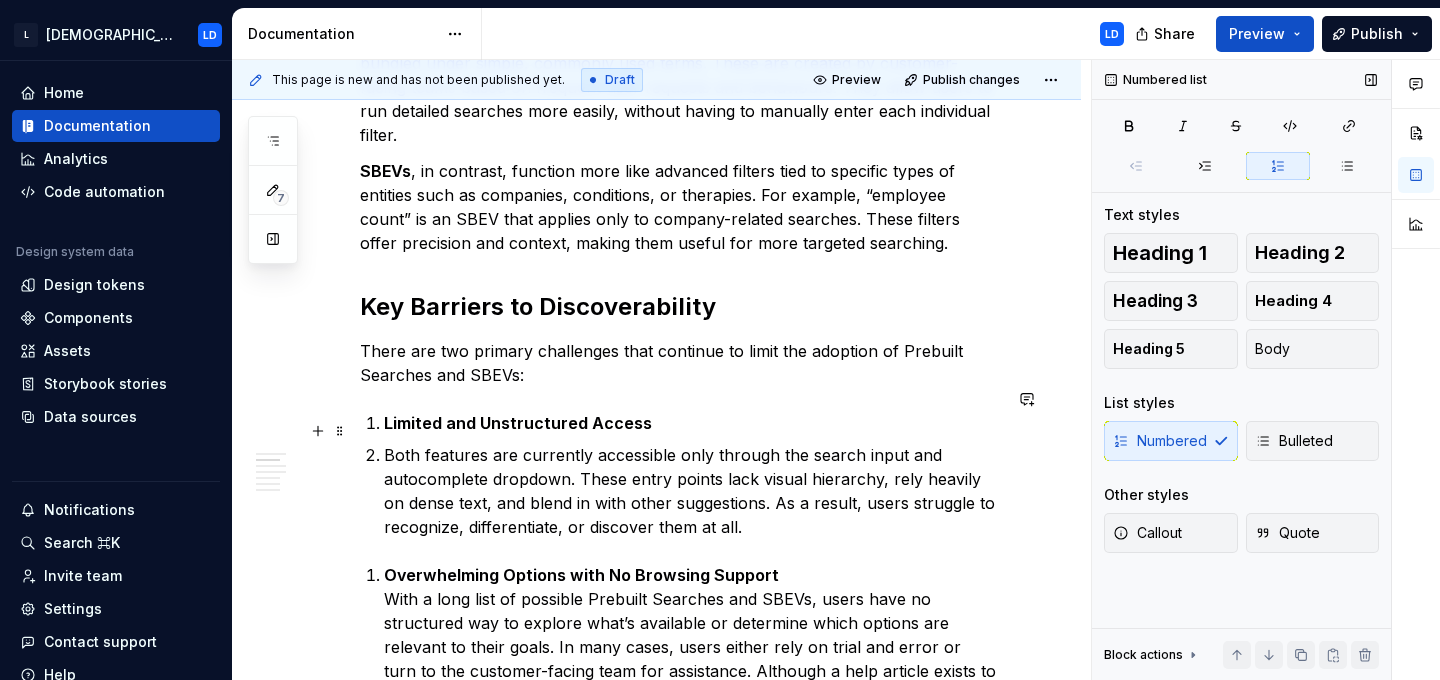 click on "Both features are currently accessible only through the search input and autocomplete dropdown. These entry points lack visual hierarchy, rely heavily on dense text, and blend in with other suggestions. As a result, users struggle to recognize, differentiate, or discover them at all." at bounding box center (692, 491) 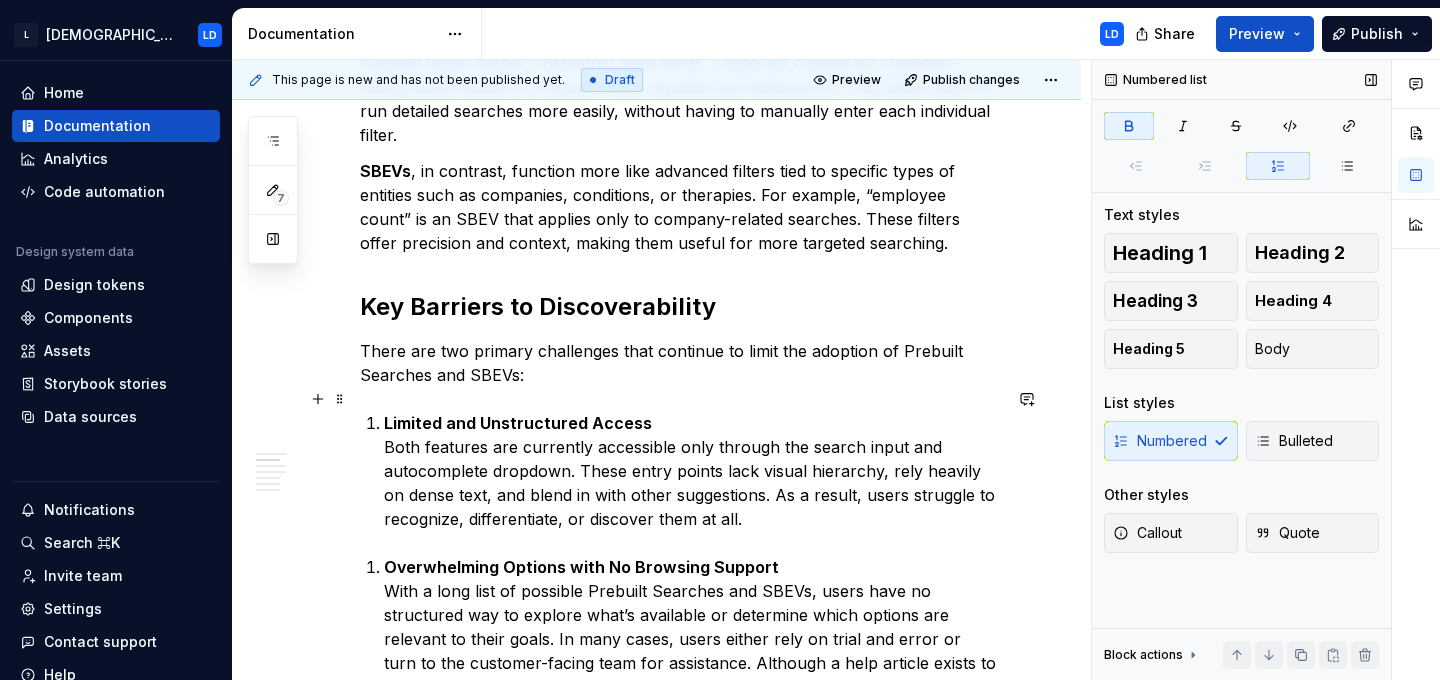 click on "Limited and Unstructured Access Both features are currently accessible only through the search input and autocomplete dropdown. These entry points lack visual hierarchy, rely heavily on dense text, and blend in with other suggestions. As a result, users struggle to recognize, differentiate, or discover them at all." at bounding box center (692, 471) 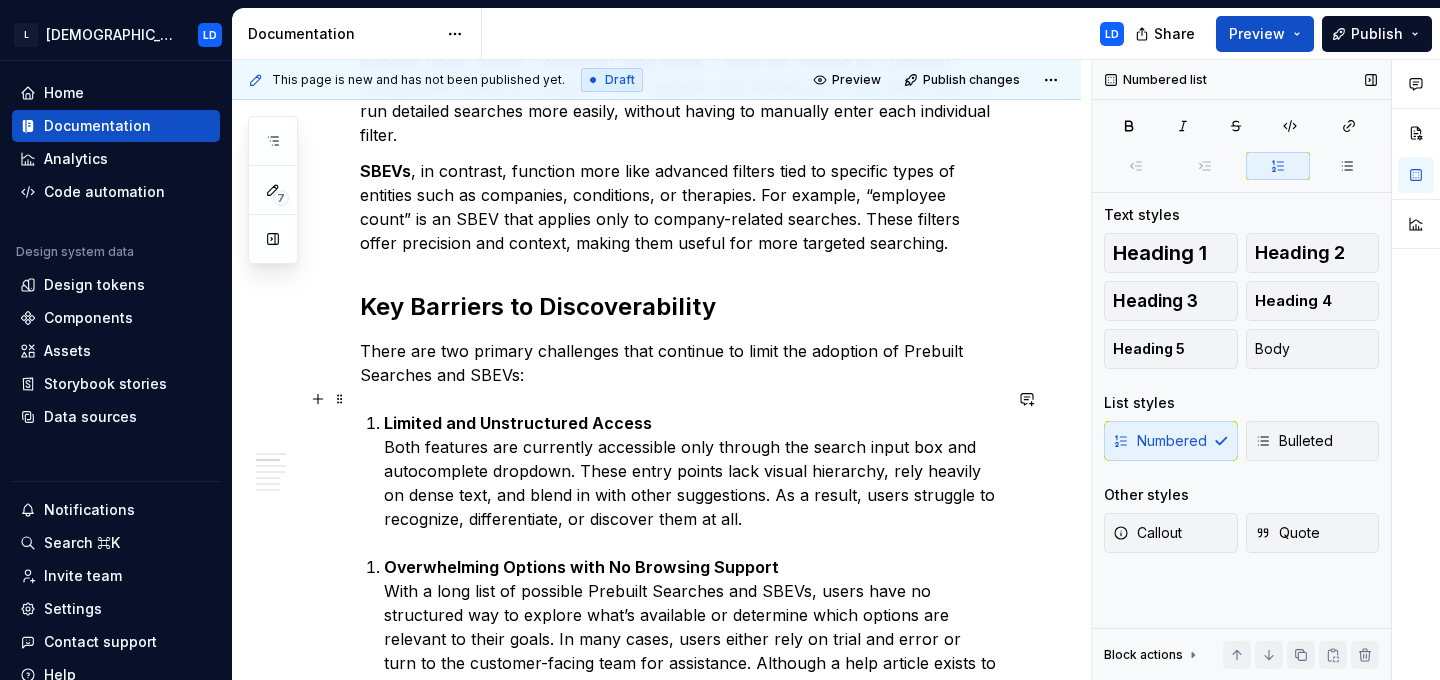 click on "Limited and Unstructured Access Both features are currently accessible only through the search input box and autocomplete dropdown. These entry points lack visual hierarchy, rely heavily on dense text, and blend in with other suggestions. As a result, users struggle to recognize, differentiate, or discover them at all." at bounding box center (692, 471) 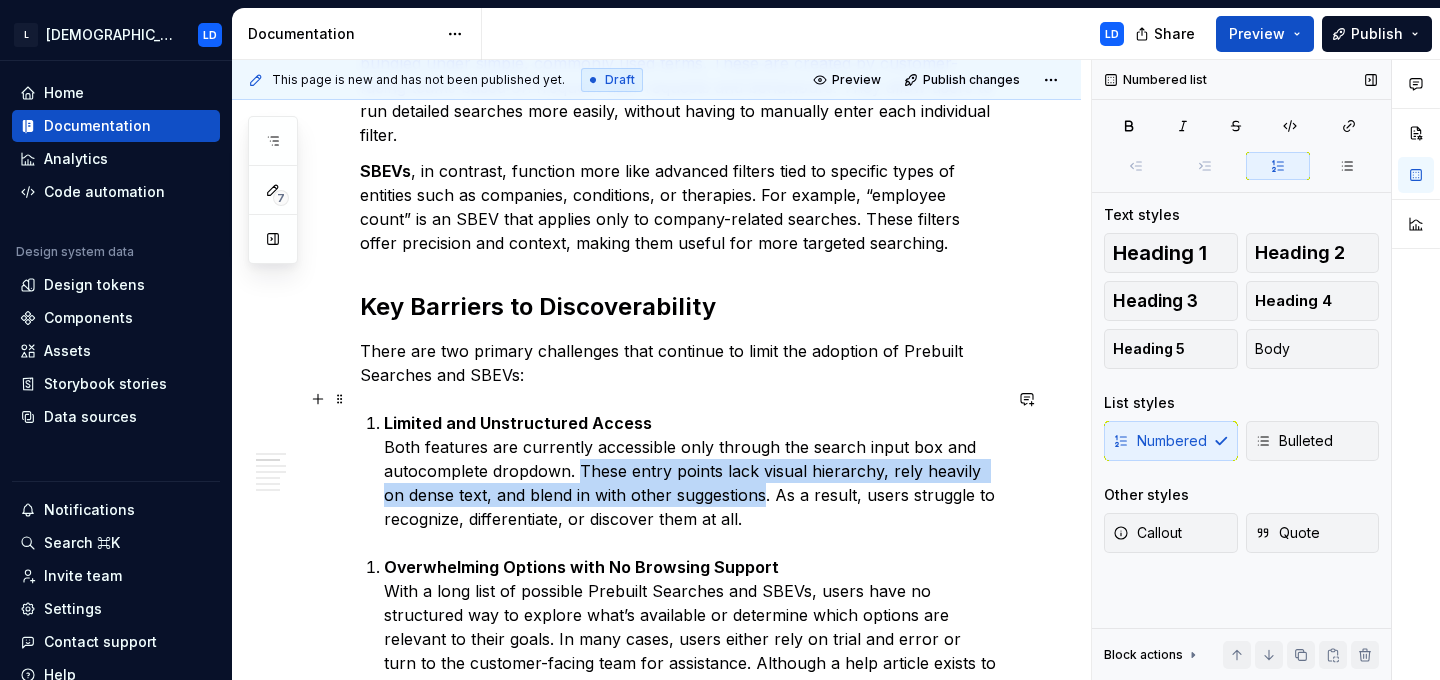 click on "Limited and Unstructured Access Both features are currently accessible only through the search input box and autocomplete dropdown. These entry points lack visual hierarchy, rely heavily on dense text, and blend in with other suggestions. As a result, users struggle to recognize, differentiate, or discover them at all." at bounding box center [692, 471] 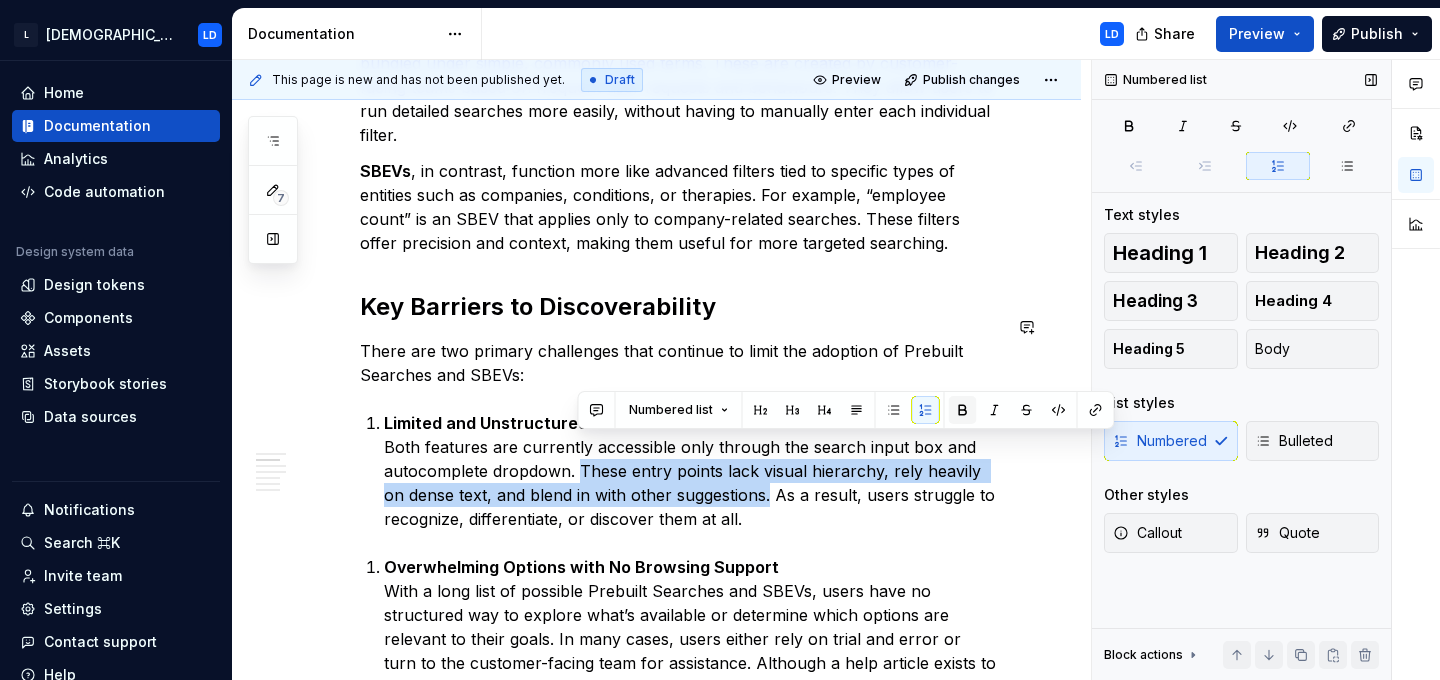 click at bounding box center [963, 410] 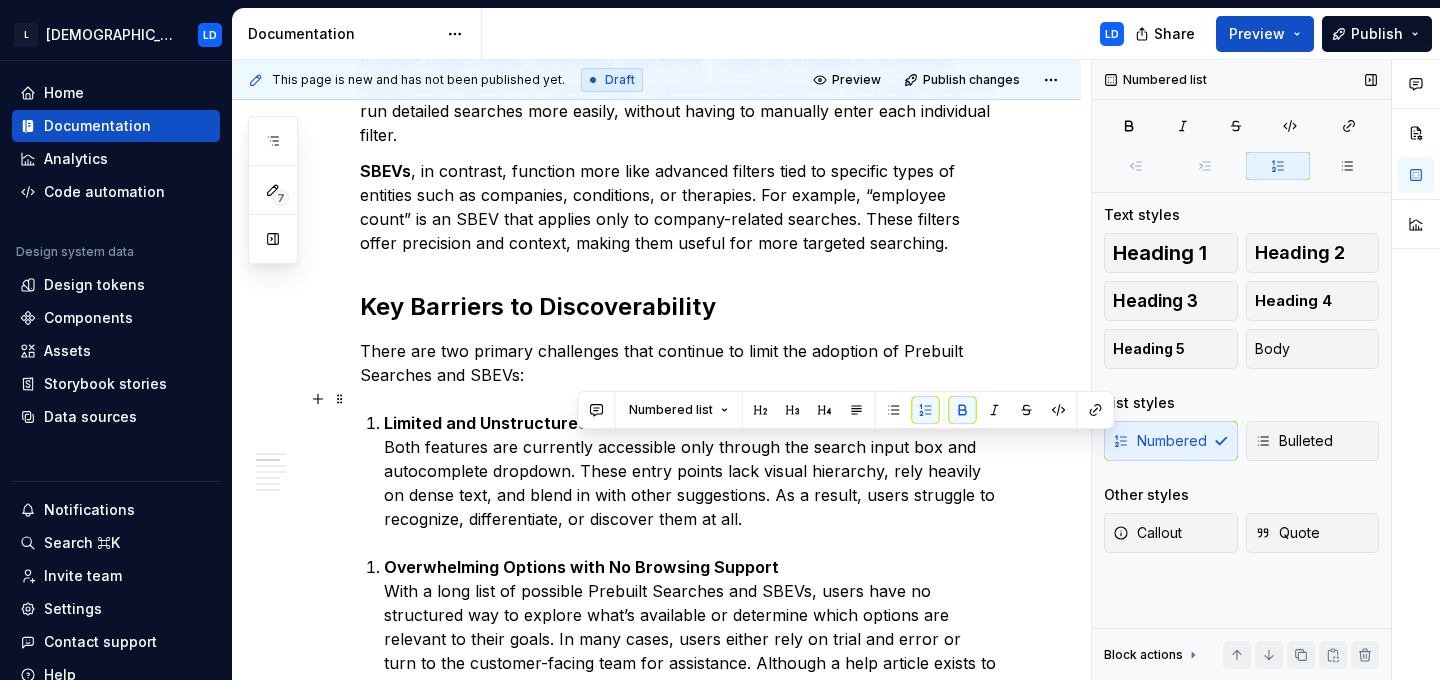 click on "Limited and Unstructured Access Both features are currently accessible only through the search input box and autocomplete dropdown. These entry points lack visual hierarchy, rely heavily on dense text, and blend in with other suggestions. As a result, users struggle to recognize, differentiate, or discover them at all." at bounding box center [692, 471] 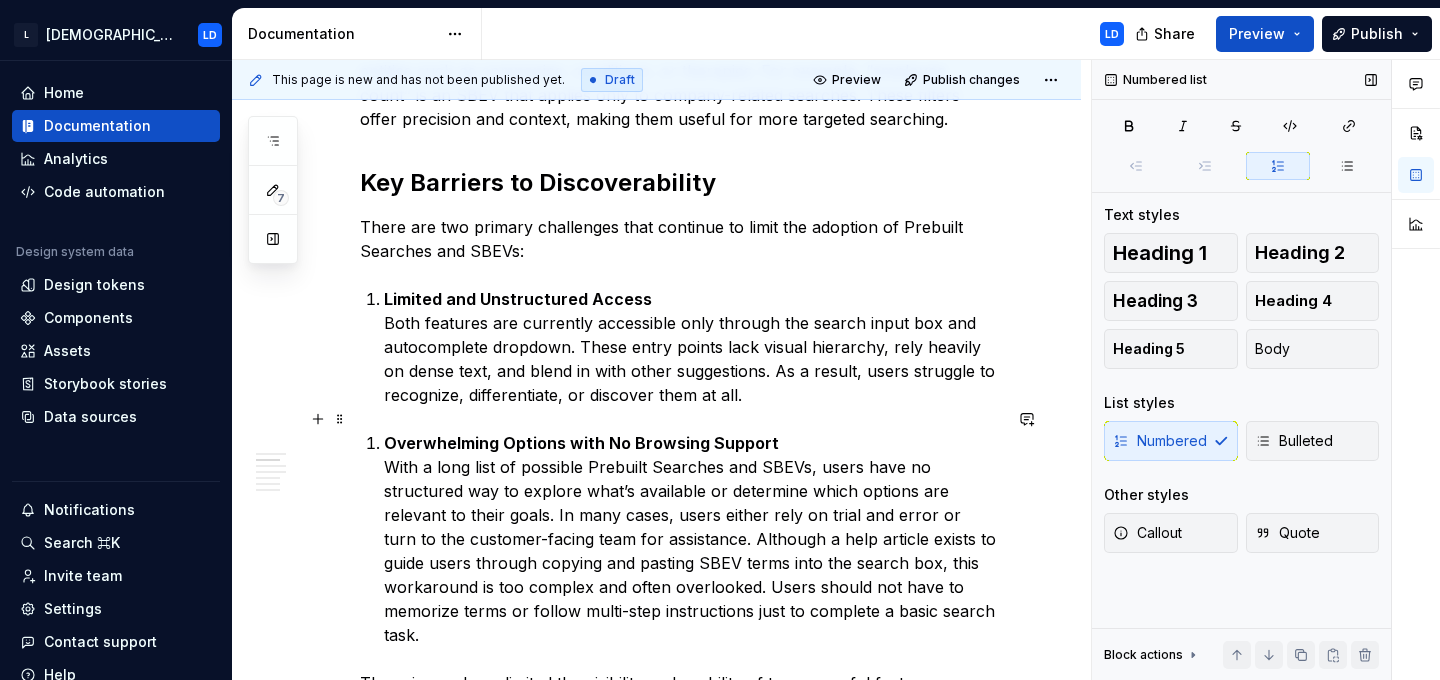 scroll, scrollTop: 742, scrollLeft: 0, axis: vertical 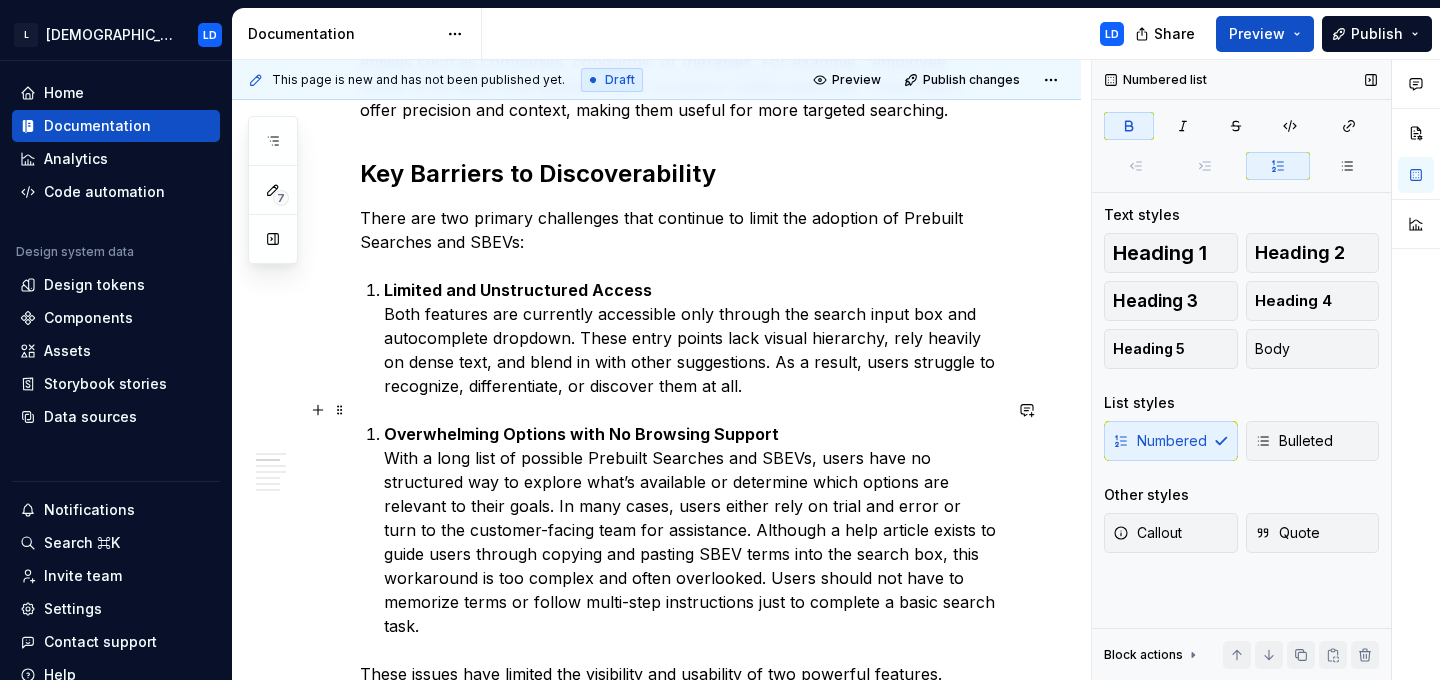 click on "Overwhelming Options with No Browsing Support With a long list of possible Prebuilt Searches and SBEVs, users have no structured way to explore what’s available or determine which options are relevant to their goals. In many cases, users either rely on trial and error or turn to the customer-facing team for assistance. Although a help article exists to guide users through copying and pasting SBEV terms into the search box, this workaround is too complex and often overlooked. Users should not have to memorize terms or follow multi-step instructions just to complete a basic search task." at bounding box center [692, 530] 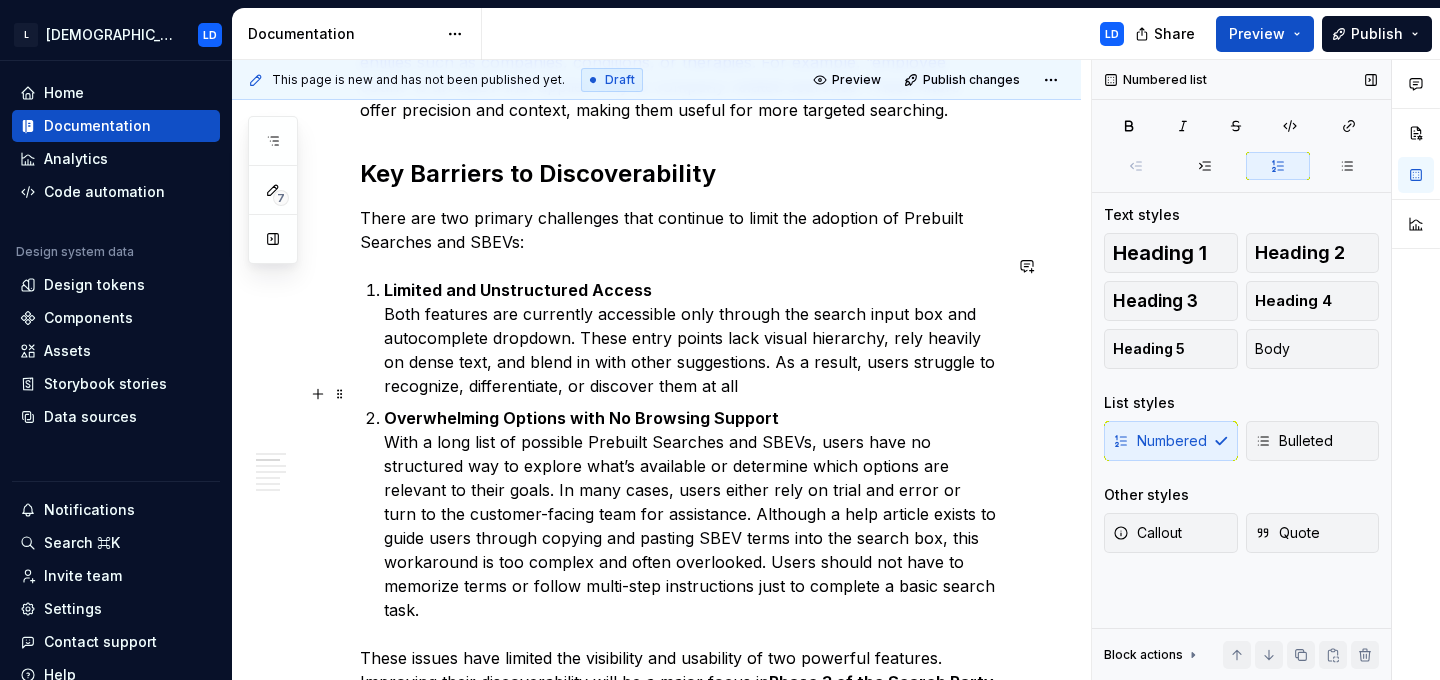 click on "Search Party Phase 3 is currently under development. Discoverability Challenges of Prebuilt Searches and SBEVs Despite their value in improving search efficiency, both Prebuilt Searches and Search by Entity Values (SBEVs) have long struggled with limited discoverability. Prebuilt Searches  are curated sets of multiple, often complex, search filters bundled under simple, commonly used terms. These are created by customer-facing teams based on frequent user requests and behaviours. They allow users to run detailed searches more easily, without having to manually enter each individual filter. SBEVs , in contrast, function more like advanced filters tied to specific types of entities such as companies, conditions, or therapies. For example, “employee count” is an SBEV that applies only to company-related searches. These filters offer precision and context, making them useful for more targeted searching. Key Barriers to Discoverability Limited and Unstructured Access Phase 3 of the Search Party initiative . ," at bounding box center (680, 1472) 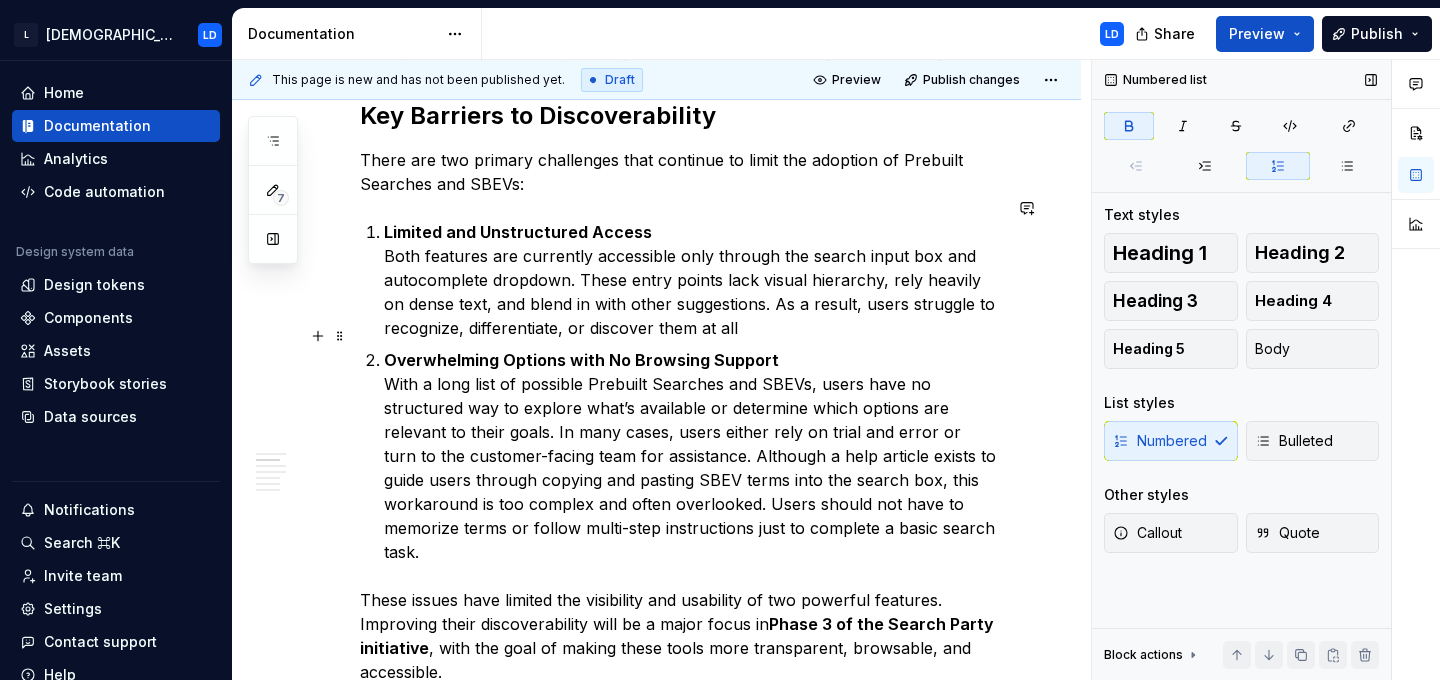 scroll, scrollTop: 800, scrollLeft: 0, axis: vertical 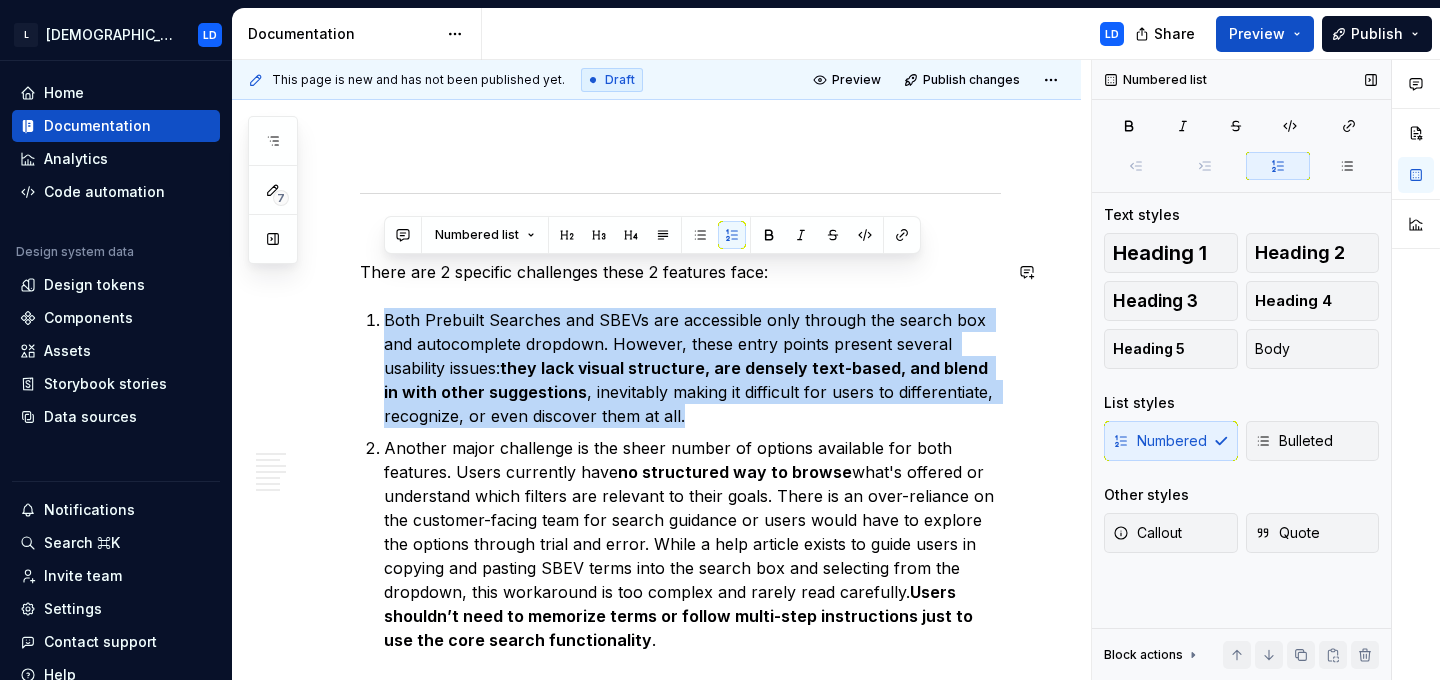 drag, startPoint x: 692, startPoint y: 366, endPoint x: 343, endPoint y: 256, distance: 365.92487 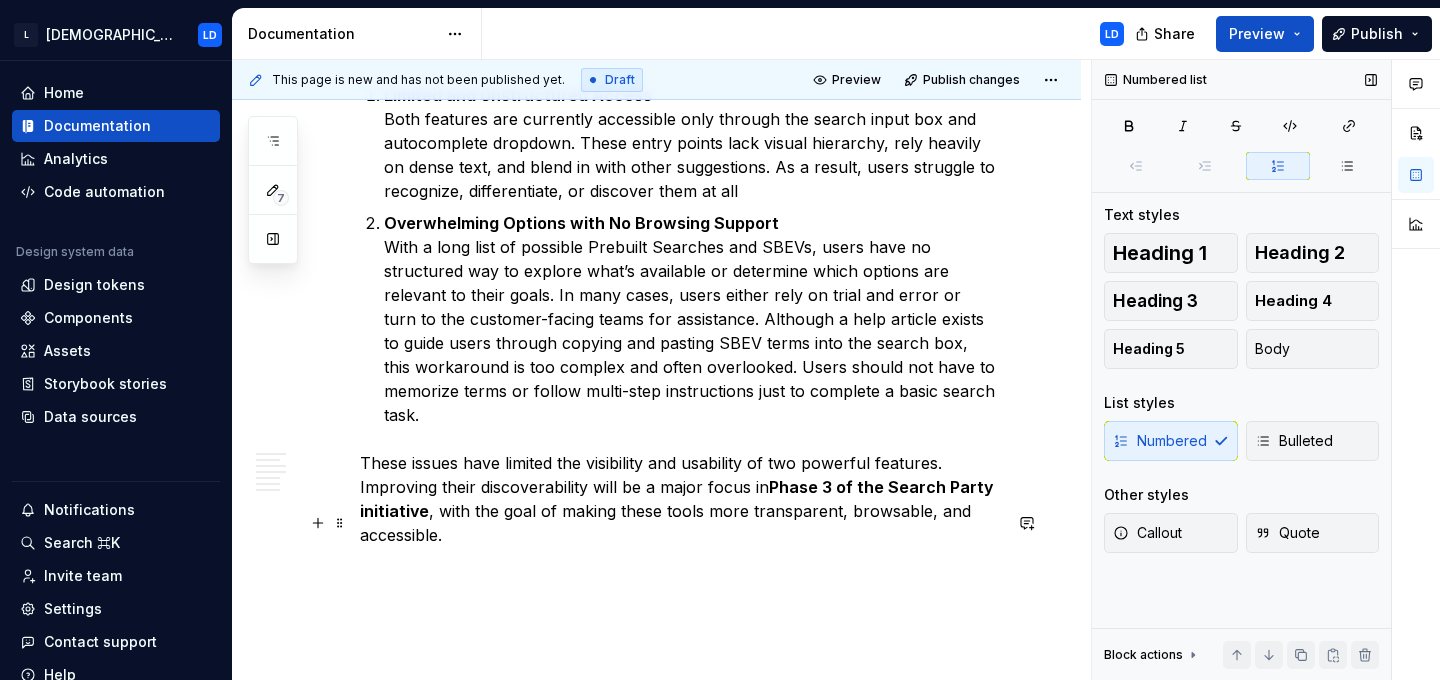 scroll, scrollTop: 931, scrollLeft: 0, axis: vertical 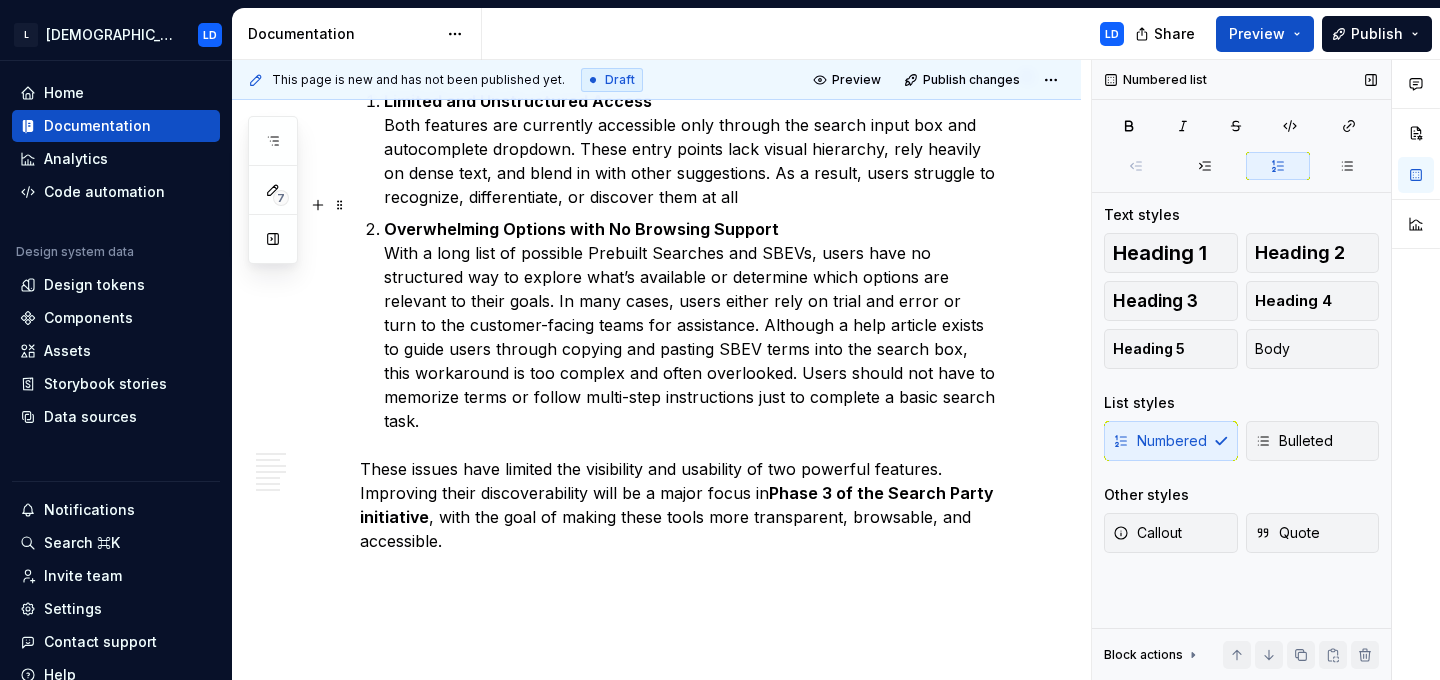 click on "Overwhelming Options with No Browsing Support With a long list of possible Prebuilt Searches and SBEVs, users have no structured way to explore what’s available or determine which options are relevant to their goals. In many cases, users either rely on trial and error or turn to the customer-facing teams for assistance. Although a help article exists to guide users through copying and pasting SBEV terms into the search box, this workaround is too complex and often overlooked. Users should not have to memorize terms or follow multi-step instructions just to complete a basic search task." at bounding box center (692, 325) 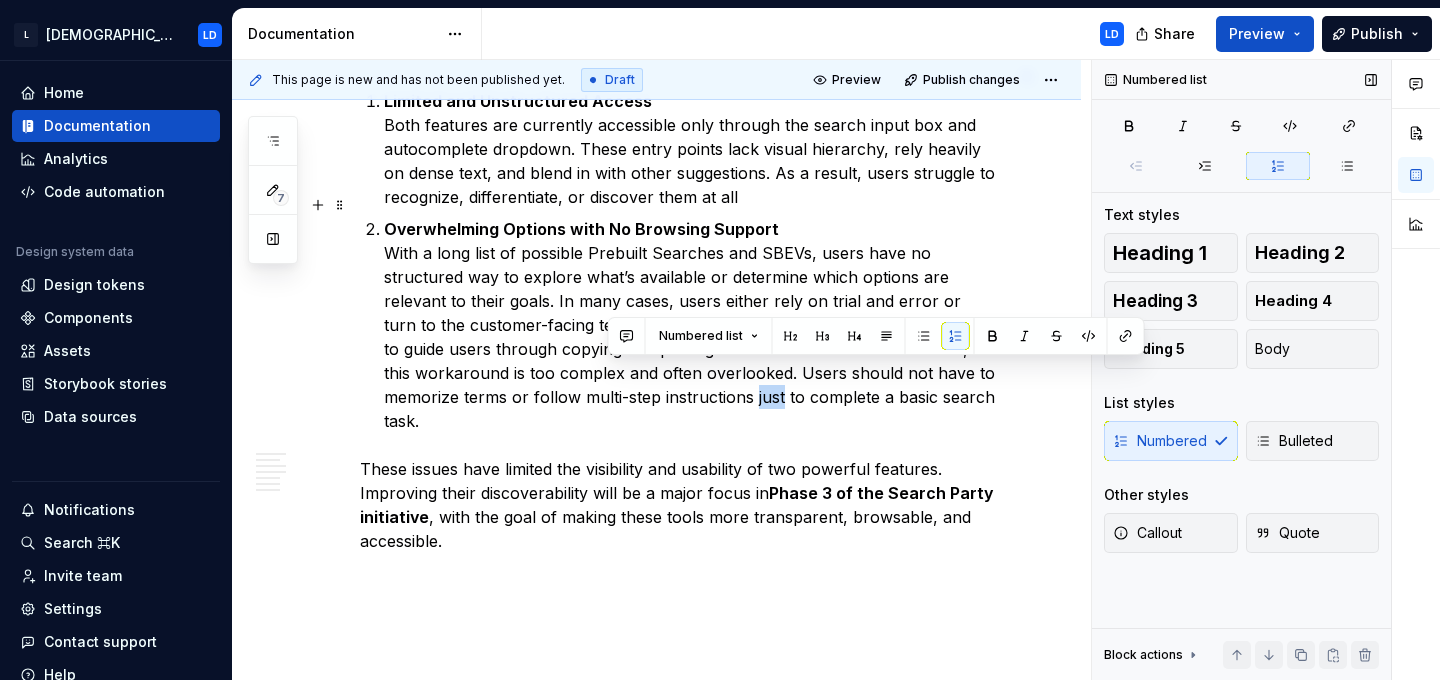 click on "Overwhelming Options with No Browsing Support With a long list of possible Prebuilt Searches and SBEVs, users have no structured way to explore what’s available or determine which options are relevant to their goals. In many cases, users either rely on trial and error or turn to the customer-facing teams for assistance. Although a help article exists to guide users through copying and pasting SBEV terms into the search box, this workaround is too complex and often overlooked. Users should not have to memorize terms or follow multi-step instructions just to complete a basic search task." at bounding box center [692, 325] 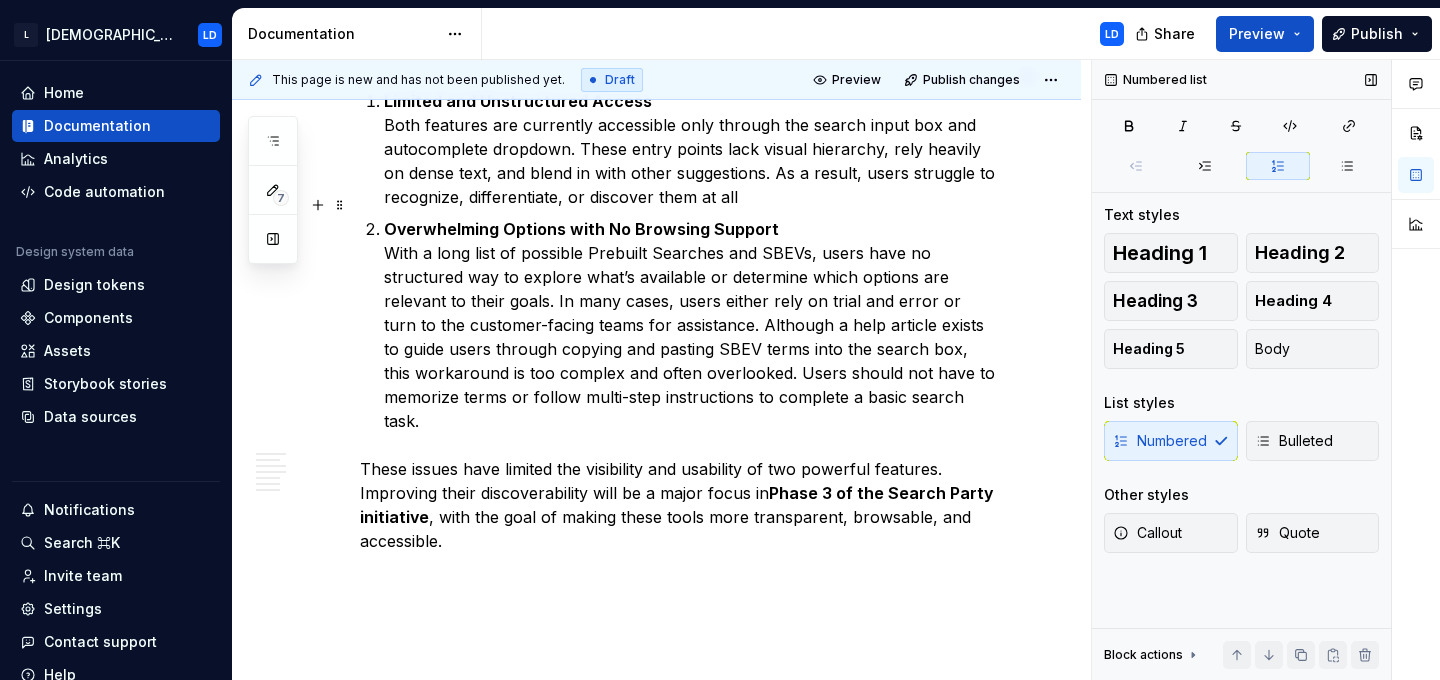 click on "Overwhelming Options with No Browsing Support With a long list of possible Prebuilt Searches and SBEVs, users have no structured way to explore what’s available or determine which options are relevant to their goals. In many cases, users either rely on trial and error or turn to the customer-facing teams for assistance. Although a help article exists to guide users through copying and pasting SBEV terms into the search box, this workaround is too complex and often overlooked. Users should not have to memorize terms or follow multi-step instructions to complete a basic search task." at bounding box center [692, 325] 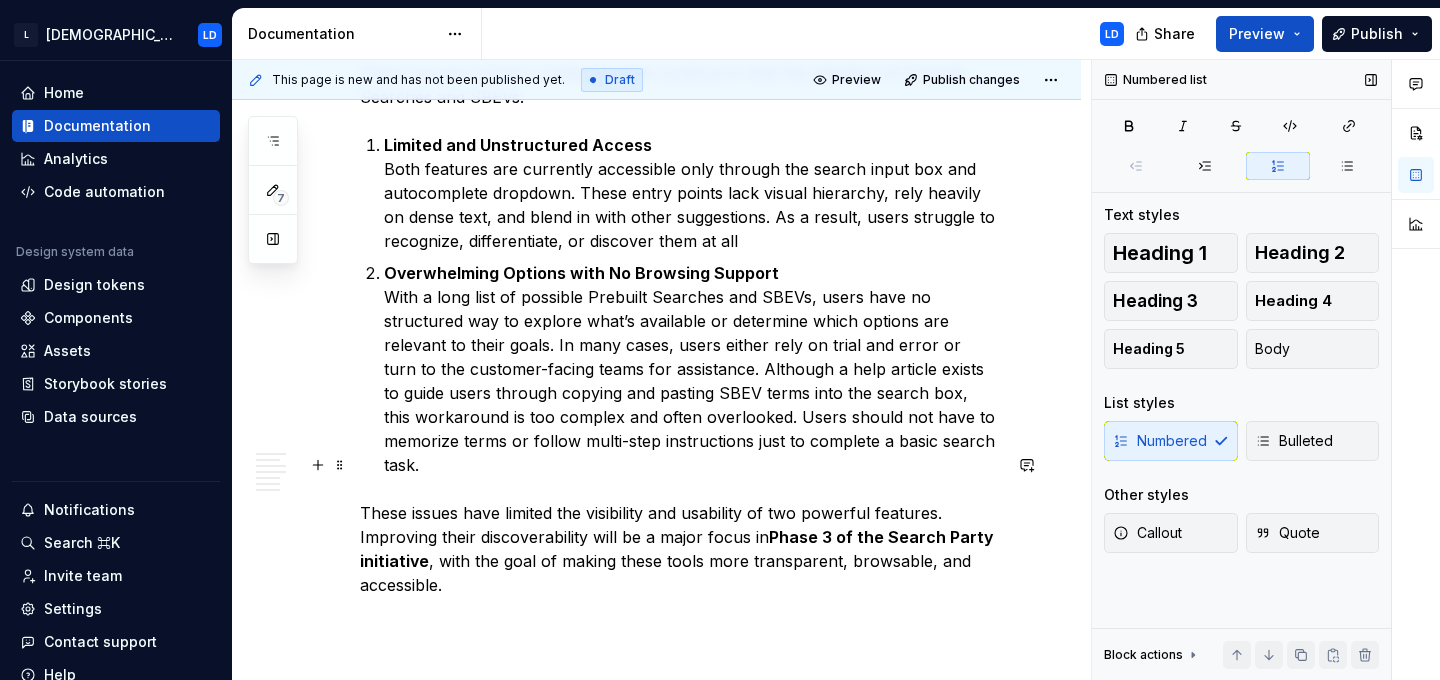 scroll, scrollTop: 890, scrollLeft: 0, axis: vertical 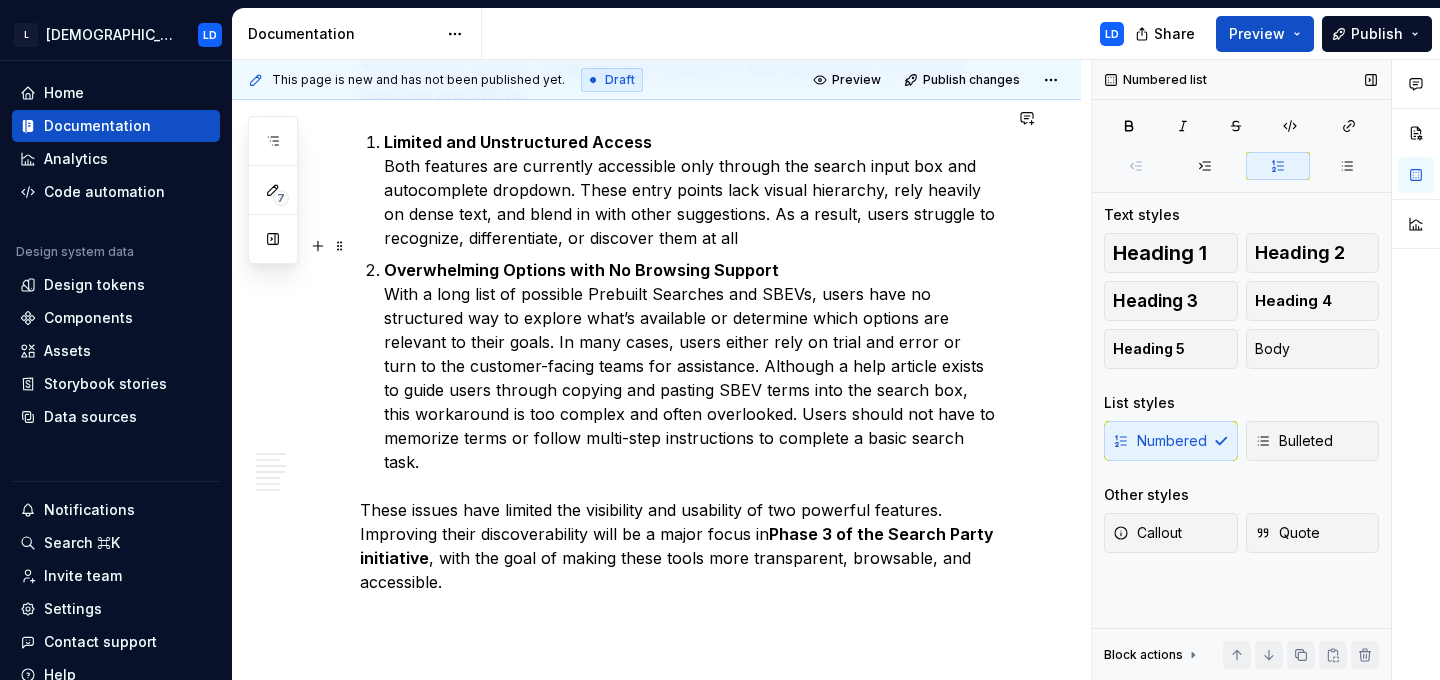 click on "Overwhelming Options with No Browsing Support With a long list of possible Prebuilt Searches and SBEVs, users have no structured way to explore what’s available or determine which options are relevant to their goals. In many cases, users either rely on trial and error or turn to the customer-facing teams for assistance. Although a help article exists to guide users through copying and pasting SBEV terms into the search box, this workaround is too complex and often overlooked. Users should not have to memorize terms or follow multi-step instructions to complete a basic search task." at bounding box center [692, 366] 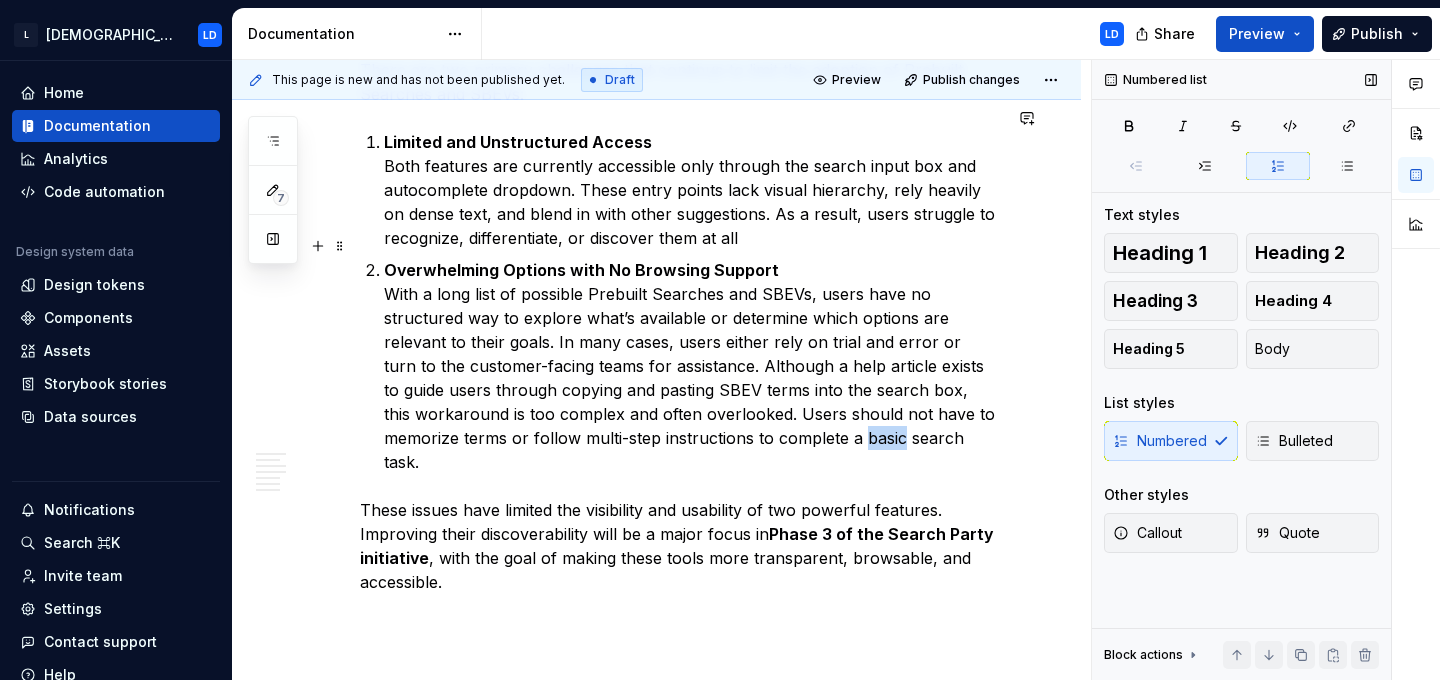 click on "Overwhelming Options with No Browsing Support With a long list of possible Prebuilt Searches and SBEVs, users have no structured way to explore what’s available or determine which options are relevant to their goals. In many cases, users either rely on trial and error or turn to the customer-facing teams for assistance. Although a help article exists to guide users through copying and pasting SBEV terms into the search box, this workaround is too complex and often overlooked. Users should not have to memorize terms or follow multi-step instructions to complete a basic search task." at bounding box center [692, 366] 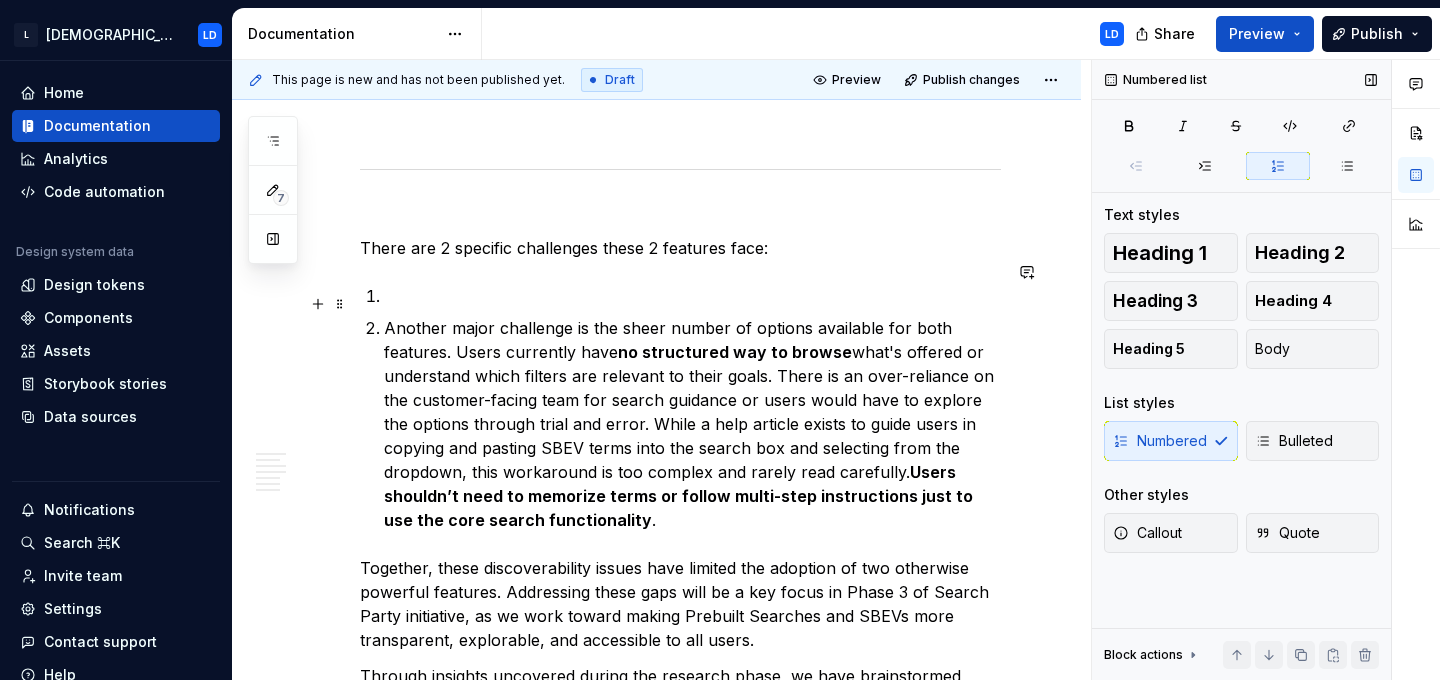scroll, scrollTop: 1565, scrollLeft: 0, axis: vertical 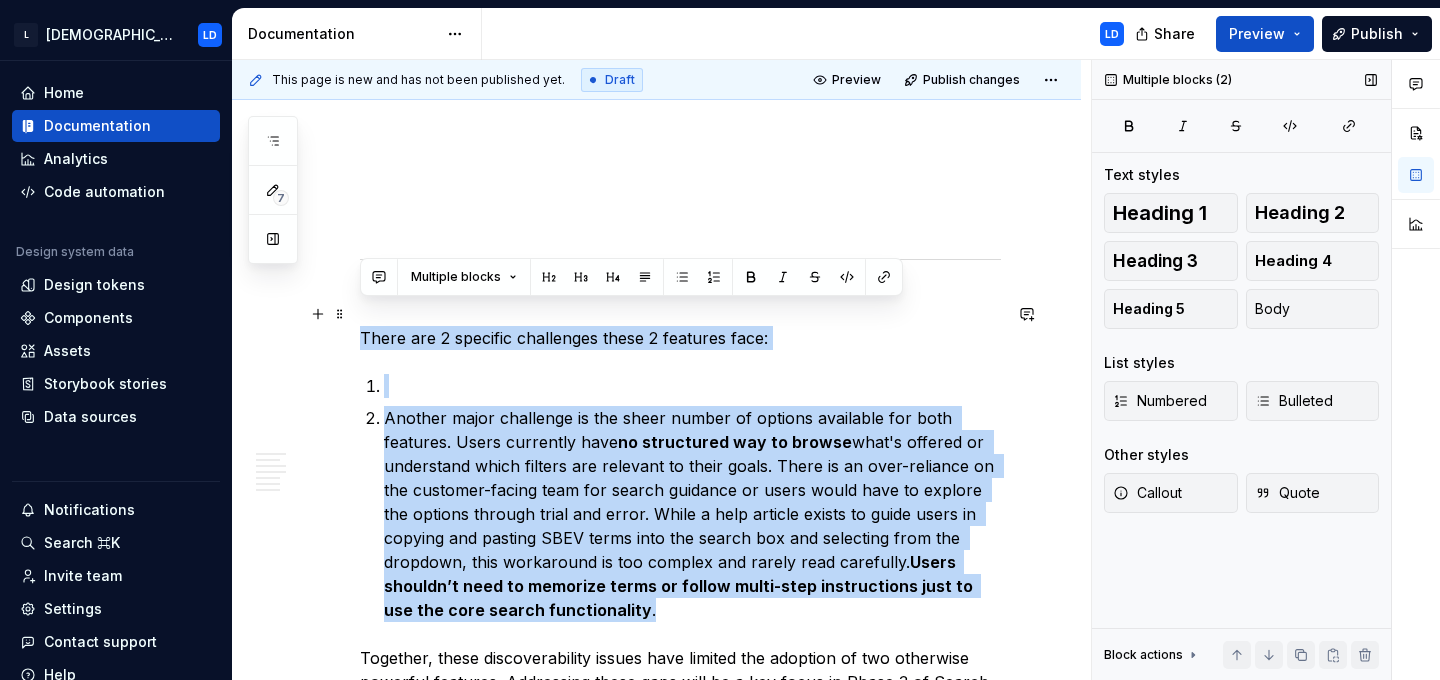 drag, startPoint x: 499, startPoint y: 438, endPoint x: 359, endPoint y: 310, distance: 189.69449 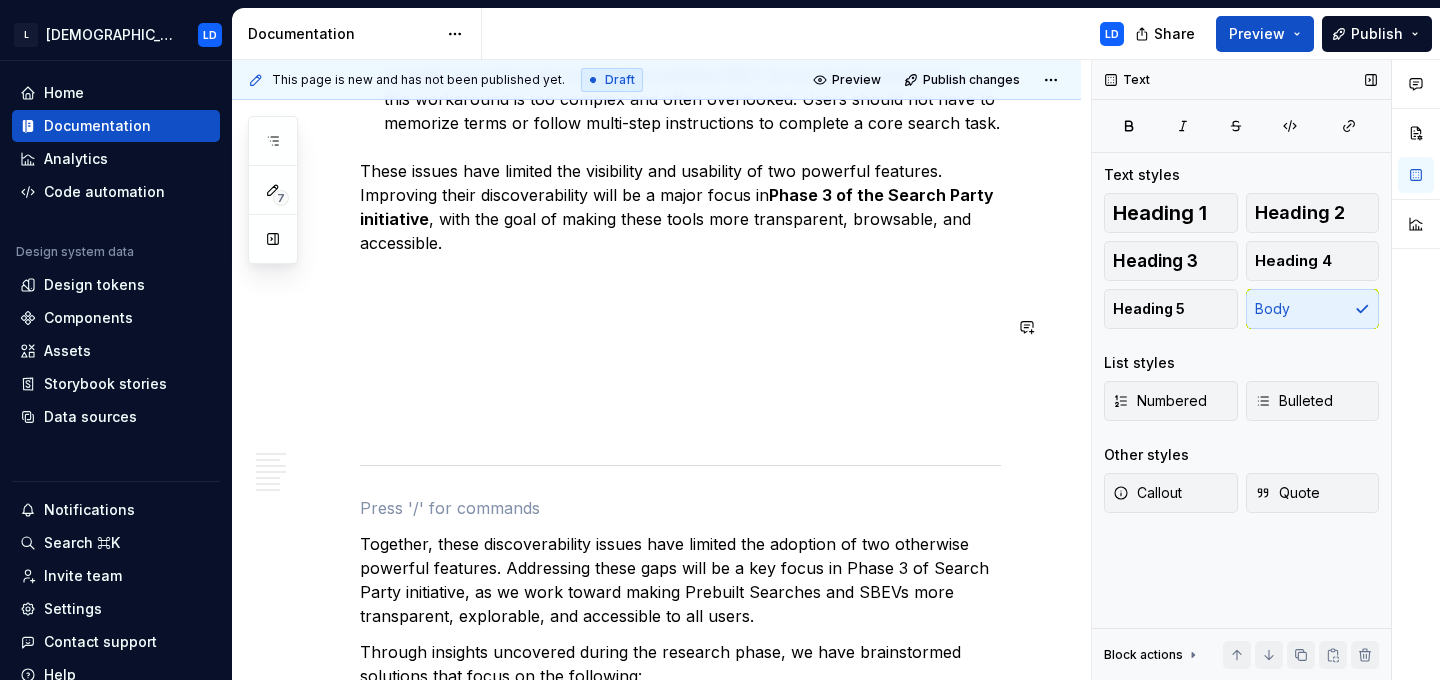 scroll, scrollTop: 1201, scrollLeft: 0, axis: vertical 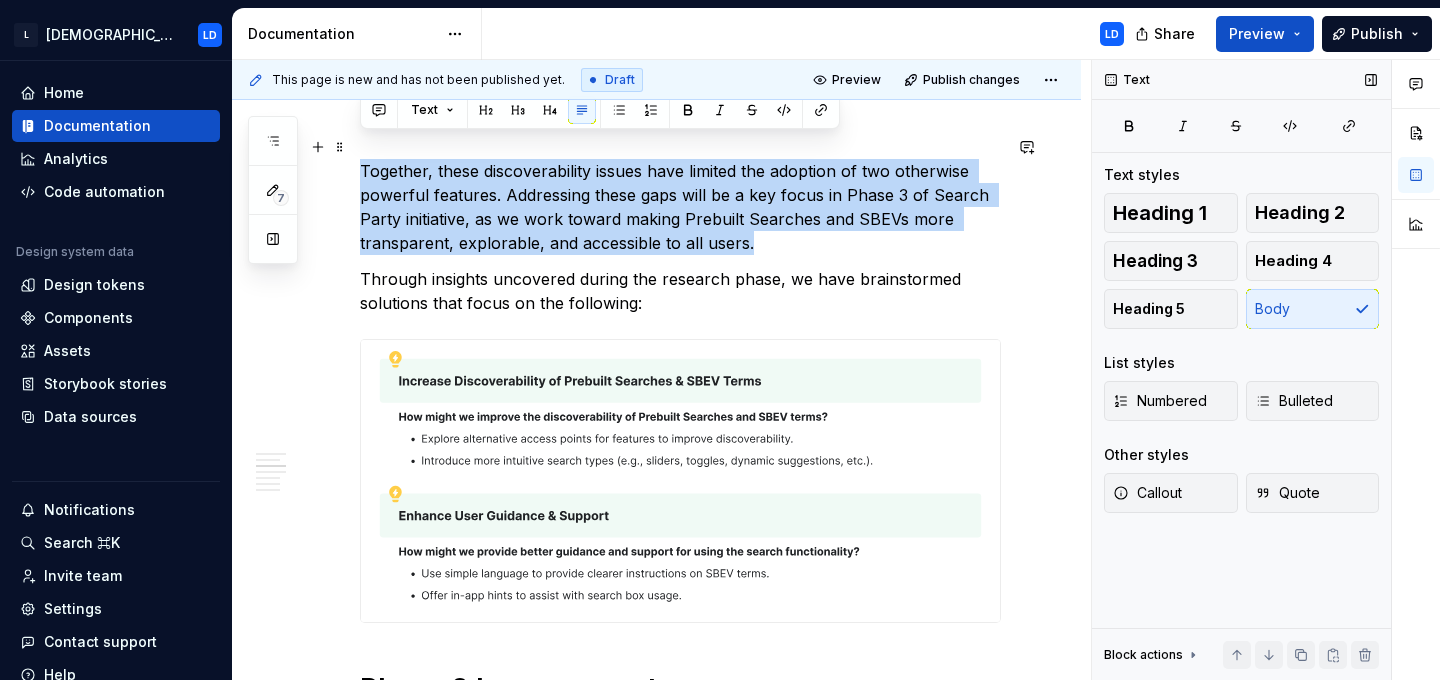 drag, startPoint x: 361, startPoint y: 522, endPoint x: 755, endPoint y: 213, distance: 500.7165 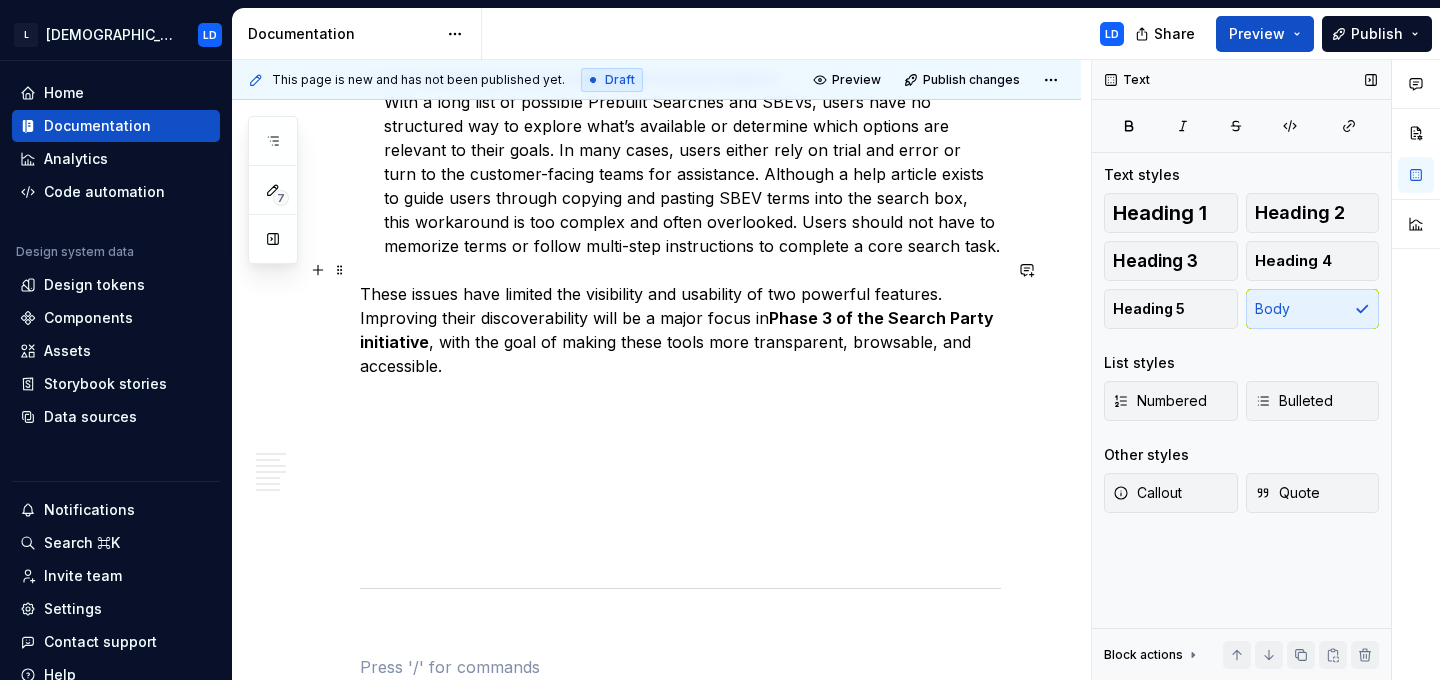 scroll, scrollTop: 1081, scrollLeft: 0, axis: vertical 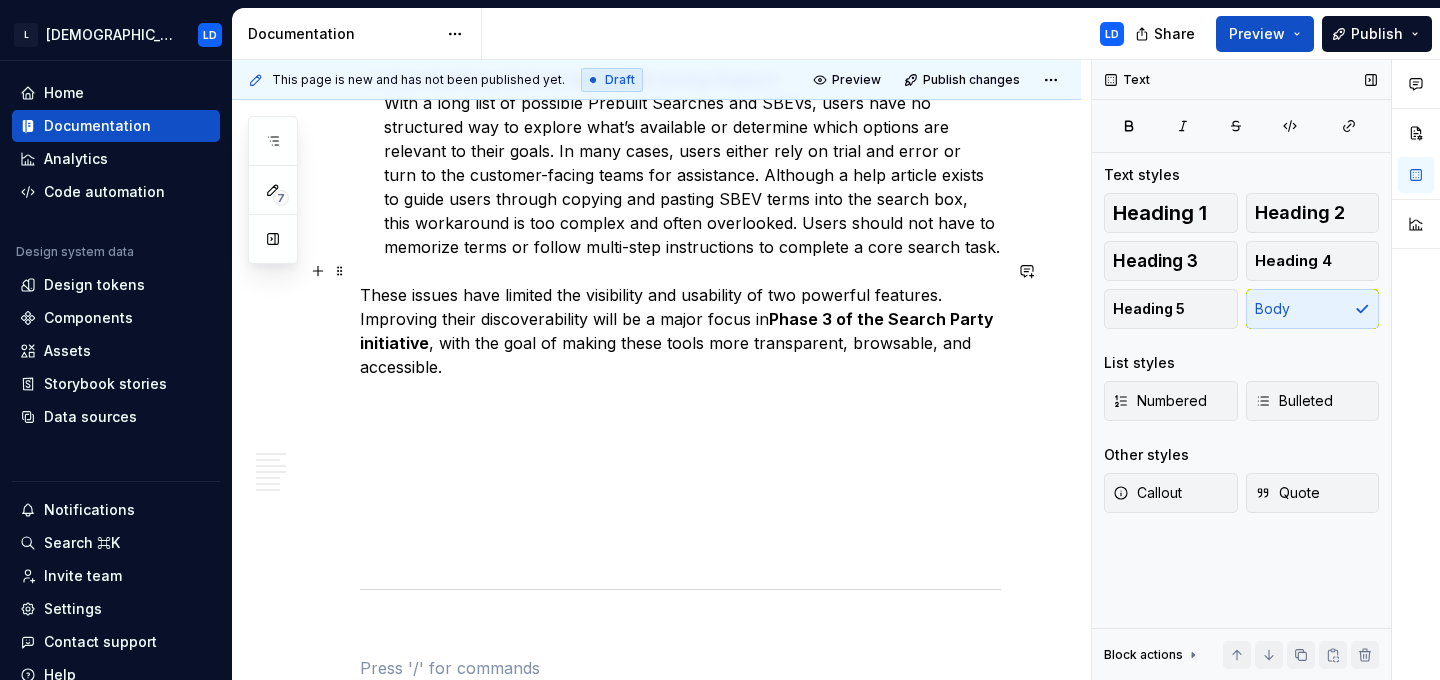 click on "These issues have limited the visibility and usability of two powerful features. Improving their discoverability will be a major focus in  Phase 3 of the Search Party initiative , with the goal of making these tools more transparent, browsable, and accessible." at bounding box center [680, 331] 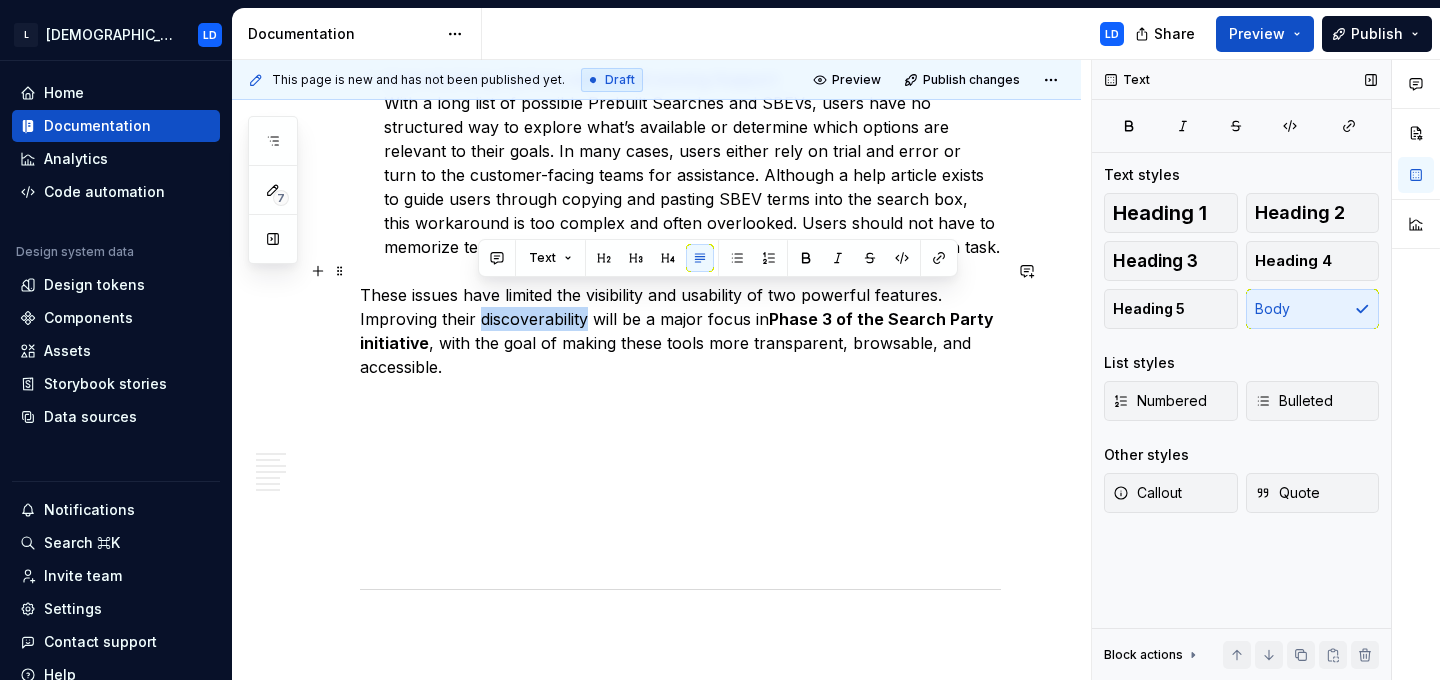 click on "These issues have limited the visibility and usability of two powerful features. Improving their discoverability will be a major focus in  Phase 3 of the Search Party initiative , with the goal of making these tools more transparent, browsable, and accessible." at bounding box center [680, 331] 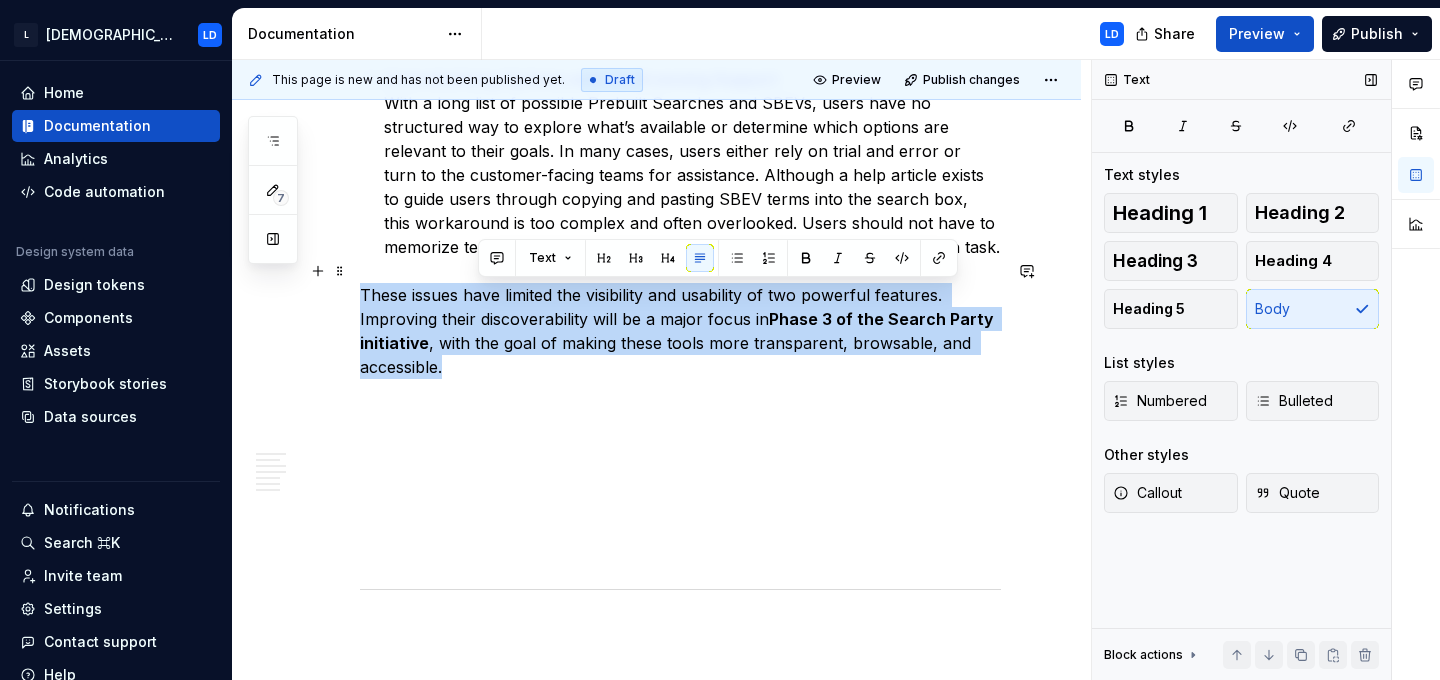 click on "These issues have limited the visibility and usability of two powerful features. Improving their discoverability will be a major focus in  Phase 3 of the Search Party initiative , with the goal of making these tools more transparent, browsable, and accessible." at bounding box center (680, 331) 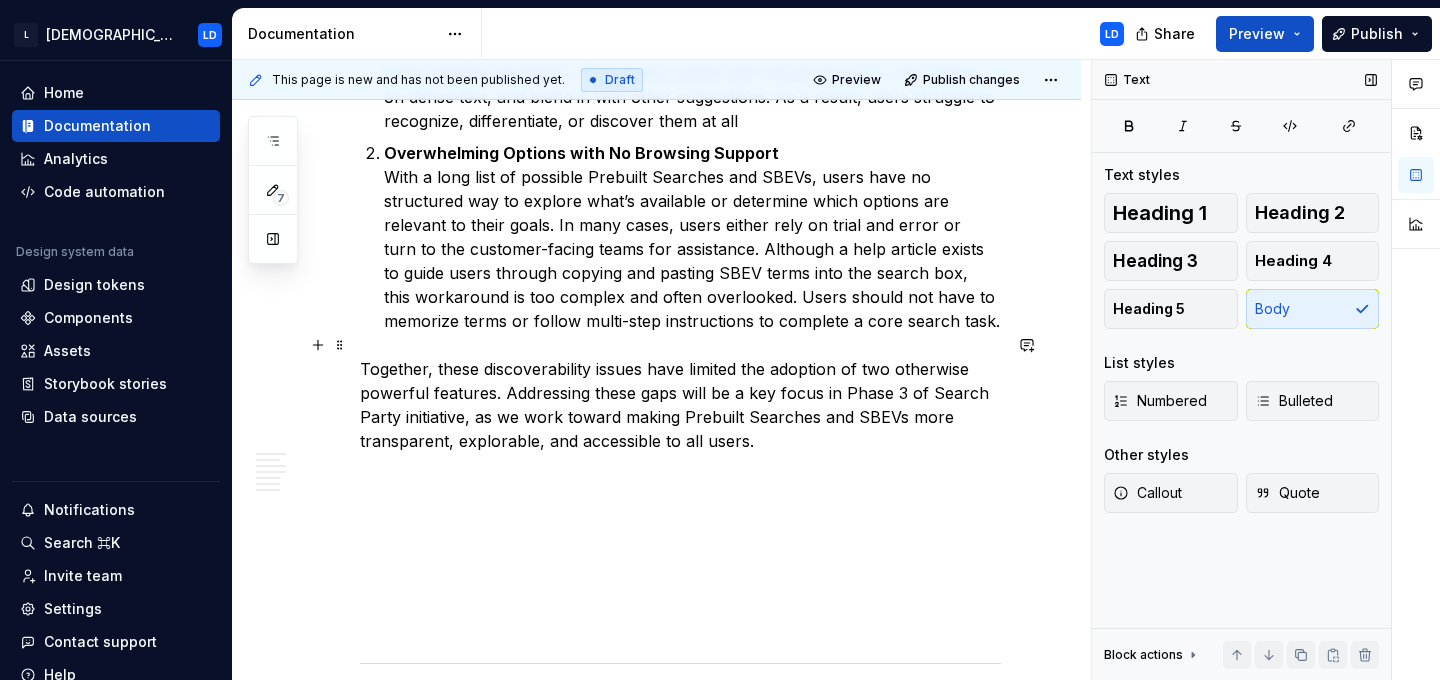 scroll, scrollTop: 1008, scrollLeft: 0, axis: vertical 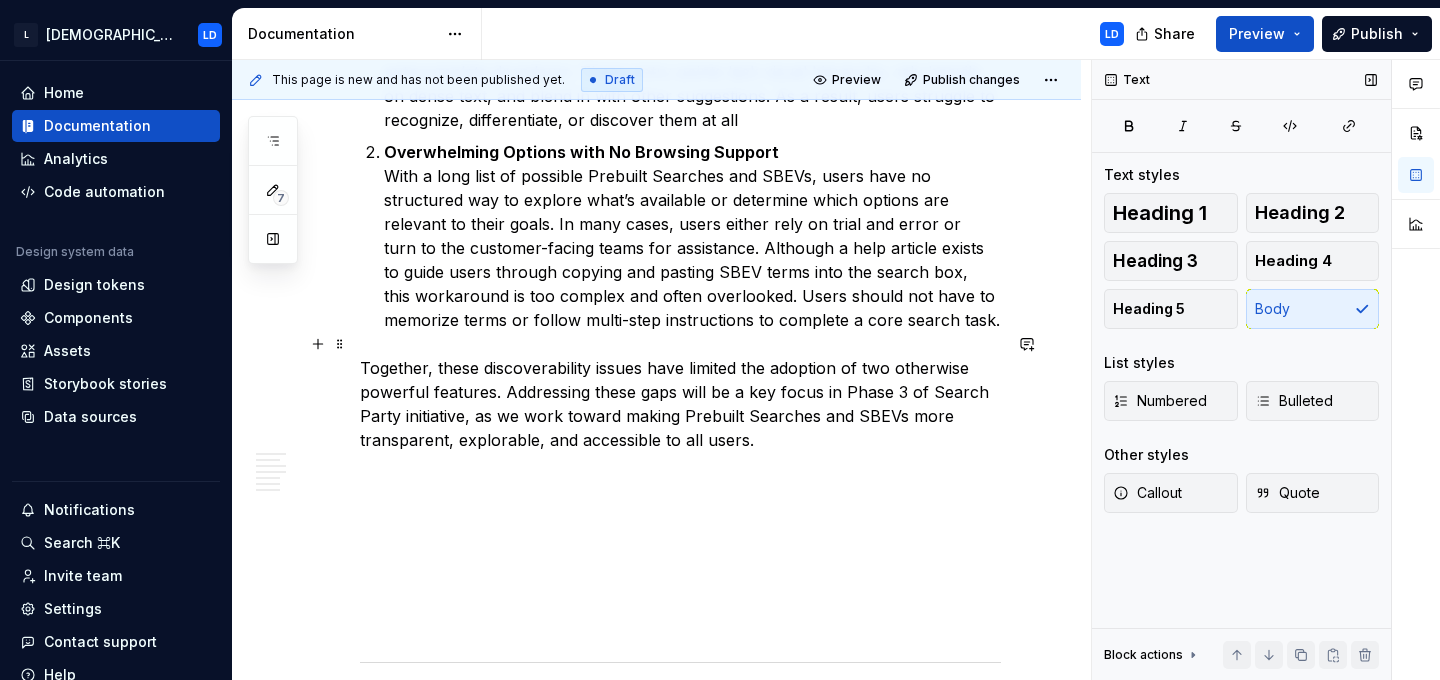 click on "Together, these discoverability issues have limited the adoption of two otherwise powerful features. Addressing these gaps will be a key focus in Phase 3 of Search Party initiative, as we work toward making Prebuilt Searches and SBEVs more transparent, explorable, and accessible to all users." at bounding box center (680, 404) 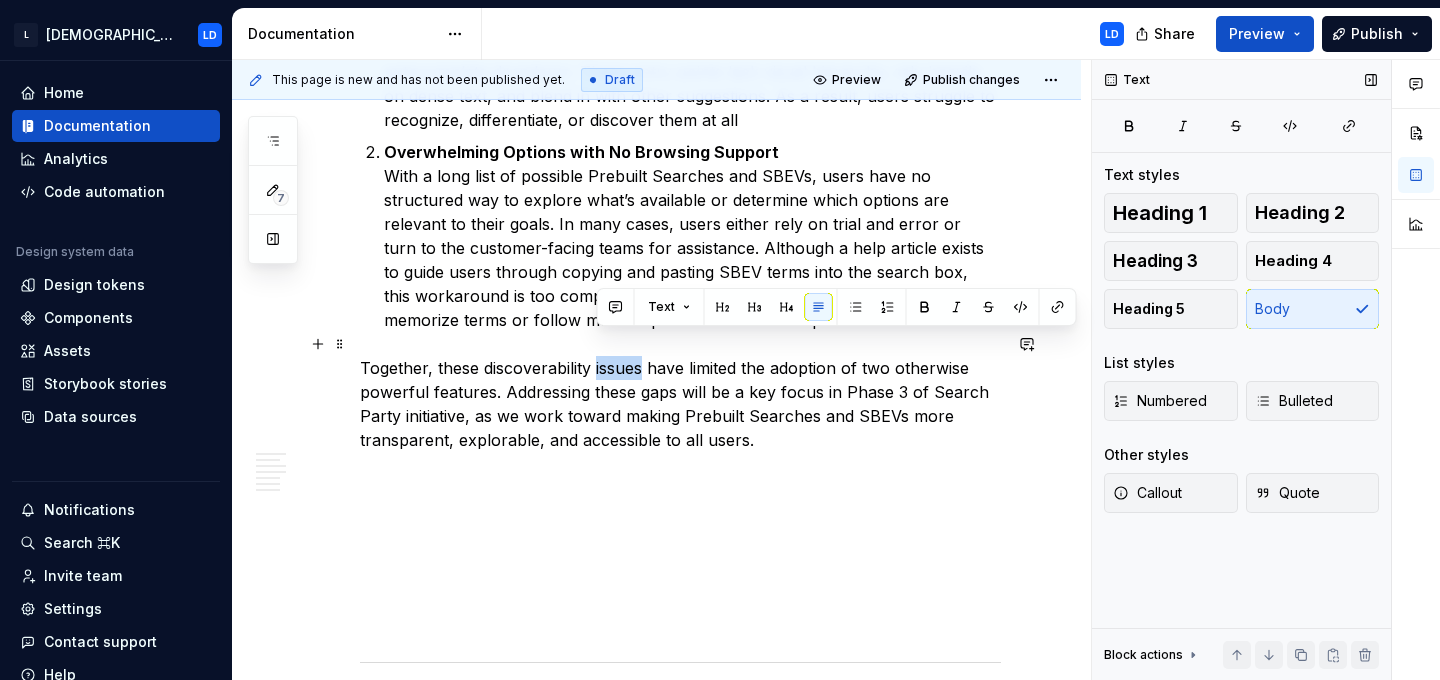 click on "Together, these discoverability issues have limited the adoption of two otherwise powerful features. Addressing these gaps will be a key focus in Phase 3 of Search Party initiative, as we work toward making Prebuilt Searches and SBEVs more transparent, explorable, and accessible to all users." at bounding box center (680, 404) 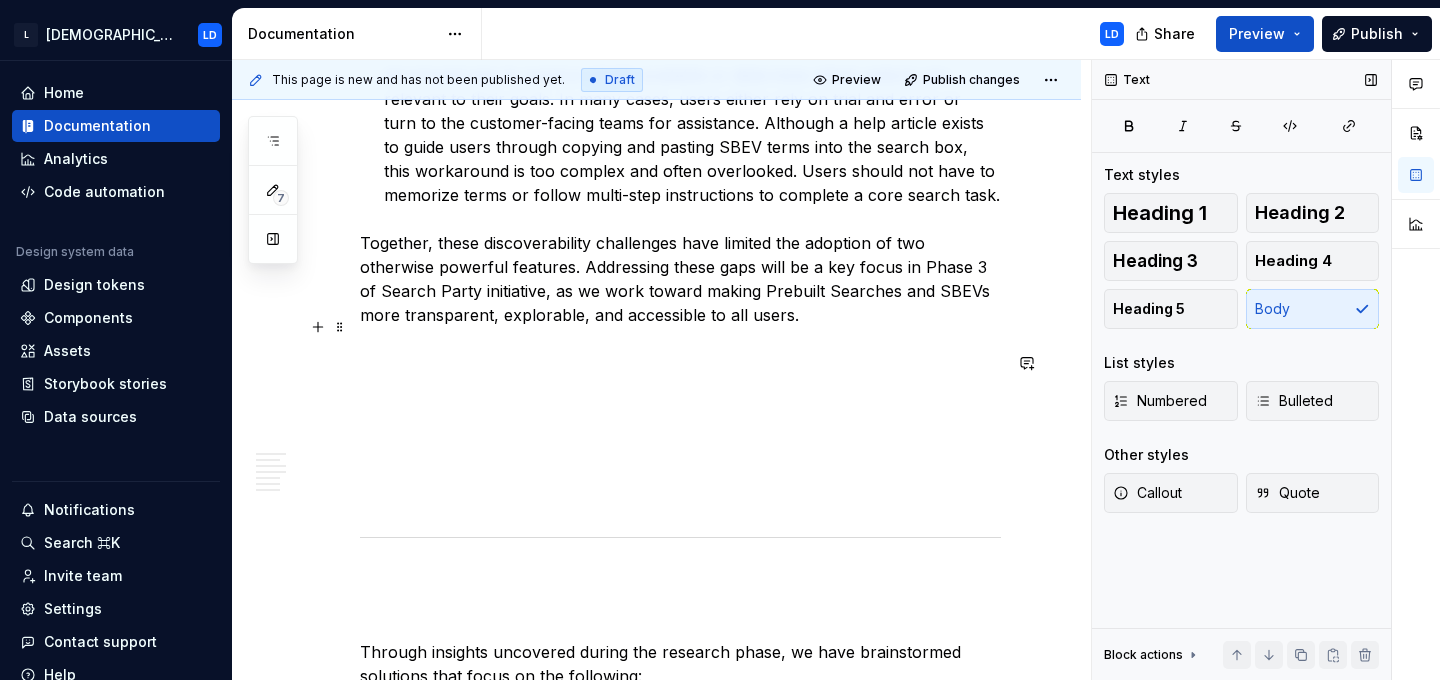scroll, scrollTop: 1129, scrollLeft: 0, axis: vertical 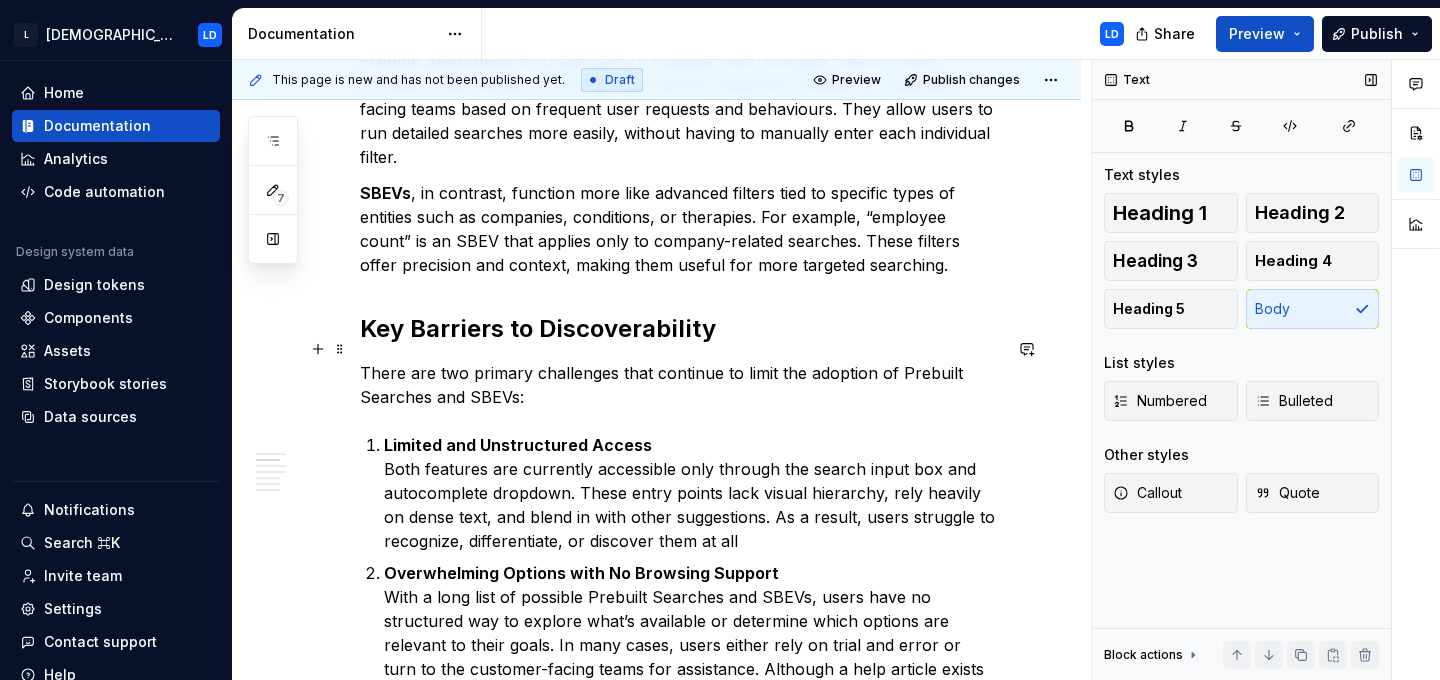 drag, startPoint x: 621, startPoint y: 348, endPoint x: 624, endPoint y: 364, distance: 16.27882 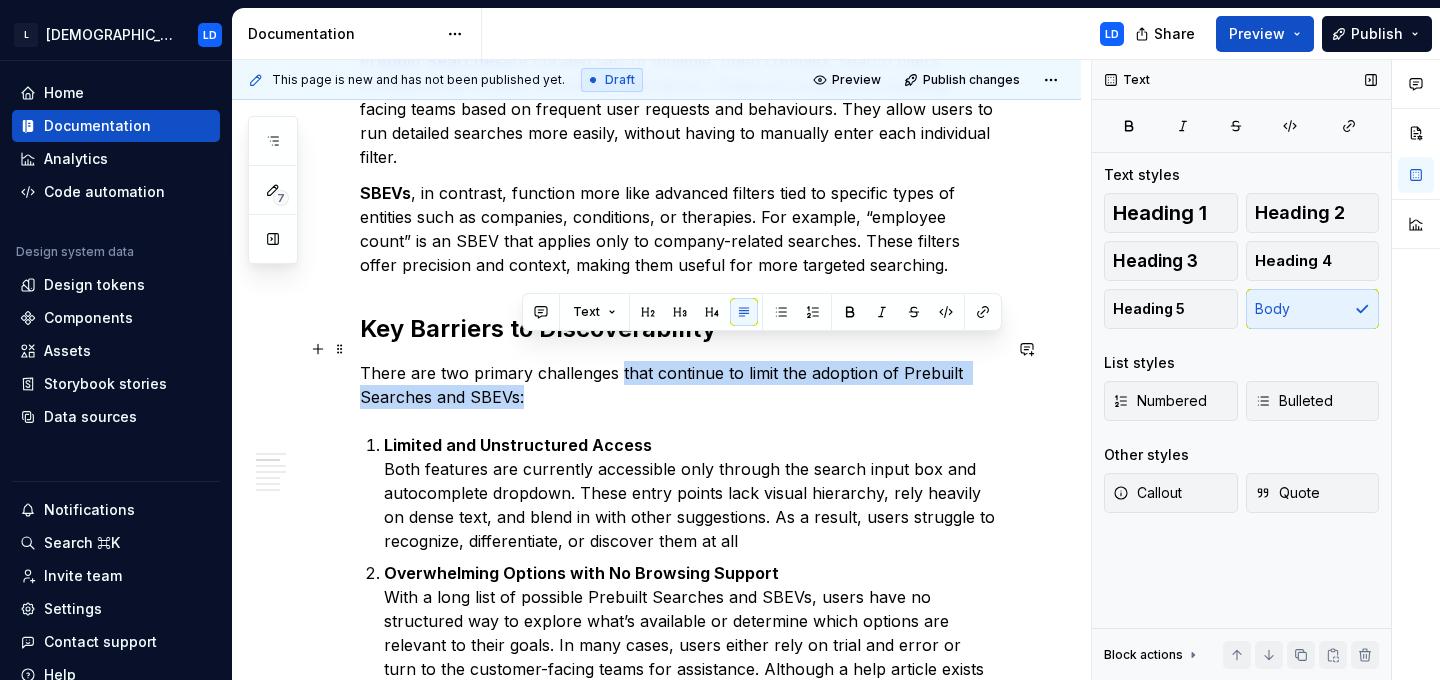 drag, startPoint x: 620, startPoint y: 350, endPoint x: 623, endPoint y: 372, distance: 22.203604 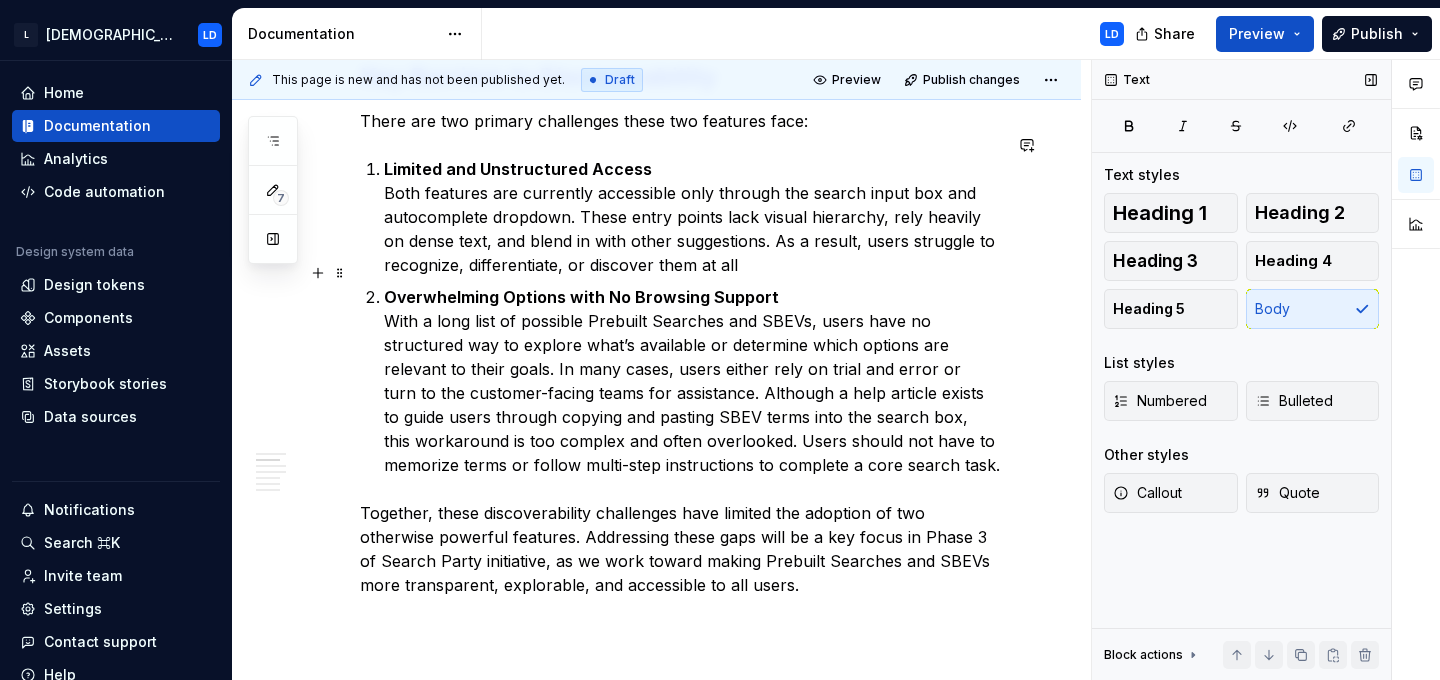 scroll, scrollTop: 844, scrollLeft: 0, axis: vertical 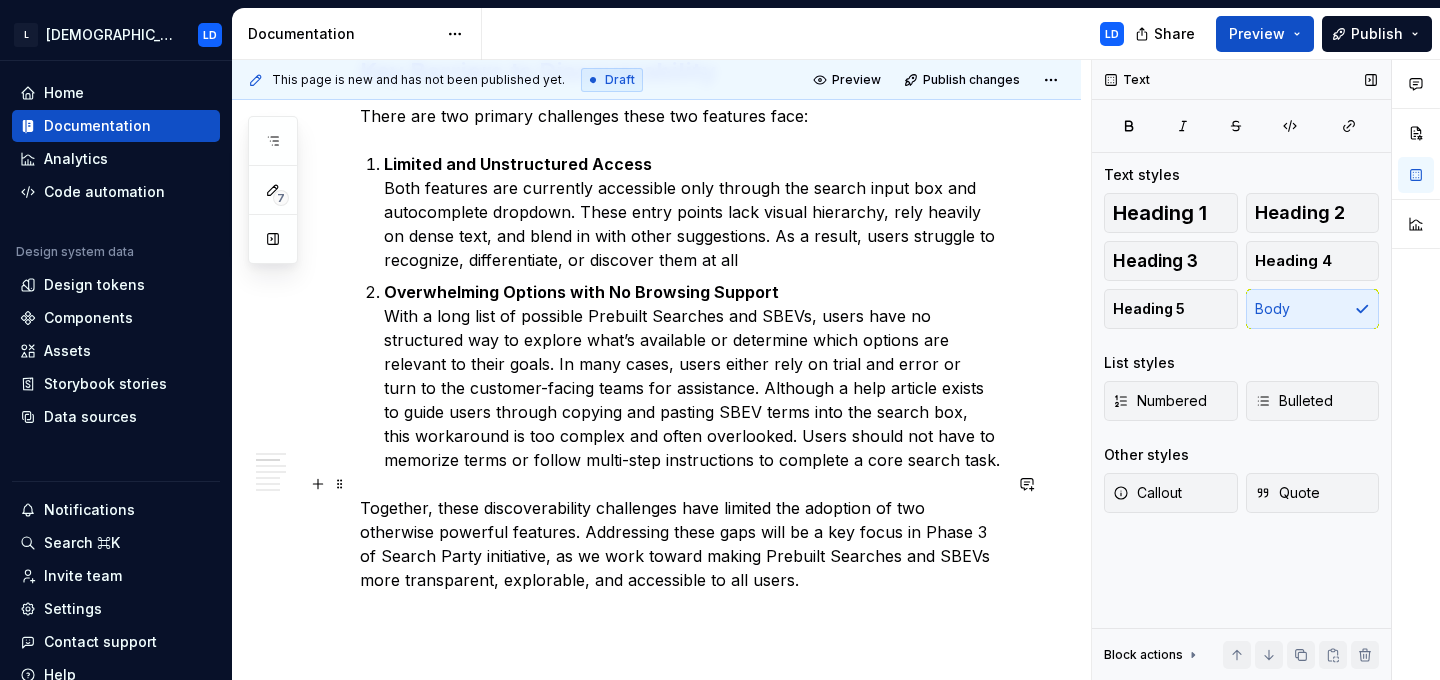 click on "Together, these discoverability challenges have limited the adoption of two otherwise powerful features. Addressing these gaps will be a key focus in Phase 3 of Search Party initiative, as we work toward making Prebuilt Searches and SBEVs more transparent, explorable, and accessible to all users." at bounding box center (680, 544) 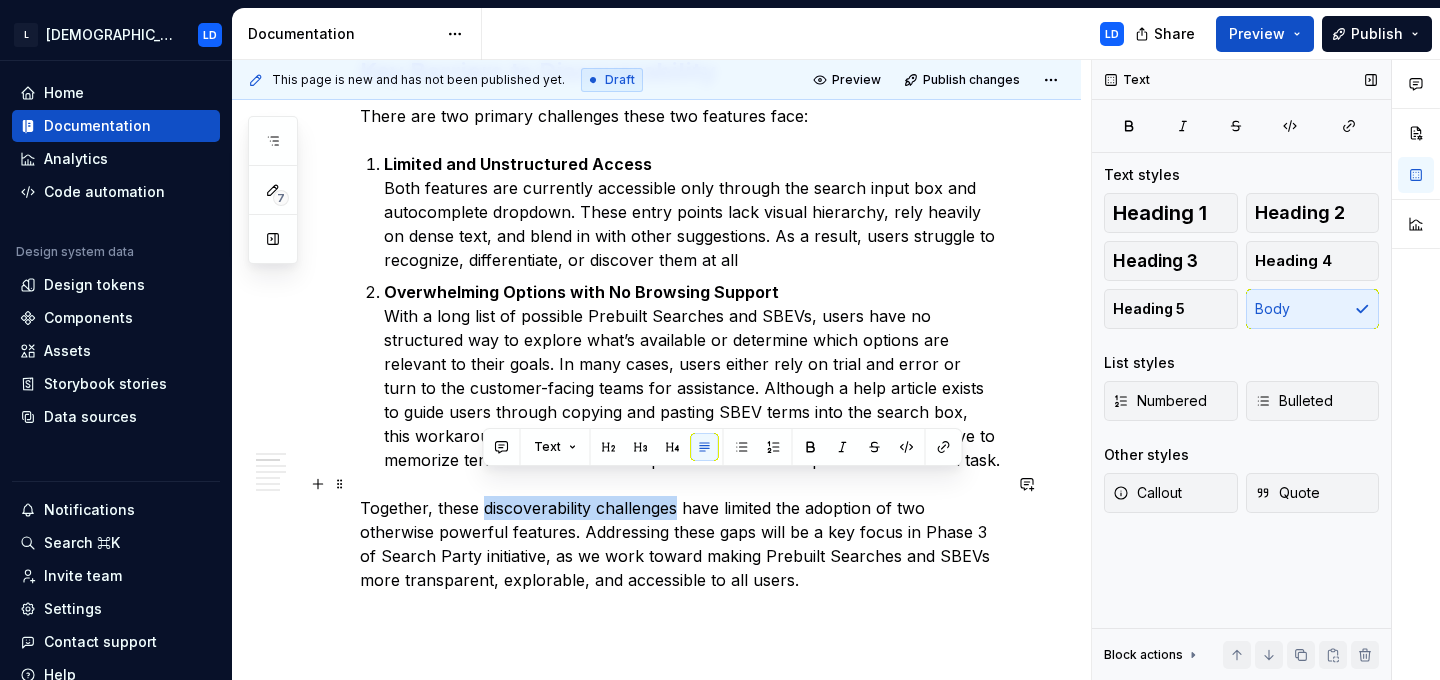 click on "Together, these discoverability challenges have limited the adoption of two otherwise powerful features. Addressing these gaps will be a key focus in Phase 3 of Search Party initiative, as we work toward making Prebuilt Searches and SBEVs more transparent, explorable, and accessible to all users." at bounding box center [680, 544] 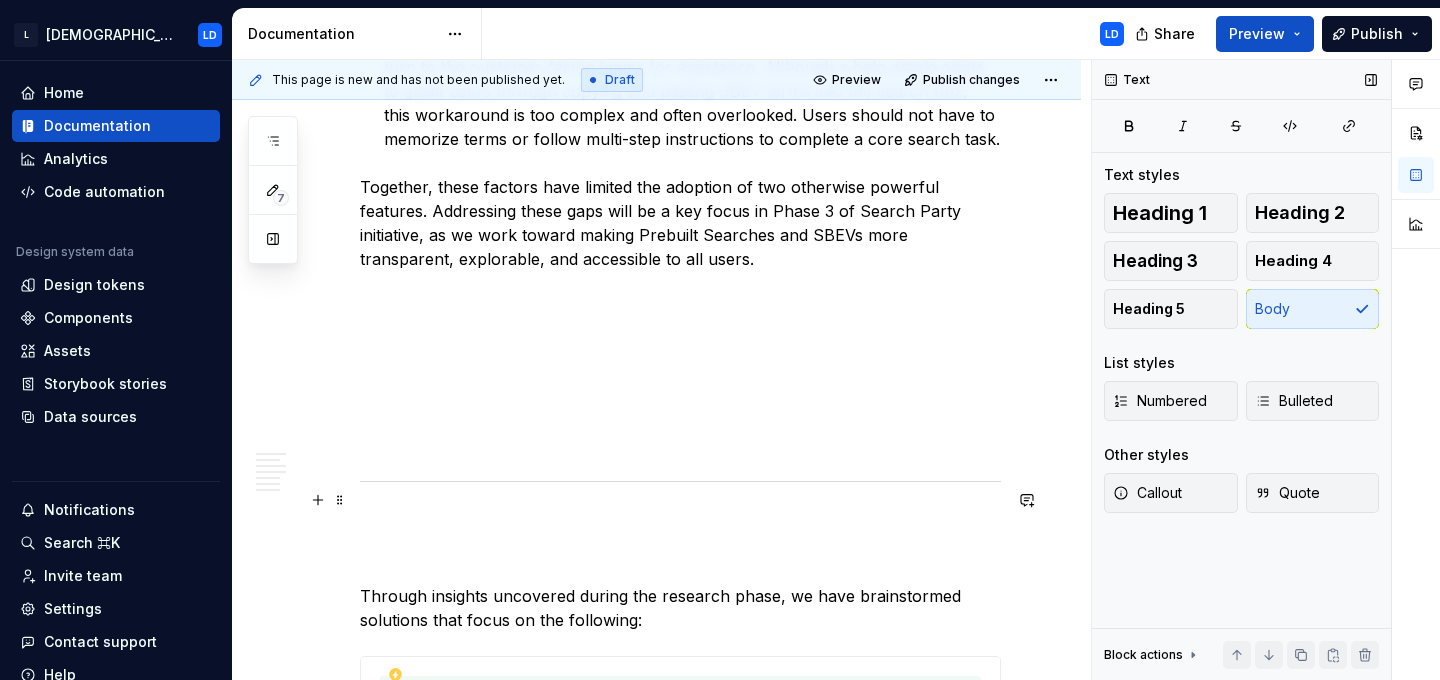 scroll, scrollTop: 1166, scrollLeft: 0, axis: vertical 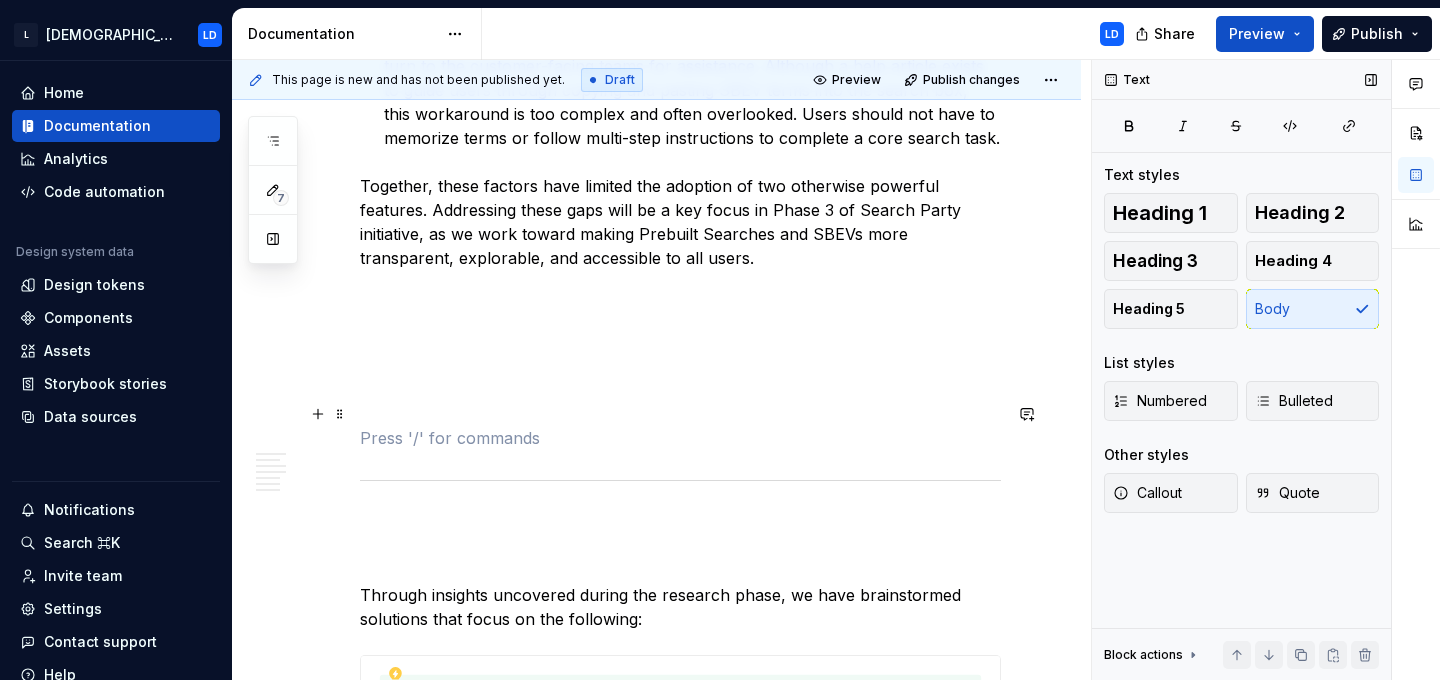 click at bounding box center (680, 438) 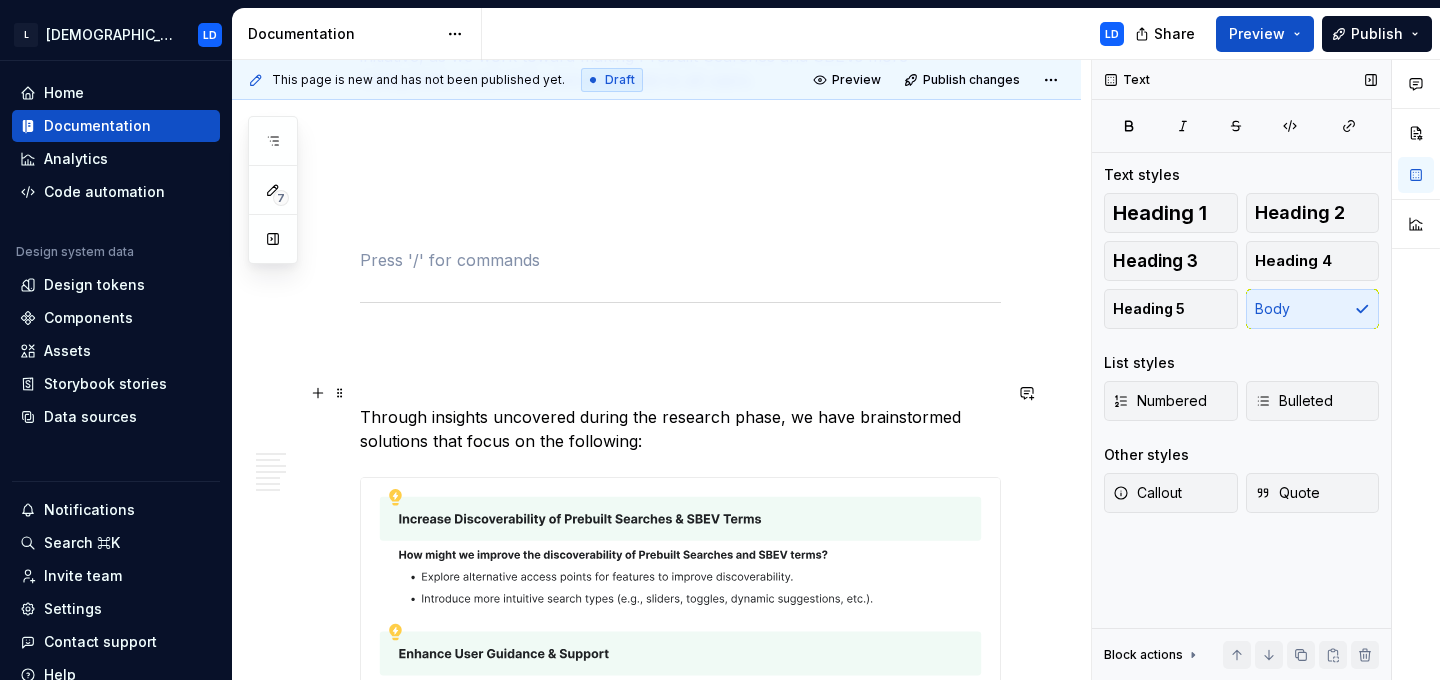 scroll, scrollTop: 1342, scrollLeft: 0, axis: vertical 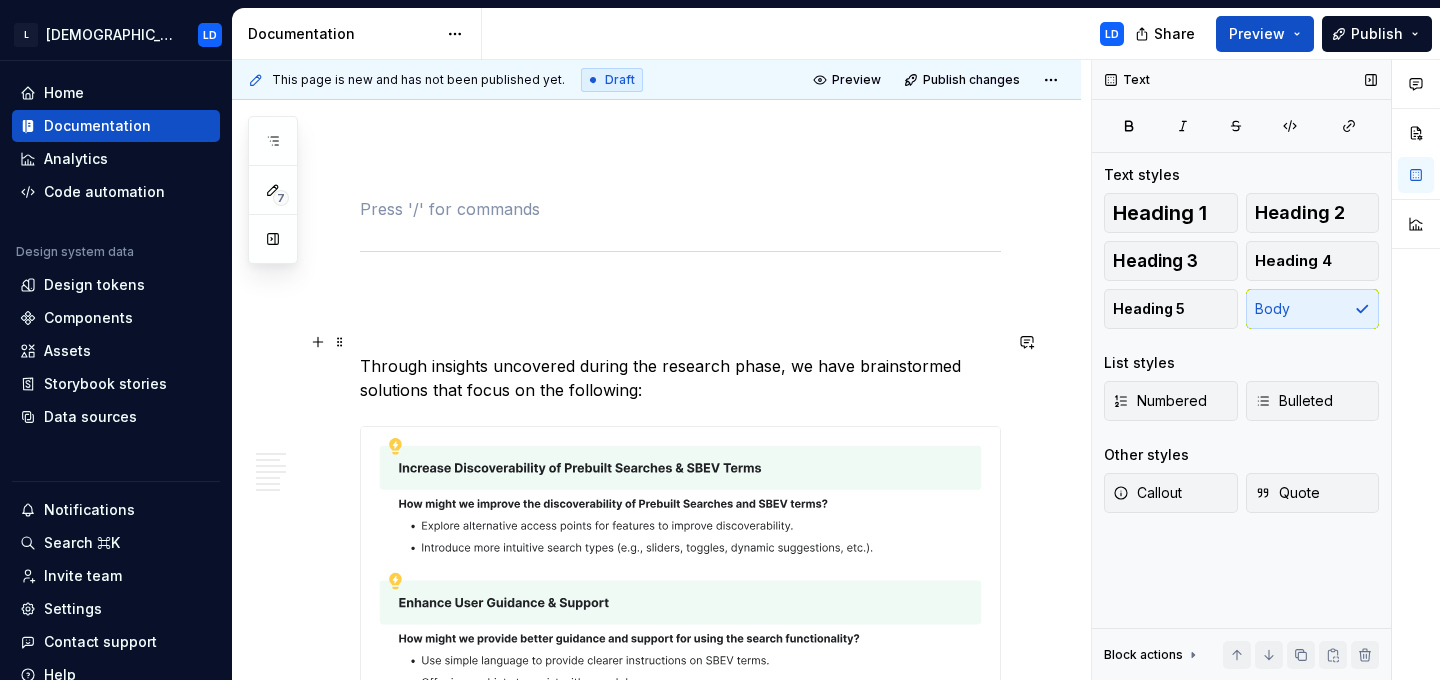 click on "Through insights uncovered during the research phase, we have brainstormed solutions that focus on the following:" at bounding box center (680, 378) 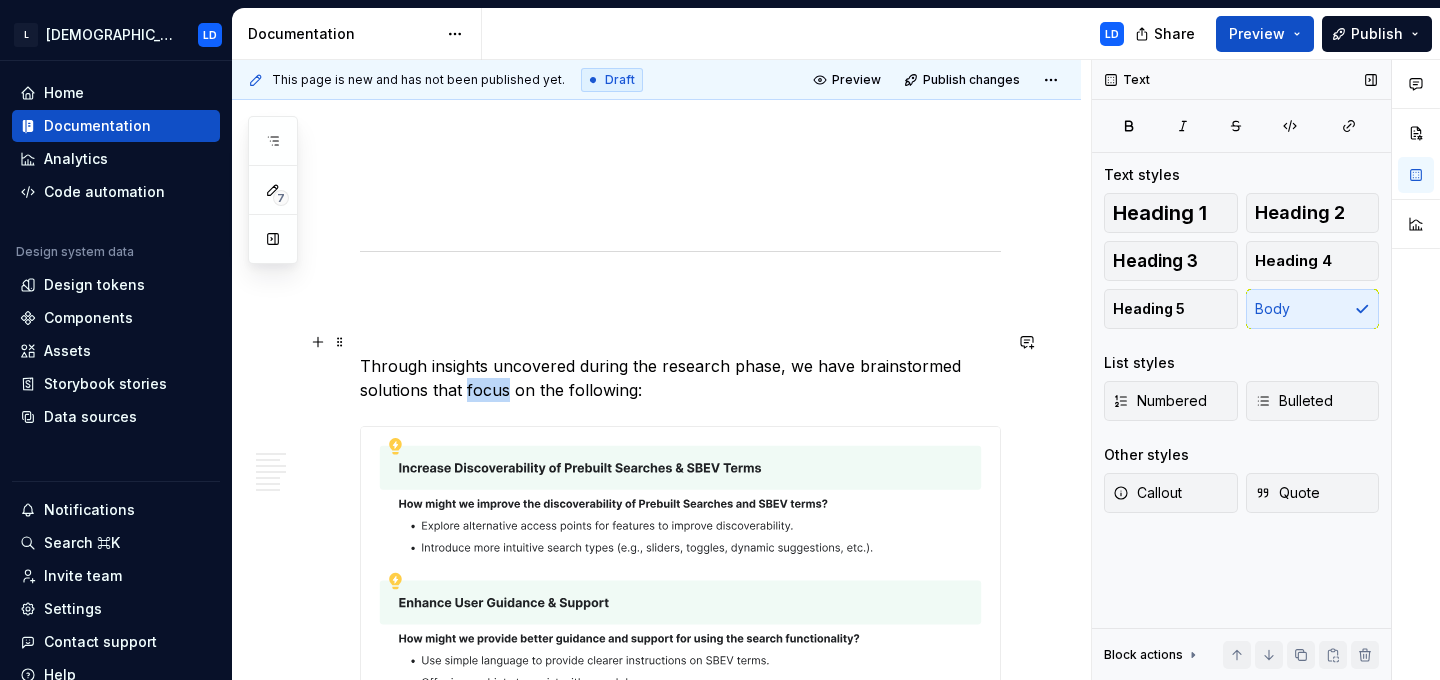click on "Through insights uncovered during the research phase, we have brainstormed solutions that focus on the following:" at bounding box center (680, 378) 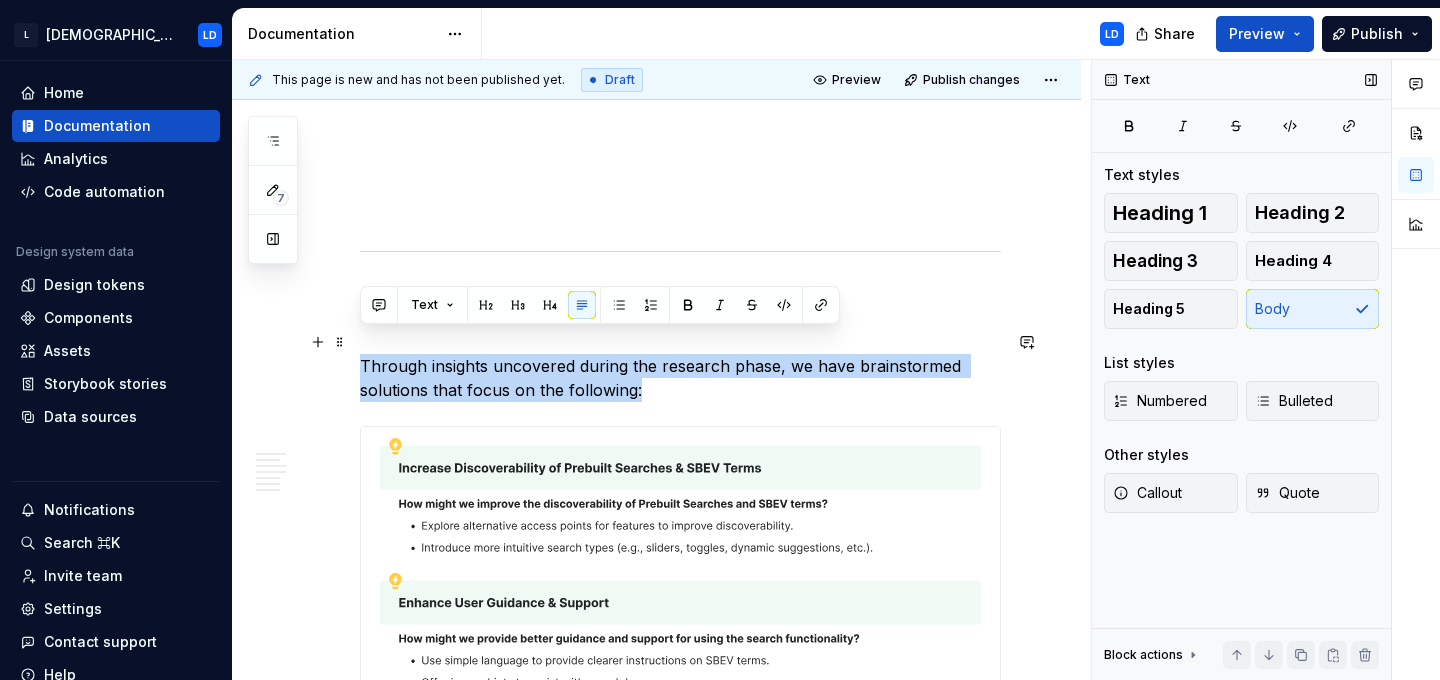 click on "Through insights uncovered during the research phase, we have brainstormed solutions that focus on the following:" at bounding box center (680, 378) 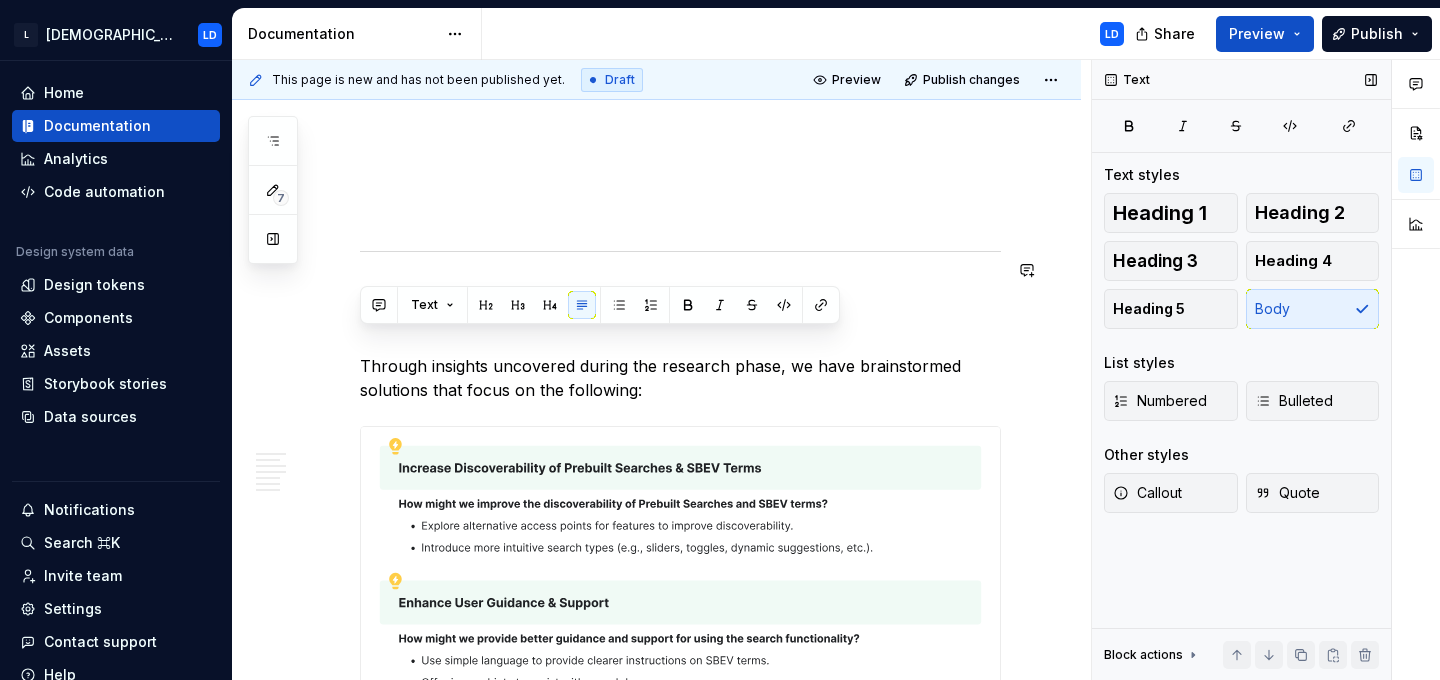 click on "Search Party Phase 3 is currently under development. Discoverability Challenges of Prebuilt Searches and SBEVs Despite their value in improving search efficiency, both Prebuilt Searches and Search by Entity Values (SBEVs) have long struggled with limited discoverability. Prebuilt Searches  are curated sets of multiple, often complex, search filters bundled under simple, commonly used terms. These are created by customer-facing teams based on frequent user requests and behaviours. They allow users to run detailed searches more easily, without having to manually enter each individual filter. SBEVs , in contrast, function more like advanced filters tied to specific types of entities such as companies, conditions, or therapies. For example, “employee count” is an SBEV that applies only to company-related searches. These filters offer precision and context, making them useful for more targeted searching. Key Barriers to Discoverability There are two primary challenges these two features face: ********* 29.41%" at bounding box center (680, 551) 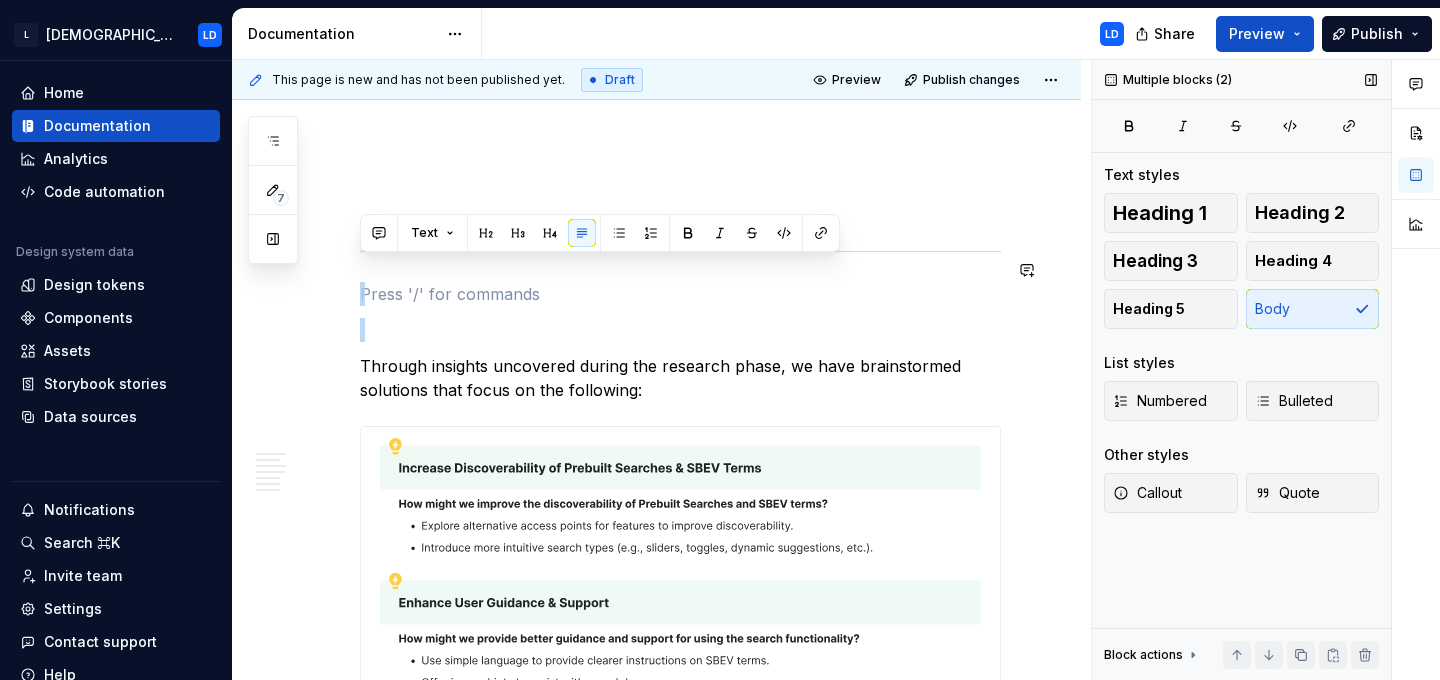 click on "Search Party Phase 3 is currently under development. Discoverability Challenges of Prebuilt Searches and SBEVs Despite their value in improving search efficiency, both Prebuilt Searches and Search by Entity Values (SBEVs) have long struggled with limited discoverability. Prebuilt Searches  are curated sets of multiple, often complex, search filters bundled under simple, commonly used terms. These are created by customer-facing teams based on frequent user requests and behaviours. They allow users to run detailed searches more easily, without having to manually enter each individual filter. SBEVs , in contrast, function more like advanced filters tied to specific types of entities such as companies, conditions, or therapies. For example, “employee count” is an SBEV that applies only to company-related searches. These filters offer precision and context, making them useful for more targeted searching. Key Barriers to Discoverability There are two primary challenges these two features face: ********* 29.41%" at bounding box center [680, 551] 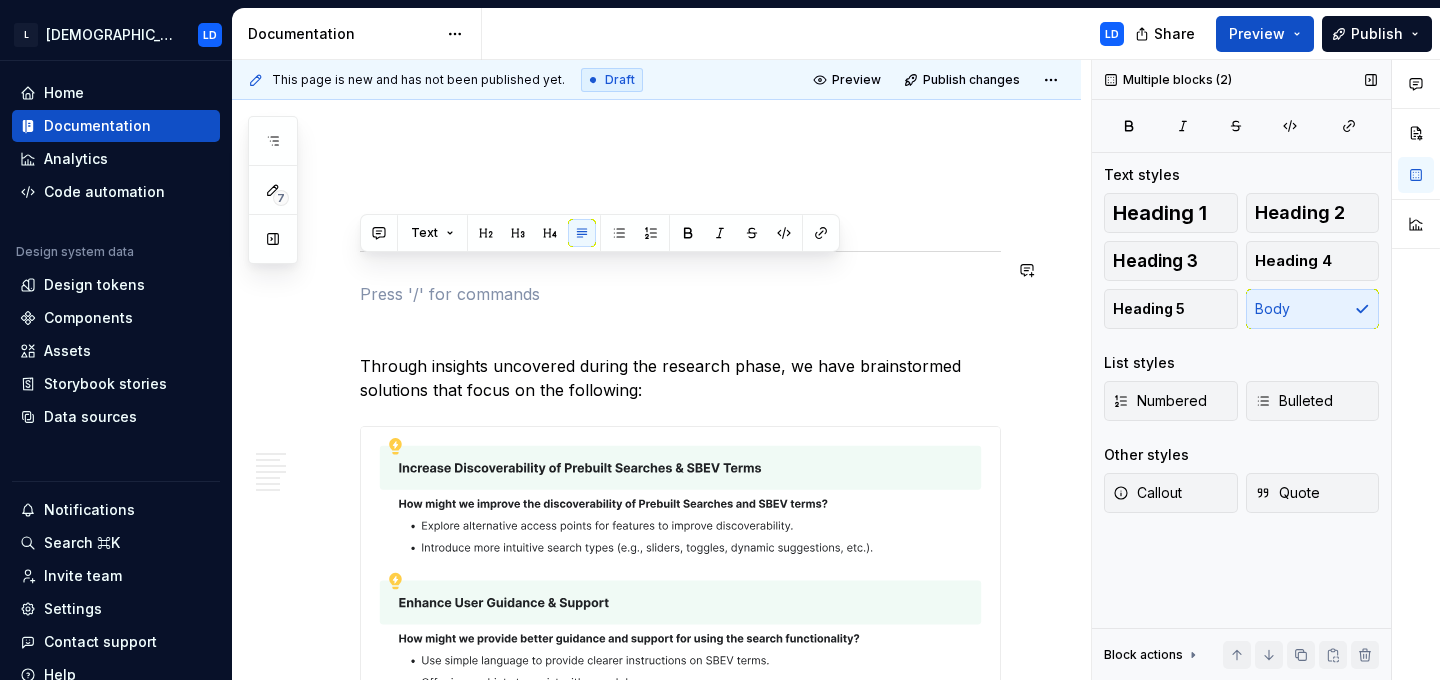 click on "Search Party Phase 3 is currently under development. Discoverability Challenges of Prebuilt Searches and SBEVs Despite their value in improving search efficiency, both Prebuilt Searches and Search by Entity Values (SBEVs) have long struggled with limited discoverability. Prebuilt Searches  are curated sets of multiple, often complex, search filters bundled under simple, commonly used terms. These are created by customer-facing teams based on frequent user requests and behaviours. They allow users to run detailed searches more easily, without having to manually enter each individual filter. SBEVs , in contrast, function more like advanced filters tied to specific types of entities such as companies, conditions, or therapies. For example, “employee count” is an SBEV that applies only to company-related searches. These filters offer precision and context, making them useful for more targeted searching. Key Barriers to Discoverability There are two primary challenges these two features face: ********* 29.41%" at bounding box center [680, 551] 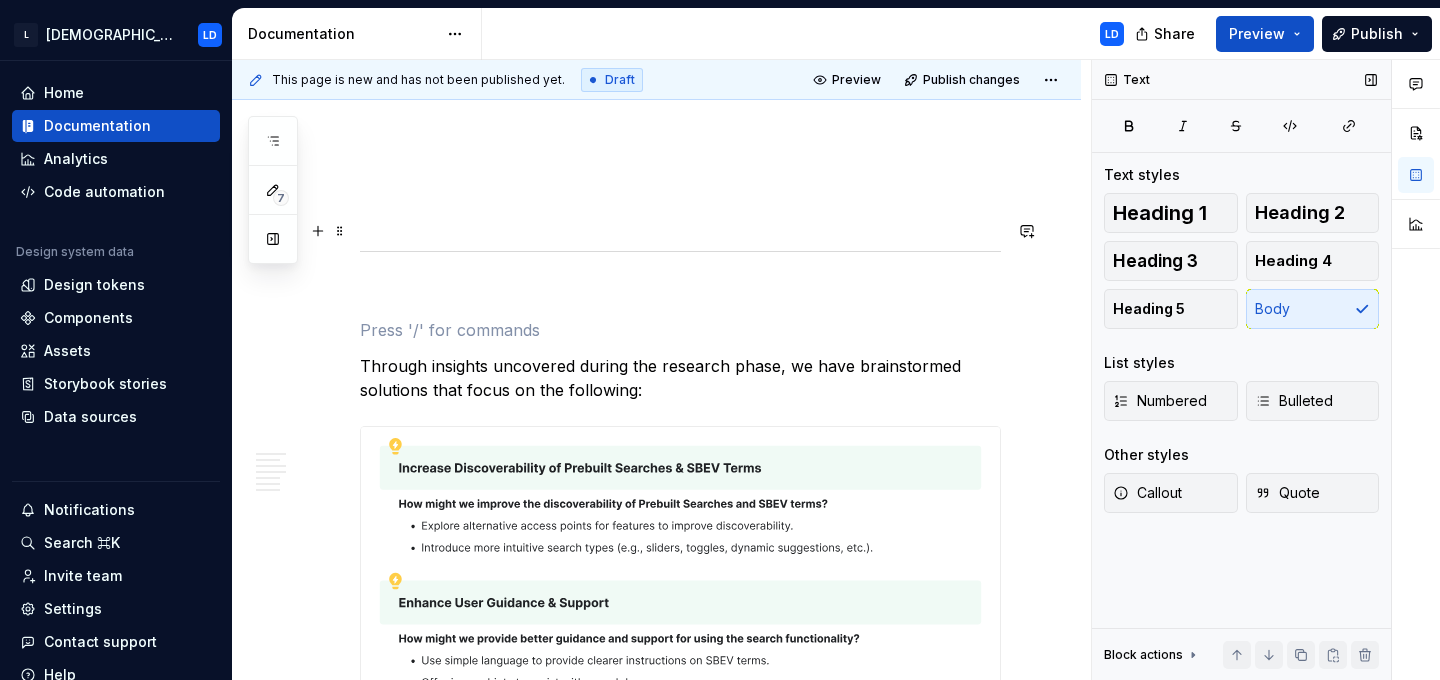 click at bounding box center (680, 251) 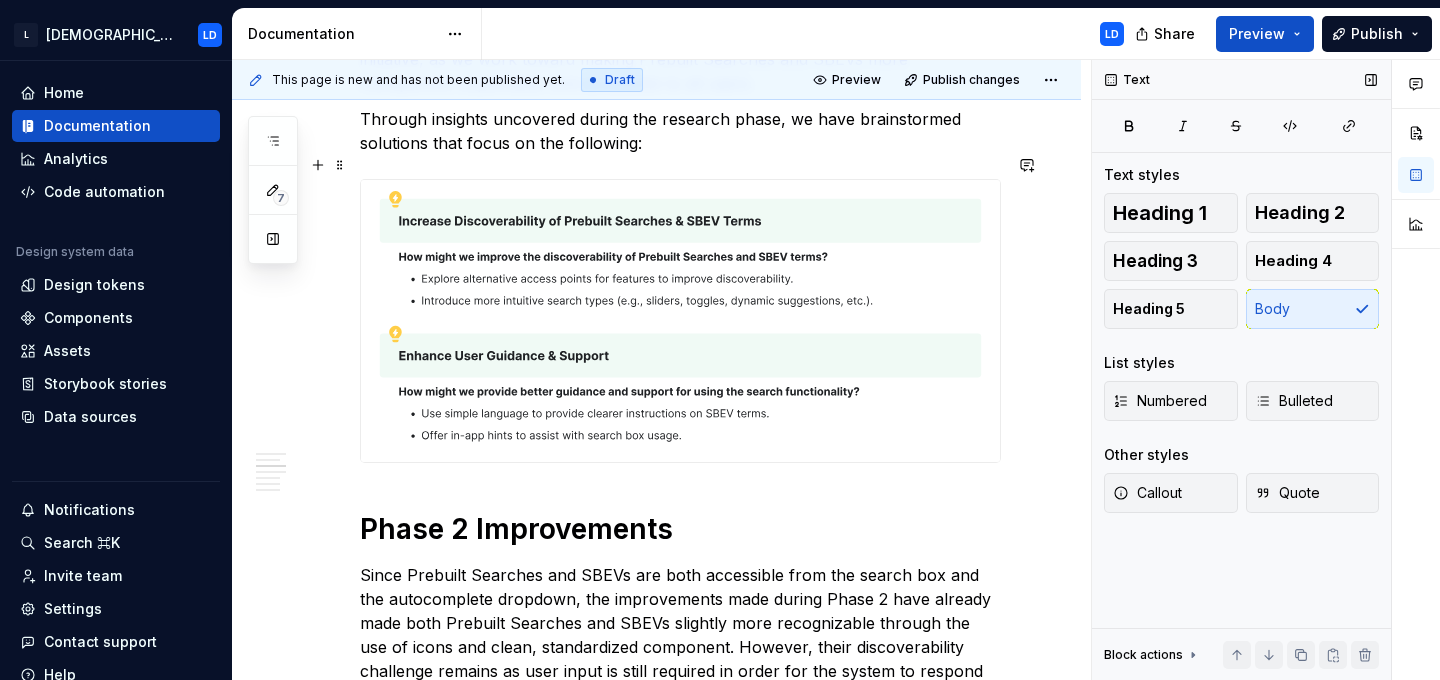 scroll, scrollTop: 1350, scrollLeft: 0, axis: vertical 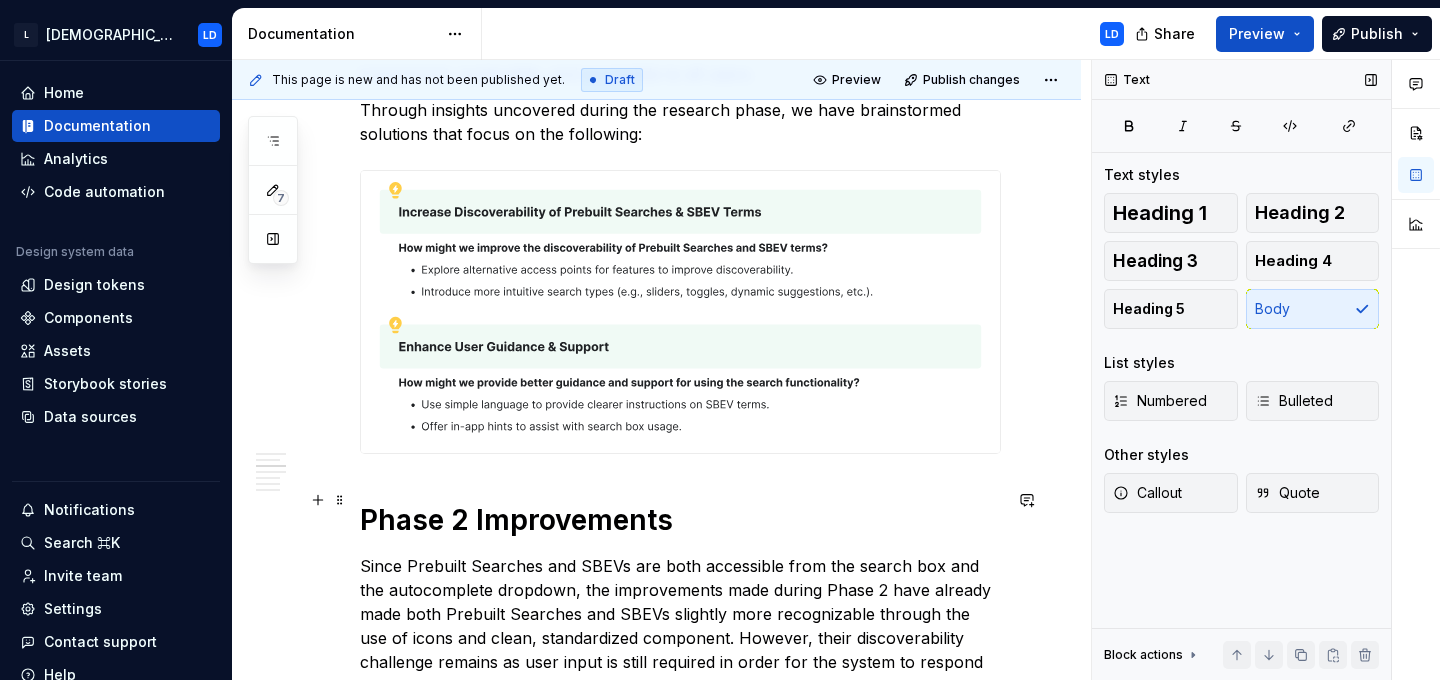 click on "Search Party Phase 3 is currently under development. Discoverability Challenges of Prebuilt Searches and SBEVs Despite their value in improving search efficiency, both Prebuilt Searches and Search by Entity Values (SBEVs) have long struggled with limited discoverability. Prebuilt Searches  are curated sets of multiple, often complex, search filters bundled under simple, commonly used terms. These are created by customer-facing teams based on frequent user requests and behaviours. They allow users to run detailed searches more easily, without having to manually enter each individual filter. SBEVs , in contrast, function more like advanced filters tied to specific types of entities such as companies, conditions, or therapies. For example, “employee count” is an SBEV that applies only to company-related searches. These filters offer precision and context, making them useful for more targeted searching. Key Barriers to Discoverability There are two primary challenges these two features face: ********* 29.41%" at bounding box center [656, 536] 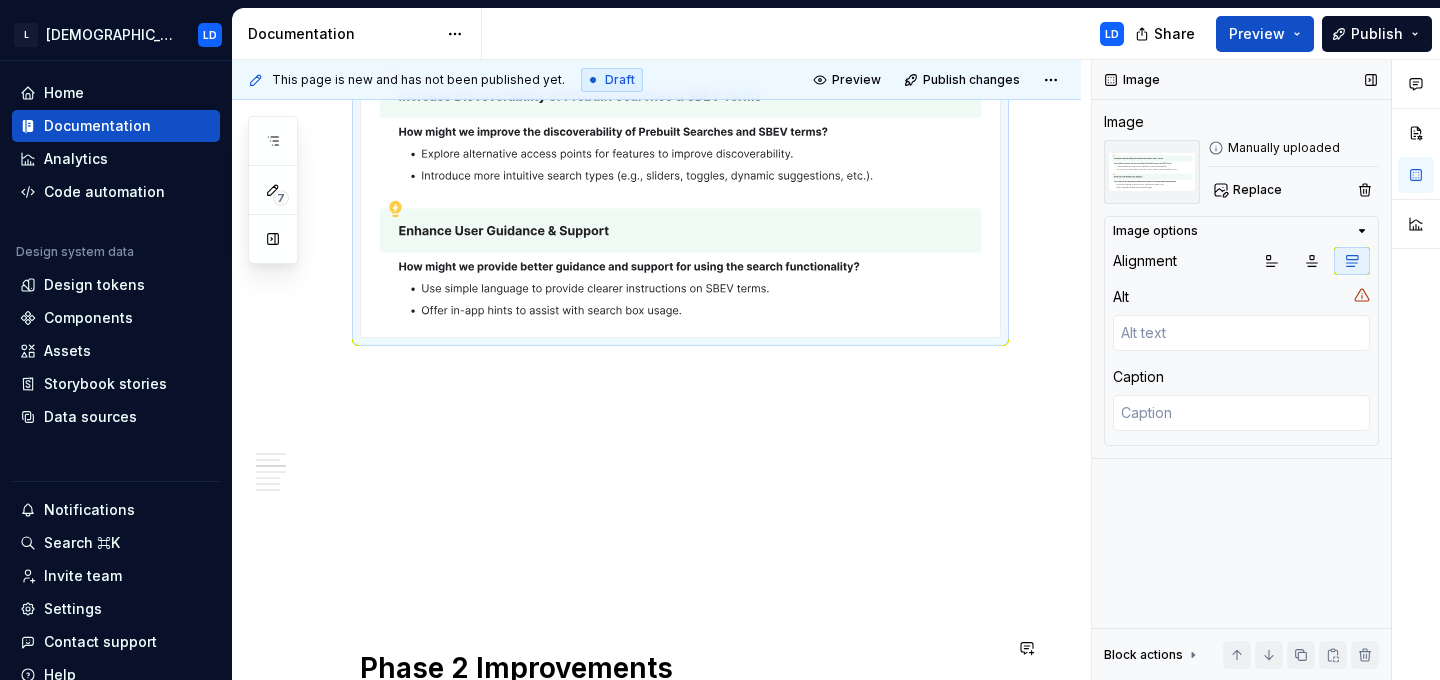 scroll, scrollTop: 1436, scrollLeft: 0, axis: vertical 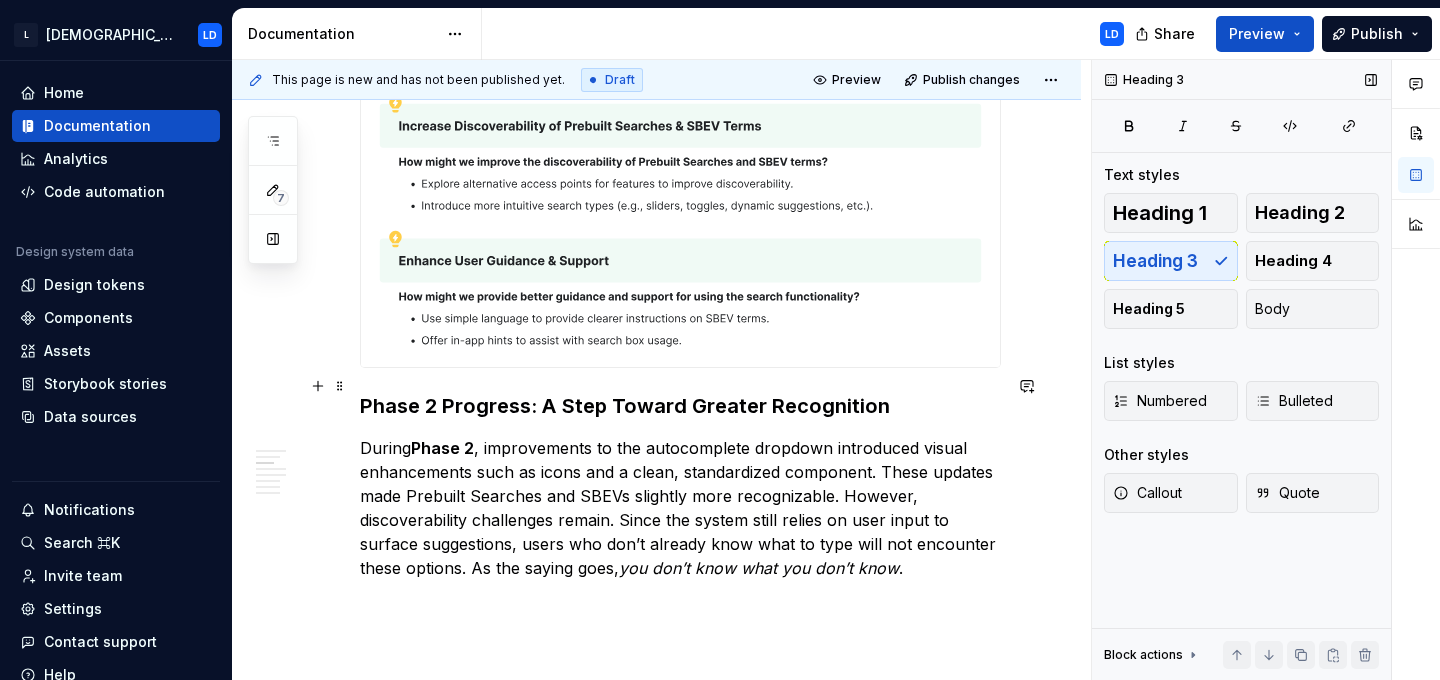click on "Phase 2 Progress: A Step Toward Greater Recognition" at bounding box center (680, 406) 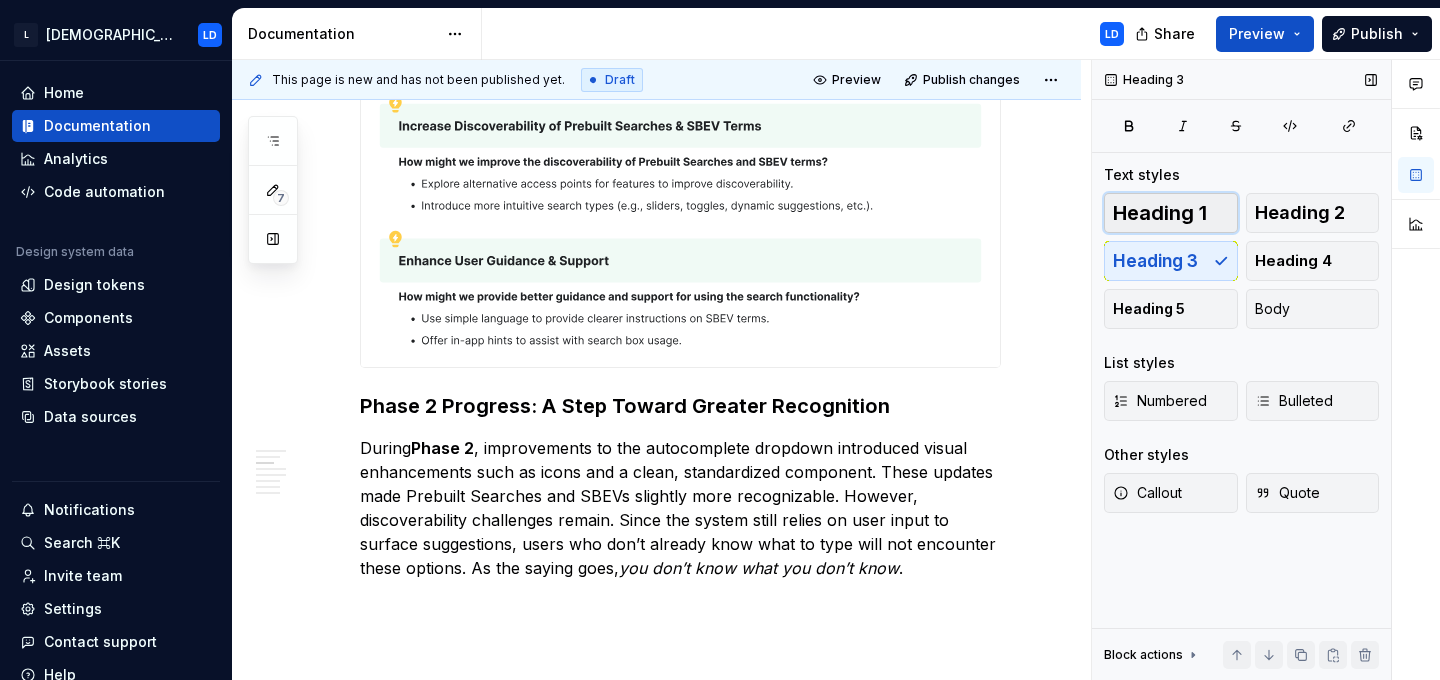 click on "Heading 1" at bounding box center (1160, 213) 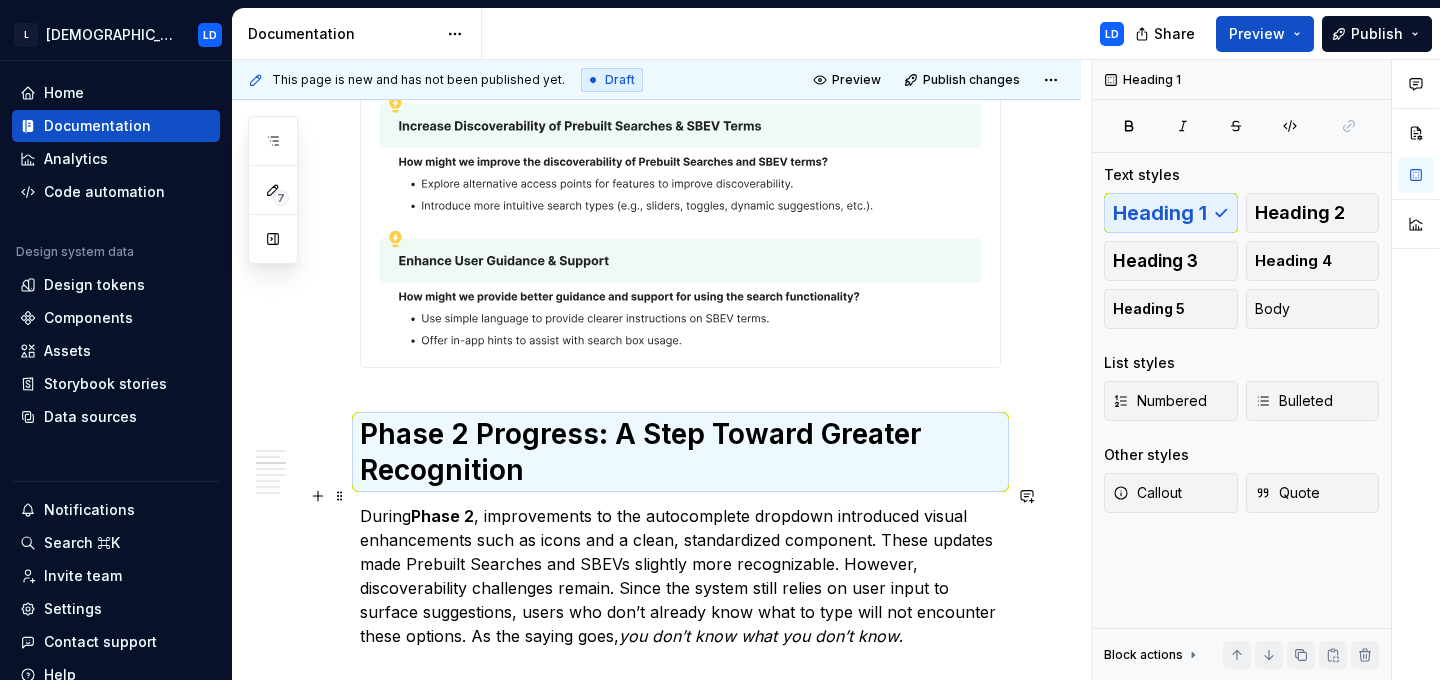 click on "During  Phase 2 , improvements to the autocomplete dropdown introduced visual enhancements such as icons and a clean, standardized component. These updates made Prebuilt Searches and SBEVs slightly more recognizable. However, discoverability challenges remain. Since the system still relies on user input to surface suggestions, users who don’t already know what to type will not encounter these options. As the saying goes,  you don’t know what you don’t know ." at bounding box center (680, 576) 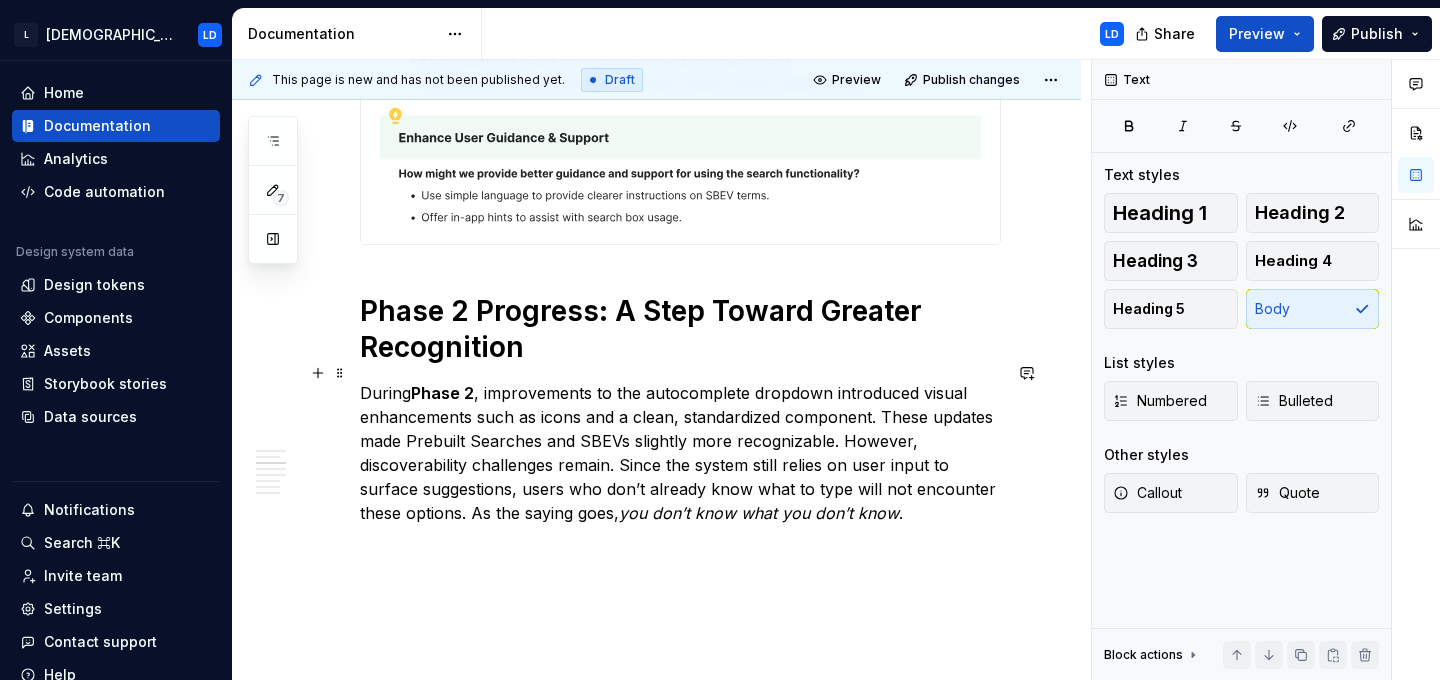 scroll, scrollTop: 1614, scrollLeft: 0, axis: vertical 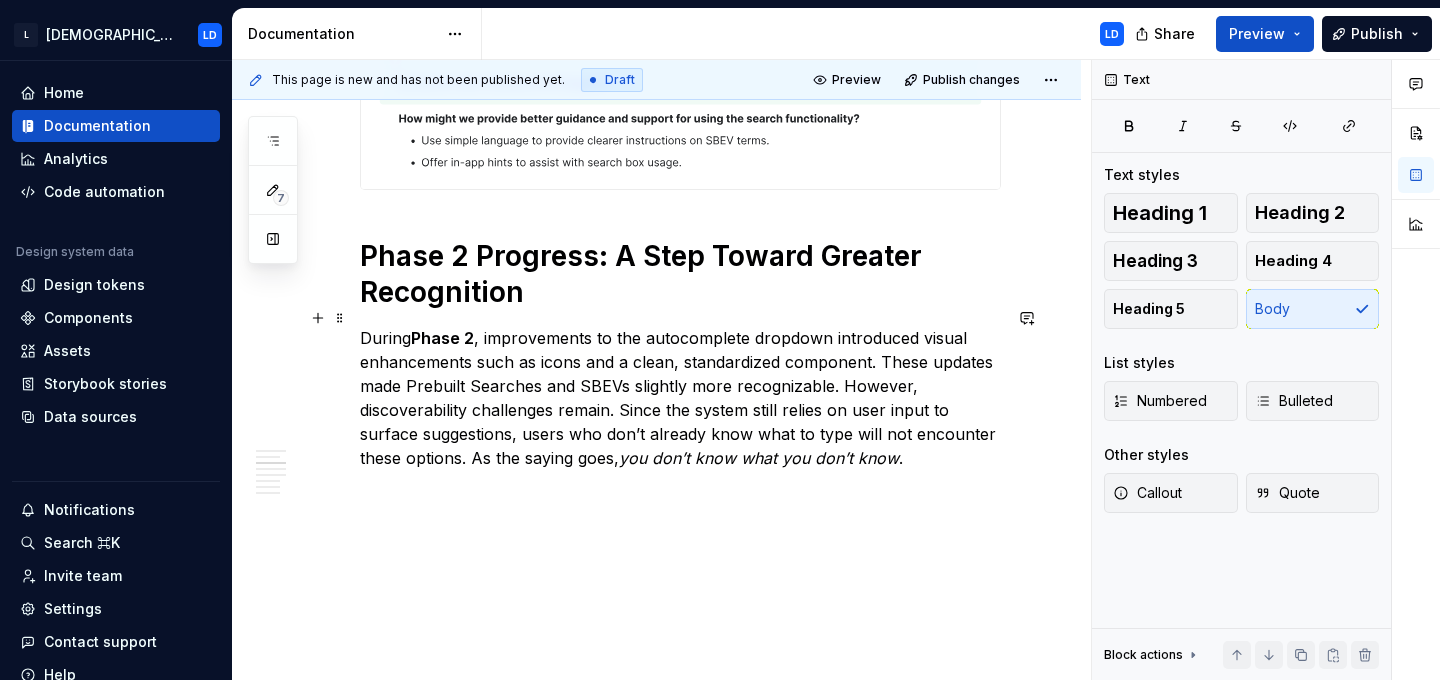 click on "During  Phase 2 , improvements to the autocomplete dropdown introduced visual enhancements such as icons and a clean, standardized component. These updates made Prebuilt Searches and SBEVs slightly more recognizable. However, discoverability challenges remain. Since the system still relies on user input to surface suggestions, users who don’t already know what to type will not encounter these options. As the saying goes,  you don’t know what you don’t know ." at bounding box center [680, 398] 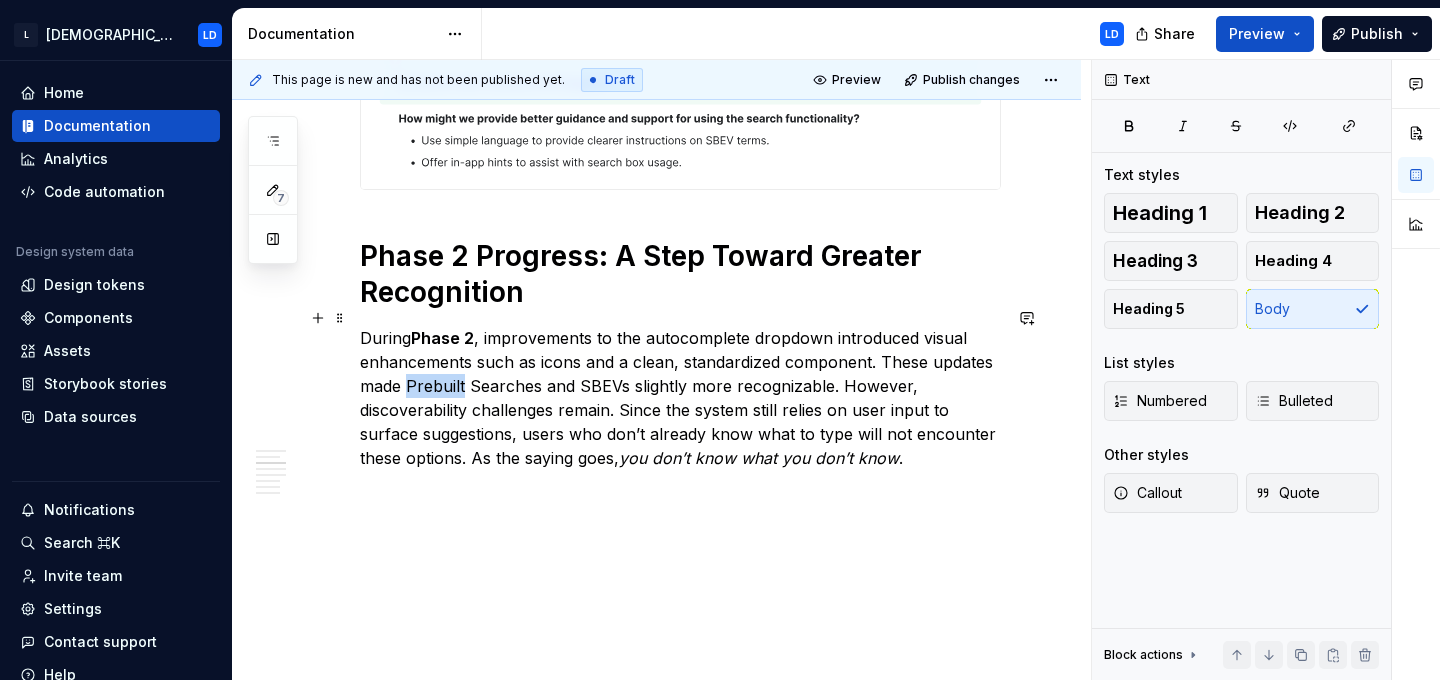 click on "During  Phase 2 , improvements to the autocomplete dropdown introduced visual enhancements such as icons and a clean, standardized component. These updates made Prebuilt Searches and SBEVs slightly more recognizable. However, discoverability challenges remain. Since the system still relies on user input to surface suggestions, users who don’t already know what to type will not encounter these options. As the saying goes,  you don’t know what you don’t know ." at bounding box center [680, 398] 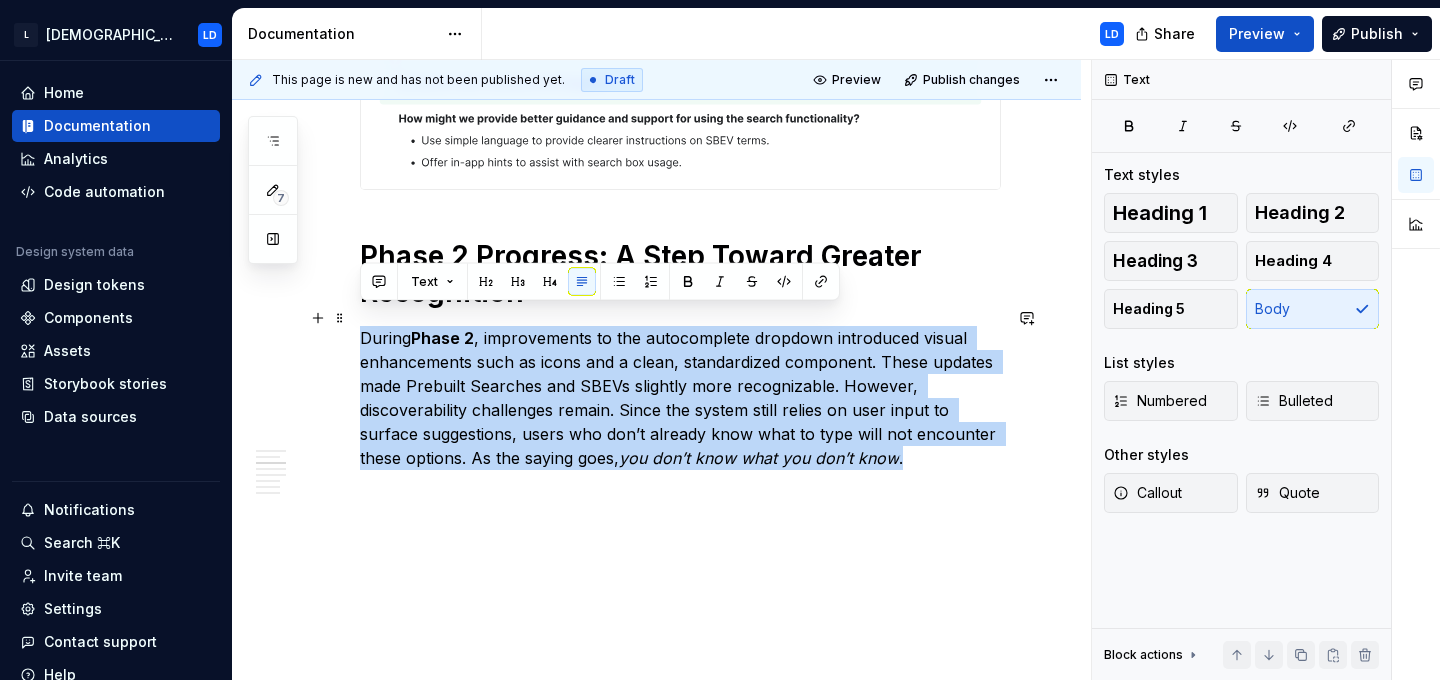 click on "During  Phase 2 , improvements to the autocomplete dropdown introduced visual enhancements such as icons and a clean, standardized component. These updates made Prebuilt Searches and SBEVs slightly more recognizable. However, discoverability challenges remain. Since the system still relies on user input to surface suggestions, users who don’t already know what to type will not encounter these options. As the saying goes,  you don’t know what you don’t know ." at bounding box center [680, 398] 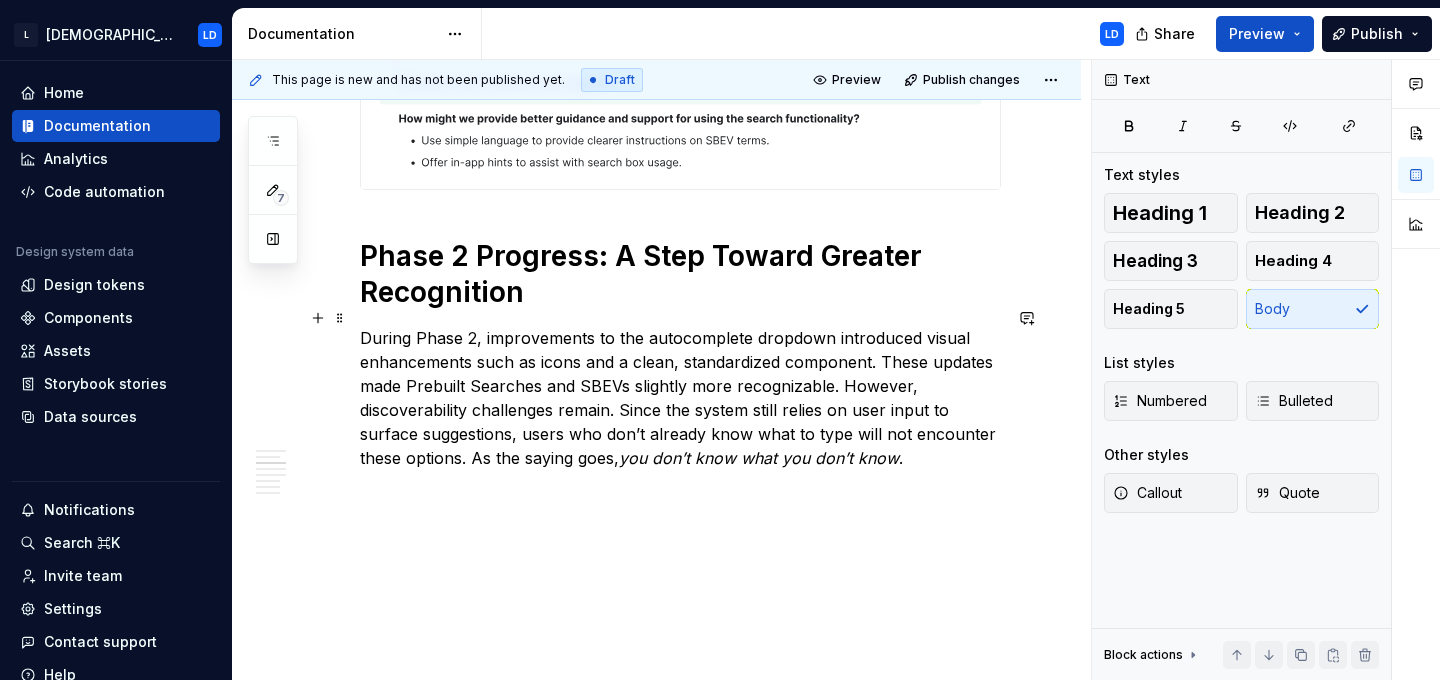 click on "During Phase 2, improvements to the autocomplete dropdown introduced visual enhancements such as icons and a clean, standardized component. These updates made Prebuilt Searches and SBEVs slightly more recognizable. However, discoverability challenges remain. Since the system still relies on user input to surface suggestions, users who don’t already know what to type will not encounter these options. As the saying goes,  you don’t know what you don’t know ." at bounding box center [680, 398] 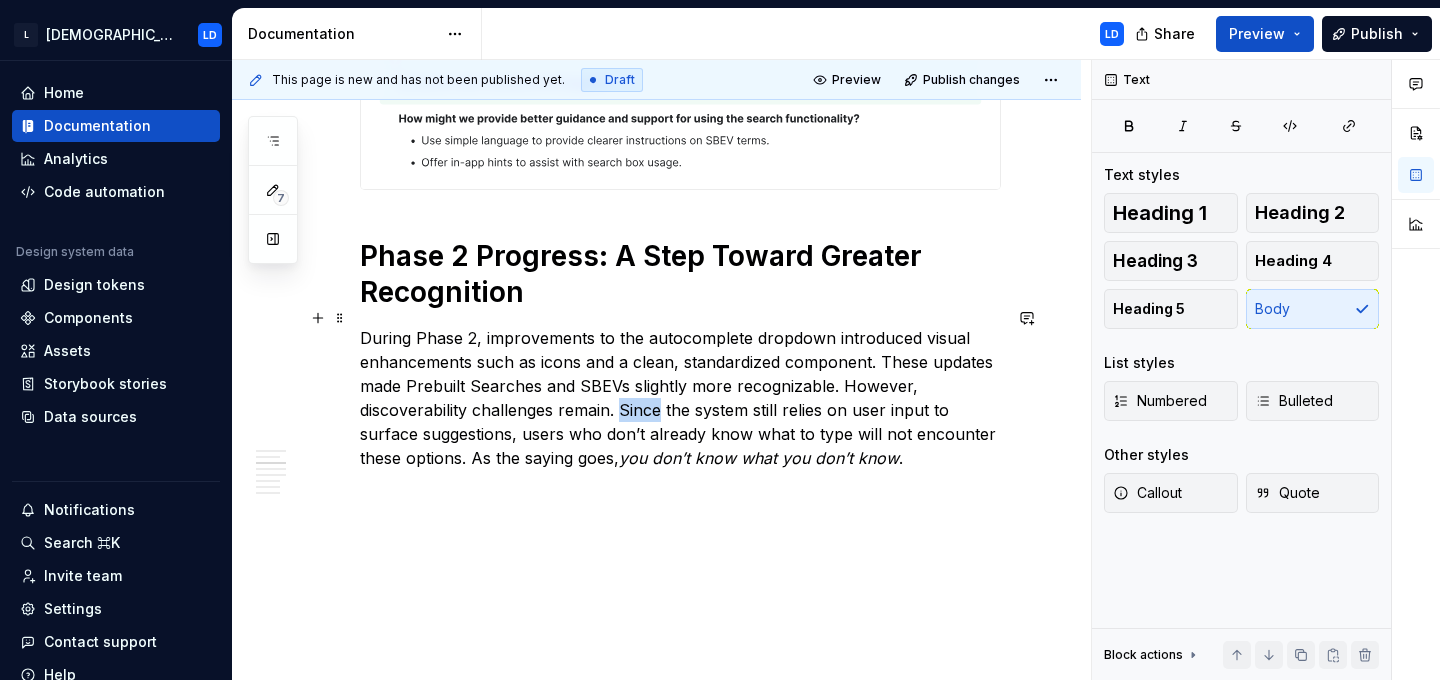 click on "During Phase 2, improvements to the autocomplete dropdown introduced visual enhancements such as icons and a clean, standardized component. These updates made Prebuilt Searches and SBEVs slightly more recognizable. However, discoverability challenges remain. Since the system still relies on user input to surface suggestions, users who don’t already know what to type will not encounter these options. As the saying goes,  you don’t know what you don’t know ." at bounding box center (680, 398) 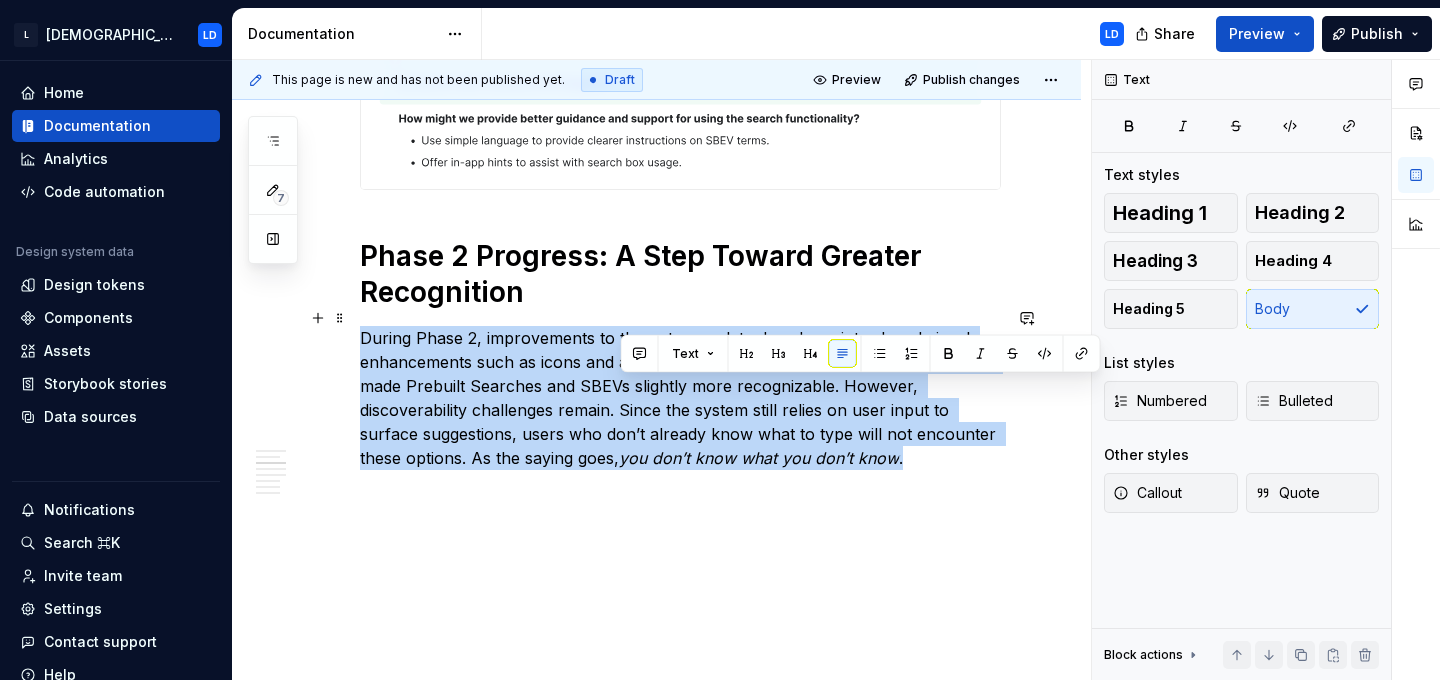click on "During Phase 2, improvements to the autocomplete dropdown introduced visual enhancements such as icons and a clean, standardized component. These updates made Prebuilt Searches and SBEVs slightly more recognizable. However, discoverability challenges remain. Since the system still relies on user input to surface suggestions, users who don’t already know what to type will not encounter these options. As the saying goes,  you don’t know what you don’t know ." at bounding box center (680, 398) 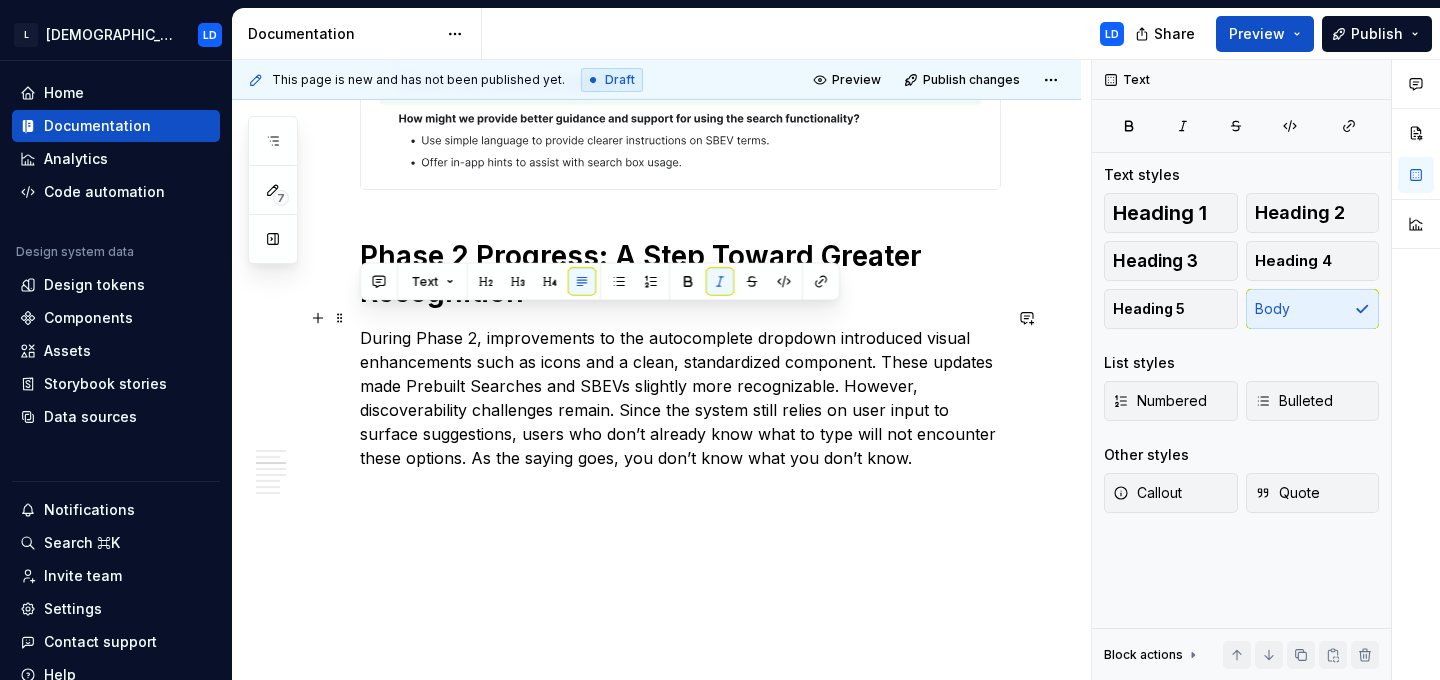 click on "During Phase 2, improvements to the autocomplete dropdown introduced visual enhancements such as icons and a clean, standardized component. These updates made Prebuilt Searches and SBEVs slightly more recognizable. However, discoverability challenges remain. Since the system still relies on user input to surface suggestions, users who don’t already know what to type will not encounter these options. As the saying goes, you don’t know what you don’t know." at bounding box center (680, 398) 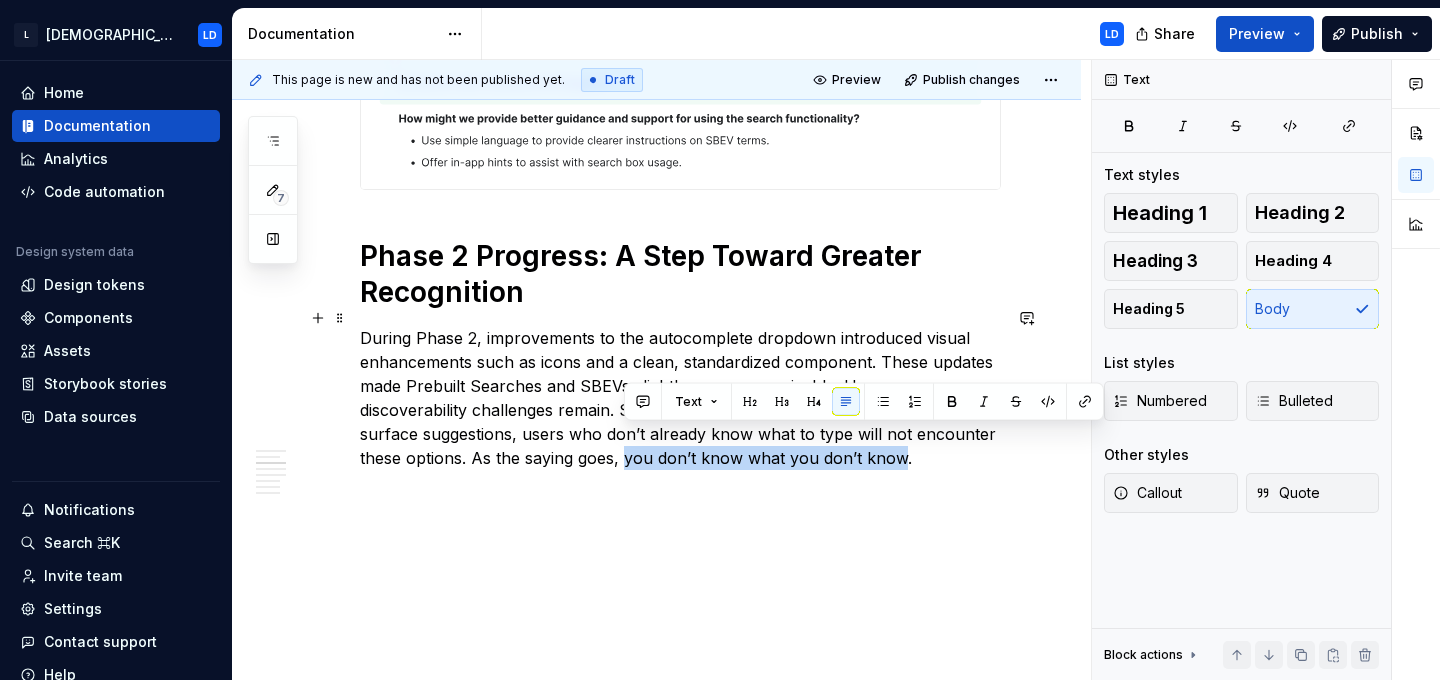 drag, startPoint x: 625, startPoint y: 441, endPoint x: 901, endPoint y: 435, distance: 276.06522 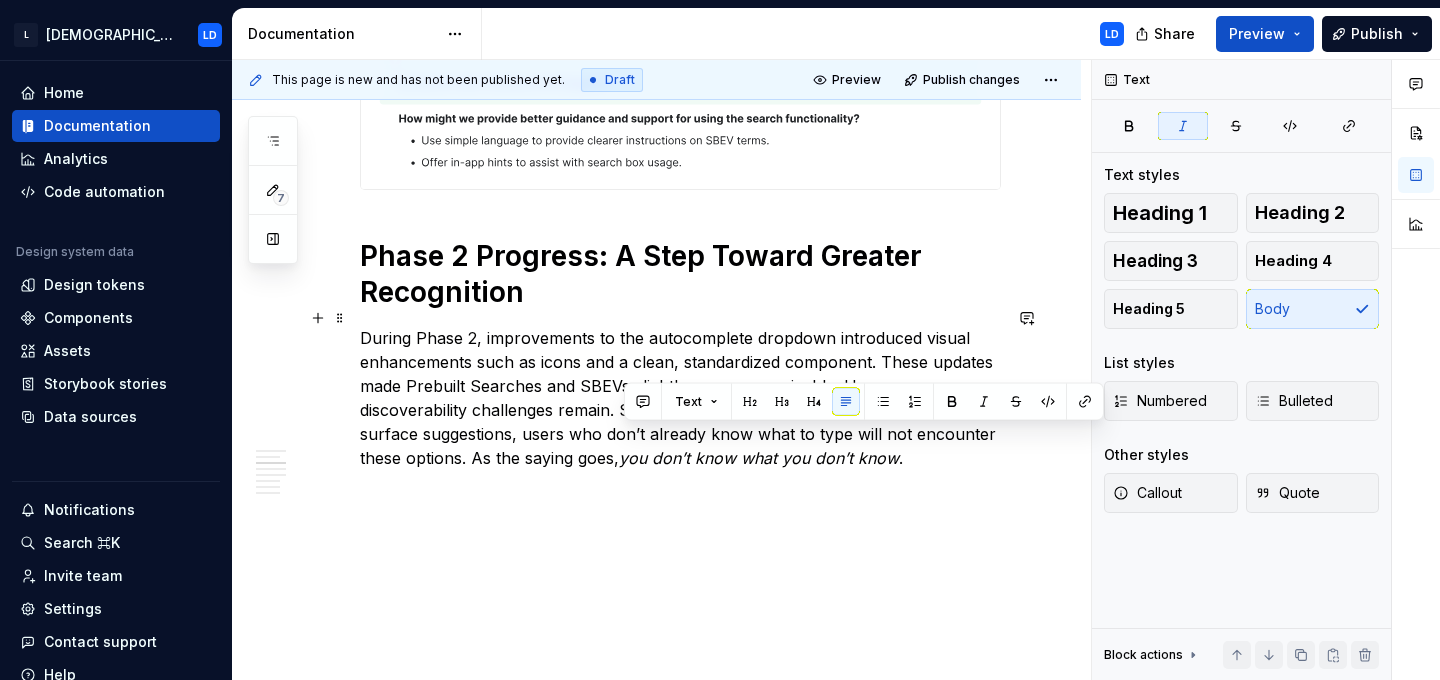 click on "Search Party Phase 3 is currently under development. Discoverability Challenges of Prebuilt Searches and SBEVs Despite their value in improving search efficiency, both Prebuilt Searches and Search by Entity Values (SBEVs) have long struggled with limited discoverability. Prebuilt Searches  are curated sets of multiple, often complex, search filters bundled under simple, commonly used terms. These are created by customer-facing teams based on frequent user requests and behaviours. They allow users to run detailed searches more easily, without having to manually enter each individual filter. SBEVs , in contrast, function more like advanced filters tied to specific types of entities such as companies, conditions, or therapies. For example, “employee count” is an SBEV that applies only to company-related searches. These filters offer precision and context, making them useful for more targeted searching. Key Barriers to Discoverability There are two primary challenges these two features face: . ********* ," at bounding box center (680, 430) 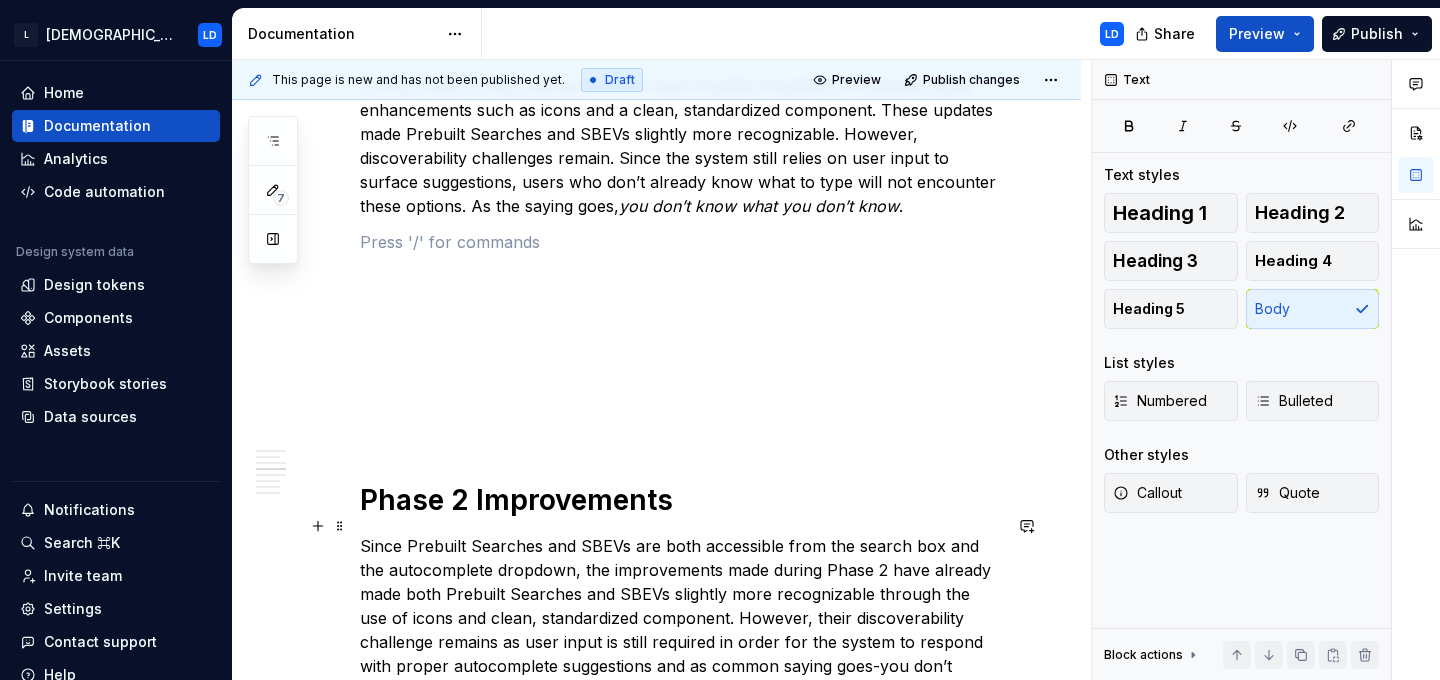 scroll, scrollTop: 1990, scrollLeft: 0, axis: vertical 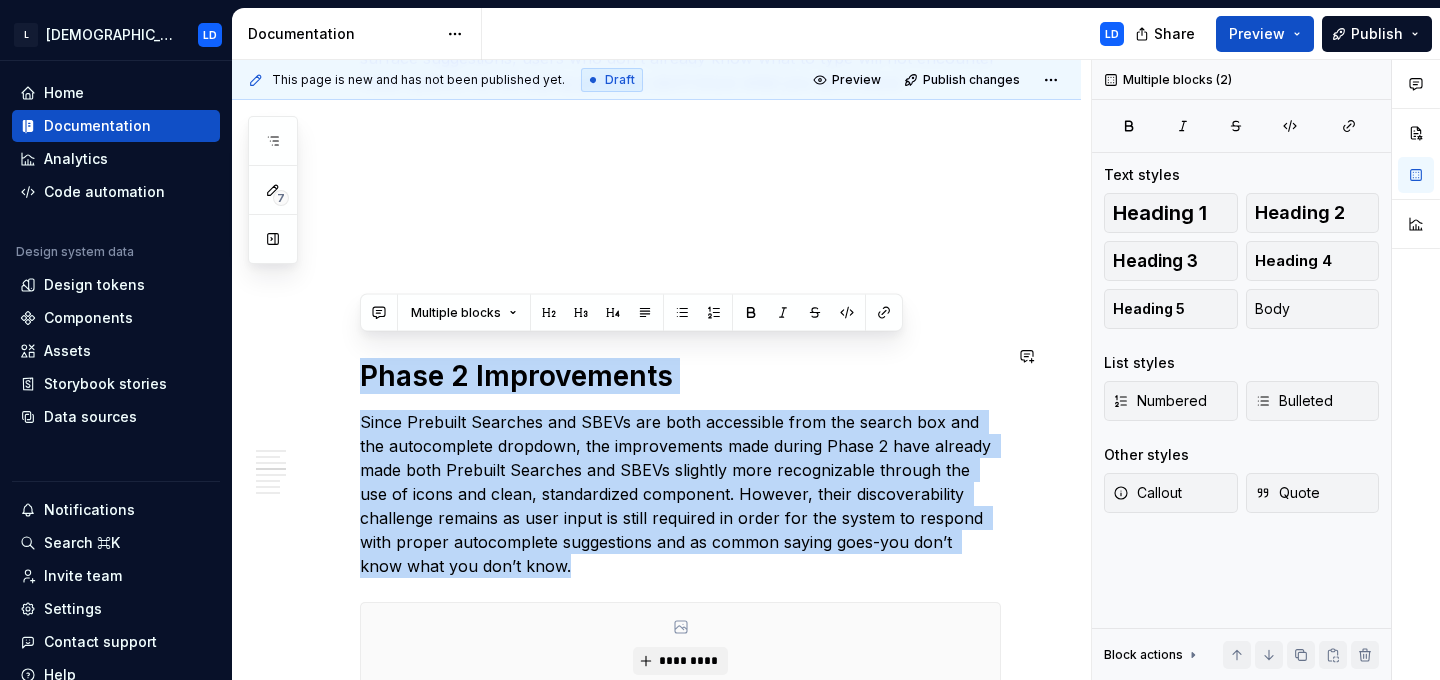 drag, startPoint x: 479, startPoint y: 544, endPoint x: 339, endPoint y: 329, distance: 256.56384 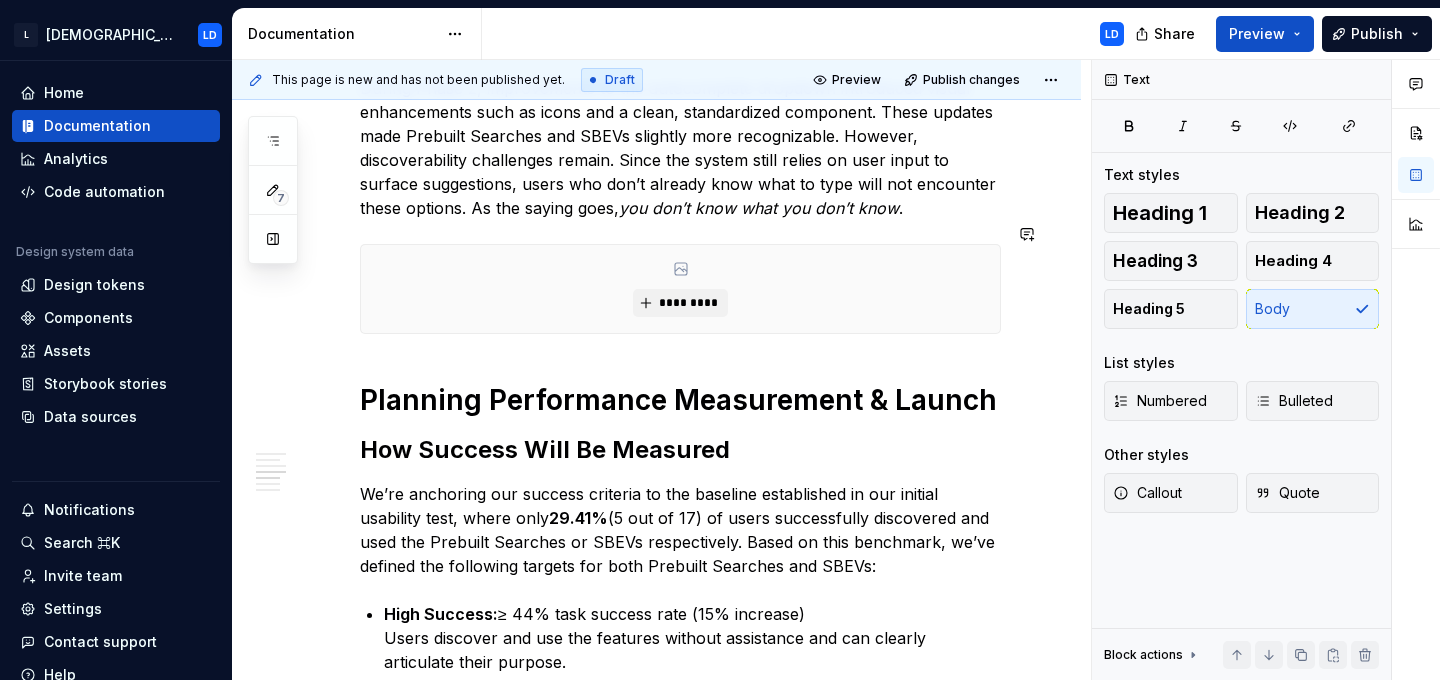 scroll, scrollTop: 1920, scrollLeft: 0, axis: vertical 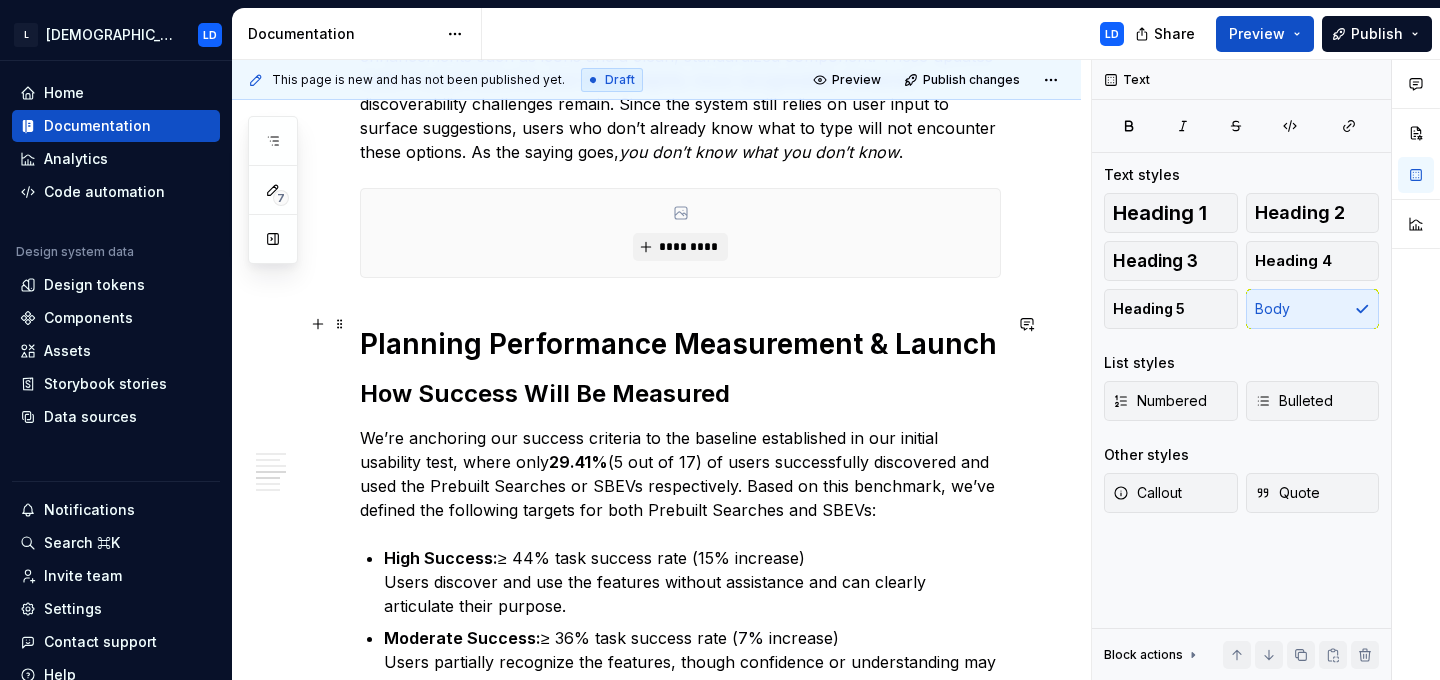 click on "Search Party Phase 3 is currently under development. Discoverability Challenges of Prebuilt Searches and SBEVs Despite their value in improving search efficiency, both Prebuilt Searches and Search by Entity Values (SBEVs) have long struggled with limited discoverability. Prebuilt Searches  are curated sets of multiple, often complex, search filters bundled under simple, commonly used terms. These are created by customer-facing teams based on frequent user requests and behaviours. They allow users to run detailed searches more easily, without having to manually enter each individual filter. SBEVs , in contrast, function more like advanced filters tied to specific types of entities such as companies, conditions, or therapies. For example, “employee count” is an SBEV that applies only to company-related searches. These filters offer precision and context, making them useful for more targeted searching. Key Barriers to Discoverability There are two primary challenges these two features face: . ********* ," at bounding box center [656, -28] 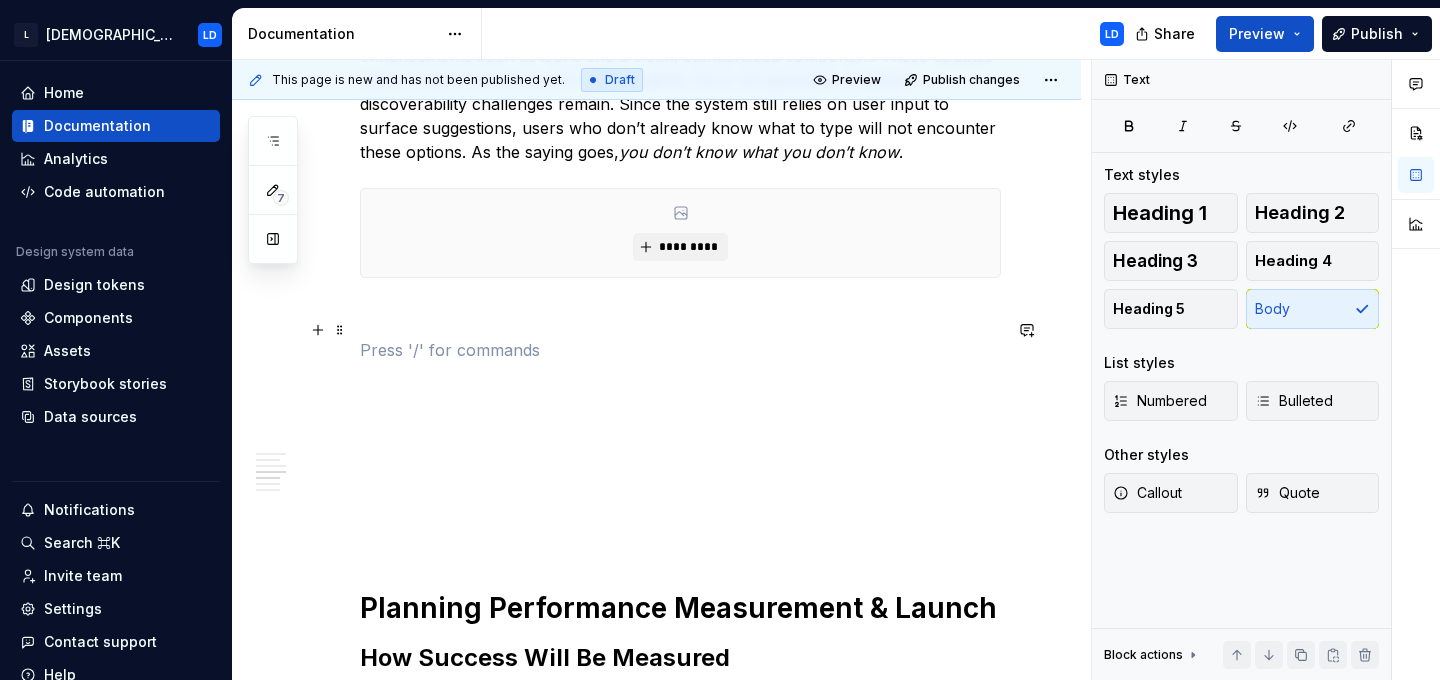 click at bounding box center (680, 350) 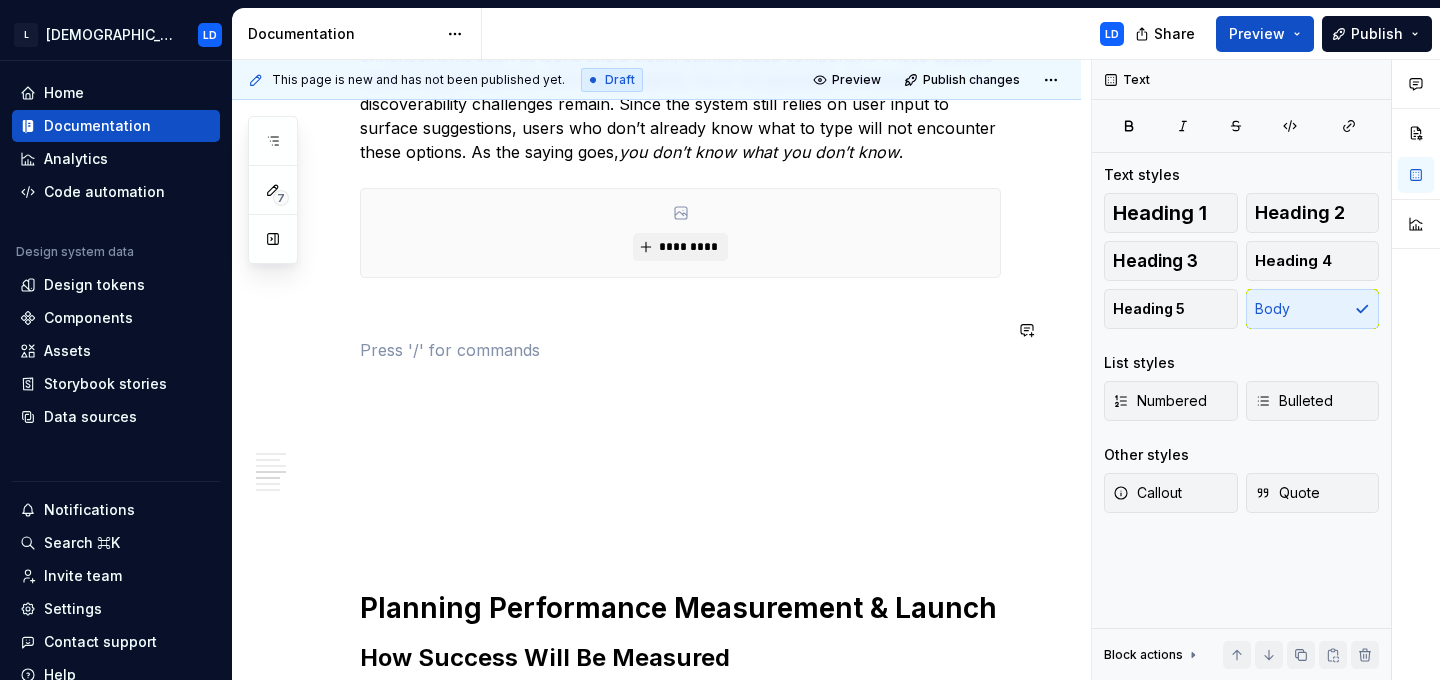 click on "Search Party Phase 3 is currently under development. Discoverability Challenges of Prebuilt Searches and SBEVs Despite their value in improving search efficiency, both Prebuilt Searches and Search by Entity Values (SBEVs) have long struggled with limited discoverability. Prebuilt Searches  are curated sets of multiple, often complex, search filters bundled under simple, commonly used terms. These are created by customer-facing teams based on frequent user requests and behaviours. They allow users to run detailed searches more easily, without having to manually enter each individual filter. SBEVs , in contrast, function more like advanced filters tied to specific types of entities such as companies, conditions, or therapies. For example, “employee count” is an SBEV that applies only to company-related searches. These filters offer precision and context, making them useful for more targeted searching. Key Barriers to Discoverability There are two primary challenges these two features face: . ********* ," at bounding box center (680, 14) 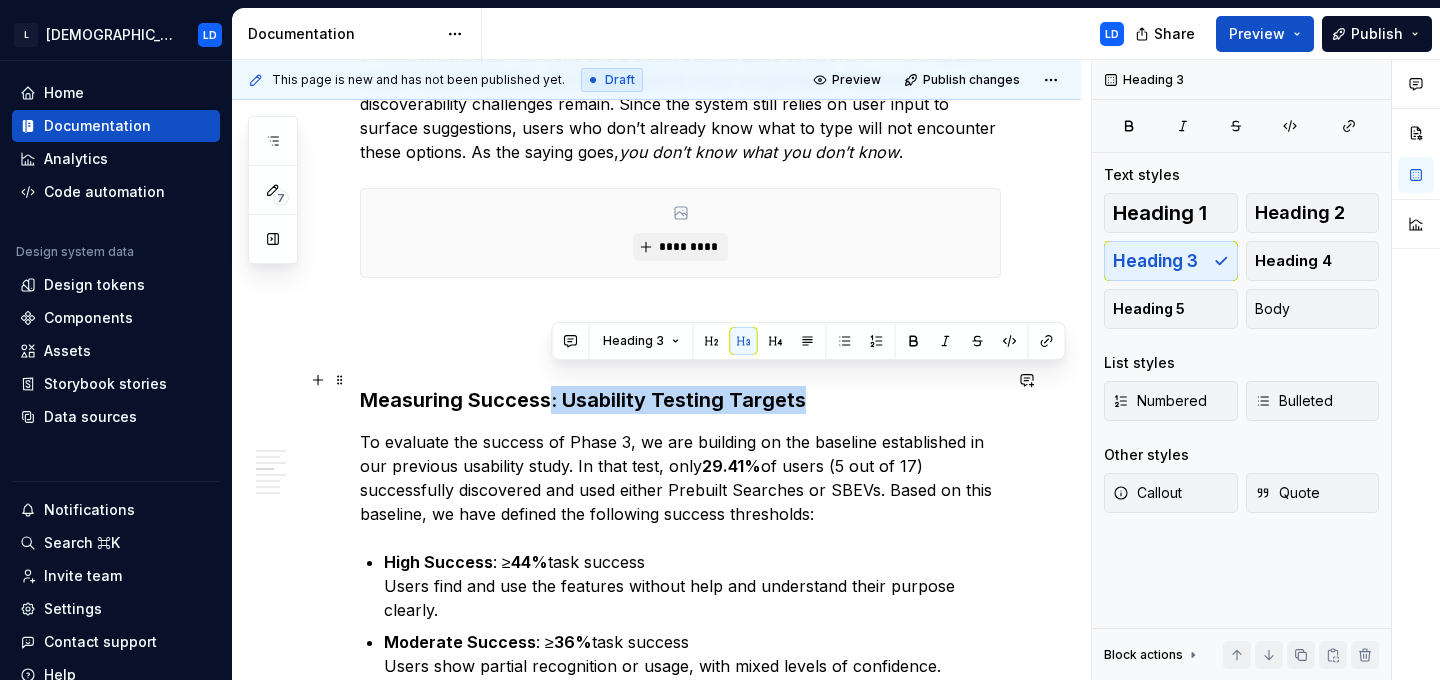 drag, startPoint x: 550, startPoint y: 382, endPoint x: 802, endPoint y: 388, distance: 252.07141 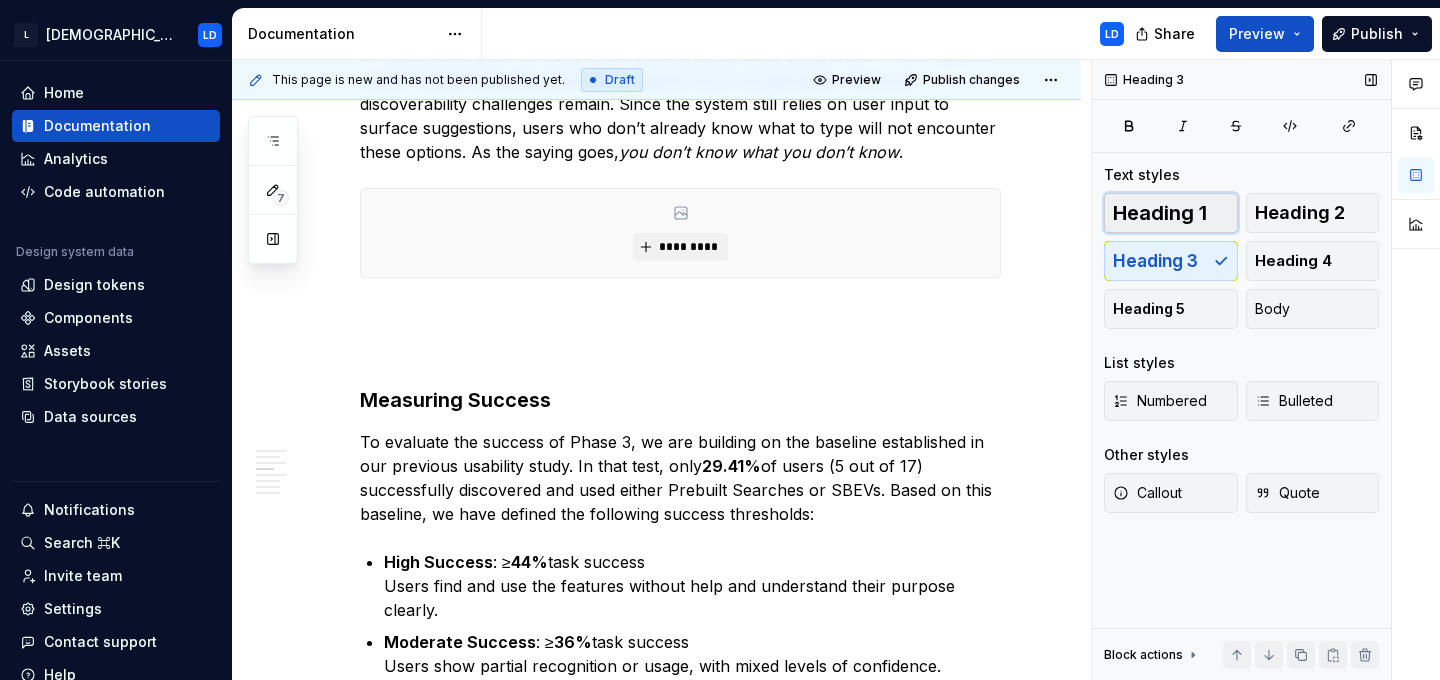 click on "Heading 1" at bounding box center [1160, 213] 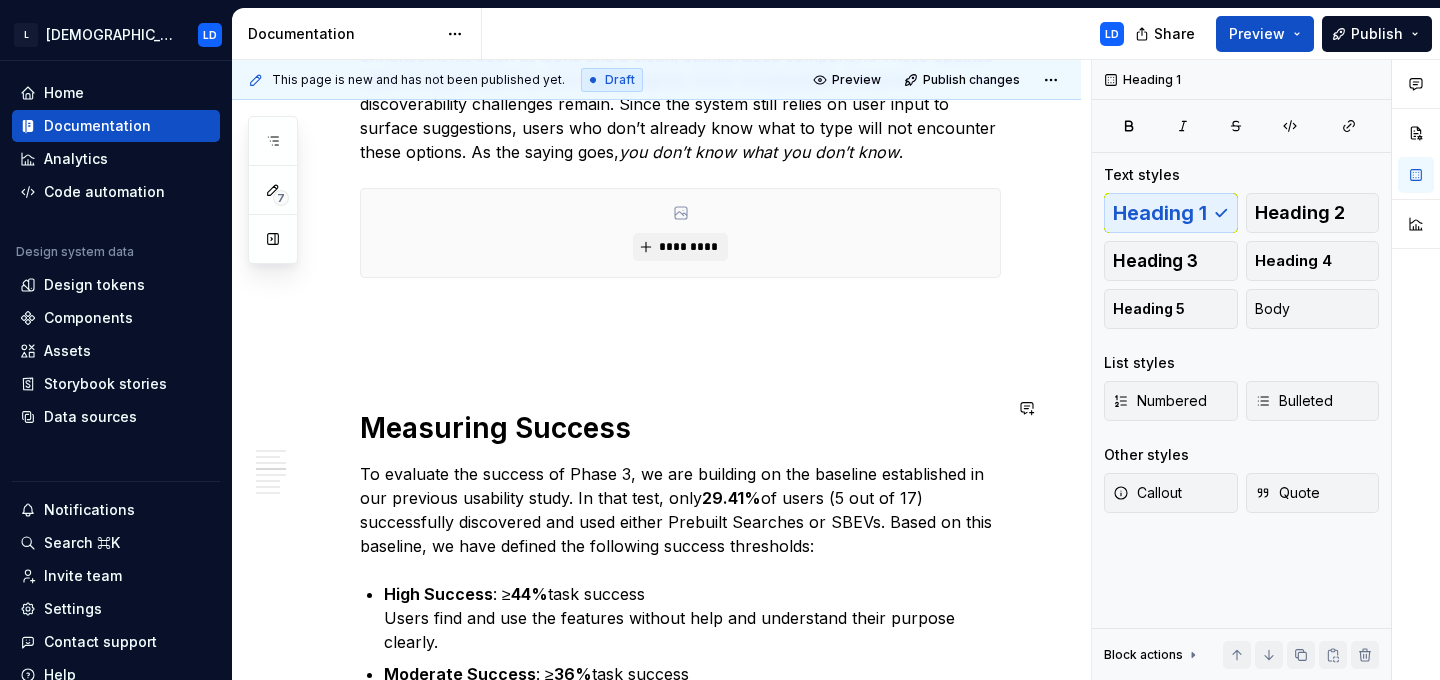 click on "Search Party Phase 3 is currently under development. Discoverability Challenges of Prebuilt Searches and SBEVs Despite their value in improving search efficiency, both Prebuilt Searches and Search by Entity Values (SBEVs) have long struggled with limited discoverability. Prebuilt Searches  are curated sets of multiple, often complex, search filters bundled under simple, commonly used terms. These are created by customer-facing teams based on frequent user requests and behaviours. They allow users to run detailed searches more easily, without having to manually enter each individual filter. SBEVs , in contrast, function more like advanced filters tied to specific types of entities such as companies, conditions, or therapies. For example, “employee count” is an SBEV that applies only to company-related searches. These filters offer precision and context, making them useful for more targeted searching. Key Barriers to Discoverability There are two primary challenges these two features face: . ********* 44%" at bounding box center (680, 204) 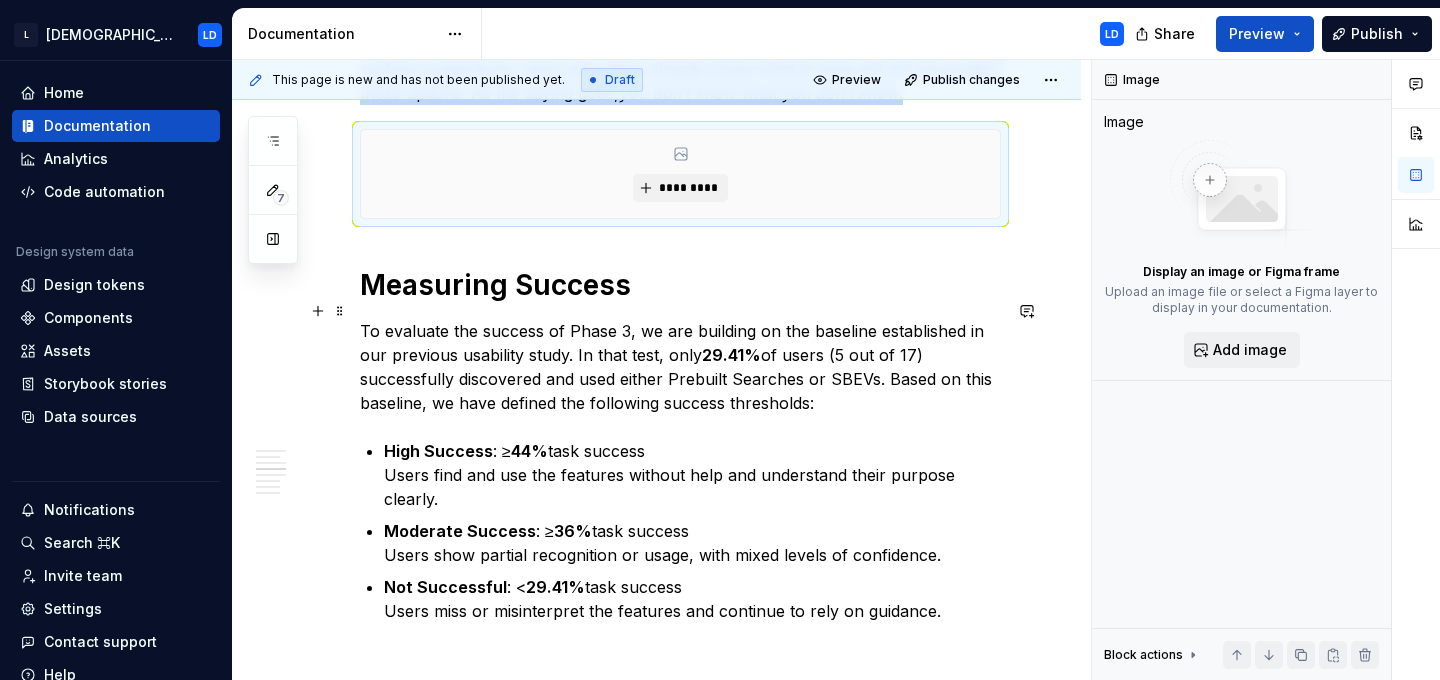 scroll, scrollTop: 1991, scrollLeft: 0, axis: vertical 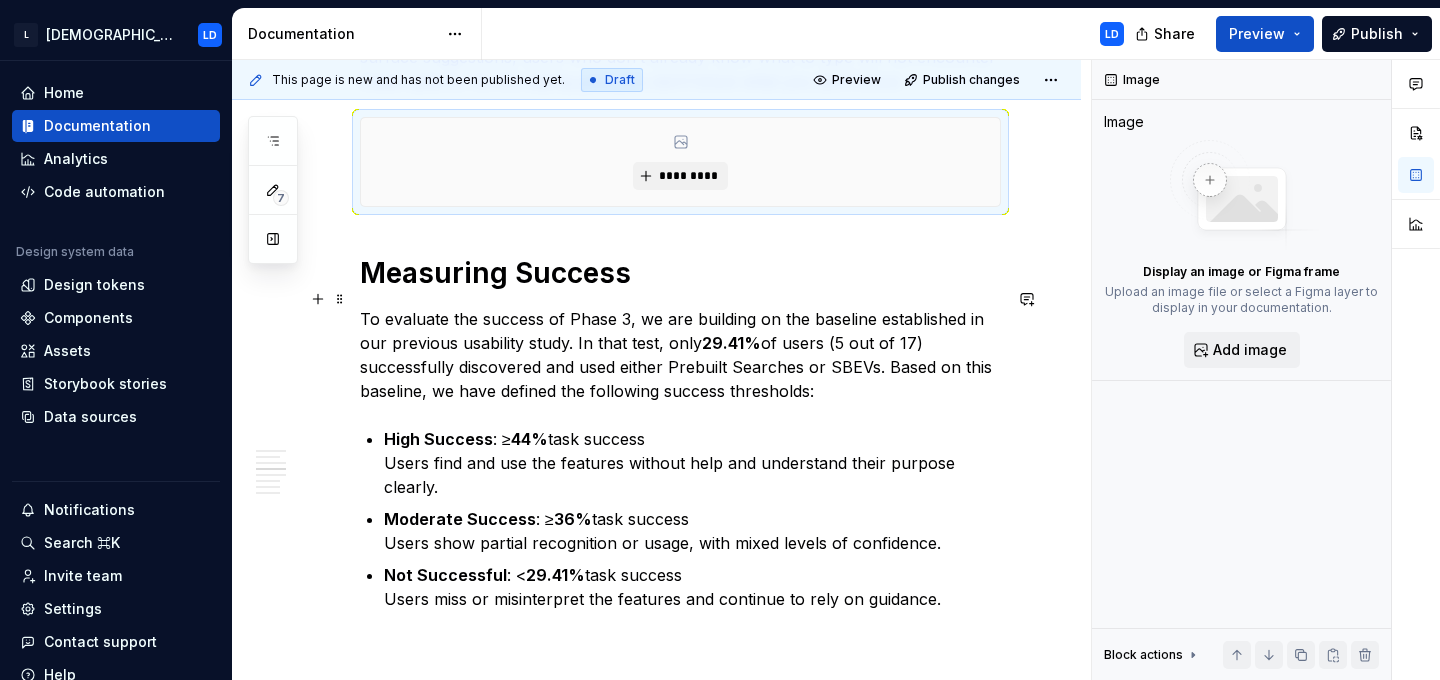 click on "To evaluate the success of Phase 3, we are building on the baseline established in our previous usability study. In that test, only  29.41%  of users (5 out of 17) successfully discovered and used either Prebuilt Searches or SBEVs. Based on this baseline, we have defined the following success thresholds:" at bounding box center (680, 355) 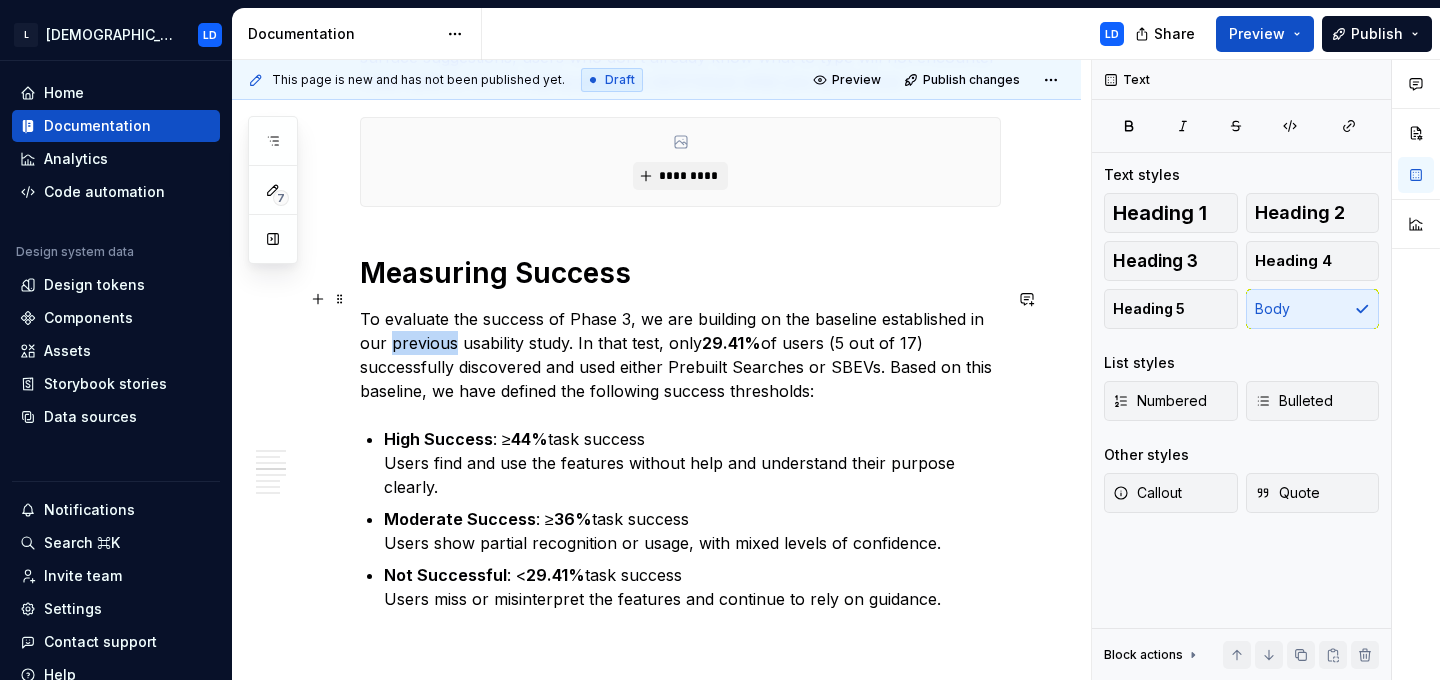 click on "To evaluate the success of Phase 3, we are building on the baseline established in our previous usability study. In that test, only  29.41%  of users (5 out of 17) successfully discovered and used either Prebuilt Searches or SBEVs. Based on this baseline, we have defined the following success thresholds:" at bounding box center [680, 355] 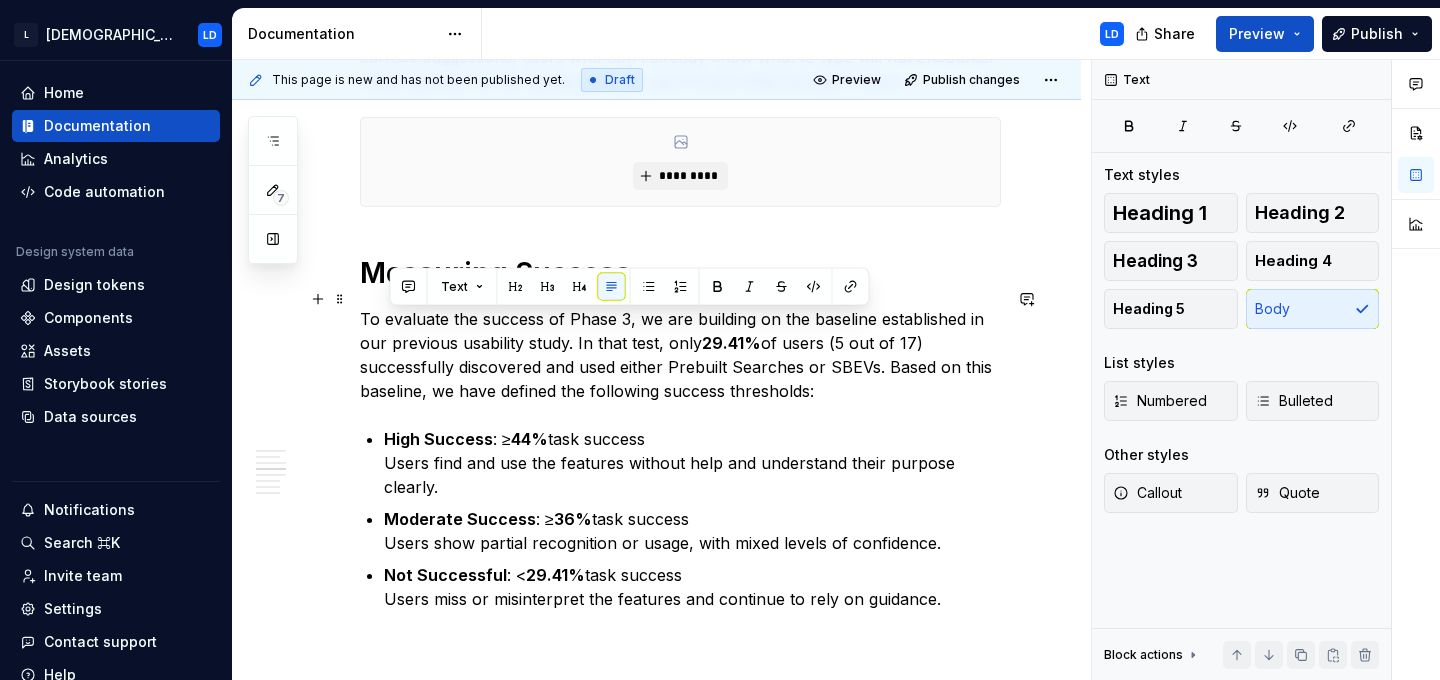 click on "To evaluate the success of Phase 3, we are building on the baseline established in our previous usability study. In that test, only  29.41%  of users (5 out of 17) successfully discovered and used either Prebuilt Searches or SBEVs. Based on this baseline, we have defined the following success thresholds:" at bounding box center [680, 355] 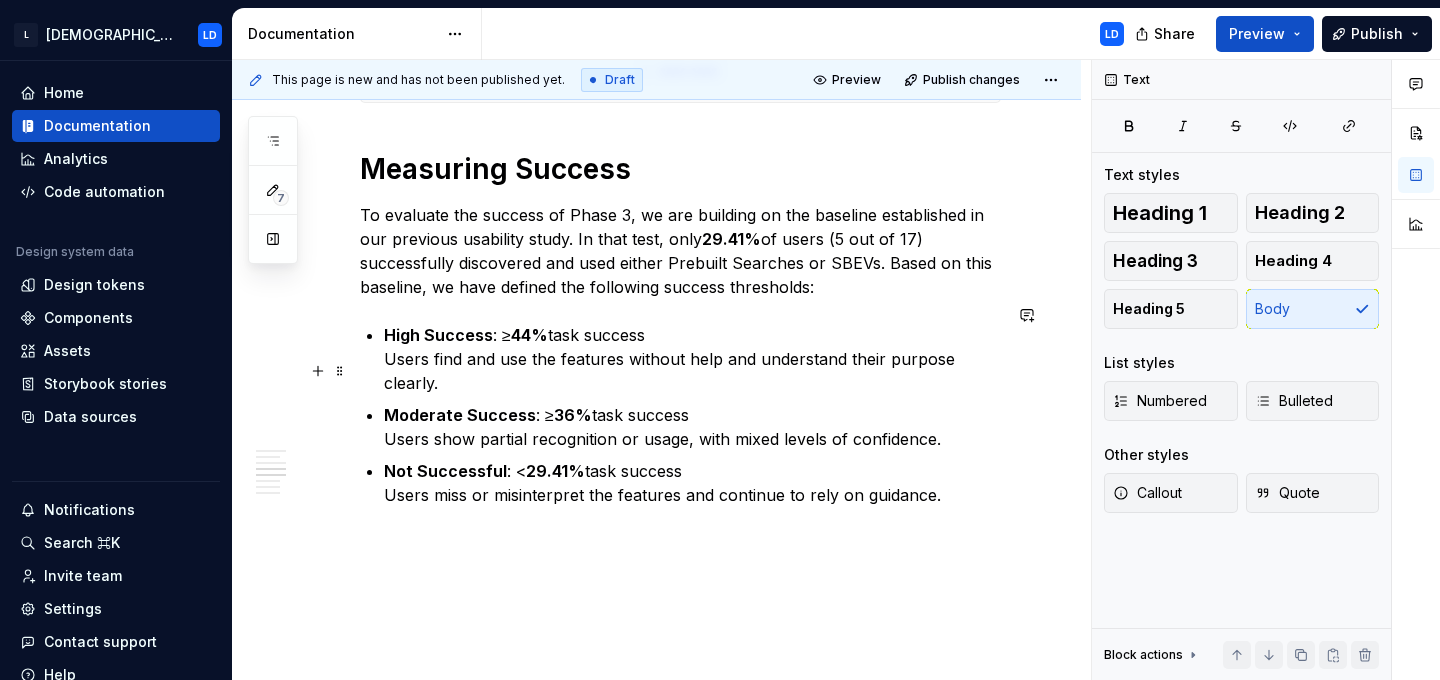 scroll, scrollTop: 2097, scrollLeft: 0, axis: vertical 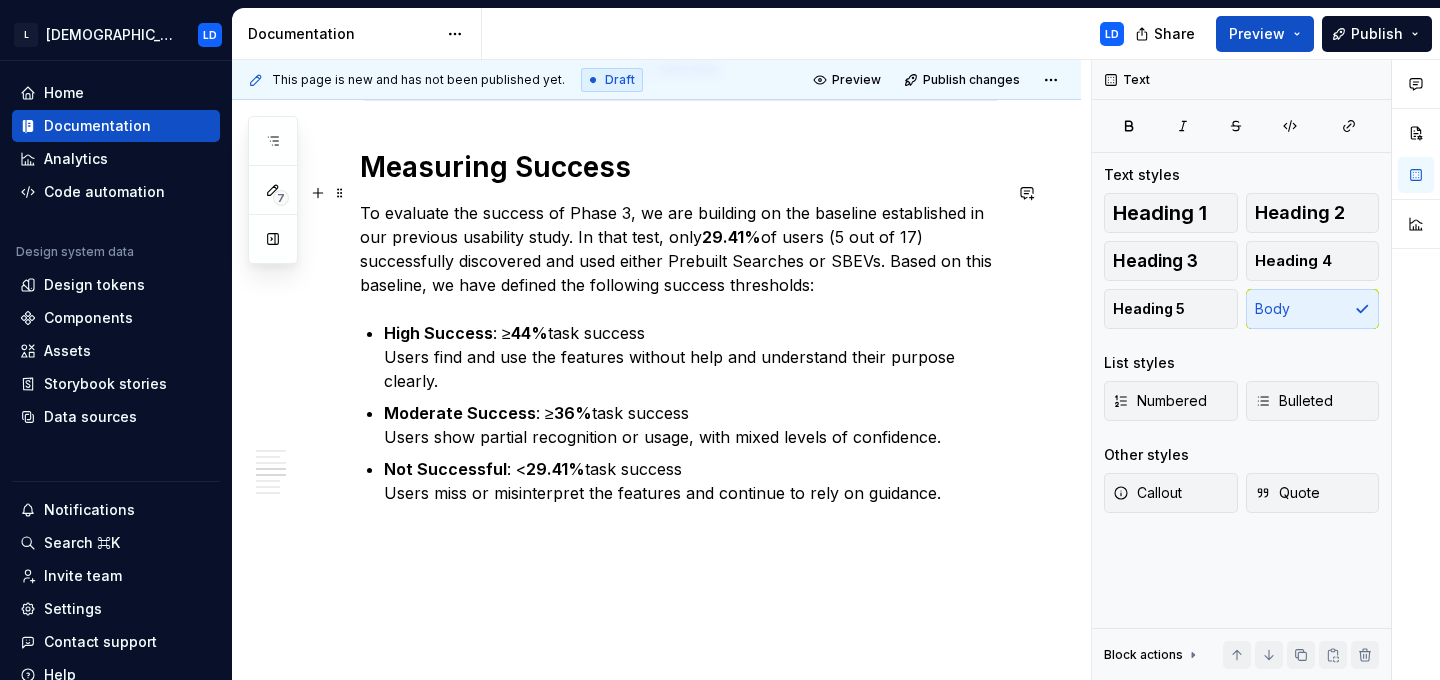 click on "To evaluate the success of Phase 3, we are building on the baseline established in our previous usability study. In that test, only  29.41%  of users (5 out of 17) successfully discovered and used either Prebuilt Searches or SBEVs. Based on this baseline, we have defined the following success thresholds:" at bounding box center [680, 249] 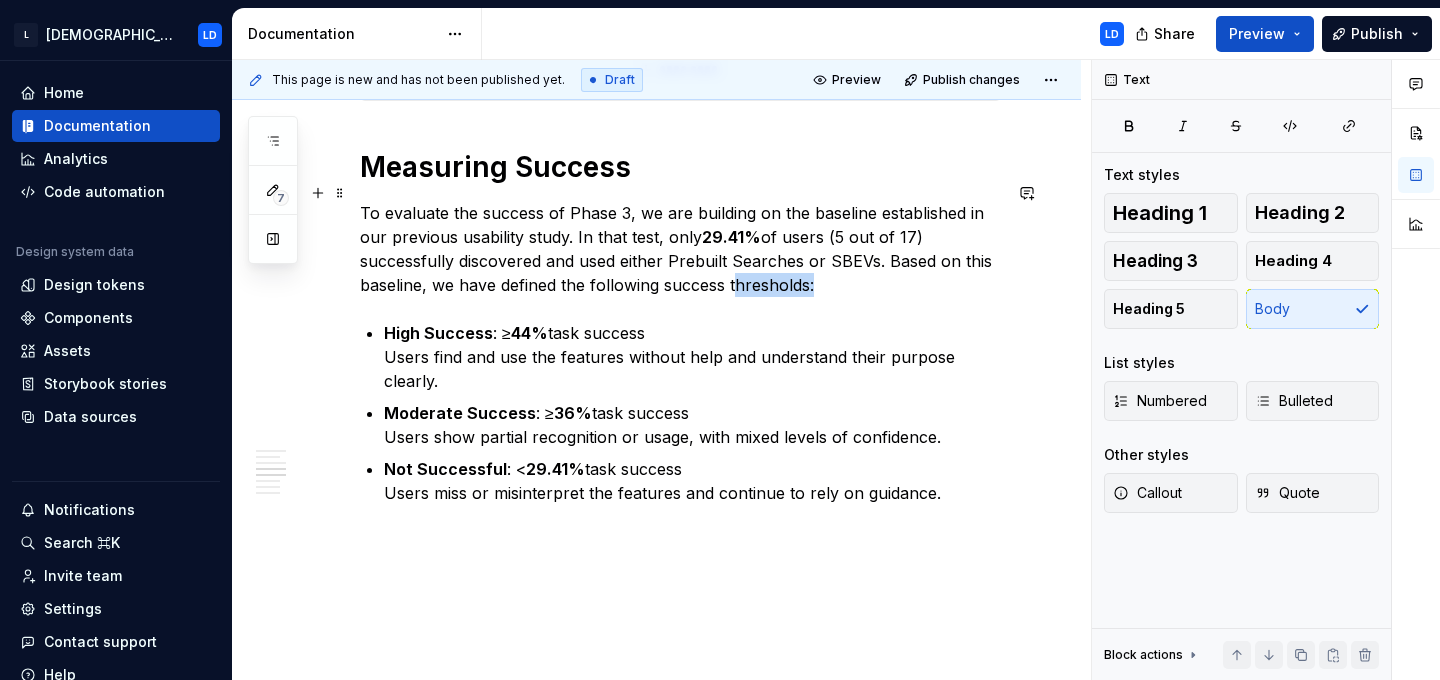 click on "To evaluate the success of Phase 3, we are building on the baseline established in our previous usability study. In that test, only  29.41%  of users (5 out of 17) successfully discovered and used either Prebuilt Searches or SBEVs. Based on this baseline, we have defined the following success thresholds:" at bounding box center (680, 249) 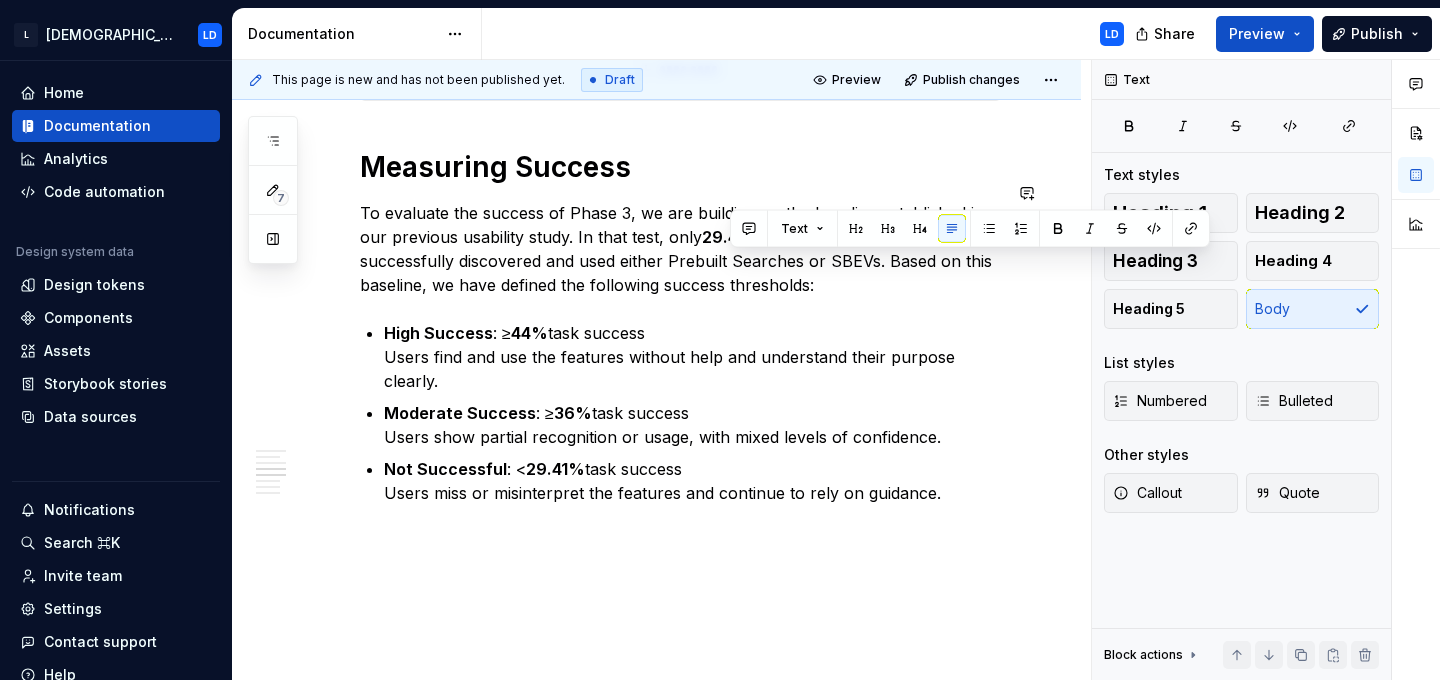 click on "Search Party Phase 3 is currently under development. Discoverability Challenges of Prebuilt Searches and SBEVs Despite their value in improving search efficiency, both Prebuilt Searches and Search by Entity Values (SBEVs) have long struggled with limited discoverability. Prebuilt Searches  are curated sets of multiple, often complex, search filters bundled under simple, commonly used terms. These are created by customer-facing teams based on frequent user requests and behaviours. They allow users to run detailed searches more easily, without having to manually enter each individual filter. SBEVs , in contrast, function more like advanced filters tied to specific types of entities such as companies, conditions, or therapies. For example, “employee count” is an SBEV that applies only to company-related searches. These filters offer precision and context, making them useful for more targeted searching. Key Barriers to Discoverability There are two primary challenges these two features face: . ********* 44%" at bounding box center [680, -15] 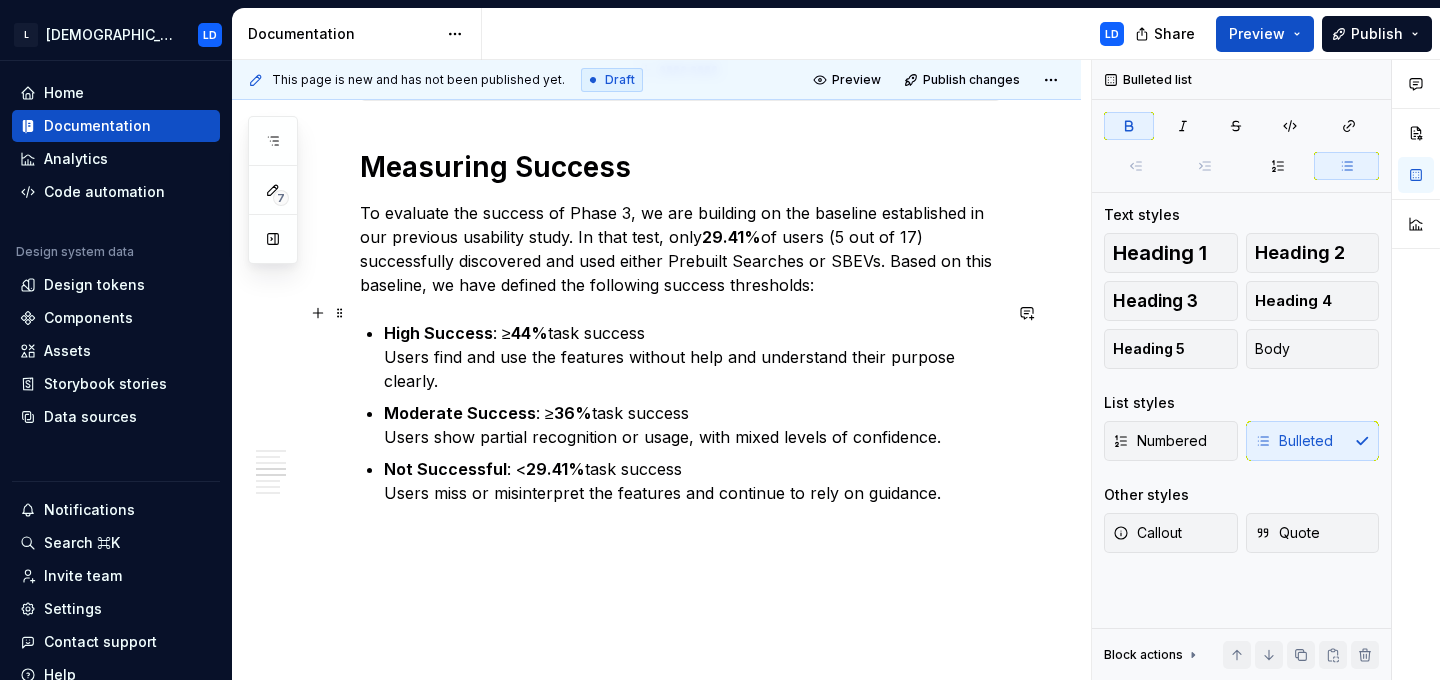 click on "High Success : ≥  44%  task success Users find and use the features without help and understand their purpose clearly." at bounding box center (692, 357) 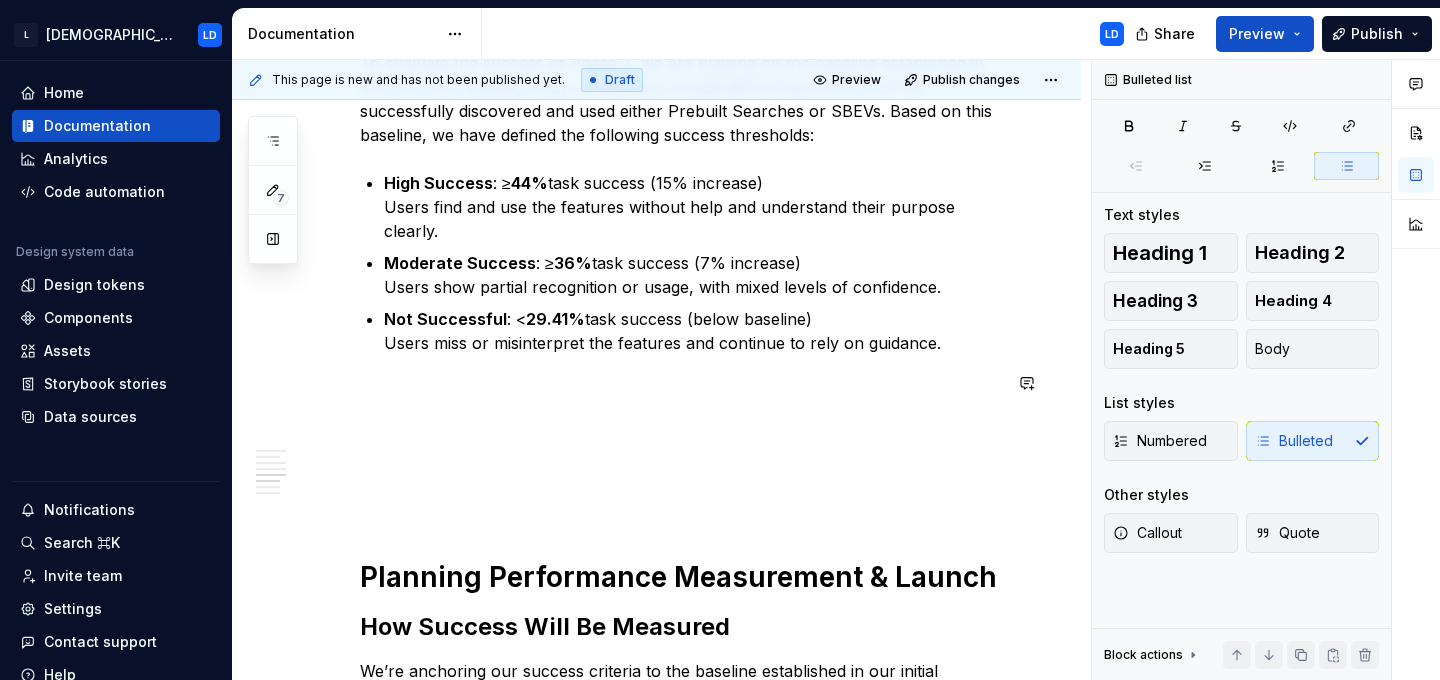 scroll, scrollTop: 2270, scrollLeft: 0, axis: vertical 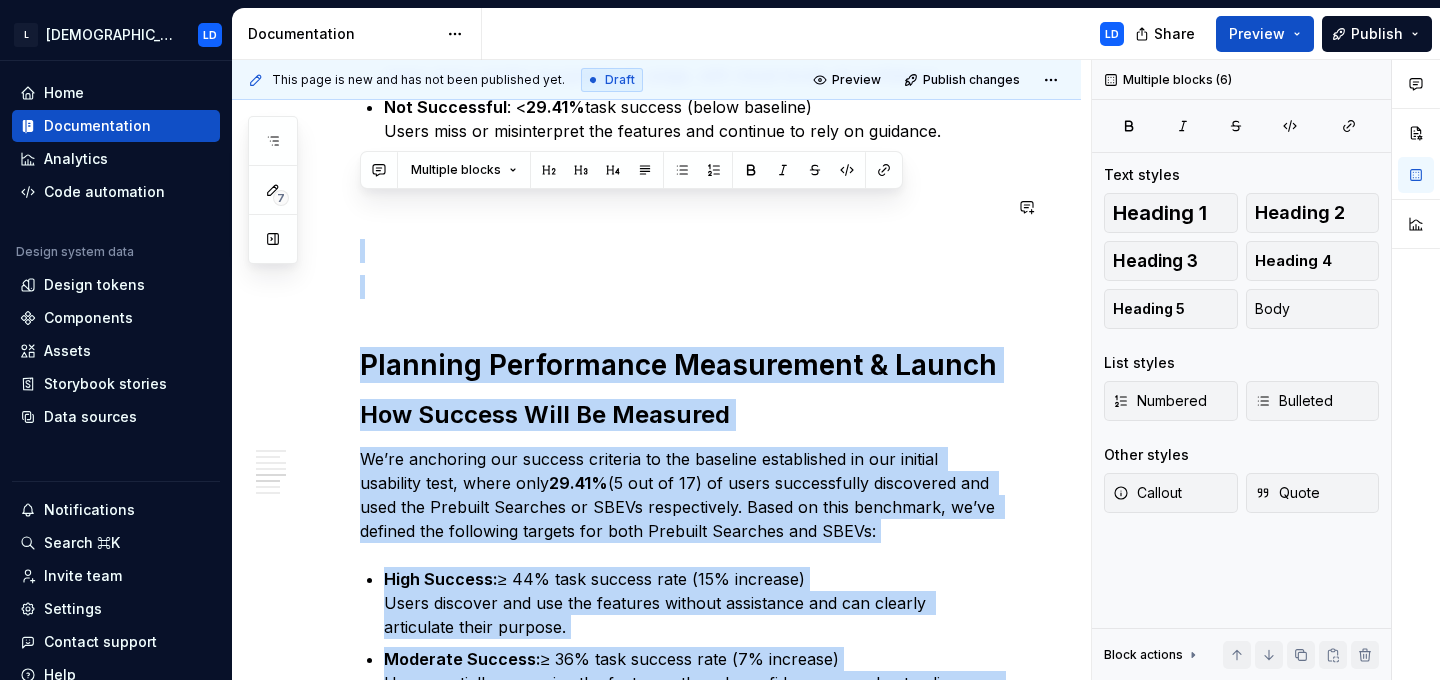 drag, startPoint x: 629, startPoint y: 577, endPoint x: 392, endPoint y: 188, distance: 455.5107 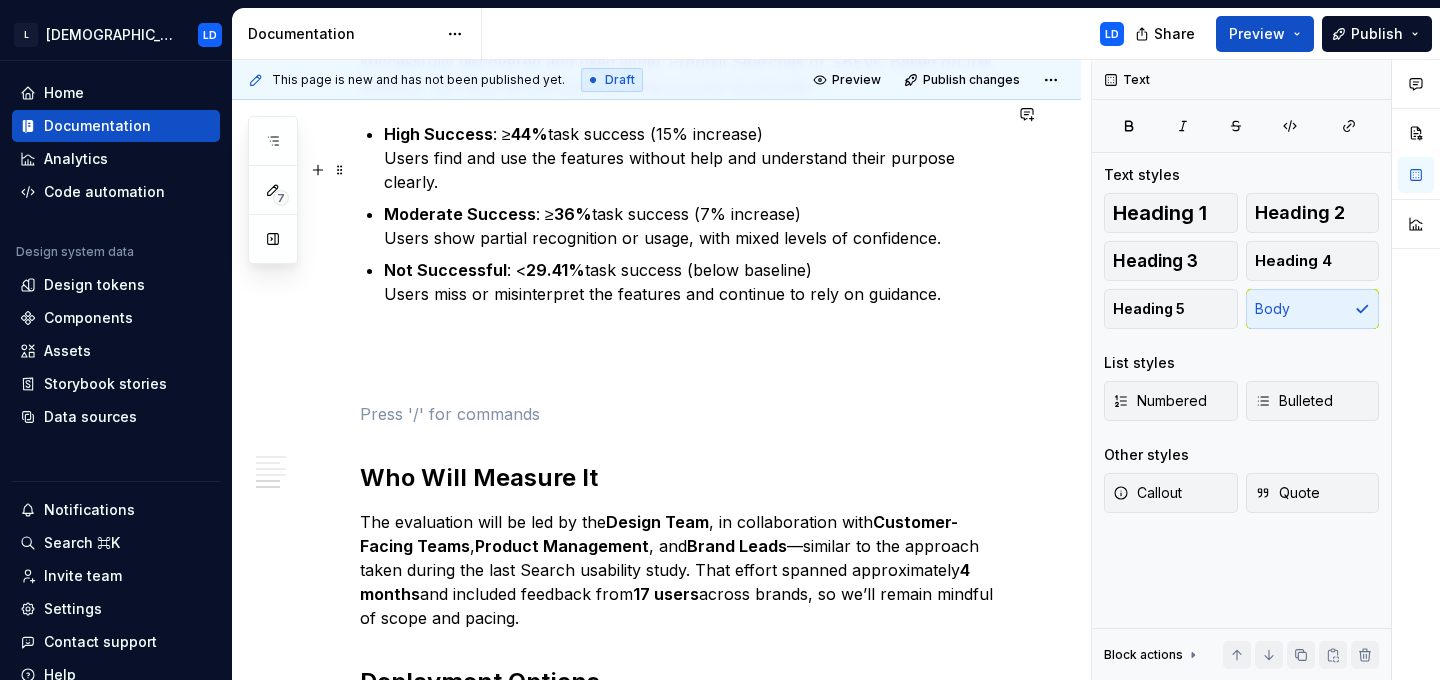 scroll, scrollTop: 2305, scrollLeft: 0, axis: vertical 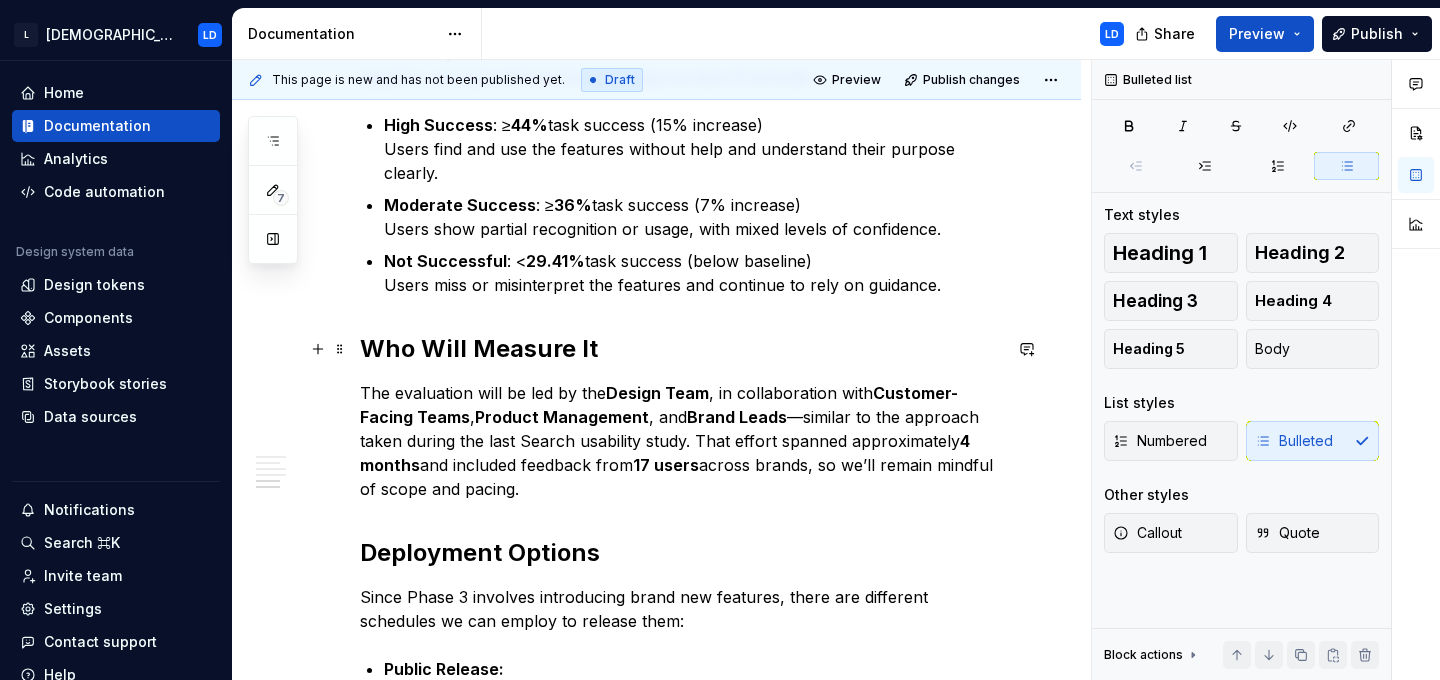 click on "Customer-Facing Teams" at bounding box center [659, 405] 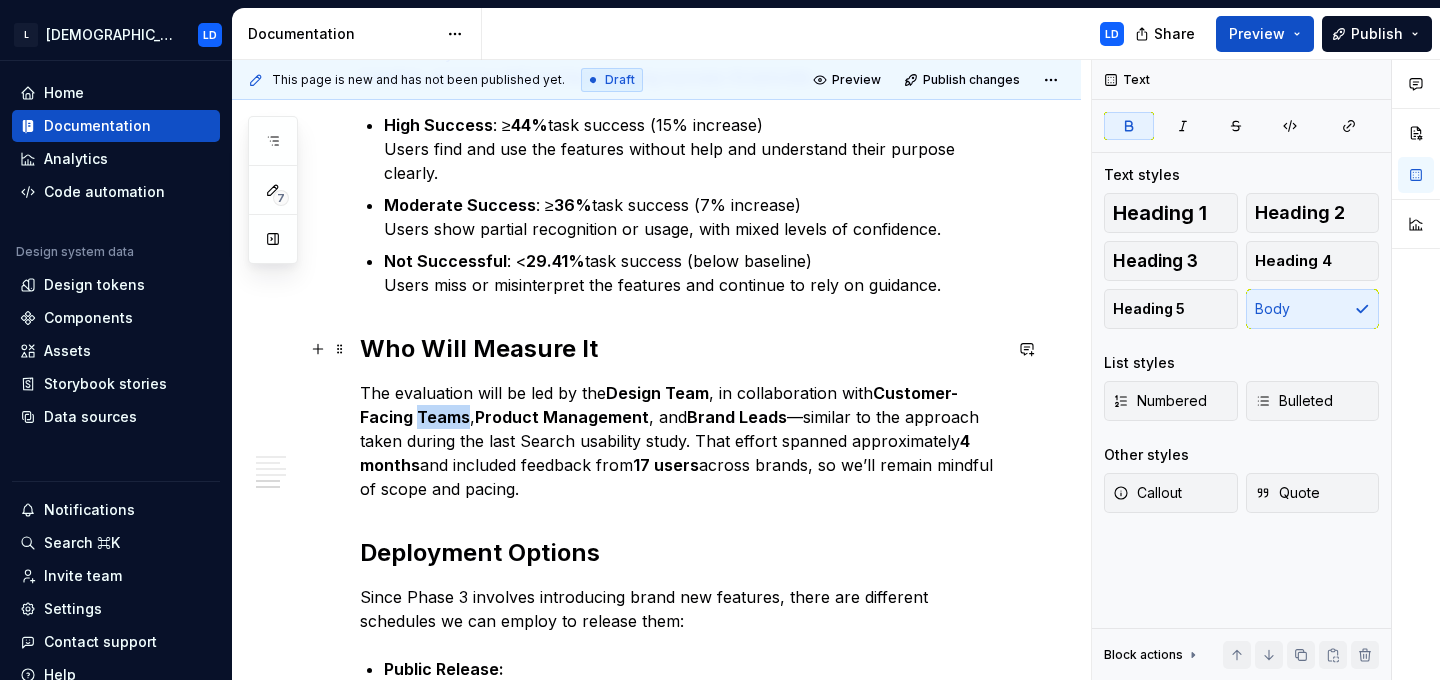 click on "Customer-Facing Teams" at bounding box center [659, 405] 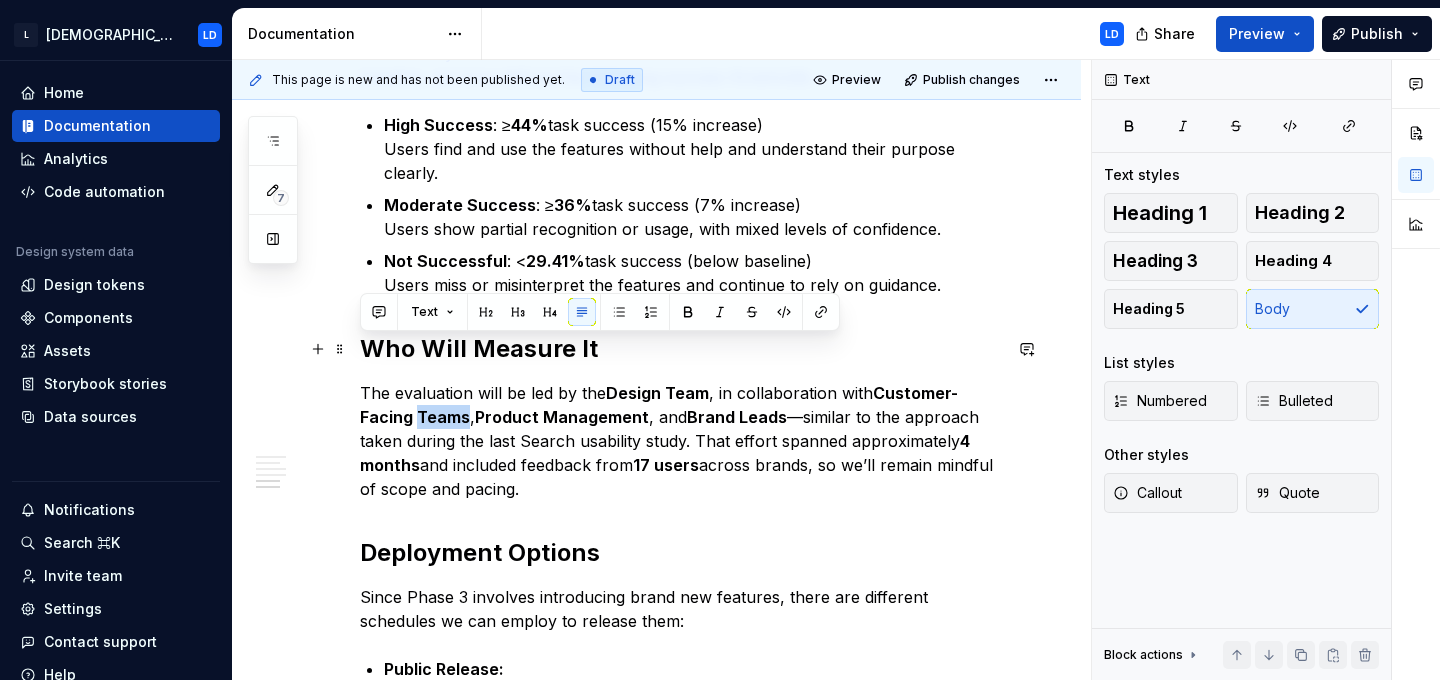 click on "Customer-Facing Teams" at bounding box center (659, 405) 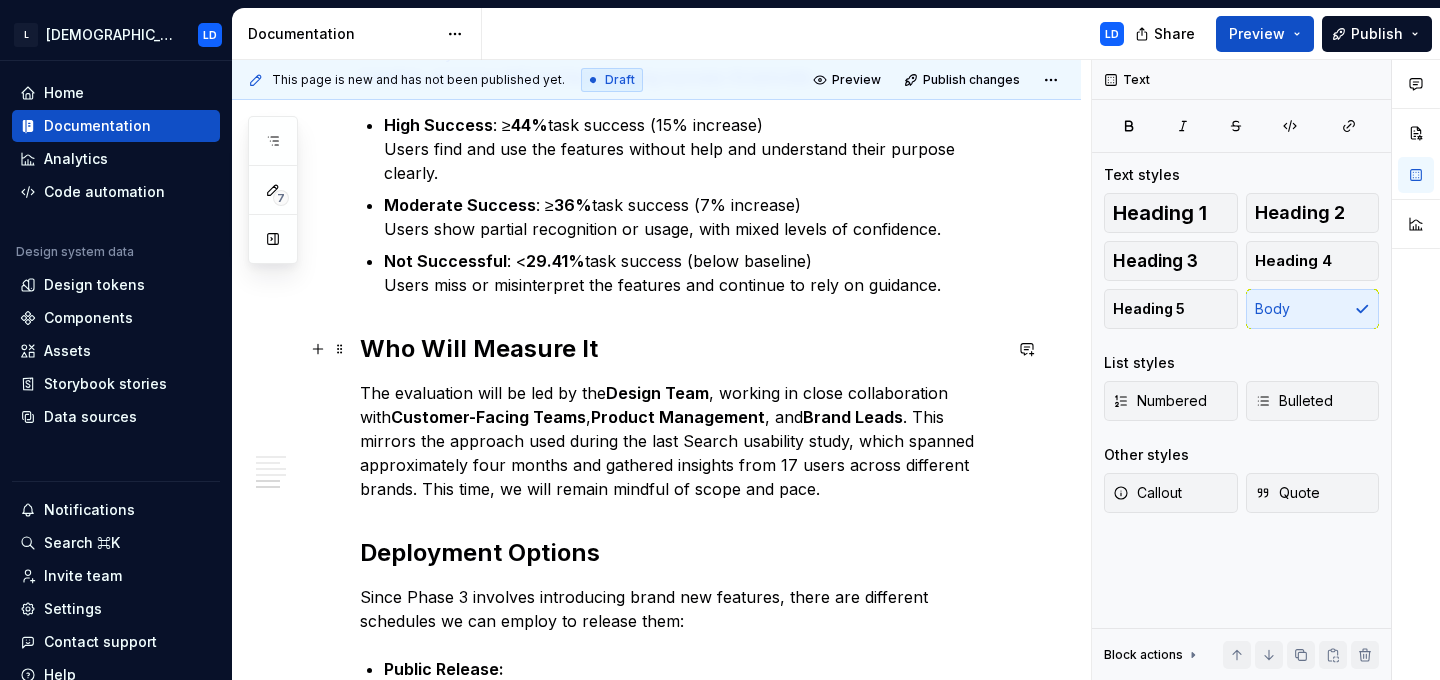 click on "The evaluation will be led by the  Design Team , working in close collaboration with  Customer-Facing Teams ,  Product Management , and  Brand Leads . This mirrors the approach used during the last Search usability study, which spanned approximately four months and gathered insights from 17 users across different brands. This time, we will remain mindful of scope and pace." at bounding box center (680, 441) 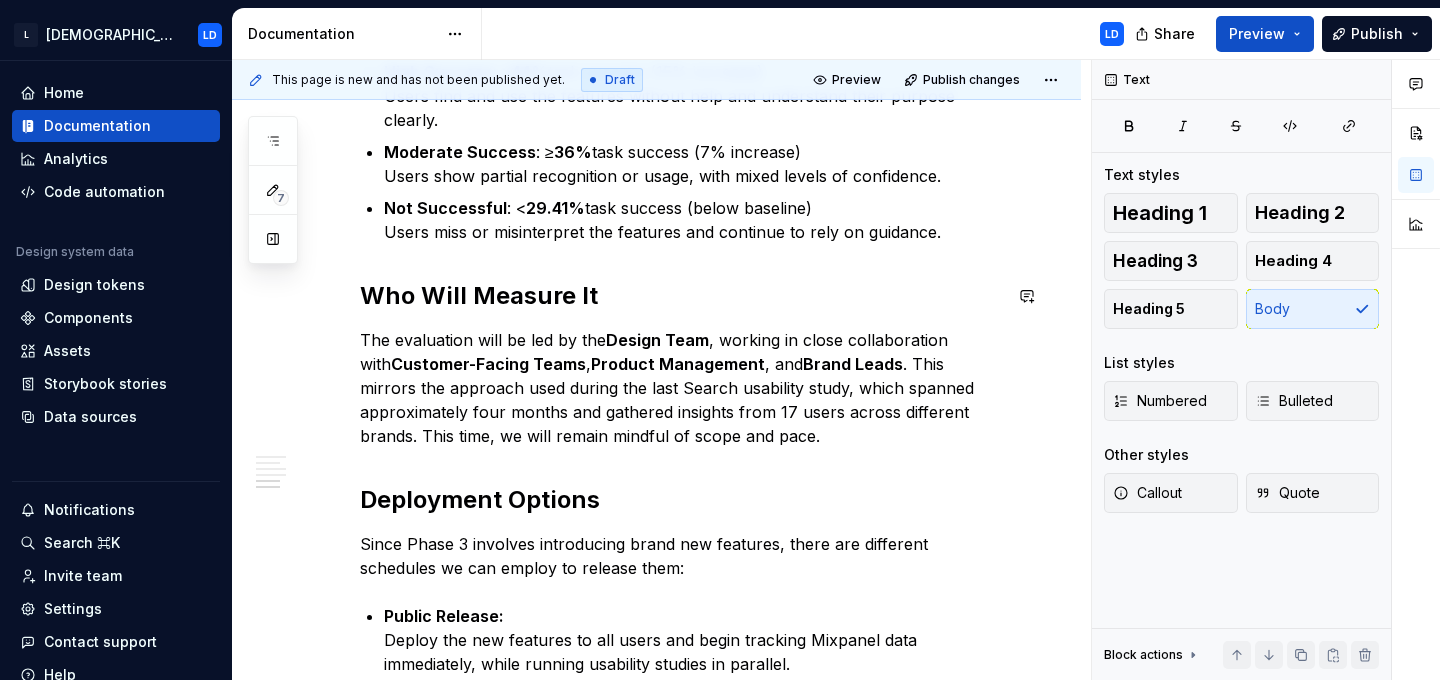 scroll, scrollTop: 2359, scrollLeft: 0, axis: vertical 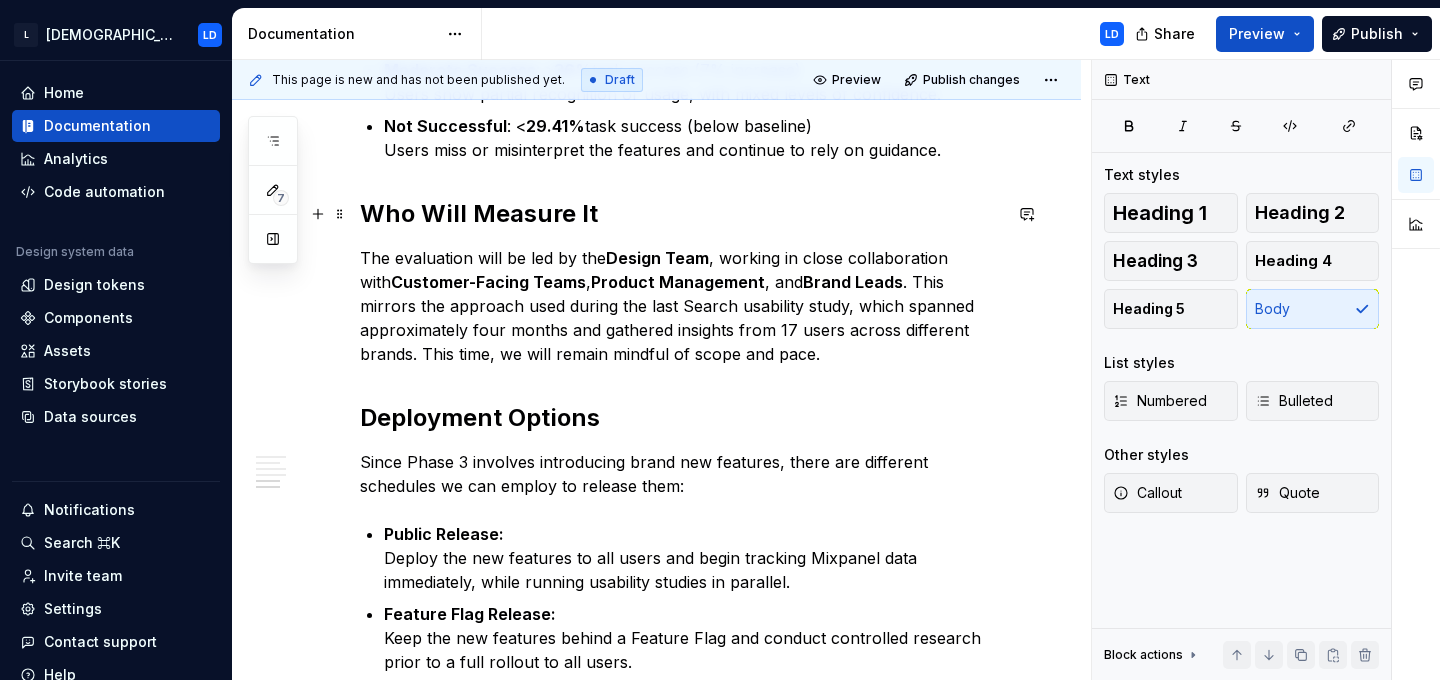 click on "The evaluation will be led by the  Design Team , working in close collaboration with  Customer-Facing Teams ,  Product Management , and  Brand Leads . This mirrors the approach used during the last Search usability study, which spanned approximately four months and gathered insights from 17 users across different brands. This time, we will remain mindful of scope and pace." at bounding box center [680, 306] 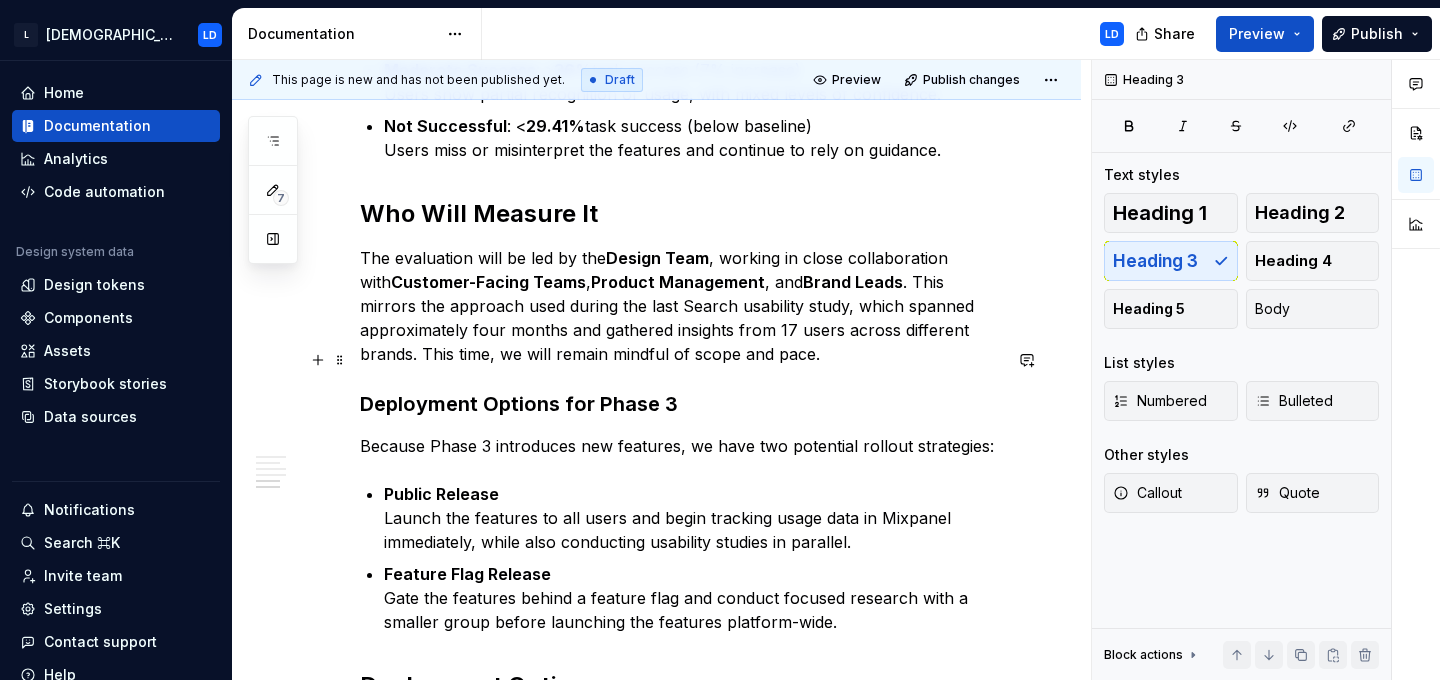 click on "Deployment Options for Phase 3" at bounding box center (680, 404) 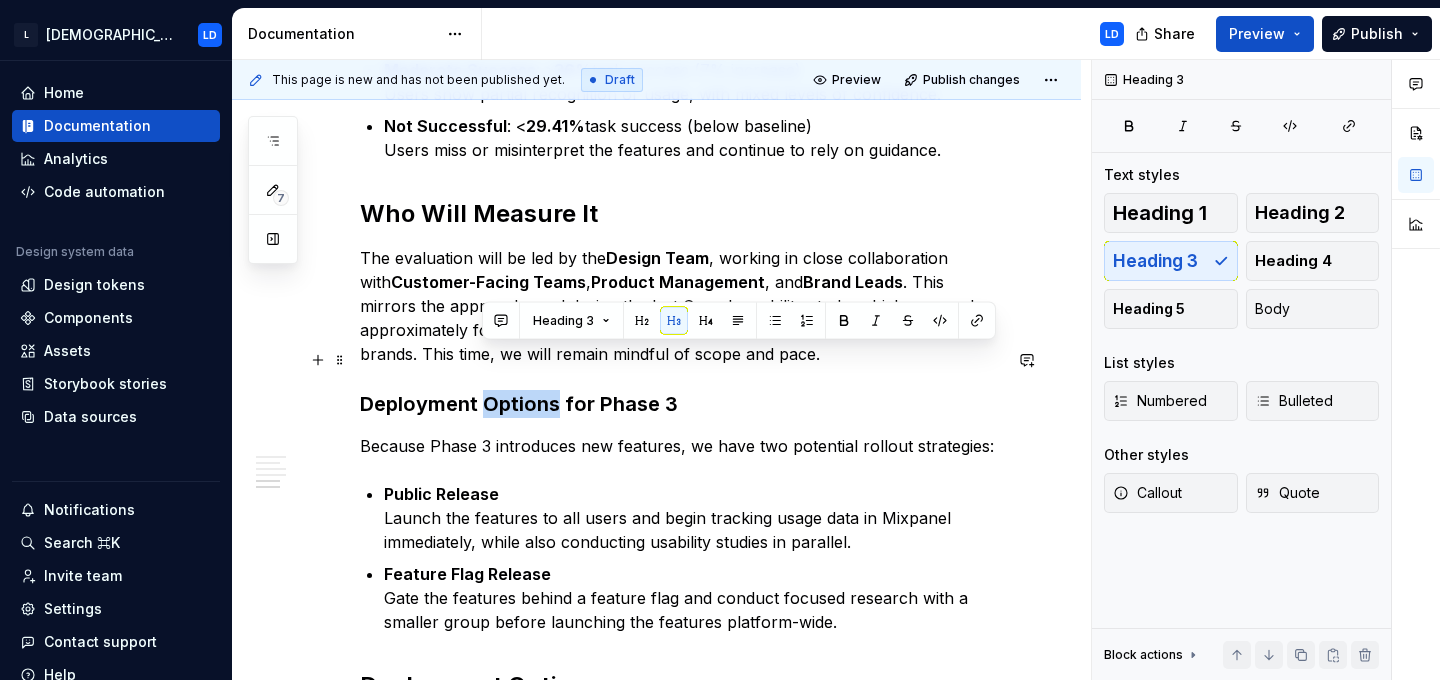 click on "Deployment Options for Phase 3" at bounding box center (680, 404) 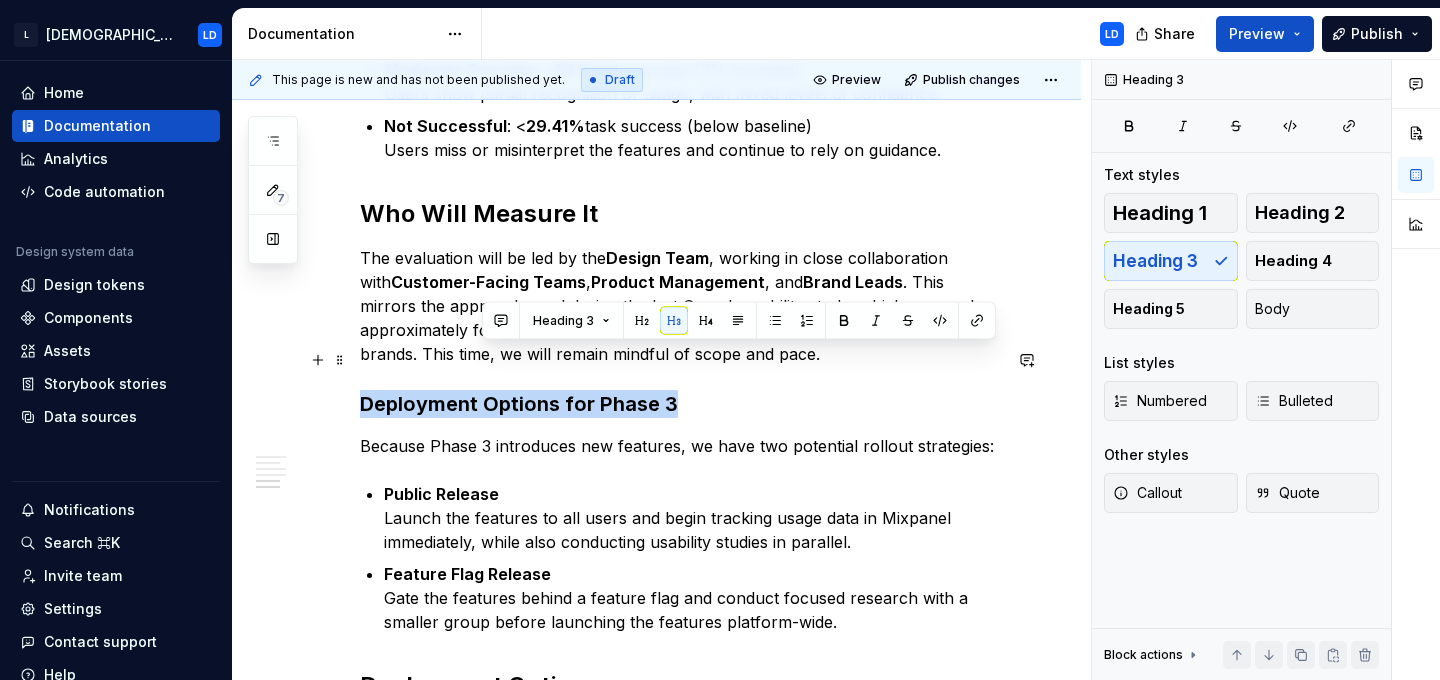 click on "Deployment Options for Phase 3" at bounding box center (680, 404) 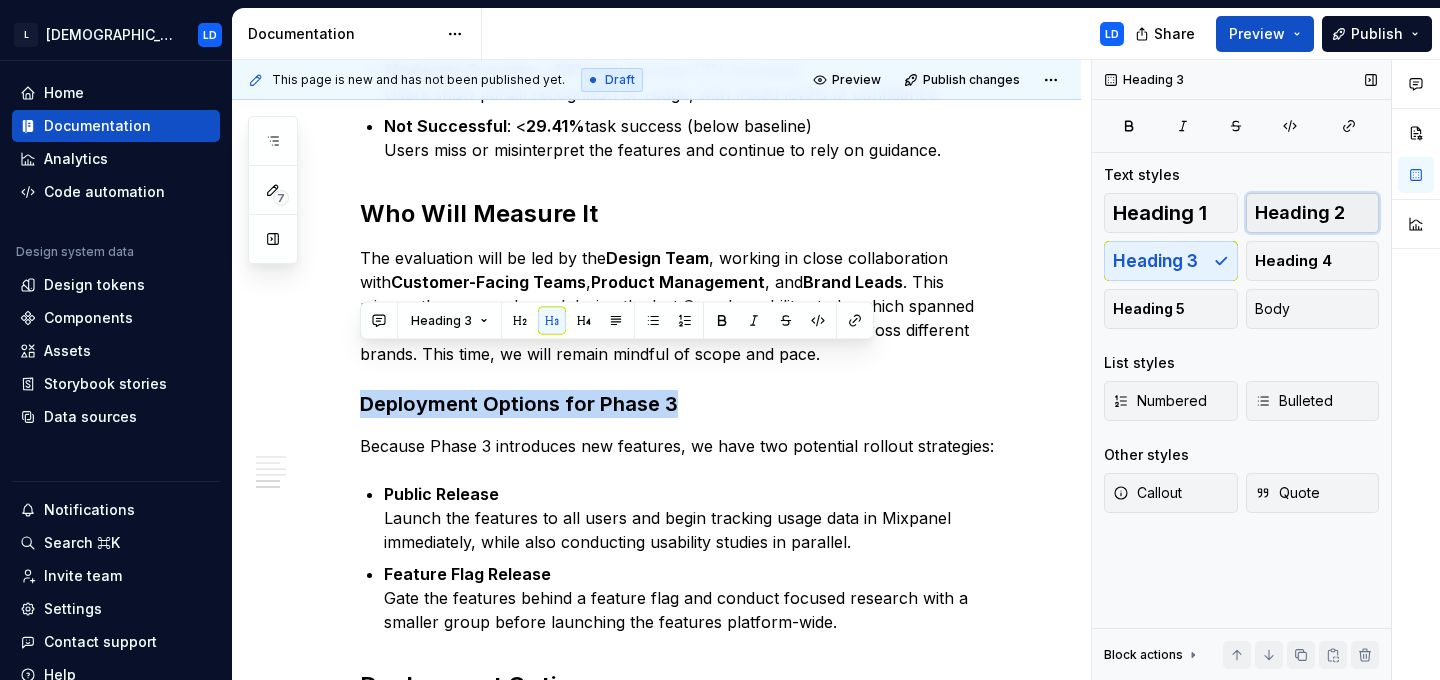click on "Heading 2" at bounding box center (1300, 213) 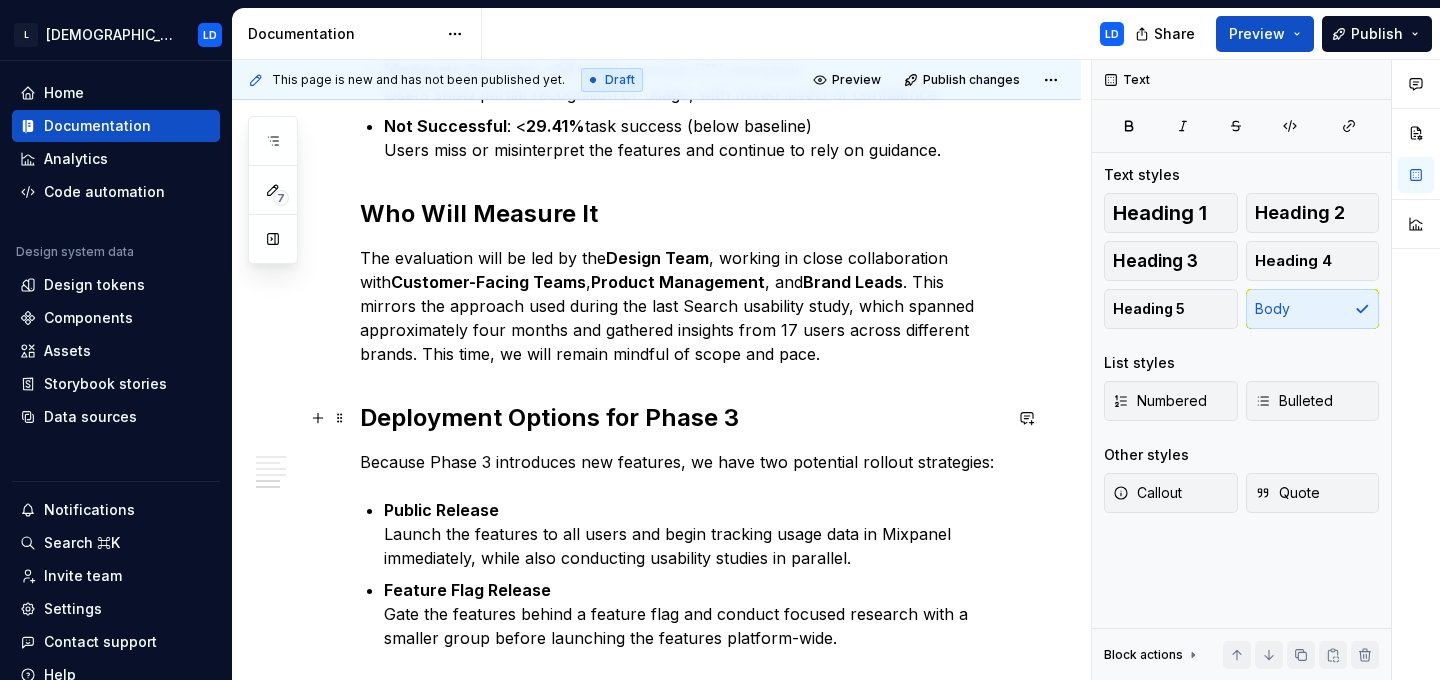 click on "Because Phase 3 introduces new features, we have two potential rollout strategies:" at bounding box center (680, 462) 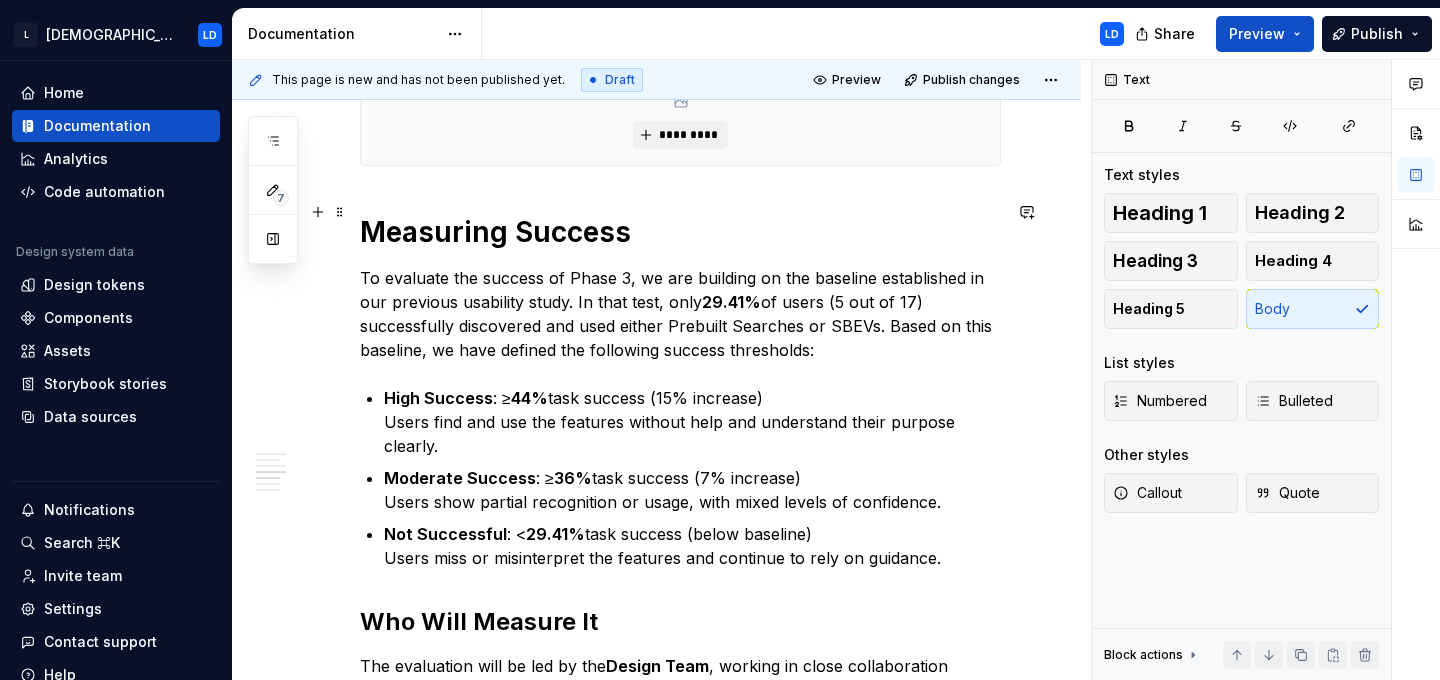 scroll, scrollTop: 2040, scrollLeft: 0, axis: vertical 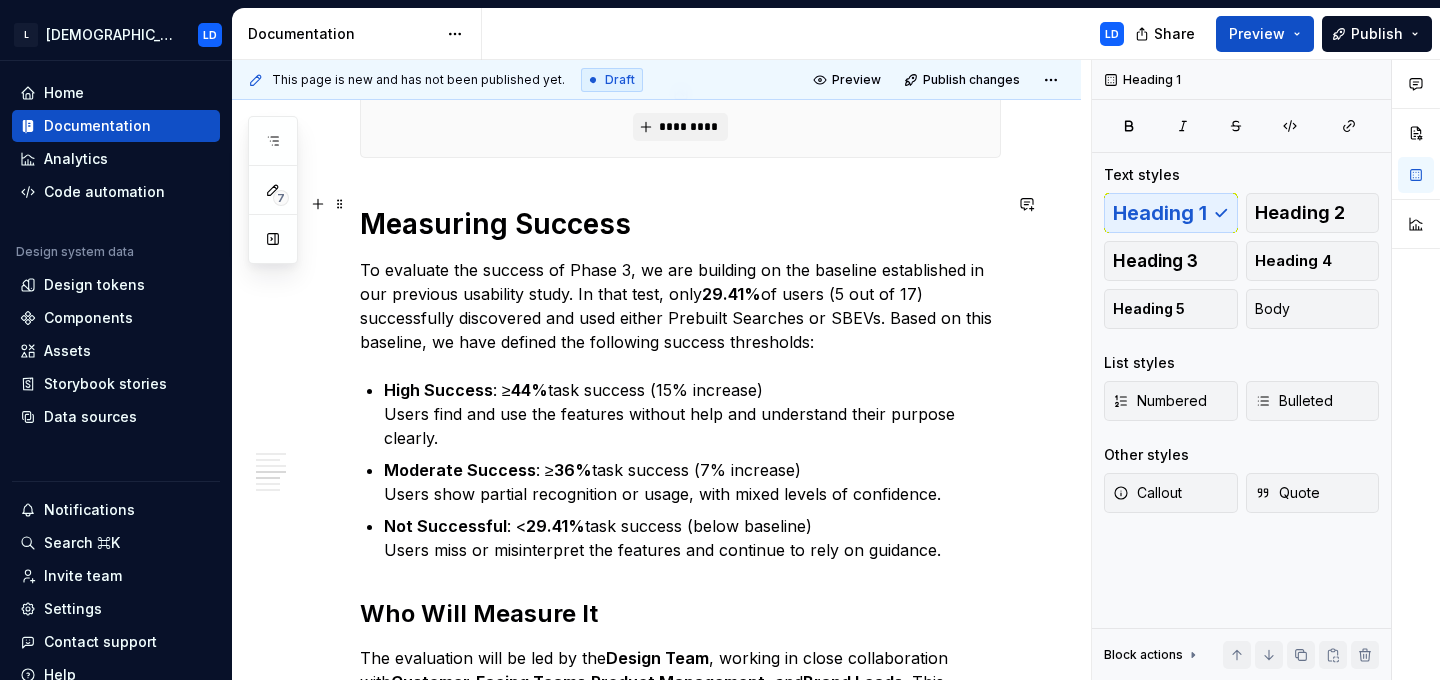 click on "Measuring Success" at bounding box center (680, 224) 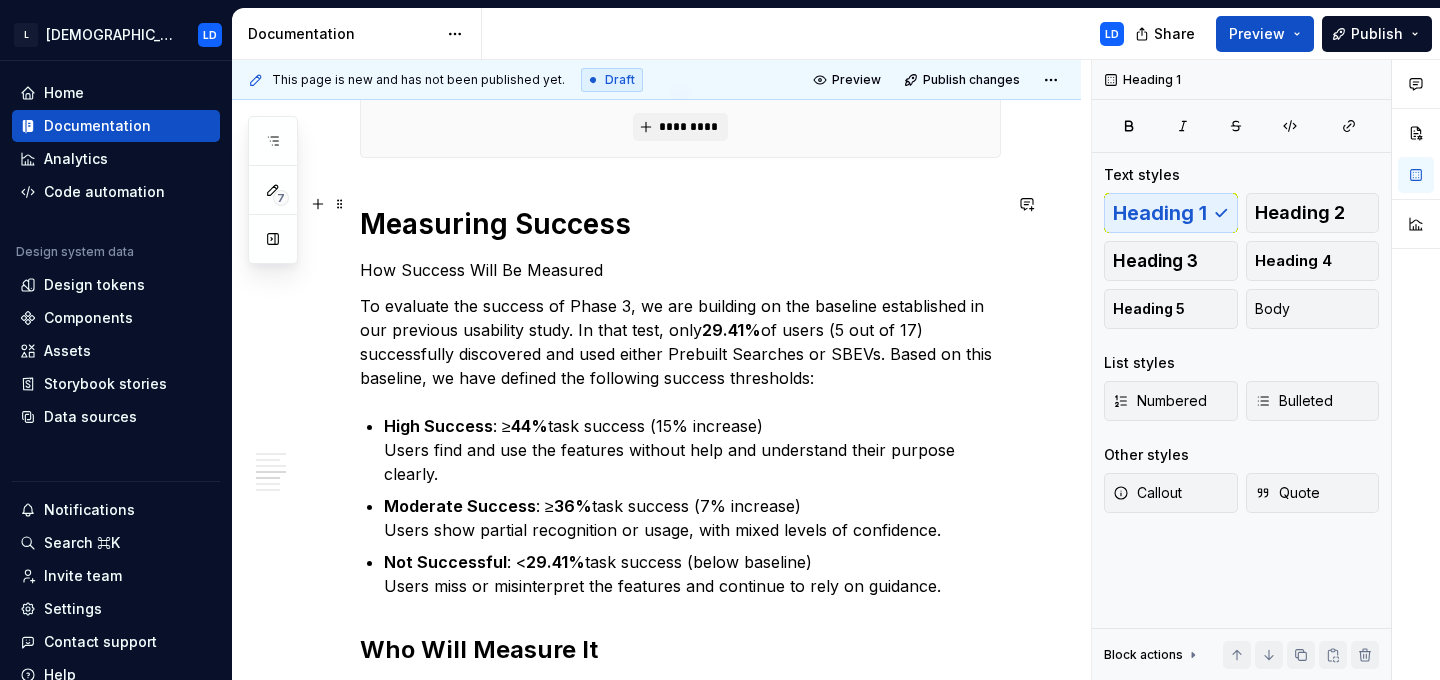 click on "Measuring Success" at bounding box center [680, 224] 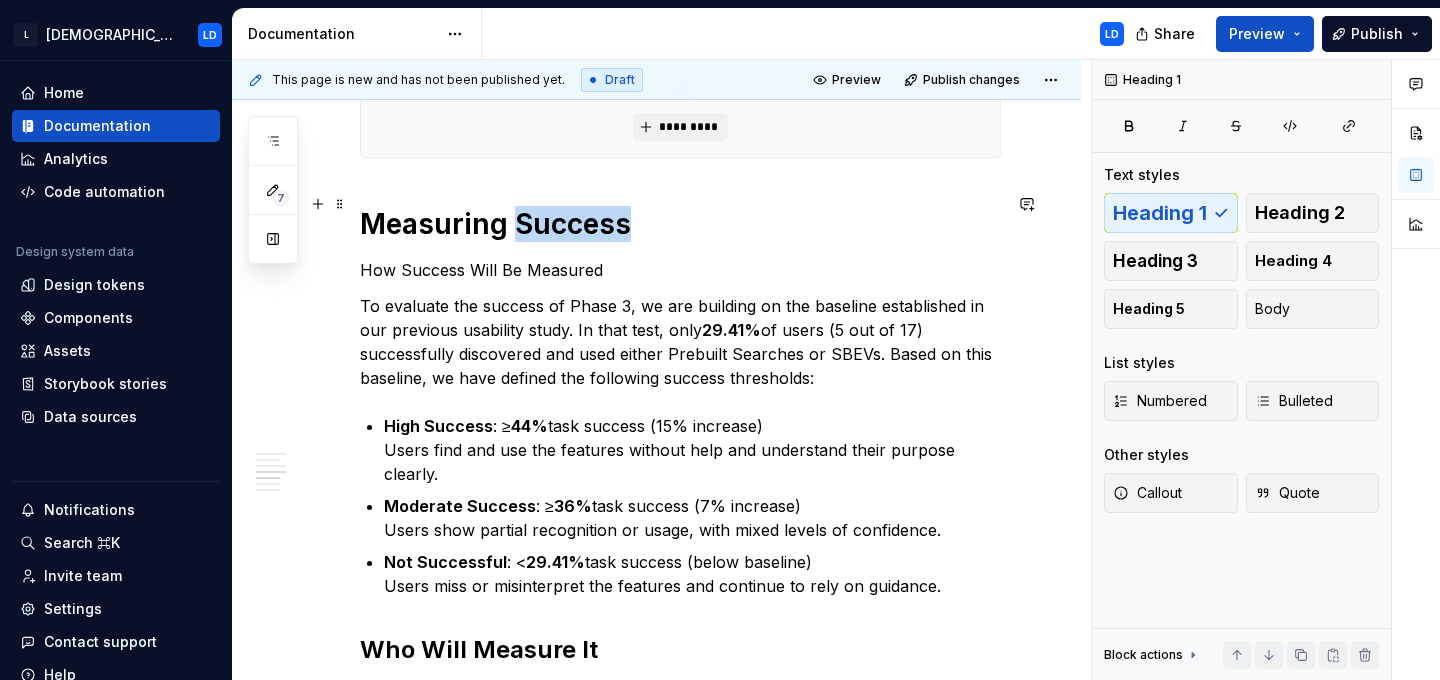 click on "Measuring Success" at bounding box center (680, 224) 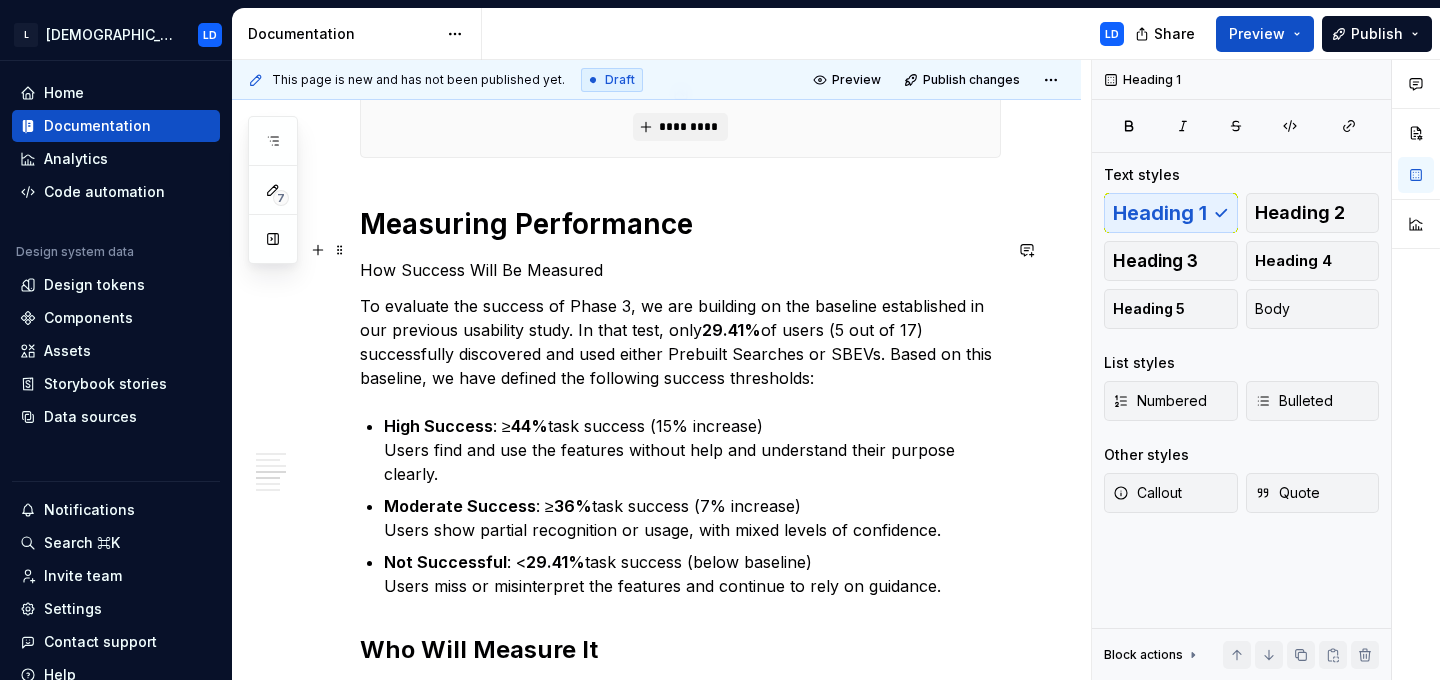 click on "How Success Will Be Measured" at bounding box center [680, 270] 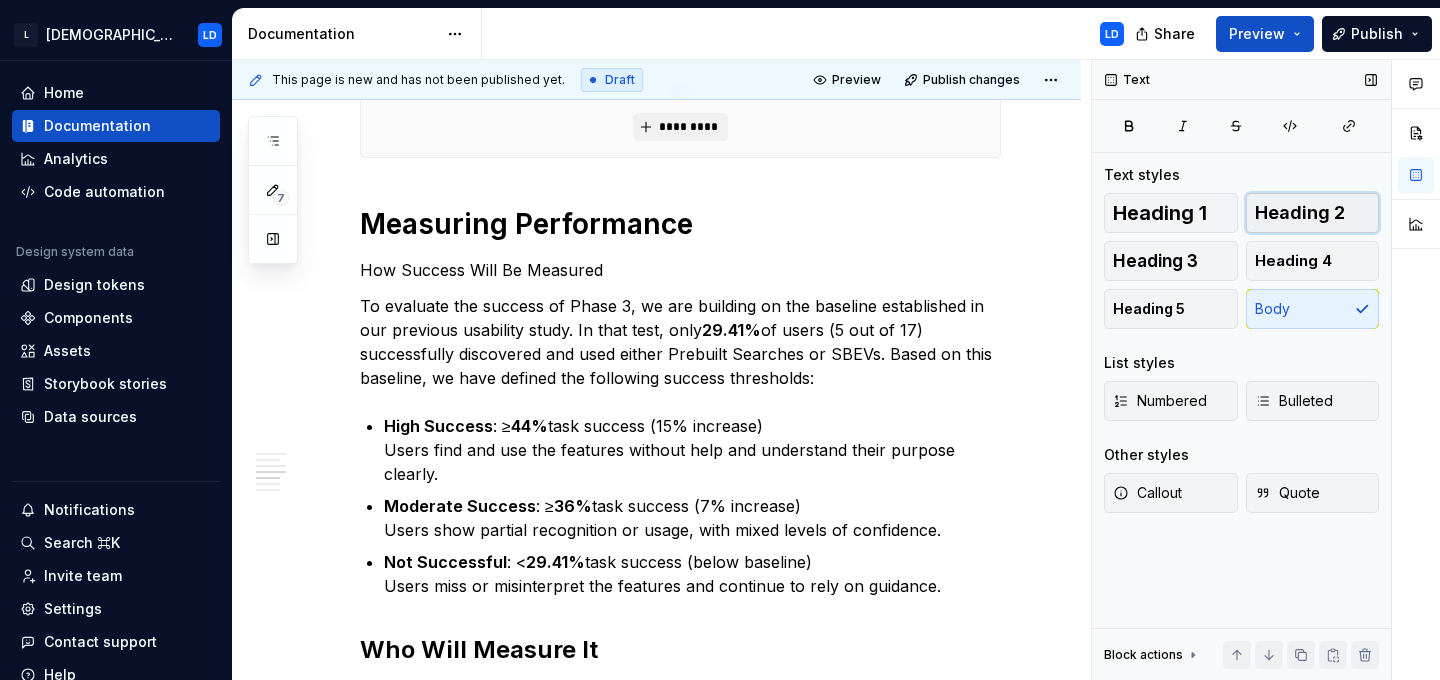 click on "Heading 2" at bounding box center [1300, 213] 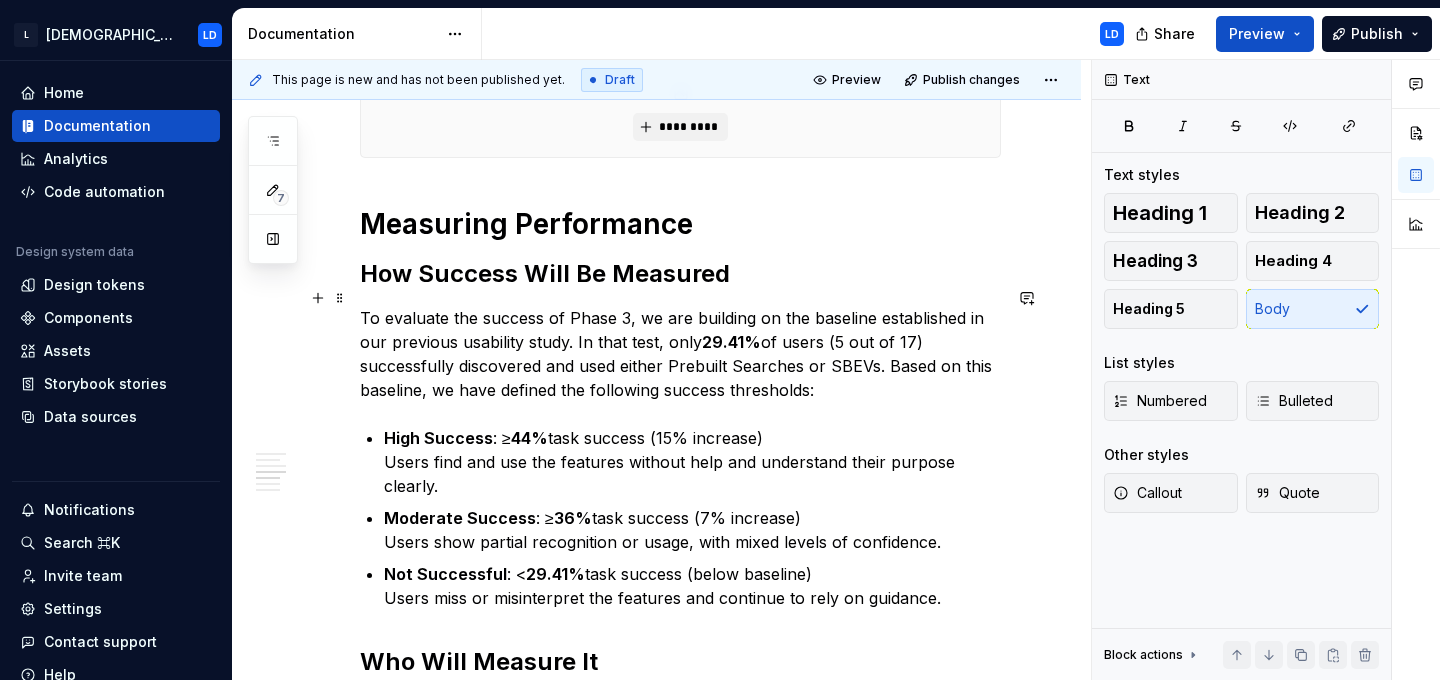 click on "To evaluate the success of Phase 3, we are building on the baseline established in our previous usability study. In that test, only  29.41%  of users (5 out of 17) successfully discovered and used either Prebuilt Searches or SBEVs. Based on this baseline, we have defined the following success thresholds:" at bounding box center [680, 354] 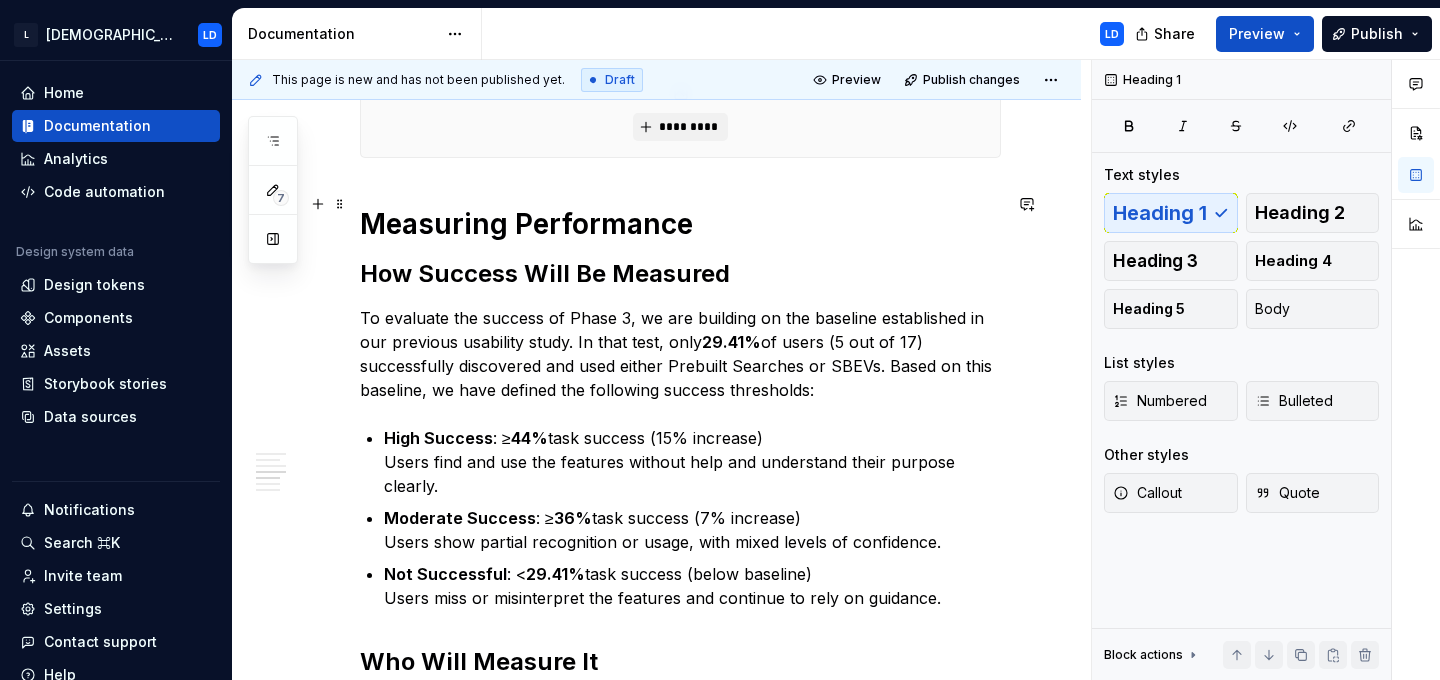 click on "Measuring Performance" at bounding box center (680, 224) 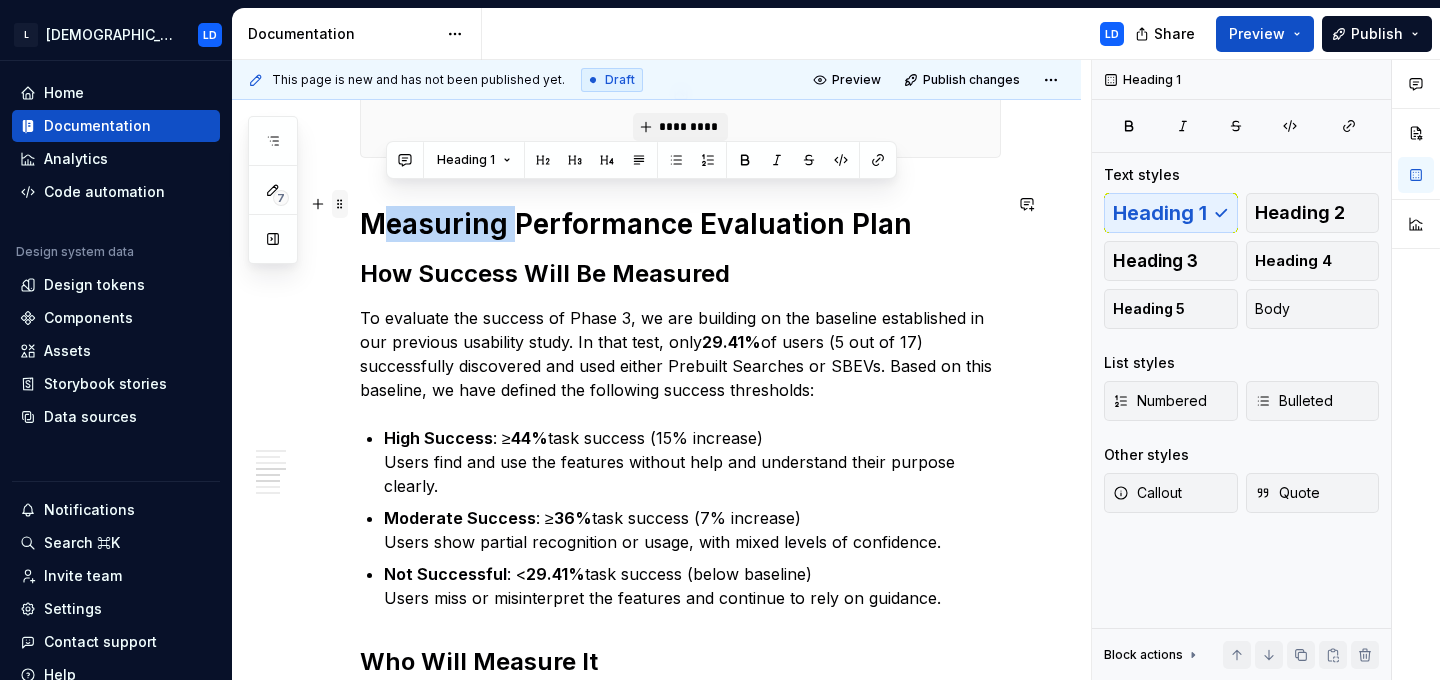 drag, startPoint x: 516, startPoint y: 207, endPoint x: 331, endPoint y: 201, distance: 185.09727 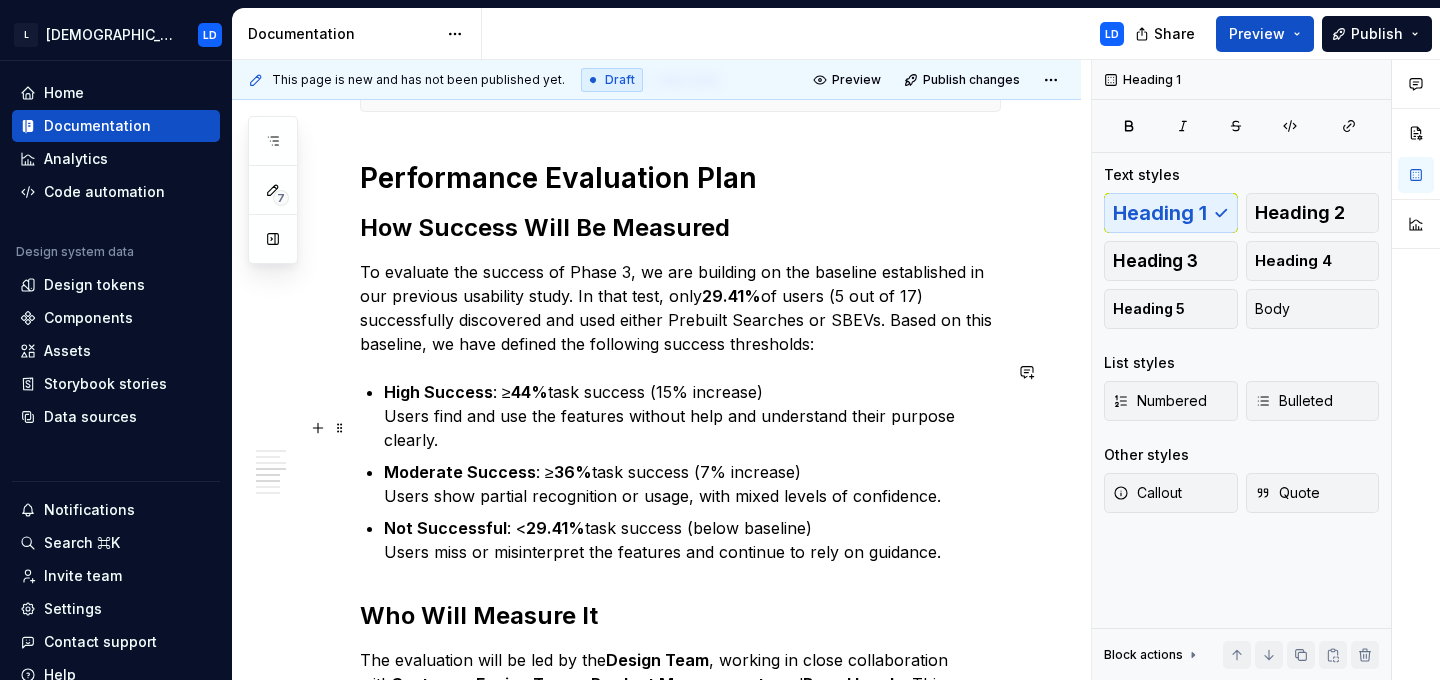 scroll, scrollTop: 2084, scrollLeft: 0, axis: vertical 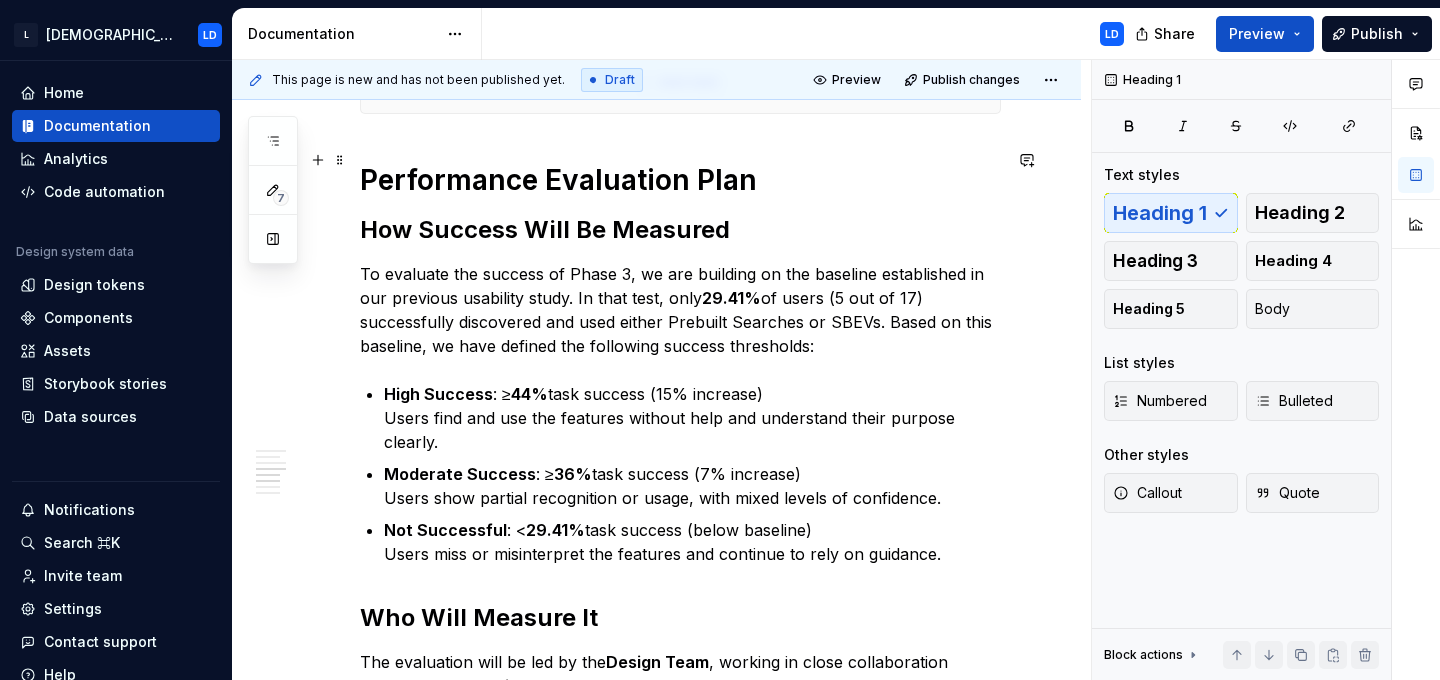 click on "Performance Evaluation Plan" at bounding box center (680, 180) 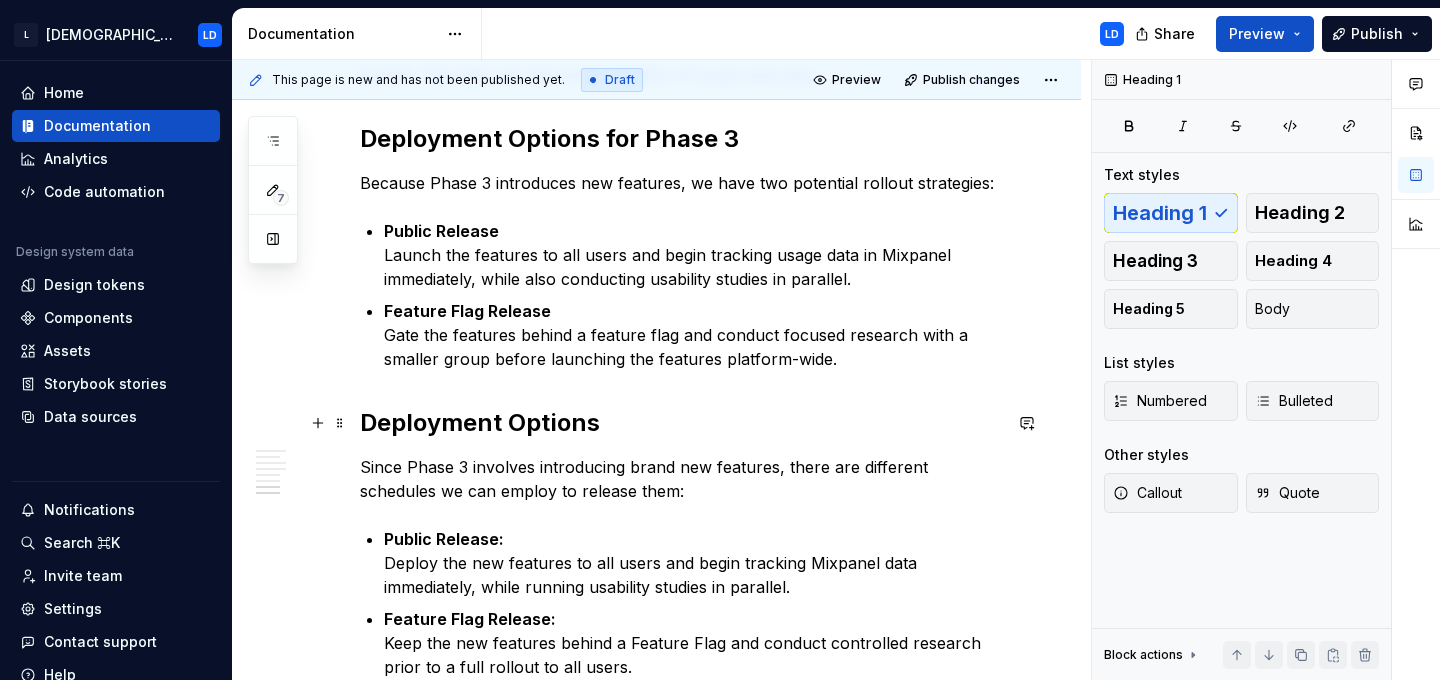 scroll, scrollTop: 2768, scrollLeft: 0, axis: vertical 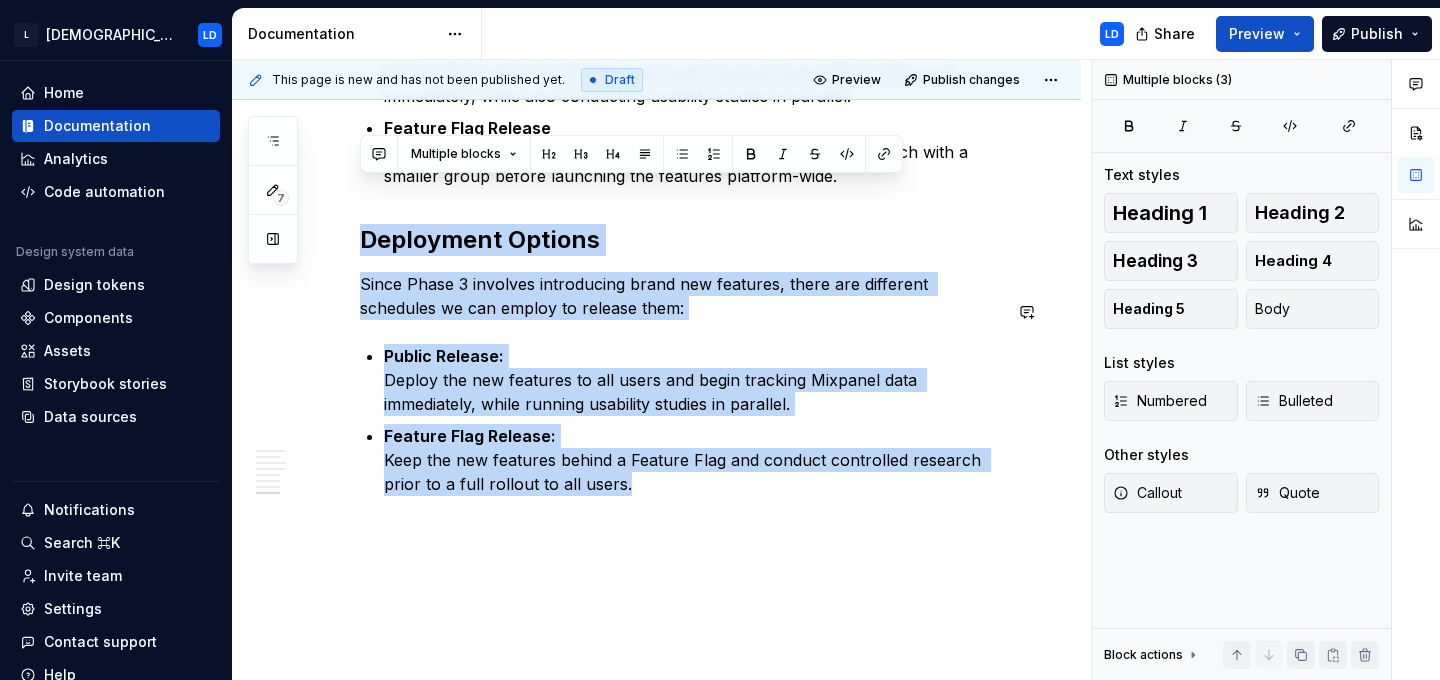 drag, startPoint x: 364, startPoint y: 375, endPoint x: 742, endPoint y: 605, distance: 442.47485 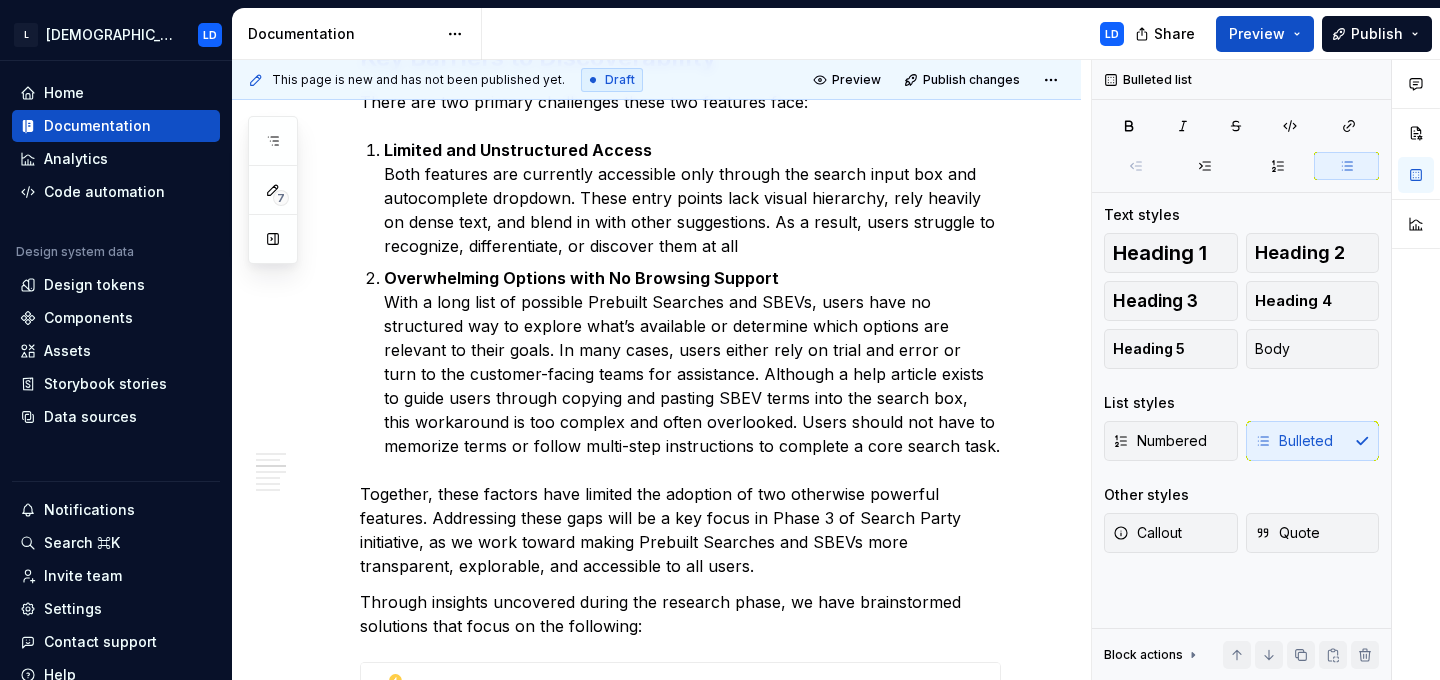 scroll, scrollTop: 0, scrollLeft: 0, axis: both 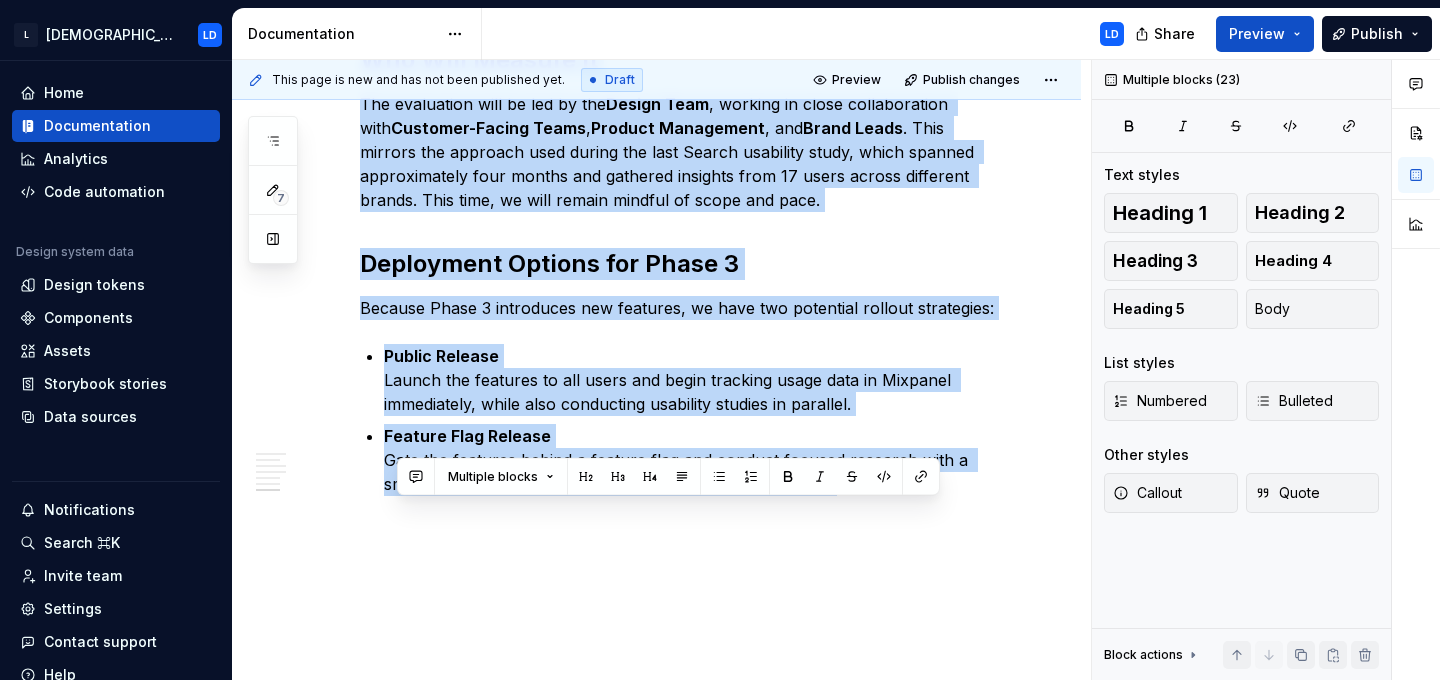 drag, startPoint x: 369, startPoint y: 417, endPoint x: 954, endPoint y: 753, distance: 674.6266 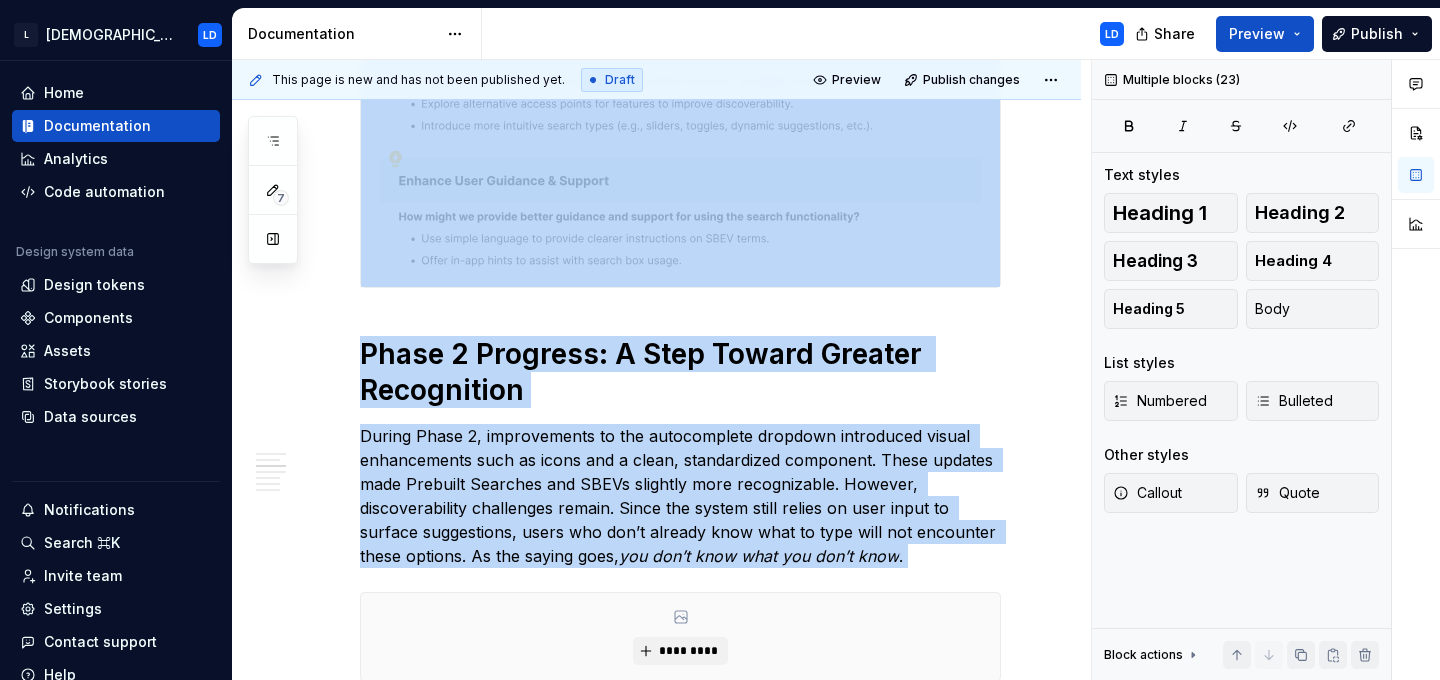 scroll, scrollTop: 0, scrollLeft: 0, axis: both 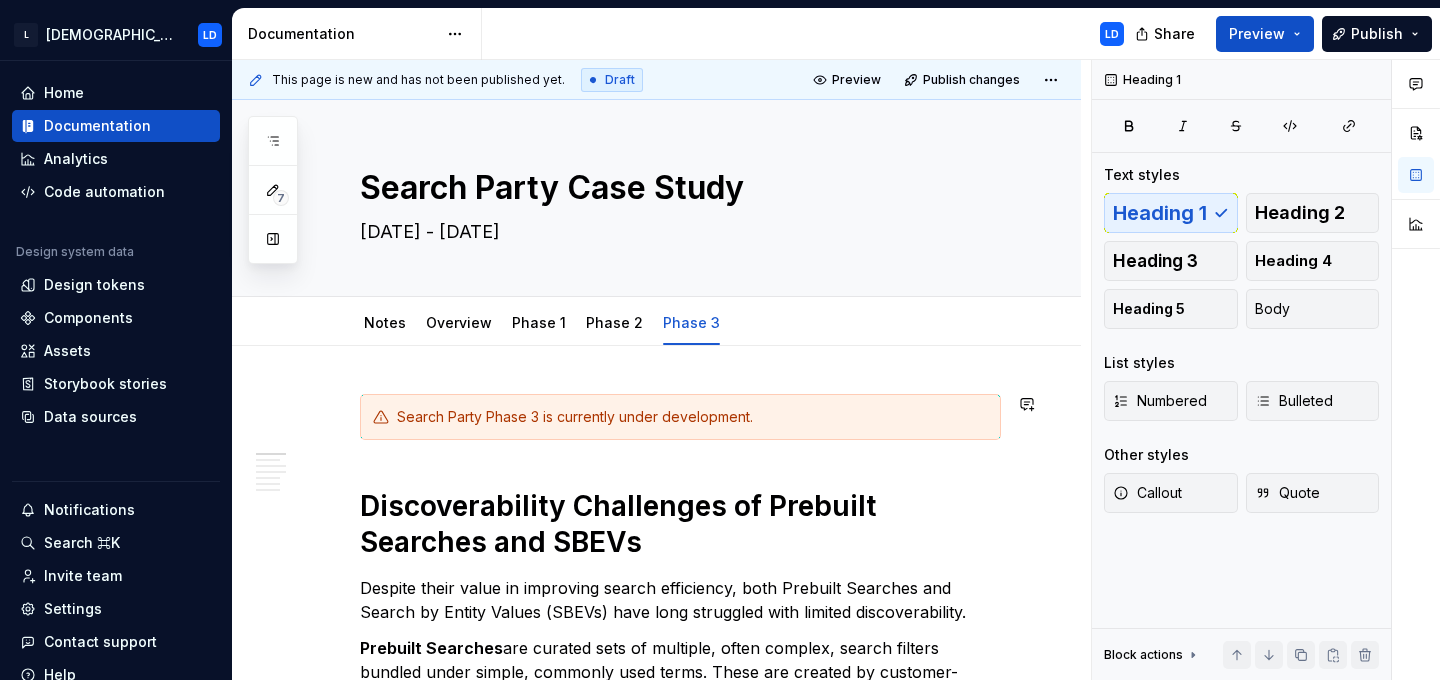 click on "Search Party Phase 3 is currently under development. Discoverability Challenges of Prebuilt Searches and SBEVs Despite their value in improving search efficiency, both Prebuilt Searches and Search by Entity Values (SBEVs) have long struggled with limited discoverability. Prebuilt Searches  are curated sets of multiple, often complex, search filters bundled under simple, commonly used terms. These are created by customer-facing teams based on frequent user requests and behaviours. They allow users to run detailed searches more easily, without having to manually enter each individual filter. SBEVs , in contrast, function more like advanced filters tied to specific types of entities such as companies, conditions, or therapies. For example, “employee count” is an SBEV that applies only to company-related searches. These filters offer precision and context, making them useful for more targeted searching. Key Barriers to Discoverability There are two primary challenges these two features face: . ********* 44%" at bounding box center [680, 1766] 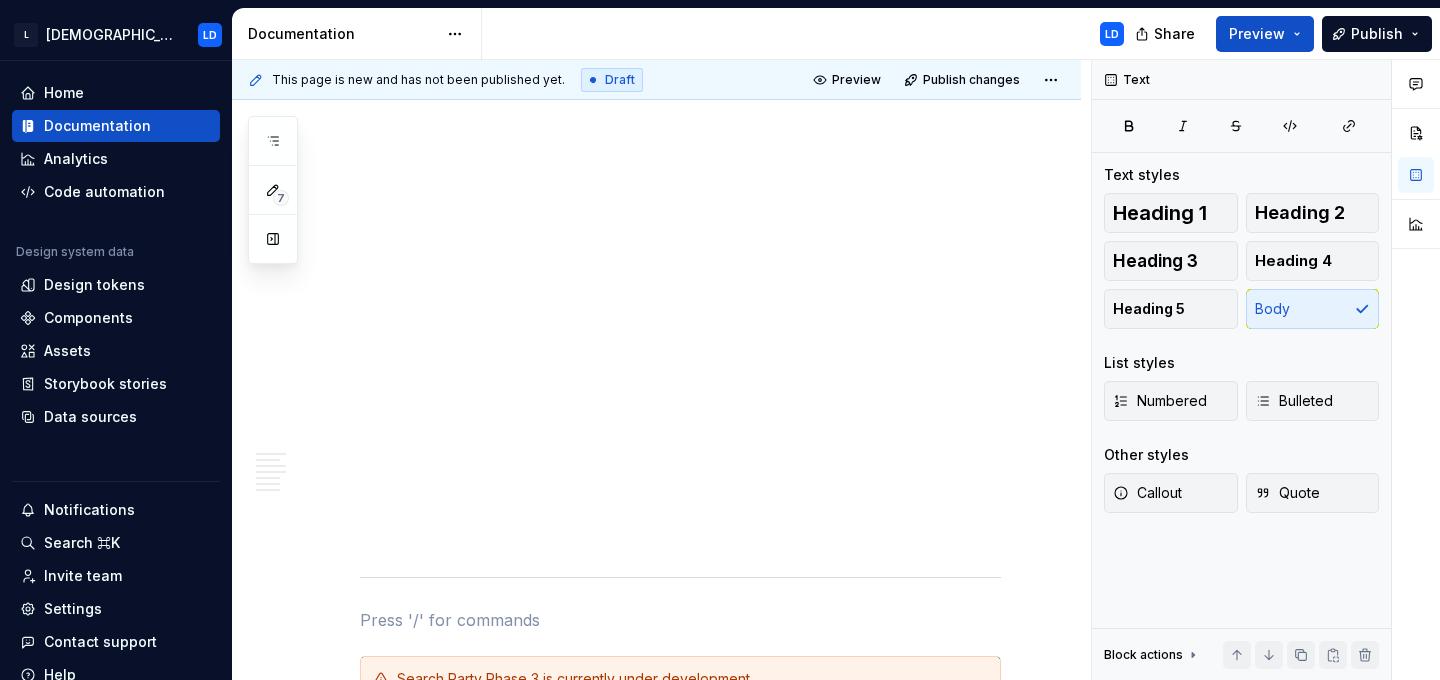 scroll, scrollTop: 964, scrollLeft: 0, axis: vertical 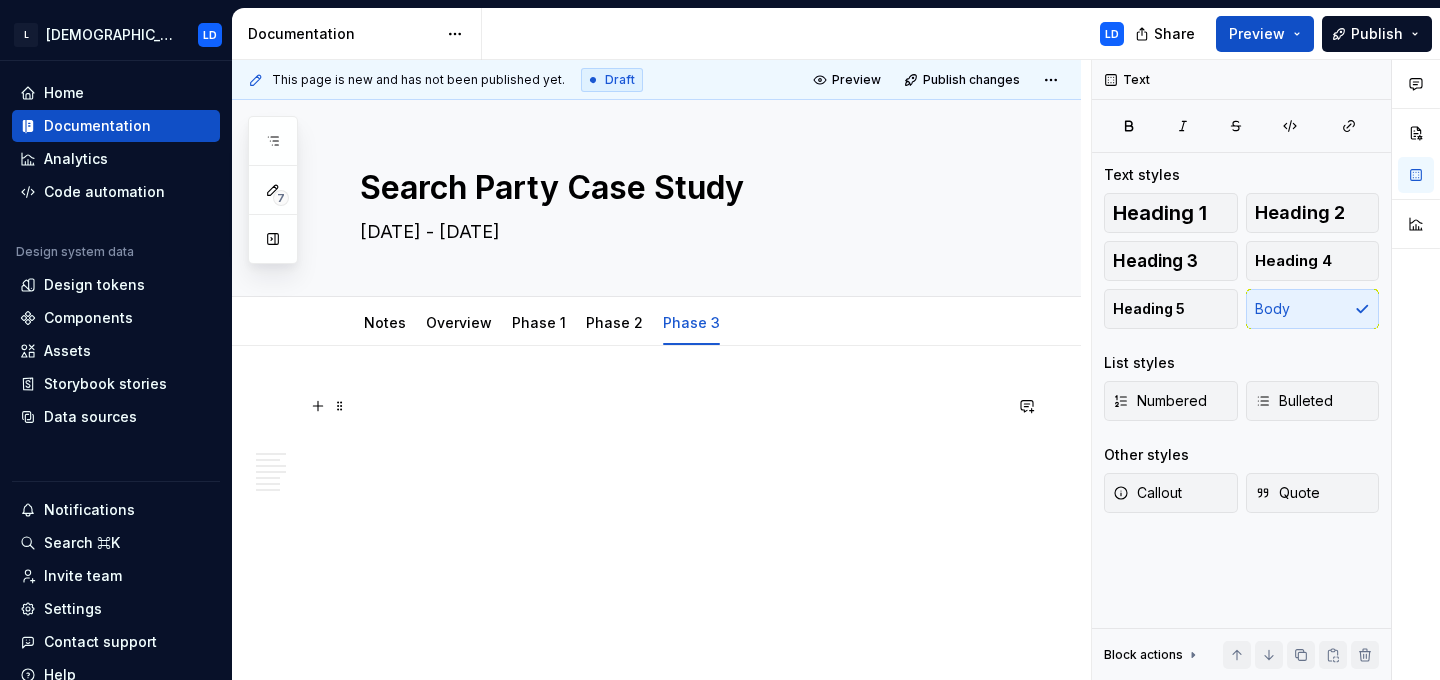 click at bounding box center (680, 406) 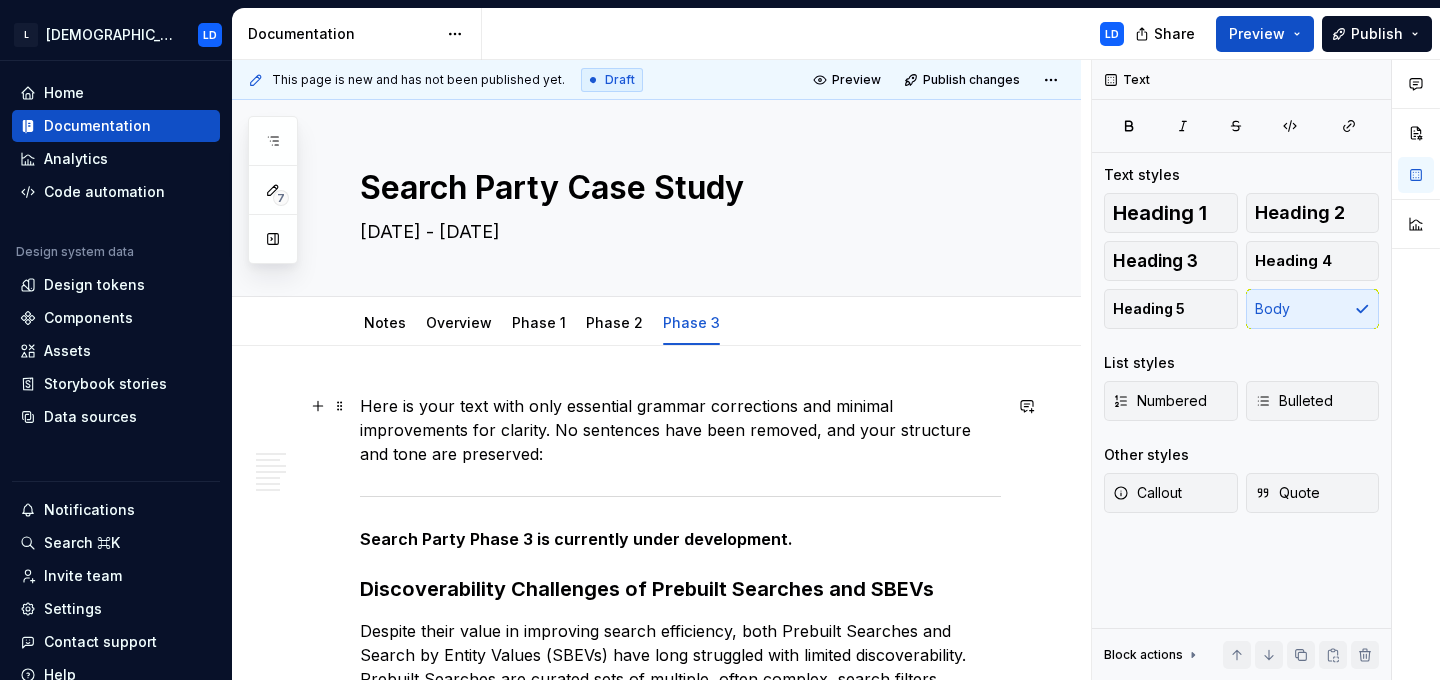 click on "Here is your text with only essential grammar corrections and minimal improvements for clarity. No sentences have been removed, and your structure and tone are preserved:" at bounding box center [680, 430] 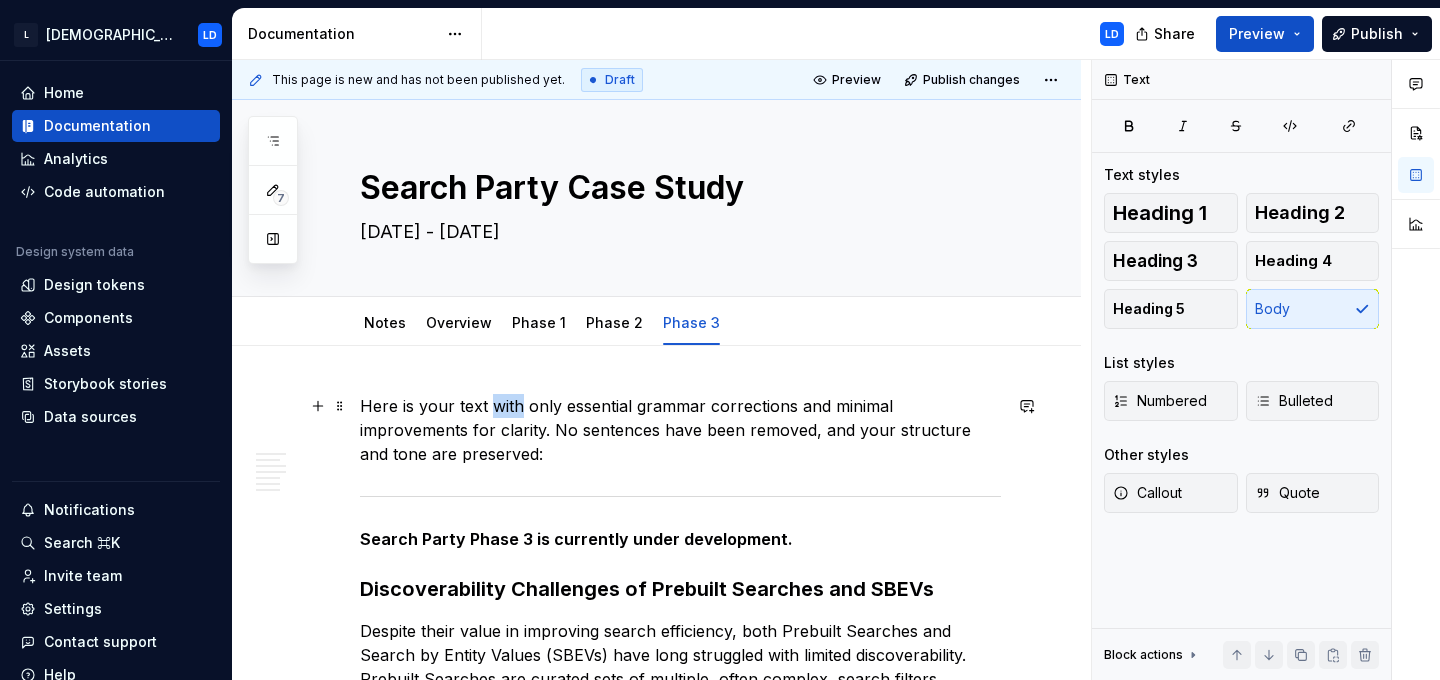 click on "Here is your text with only essential grammar corrections and minimal improvements for clarity. No sentences have been removed, and your structure and tone are preserved:" at bounding box center (680, 430) 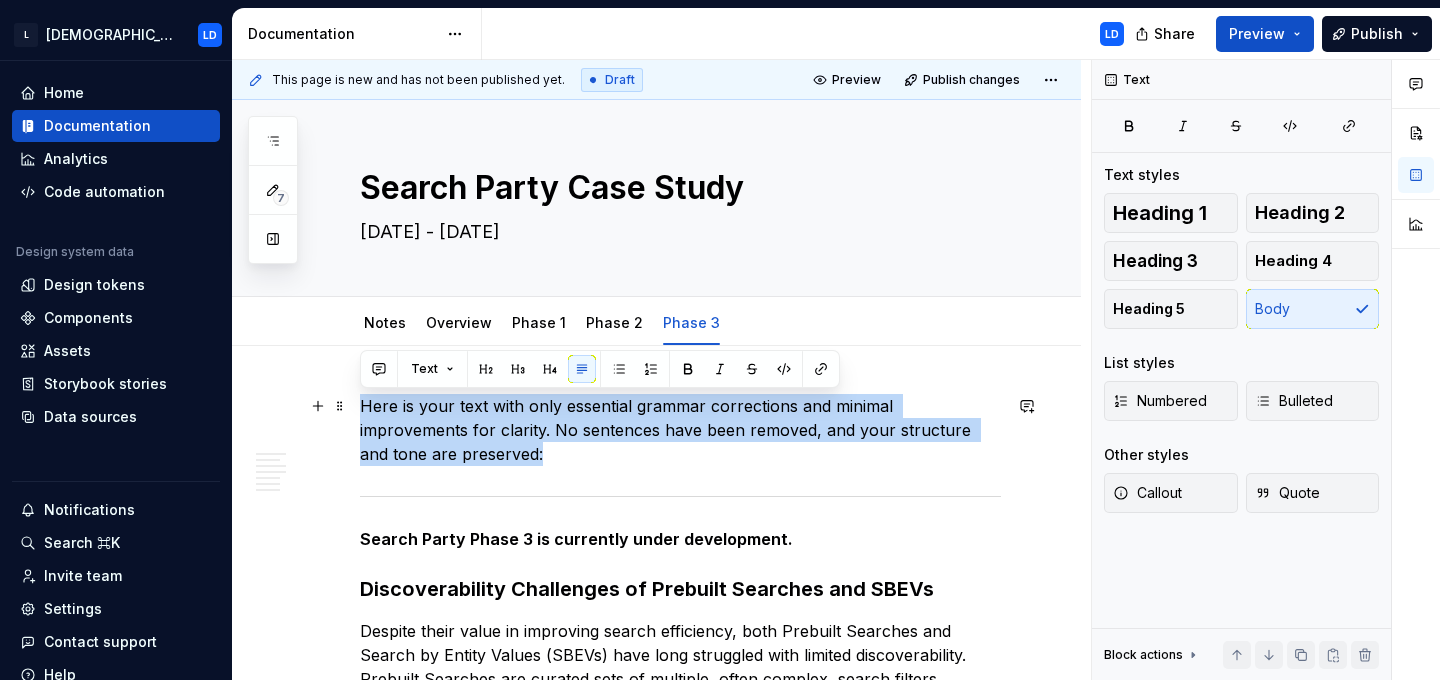 click on "Here is your text with only essential grammar corrections and minimal improvements for clarity. No sentences have been removed, and your structure and tone are preserved:" at bounding box center [680, 430] 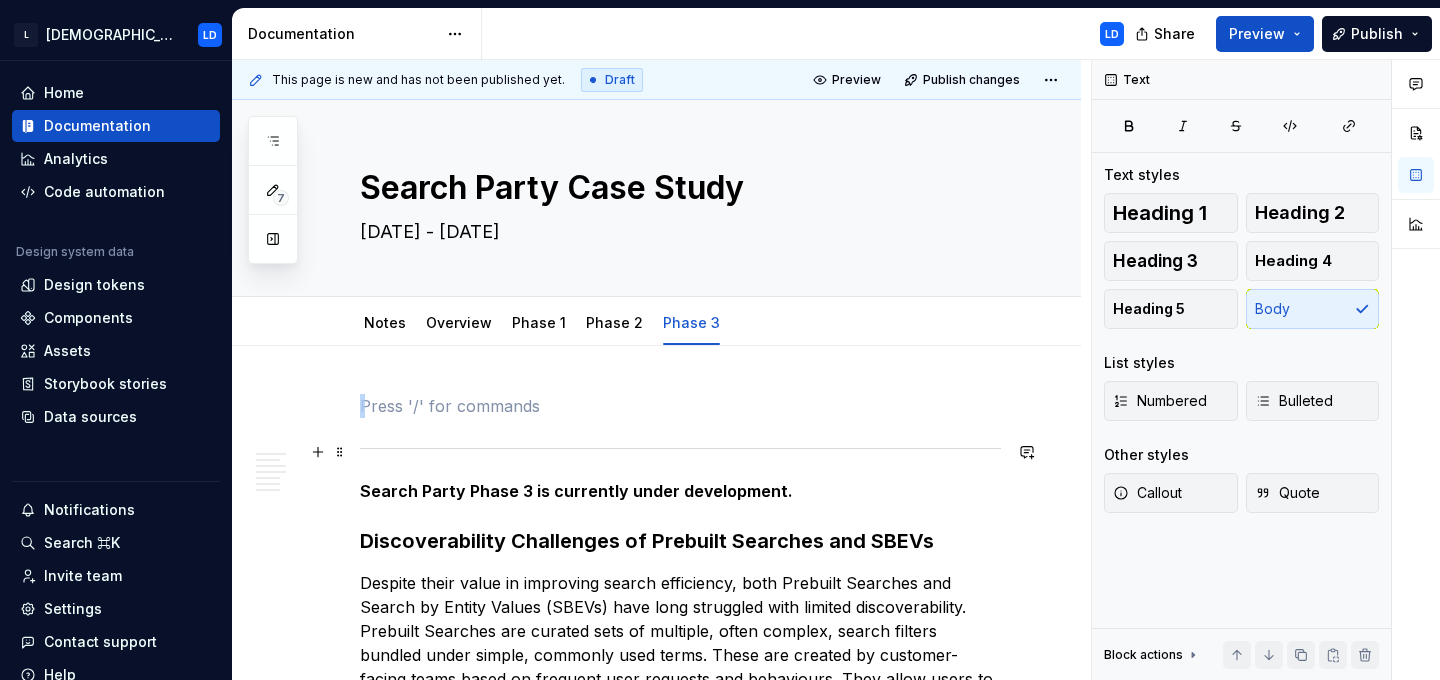 click at bounding box center (680, 448) 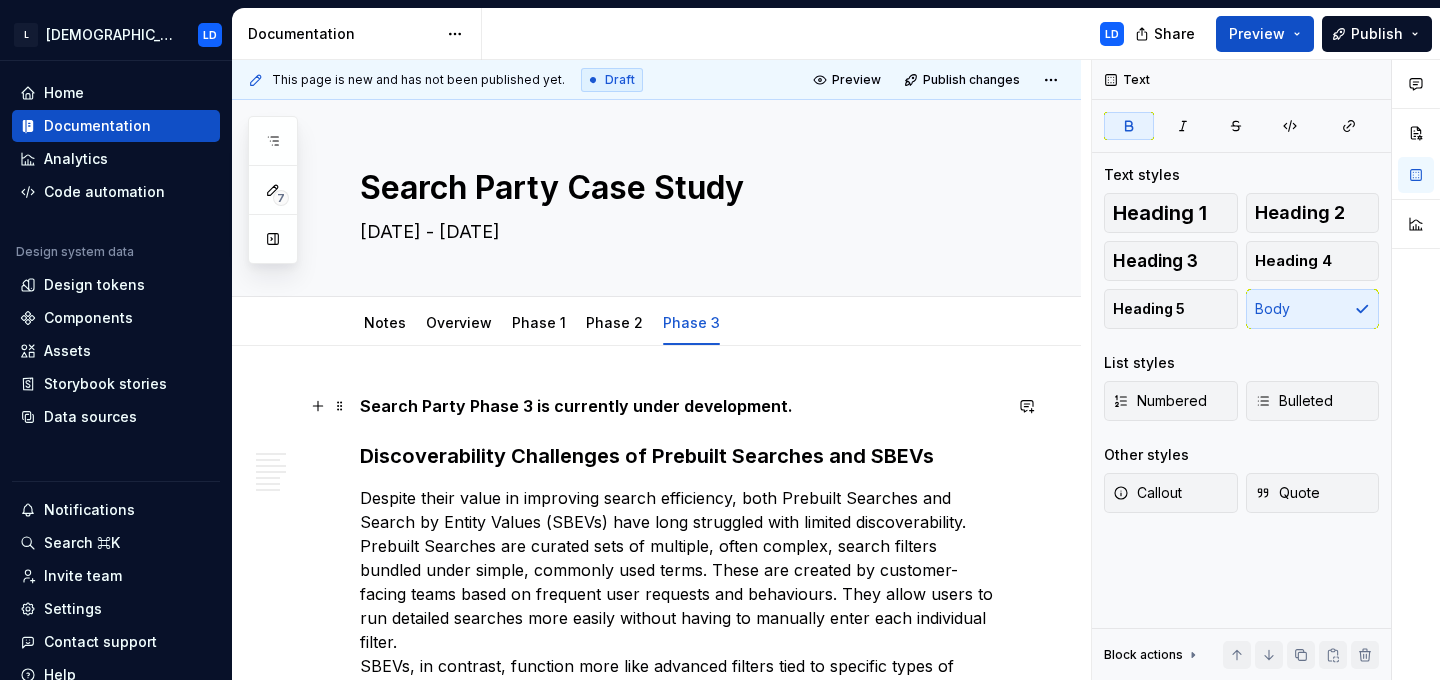 click on "Search Party Phase 3 is currently under development." at bounding box center [576, 406] 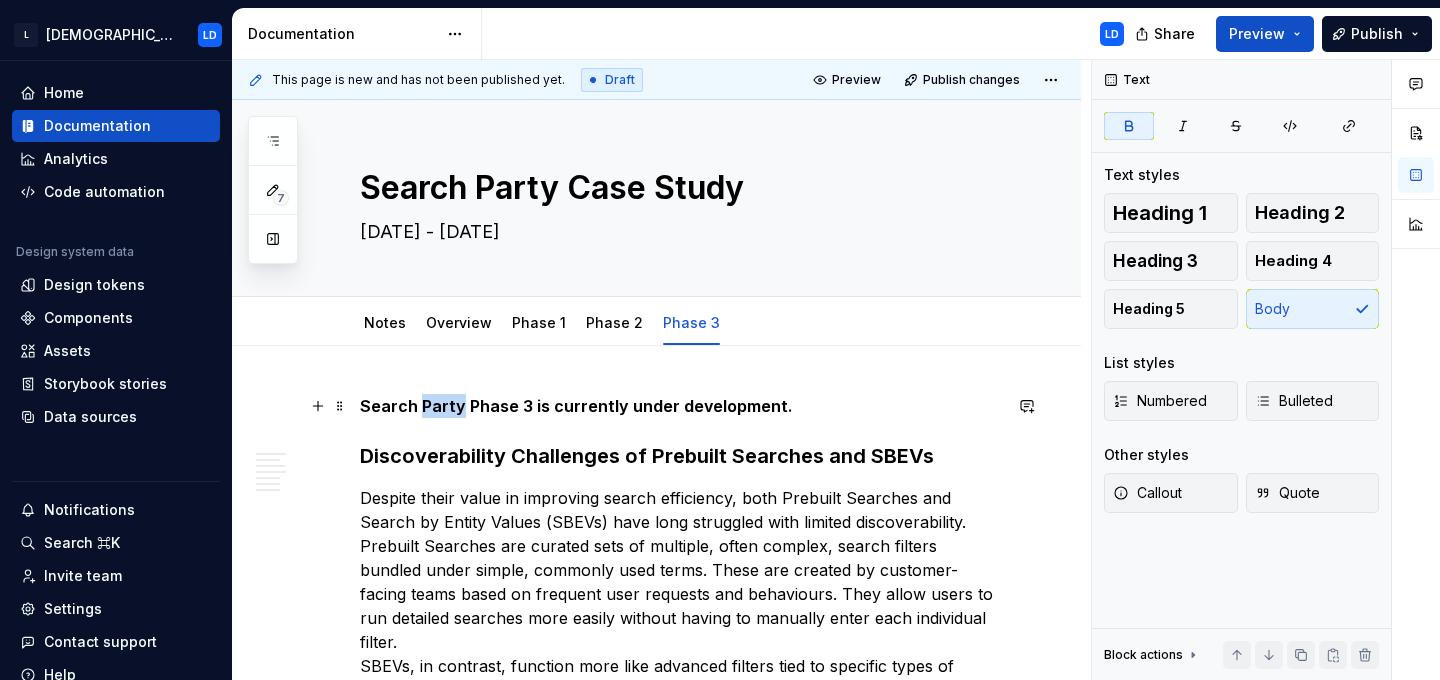 click on "Search Party Phase 3 is currently under development." at bounding box center (576, 406) 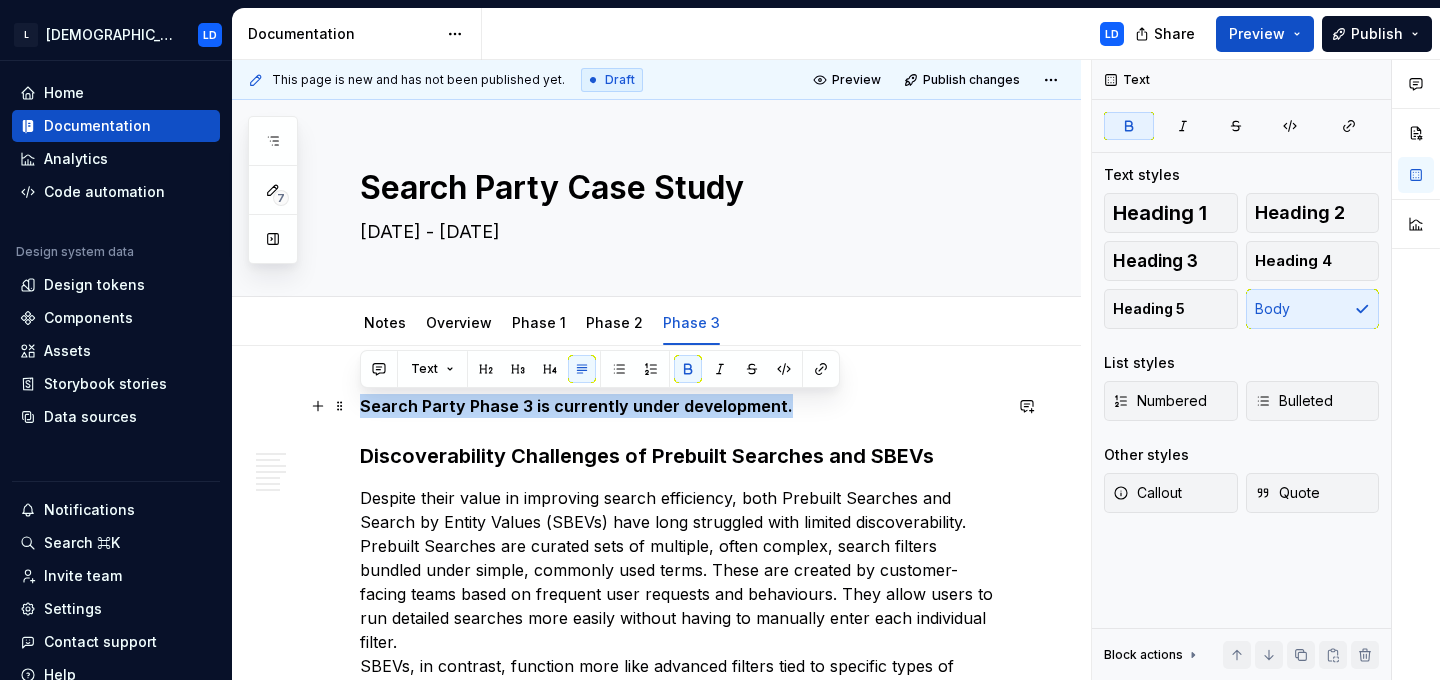 click on "Search Party Phase 3 is currently under development." at bounding box center [576, 406] 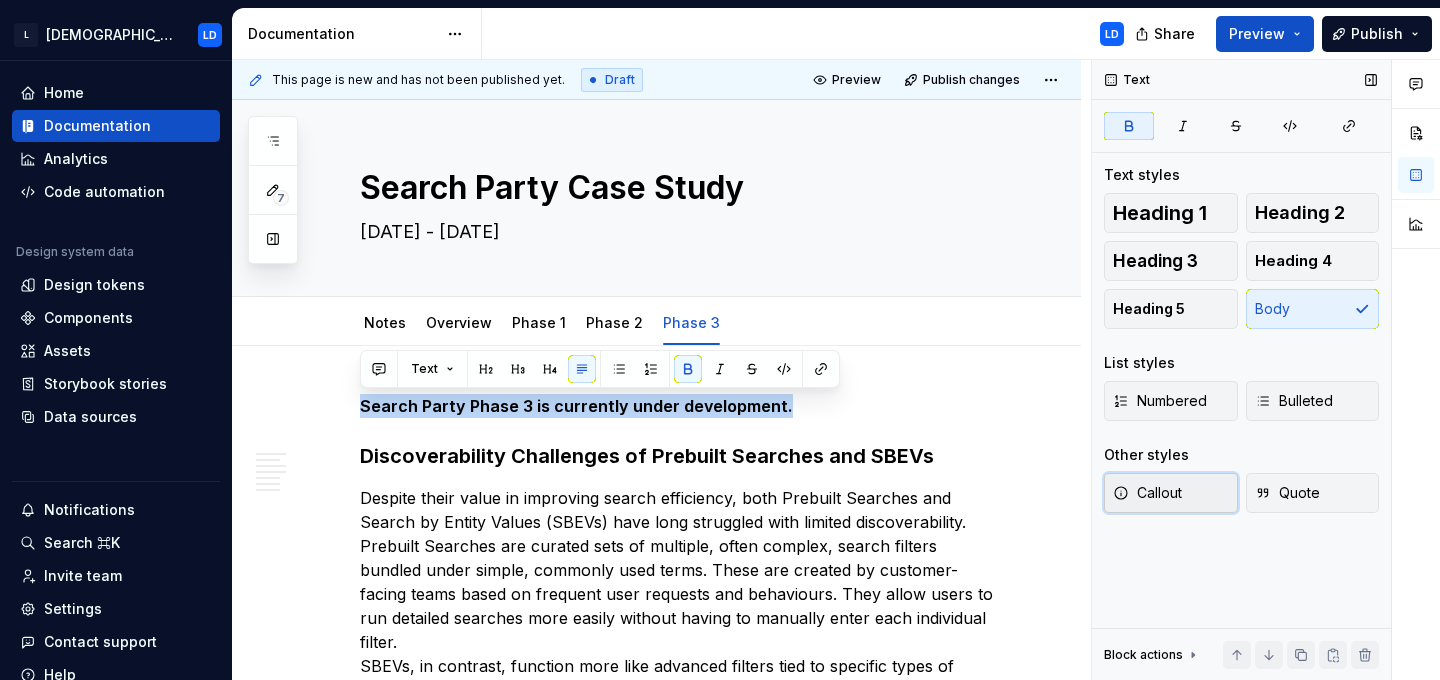 click on "Callout" at bounding box center (1147, 493) 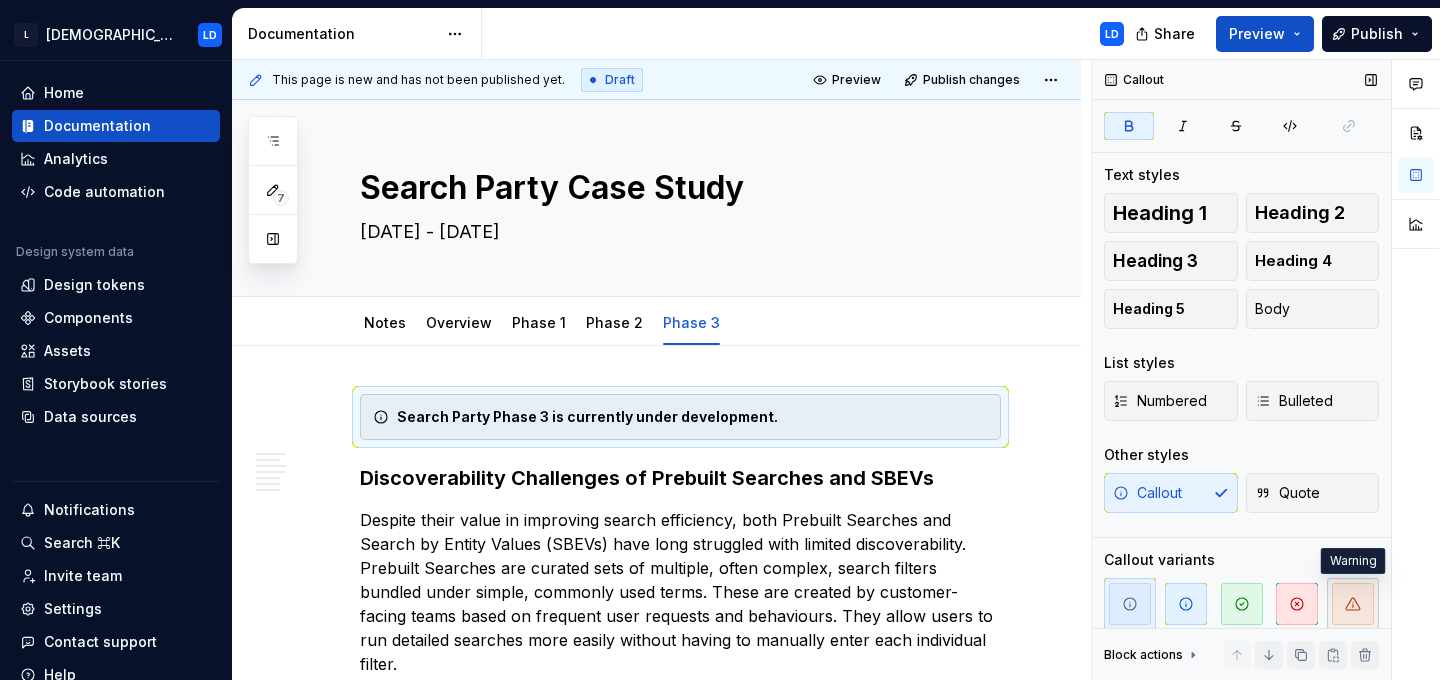 click 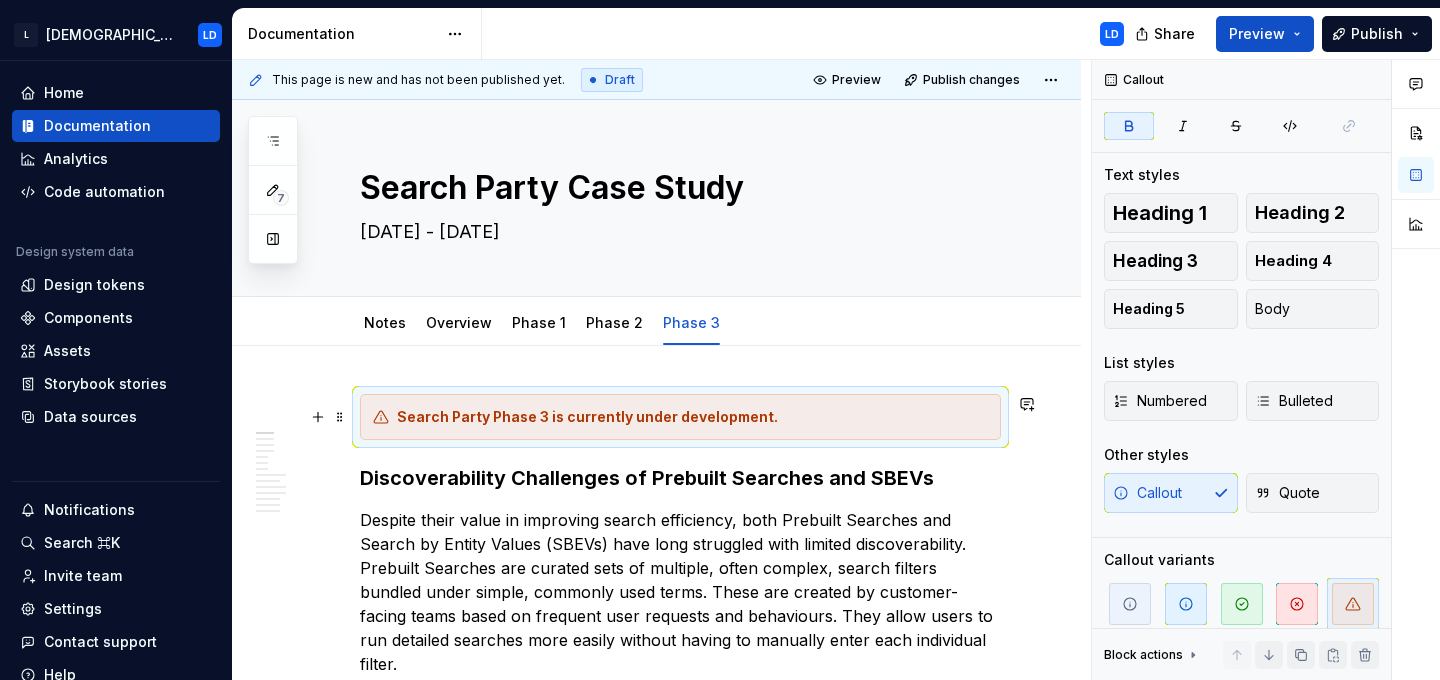 click on "Search Party Phase 3 is currently under development." at bounding box center [692, 417] 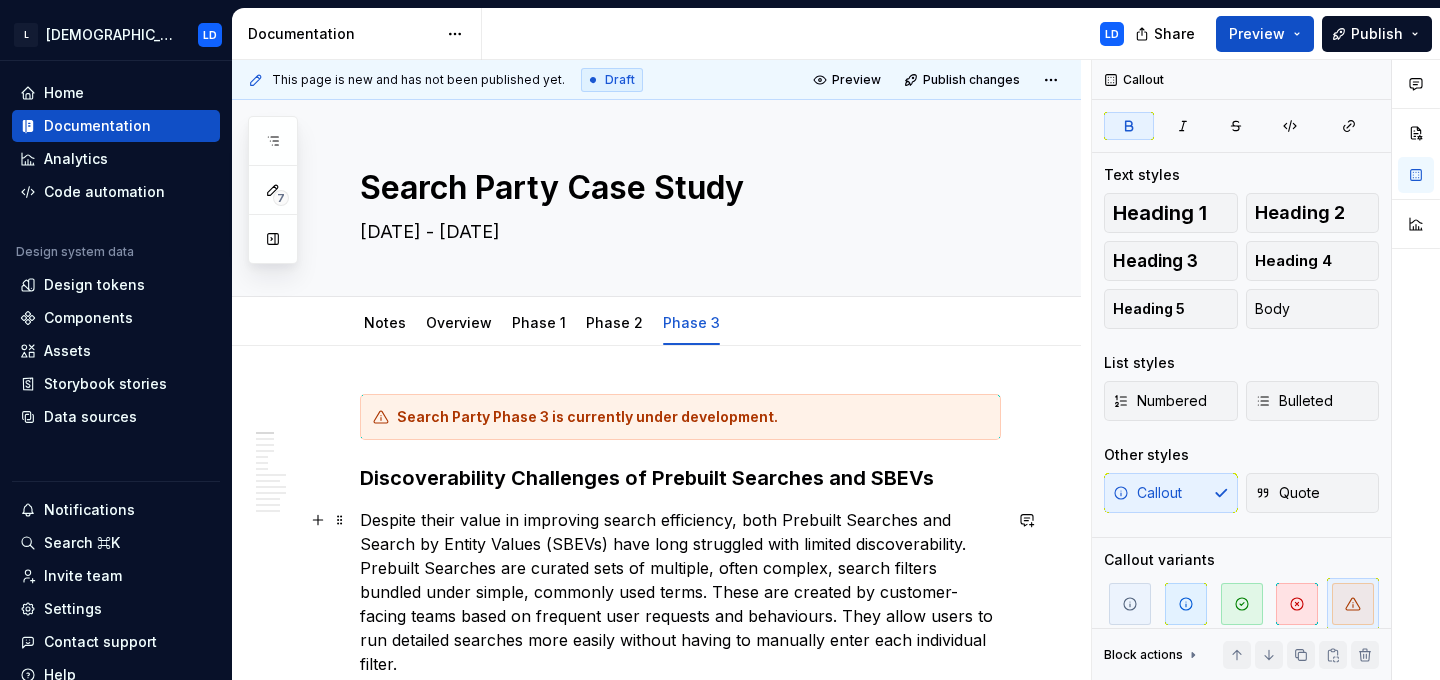 click on "Despite their value in improving search efficiency, both Prebuilt Searches and Search by Entity Values (SBEVs) have long struggled with limited discoverability. Prebuilt Searches are curated sets of multiple, often complex, search filters bundled under simple, commonly used terms. These are created by customer-facing teams based on frequent user requests and behaviours. They allow users to run detailed searches more easily without having to manually enter each individual filter. SBEVs, in contrast, function more like advanced filters tied to specific types of entities such as companies, conditions, or therapies. For example, “employee count” is an SBEV that applies only to company-related searches. These filters offer precision and context, making them useful for more targeted searching." at bounding box center [680, 640] 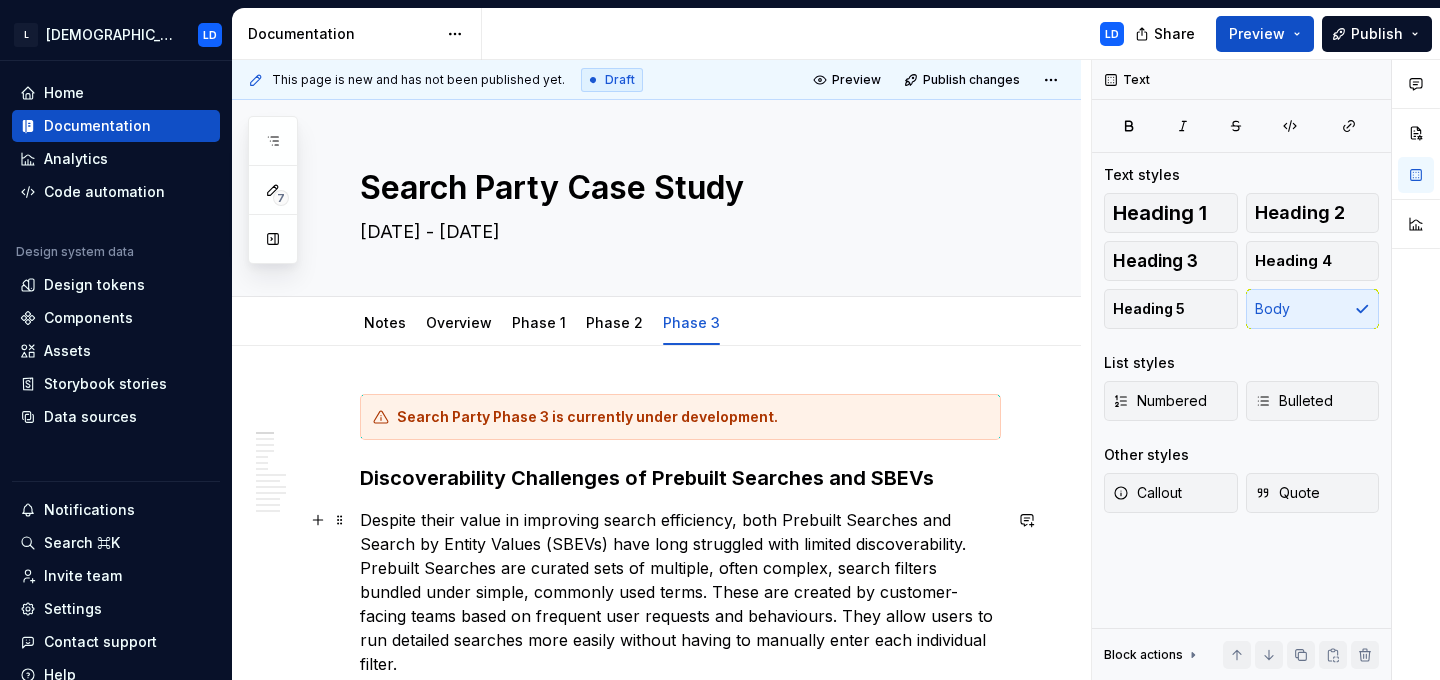 scroll, scrollTop: 100, scrollLeft: 0, axis: vertical 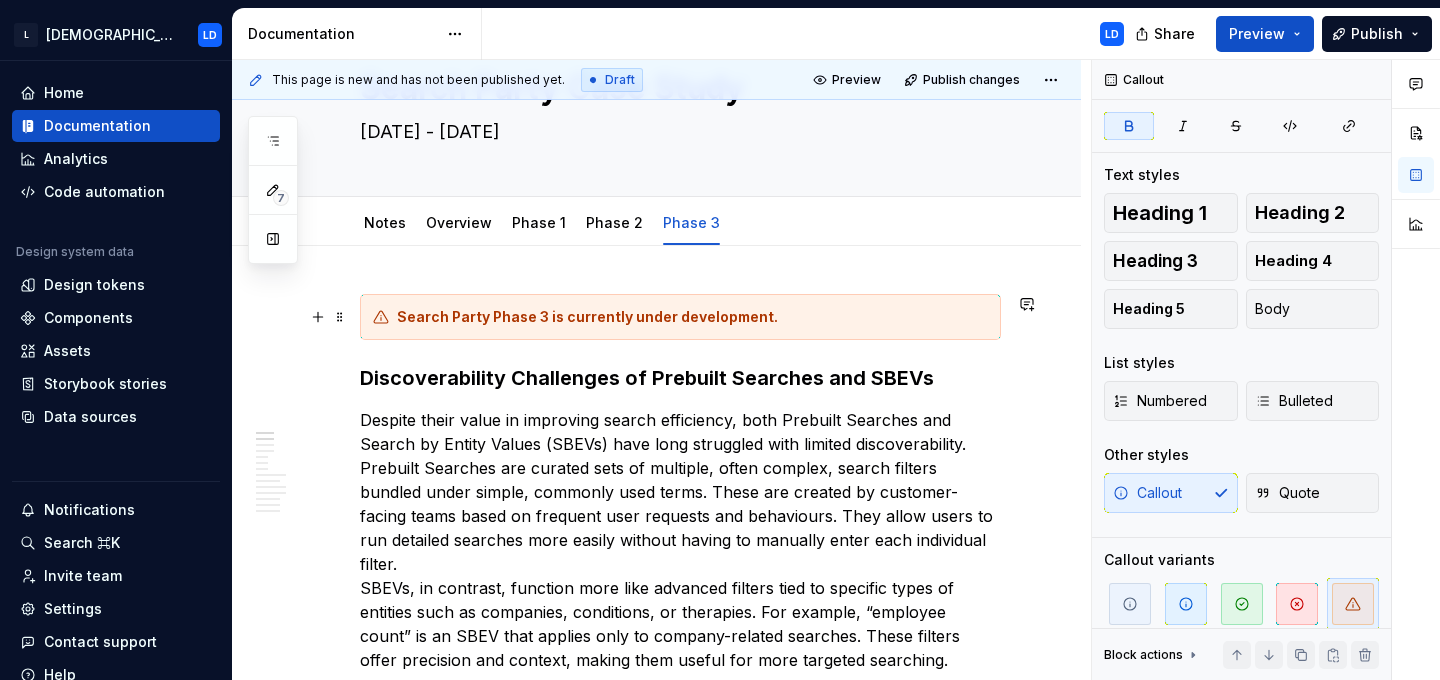 click on "Search Party Phase 3 is currently under development." at bounding box center [587, 316] 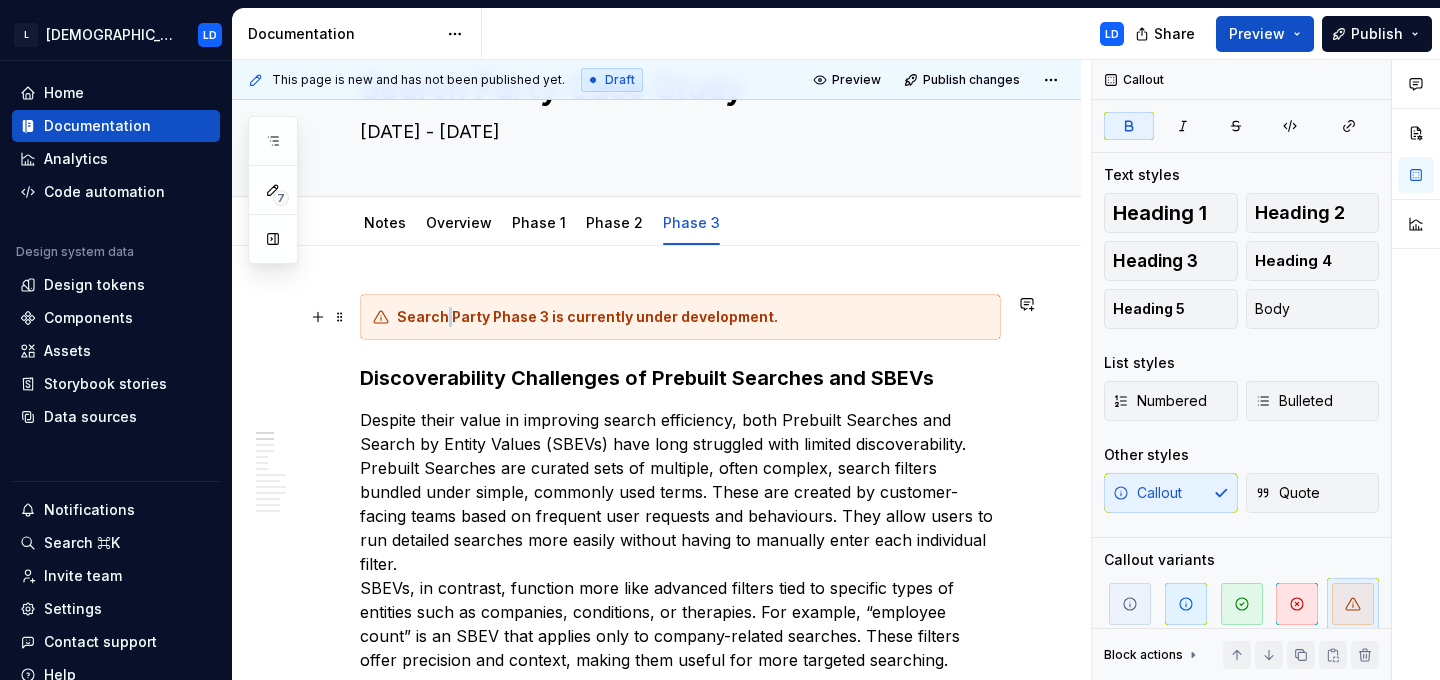 click on "Search Party Phase 3 is currently under development." at bounding box center (587, 316) 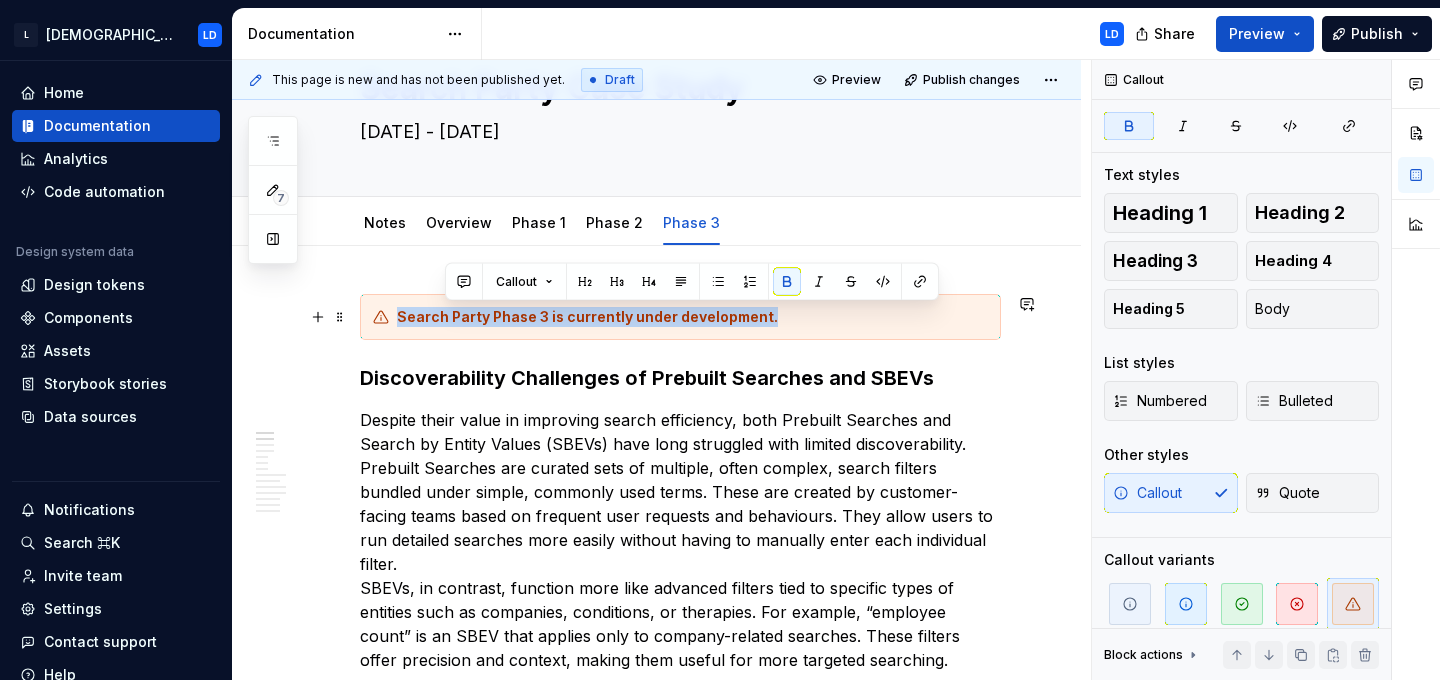 click on "Search Party Phase 3 is currently under development." at bounding box center (587, 316) 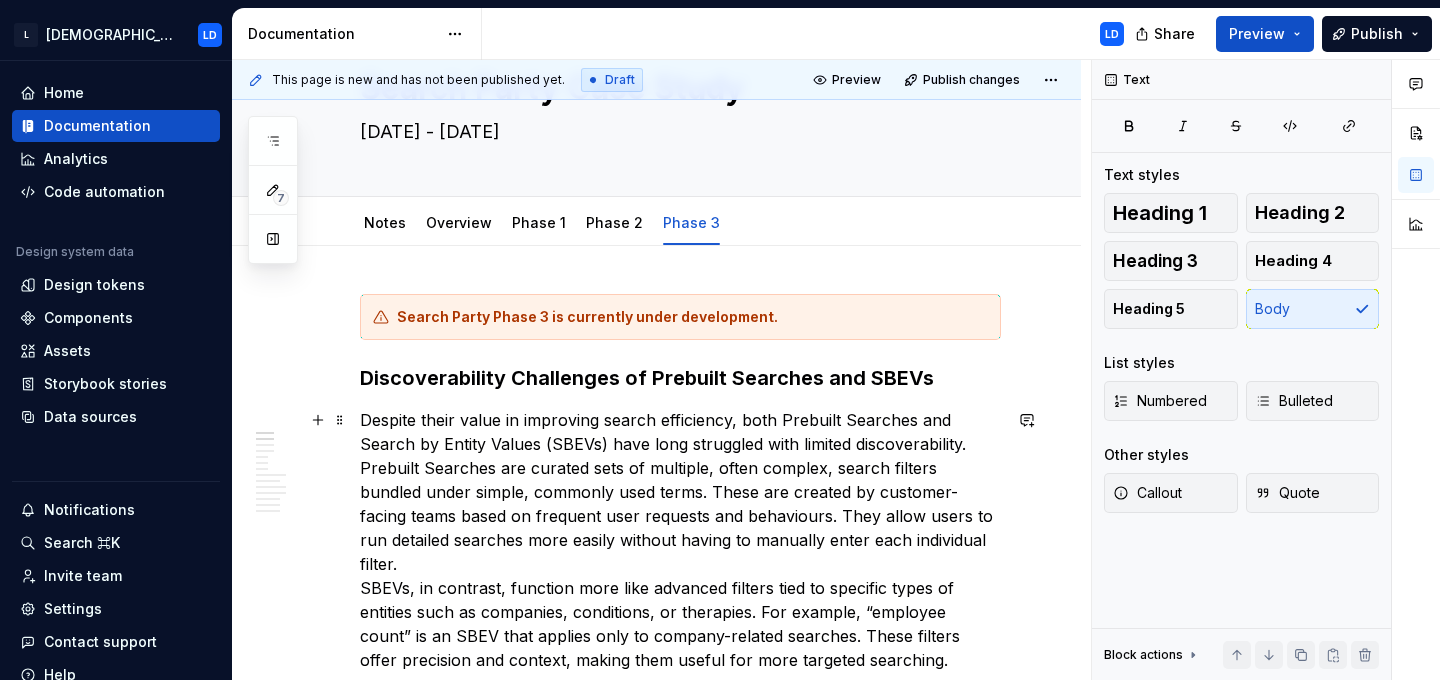 click on "Despite their value in improving search efficiency, both Prebuilt Searches and Search by Entity Values (SBEVs) have long struggled with limited discoverability. Prebuilt Searches are curated sets of multiple, often complex, search filters bundled under simple, commonly used terms. These are created by customer-facing teams based on frequent user requests and behaviours. They allow users to run detailed searches more easily without having to manually enter each individual filter. SBEVs, in contrast, function more like advanced filters tied to specific types of entities such as companies, conditions, or therapies. For example, “employee count” is an SBEV that applies only to company-related searches. These filters offer precision and context, making them useful for more targeted searching." at bounding box center (680, 540) 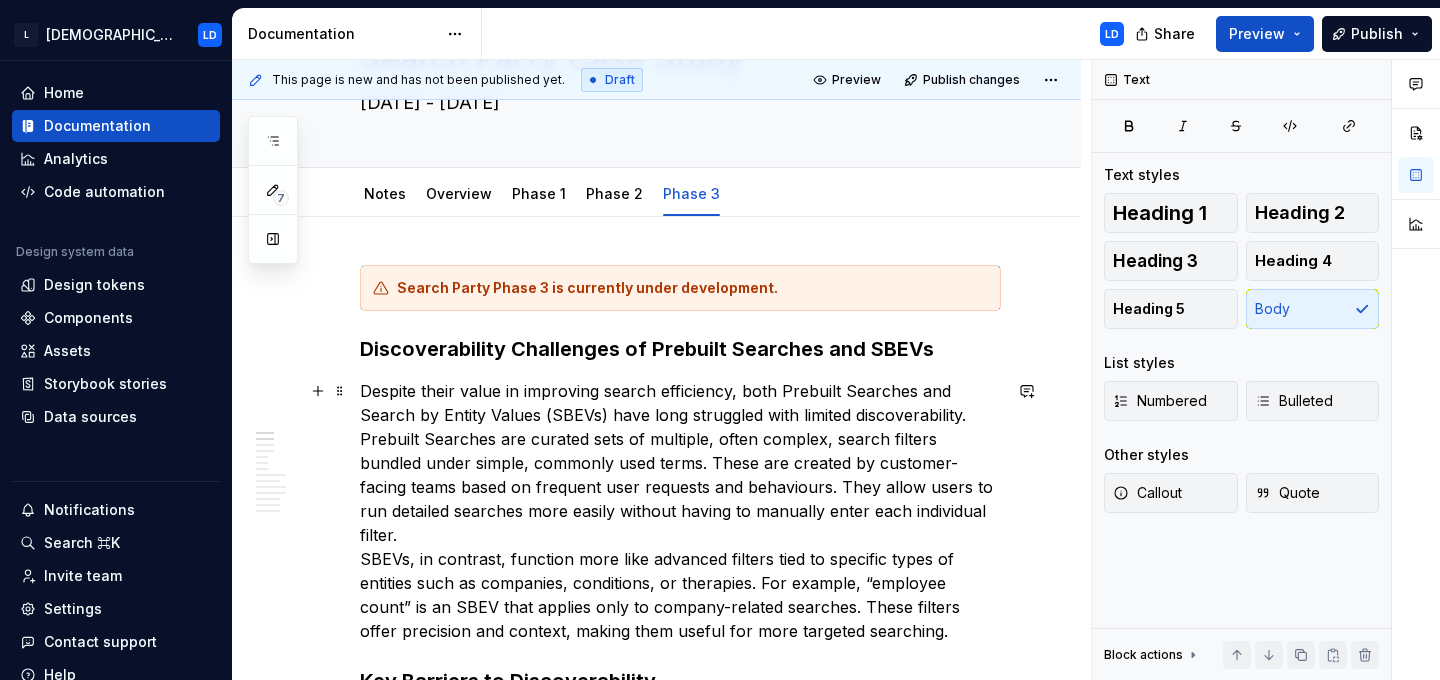 scroll, scrollTop: 131, scrollLeft: 0, axis: vertical 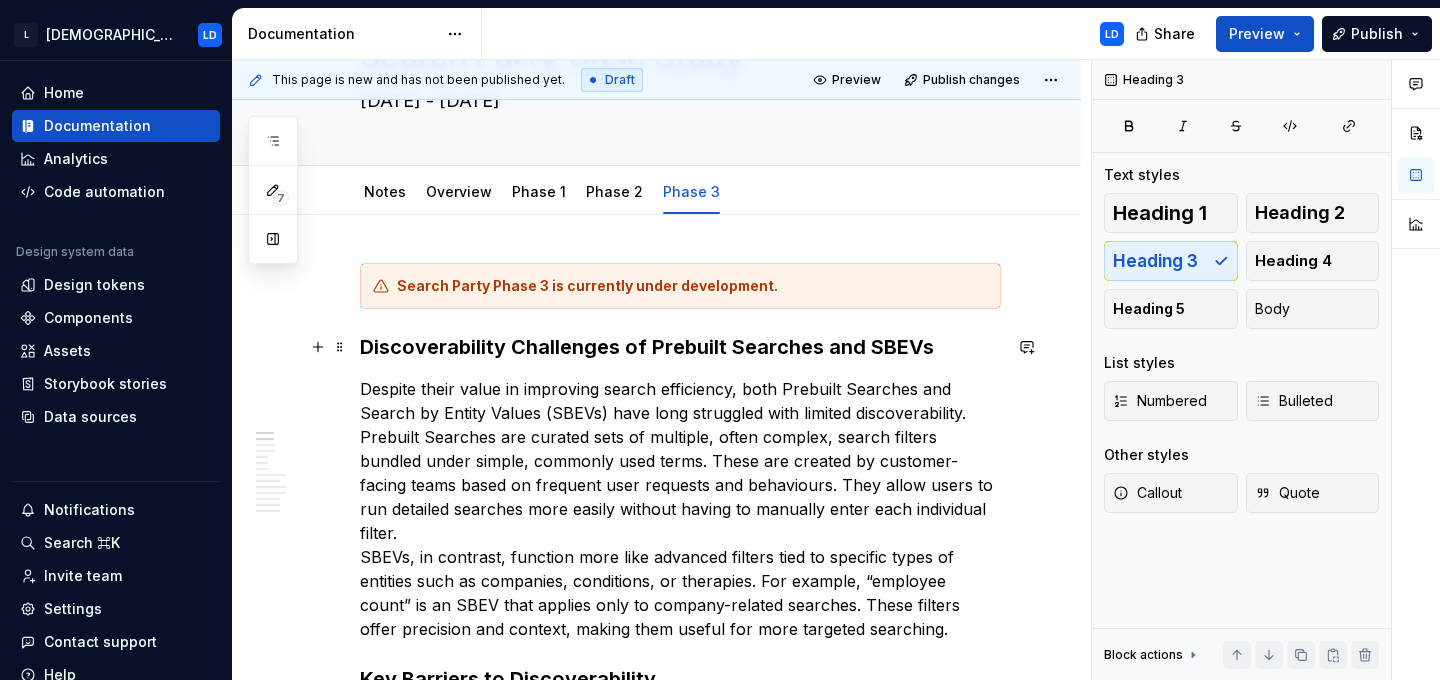 click on "Discoverability Challenges of Prebuilt Searches and SBEVs" at bounding box center (680, 347) 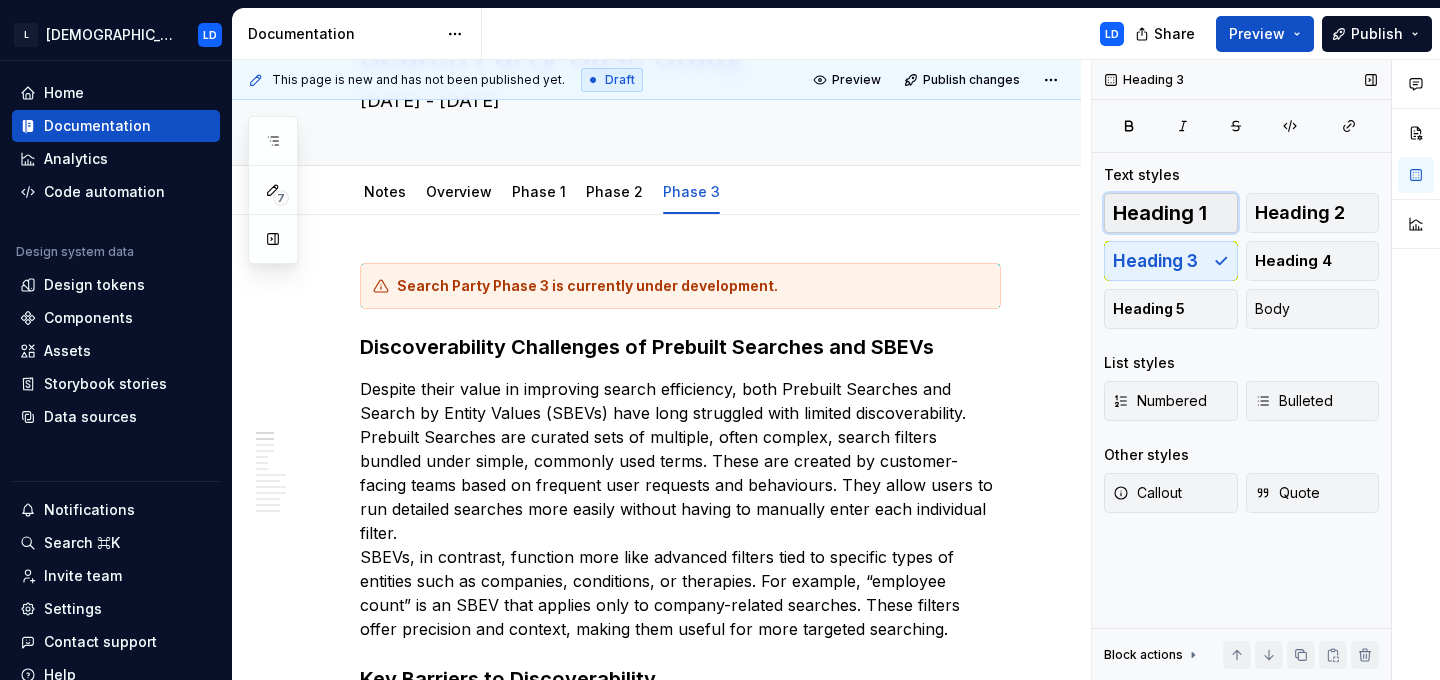click on "Heading 1" at bounding box center (1160, 213) 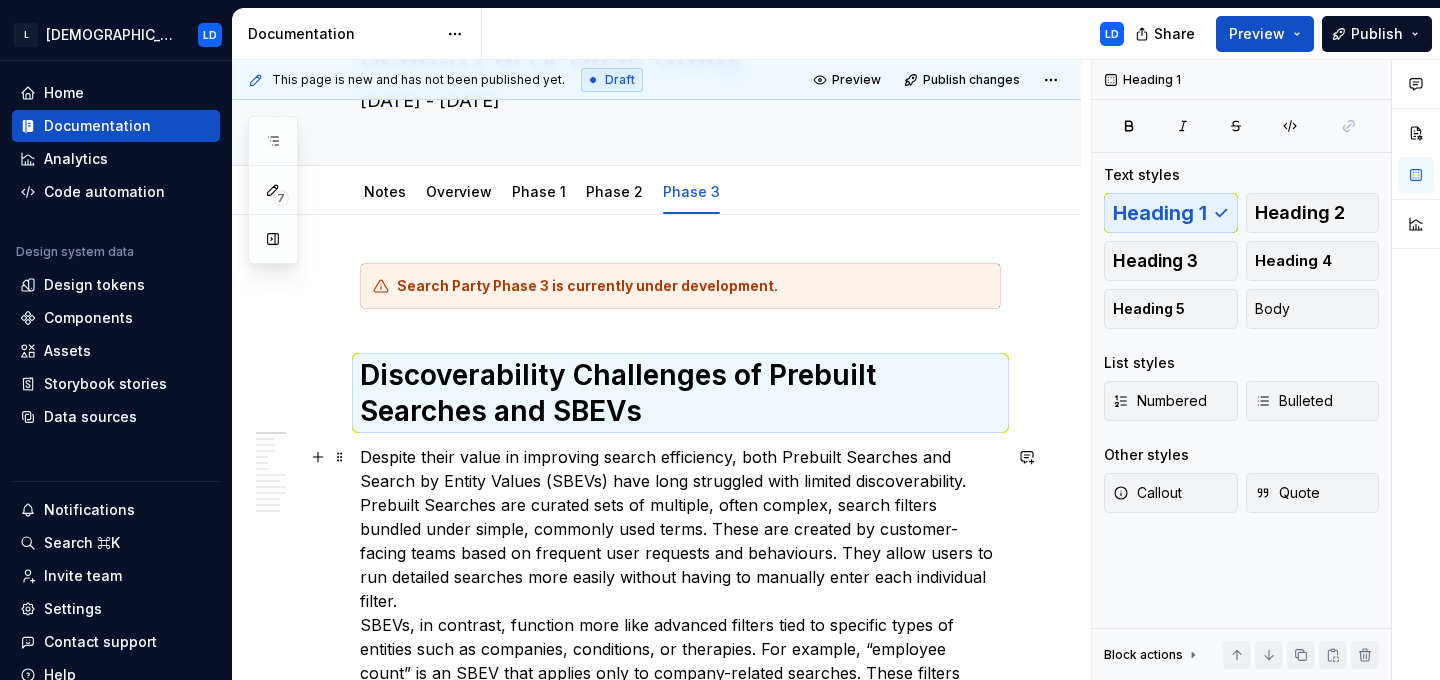 click on "Despite their value in improving search efficiency, both Prebuilt Searches and Search by Entity Values (SBEVs) have long struggled with limited discoverability. Prebuilt Searches are curated sets of multiple, often complex, search filters bundled under simple, commonly used terms. These are created by customer-facing teams based on frequent user requests and behaviours. They allow users to run detailed searches more easily without having to manually enter each individual filter. SBEVs, in contrast, function more like advanced filters tied to specific types of entities such as companies, conditions, or therapies. For example, “employee count” is an SBEV that applies only to company-related searches. These filters offer precision and context, making them useful for more targeted searching." at bounding box center [680, 577] 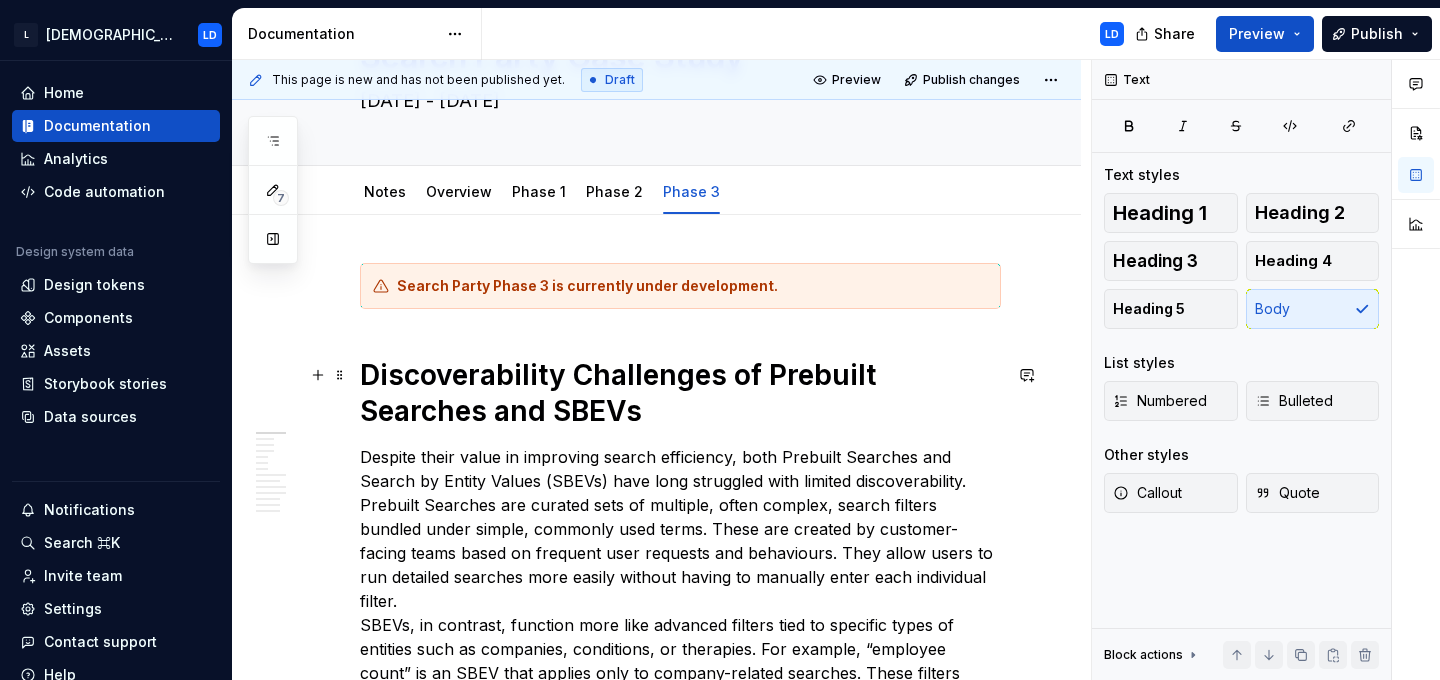 click on "Discoverability Challenges of Prebuilt Searches and SBEVs" at bounding box center [680, 393] 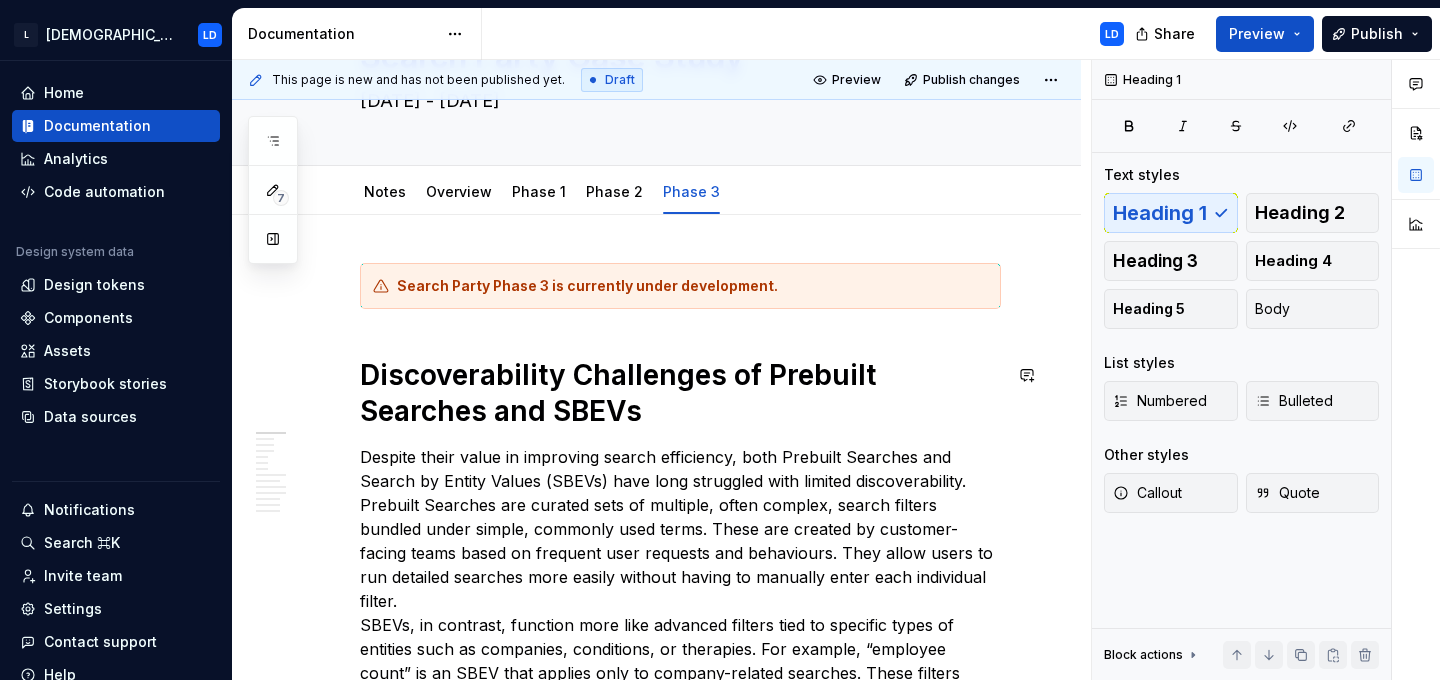 click on "Search Party Phase 3 is currently under development. Discoverability Challenges of Prebuilt Searches and SBEVs Despite their value in improving search efficiency, both Prebuilt Searches and Search by Entity Values (SBEVs) have long struggled with limited discoverability. Prebuilt Searches are curated sets of multiple, often complex, search filters bundled under simple, commonly used terms. These are created by customer-facing teams based on frequent user requests and behaviours. They allow users to run detailed searches more easily without having to manually enter each individual filter. SBEVs, in contrast, function more like advanced filters tied to specific types of entities such as companies, conditions, or therapies. For example, “employee count” is an SBEV that applies only to company-related searches. These filters offer precision and context, making them useful for more targeted searching. Key Barriers to Discoverability There are two primary challenges these two features face: Who Will Measure It" at bounding box center (680, 3325) 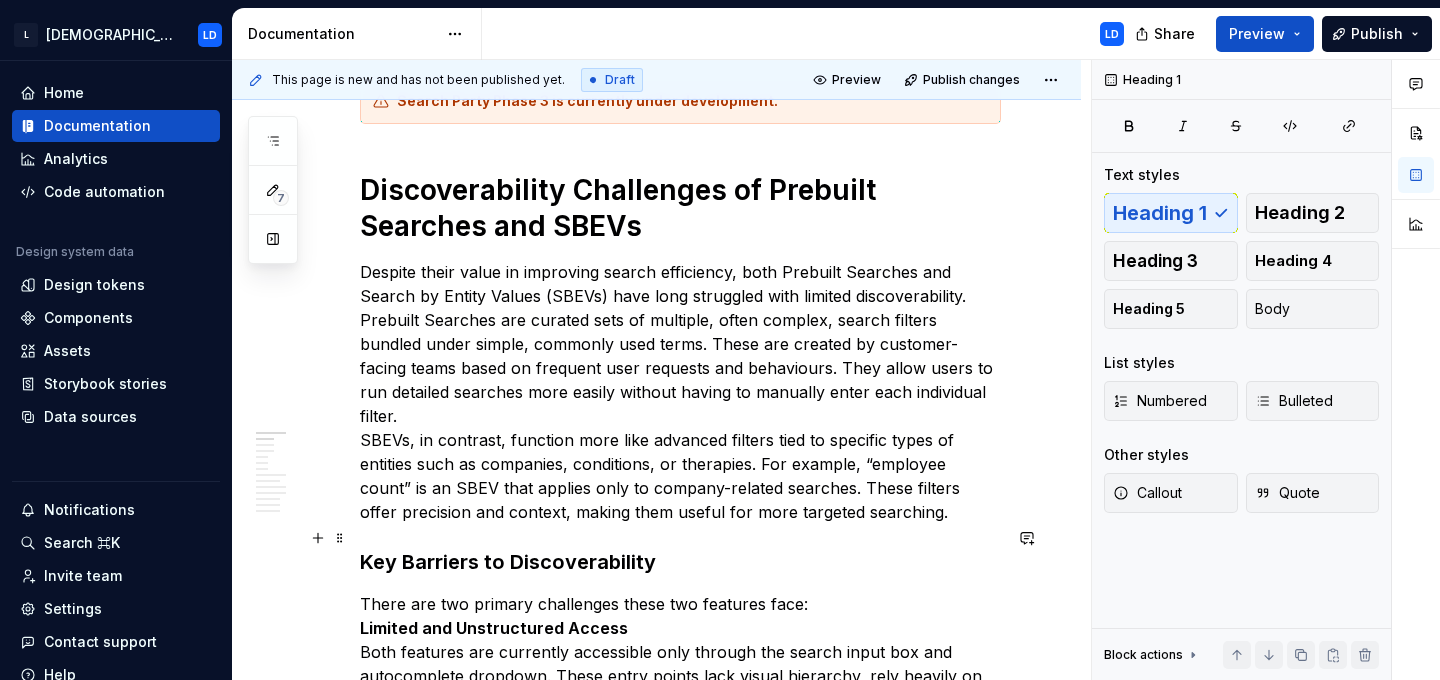 scroll, scrollTop: 325, scrollLeft: 0, axis: vertical 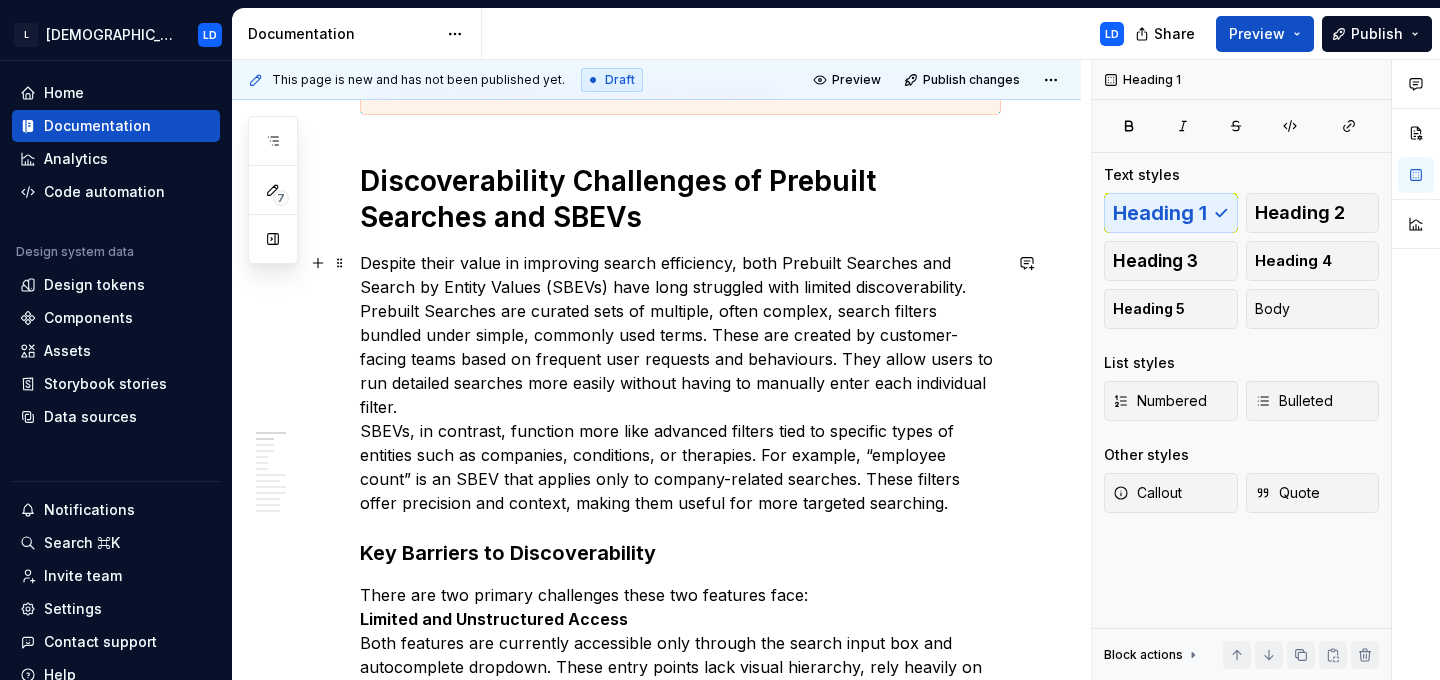 click on "Despite their value in improving search efficiency, both Prebuilt Searches and Search by Entity Values (SBEVs) have long struggled with limited discoverability. Prebuilt Searches are curated sets of multiple, often complex, search filters bundled under simple, commonly used terms. These are created by customer-facing teams based on frequent user requests and behaviours. They allow users to run detailed searches more easily without having to manually enter each individual filter. SBEVs, in contrast, function more like advanced filters tied to specific types of entities such as companies, conditions, or therapies. For example, “employee count” is an SBEV that applies only to company-related searches. These filters offer precision and context, making them useful for more targeted searching." at bounding box center [680, 383] 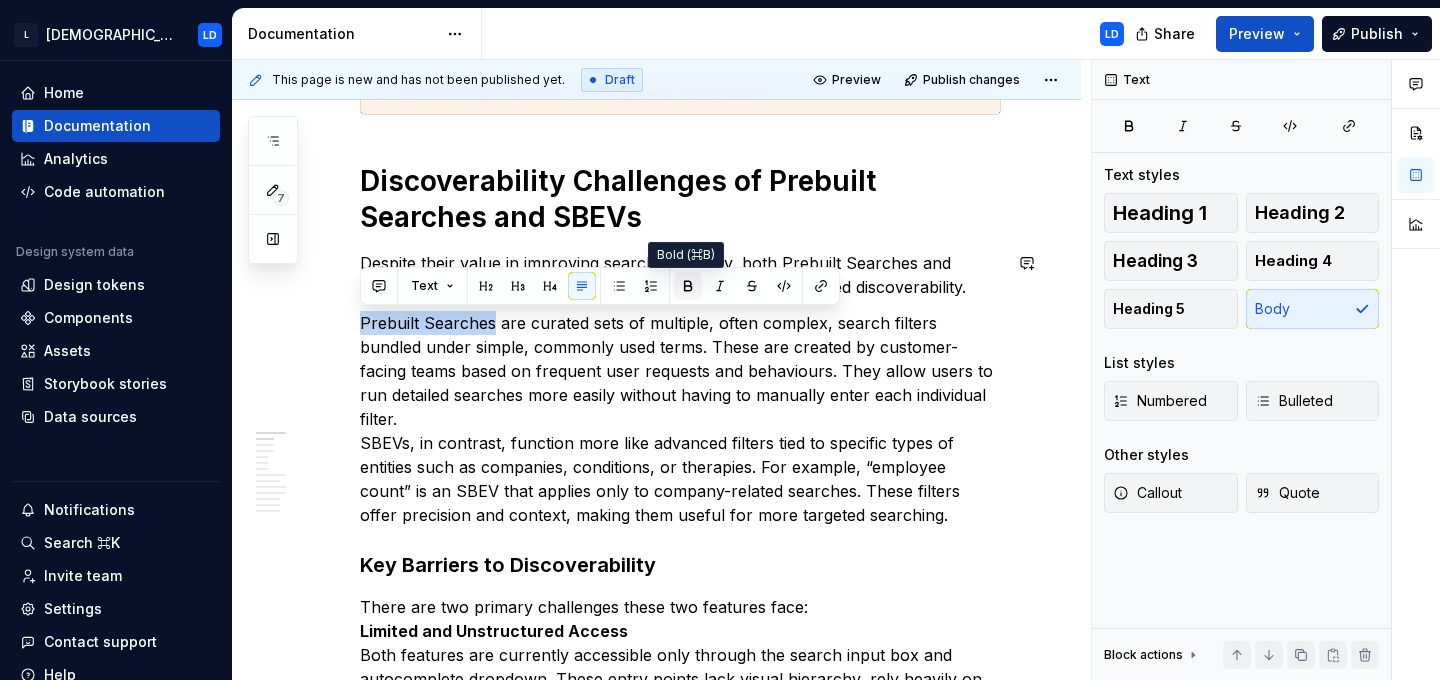 click at bounding box center (688, 286) 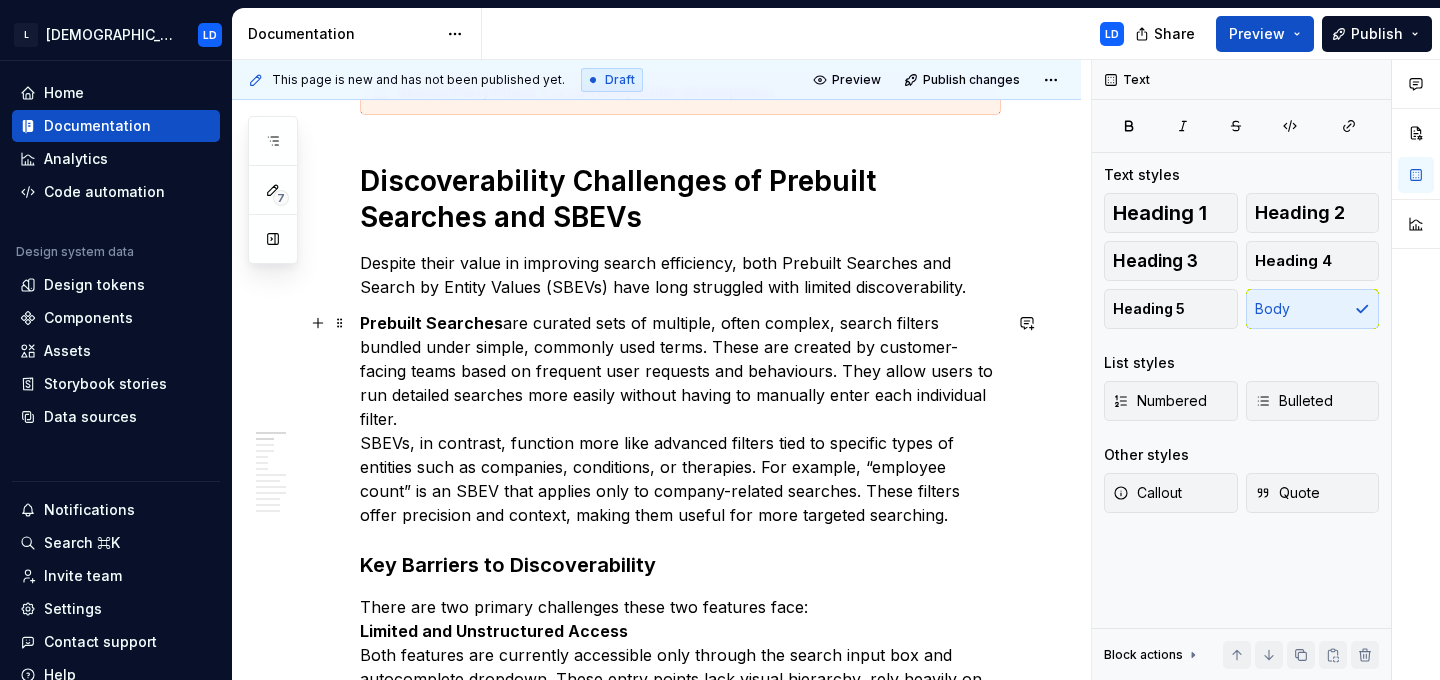 click on "Prebuilt Searches  are curated sets of multiple, often complex, search filters bundled under simple, commonly used terms. These are created by customer-facing teams based on frequent user requests and behaviours. They allow users to run detailed searches more easily without having to manually enter each individual filter. SBEVs, in contrast, function more like advanced filters tied to specific types of entities such as companies, conditions, or therapies. For example, “employee count” is an SBEV that applies only to company-related searches. These filters offer precision and context, making them useful for more targeted searching." at bounding box center [680, 419] 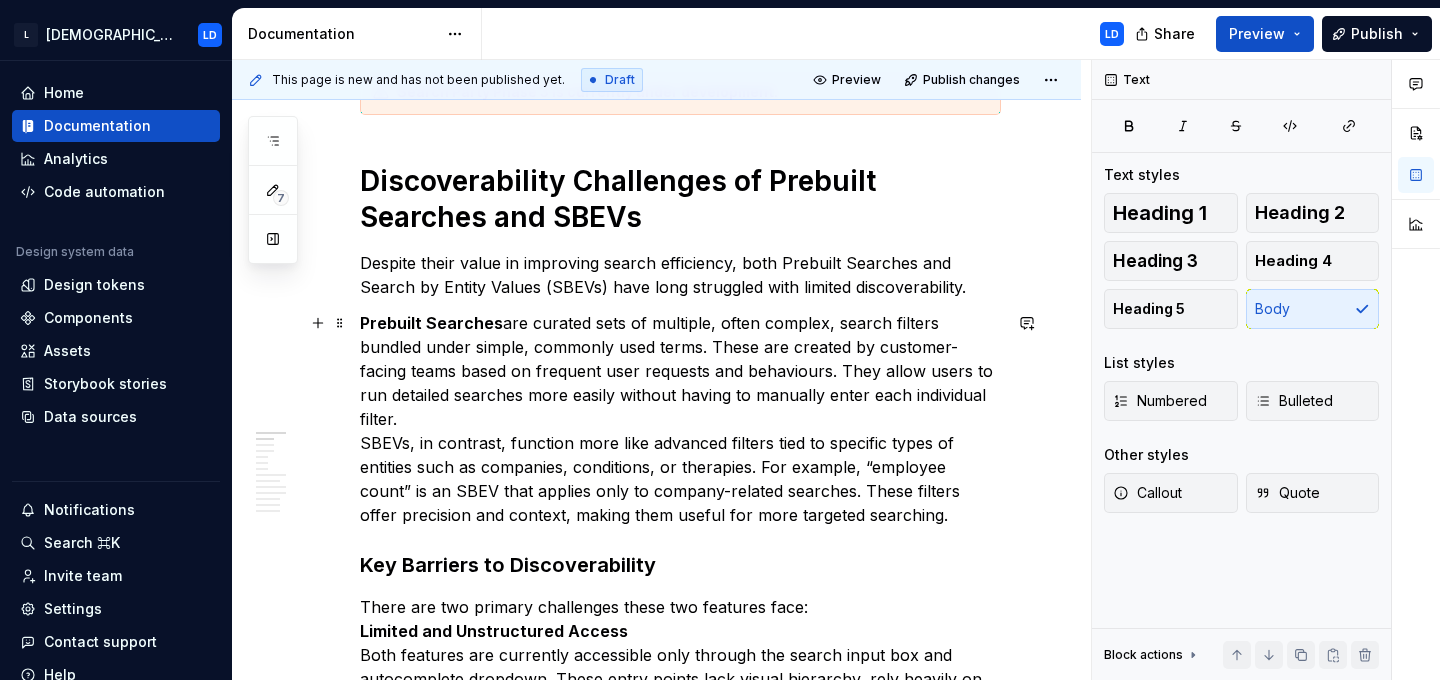 click on "Prebuilt Searches  are curated sets of multiple, often complex, search filters bundled under simple, commonly used terms. These are created by customer-facing teams based on frequent user requests and behaviours. They allow users to run detailed searches more easily without having to manually enter each individual filter. SBEVs, in contrast, function more like advanced filters tied to specific types of entities such as companies, conditions, or therapies. For example, “employee count” is an SBEV that applies only to company-related searches. These filters offer precision and context, making them useful for more targeted searching." at bounding box center [680, 419] 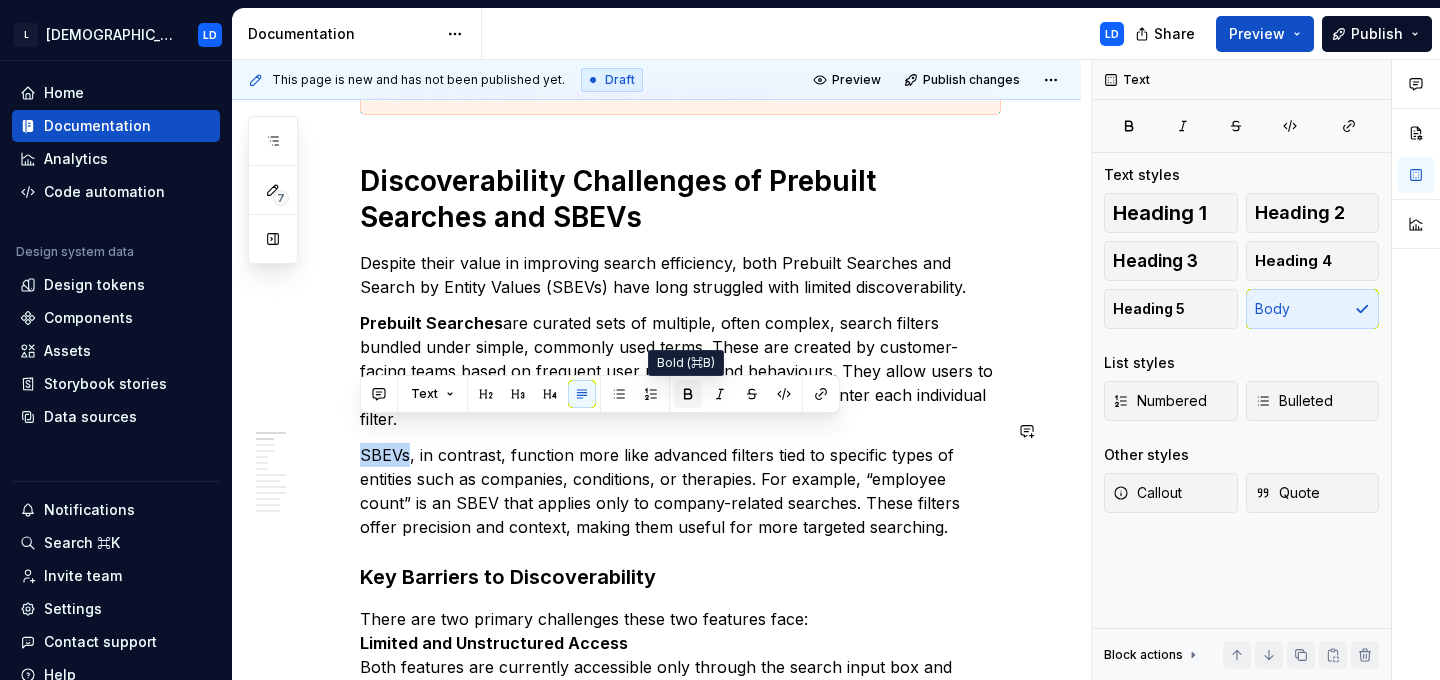 click at bounding box center [688, 394] 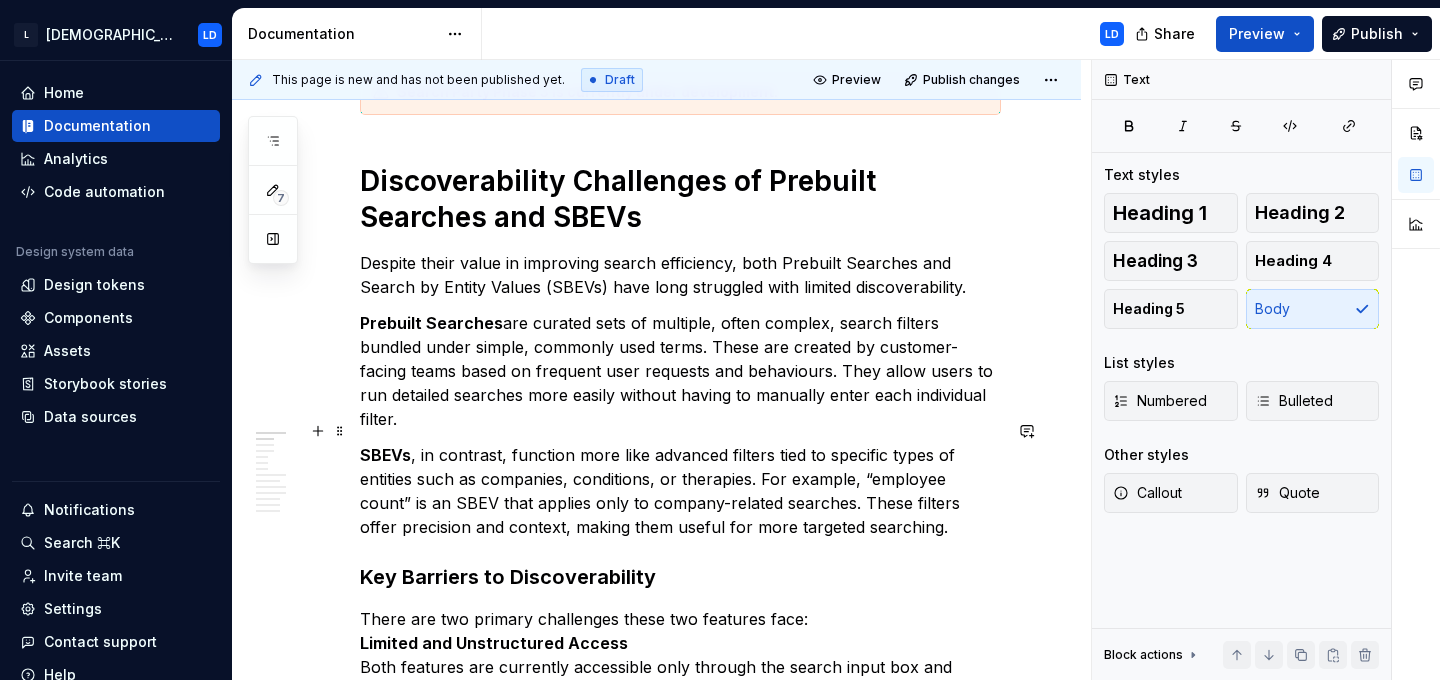 click on "SBEVs , in contrast, function more like advanced filters tied to specific types of entities such as companies, conditions, or therapies. For example, “employee count” is an SBEV that applies only to company-related searches. These filters offer precision and context, making them useful for more targeted searching." at bounding box center [680, 491] 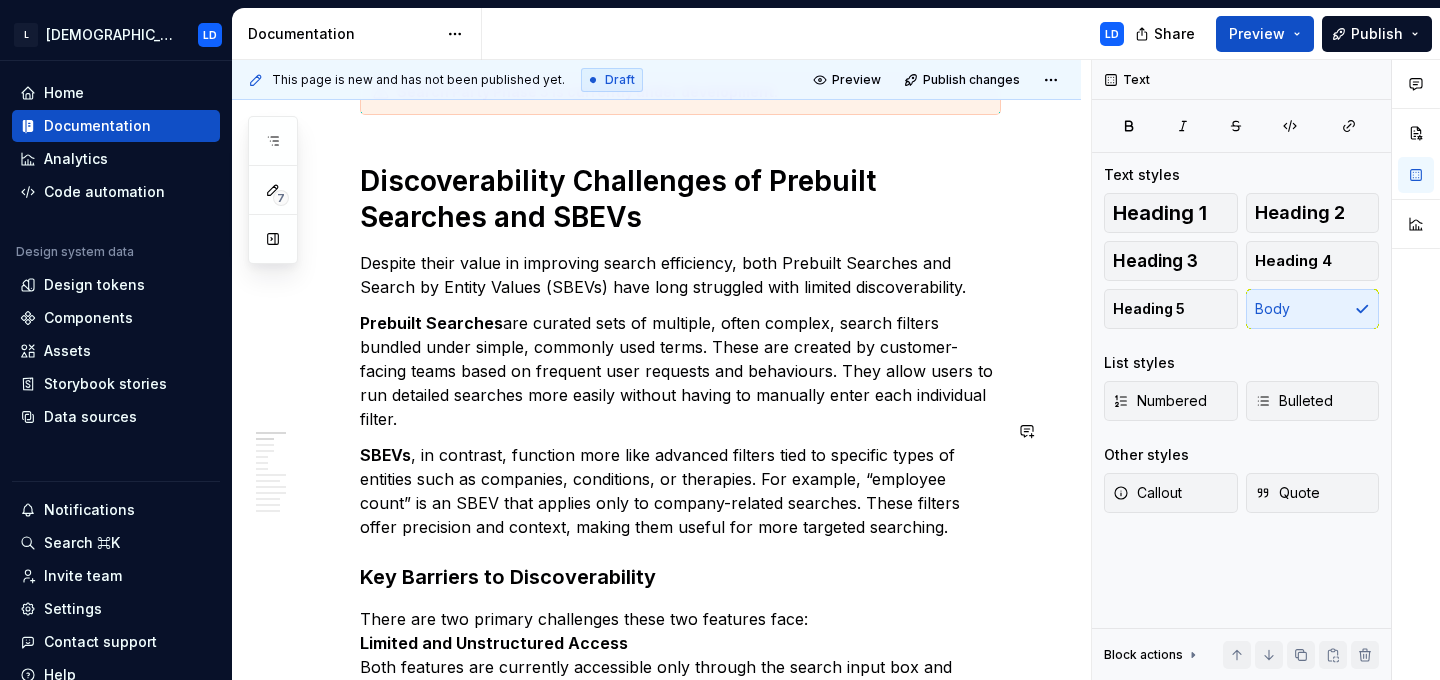 scroll, scrollTop: 371, scrollLeft: 0, axis: vertical 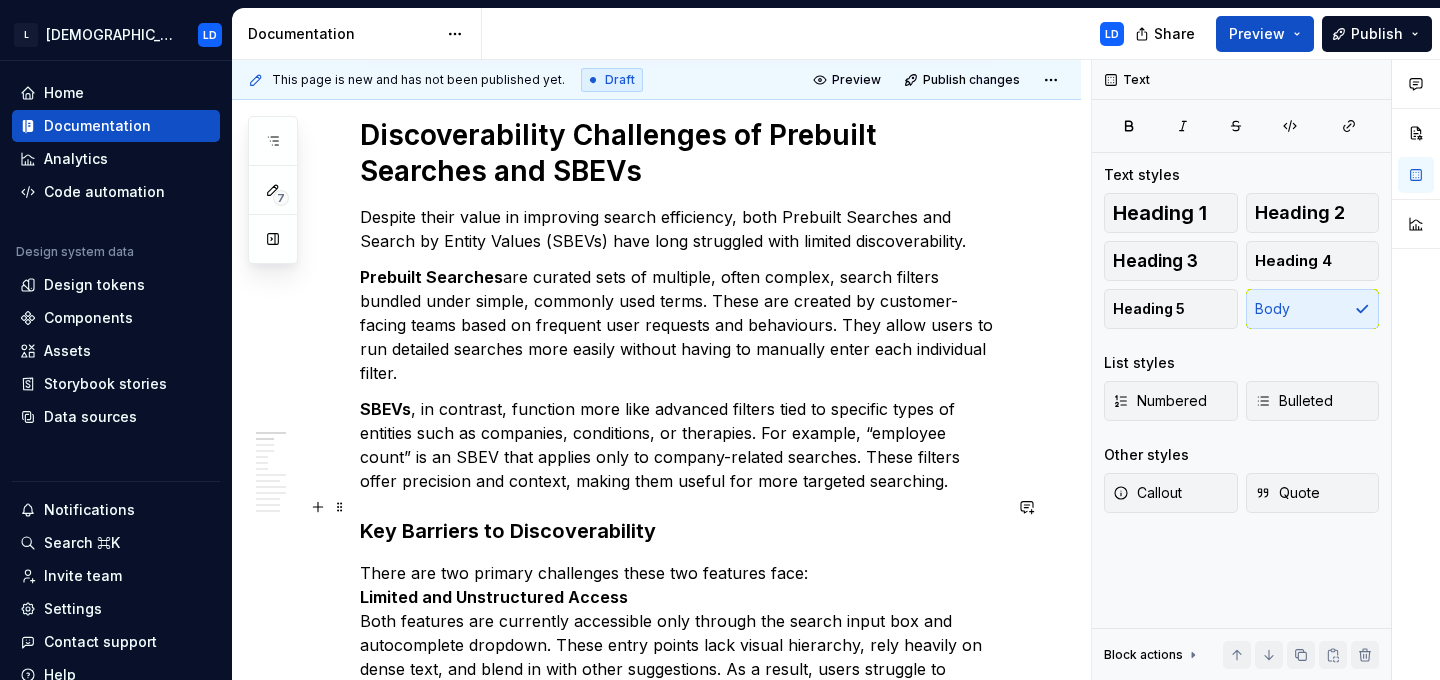 click on "Key Barriers to Discoverability" at bounding box center [680, 531] 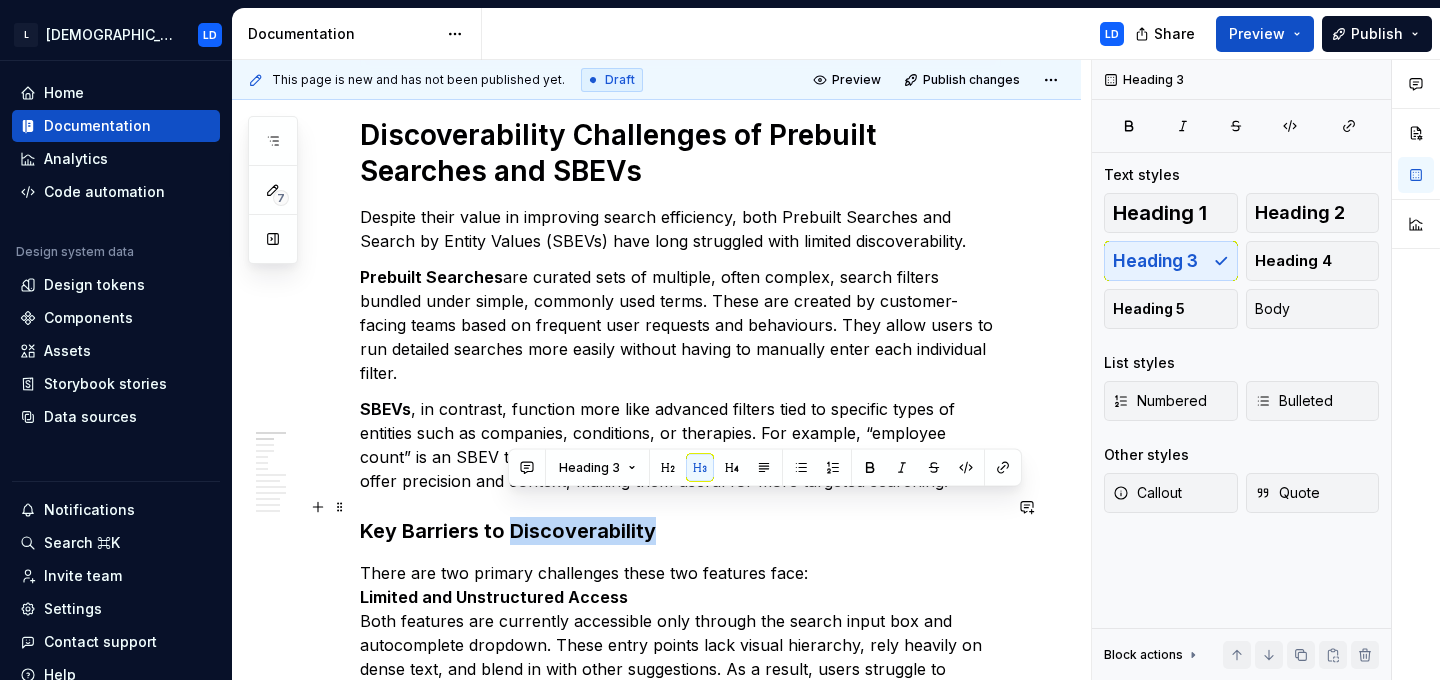 click on "Key Barriers to Discoverability" at bounding box center [680, 531] 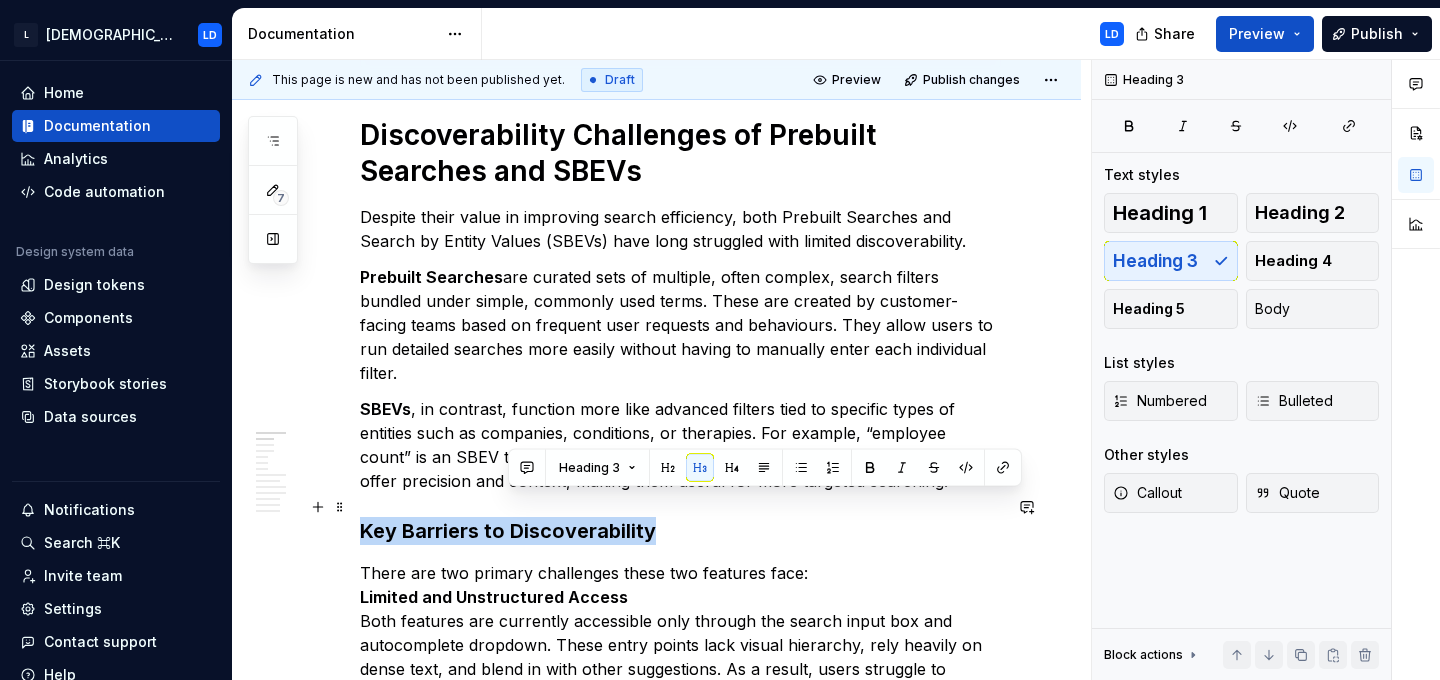 click on "Key Barriers to Discoverability" at bounding box center (680, 531) 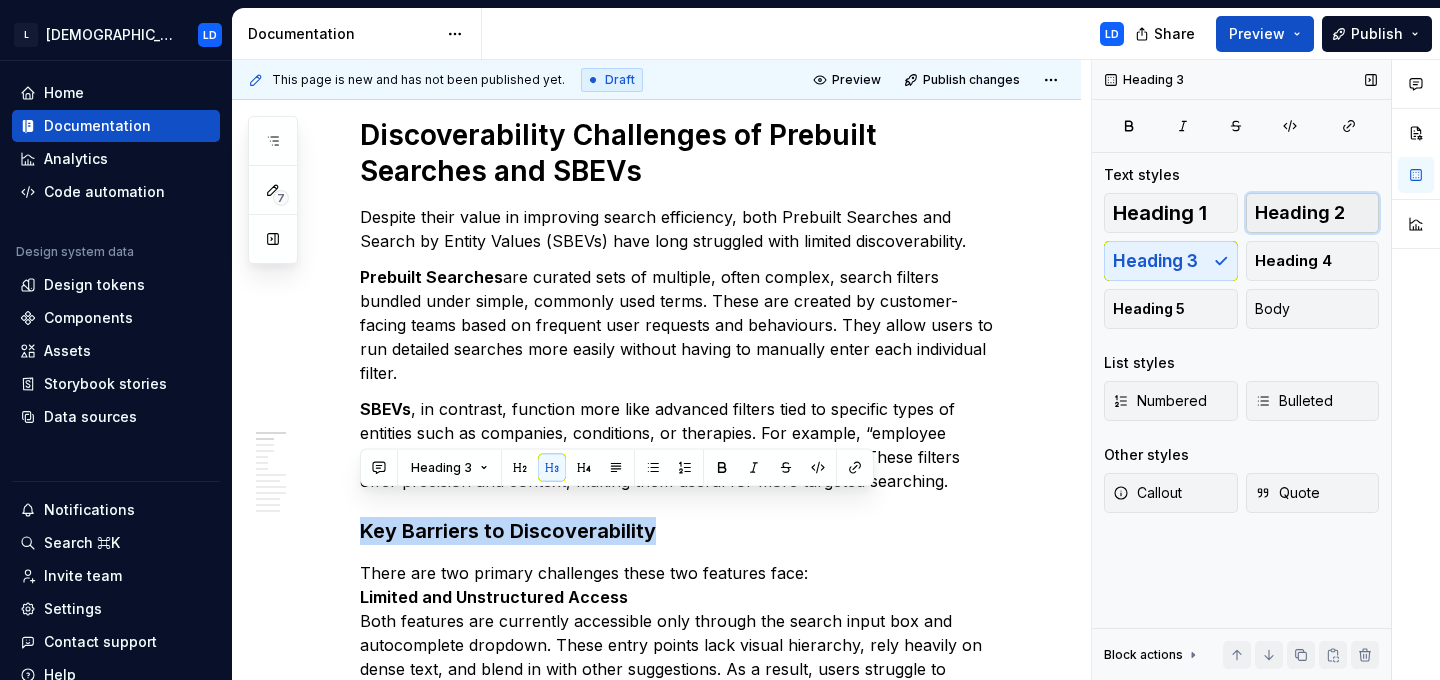click on "Heading 2" at bounding box center (1300, 213) 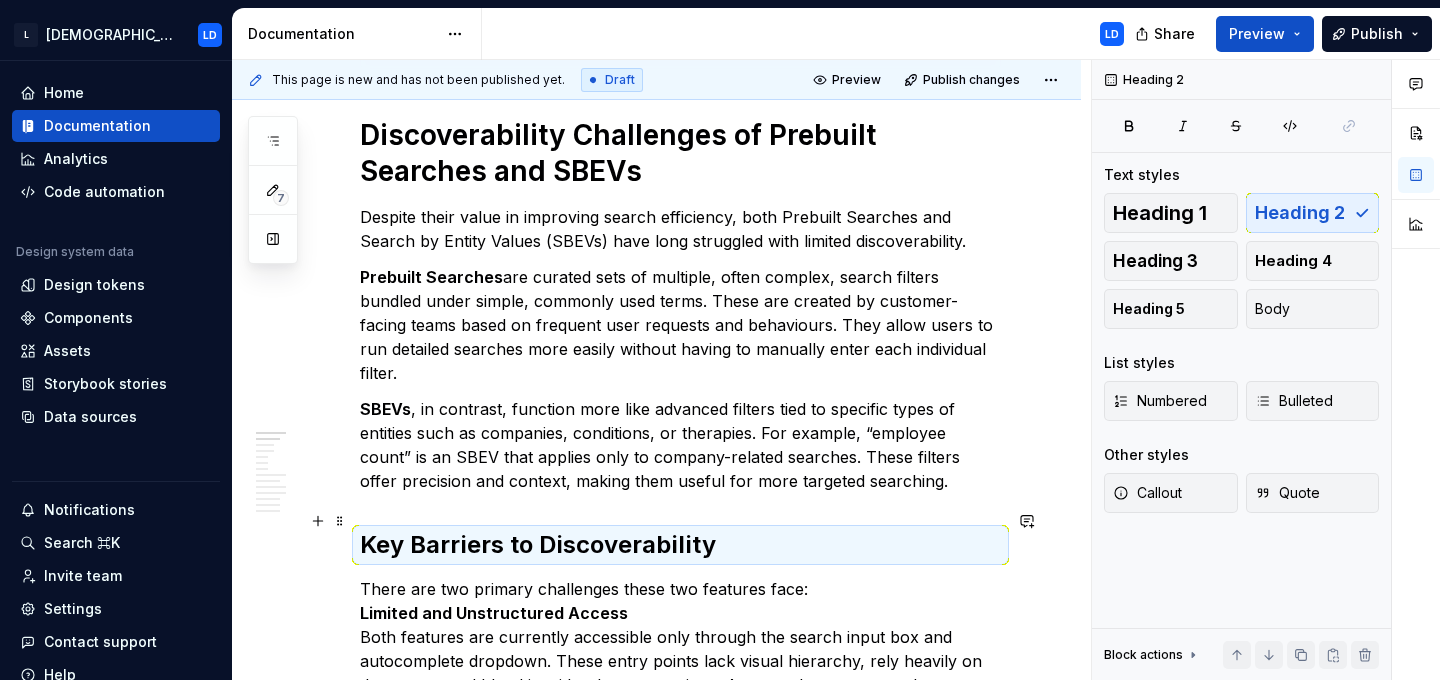 click on "Key Barriers to Discoverability" at bounding box center [680, 545] 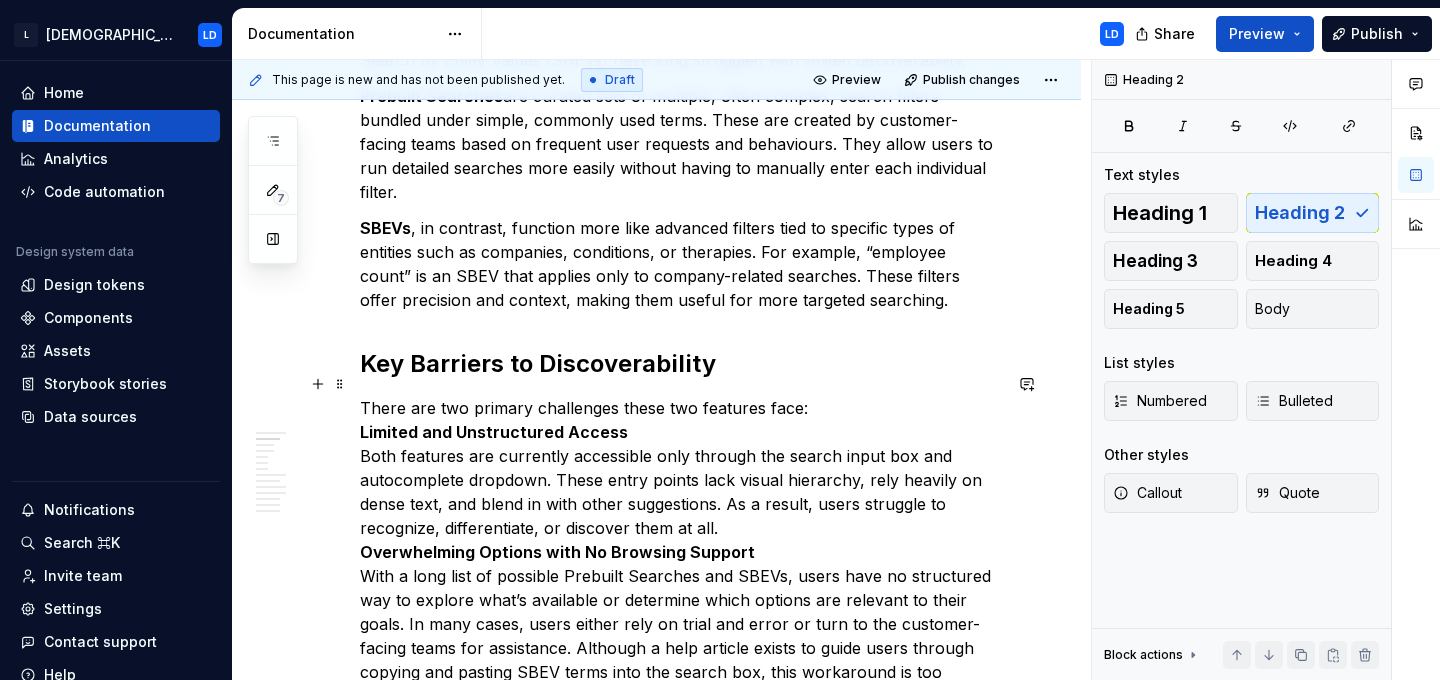 scroll, scrollTop: 553, scrollLeft: 0, axis: vertical 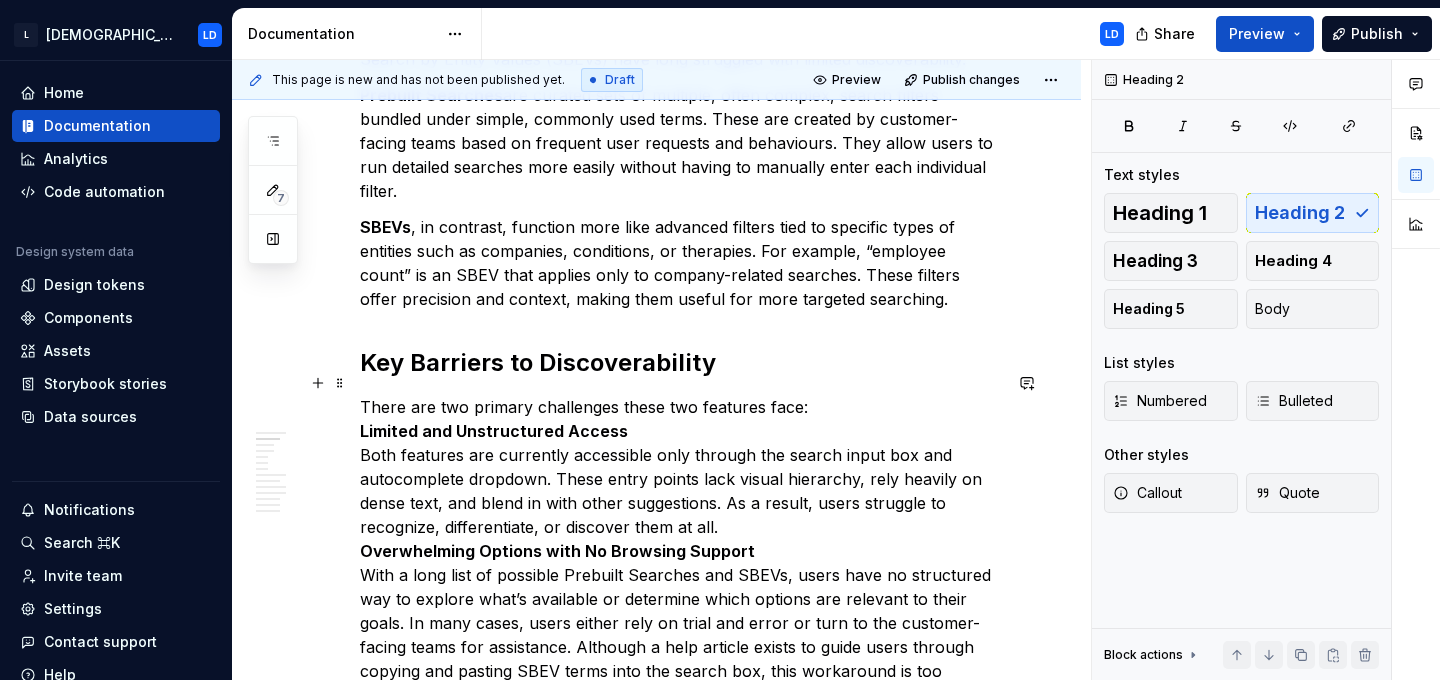 click on "Limited and Unstructured Access" at bounding box center (494, 431) 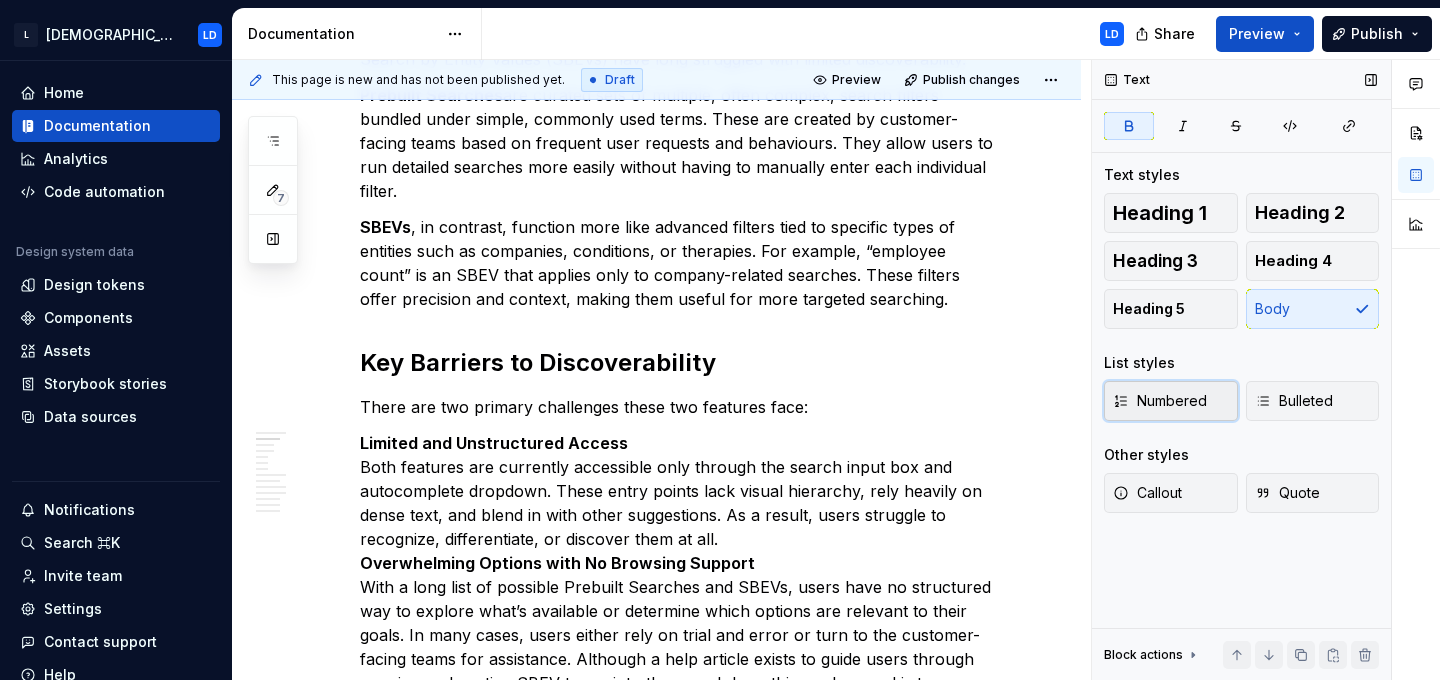 click 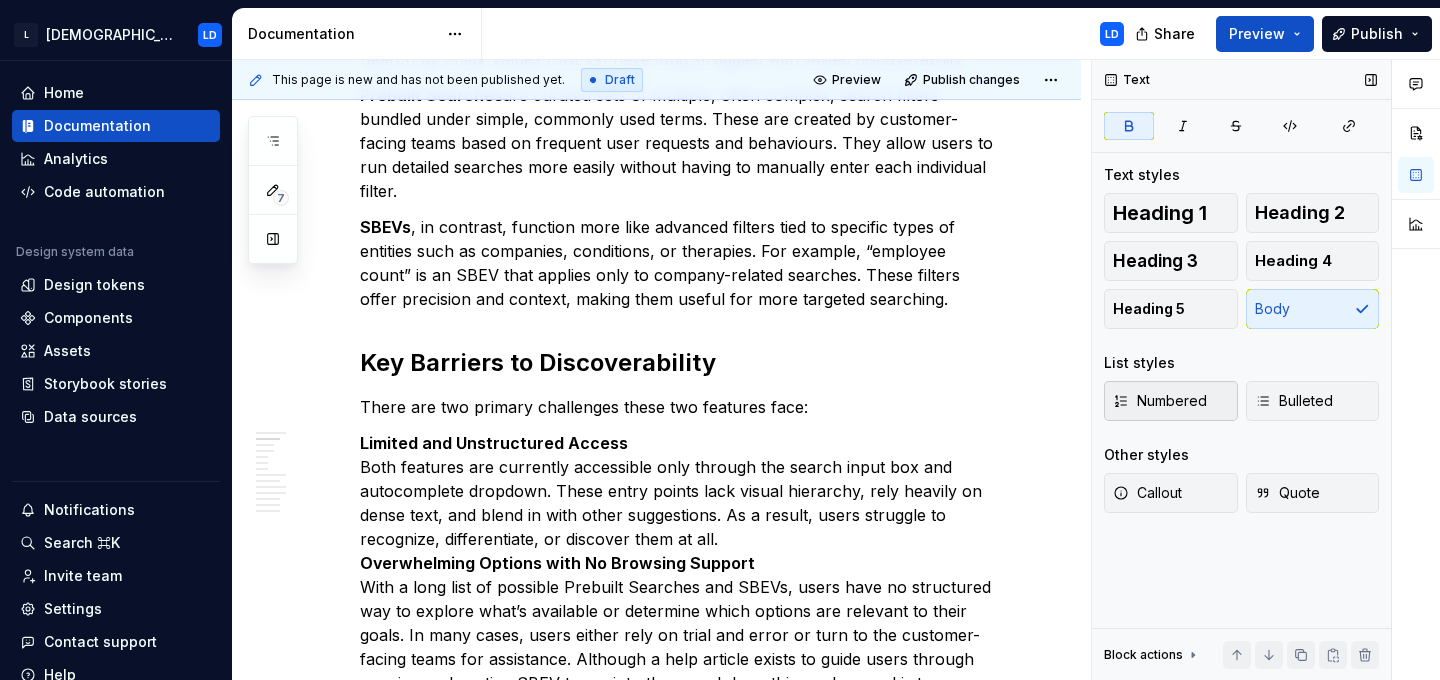 scroll, scrollTop: 748, scrollLeft: 0, axis: vertical 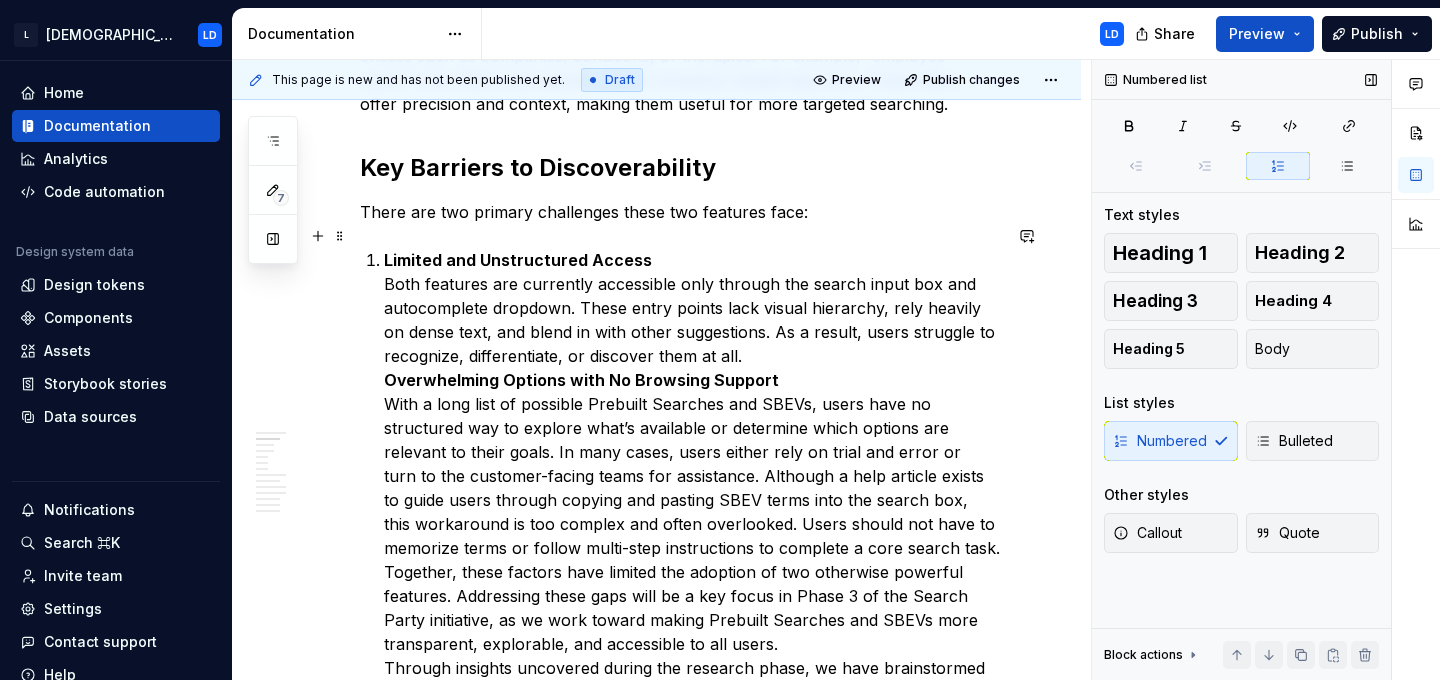 click on "Limited and Unstructured Access Both features are currently accessible only through the search input box and autocomplete dropdown. These entry points lack visual hierarchy, rely heavily on dense text, and blend in with other suggestions. As a result, users struggle to recognize, differentiate, or discover them at all. Overwhelming Options with No Browsing Support With a long list of possible Prebuilt Searches and SBEVs, users have no structured way to explore what’s available or determine which options are relevant to their goals. In many cases, users either rely on trial and error or turn to the customer-facing teams for assistance. Although a help article exists to guide users through copying and pasting SBEV terms into the search box, this workaround is too complex and often overlooked. Users should not have to memorize terms or follow multi-step instructions to complete a core search task. Through insights uncovered during the research phase, we have brainstormed solutions that focus on the following:" at bounding box center (692, 476) 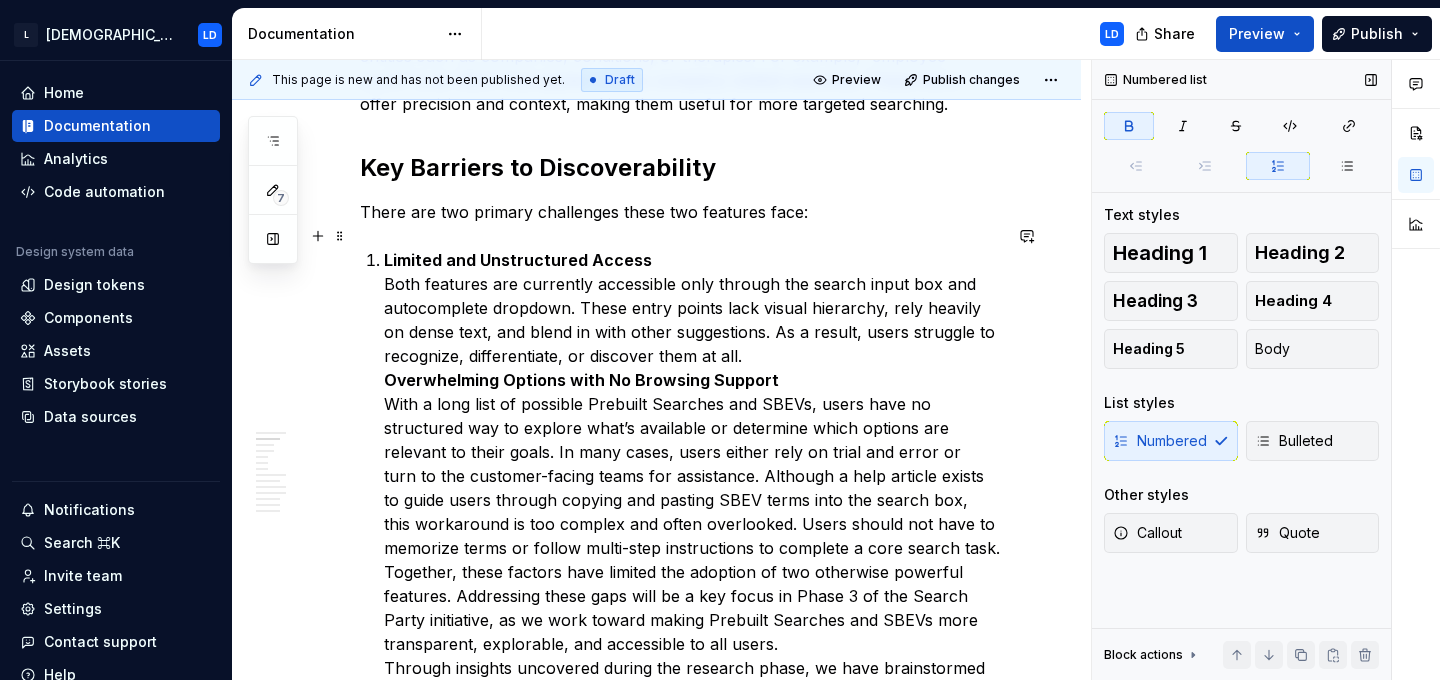 click on "Overwhelming Options with No Browsing Support" at bounding box center [581, 380] 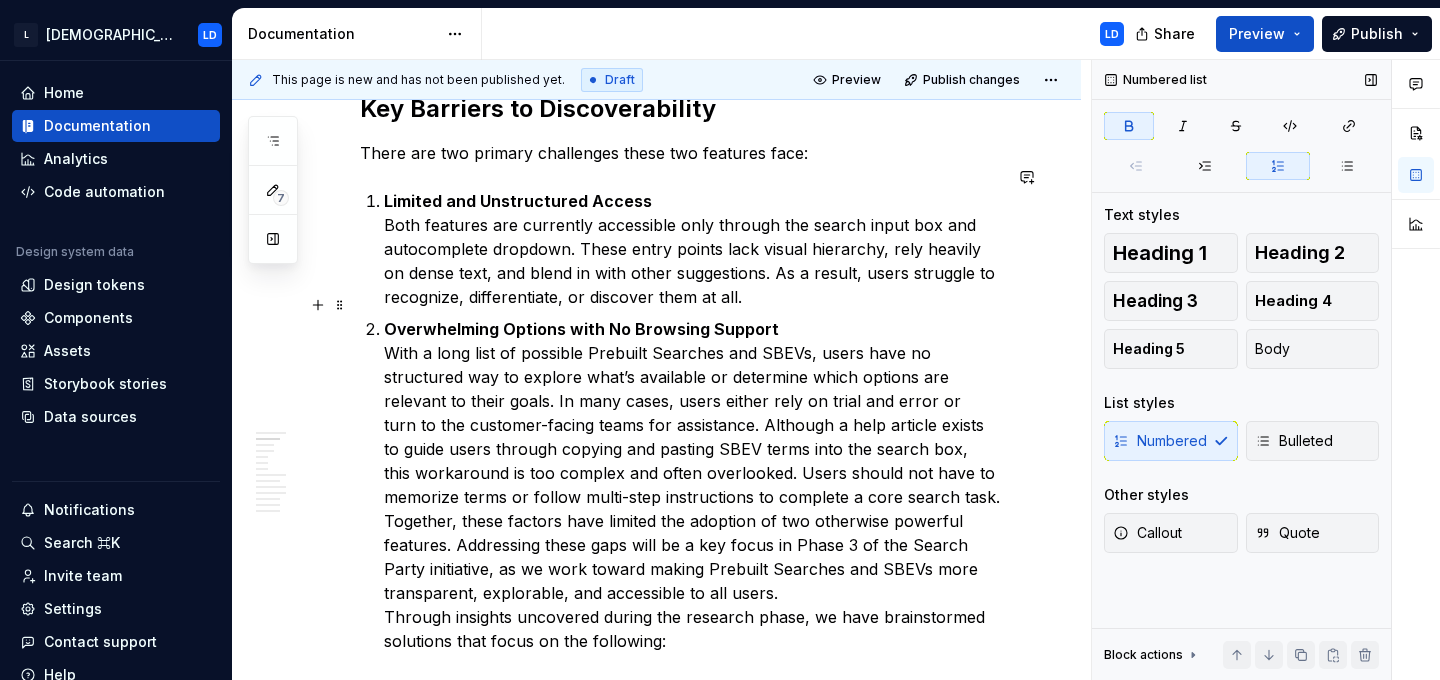 scroll, scrollTop: 809, scrollLeft: 0, axis: vertical 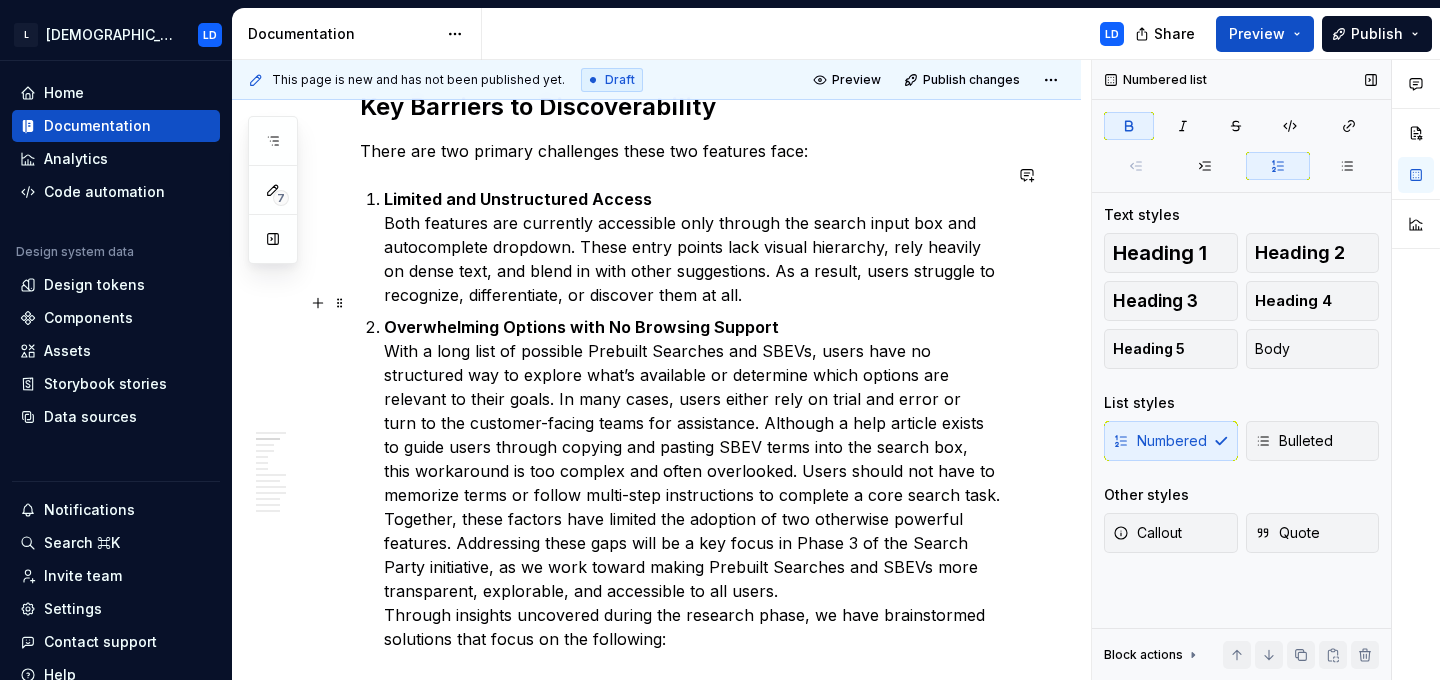click on "Overwhelming Options with No Browsing Support With a long list of possible Prebuilt Searches and SBEVs, users have no structured way to explore what’s available or determine which options are relevant to their goals. In many cases, users either rely on trial and error or turn to the customer-facing teams for assistance. Although a help article exists to guide users through copying and pasting SBEV terms into the search box, this workaround is too complex and often overlooked. Users should not have to memorize terms or follow multi-step instructions to complete a core search task. Together, these factors have limited the adoption of two otherwise powerful features. Addressing these gaps will be a key focus in Phase 3 of the Search Party initiative, as we work toward making Prebuilt Searches and SBEVs more transparent, explorable, and accessible to all users. Through insights uncovered during the research phase, we have brainstormed solutions that focus on the following:" at bounding box center (692, 483) 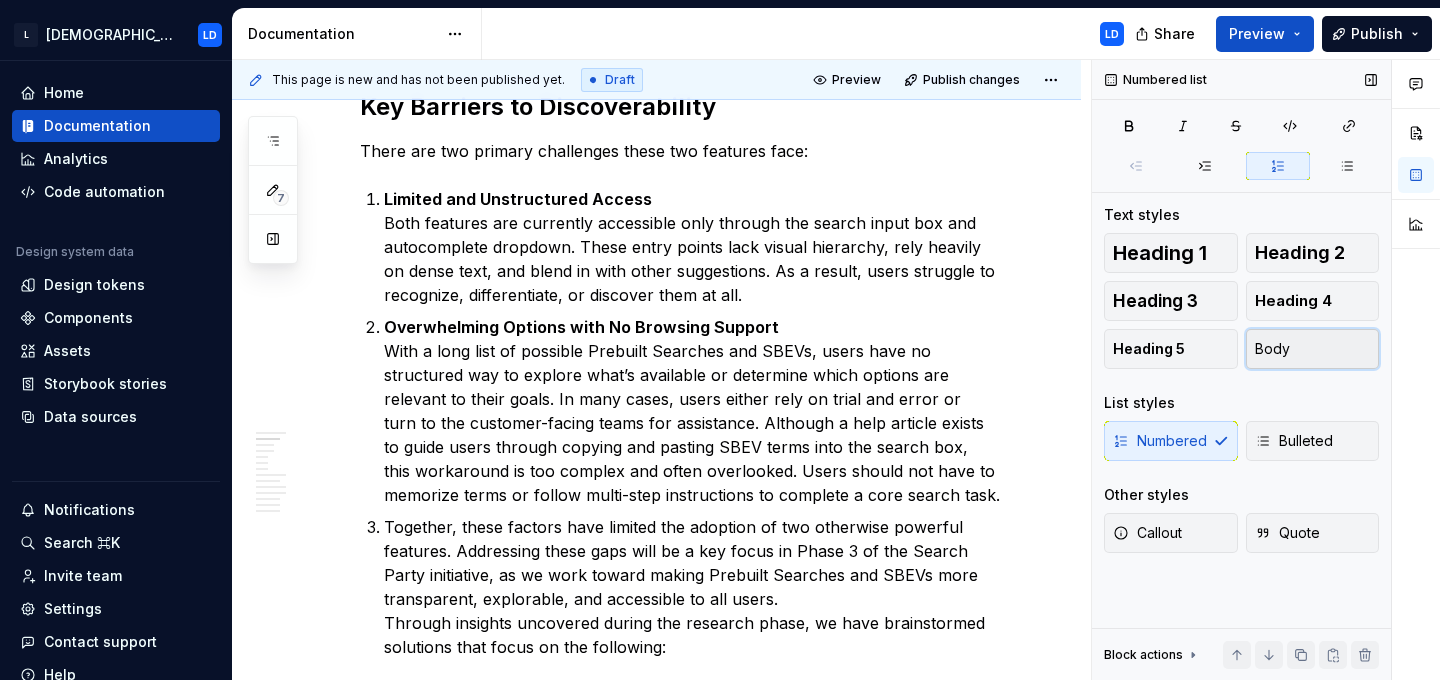 click on "Body" at bounding box center (1313, 349) 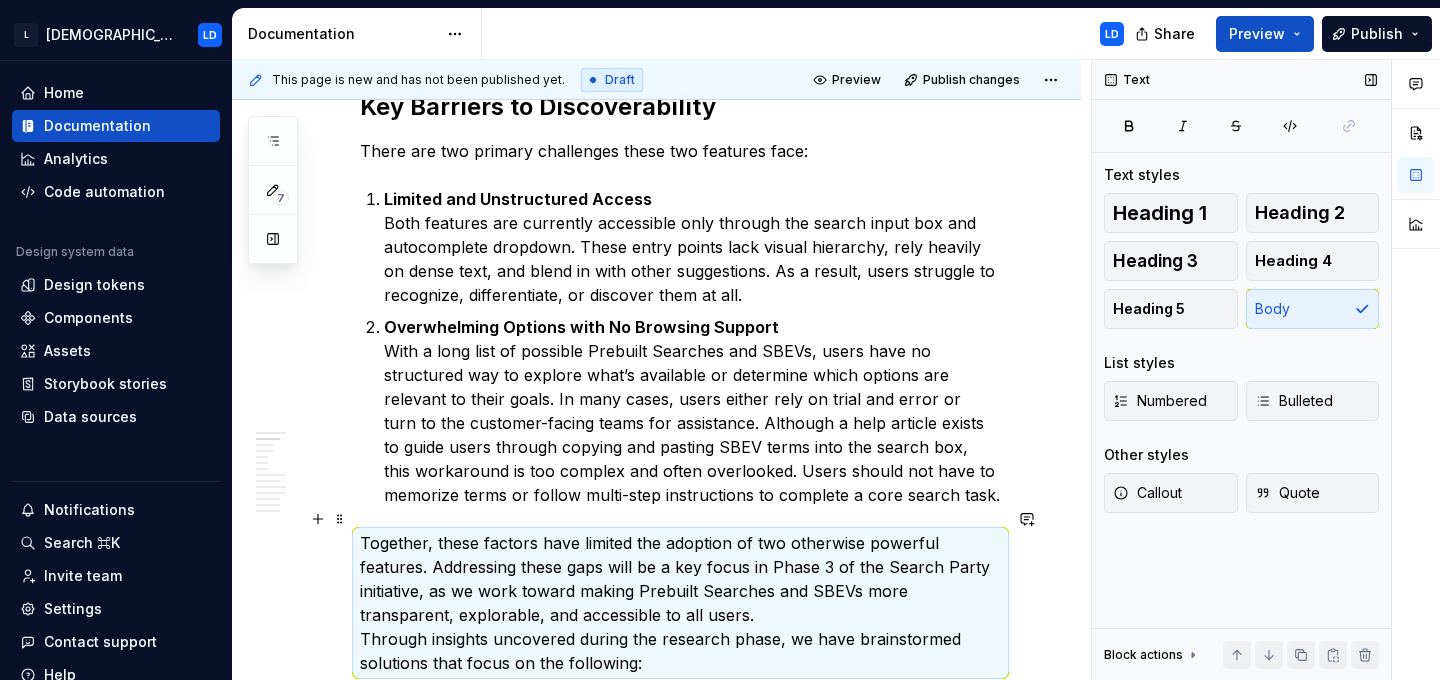 click on "Together, these factors have limited the adoption of two otherwise powerful features. Addressing these gaps will be a key focus in Phase 3 of the Search Party initiative, as we work toward making Prebuilt Searches and SBEVs more transparent, explorable, and accessible to all users. Through insights uncovered during the research phase, we have brainstormed solutions that focus on the following:" at bounding box center [680, 603] 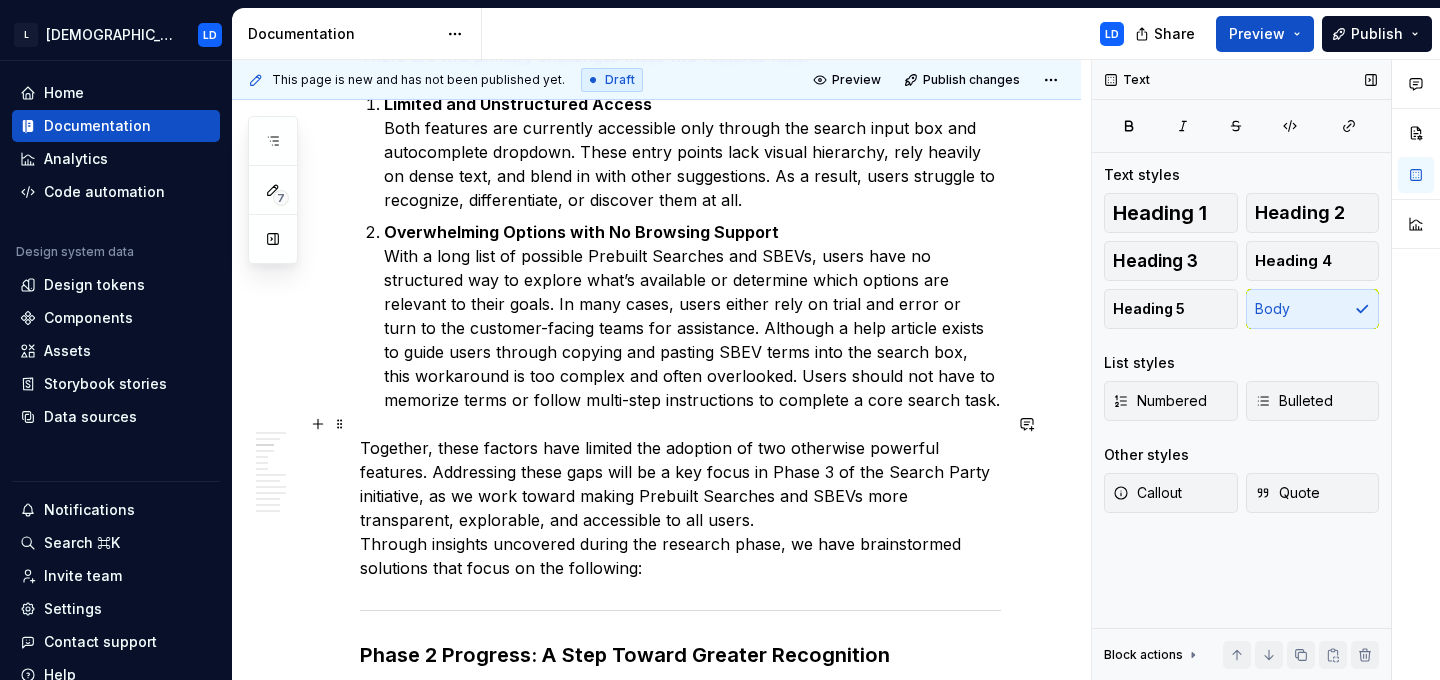 scroll, scrollTop: 901, scrollLeft: 0, axis: vertical 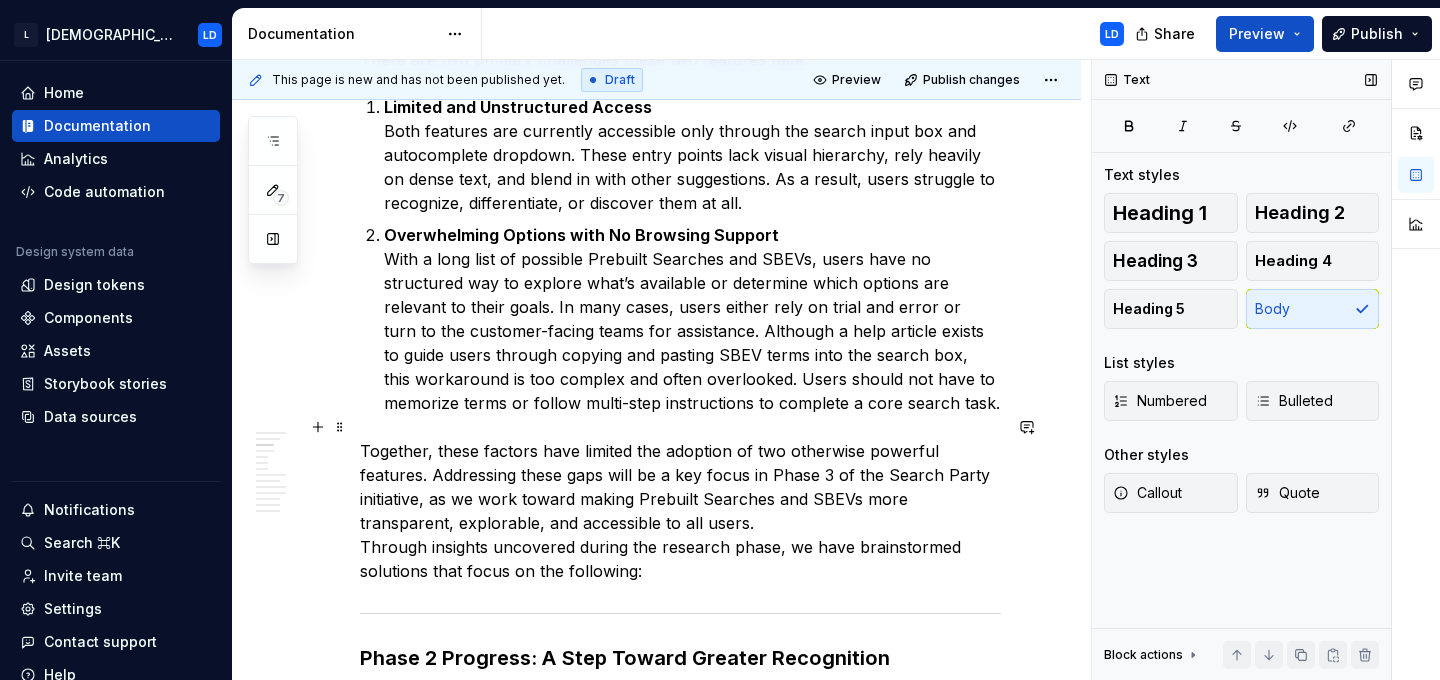 click on "Search Party Phase 3 is currently under development. Discoverability Challenges of Prebuilt Searches and SBEVs Despite their value in improving search efficiency, both Prebuilt Searches and Search by Entity Values (SBEVs) have long struggled with limited discoverability. Prebuilt Searches  are curated sets of multiple, often complex, search filters bundled under simple, commonly used terms. These are created by customer-facing teams based on frequent user requests and behaviours. They allow users to run detailed searches more easily without having to manually enter each individual filter. SBEVs , in contrast, function more like advanced filters tied to specific types of entities such as companies, conditions, or therapies. For example, “employee count” is an SBEV that applies only to company-related searches. These filters offer precision and context, making them useful for more targeted searching. Key Barriers to Discoverability There are two primary challenges these two features face: Public Release ." at bounding box center (656, 2693) 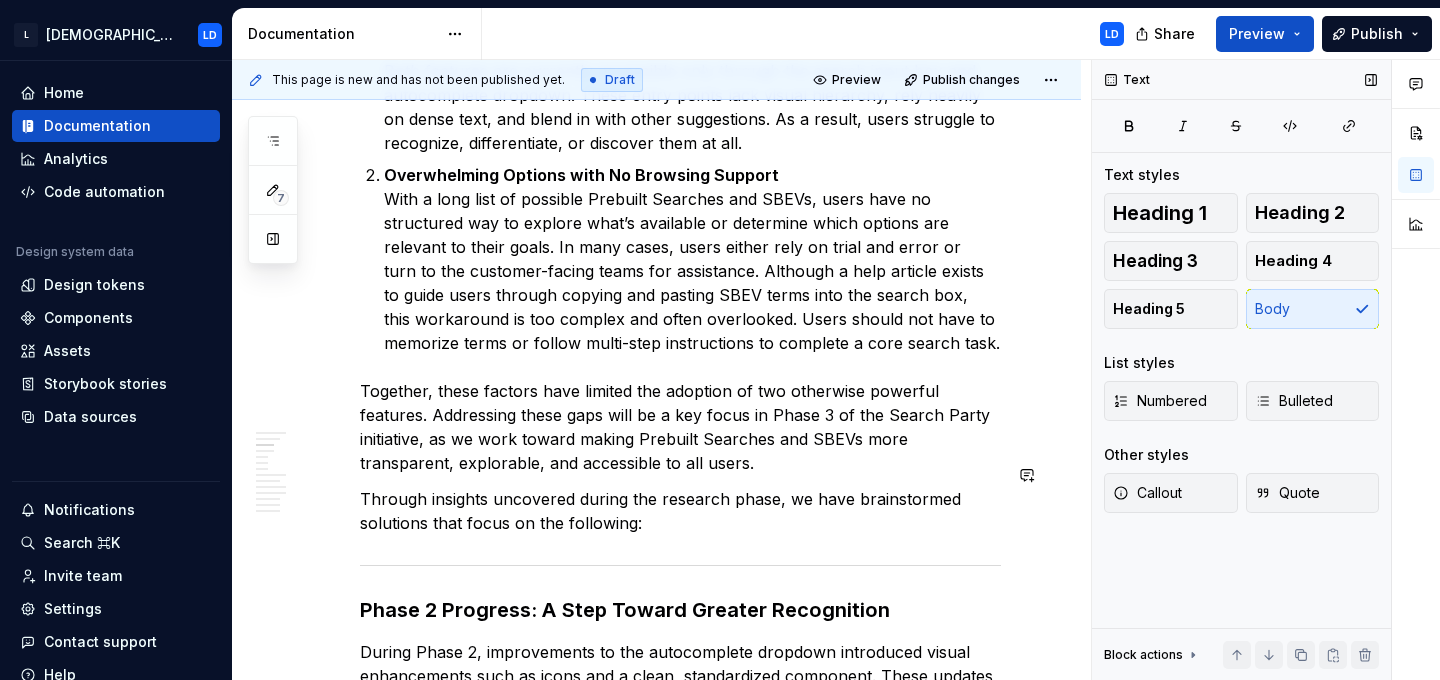 scroll, scrollTop: 962, scrollLeft: 0, axis: vertical 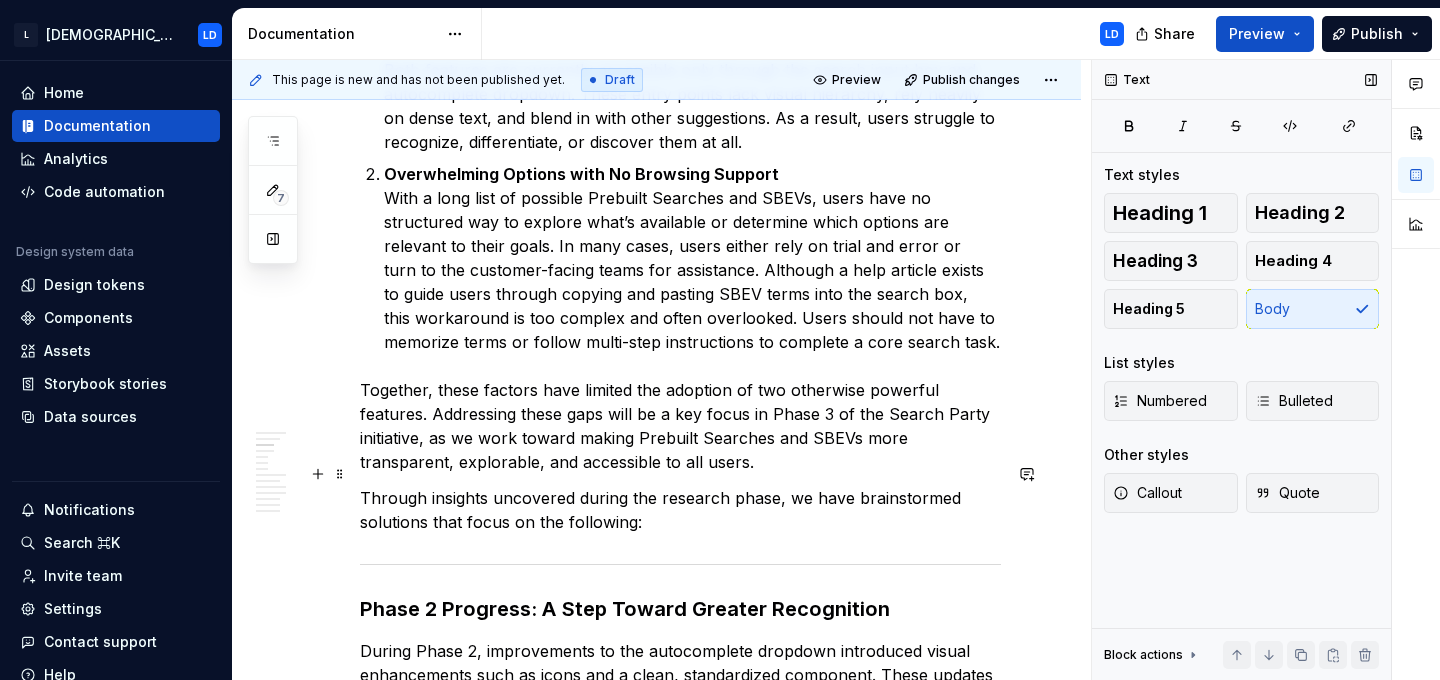 click on "Through insights uncovered during the research phase, we have brainstormed solutions that focus on the following:" at bounding box center [680, 510] 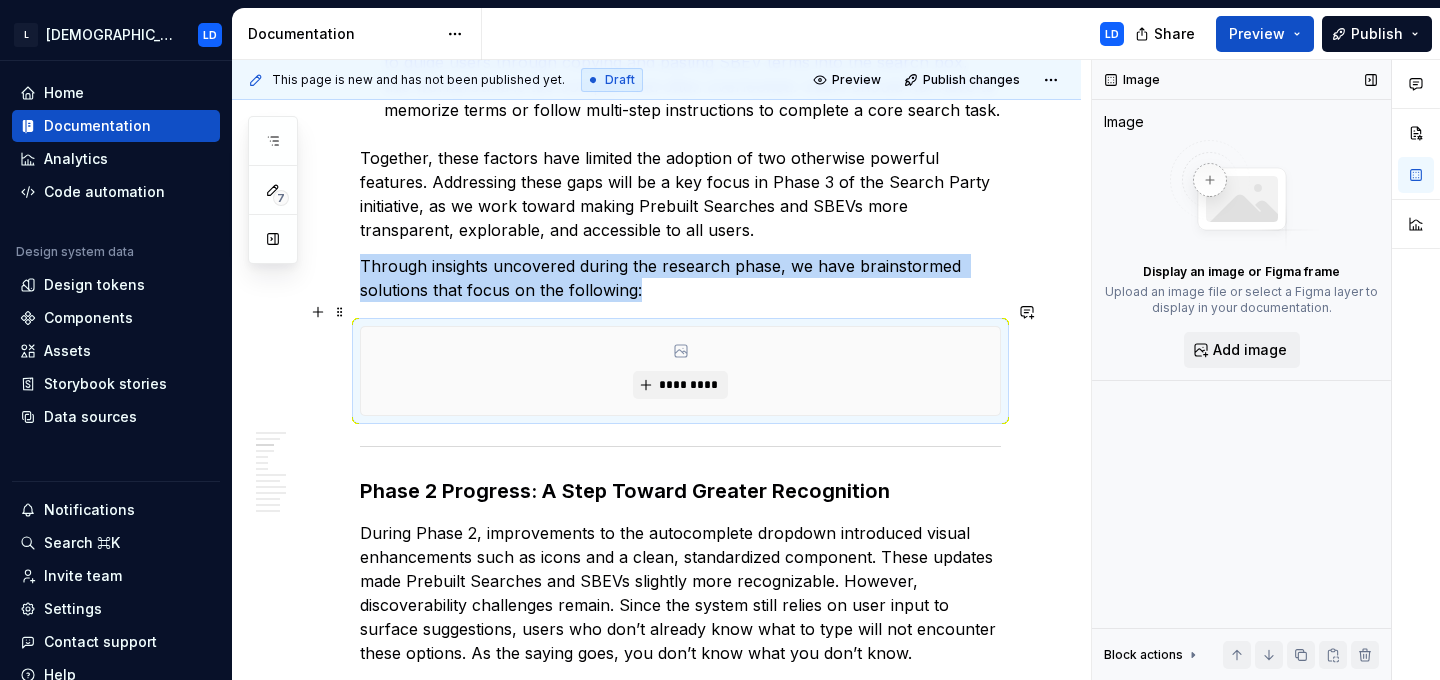 scroll, scrollTop: 1198, scrollLeft: 0, axis: vertical 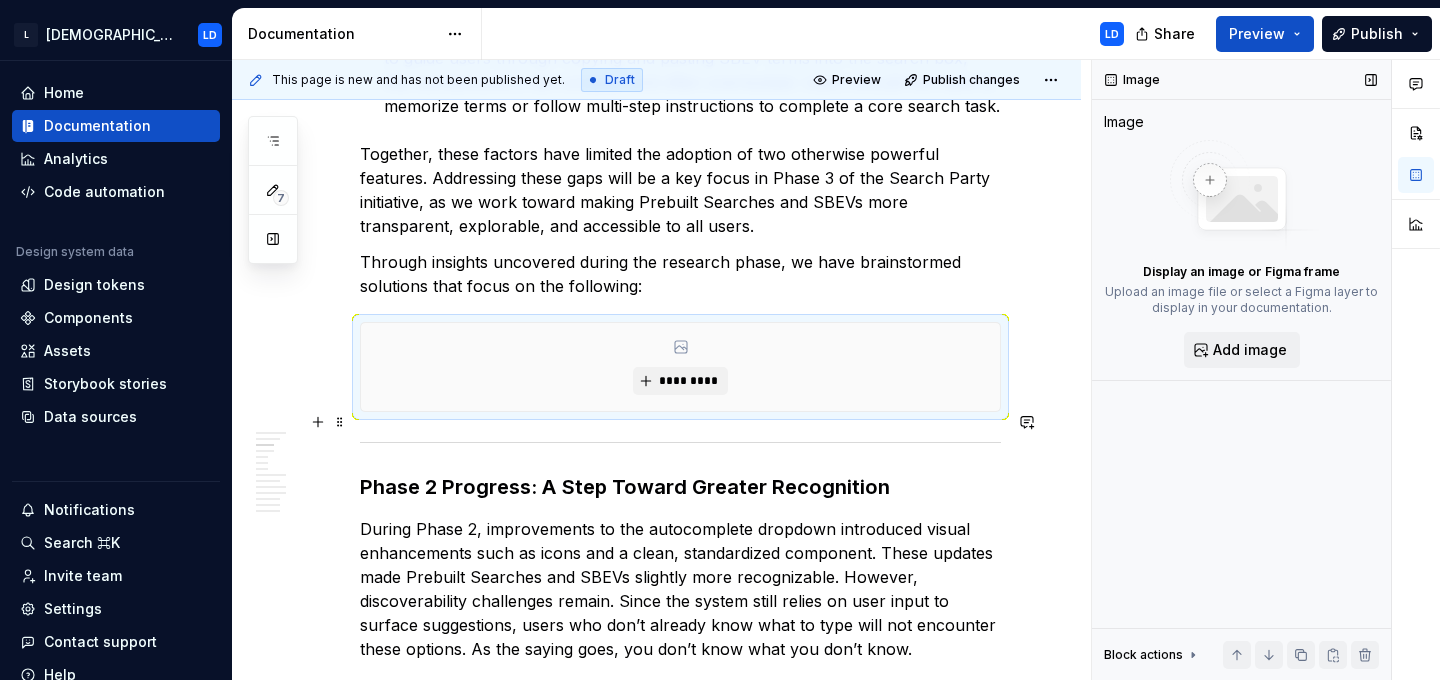 click at bounding box center (680, 442) 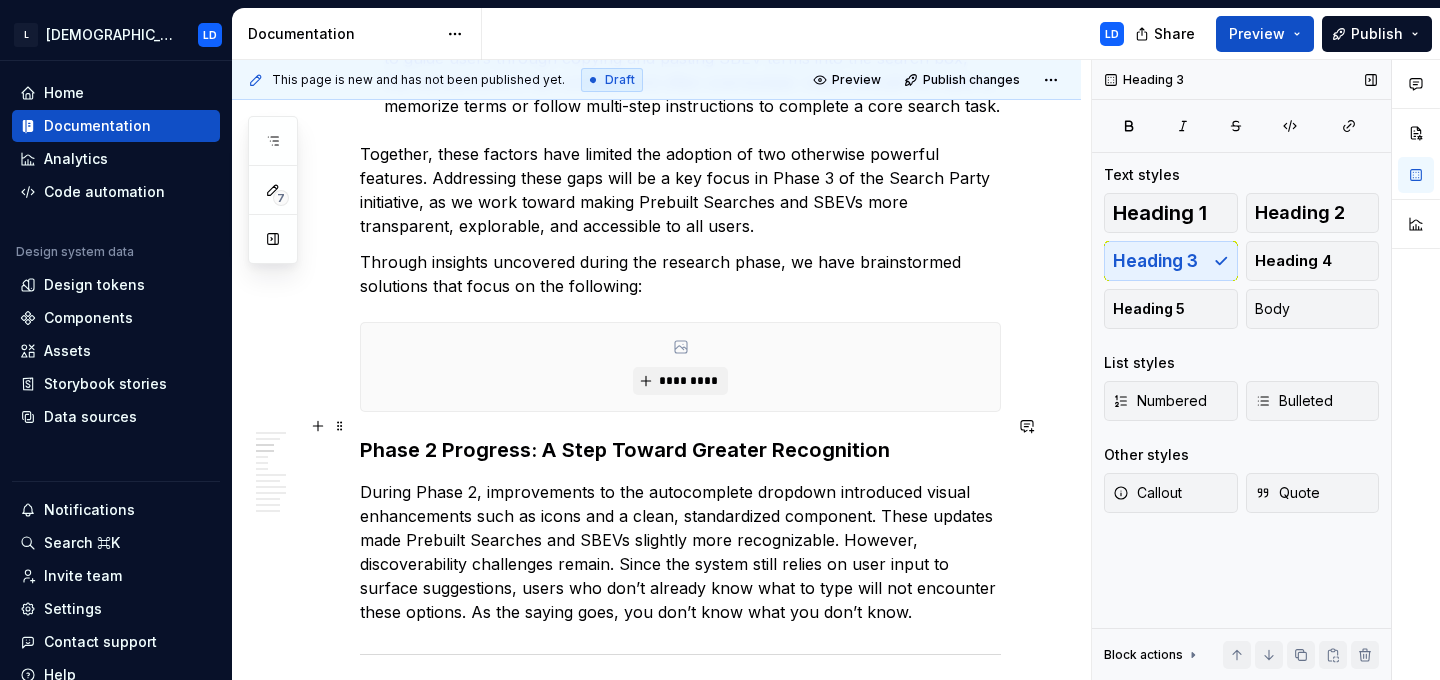 click on "Phase 2 Progress: A Step Toward Greater Recognition" at bounding box center (680, 450) 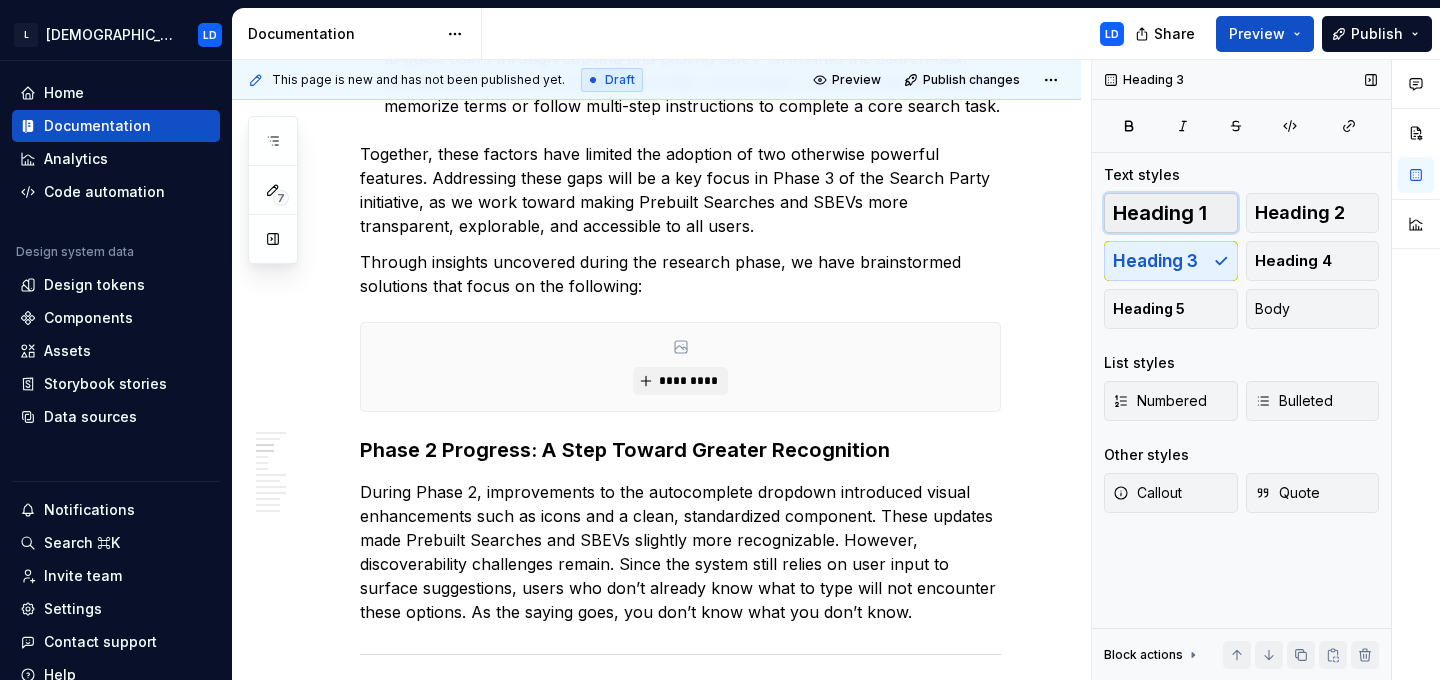 click on "Heading 1" at bounding box center (1160, 213) 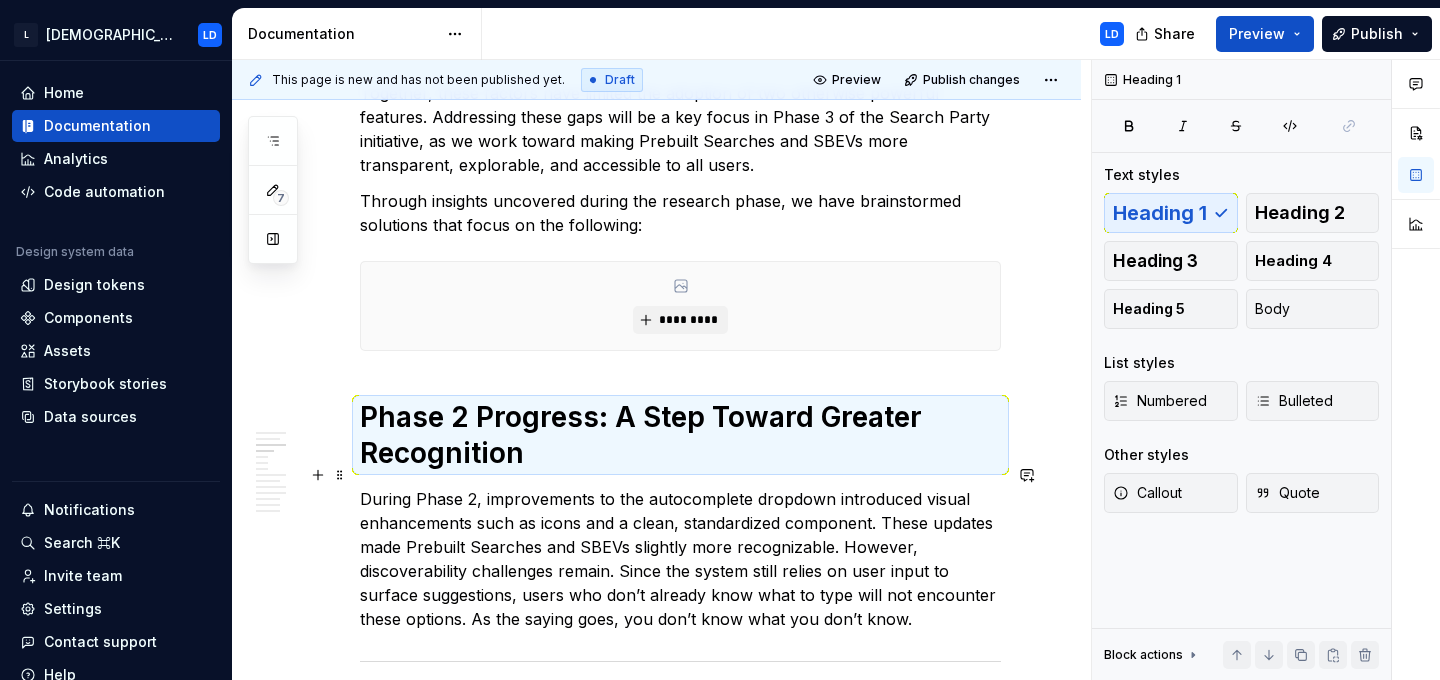 scroll, scrollTop: 1405, scrollLeft: 0, axis: vertical 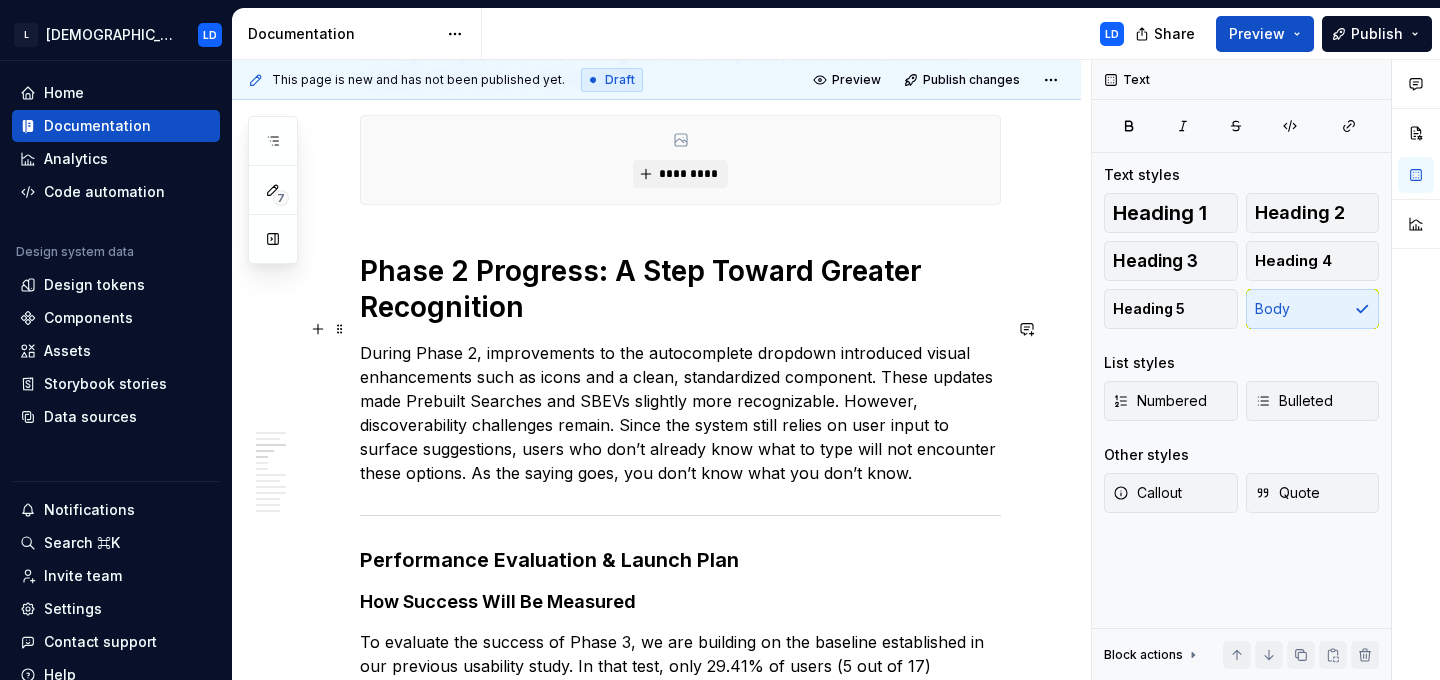 click on "During Phase 2, improvements to the autocomplete dropdown introduced visual enhancements such as icons and a clean, standardized component. These updates made Prebuilt Searches and SBEVs slightly more recognizable. However, discoverability challenges remain. Since the system still relies on user input to surface suggestions, users who don’t already know what to type will not encounter these options. As the saying goes, you don’t know what you don’t know." at bounding box center (680, 413) 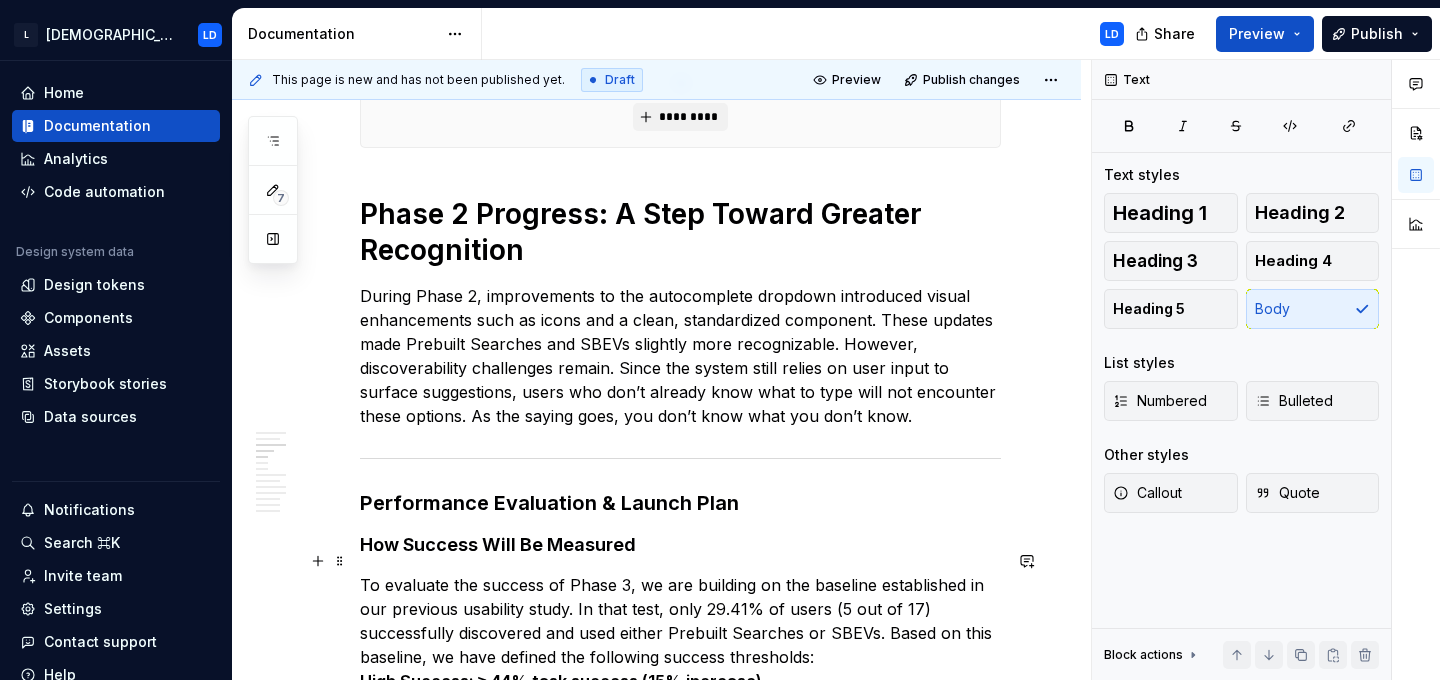 scroll, scrollTop: 1470, scrollLeft: 0, axis: vertical 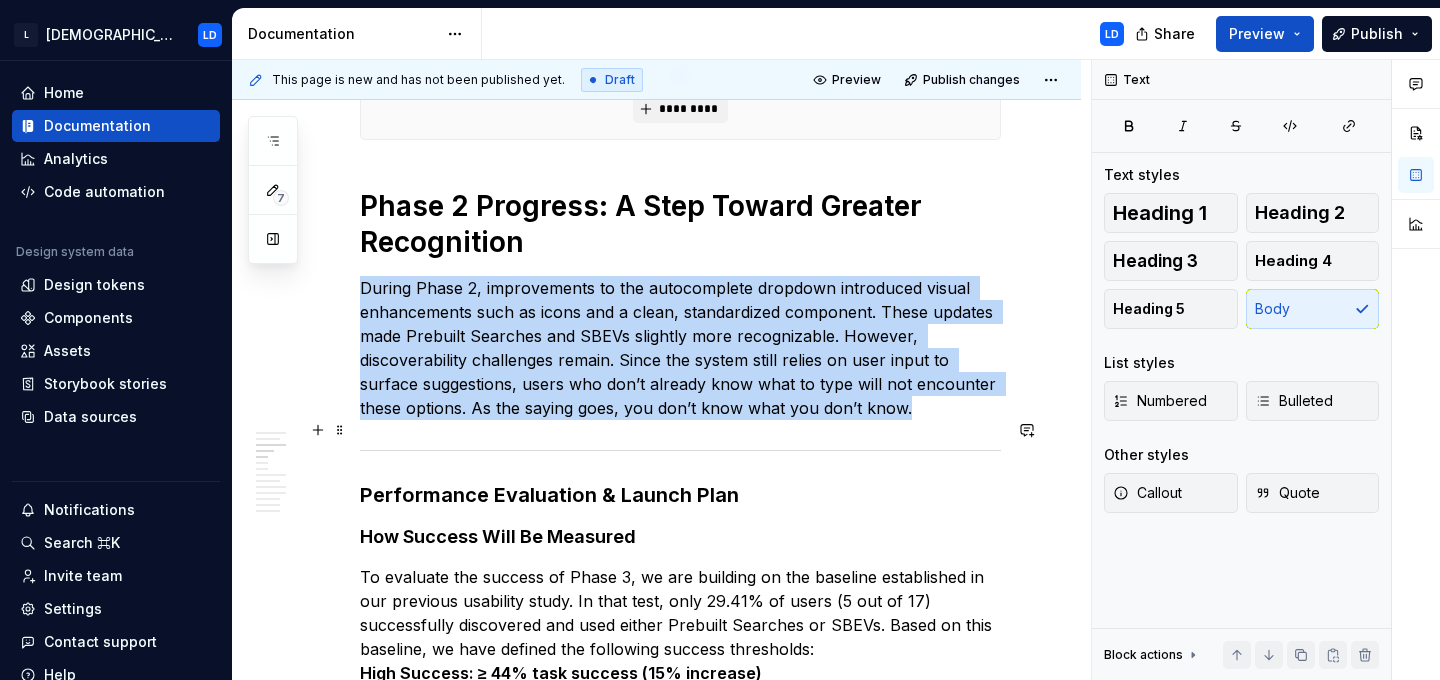 click at bounding box center (680, 450) 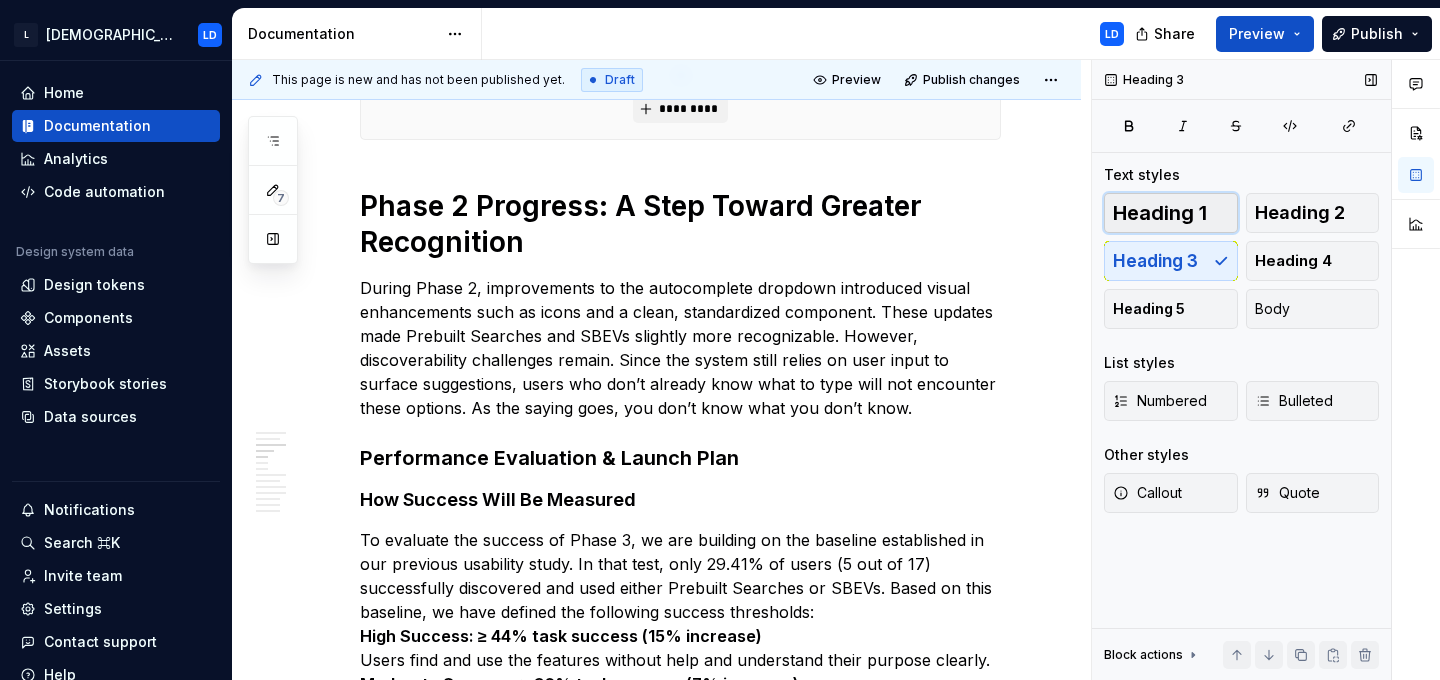 click on "Heading 1" at bounding box center (1160, 213) 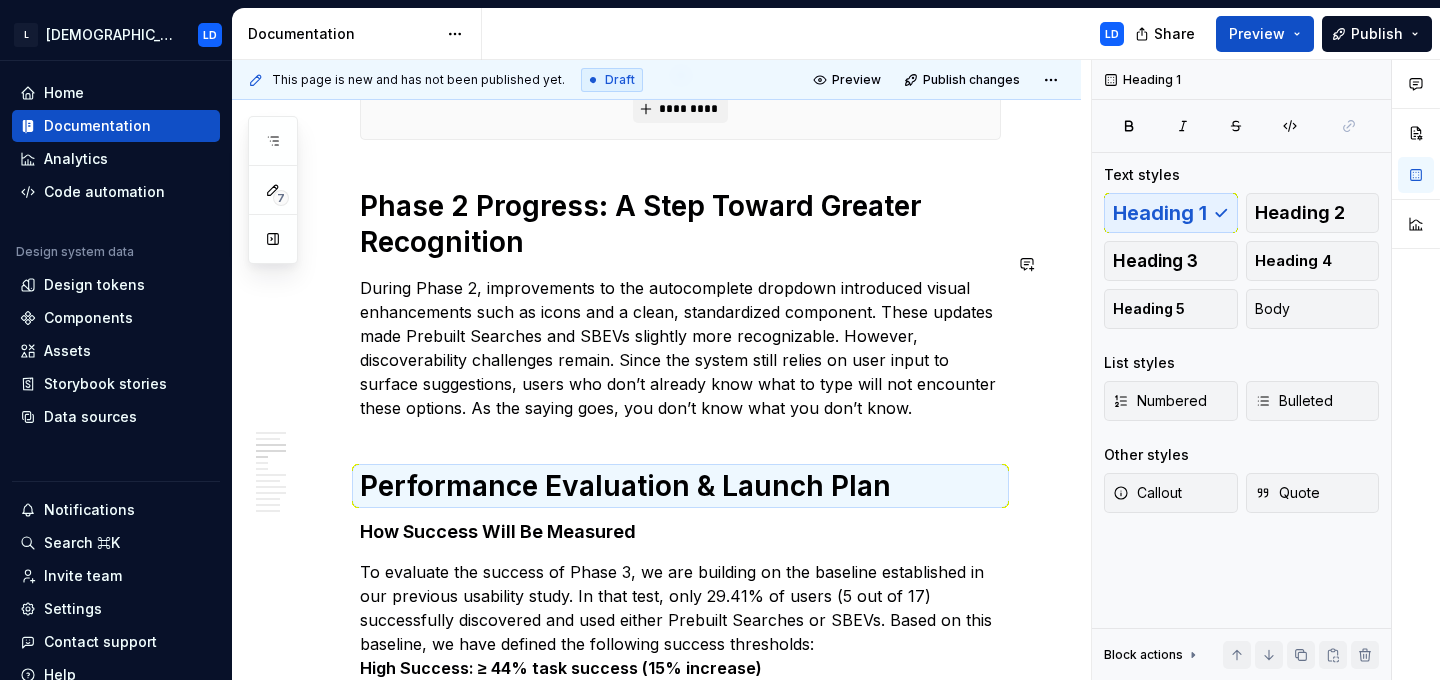scroll, scrollTop: 1592, scrollLeft: 0, axis: vertical 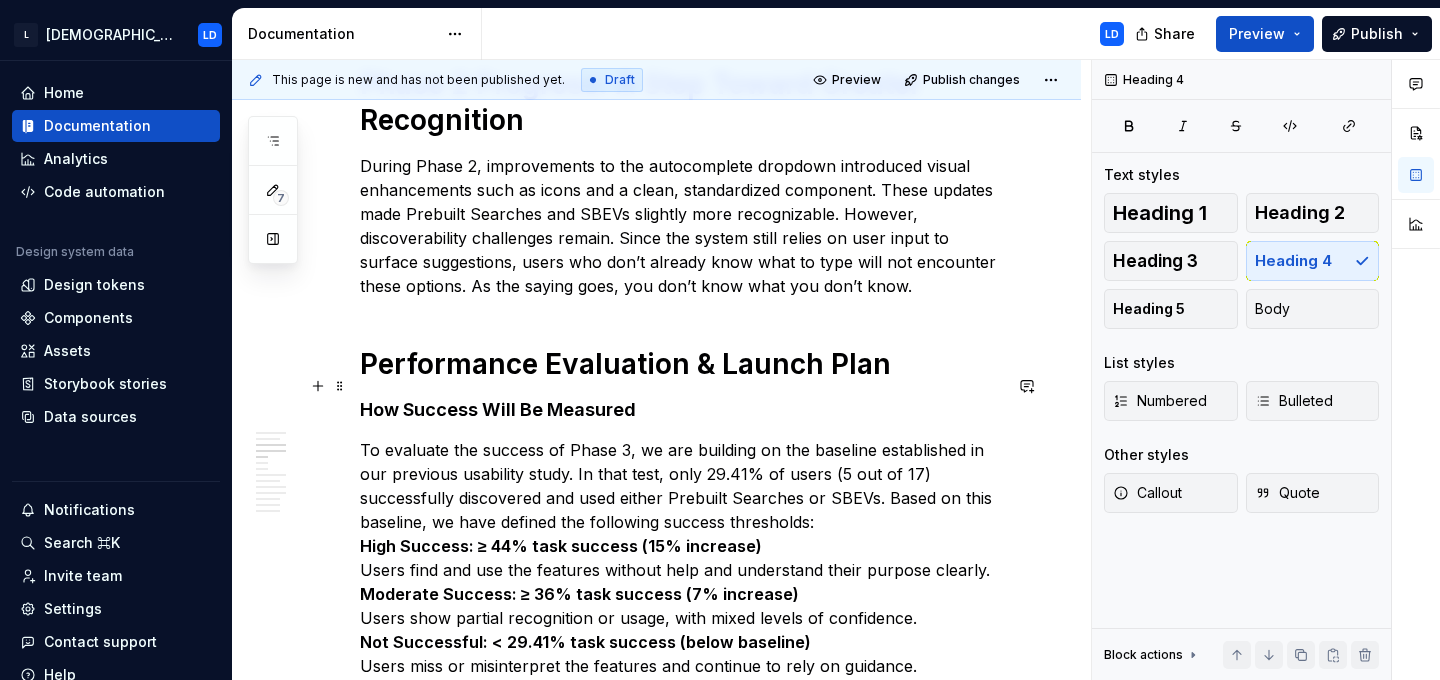 click on "How Success Will Be Measured" at bounding box center (680, 410) 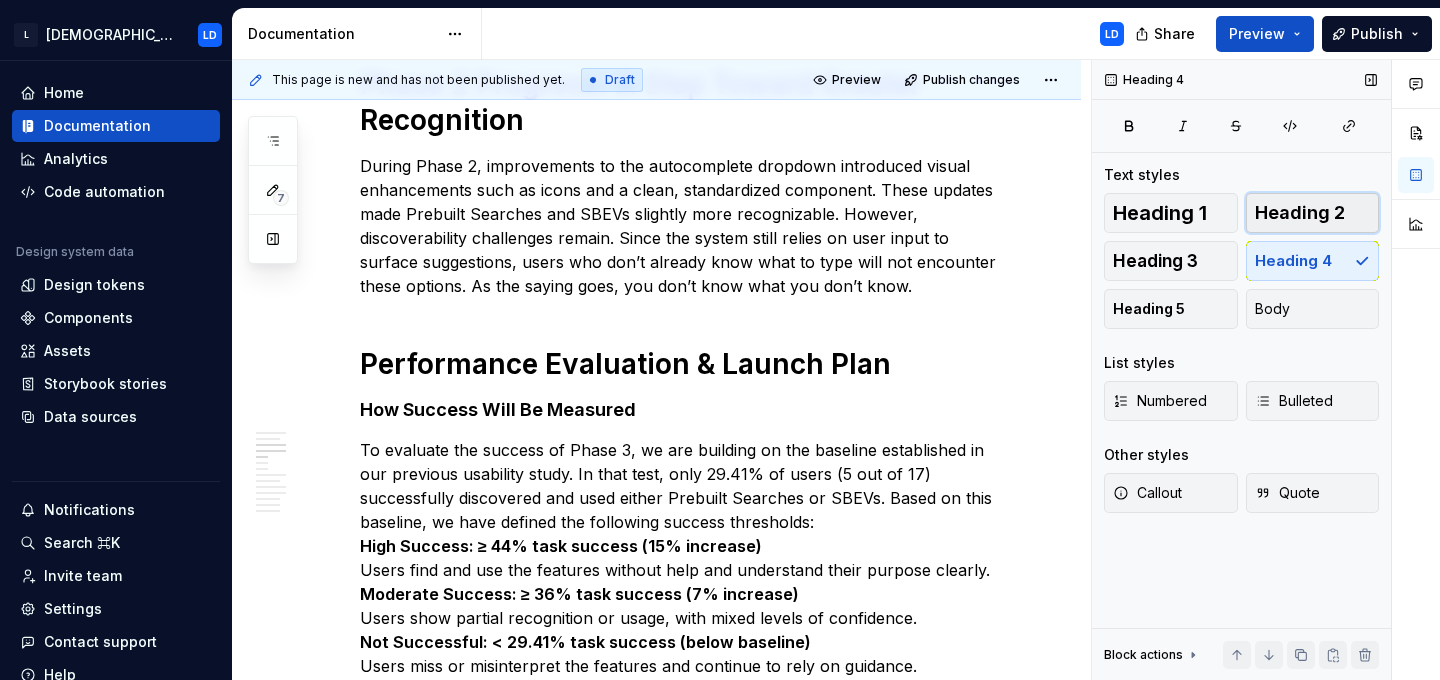 click on "Heading 2" at bounding box center [1300, 213] 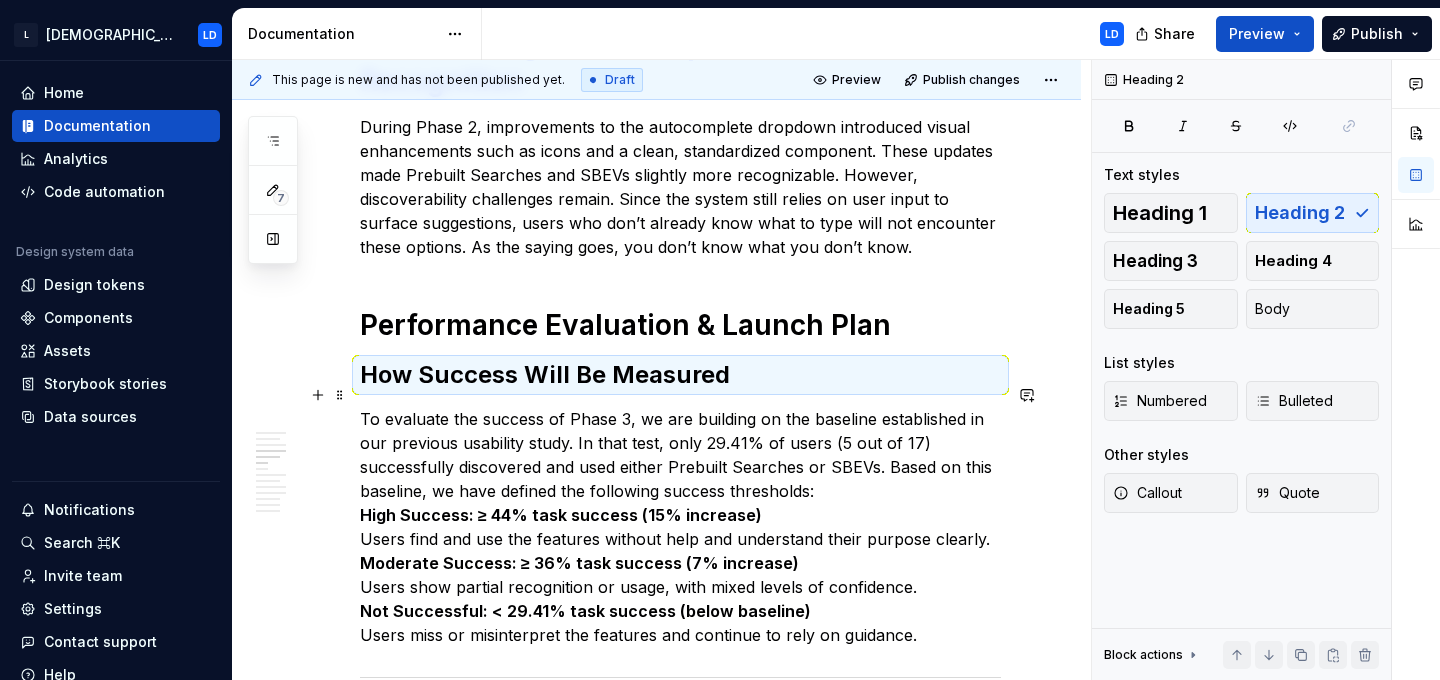 scroll, scrollTop: 1646, scrollLeft: 0, axis: vertical 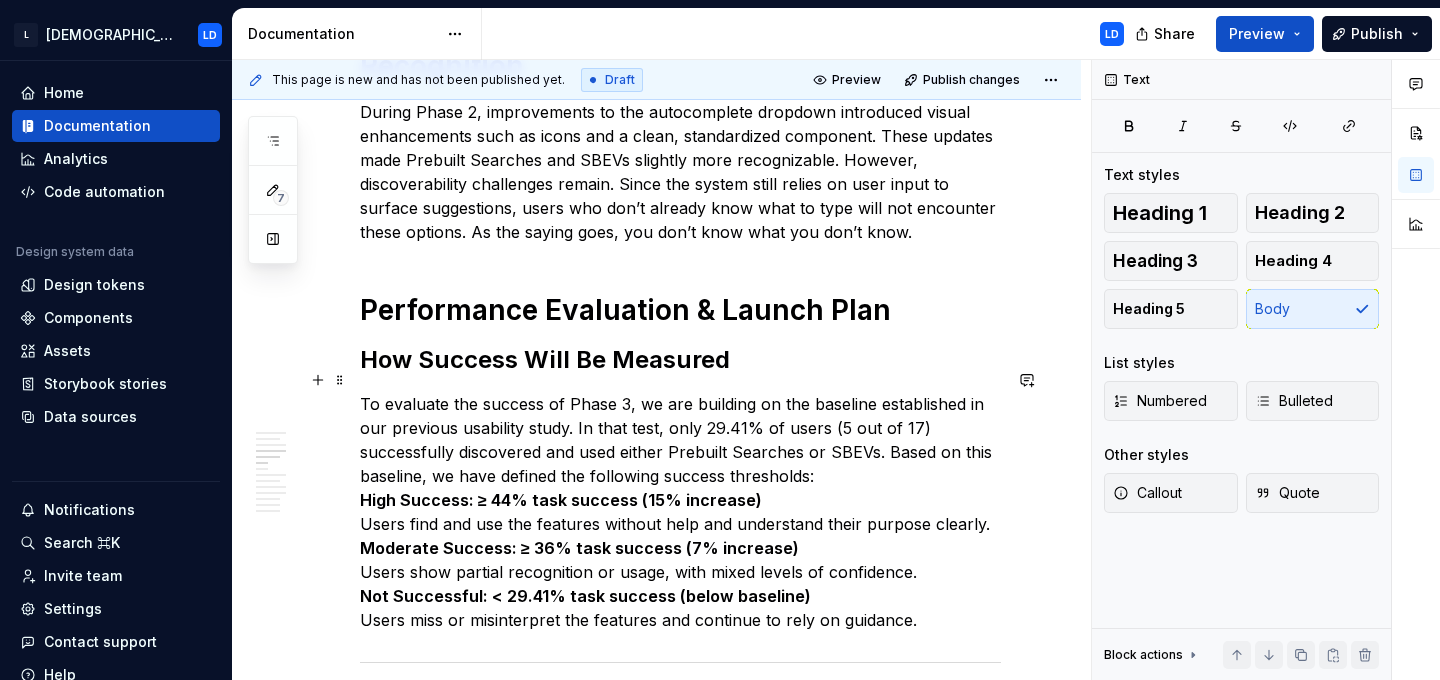click on "To evaluate the success of Phase 3, we are building on the baseline established in our previous usability study. In that test, only 29.41% of users (5 out of 17) successfully discovered and used either Prebuilt Searches or SBEVs. Based on this baseline, we have defined the following success thresholds: High Success: ≥ 44% task success (15% increase) Users find and use the features without help and understand their purpose clearly. Moderate Success: ≥ 36% task success (7% increase) Users show partial recognition or usage, with mixed levels of confidence. Not Successful: < 29.41% task success (below baseline) Users miss or misinterpret the features and continue to rely on guidance." at bounding box center [680, 512] 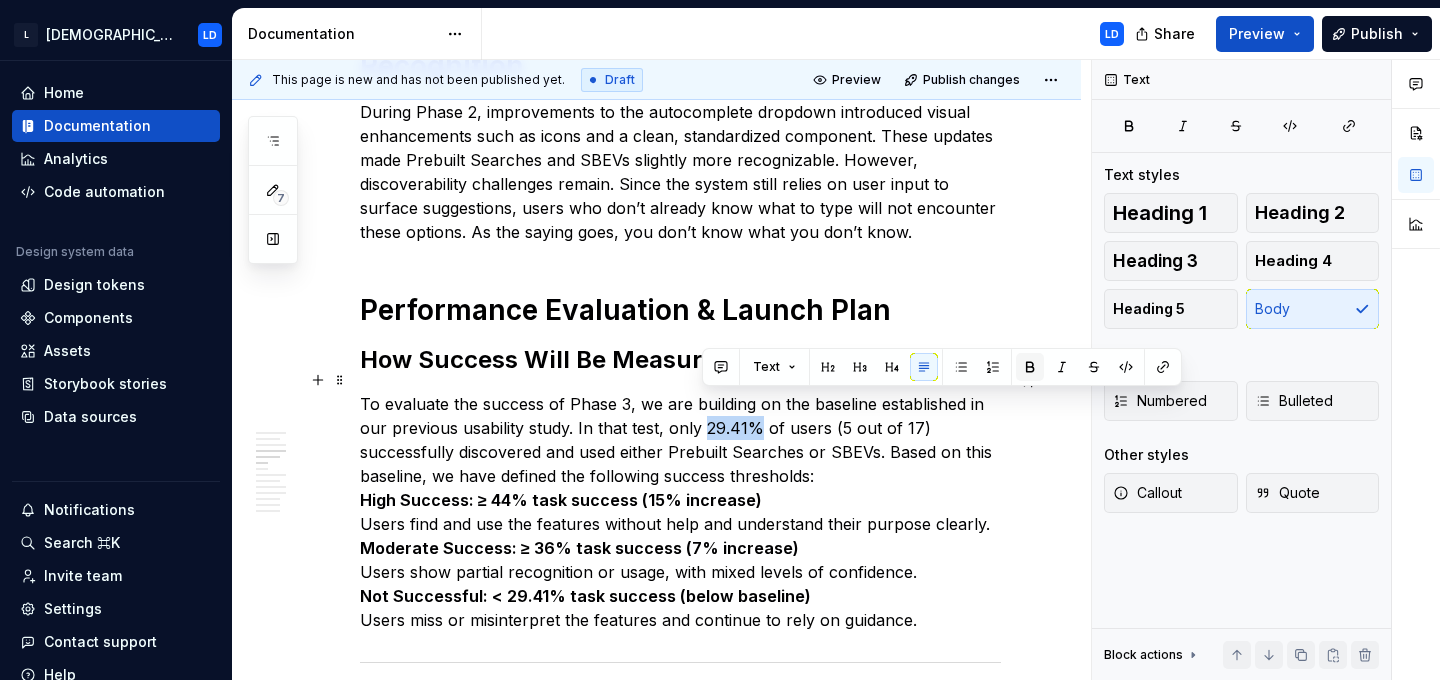 click at bounding box center [1030, 367] 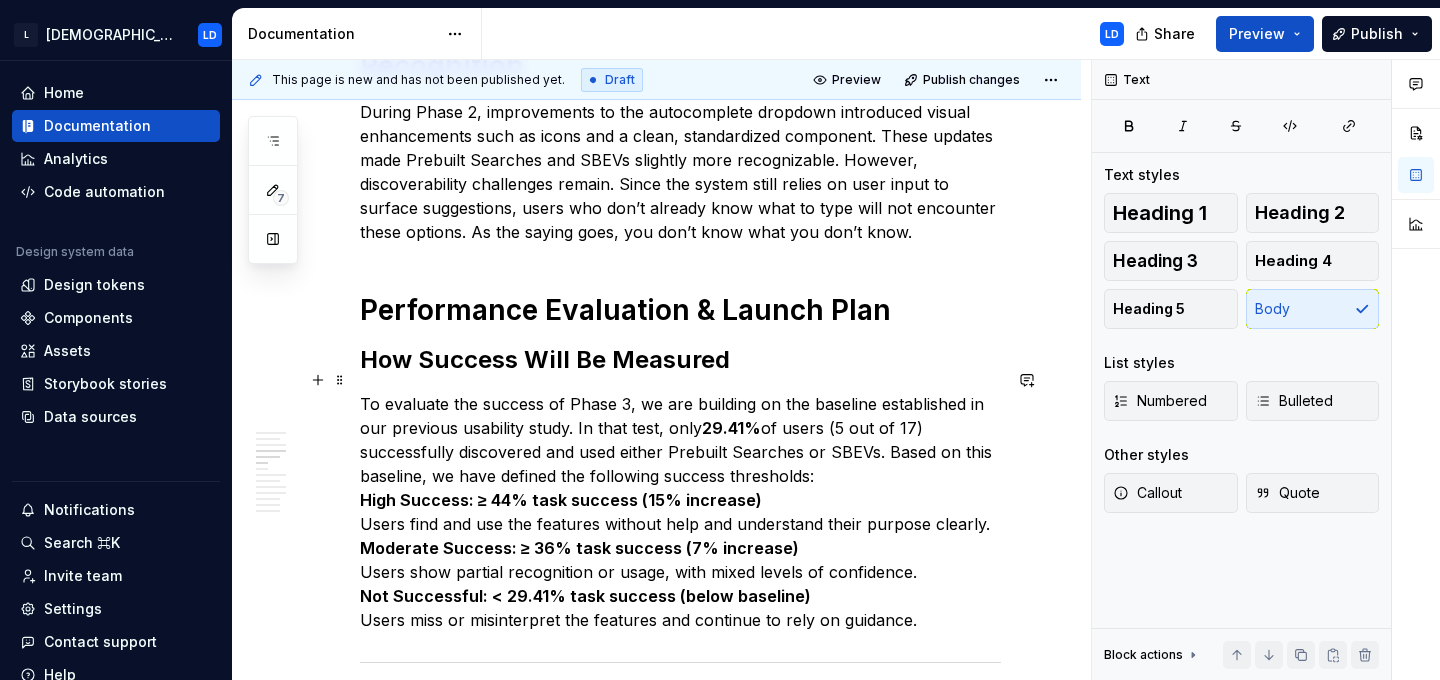 click on "To evaluate the success of Phase 3, we are building on the baseline established in our previous usability study. In that test, only  29.41%  of users (5 out of 17) successfully discovered and used either Prebuilt Searches or SBEVs. Based on this baseline, we have defined the following success thresholds: High Success: ≥ 44% task success (15% increase) Users find and use the features without help and understand their purpose clearly. Moderate Success: ≥ 36% task success (7% increase) Users show partial recognition or usage, with mixed levels of confidence. Not Successful: < 29.41% task success (below baseline) Users miss or misinterpret the features and continue to rely on guidance." at bounding box center [680, 512] 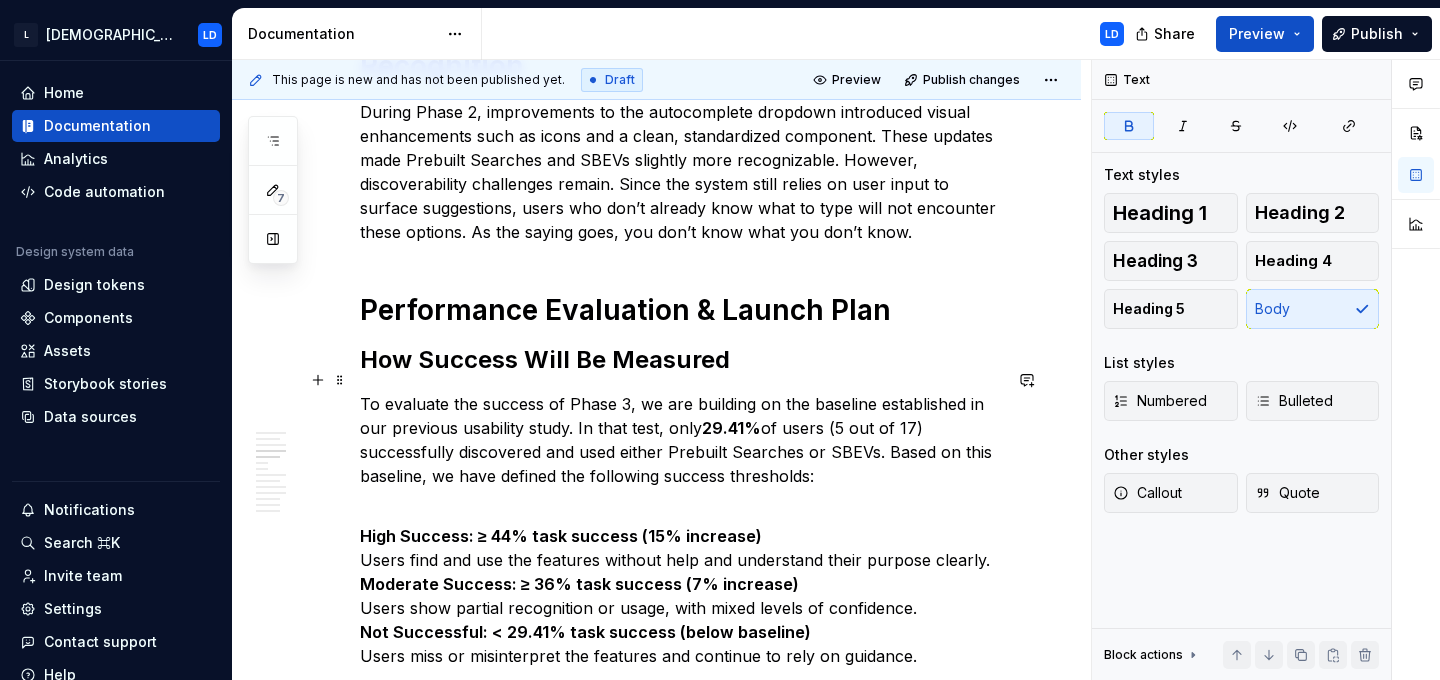 click on "To evaluate the success of Phase 3, we are building on the baseline established in our previous usability study. In that test, only  29.41%  of users (5 out of 17) successfully discovered and used either Prebuilt Searches or SBEVs. Based on this baseline, we have defined the following success thresholds:" at bounding box center (680, 452) 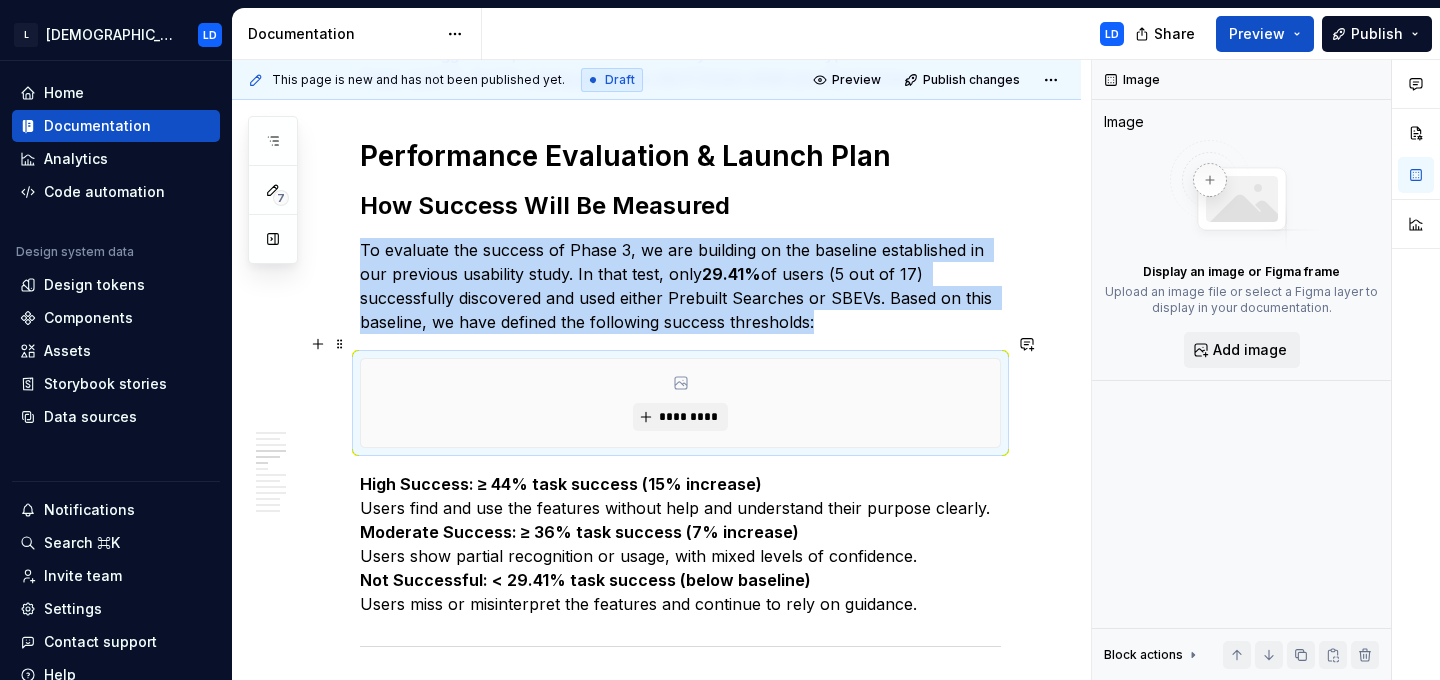 scroll, scrollTop: 1814, scrollLeft: 0, axis: vertical 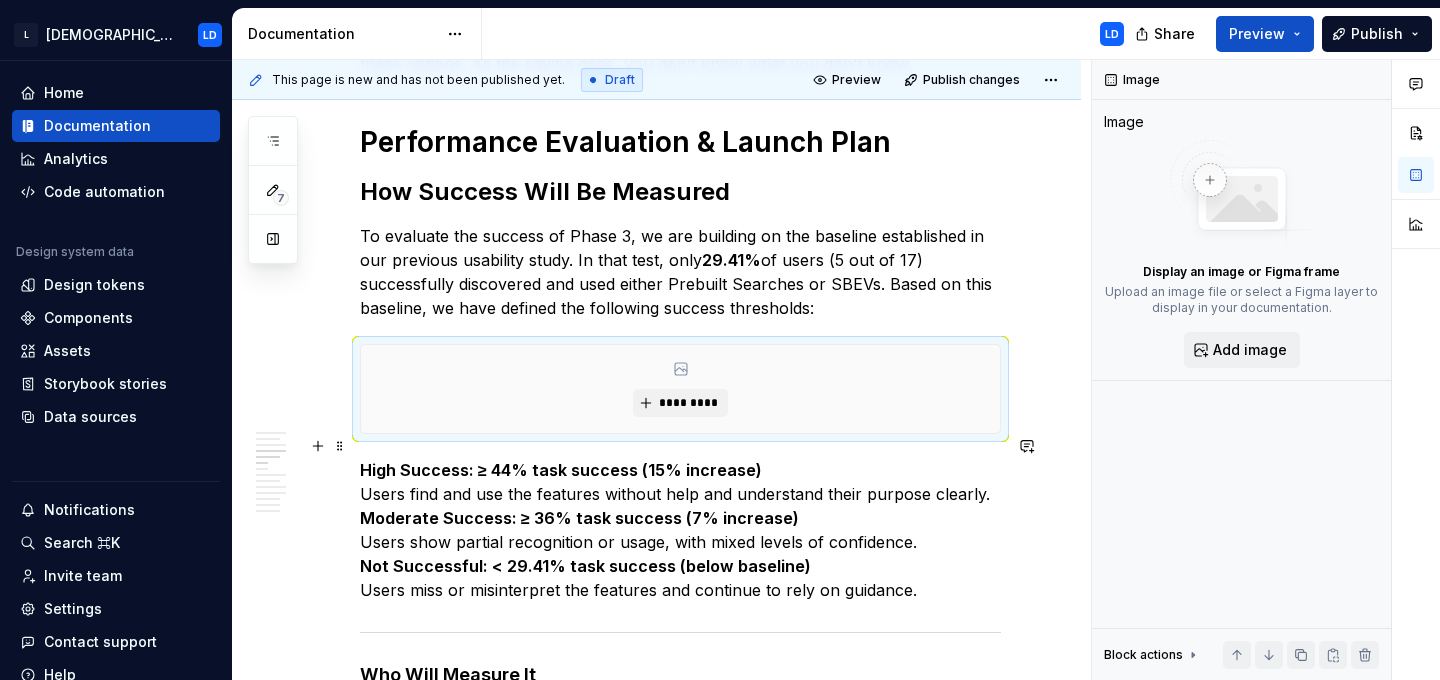 click on "High Success: ≥ 44% task success (15% increase)" at bounding box center [561, 470] 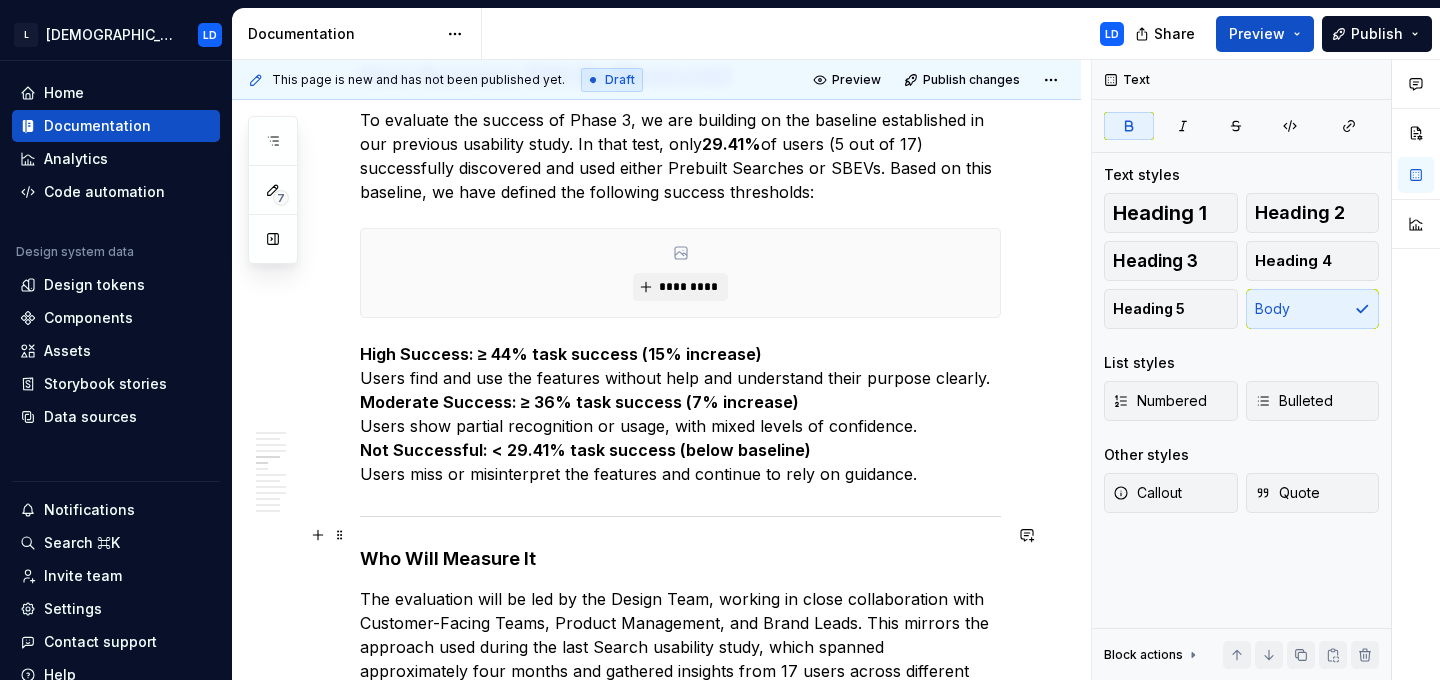 scroll, scrollTop: 1931, scrollLeft: 0, axis: vertical 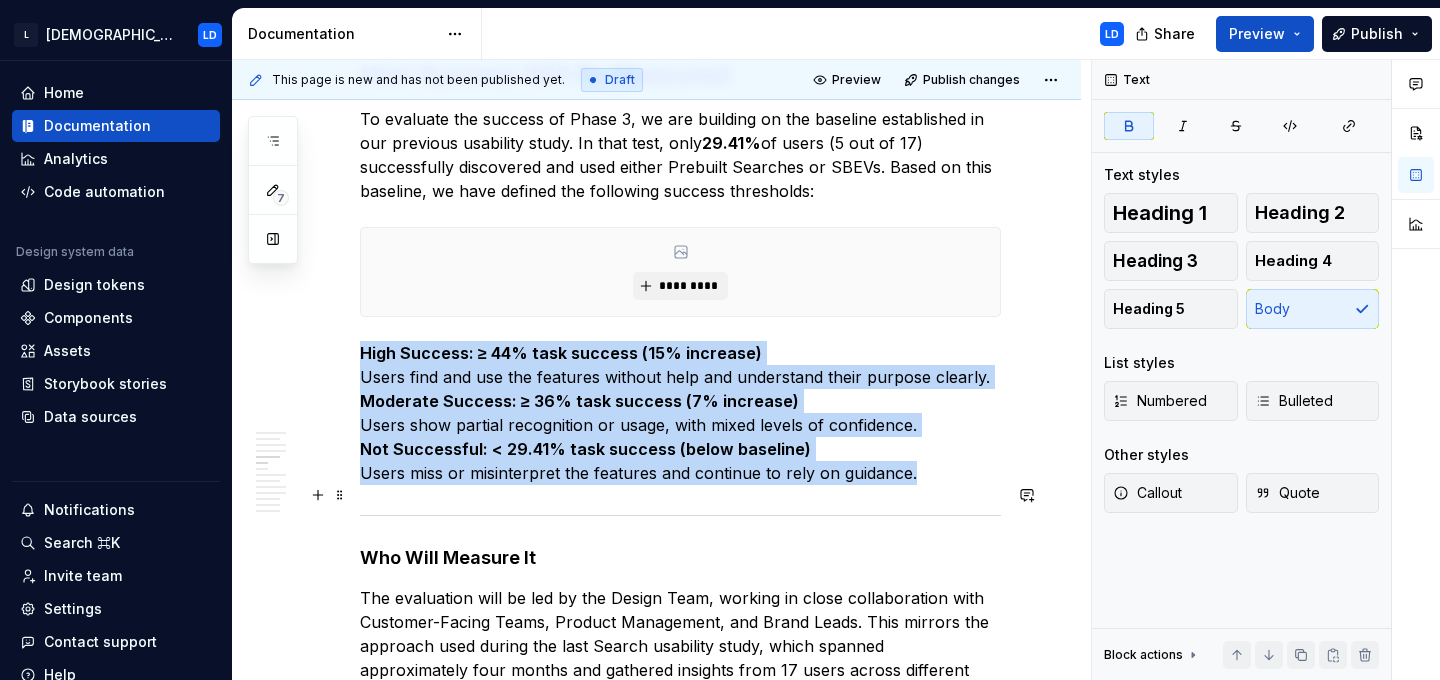 click at bounding box center (680, 515) 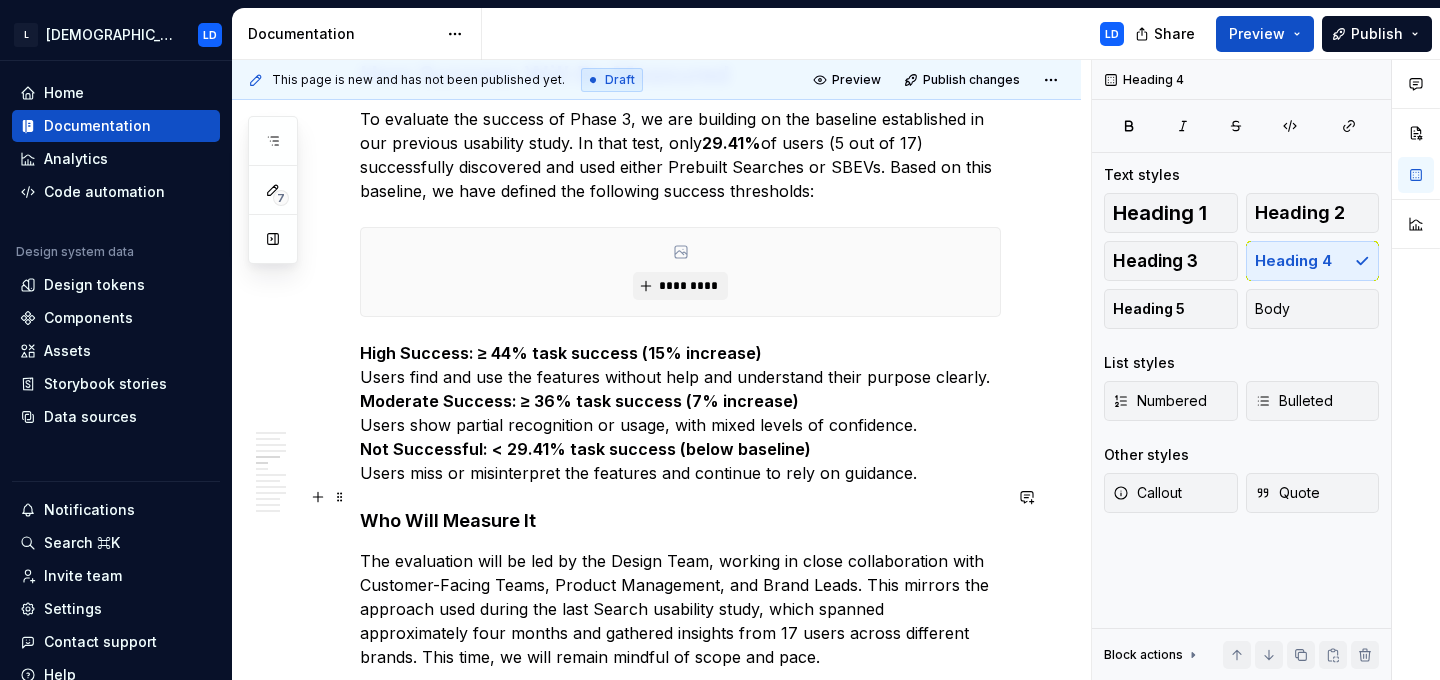 click on "Who Will Measure It" at bounding box center [680, 521] 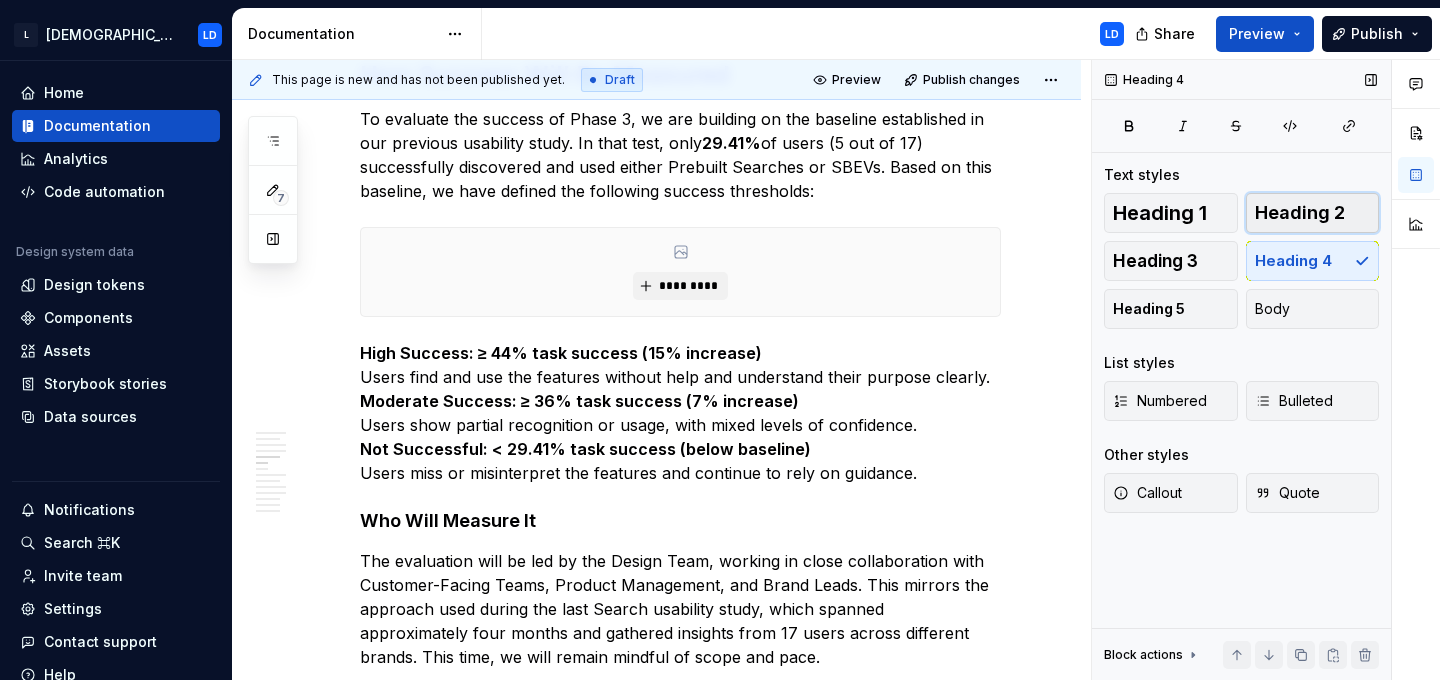 click on "Heading 2" at bounding box center (1300, 213) 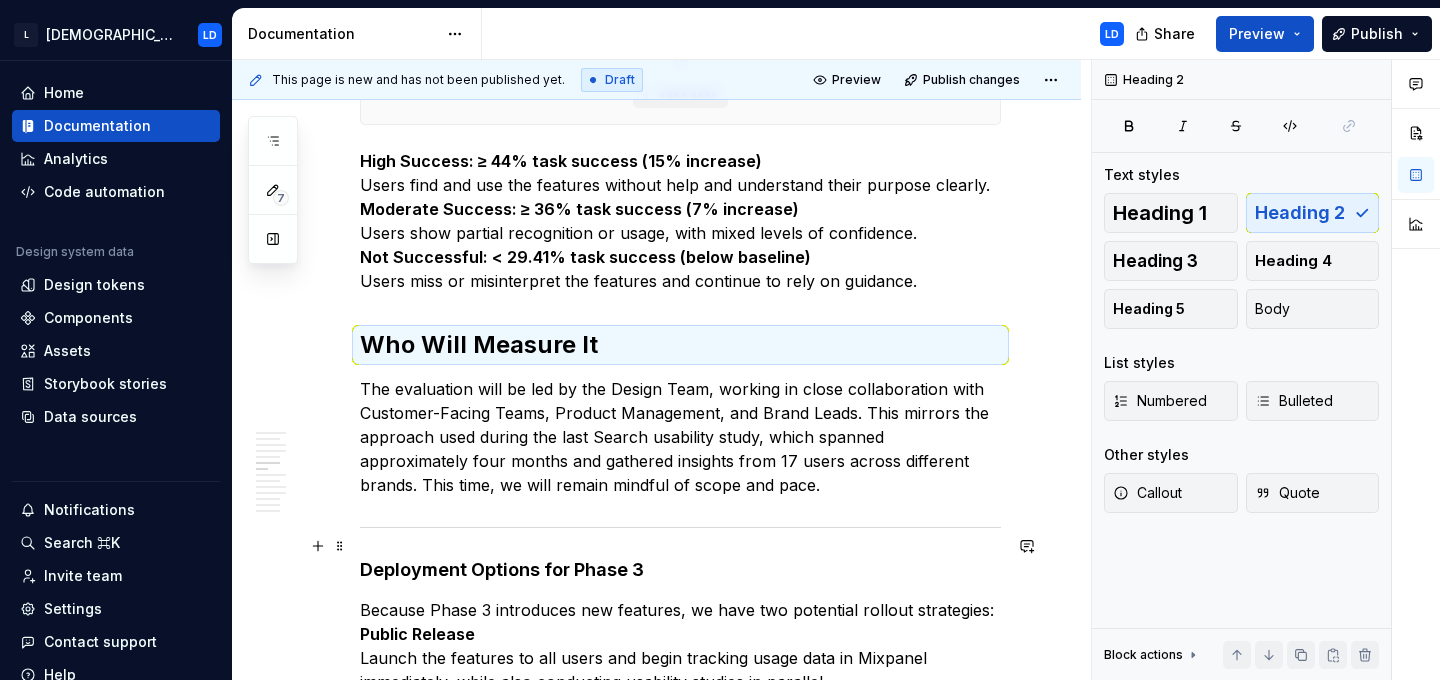 scroll, scrollTop: 2125, scrollLeft: 0, axis: vertical 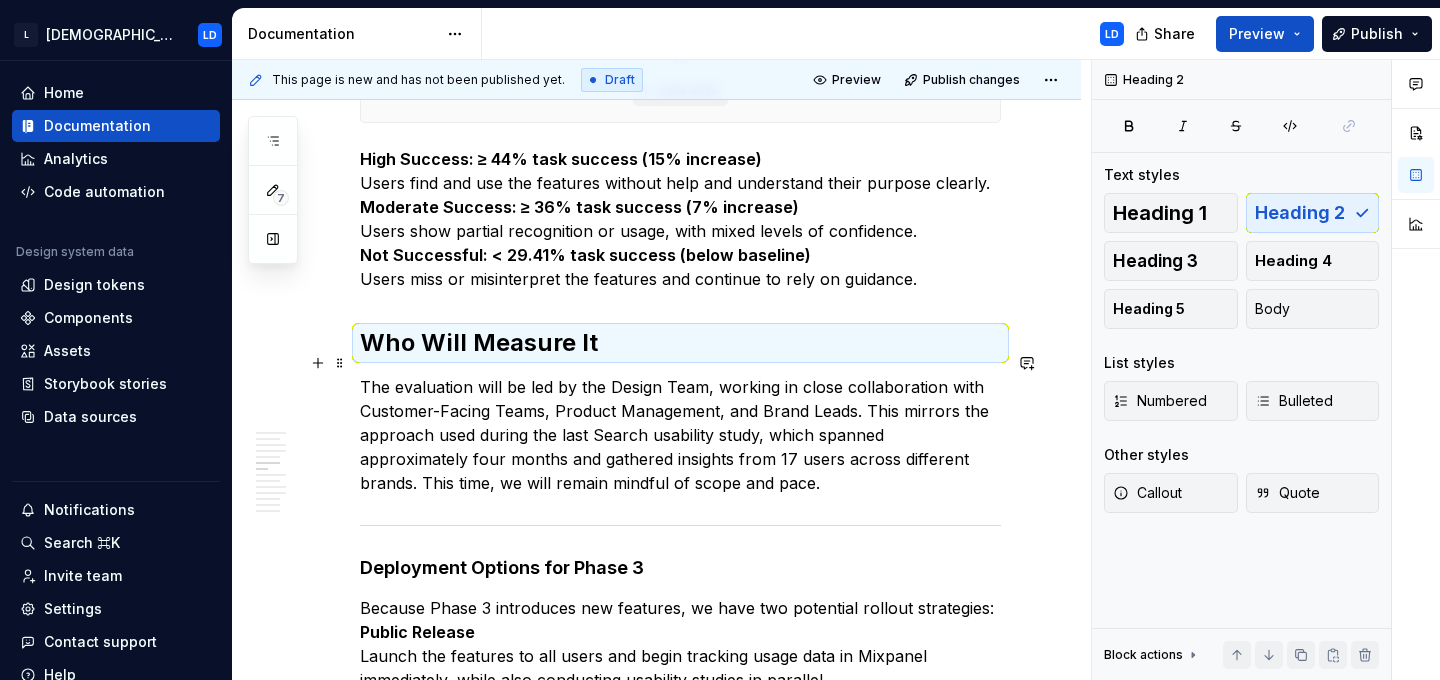 click on "The evaluation will be led by the Design Team, working in close collaboration with Customer-Facing Teams, Product Management, and Brand Leads. This mirrors the approach used during the last Search usability study, which spanned approximately four months and gathered insights from 17 users across different brands. This time, we will remain mindful of scope and pace." at bounding box center [680, 435] 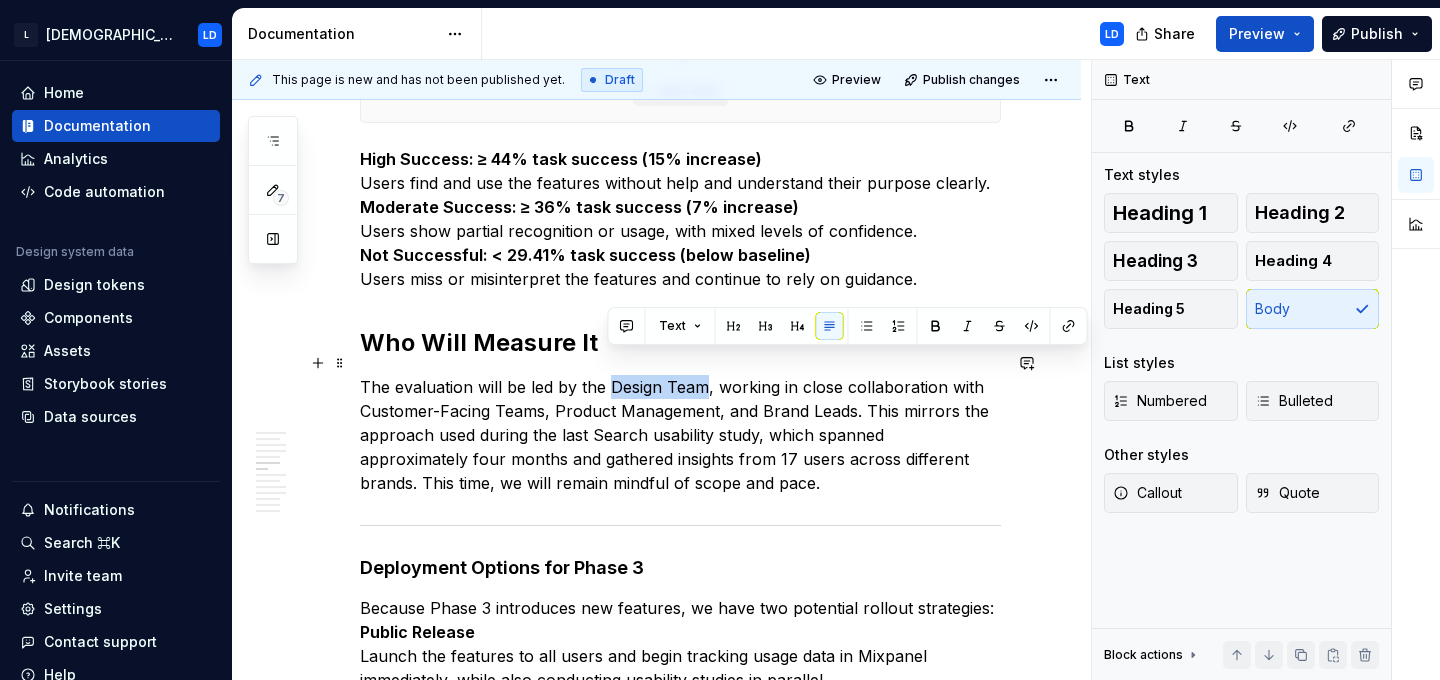 click on "The evaluation will be led by the Design Team, working in close collaboration with Customer-Facing Teams, Product Management, and Brand Leads. This mirrors the approach used during the last Search usability study, which spanned approximately four months and gathered insights from 17 users across different brands. This time, we will remain mindful of scope and pace." at bounding box center [680, 435] 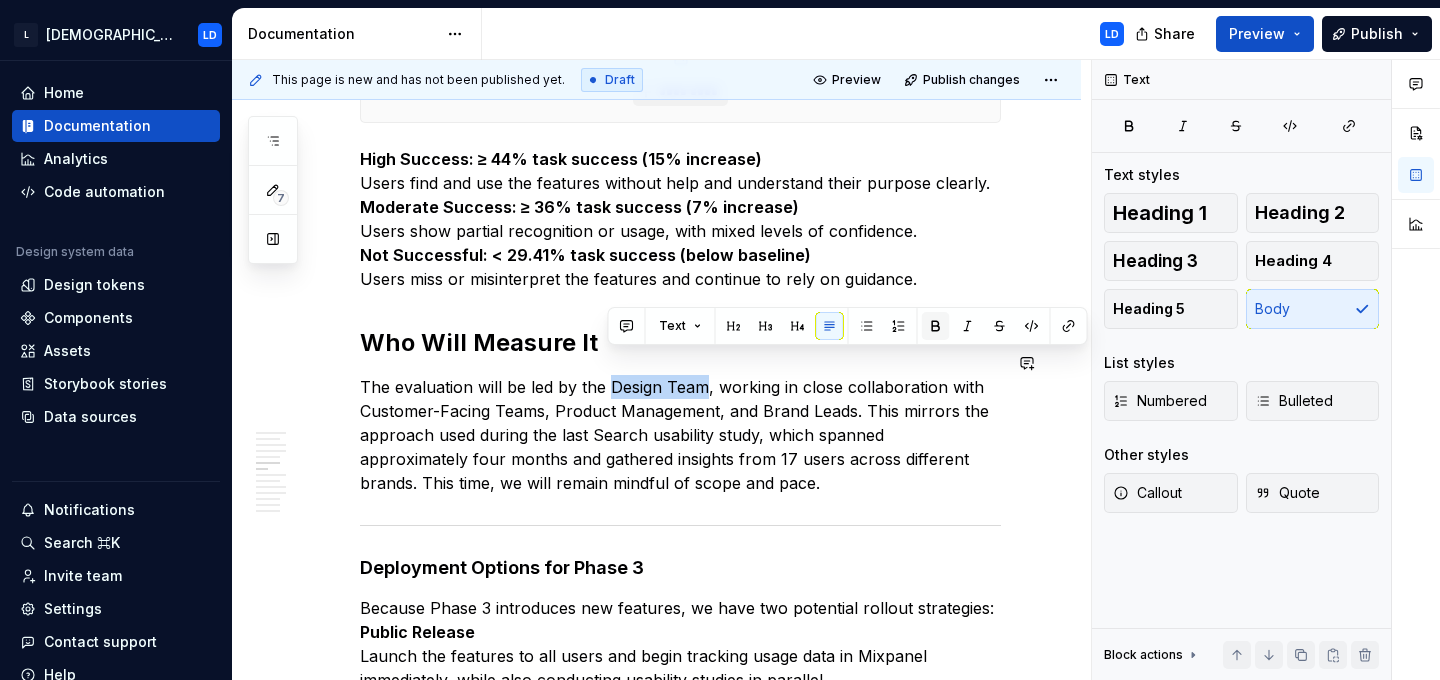 click at bounding box center (936, 326) 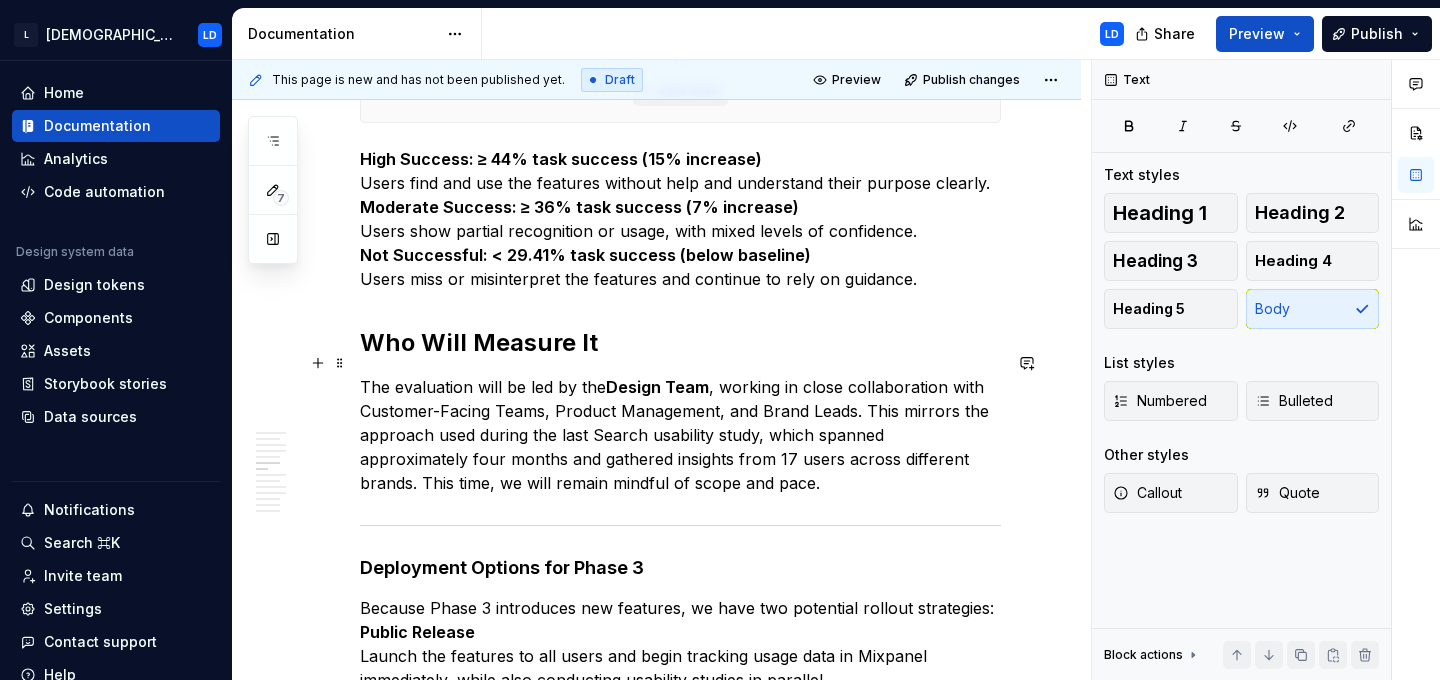 click on "The evaluation will be led by the  Design Team , working in close collaboration with Customer-Facing Teams, Product Management, and Brand Leads. This mirrors the approach used during the last Search usability study, which spanned approximately four months and gathered insights from 17 users across different brands. This time, we will remain mindful of scope and pace." at bounding box center [680, 435] 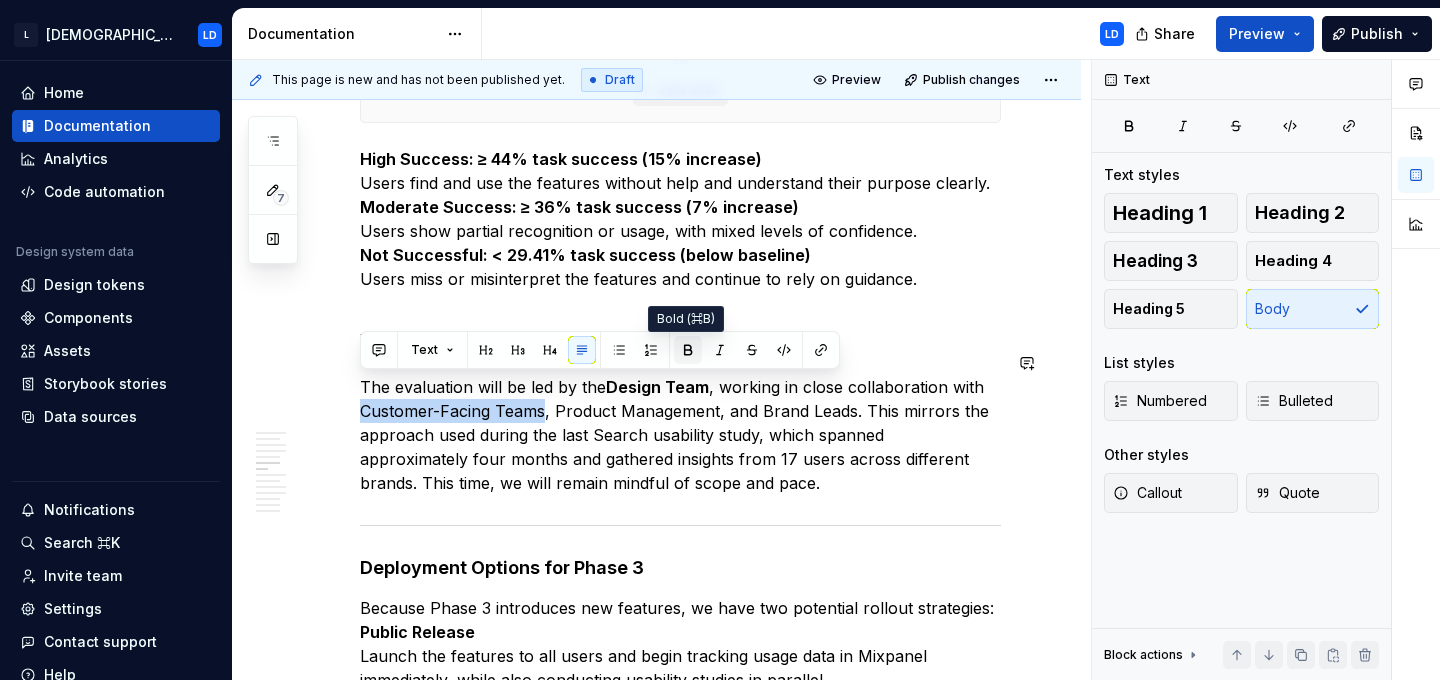 click at bounding box center (688, 350) 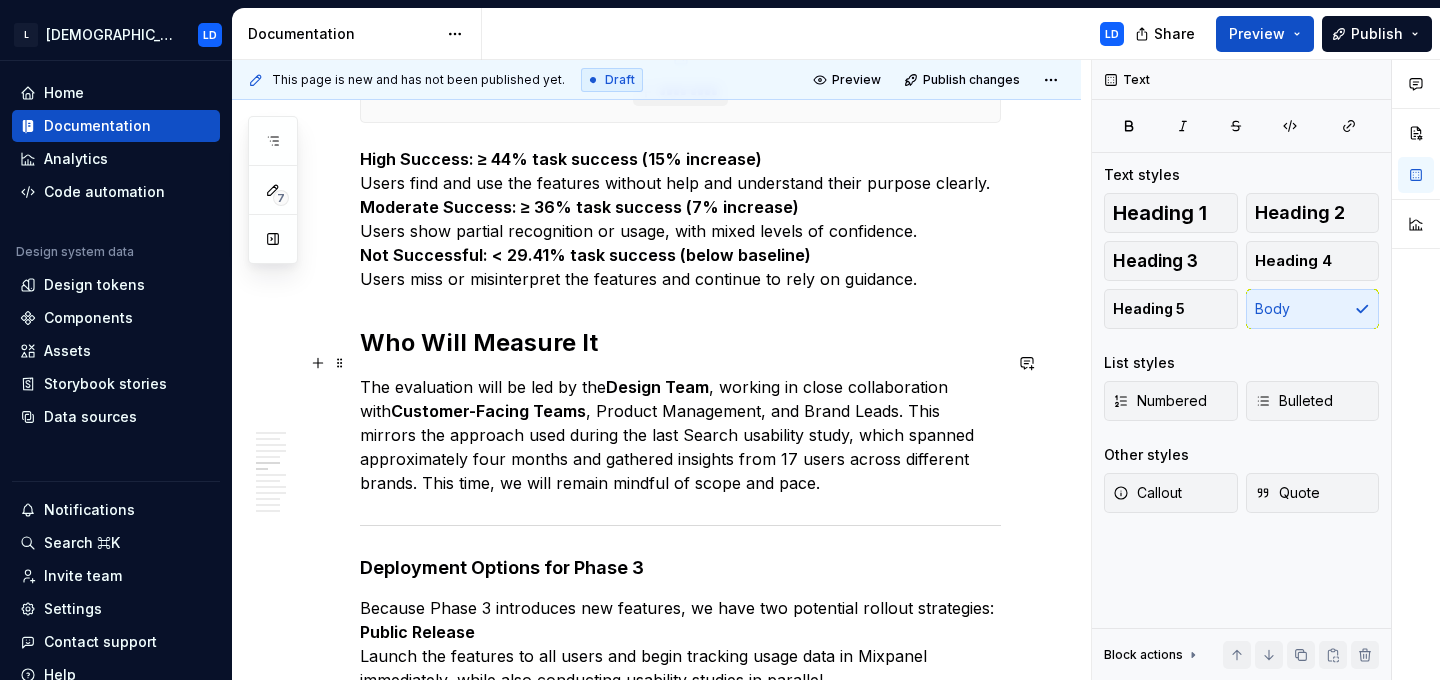 click on "The evaluation will be led by the  Design Team , working in close collaboration with  Customer-Facing Teams , Product Management, and Brand Leads. This mirrors the approach used during the last Search usability study, which spanned approximately four months and gathered insights from 17 users across different brands. This time, we will remain mindful of scope and pace." at bounding box center (680, 435) 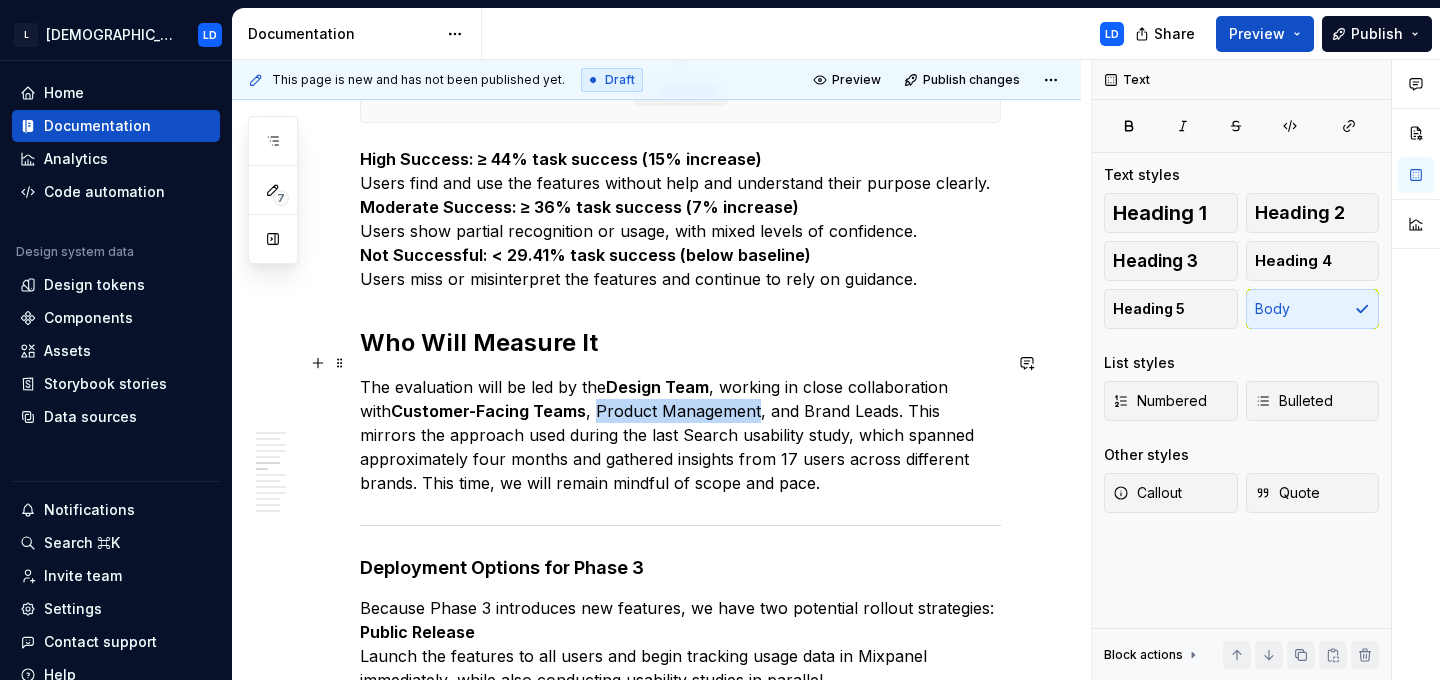 click on "The evaluation will be led by the  Design Team , working in close collaboration with  Customer-Facing Teams , Product Management, and Brand Leads. This mirrors the approach used during the last Search usability study, which spanned approximately four months and gathered insights from 17 users across different brands. This time, we will remain mindful of scope and pace." at bounding box center [680, 435] 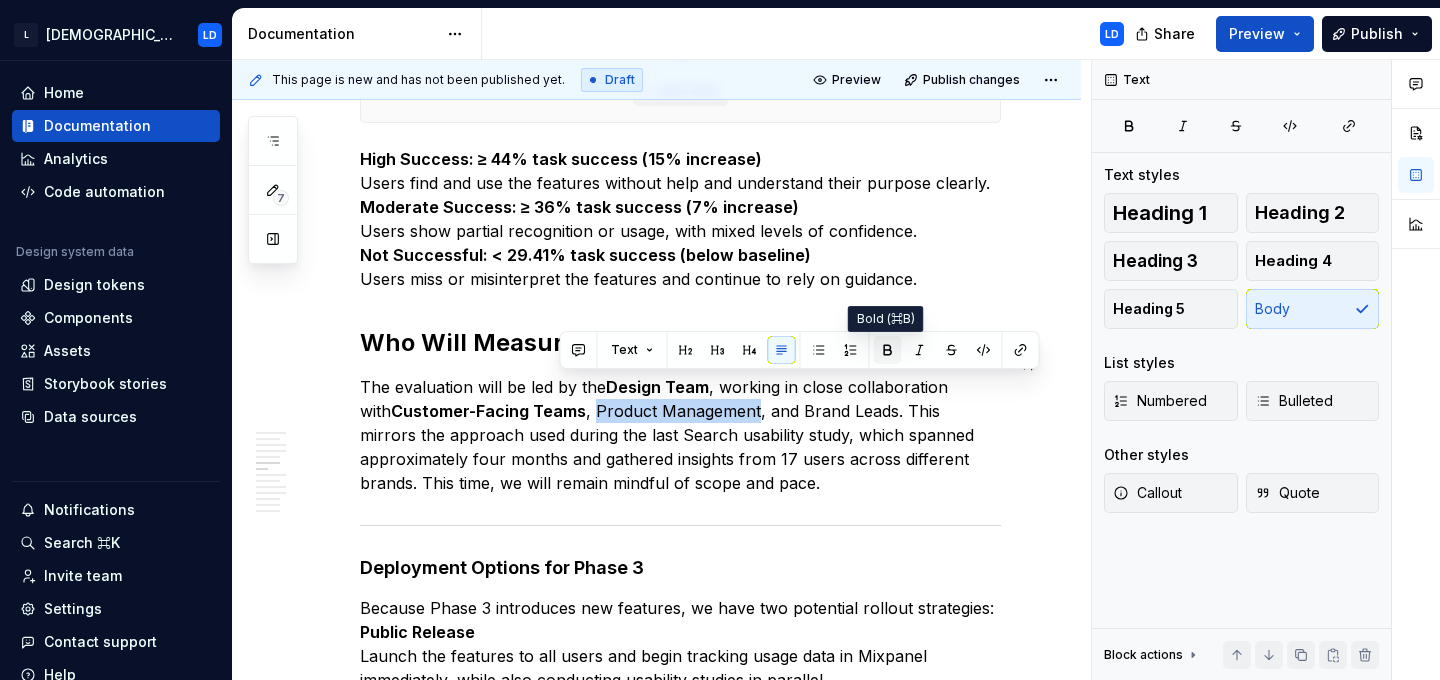 click at bounding box center (888, 350) 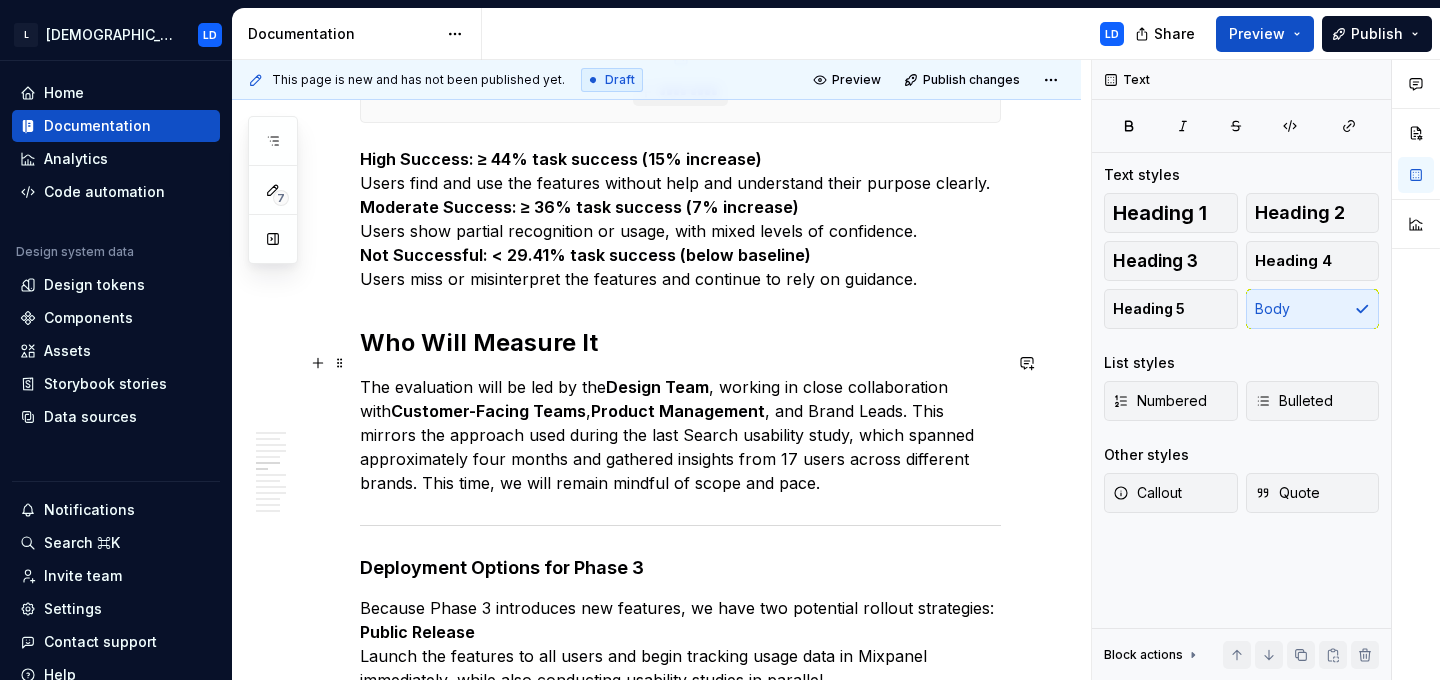 click on "The evaluation will be led by the  Design Team , working in close collaboration with  Customer-Facing Teams ,  Product Management , and Brand Leads. This mirrors the approach used during the last Search usability study, which spanned approximately four months and gathered insights from 17 users across different brands. This time, we will remain mindful of scope and pace." at bounding box center [680, 435] 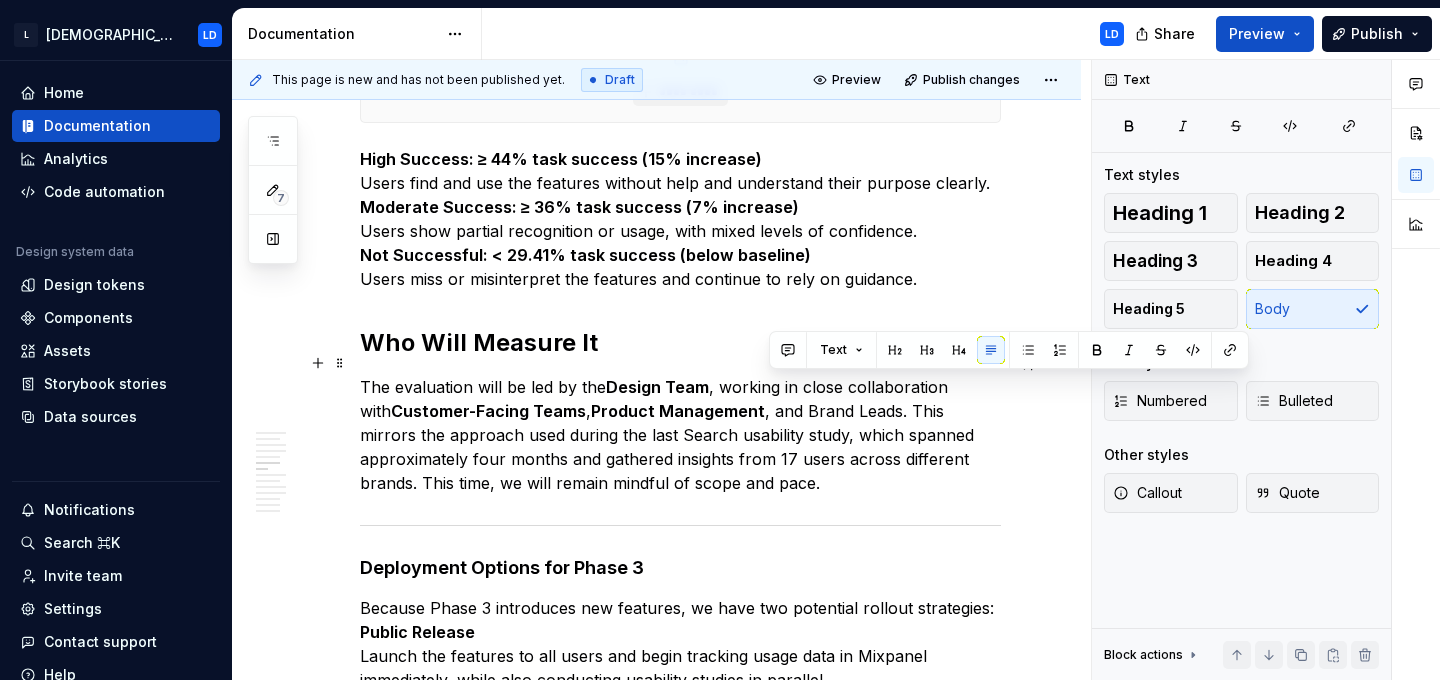 click on "The evaluation will be led by the  Design Team , working in close collaboration with  Customer-Facing Teams ,  Product Management , and Brand Leads. This mirrors the approach used during the last Search usability study, which spanned approximately four months and gathered insights from 17 users across different brands. This time, we will remain mindful of scope and pace." at bounding box center (680, 435) 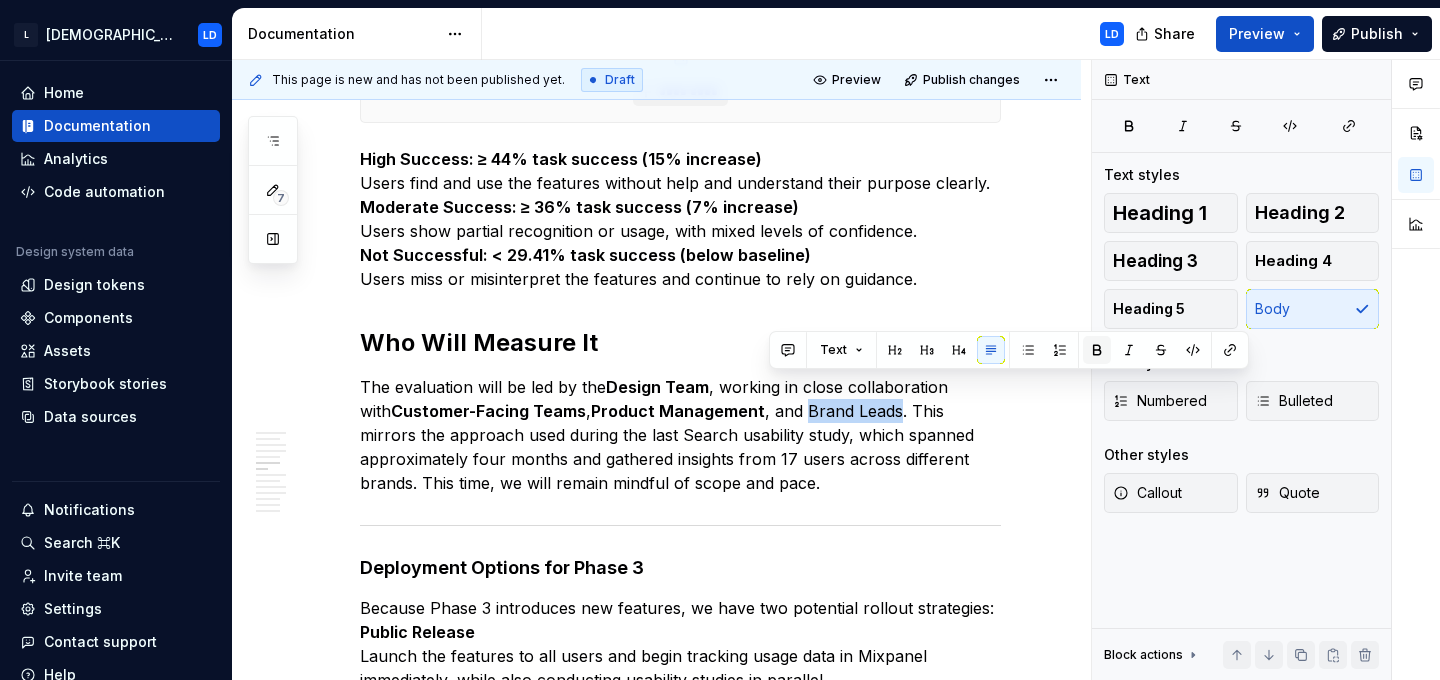 click at bounding box center (1097, 350) 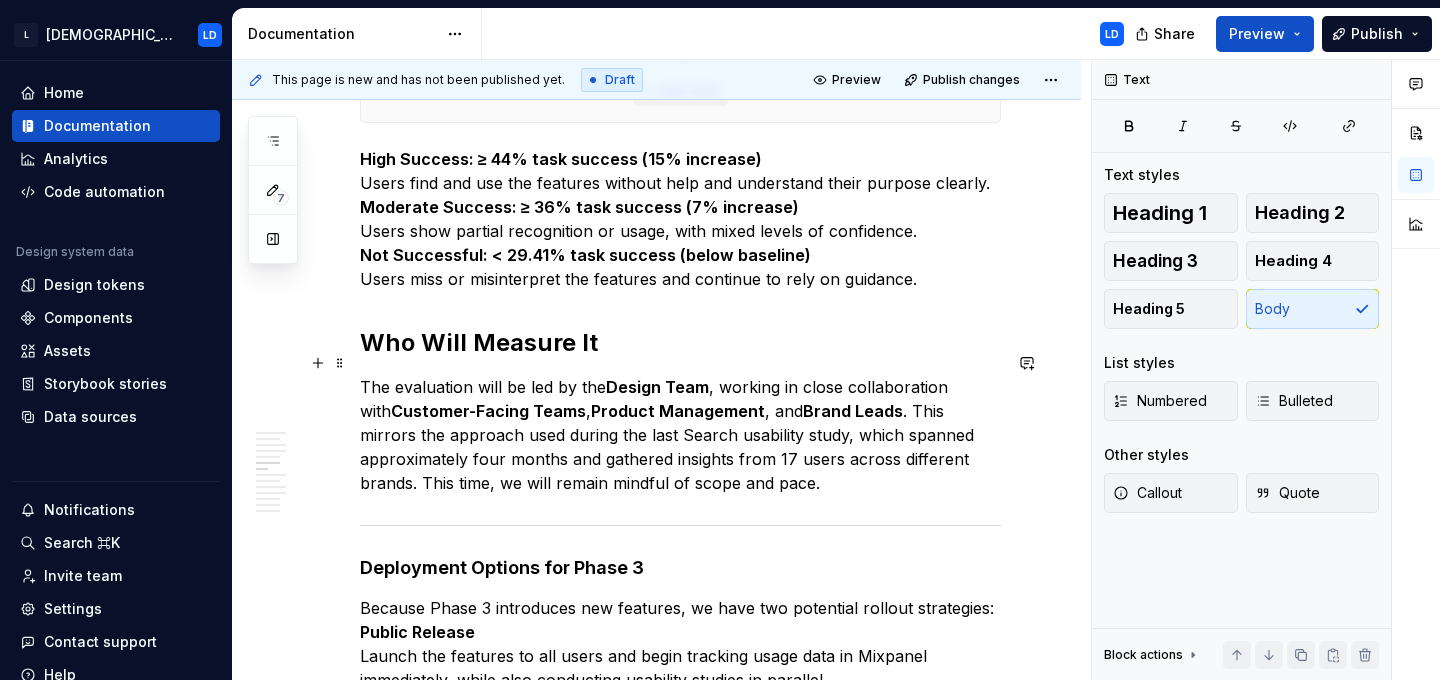 click on "The evaluation will be led by the  Design Team , working in close collaboration with  Customer-Facing Teams ,  Product Management , and  Brand Leads . This mirrors the approach used during the last Search usability study, which spanned approximately four months and gathered insights from 17 users across different brands. This time, we will remain mindful of scope and pace." at bounding box center [680, 435] 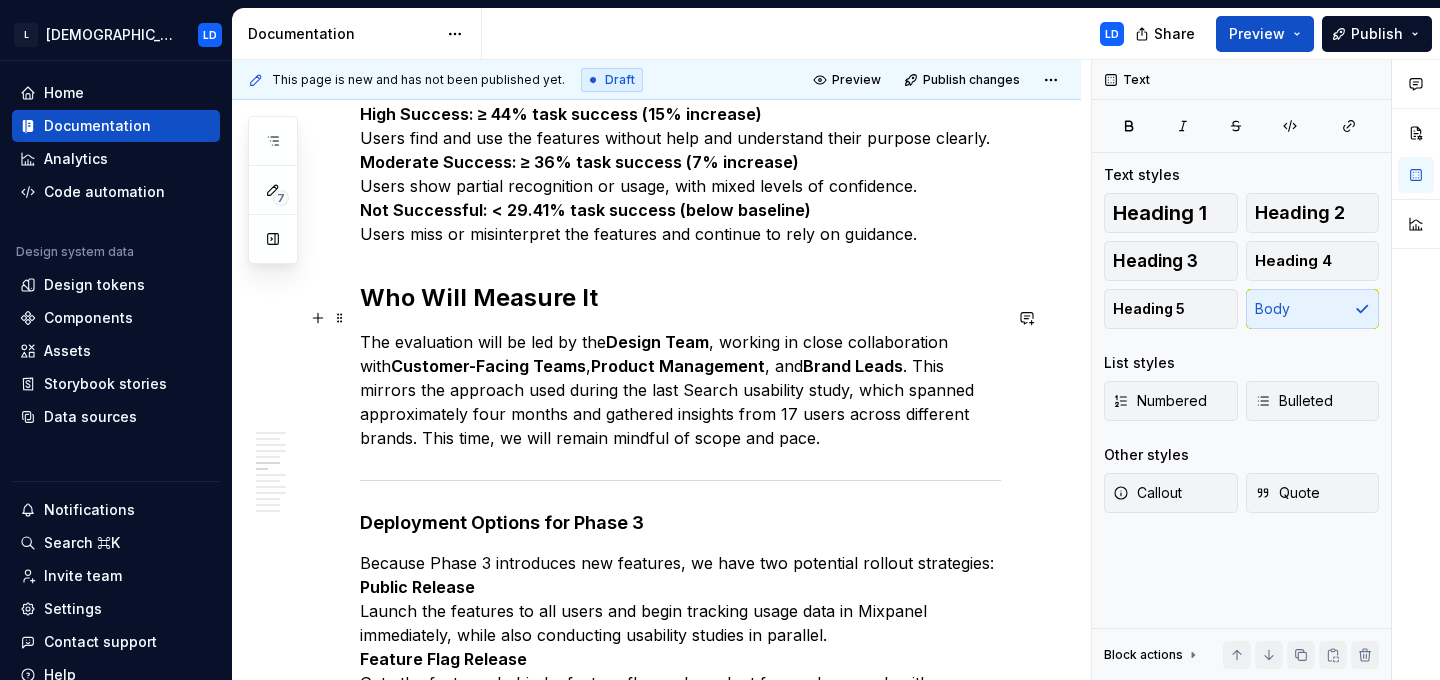 scroll, scrollTop: 2183, scrollLeft: 0, axis: vertical 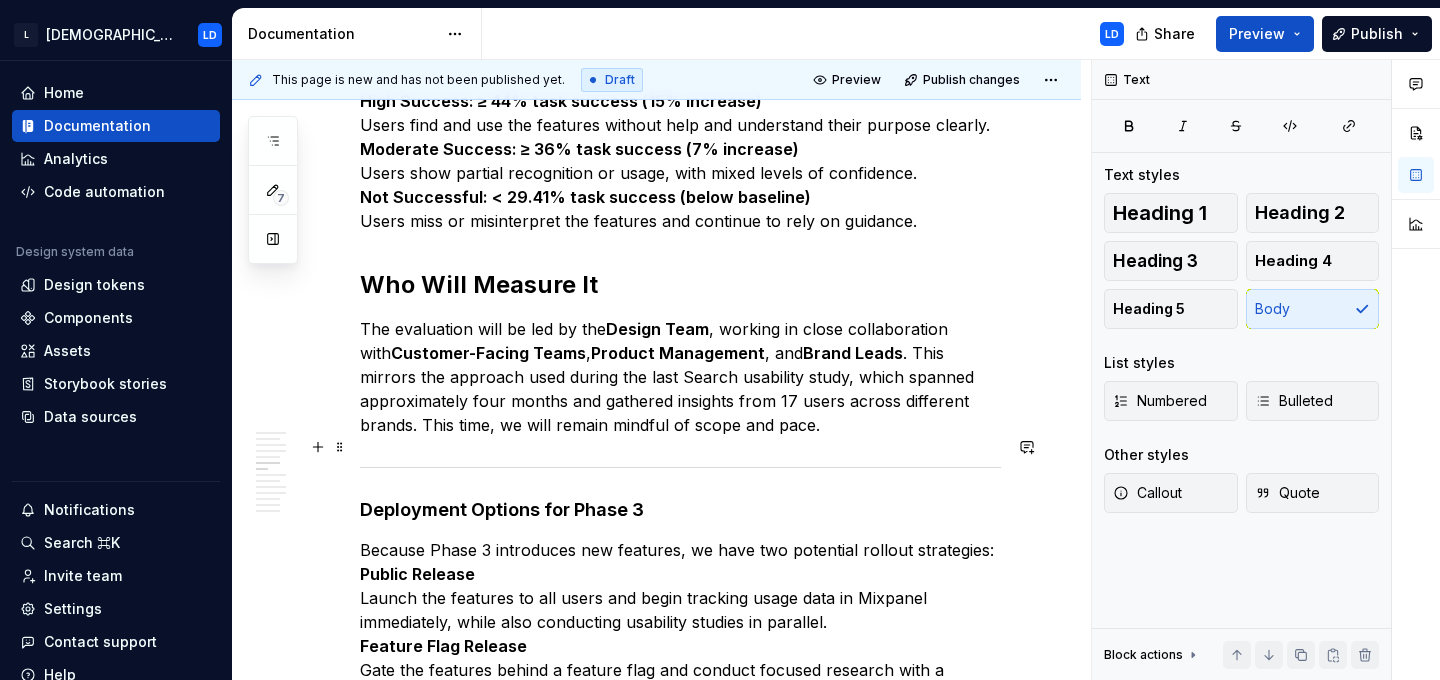 click at bounding box center (680, 467) 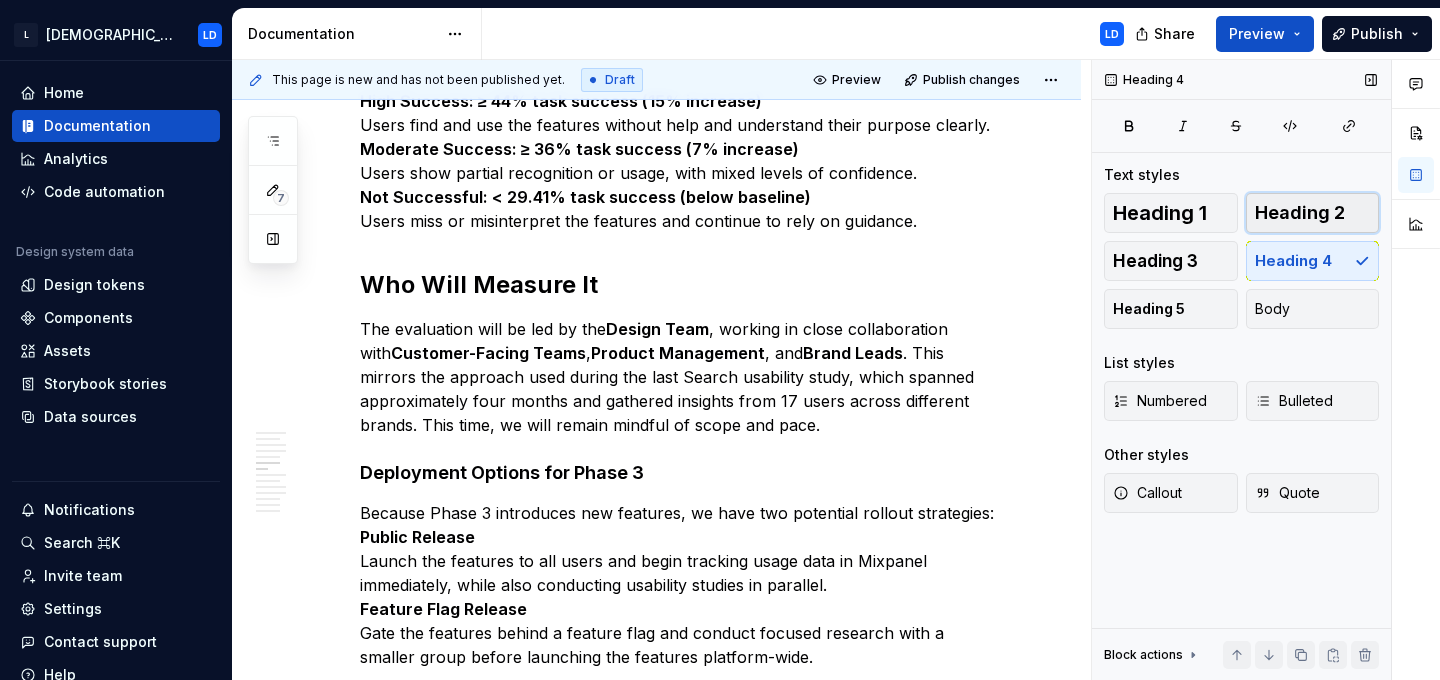 click on "Heading 2" at bounding box center (1300, 213) 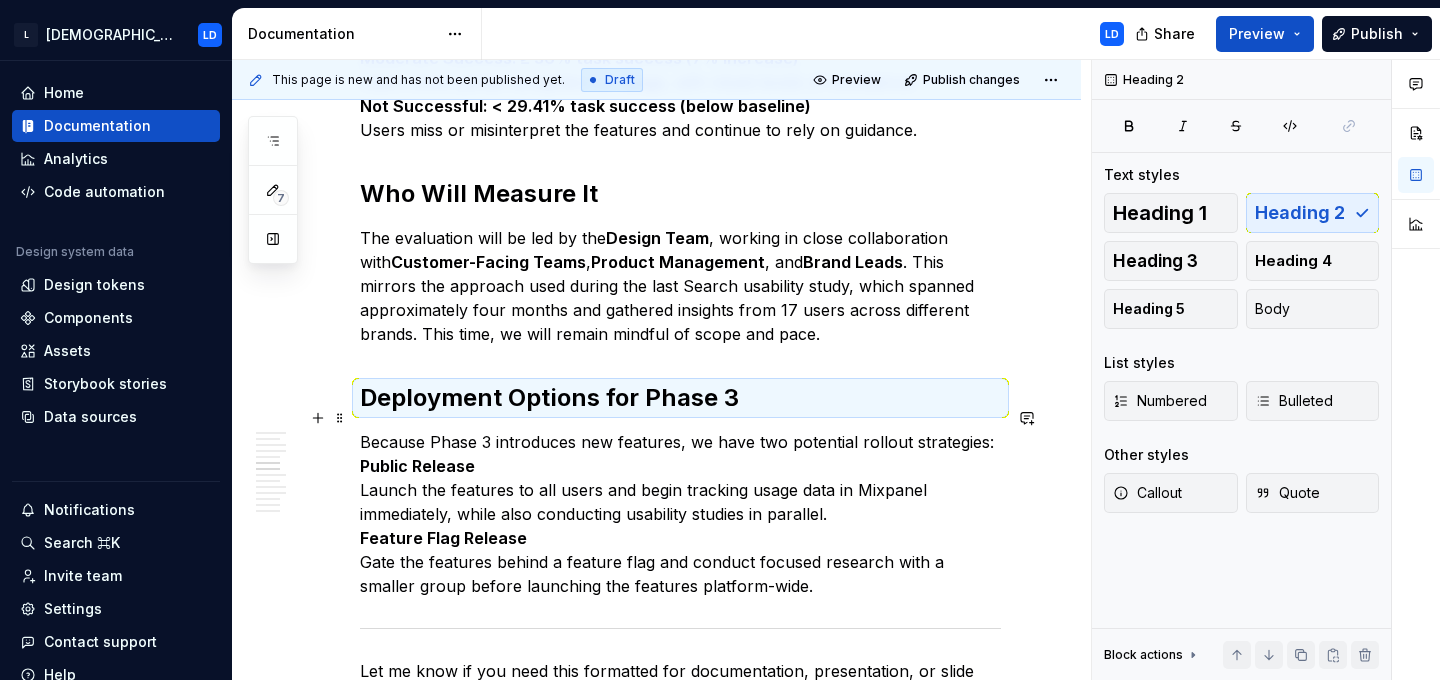 scroll, scrollTop: 2275, scrollLeft: 0, axis: vertical 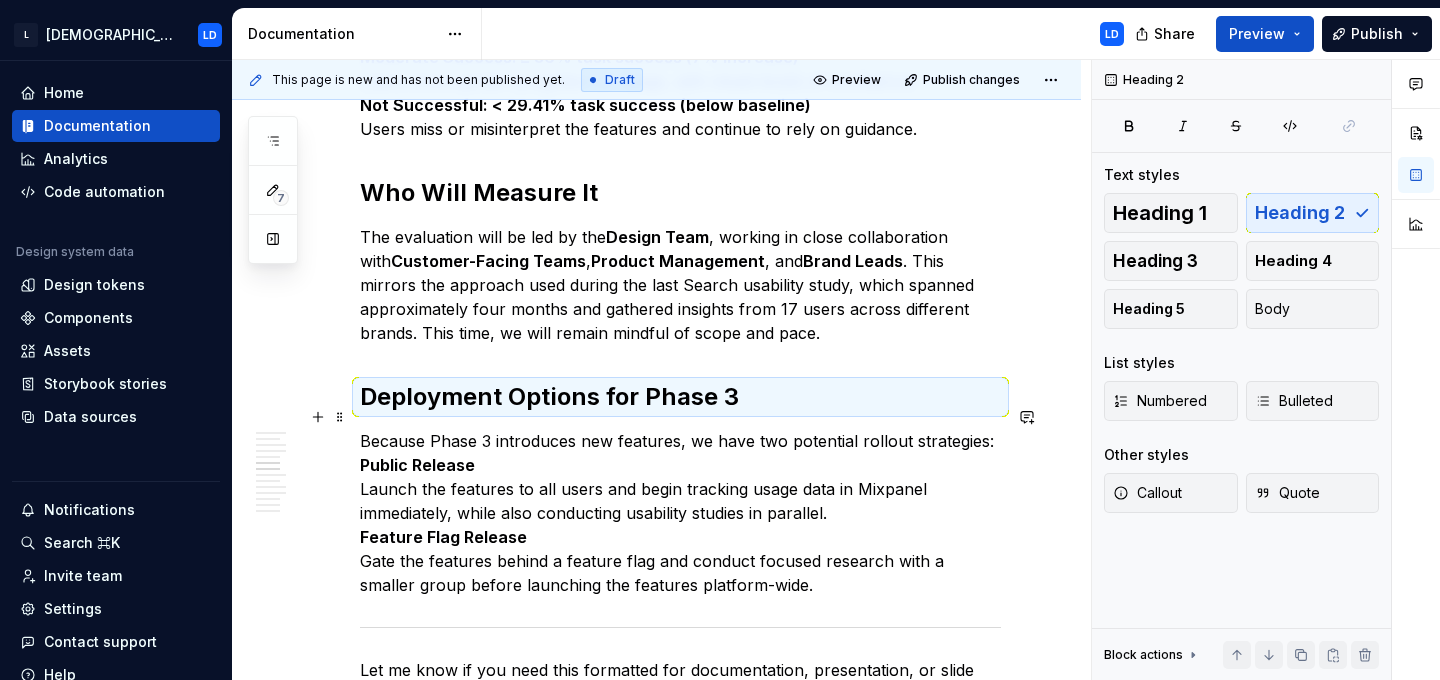click on "Search Party Phase 3 is currently under development. Discoverability Challenges of Prebuilt Searches and SBEVs Despite their value in improving search efficiency, both Prebuilt Searches and Search by Entity Values (SBEVs) have long struggled with limited discoverability. Prebuilt Searches  are curated sets of multiple, often complex, search filters bundled under simple, commonly used terms. These are created by customer-facing teams based on frequent user requests and behaviours. They allow users to run detailed searches more easily without having to manually enter each individual filter. SBEVs , in contrast, function more like advanced filters tied to specific types of entities such as companies, conditions, or therapies. For example, “employee count” is an SBEV that applies only to company-related searches. These filters offer precision and context, making them useful for more targeted searching. Key Barriers to Discoverability There are two primary challenges these two features face: ********* 29.41% ." at bounding box center (656, 1451) 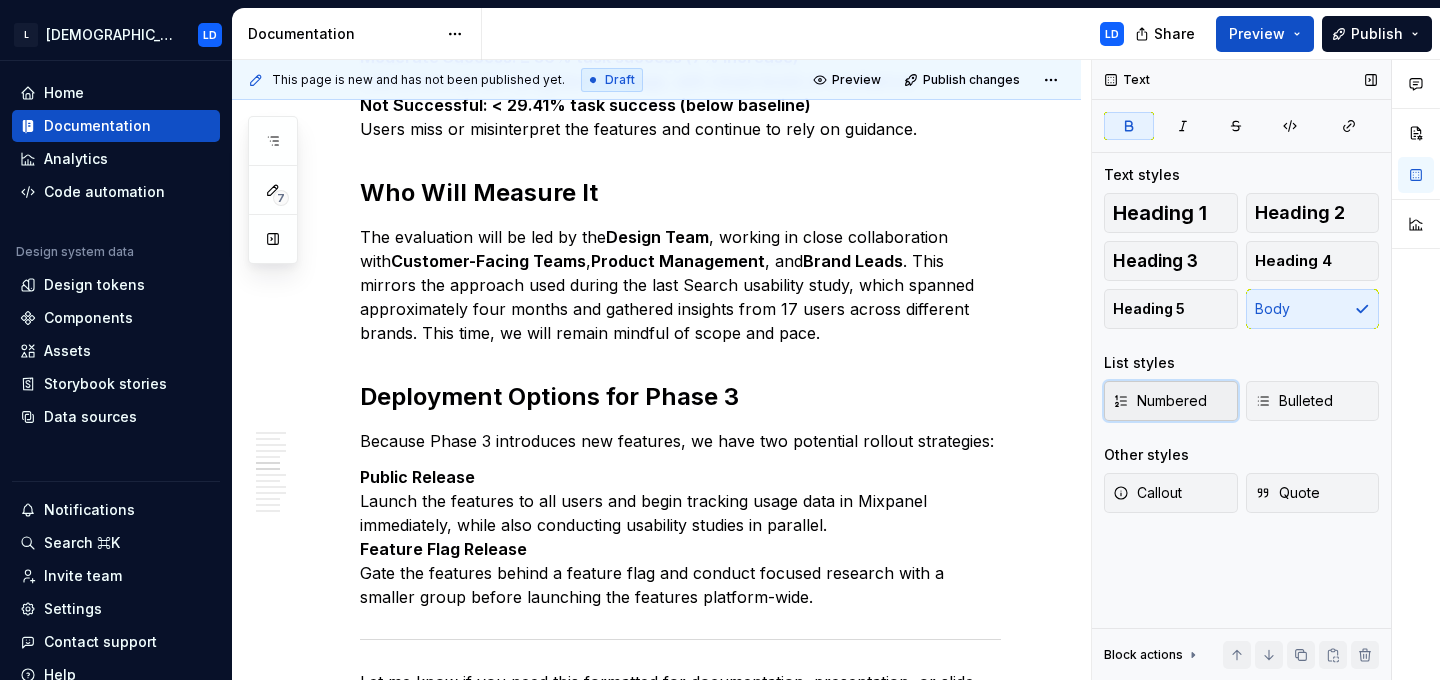 click on "Numbered" at bounding box center (1171, 401) 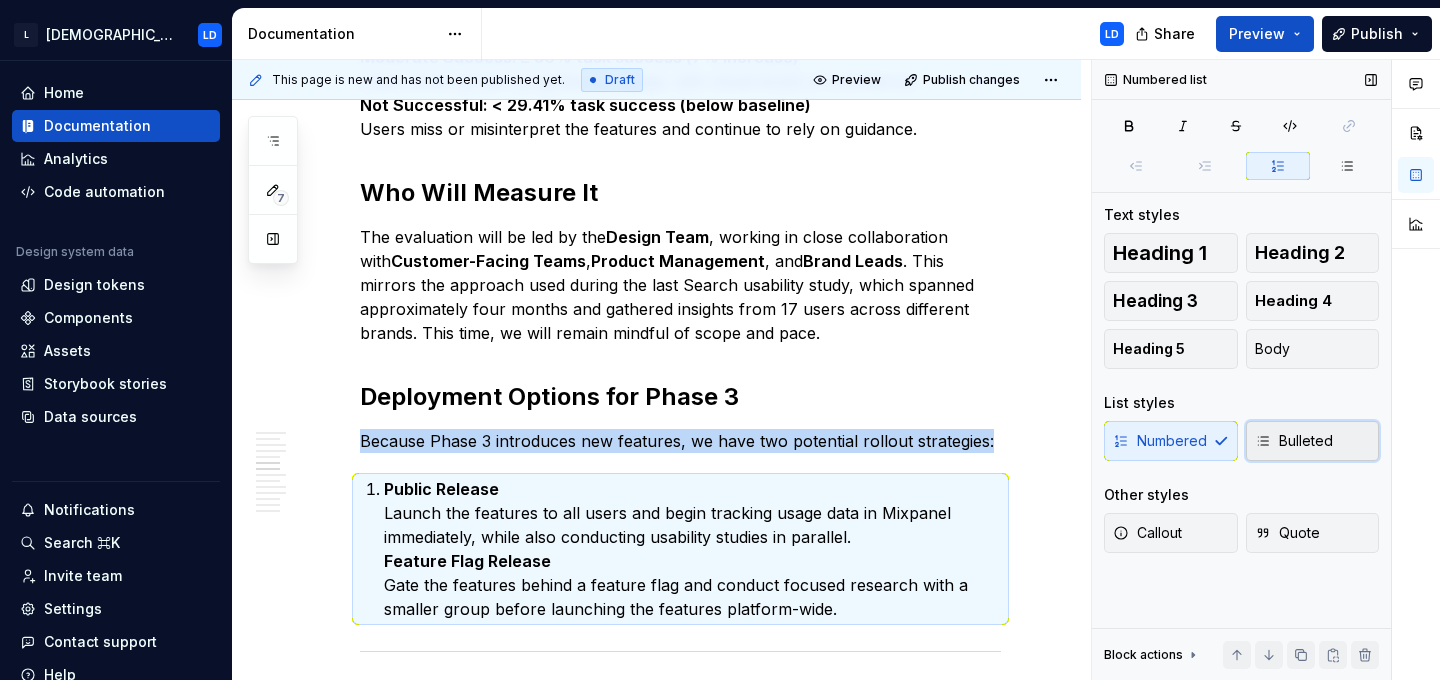 click on "Bulleted" at bounding box center (1294, 441) 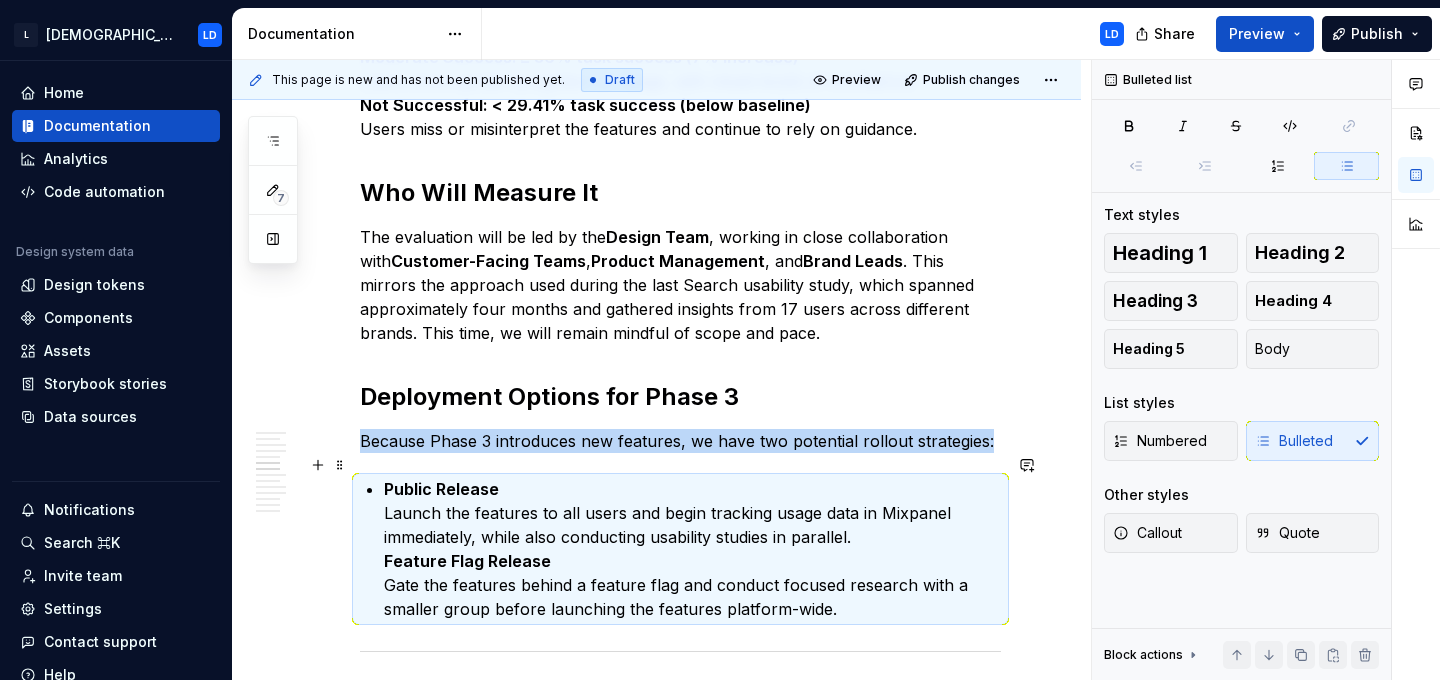 click on "Public Release Launch the features to all users and begin tracking usage data in Mixpanel immediately, while also conducting usability studies in parallel. Feature Flag Release Gate the features behind a feature flag and conduct focused research with a smaller group before launching the features platform-wide." at bounding box center (692, 549) 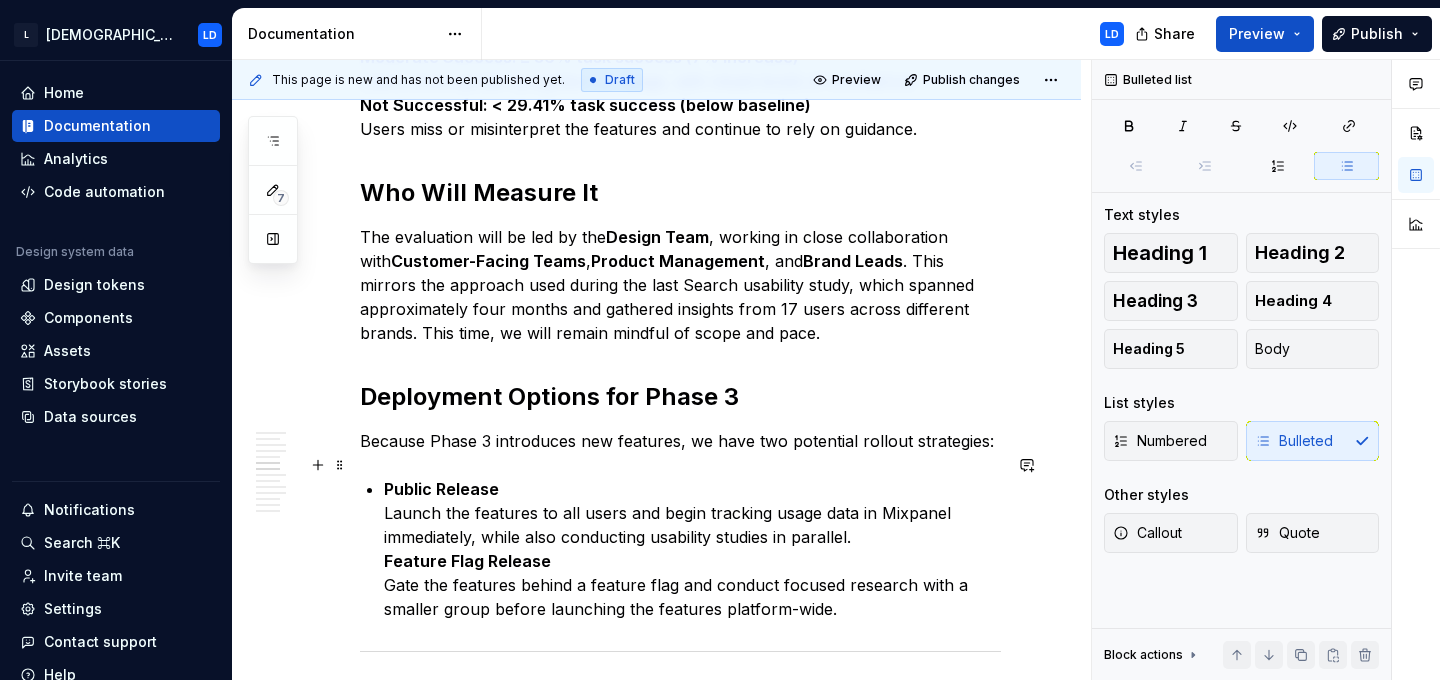 click on "Public Release Launch the features to all users and begin tracking usage data in Mixpanel immediately, while also conducting usability studies in parallel. Feature Flag Release Gate the features behind a feature flag and conduct focused research with a smaller group before launching the features platform-wide." at bounding box center (692, 549) 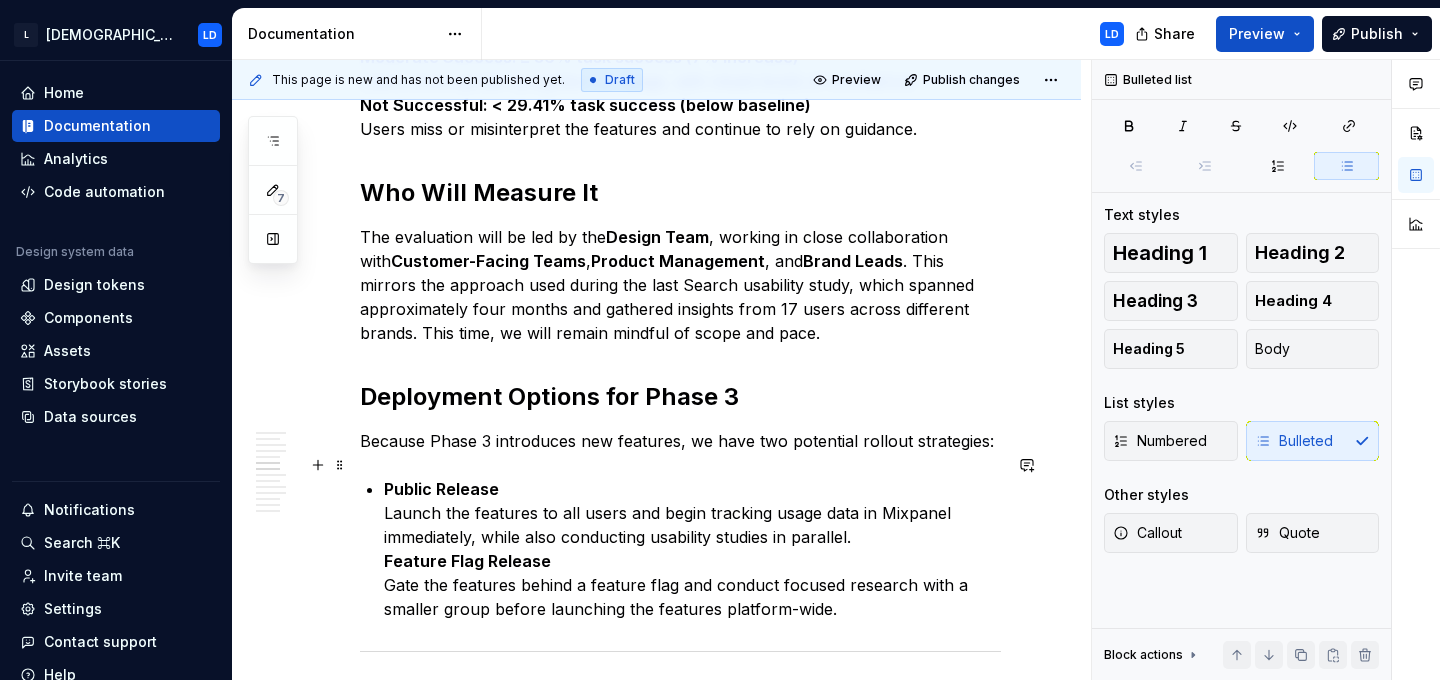 click on "Search Party Phase 3 is currently under development. Discoverability Challenges of Prebuilt Searches and SBEVs Despite their value in improving search efficiency, both Prebuilt Searches and Search by Entity Values (SBEVs) have long struggled with limited discoverability. Prebuilt Searches  are curated sets of multiple, often complex, search filters bundled under simple, commonly used terms. These are created by customer-facing teams based on frequent user requests and behaviours. They allow users to run detailed searches more easily without having to manually enter each individual filter. SBEVs , in contrast, function more like advanced filters tied to specific types of entities such as companies, conditions, or therapies. For example, “employee count” is an SBEV that applies only to company-related searches. These filters offer precision and context, making them useful for more targeted searching. Key Barriers to Discoverability There are two primary challenges these two features face: ********* 29.41% ." at bounding box center [680, 1373] 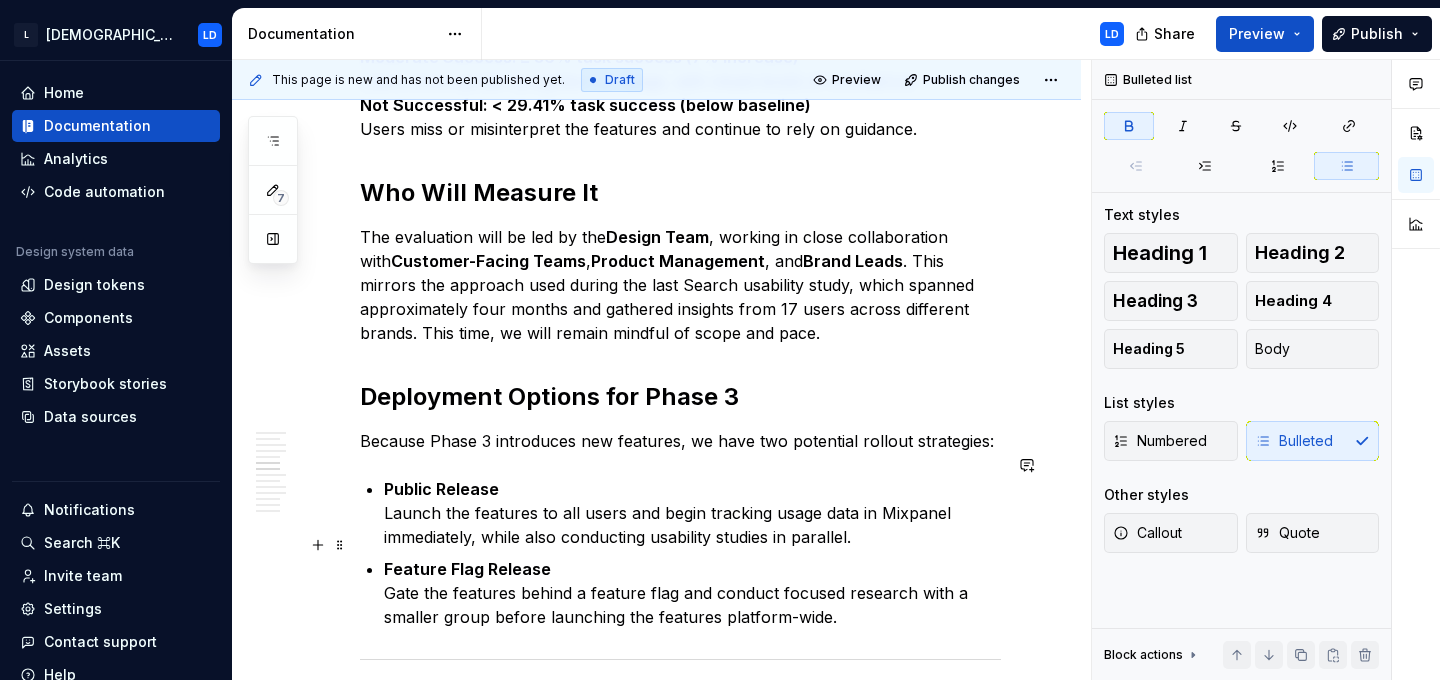 click on "Feature Flag Release Gate the features behind a feature flag and conduct focused research with a smaller group before launching the features platform-wide." at bounding box center (692, 593) 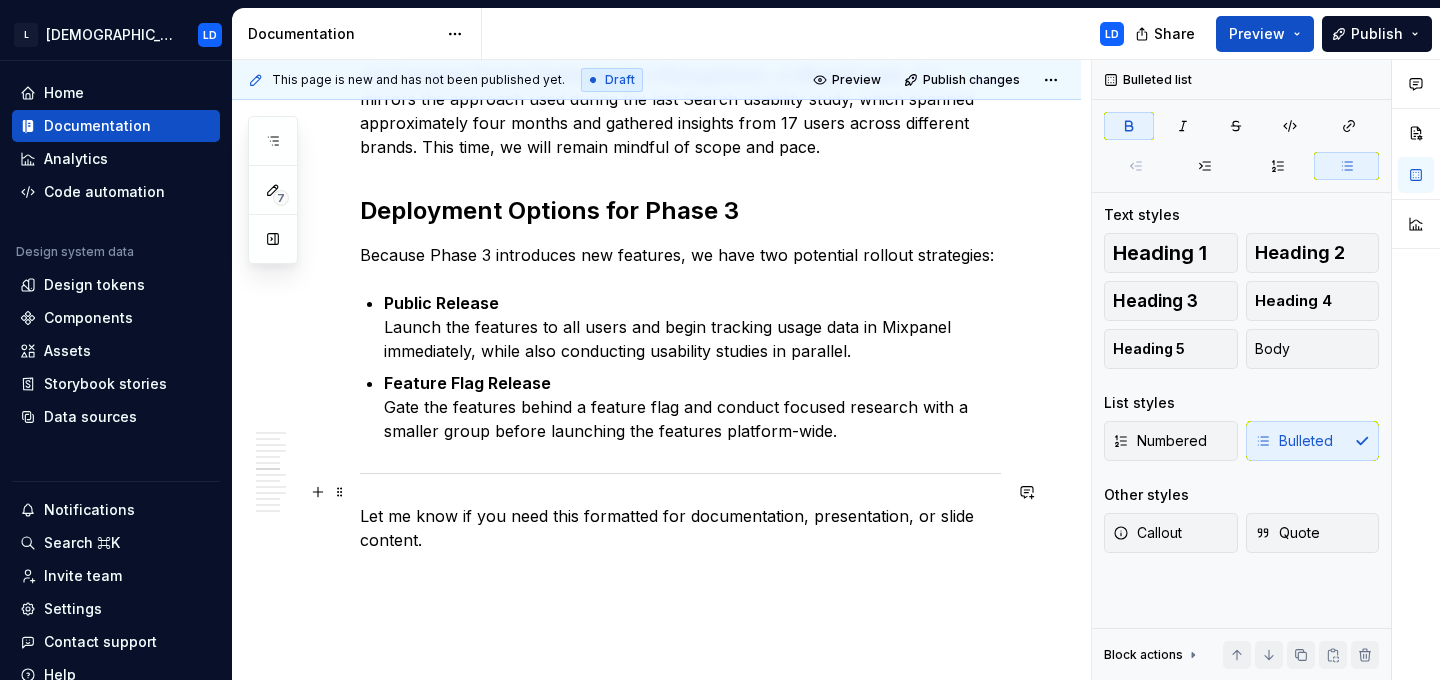 scroll, scrollTop: 2462, scrollLeft: 0, axis: vertical 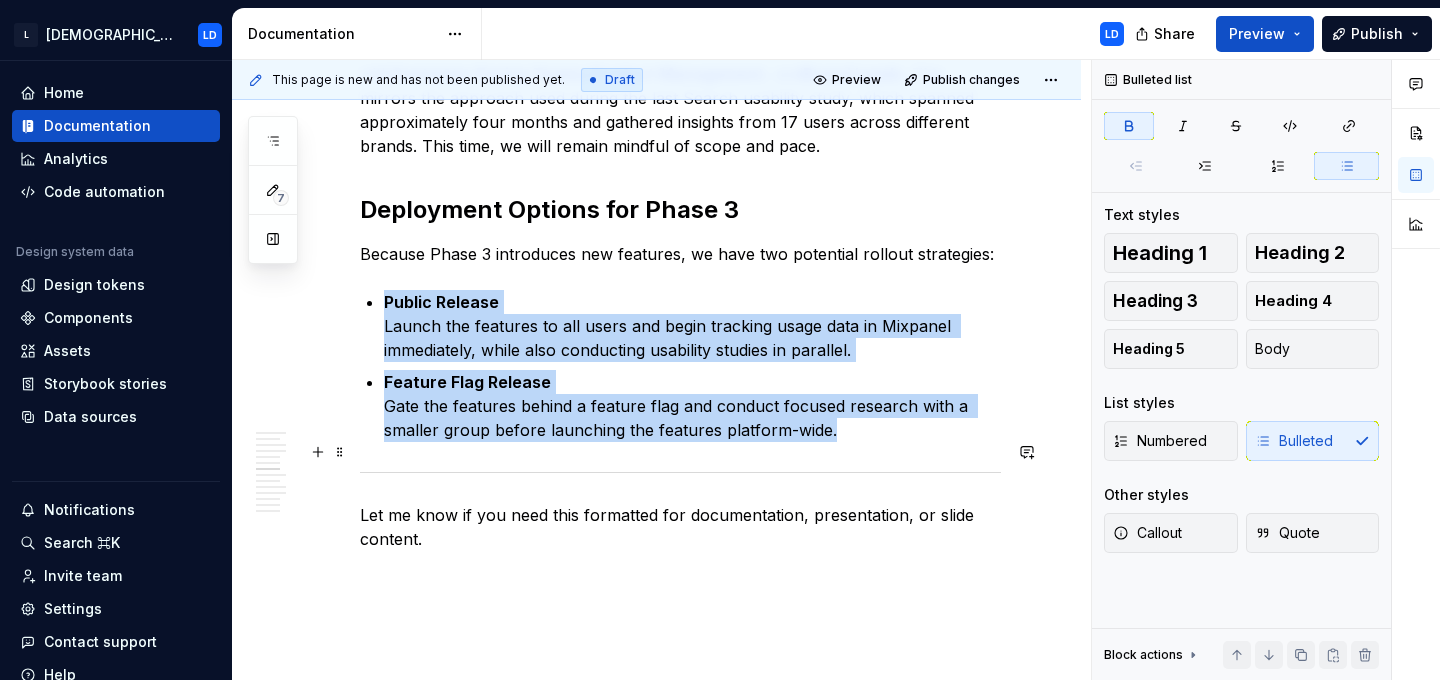 click at bounding box center (680, 472) 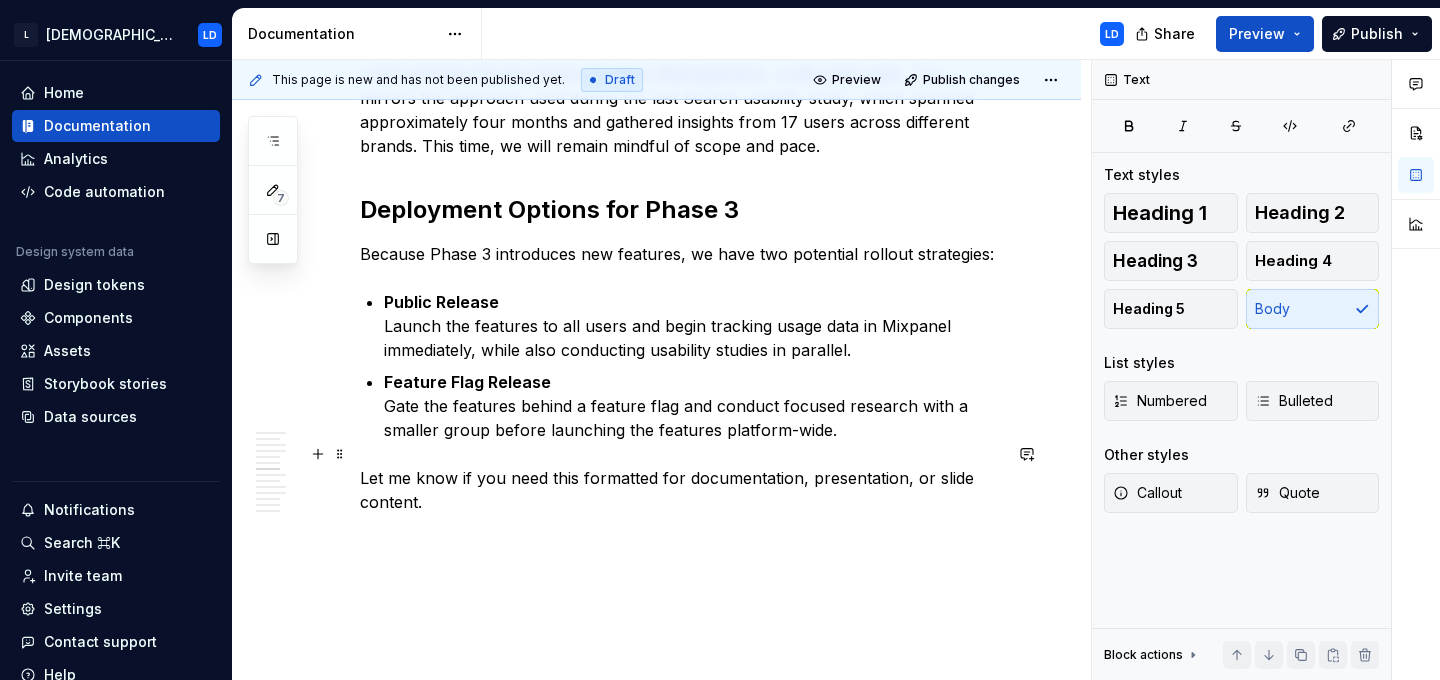 click on "Let me know if you need this formatted for documentation, presentation, or slide content." at bounding box center (680, 490) 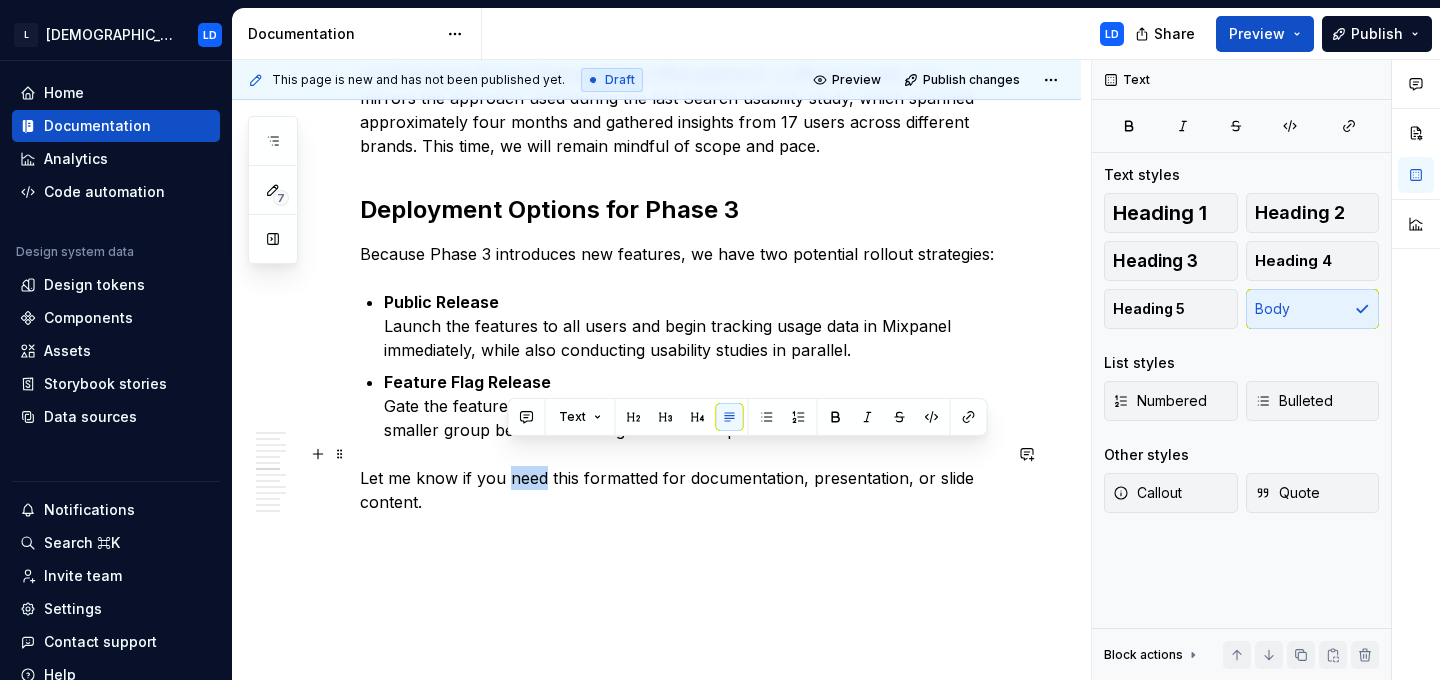 click on "Let me know if you need this formatted for documentation, presentation, or slide content." at bounding box center [680, 490] 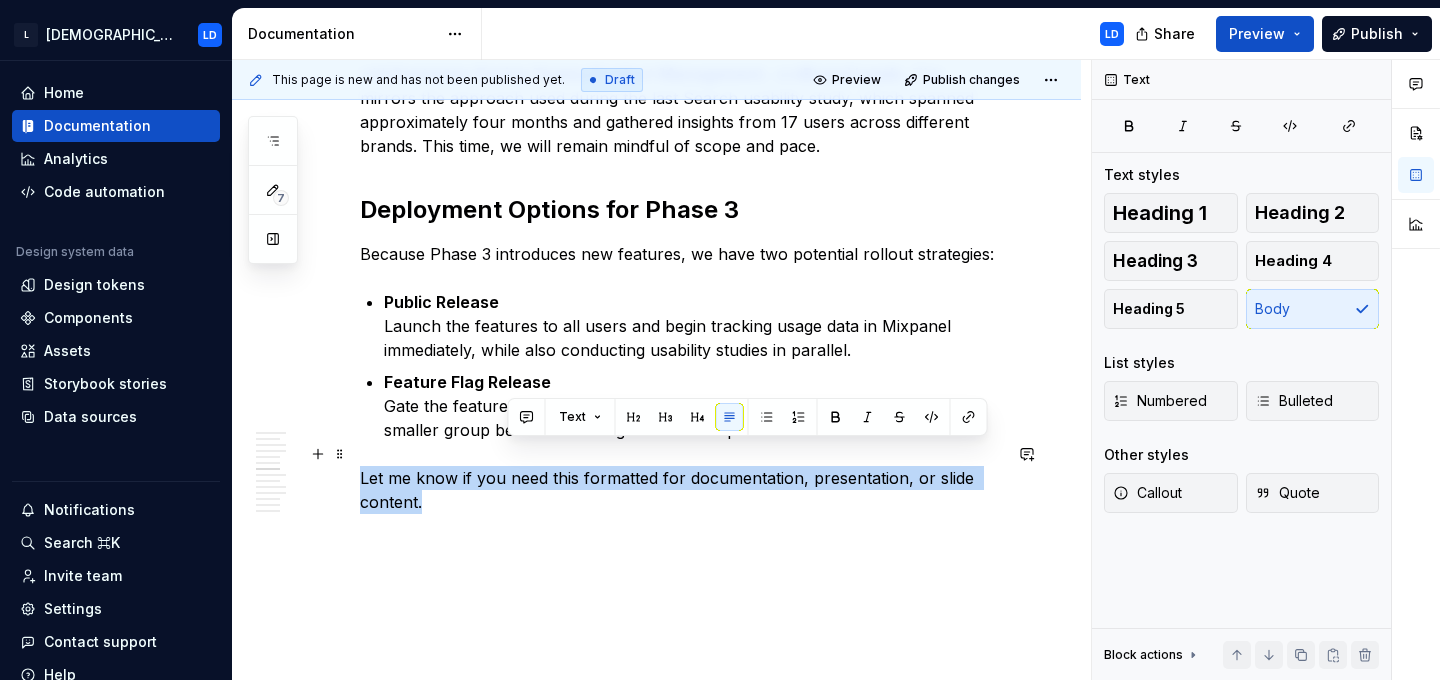 click on "Let me know if you need this formatted for documentation, presentation, or slide content." at bounding box center [680, 490] 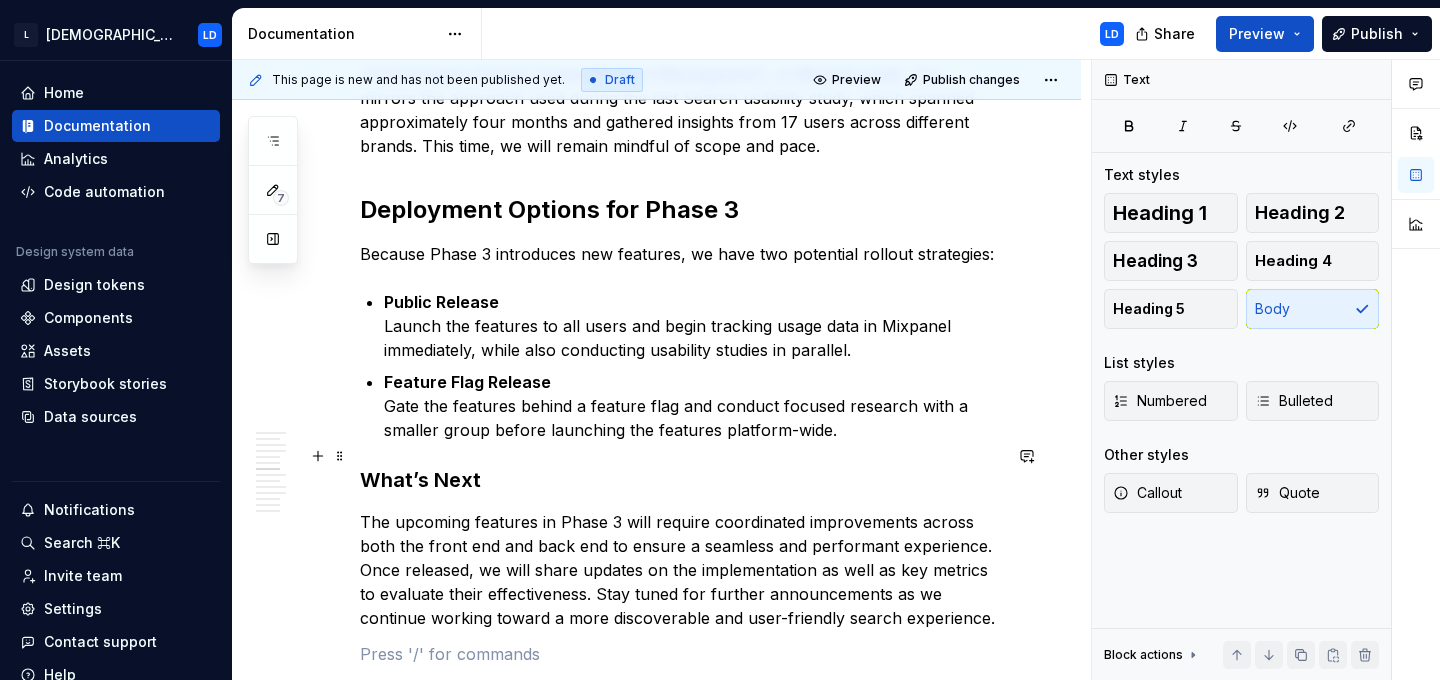click on "Search Party Phase 3 is currently under development. Discoverability Challenges of Prebuilt Searches and SBEVs Despite their value in improving search efficiency, both Prebuilt Searches and Search by Entity Values (SBEVs) have long struggled with limited discoverability. Prebuilt Searches  are curated sets of multiple, often complex, search filters bundled under simple, commonly used terms. These are created by customer-facing teams based on frequent user requests and behaviours. They allow users to run detailed searches more easily without having to manually enter each individual filter. SBEVs , in contrast, function more like advanced filters tied to specific types of entities such as companies, conditions, or therapies. For example, “employee count” is an SBEV that applies only to company-related searches. These filters offer precision and context, making them useful for more targeted searching. Key Barriers to Discoverability There are two primary challenges these two features face: ********* 29.41% ." at bounding box center [656, 1319] 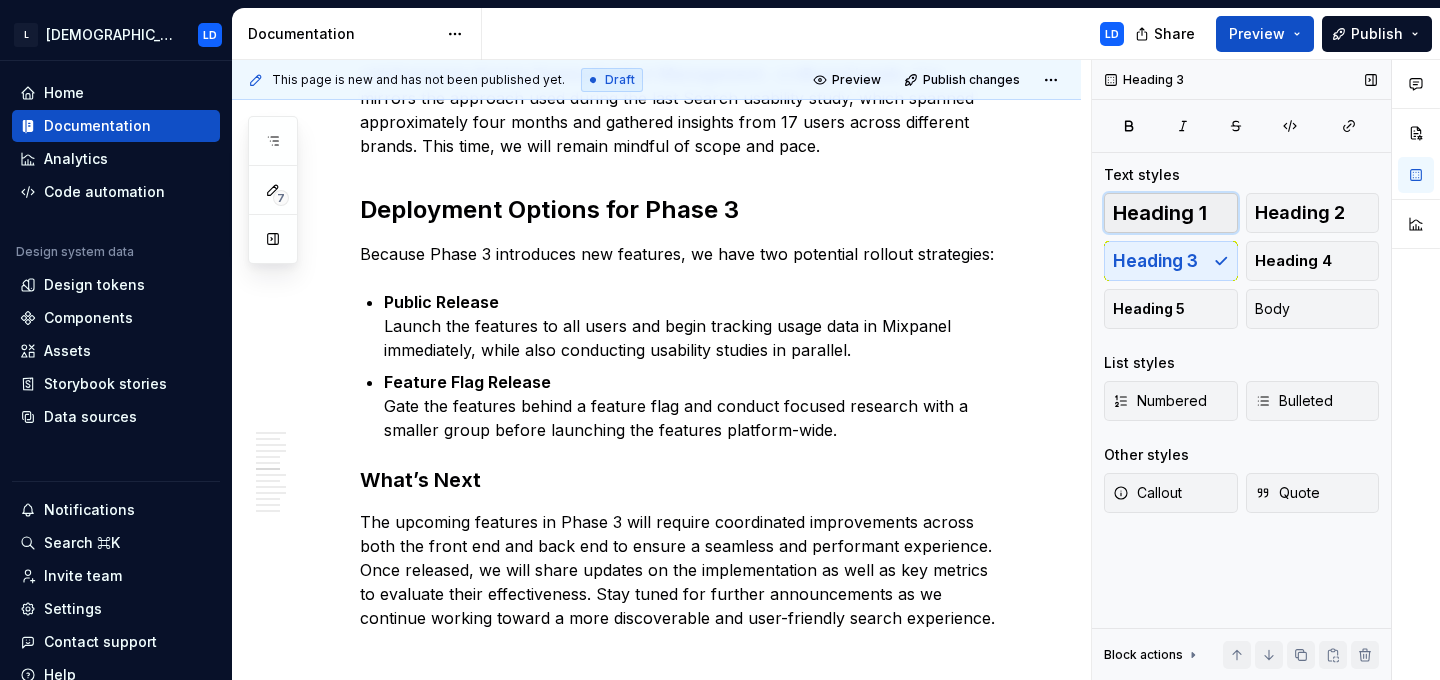click on "Heading 1" at bounding box center [1160, 213] 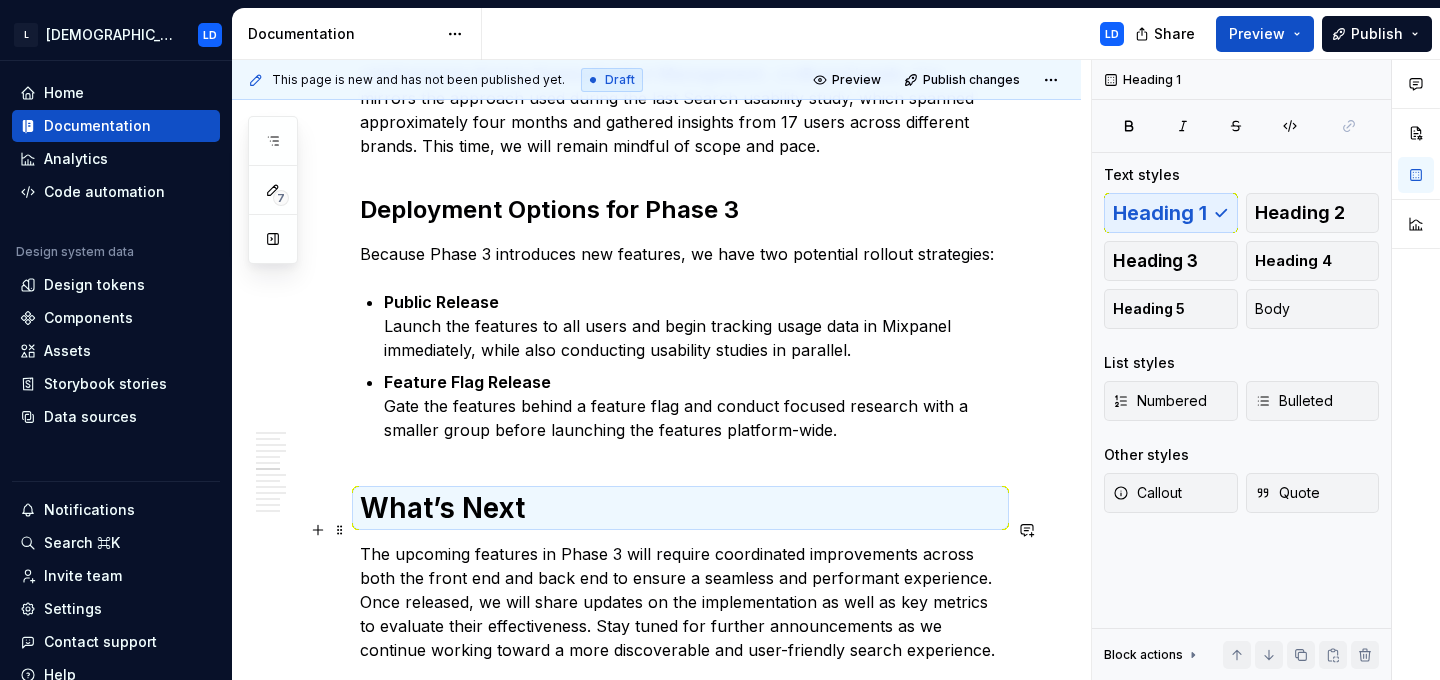 click on "The upcoming features in Phase 3 will require coordinated improvements across both the front end and back end to ensure a seamless and performant experience. Once released, we will share updates on the implementation as well as key metrics to evaluate their effectiveness. Stay tuned for further announcements as we continue working toward a more discoverable and user-friendly search experience." at bounding box center [680, 602] 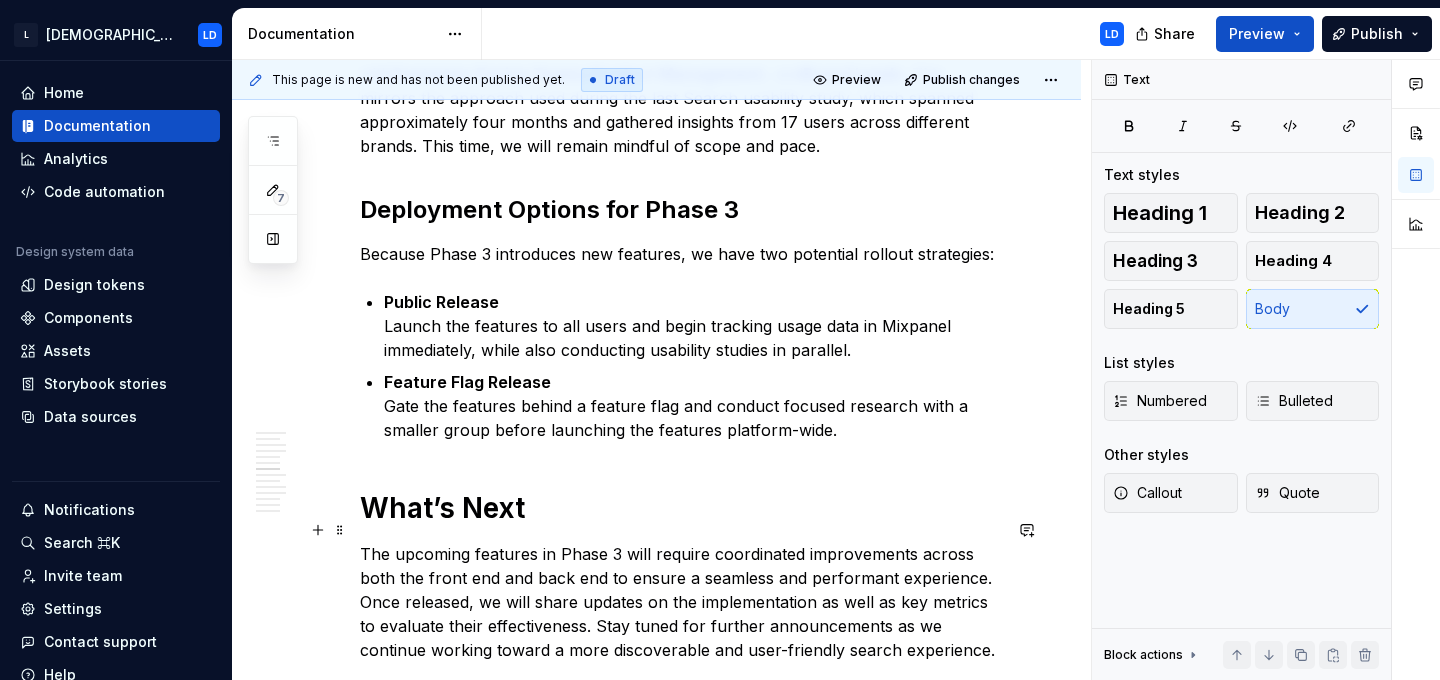 scroll, scrollTop: 2487, scrollLeft: 0, axis: vertical 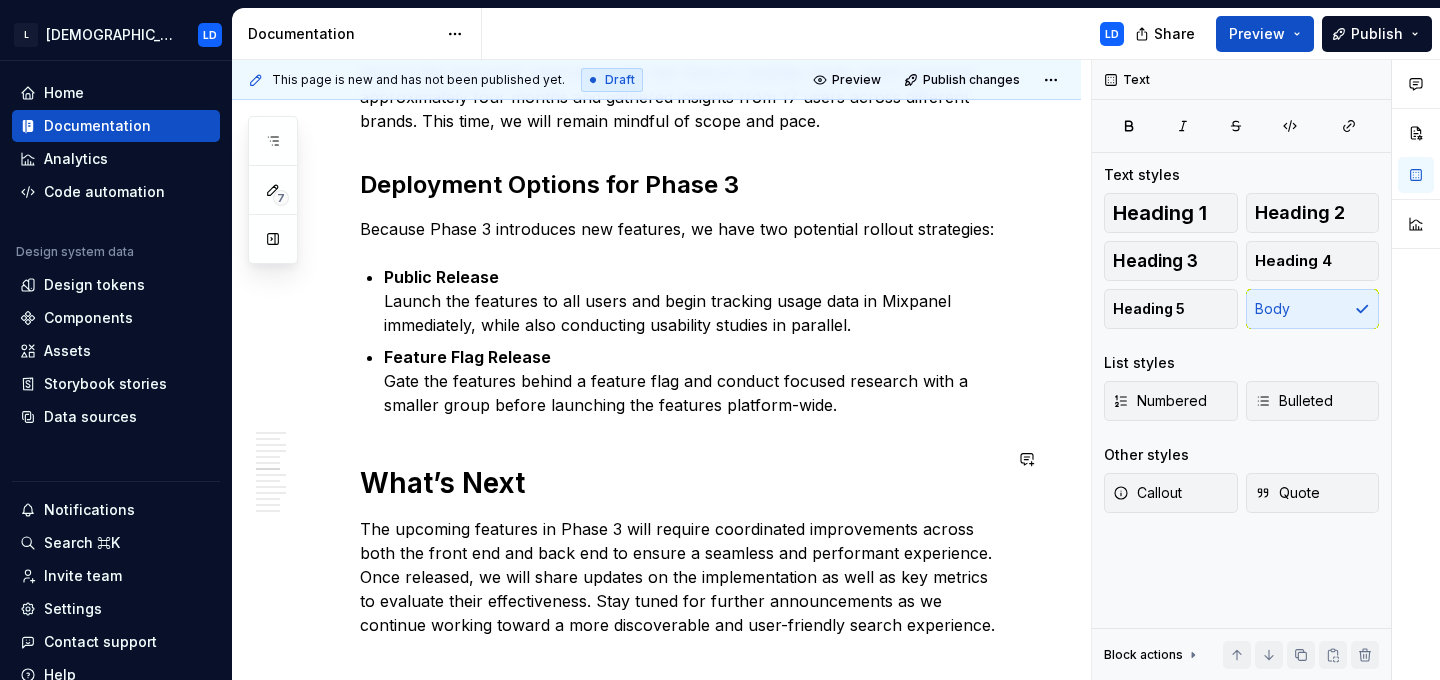 click on "Search Party Phase 3 is currently under development. Discoverability Challenges of Prebuilt Searches and SBEVs Despite their value in improving search efficiency, both Prebuilt Searches and Search by Entity Values (SBEVs) have long struggled with limited discoverability. Prebuilt Searches  are curated sets of multiple, often complex, search filters bundled under simple, commonly used terms. These are created by customer-facing teams based on frequent user requests and behaviours. They allow users to run detailed searches more easily without having to manually enter each individual filter. SBEVs , in contrast, function more like advanced filters tied to specific types of entities such as companies, conditions, or therapies. For example, “employee count” is an SBEV that applies only to company-related searches. These filters offer precision and context, making them useful for more targeted searching. Key Barriers to Discoverability There are two primary challenges these two features face: ********* 29.41% ." at bounding box center [680, 1220] 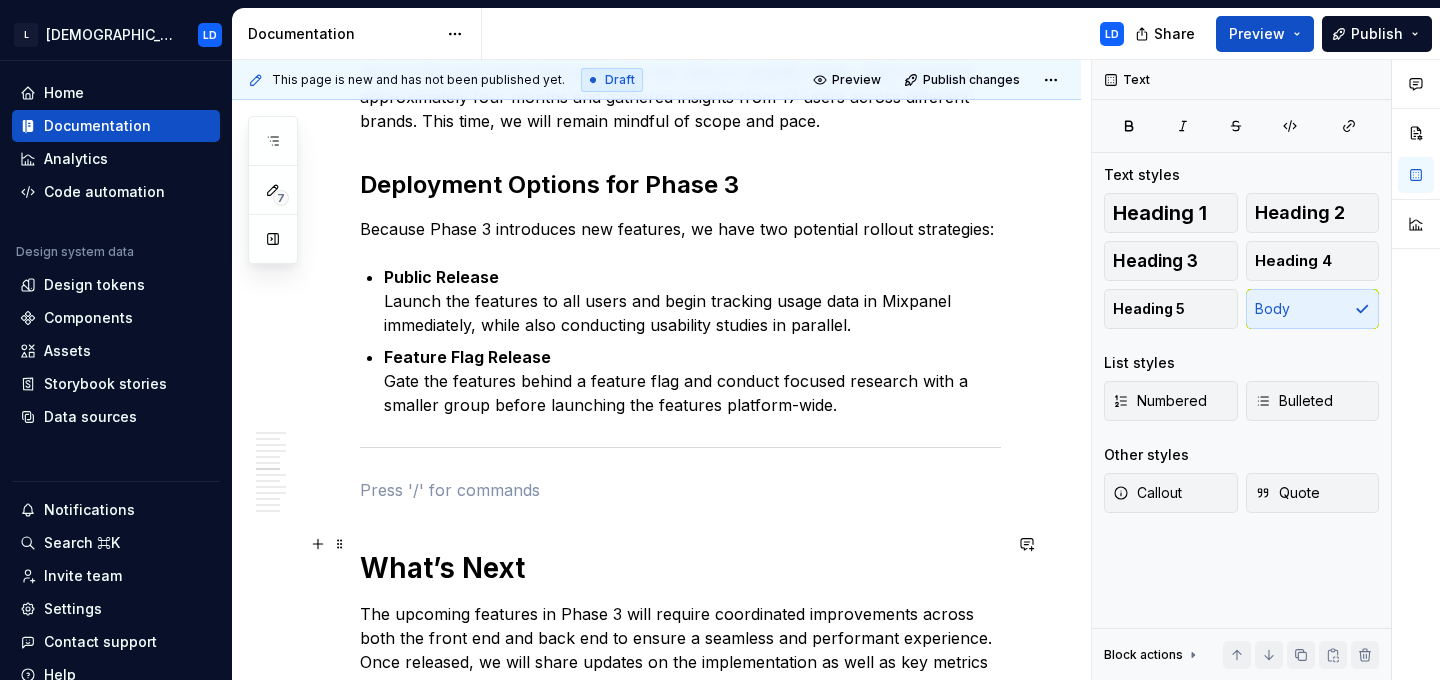click on "What’s Next" at bounding box center (680, 568) 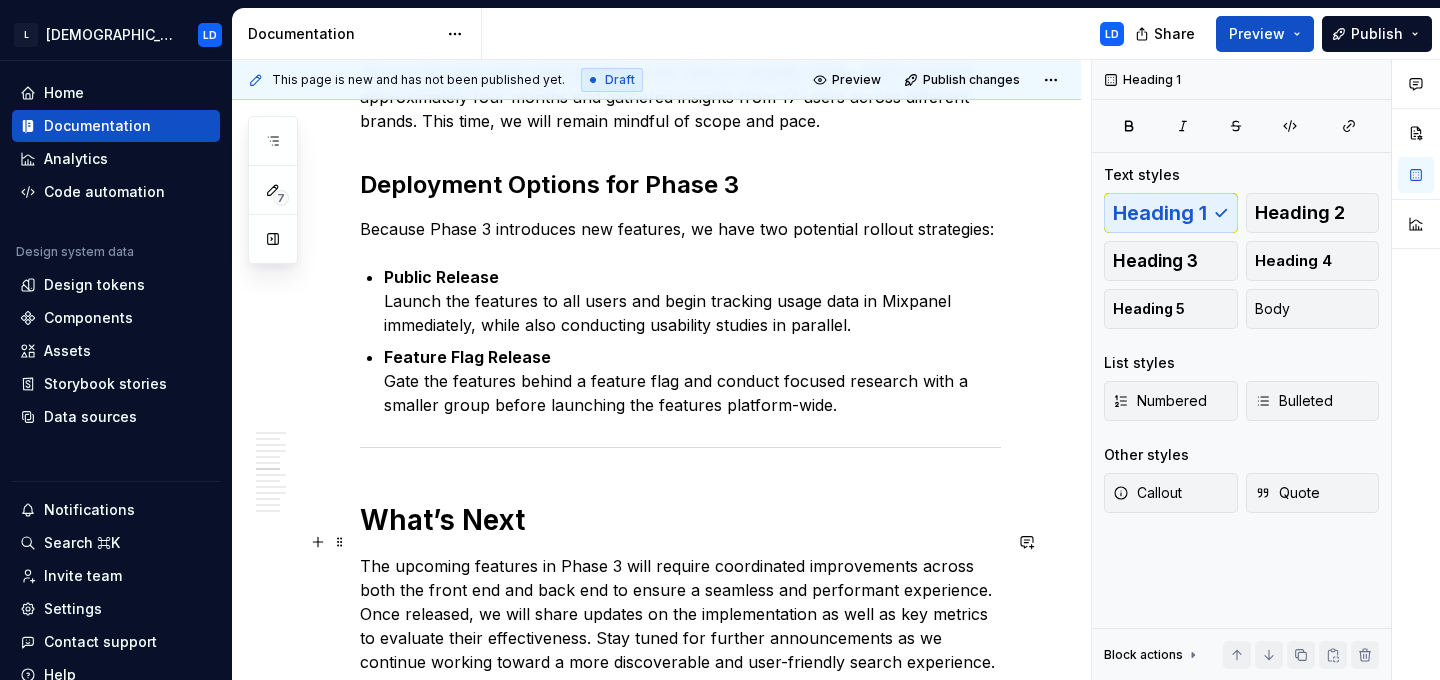 click on "The upcoming features in Phase 3 will require coordinated improvements across both the front end and back end to ensure a seamless and performant experience. Once released, we will share updates on the implementation as well as key metrics to evaluate their effectiveness. Stay tuned for further announcements as we continue working toward a more discoverable and user-friendly search experience." at bounding box center [680, 614] 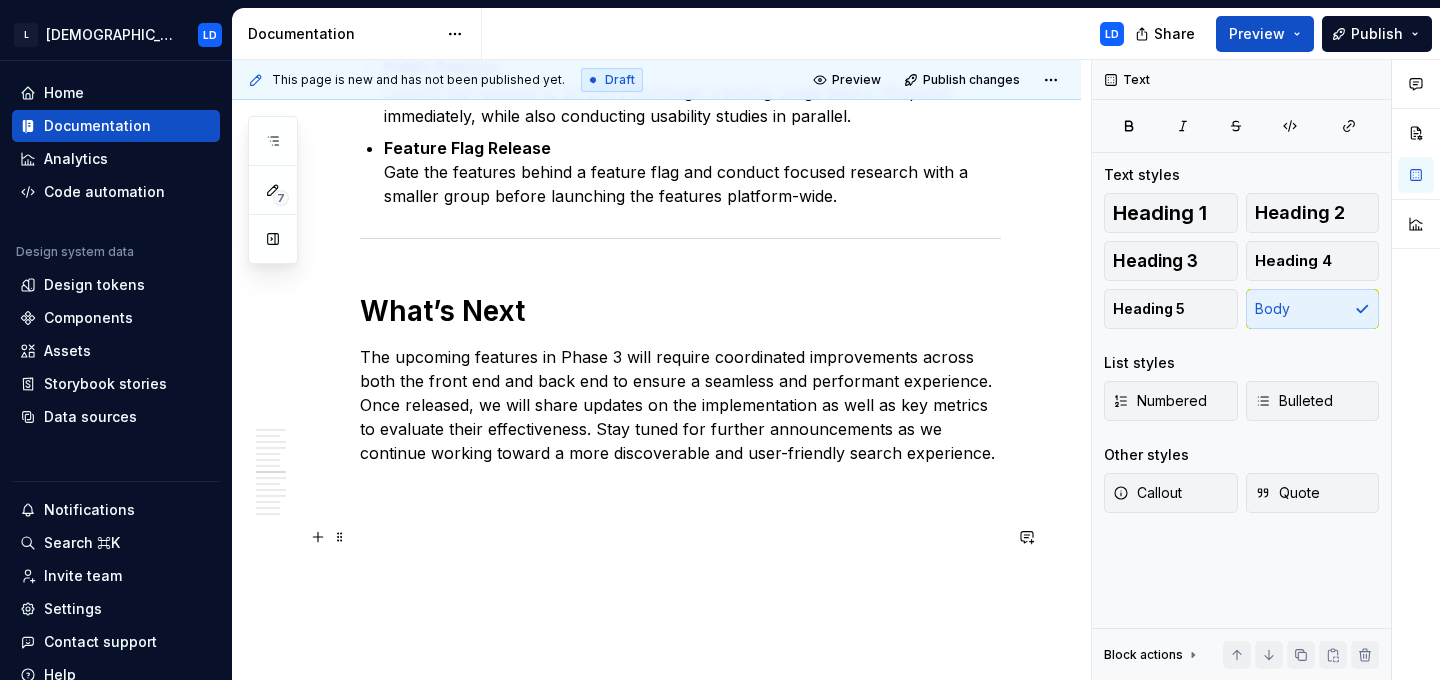 scroll, scrollTop: 2700, scrollLeft: 0, axis: vertical 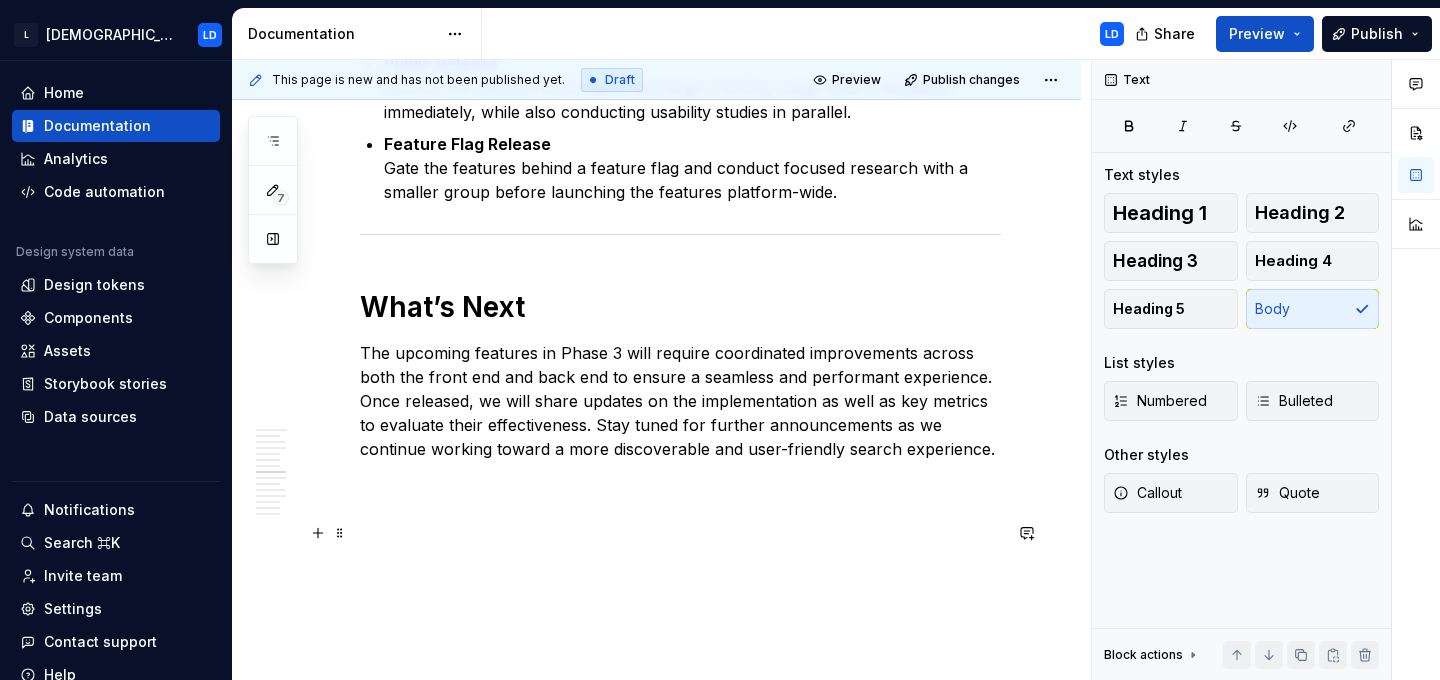 click at bounding box center [680, 557] 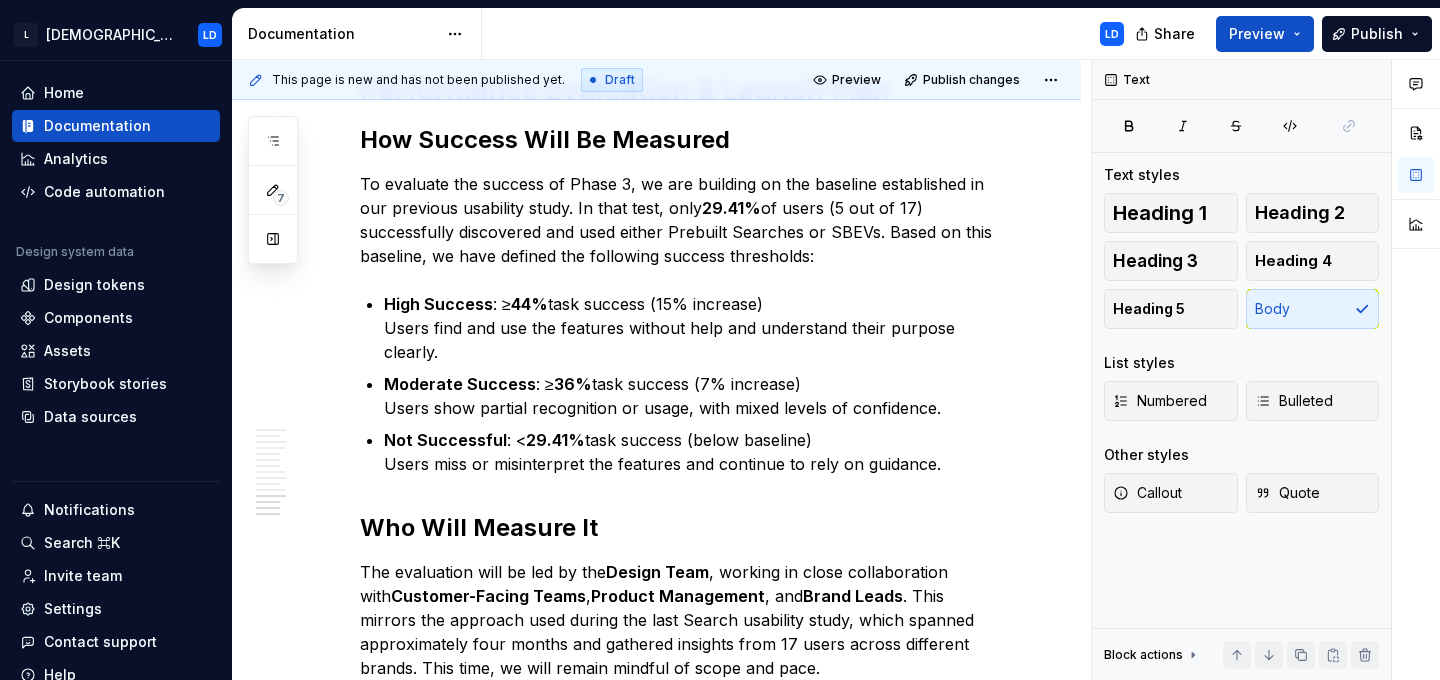 scroll, scrollTop: 6310, scrollLeft: 0, axis: vertical 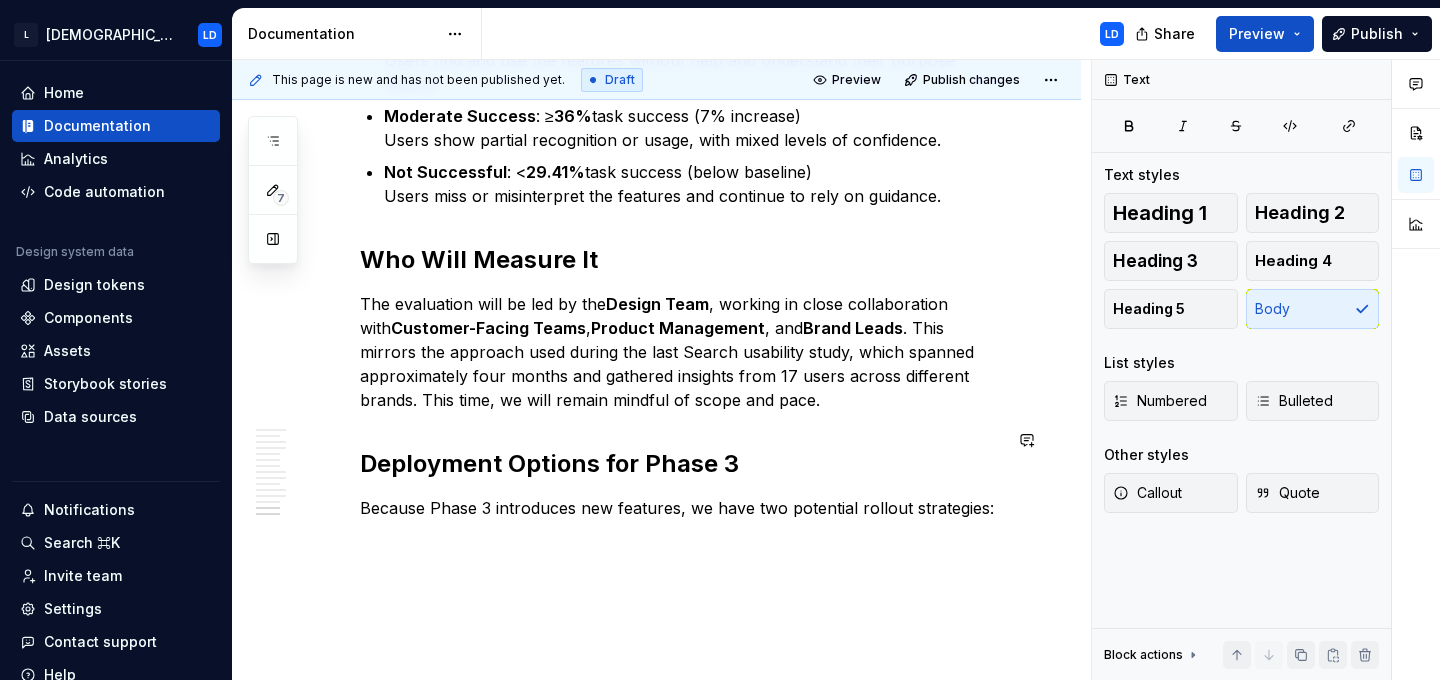 drag, startPoint x: 988, startPoint y: 494, endPoint x: 529, endPoint y: 602, distance: 471.53473 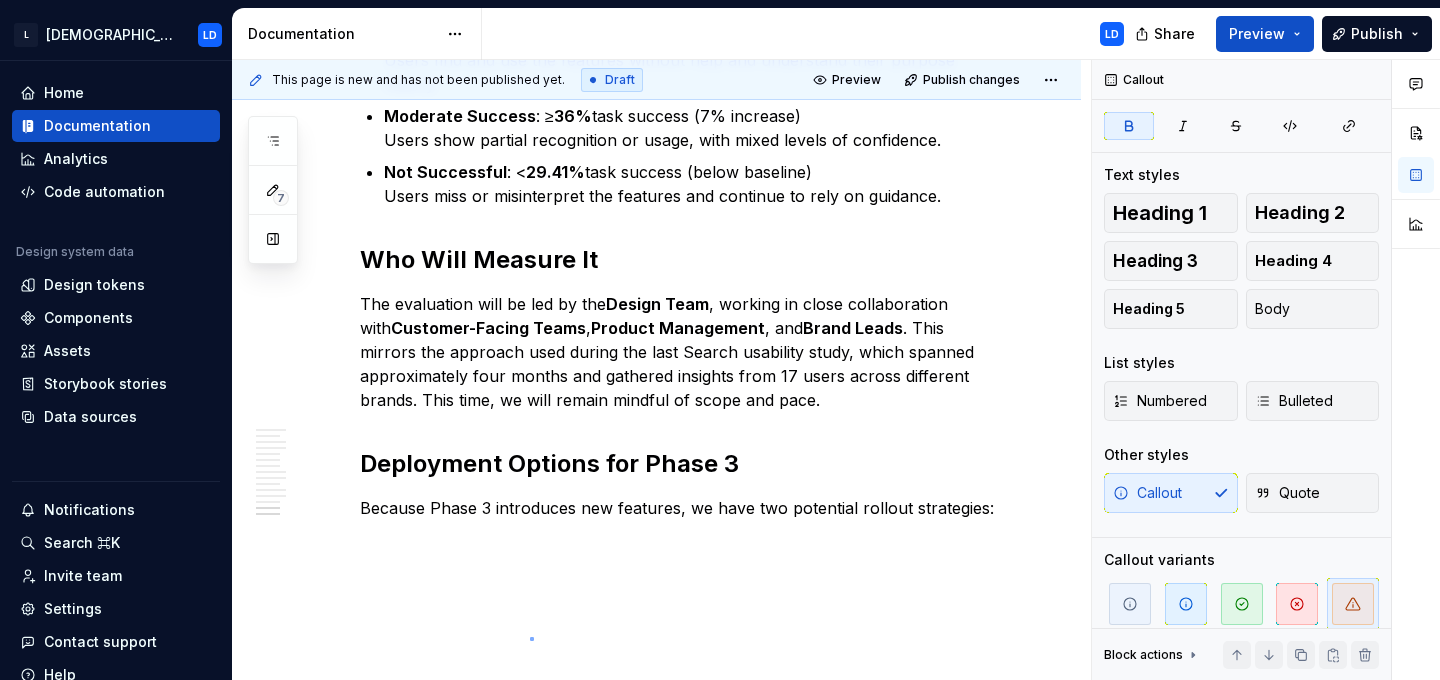 click on "This page is new and has not been published yet. Draft Preview Publish changes Search Party Case Study [DATE] - [DATE] Edit header Notes Overview Phase 1 Phase 2 Phase 3 Discoverability Challenges of Prebuilt Searches and SBEVs Key Barriers to Discoverability Phase 2 Progress: A Step Toward Greater Recognition Performance Evaluation & Launch Plan How Success Will Be Measured Who Will Measure It Deployment Options for Phase 3 What’s Next Discoverability Challenges of Prebuilt Searches and SBEVs Key Barriers to Discoverability Phase 2 Progress: A Step Toward Greater Recognition Performance Evaluation & Launch Plan How Success Will Be Measured Who Will Measure It Deployment Options for Phase 3 Search Party Phase 3 is currently under development. Discoverability Challenges of Prebuilt Searches and SBEVs Despite their value in improving search efficiency, both Prebuilt Searches and Search by Entity Values (SBEVs) have long struggled with limited discoverability. Prebuilt Searches SBEVs ********* 29.41% ********* ," at bounding box center (661, 370) 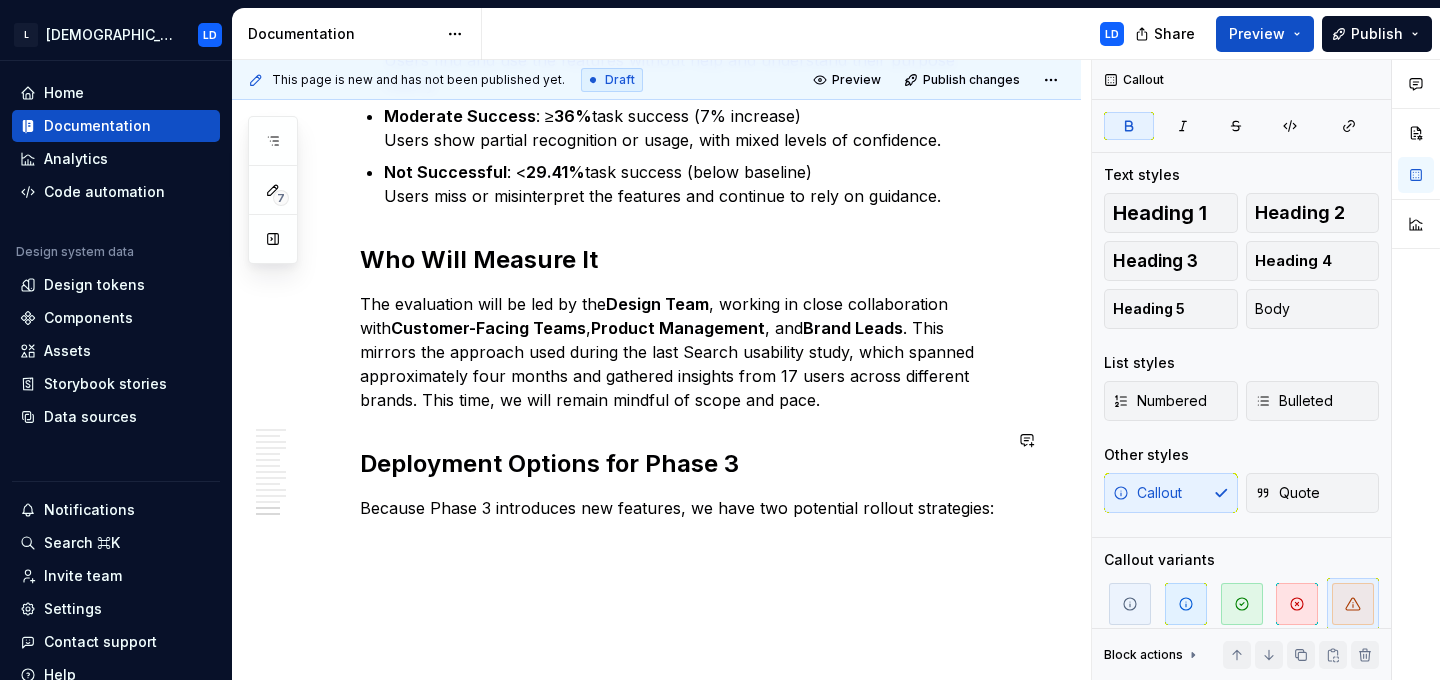 click on "Search Party Phase 3 is currently under development. Discoverability Challenges of Prebuilt Searches and SBEVs Despite their value in improving search efficiency, both Prebuilt Searches and Search by Entity Values (SBEVs) have long struggled with limited discoverability. Prebuilt Searches  are curated sets of multiple, often complex, search filters bundled under simple, commonly used terms. These are created by customer-facing teams based on frequent user requests and behaviours. They allow users to run detailed searches more easily without having to manually enter each individual filter. SBEVs , in contrast, function more like advanced filters tied to specific types of entities such as companies, conditions, or therapies. For example, “employee count” is an SBEV that applies only to company-related searches. These filters offer precision and context, making them useful for more targeted searching. Key Barriers to Discoverability There are two primary challenges these two features face: ********* 29.41% ." at bounding box center [680, -2712] 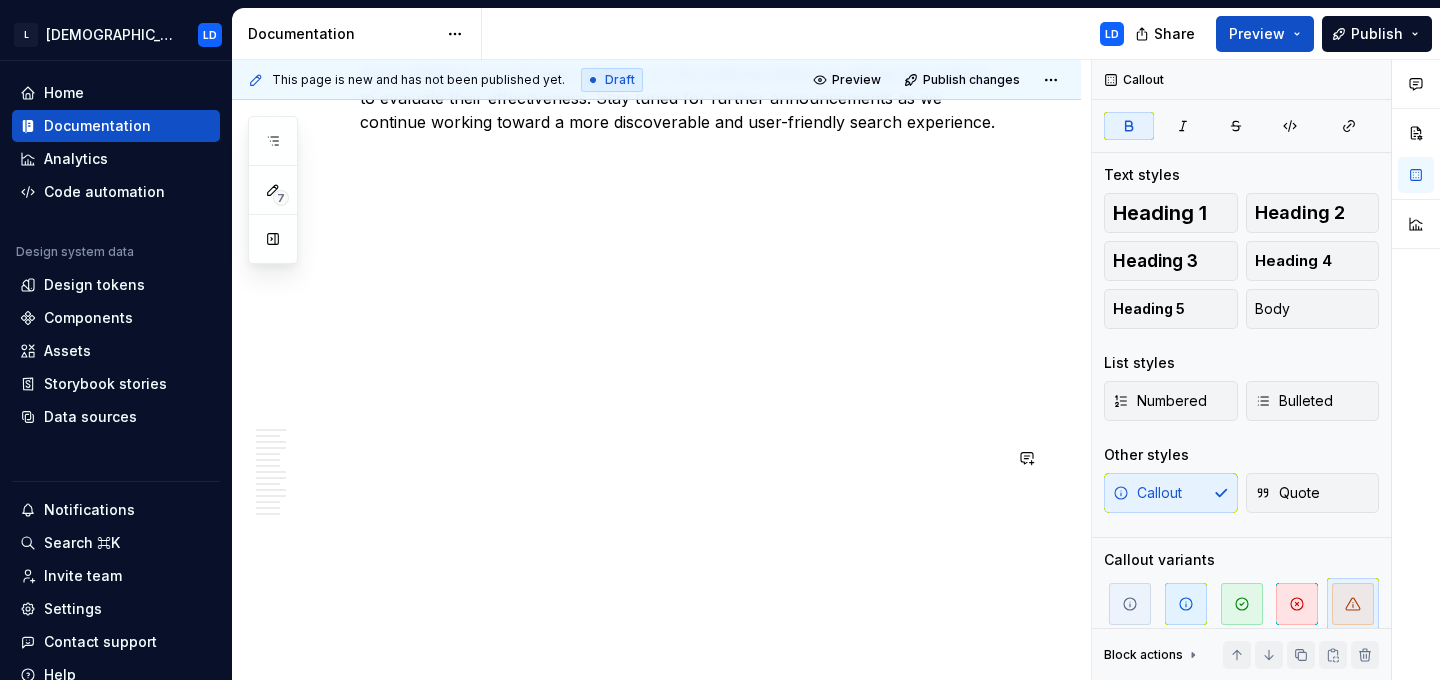 scroll, scrollTop: 2952, scrollLeft: 0, axis: vertical 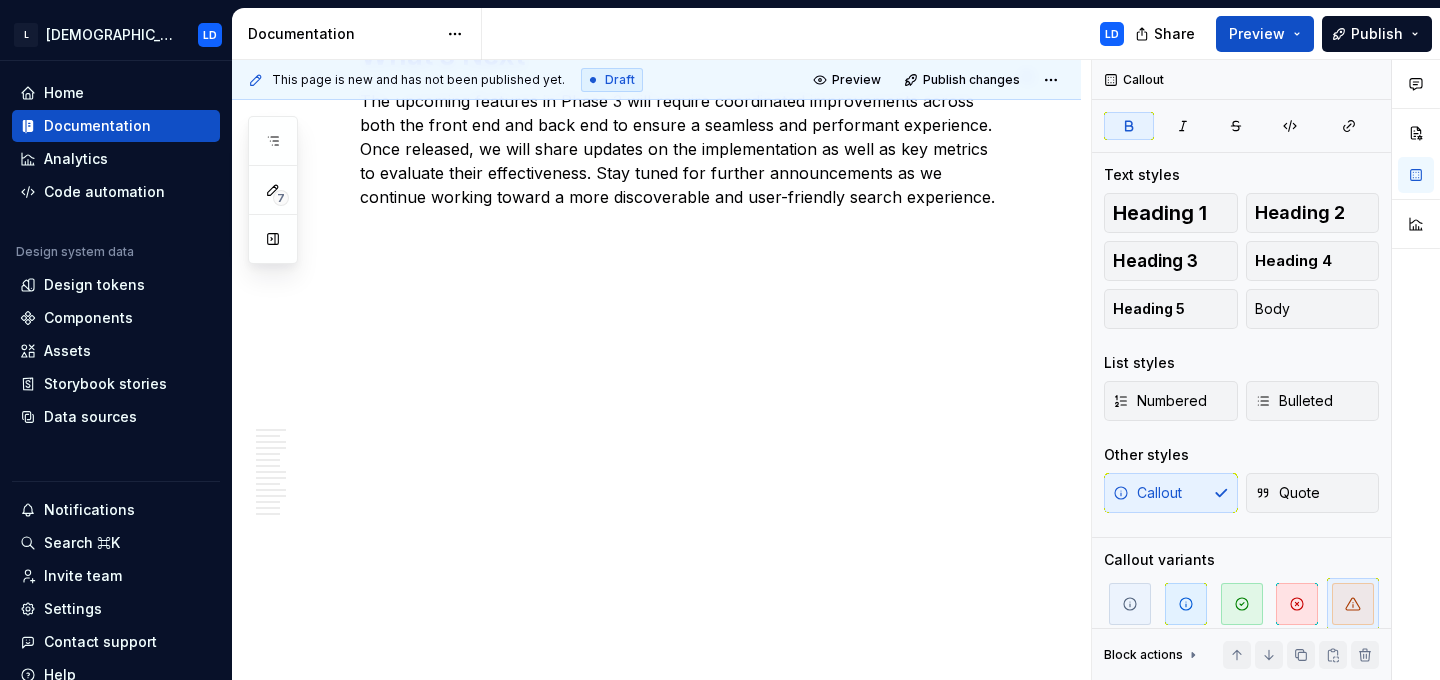 click on "The upcoming features in Phase 3 will require coordinated improvements across both the front end and back end to ensure a seamless and performant experience. Once released, we will share updates on the implementation as well as key metrics to evaluate their effectiveness. Stay tuned for further announcements as we continue working toward a more discoverable and user-friendly search experience." at bounding box center (680, 149) 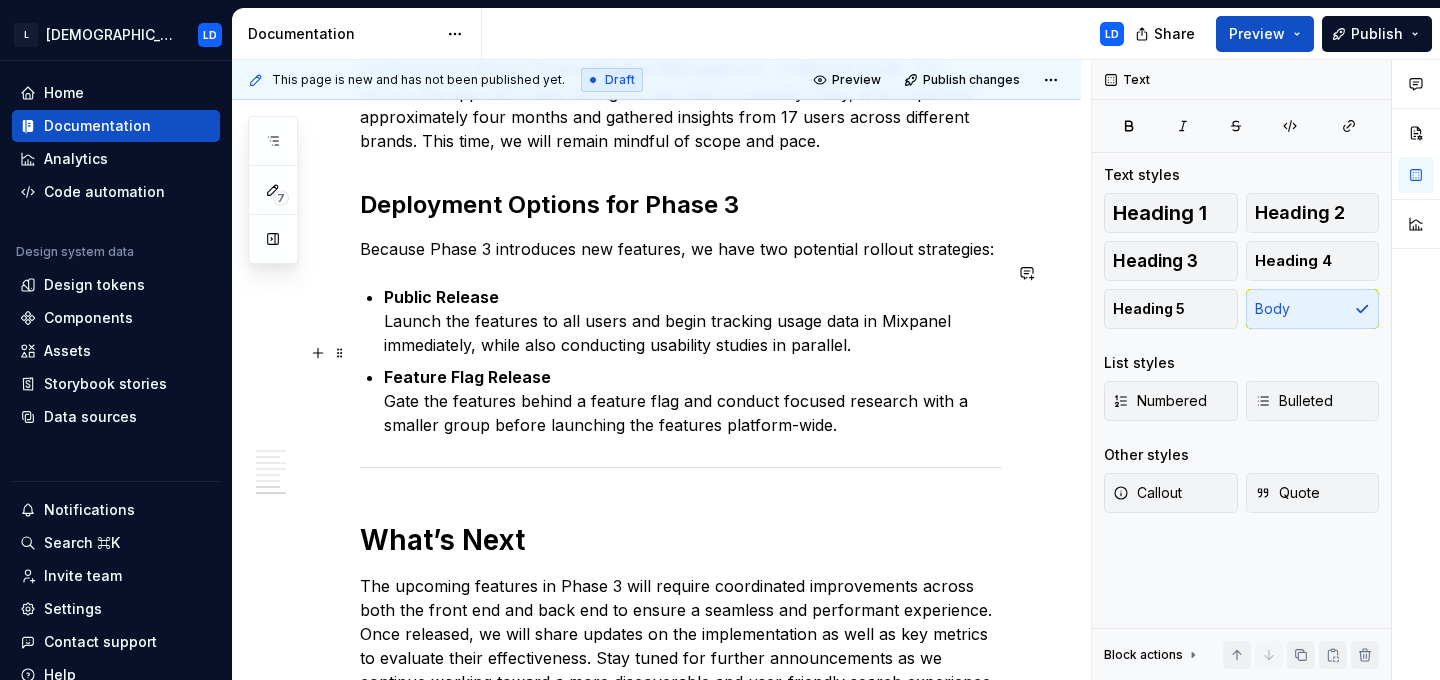 scroll, scrollTop: 2685, scrollLeft: 0, axis: vertical 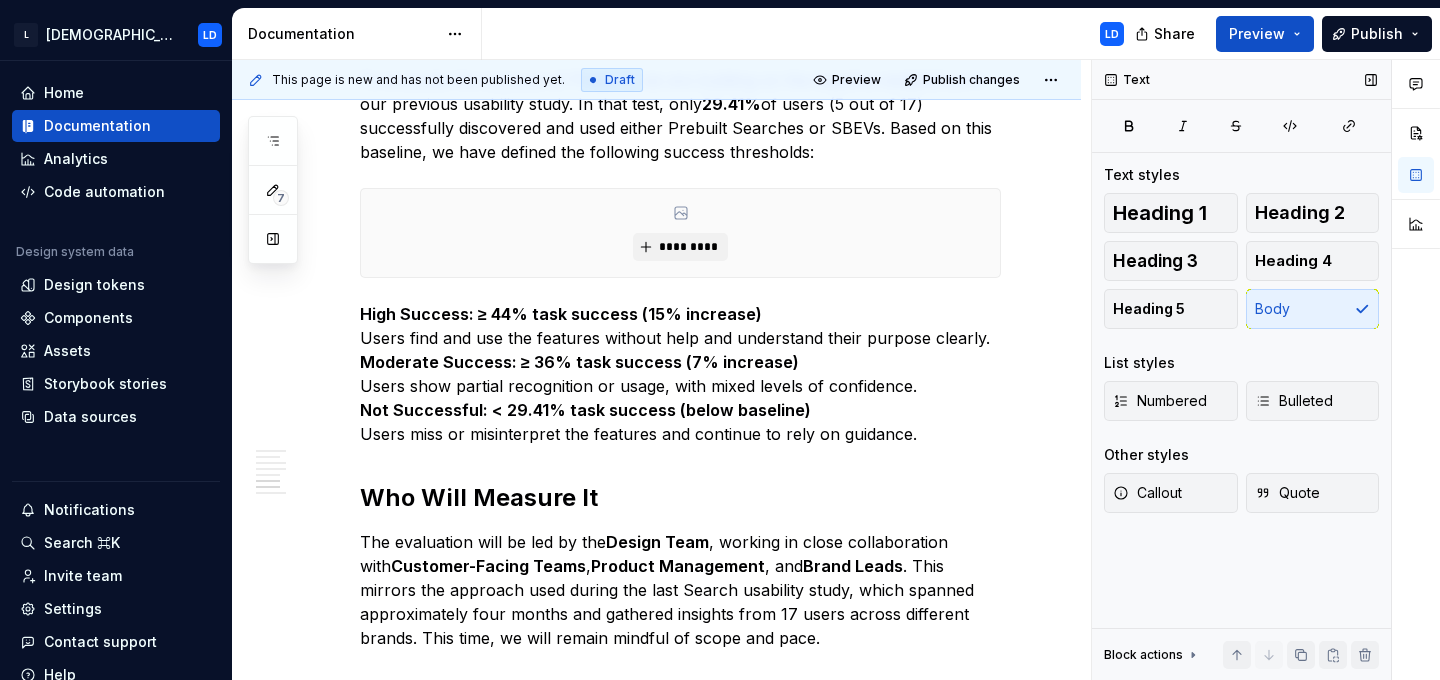 type on "*" 